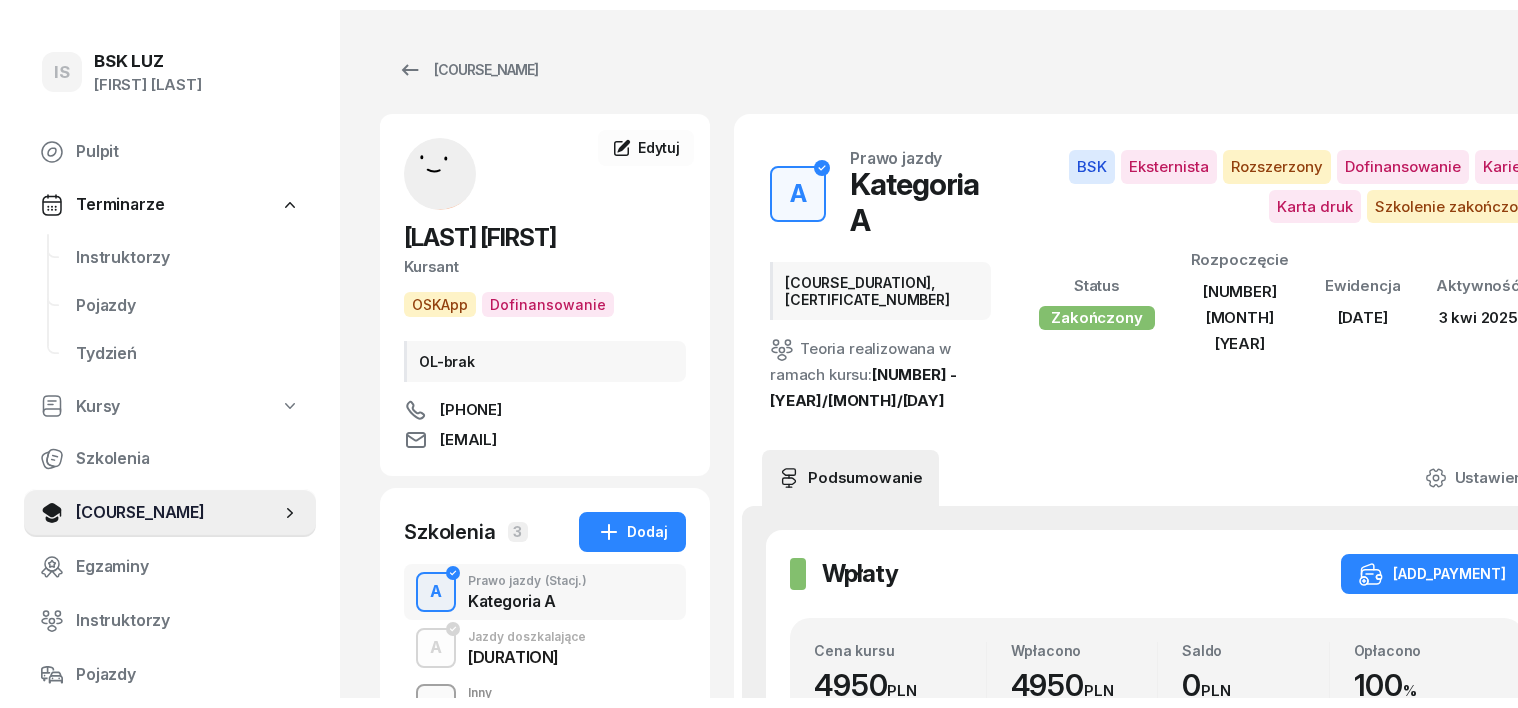 scroll, scrollTop: 0, scrollLeft: 0, axis: both 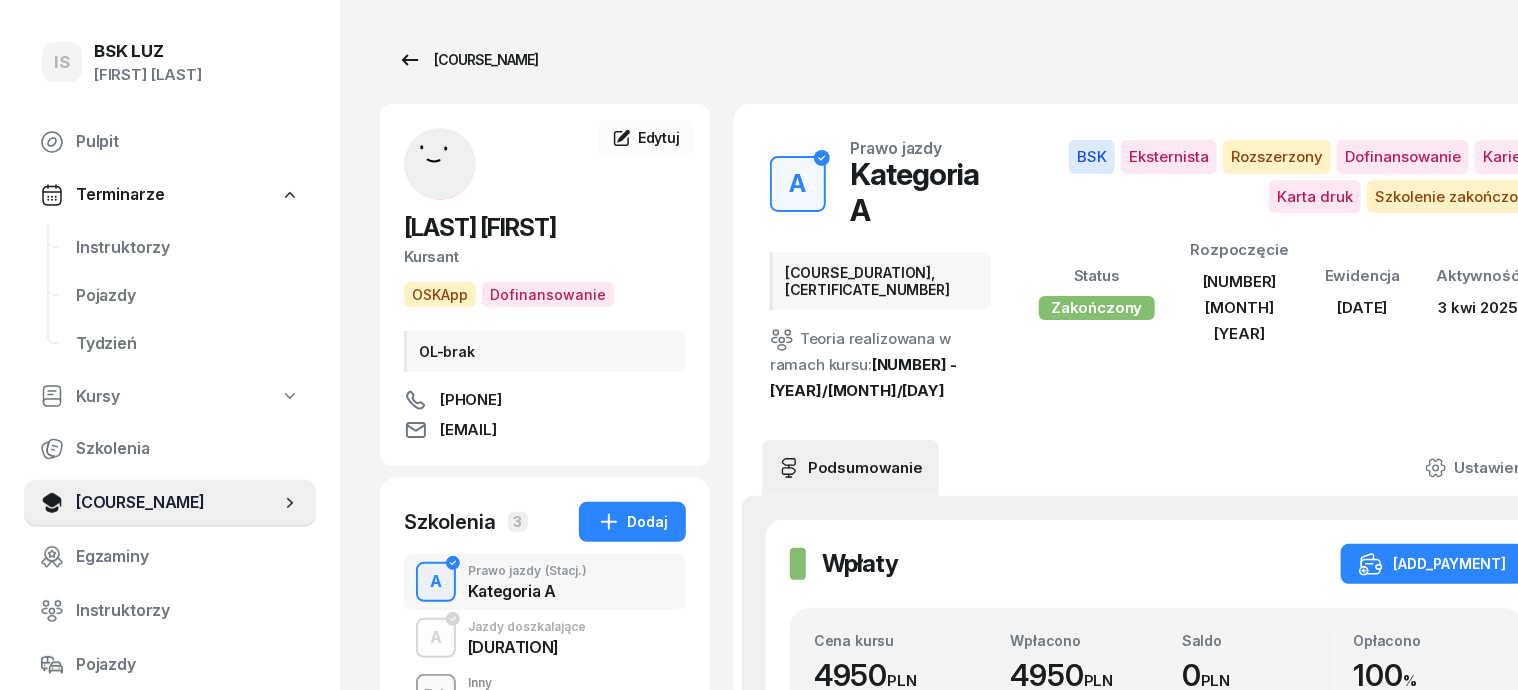 click on "[COURSE_NAME]" at bounding box center [468, 60] 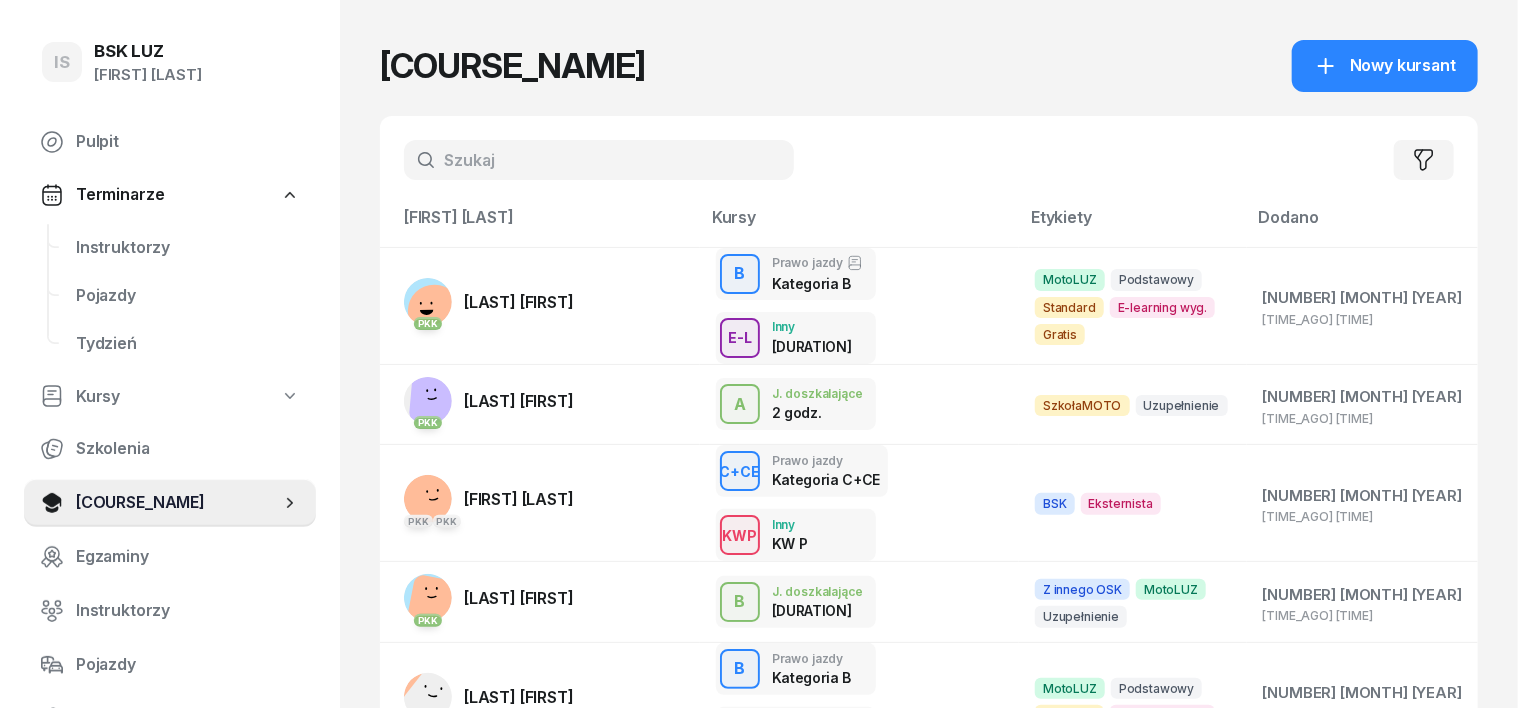 click at bounding box center [599, 160] 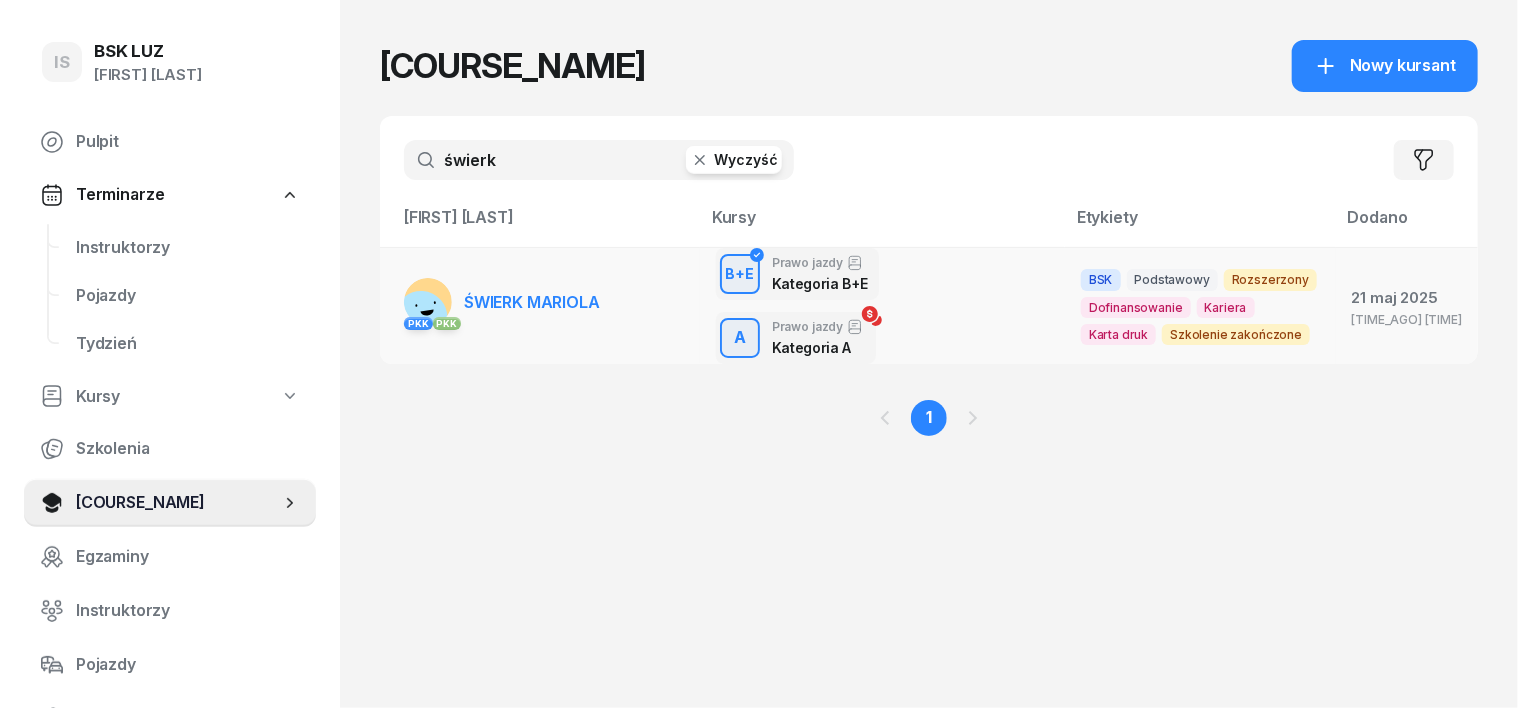 type on "świerk" 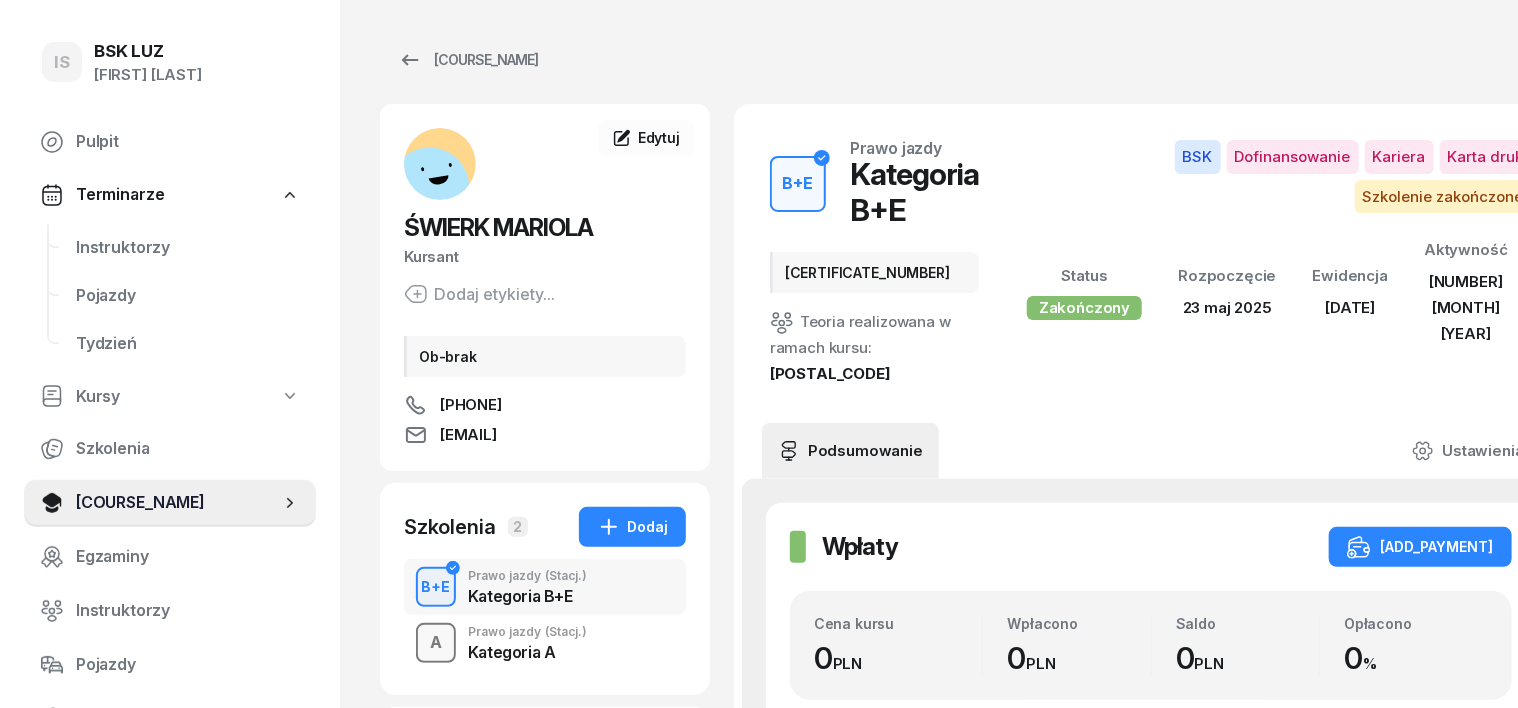 click on "A" at bounding box center [436, 643] 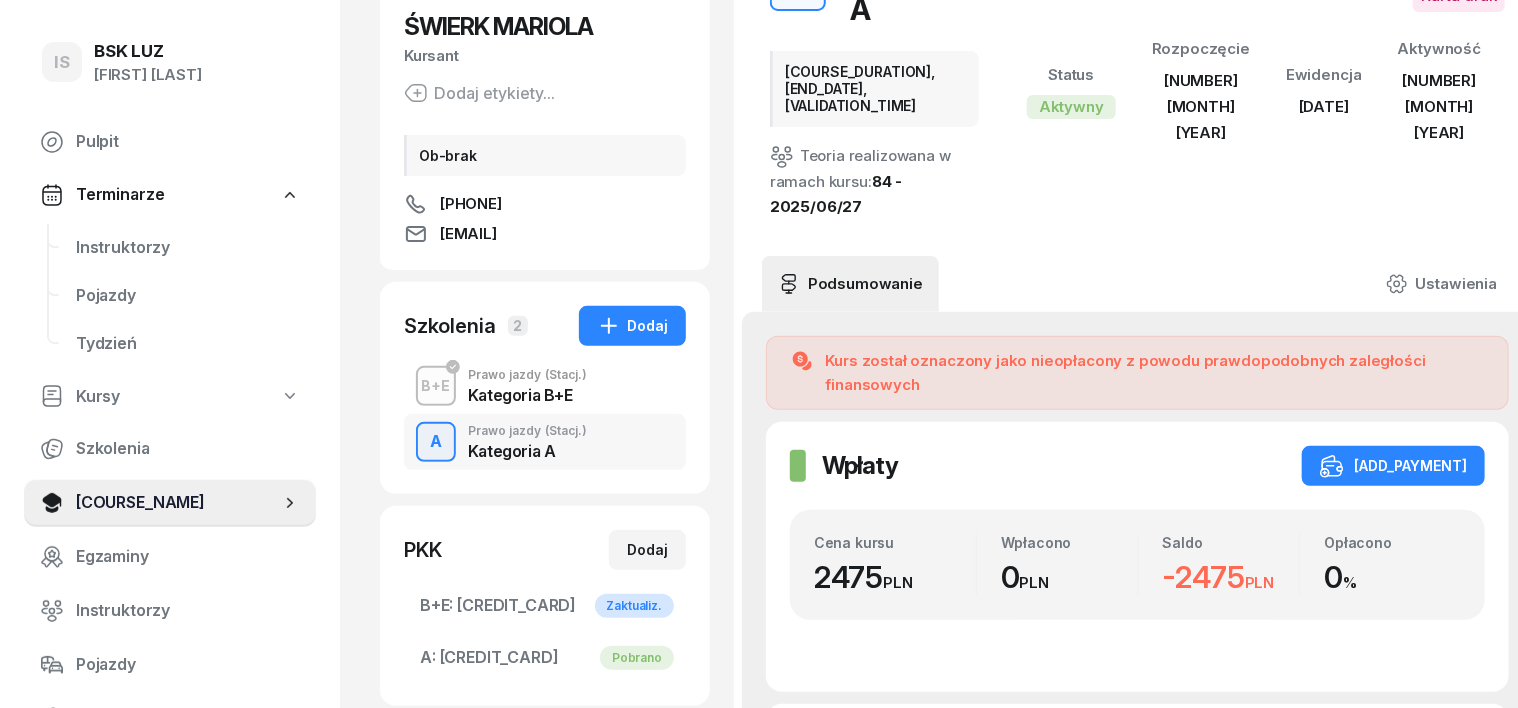 scroll, scrollTop: 250, scrollLeft: 0, axis: vertical 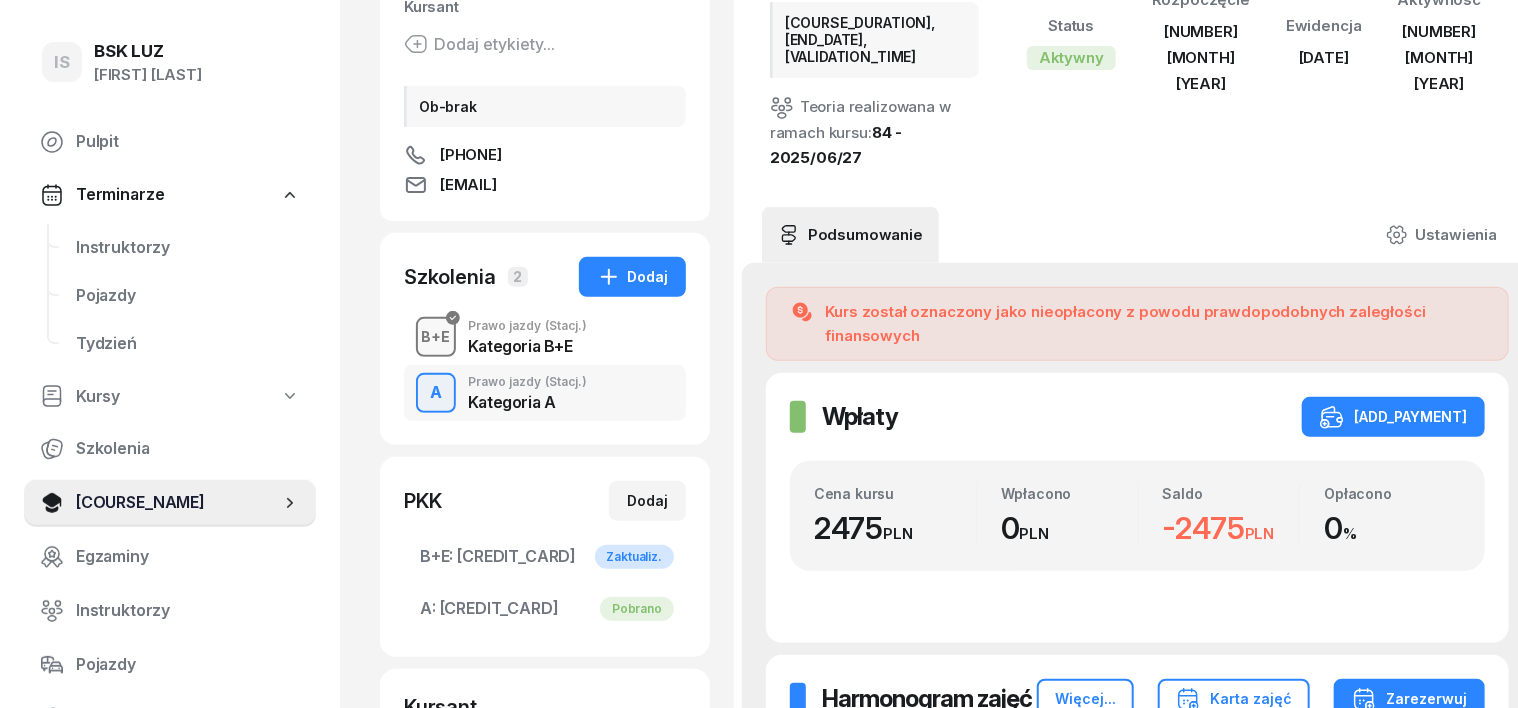 click on "B+E" at bounding box center (436, 336) 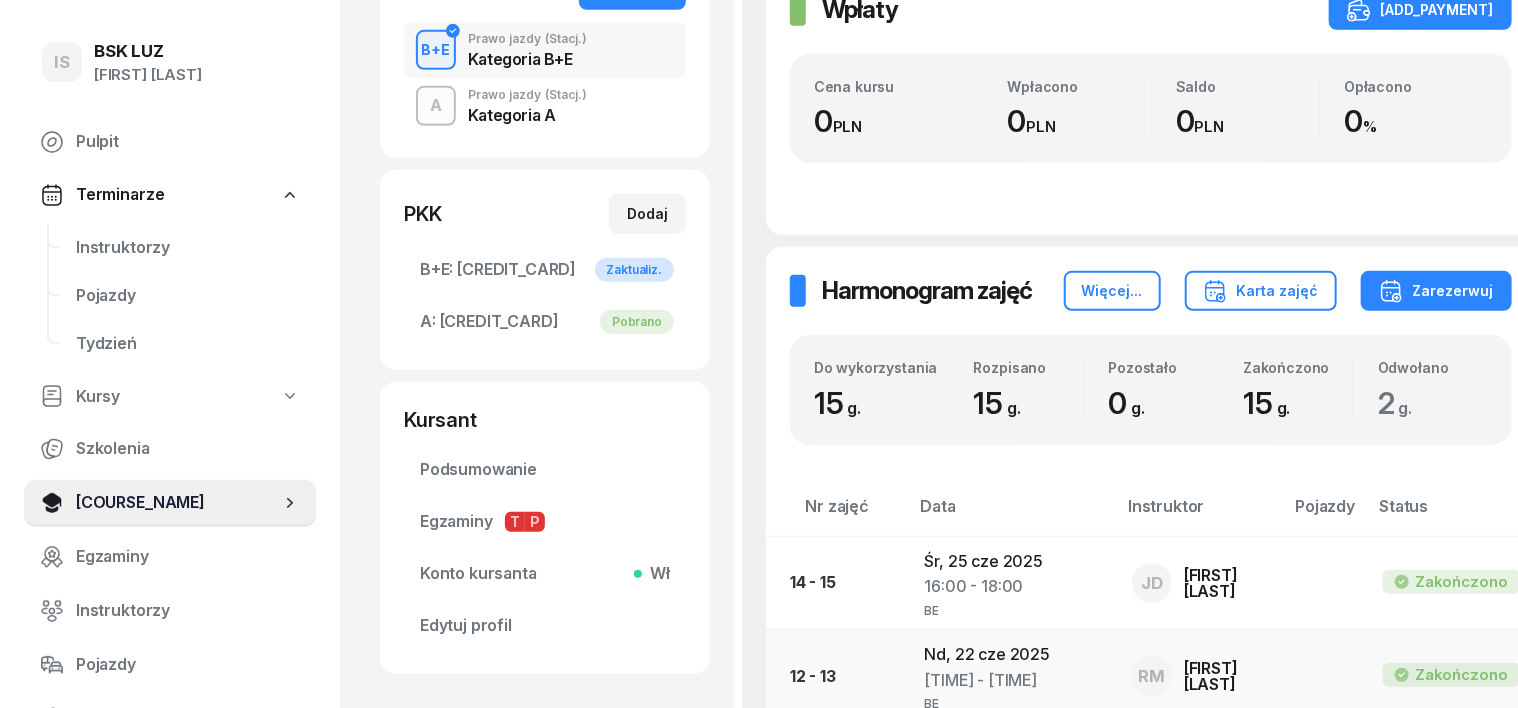 scroll, scrollTop: 500, scrollLeft: 0, axis: vertical 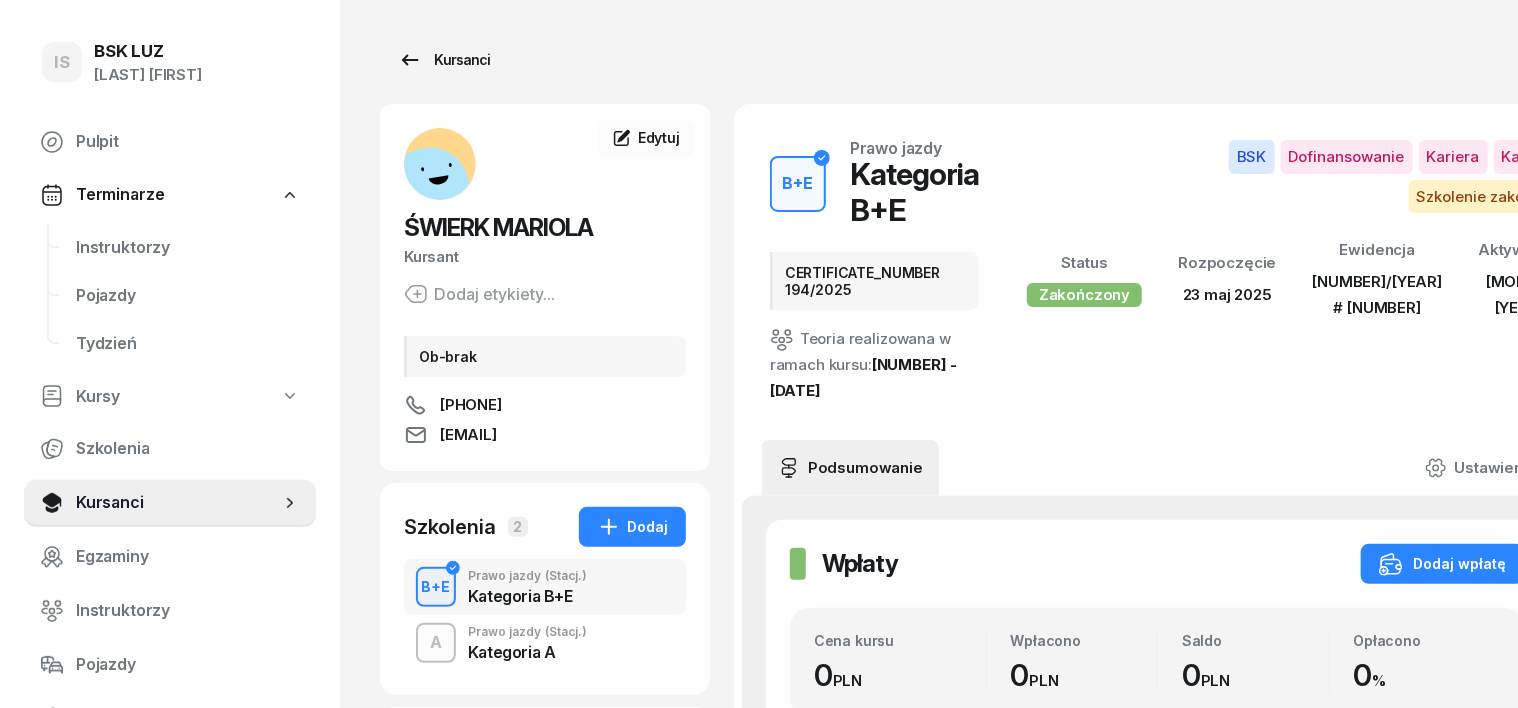 click on "Kursanci" at bounding box center [444, 60] 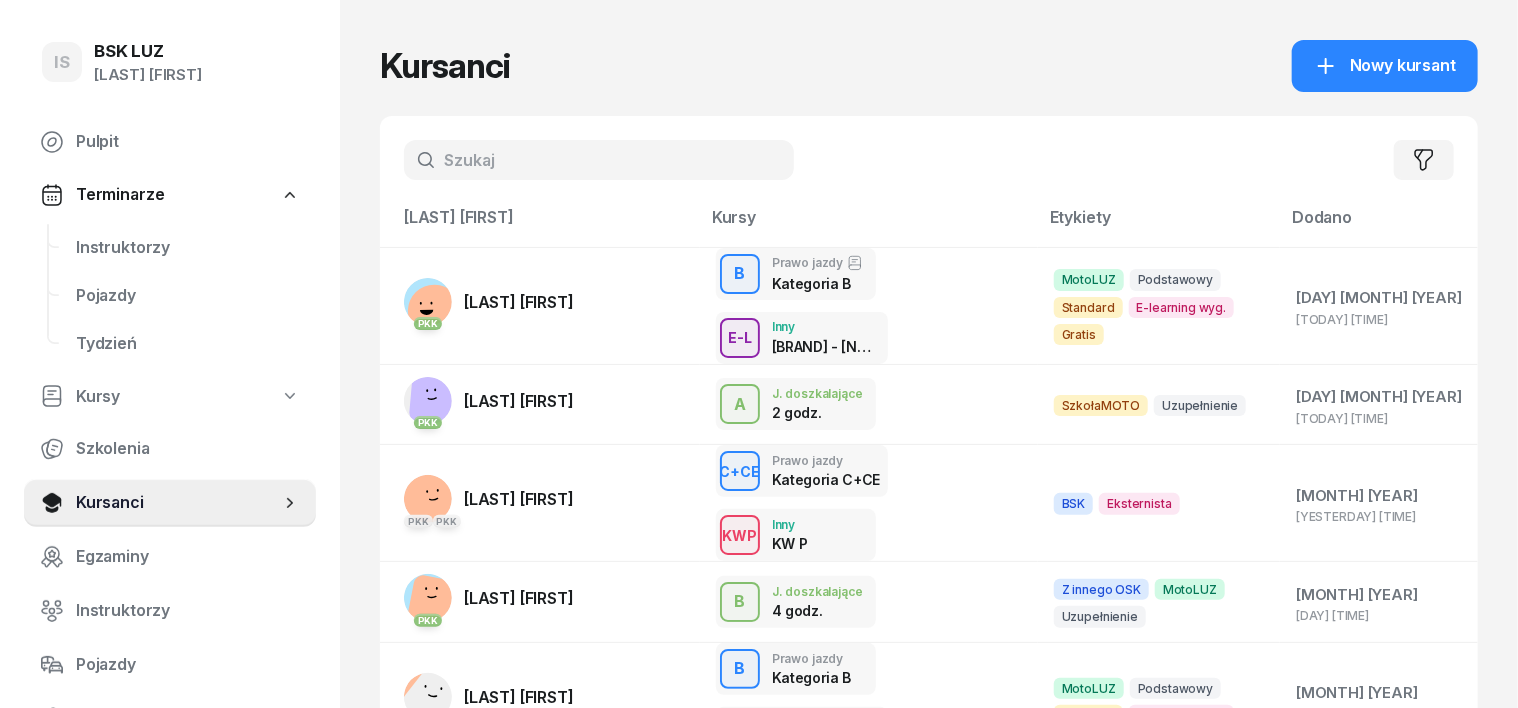 click at bounding box center (599, 160) 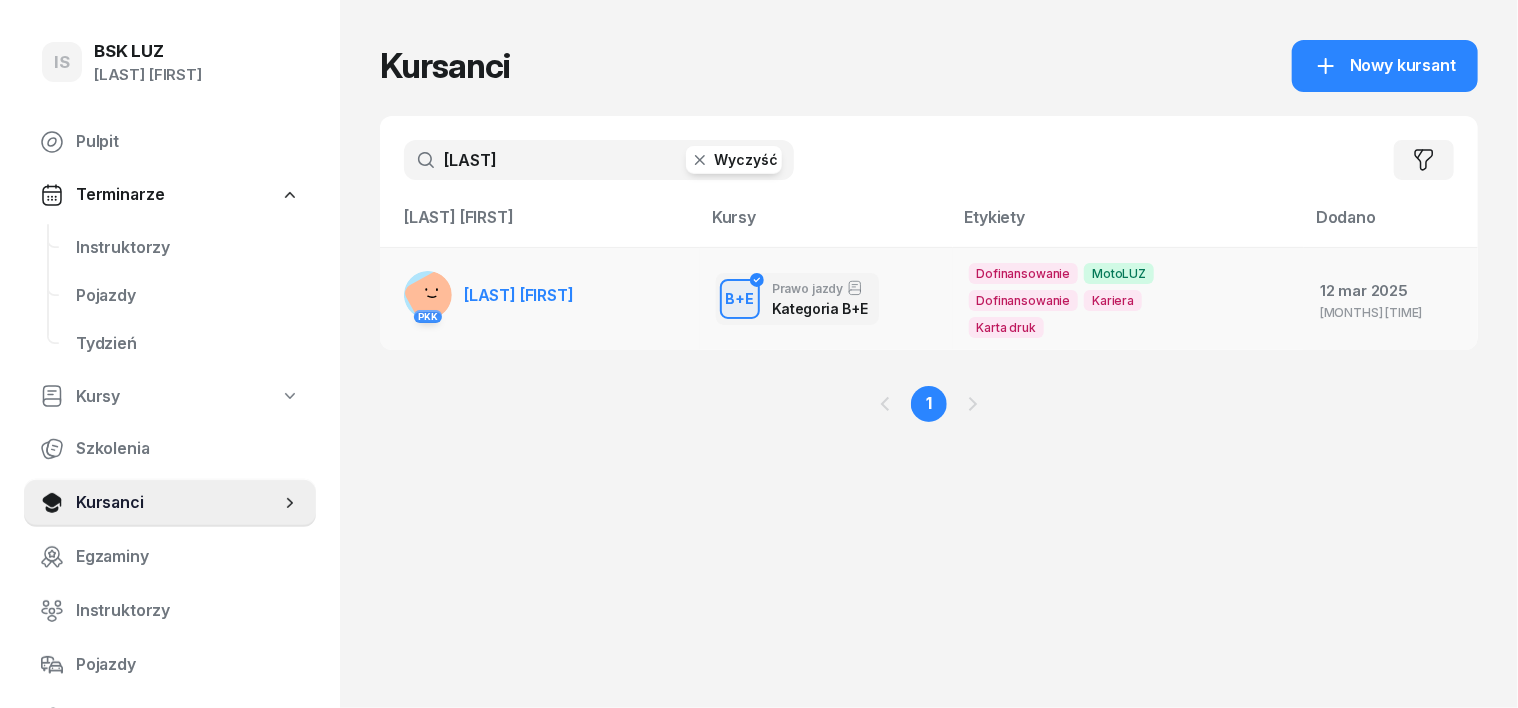 type on "[LAST]" 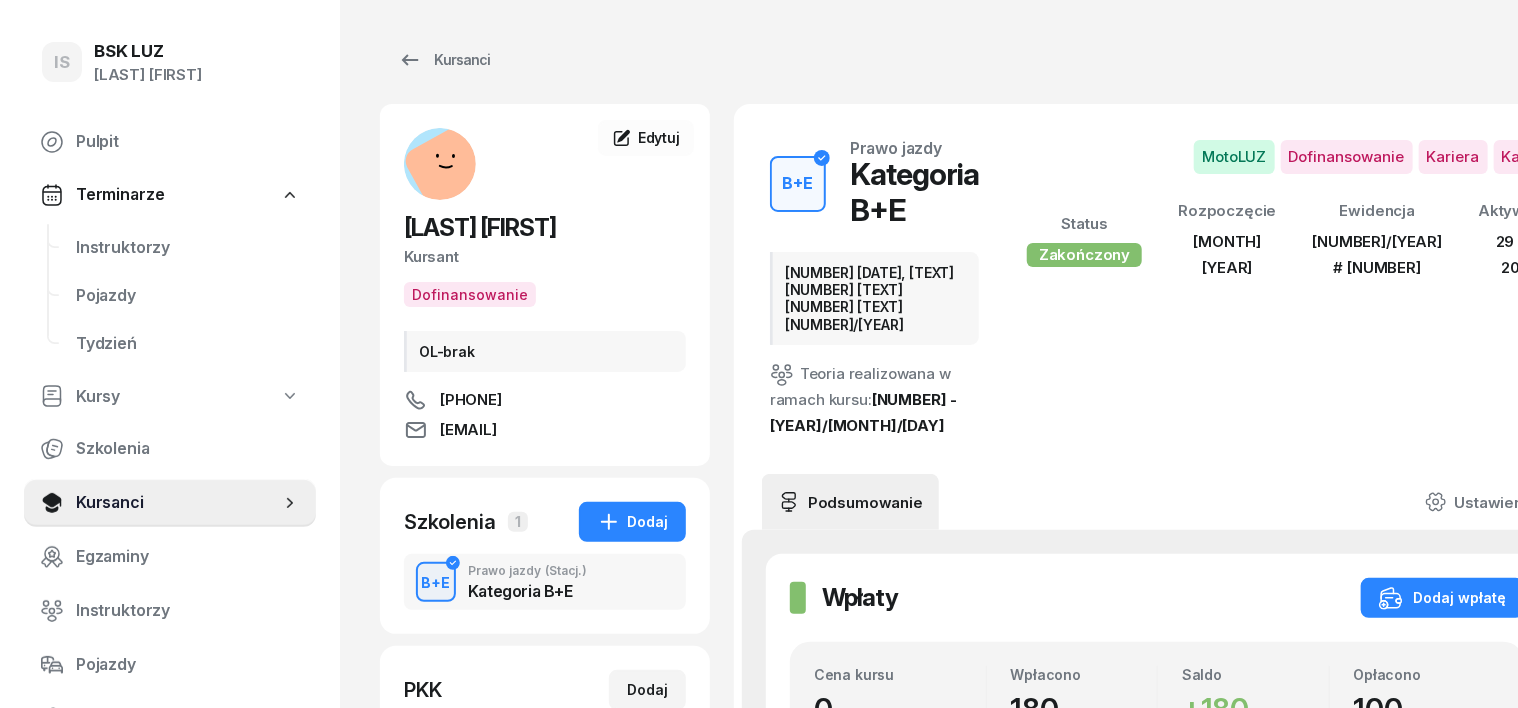scroll, scrollTop: 0, scrollLeft: 0, axis: both 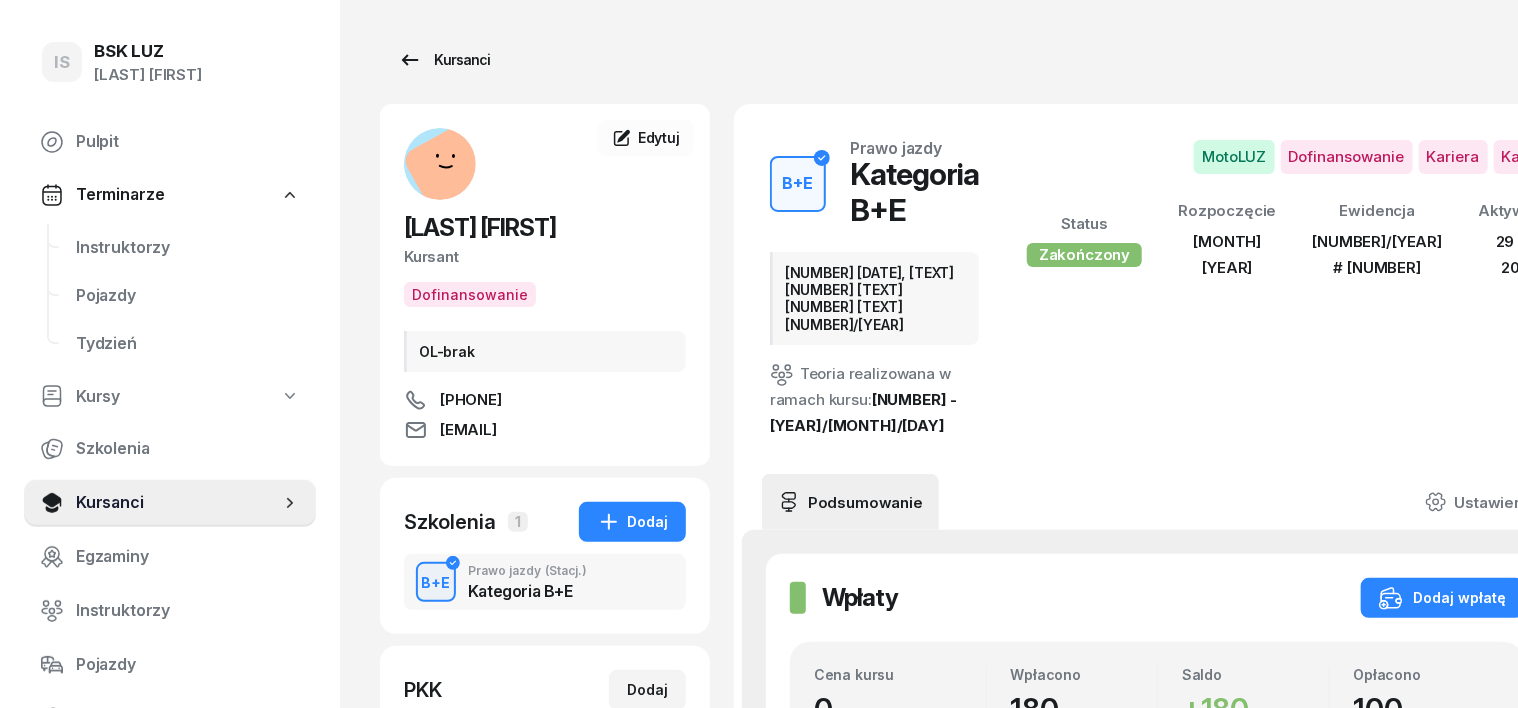click on "Kursanci" at bounding box center (444, 60) 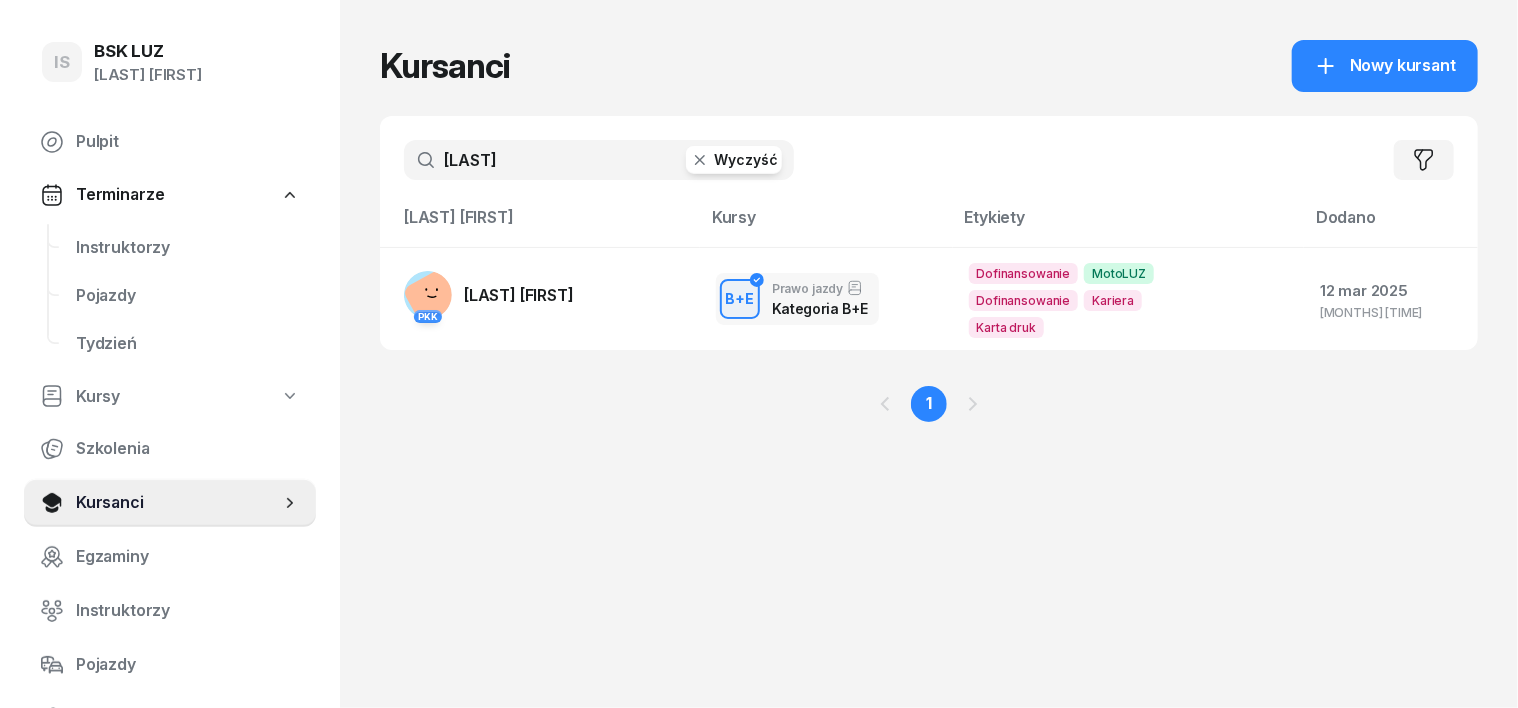 click 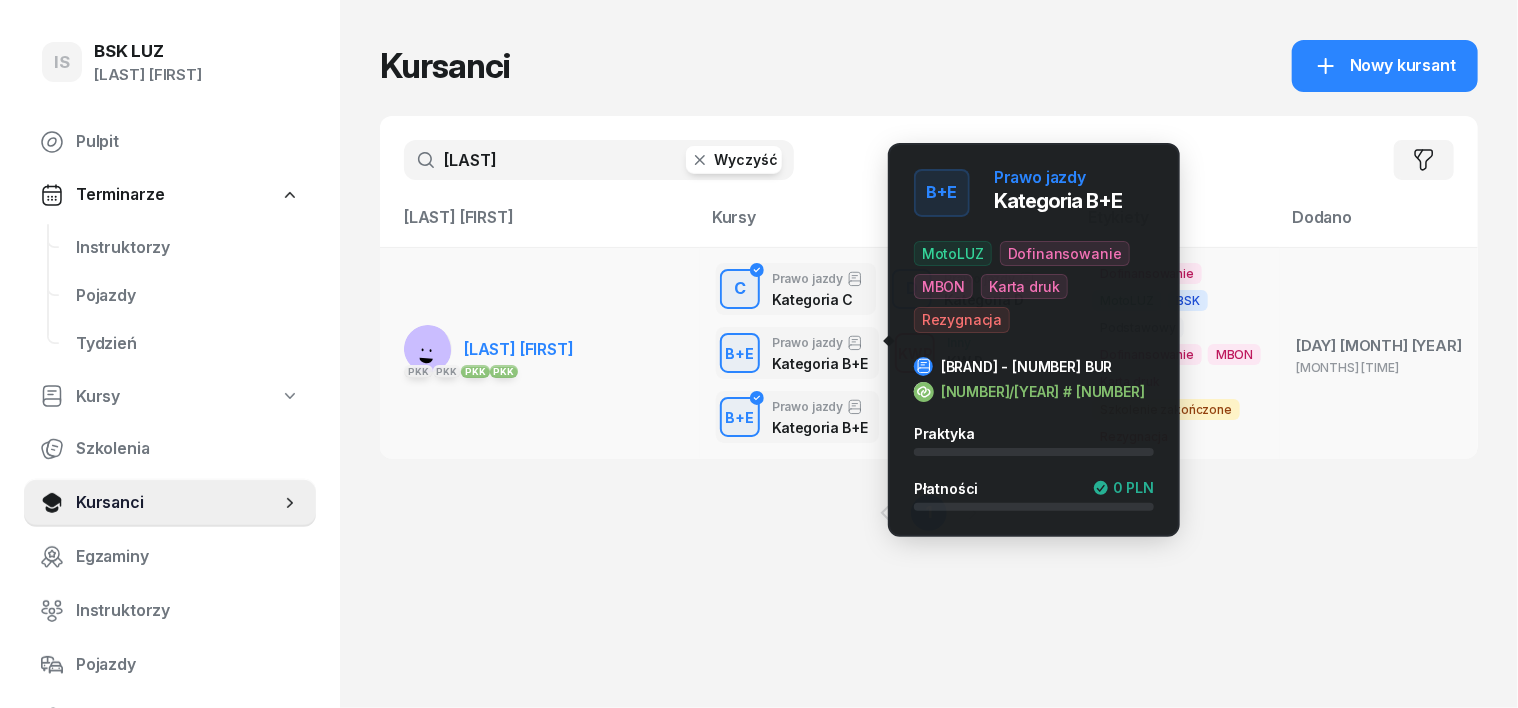 type on "[LAST]" 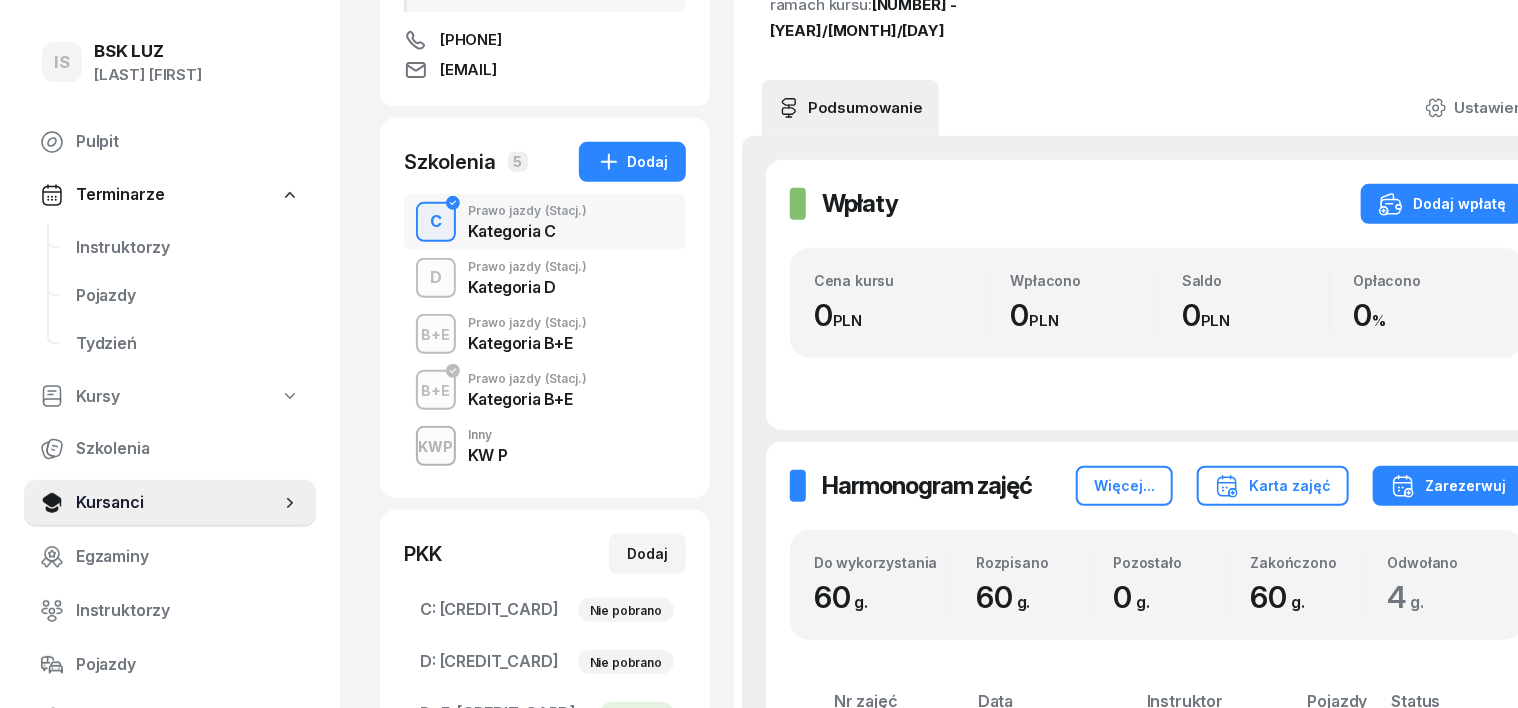 scroll, scrollTop: 375, scrollLeft: 0, axis: vertical 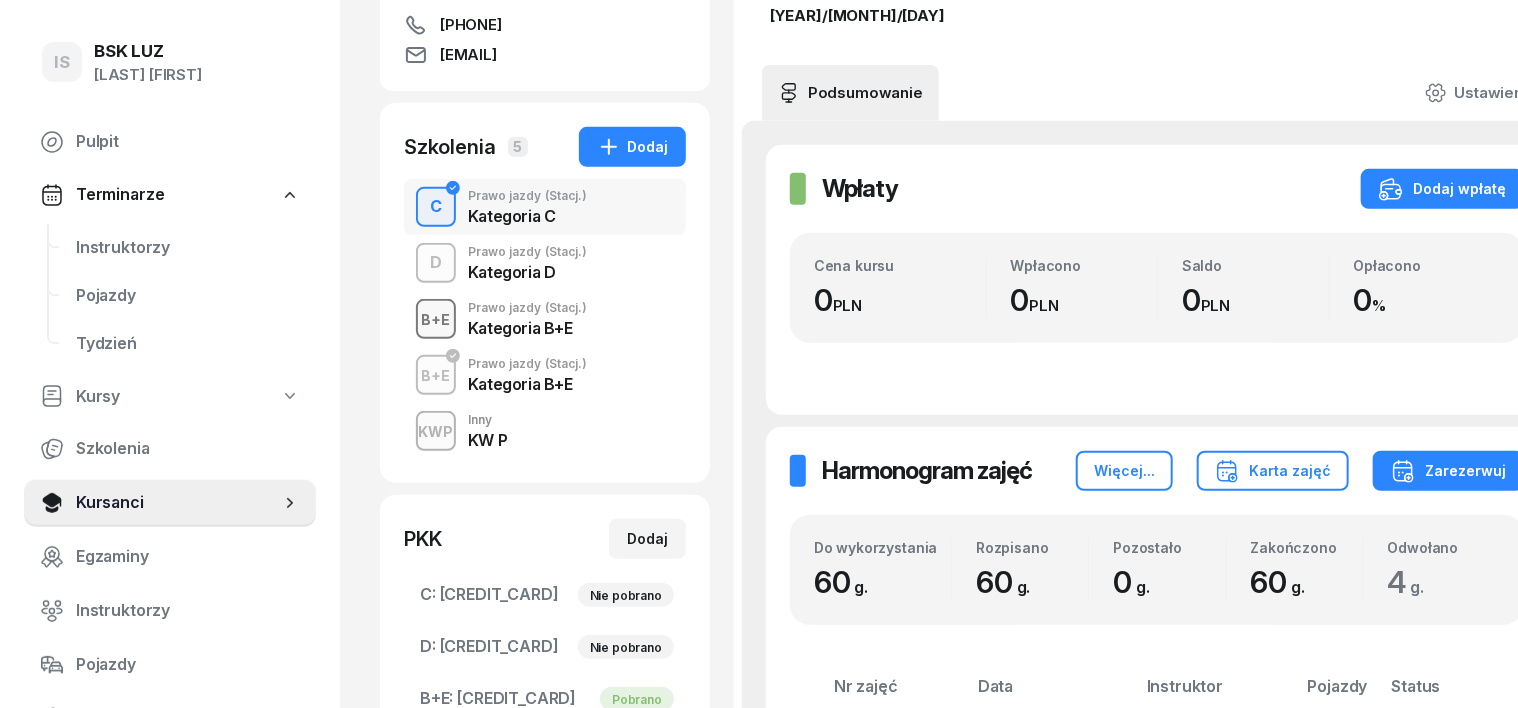 click on "B+E" at bounding box center [436, 319] 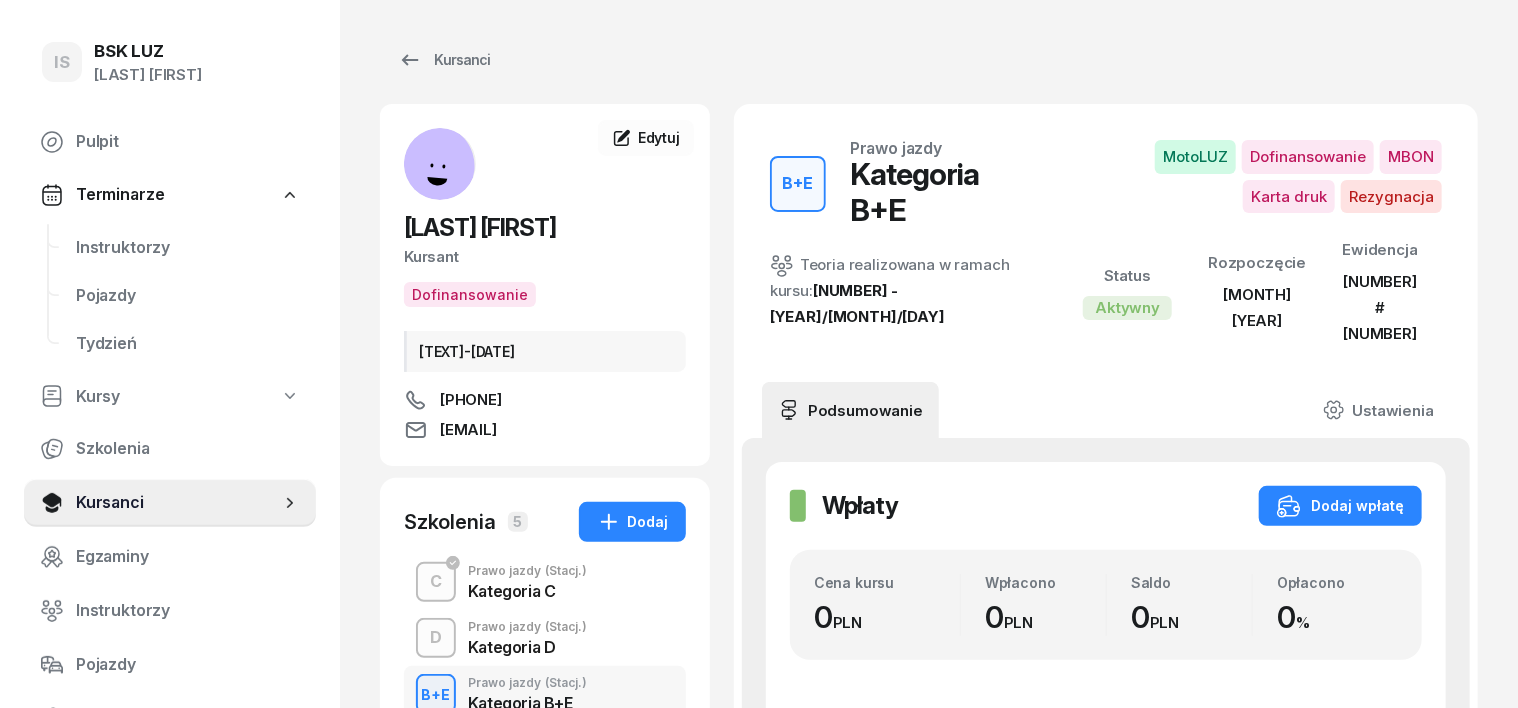 scroll, scrollTop: 124, scrollLeft: 0, axis: vertical 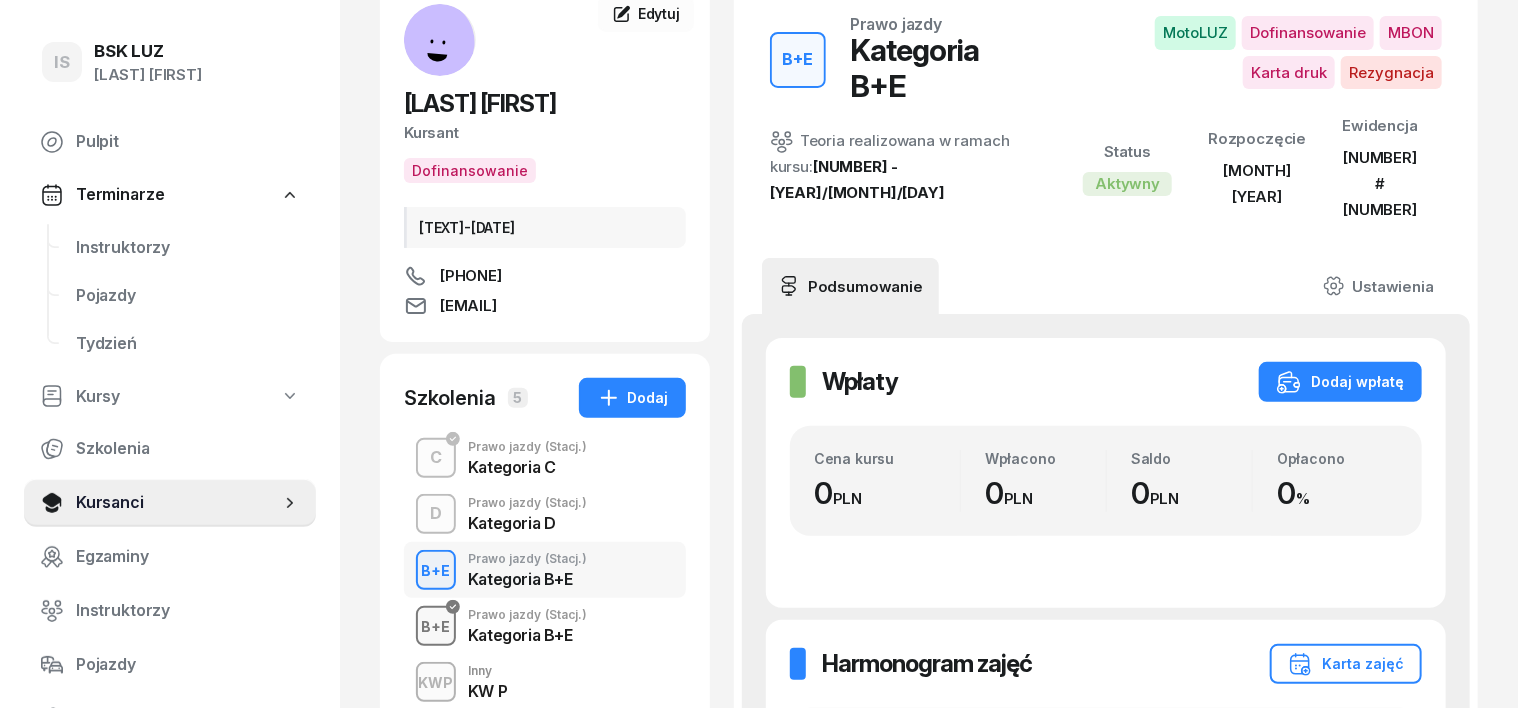 click on "B+E" at bounding box center [436, 626] 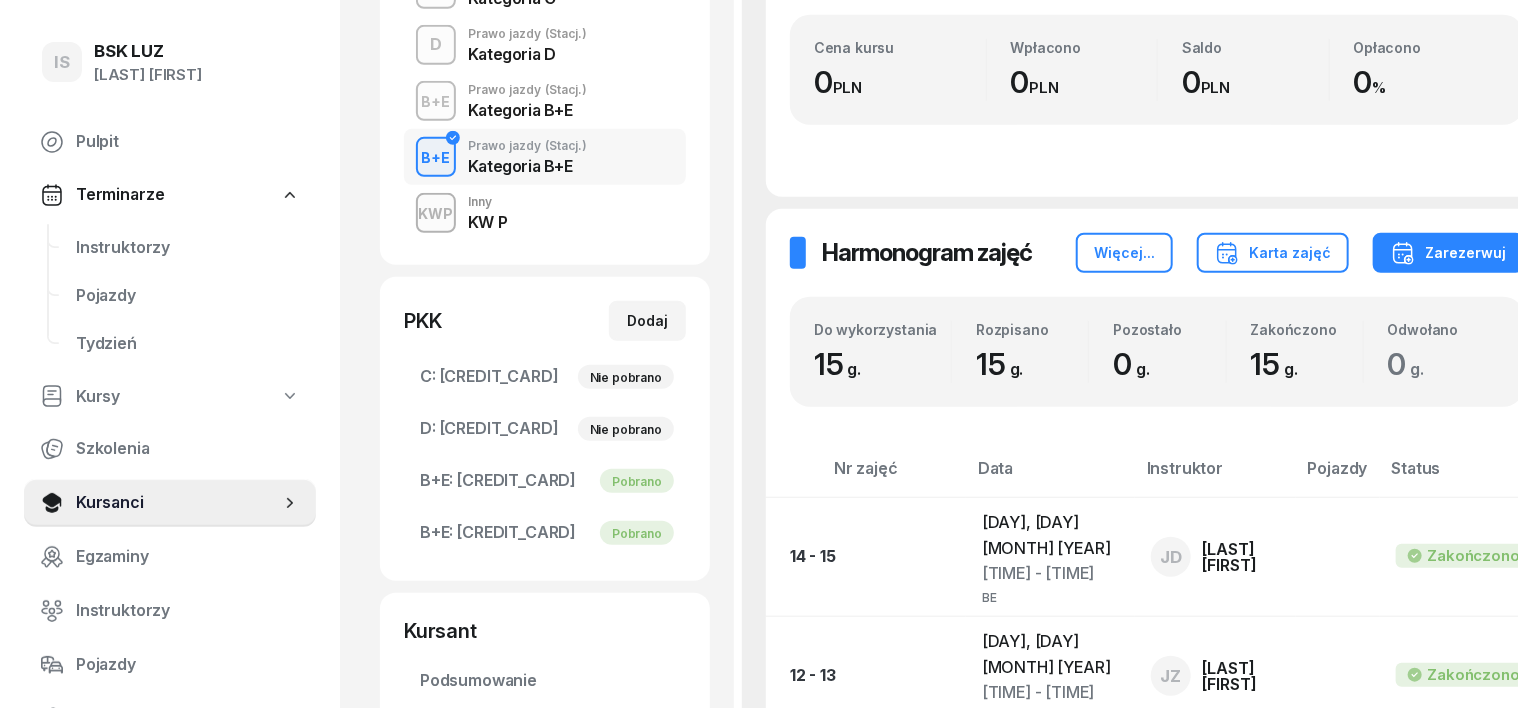 scroll, scrollTop: 624, scrollLeft: 0, axis: vertical 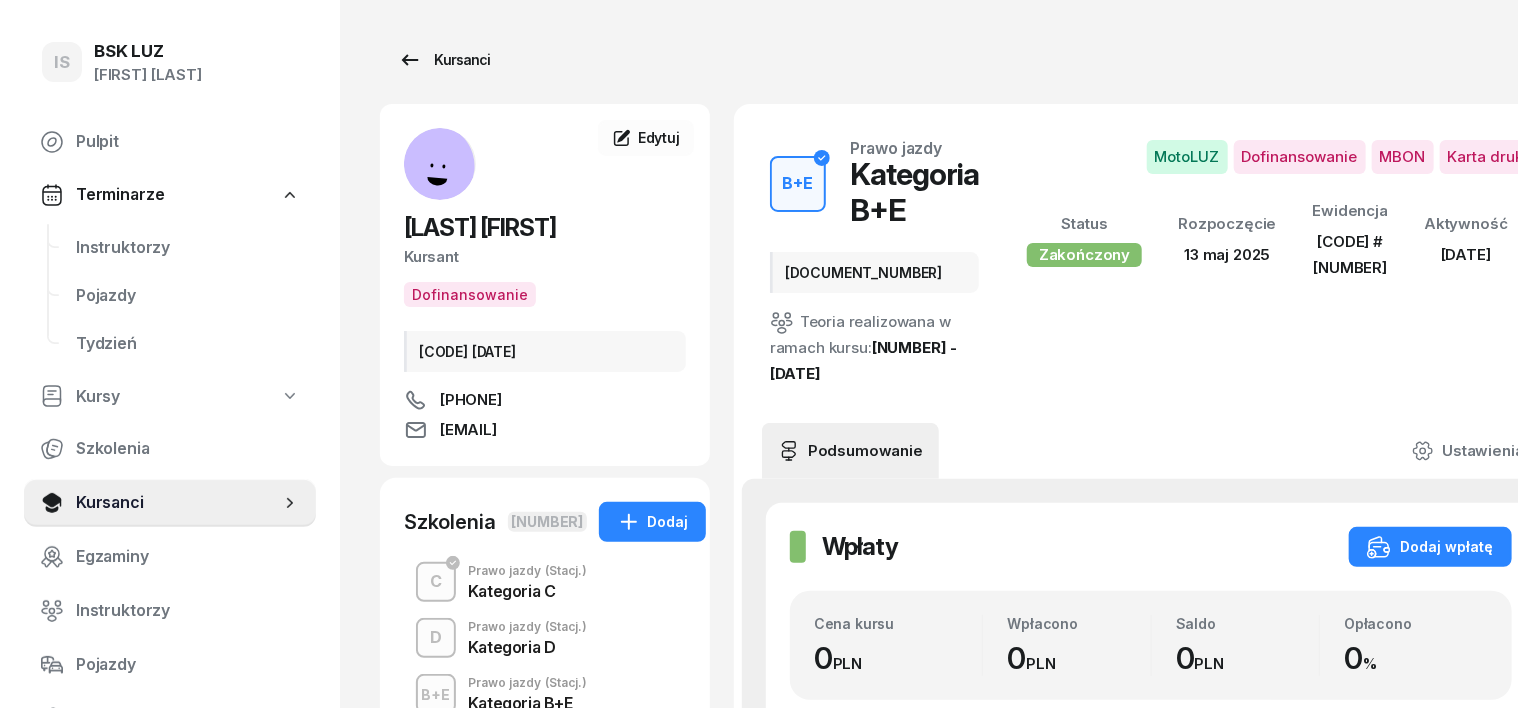 click on "[COURSE_NAME]" at bounding box center (444, 60) 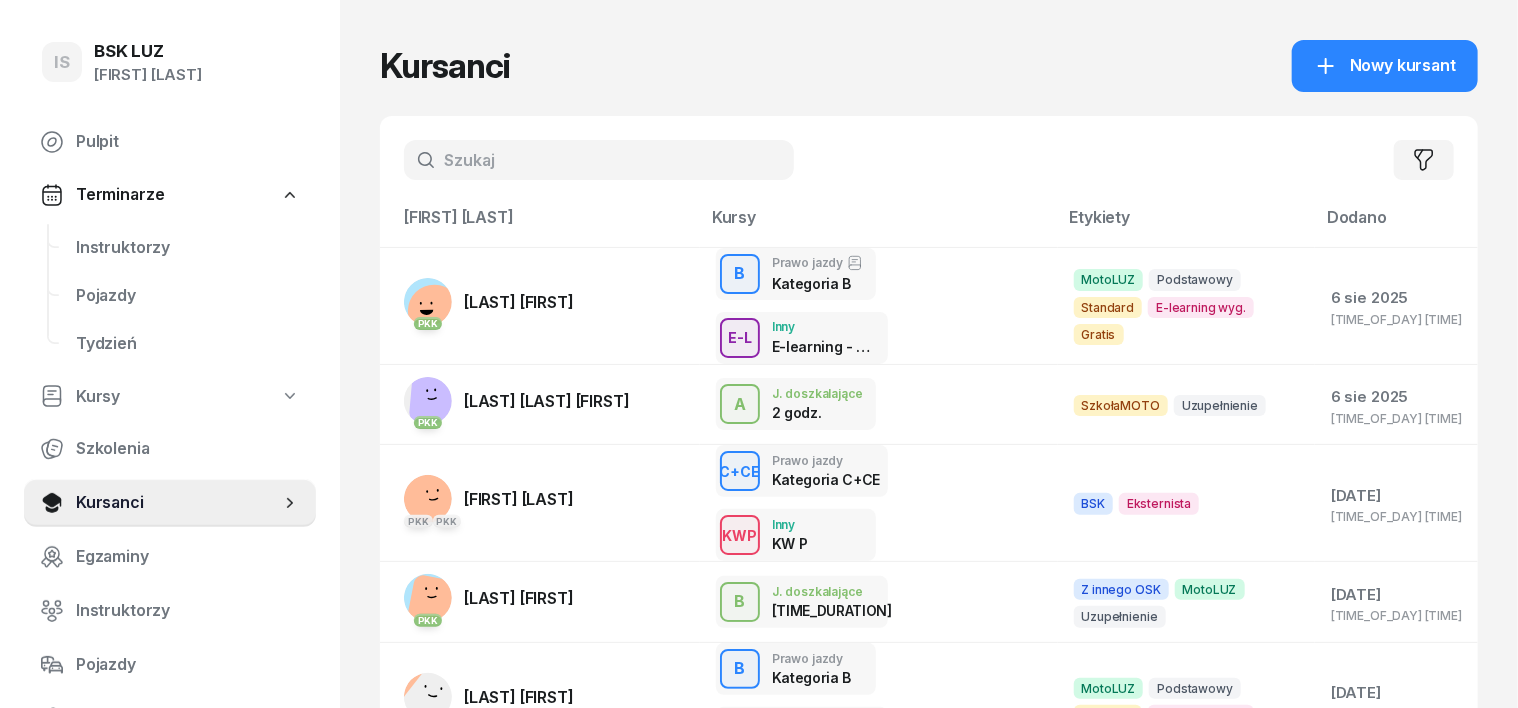 click at bounding box center [599, 160] 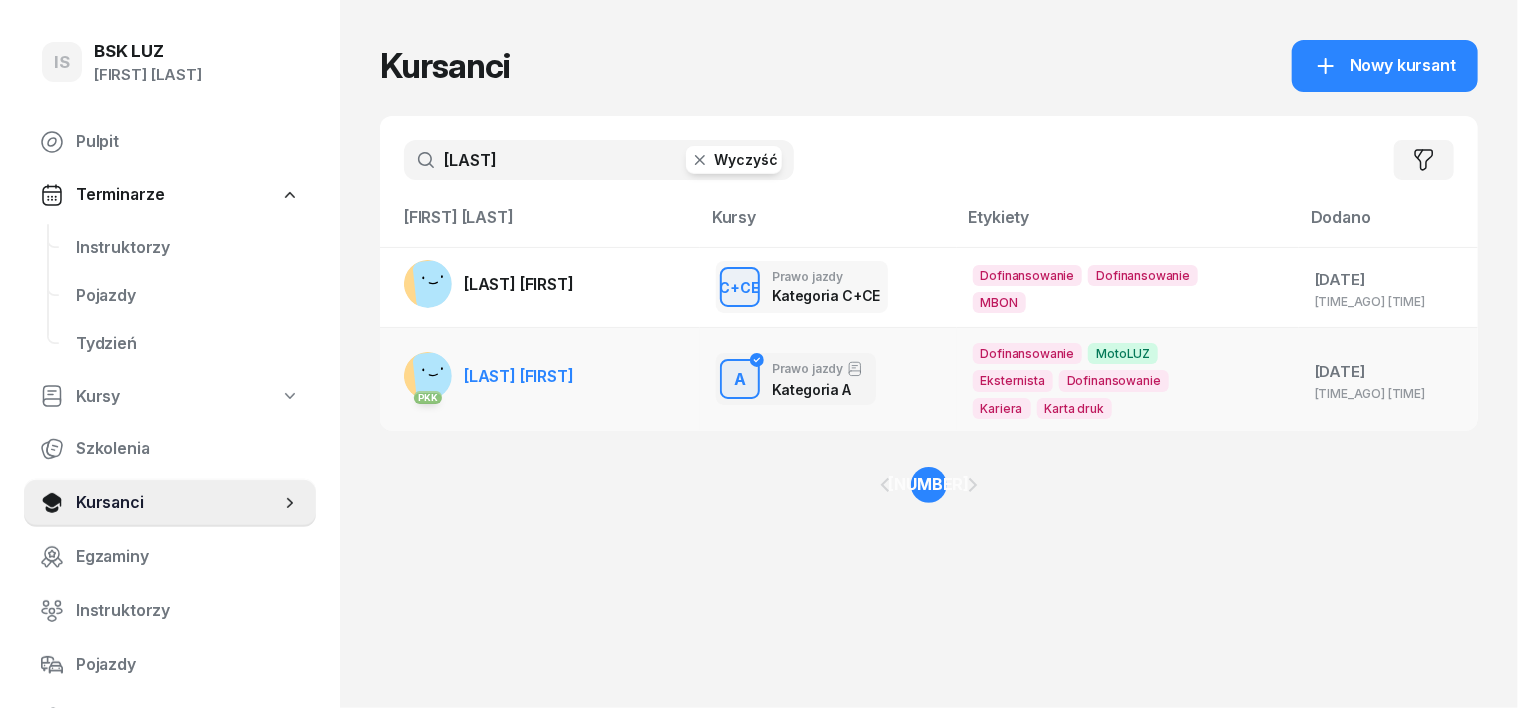 type on "suder" 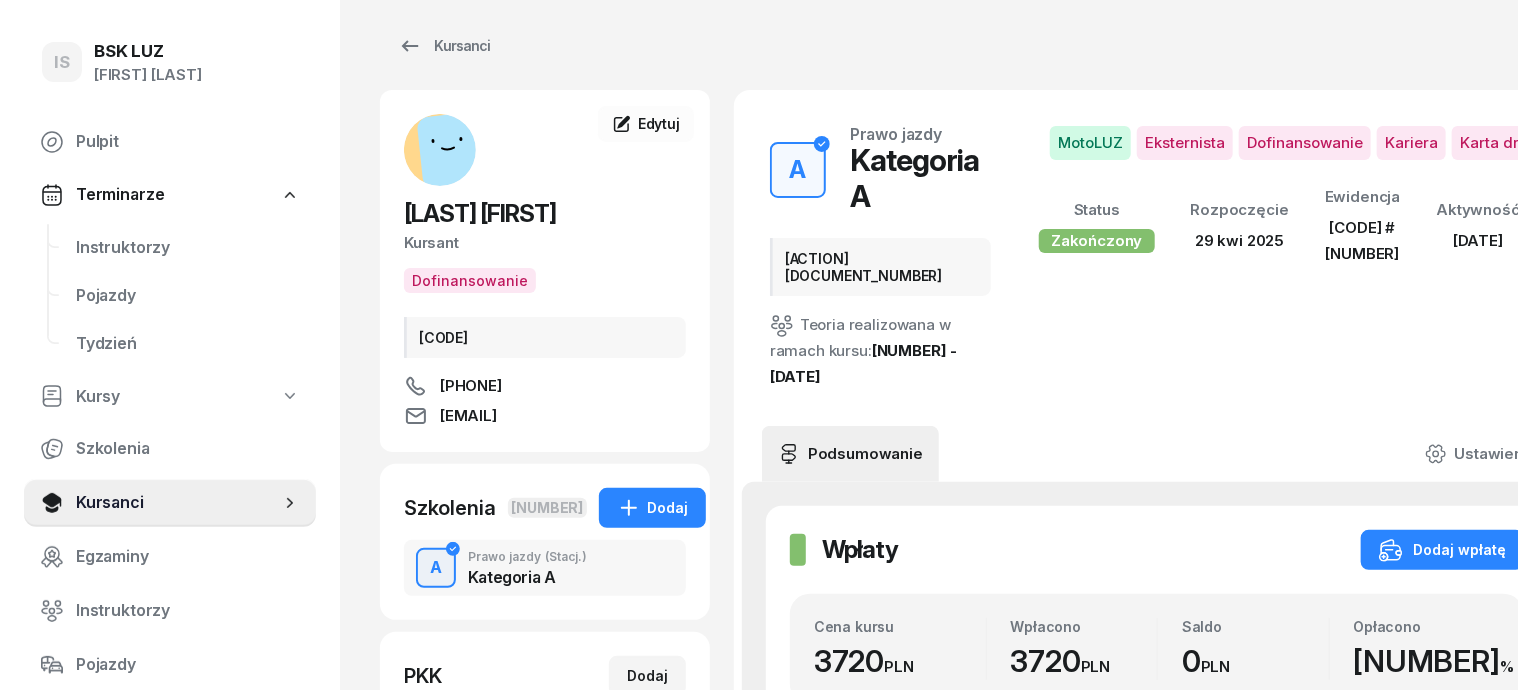 scroll, scrollTop: 0, scrollLeft: 0, axis: both 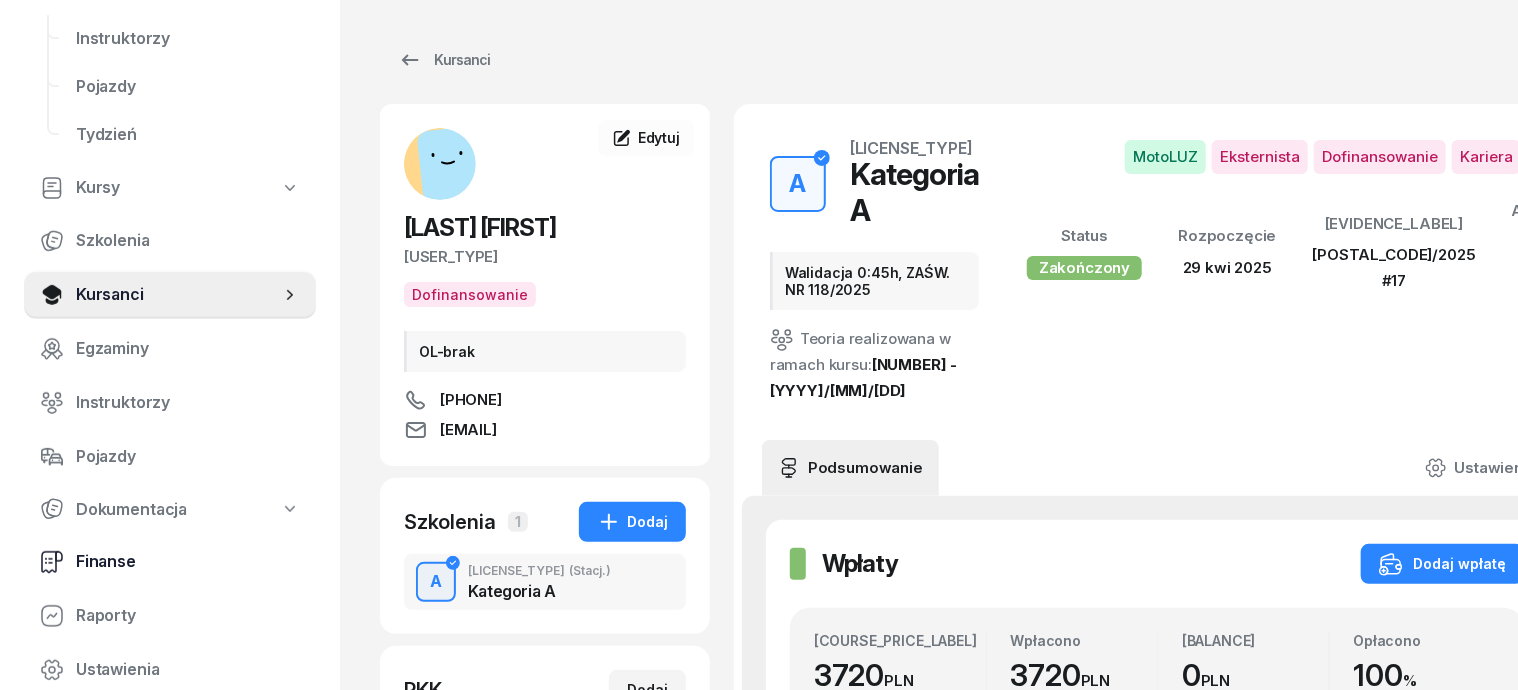 click on "Finanse" at bounding box center (188, 562) 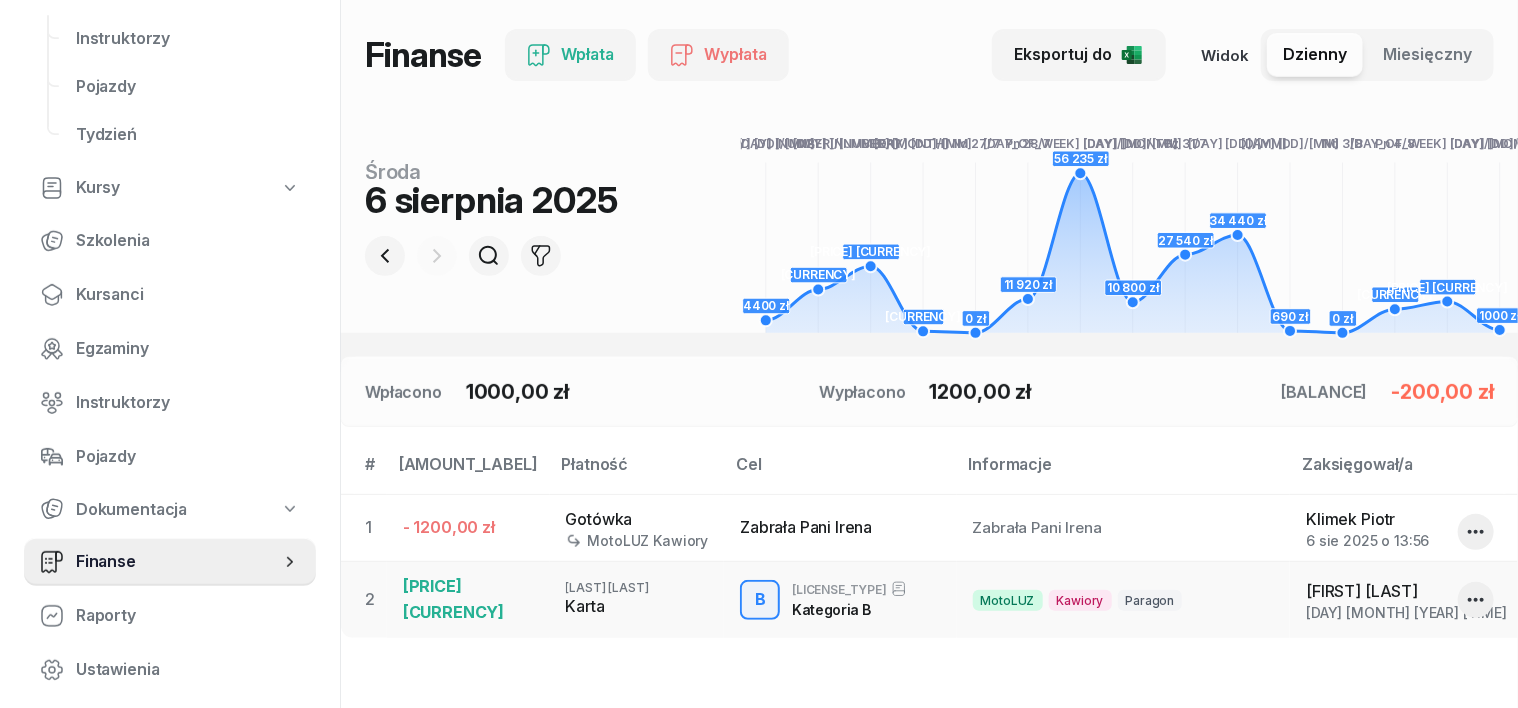 scroll, scrollTop: 250, scrollLeft: 0, axis: vertical 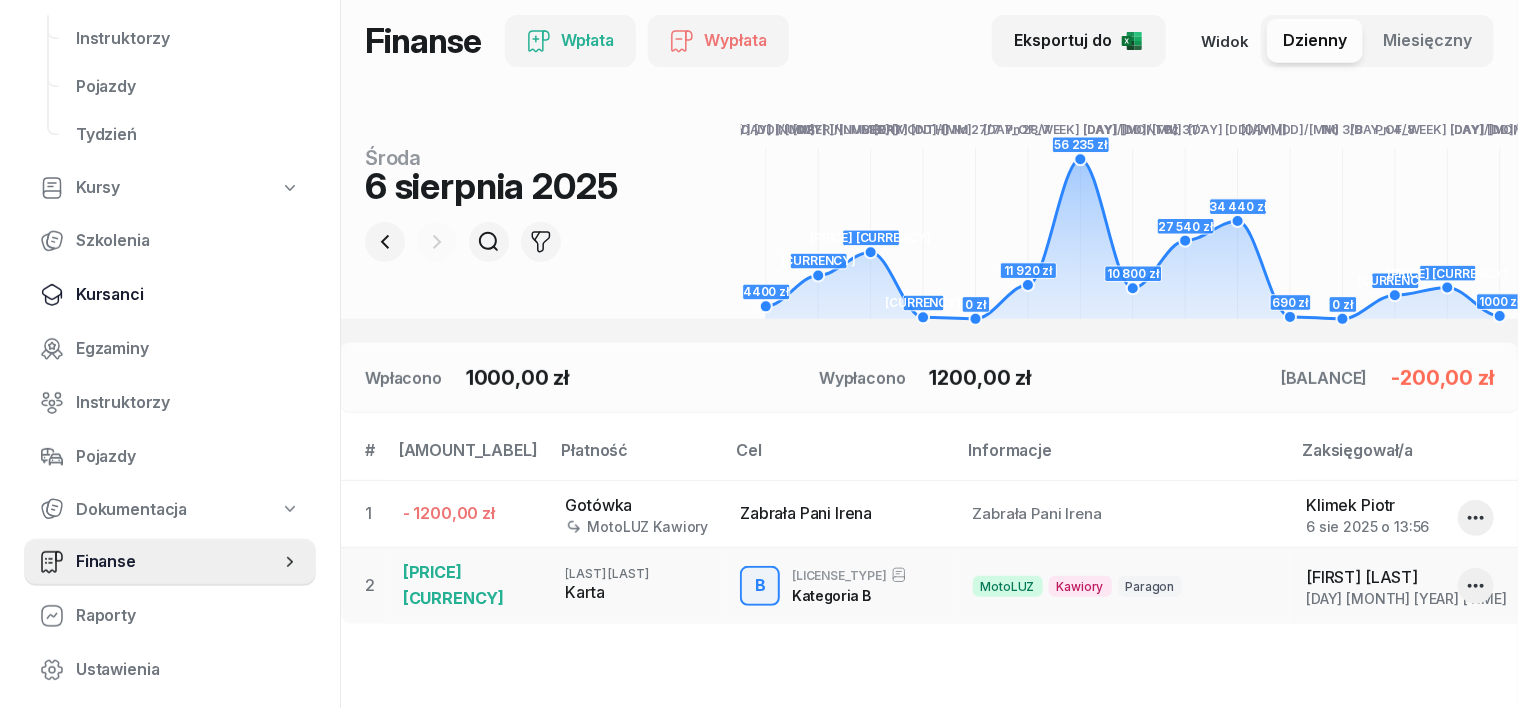 click on "Kursanci" at bounding box center (188, 295) 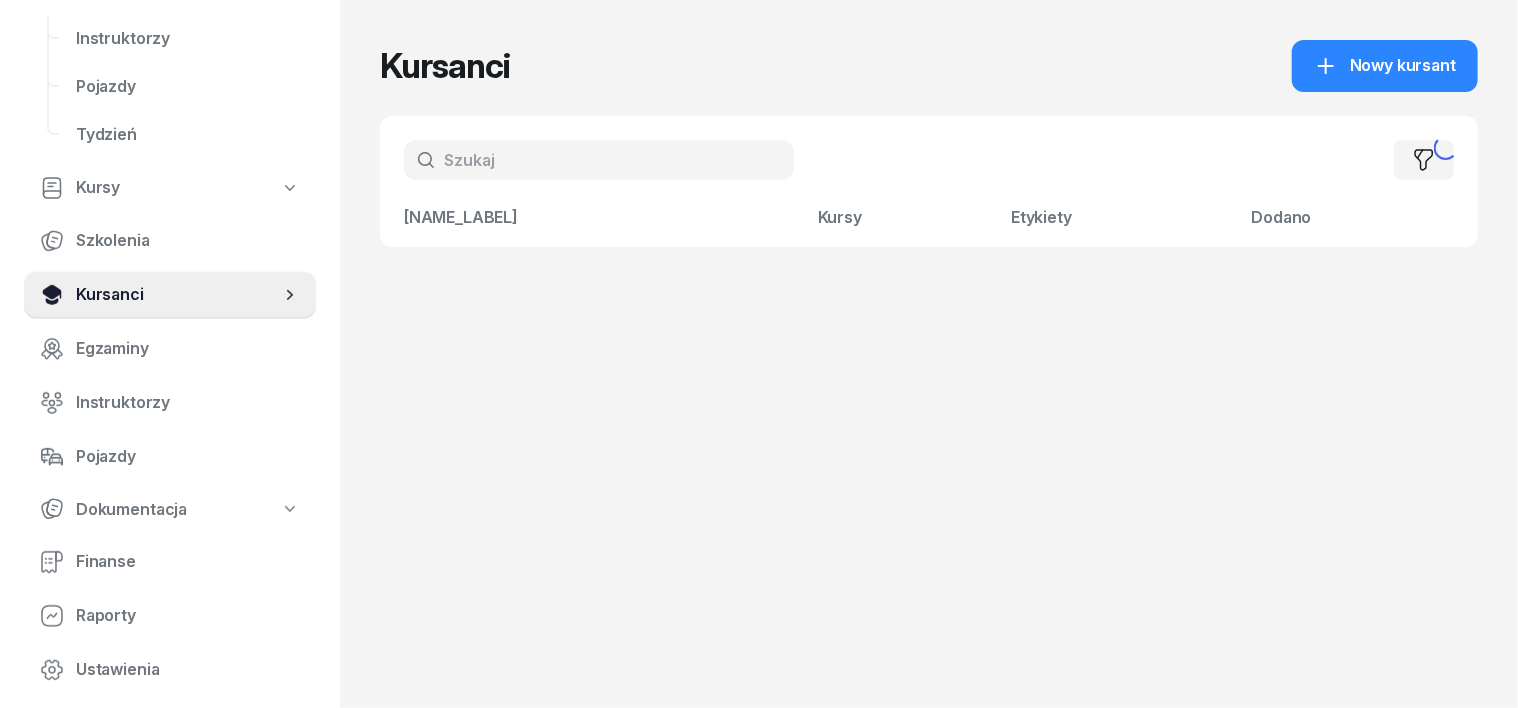 scroll, scrollTop: 0, scrollLeft: 0, axis: both 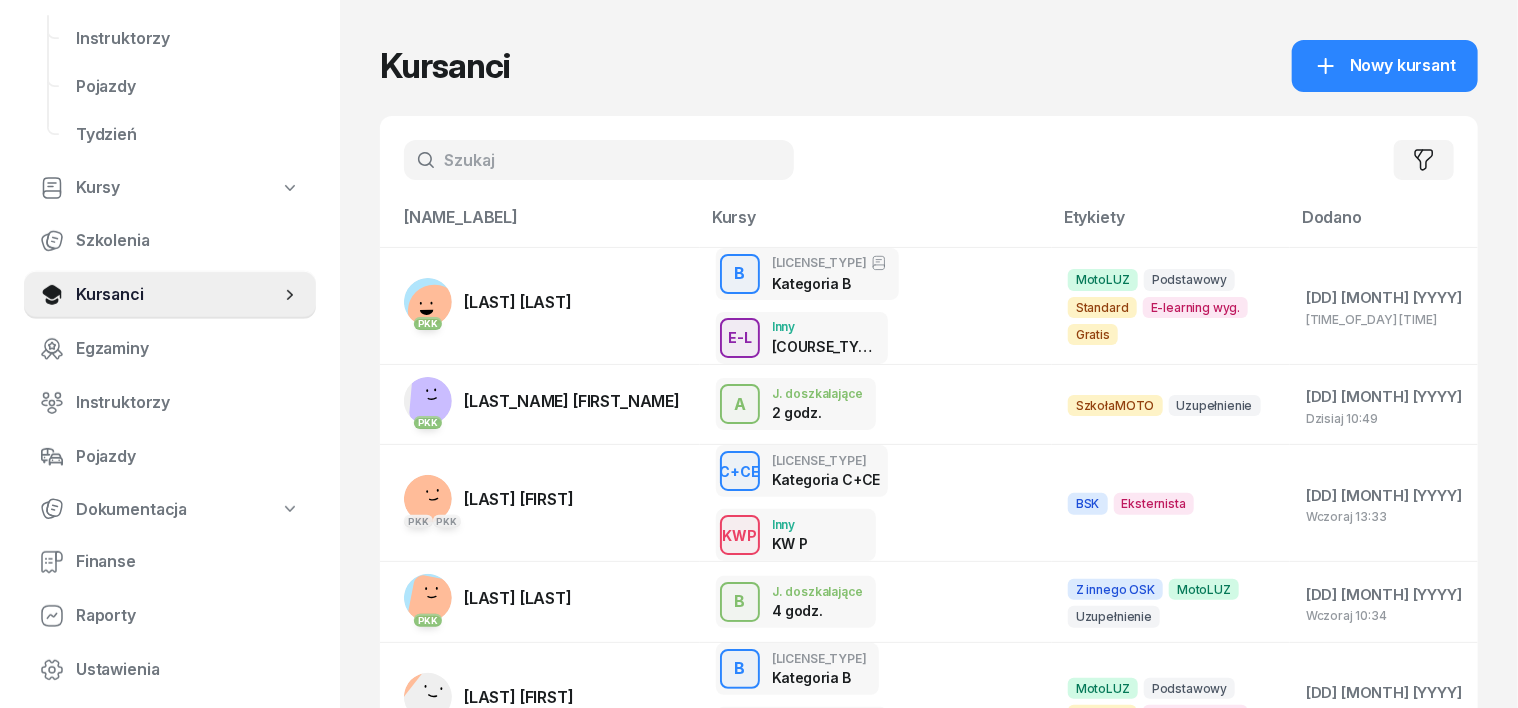 click at bounding box center (599, 160) 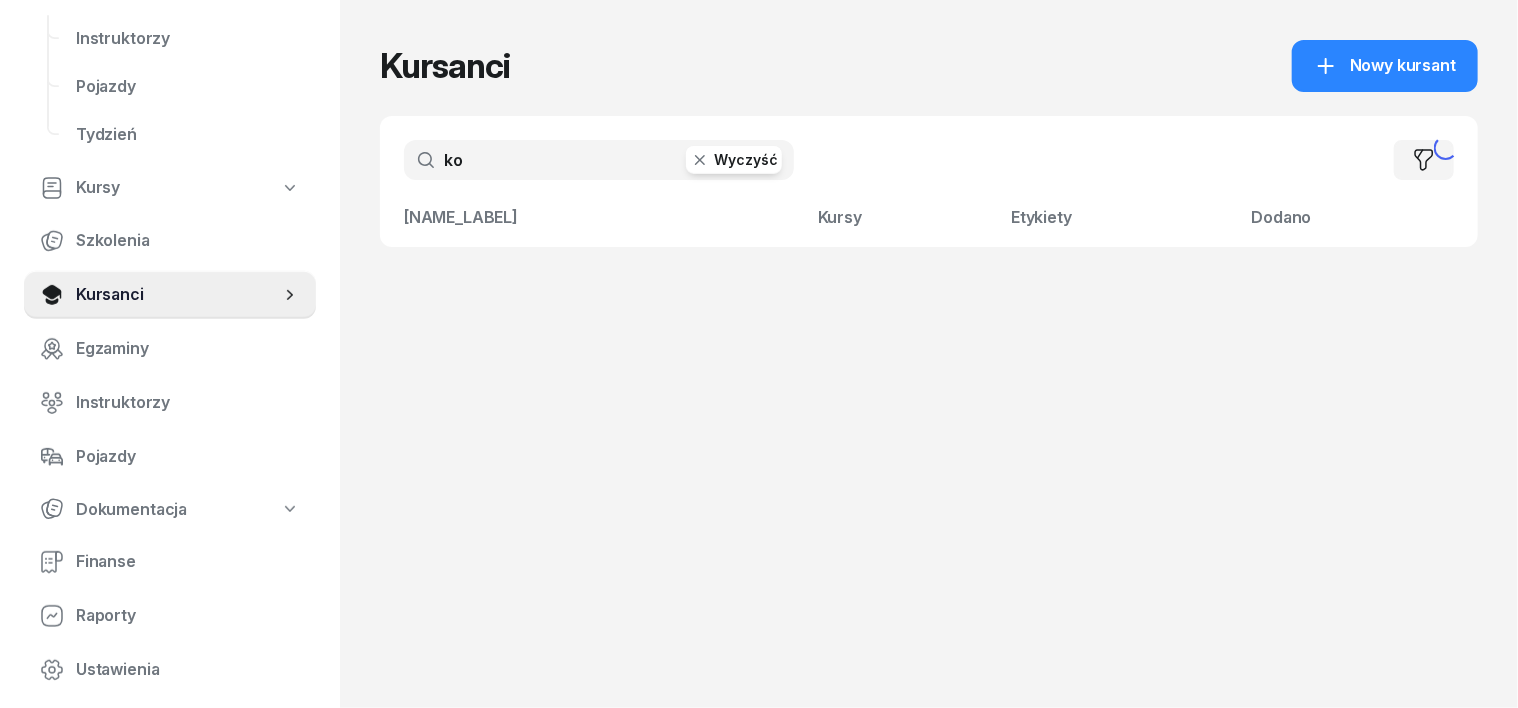 type on "k" 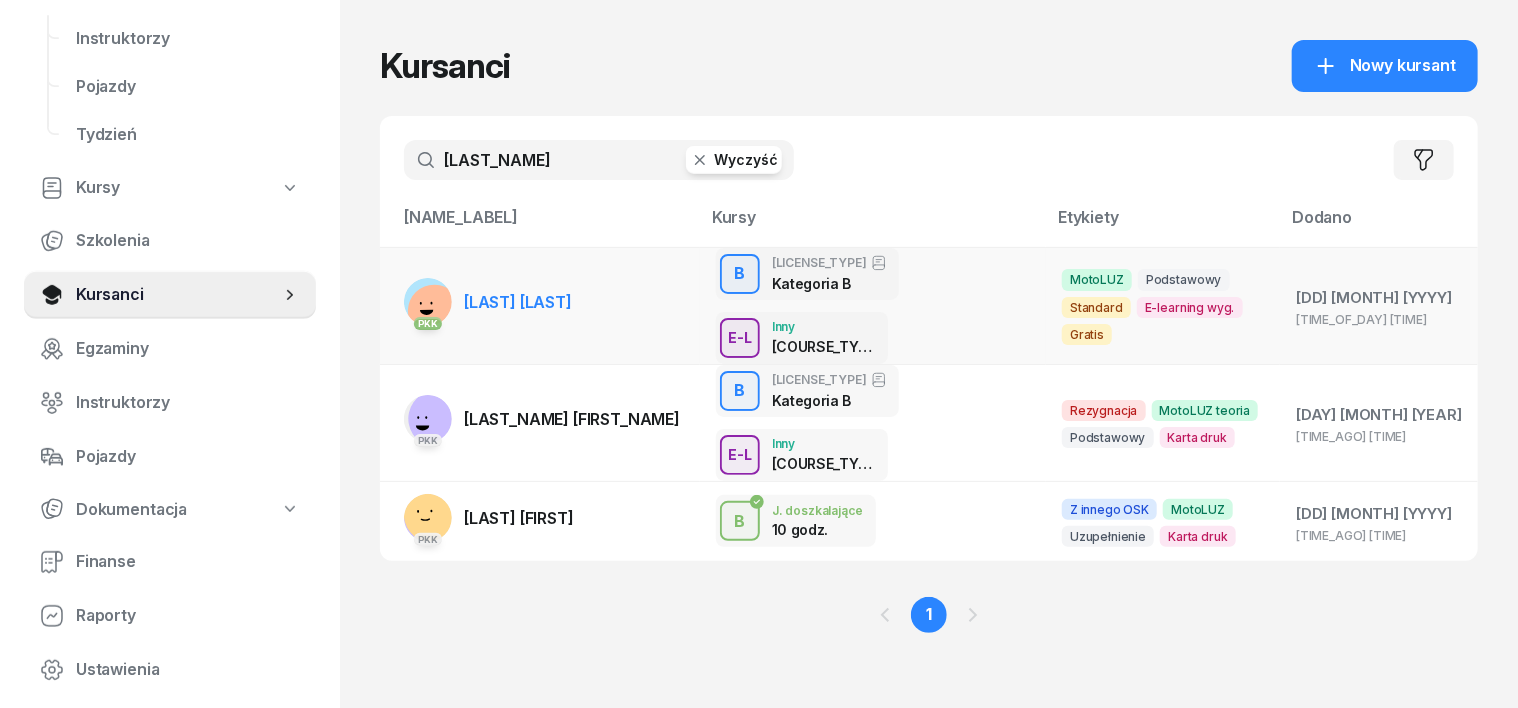 type on "[LAST_NAME]" 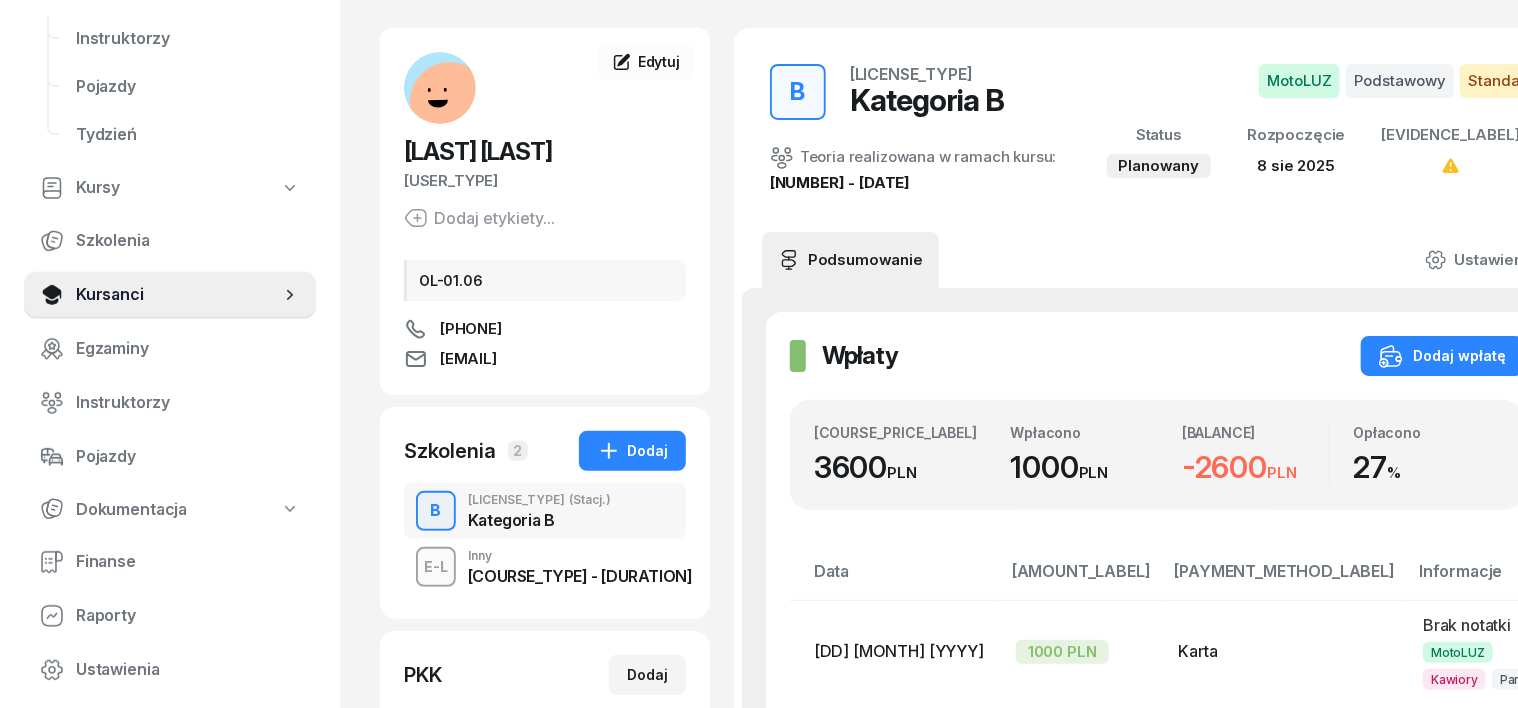 scroll, scrollTop: 250, scrollLeft: 0, axis: vertical 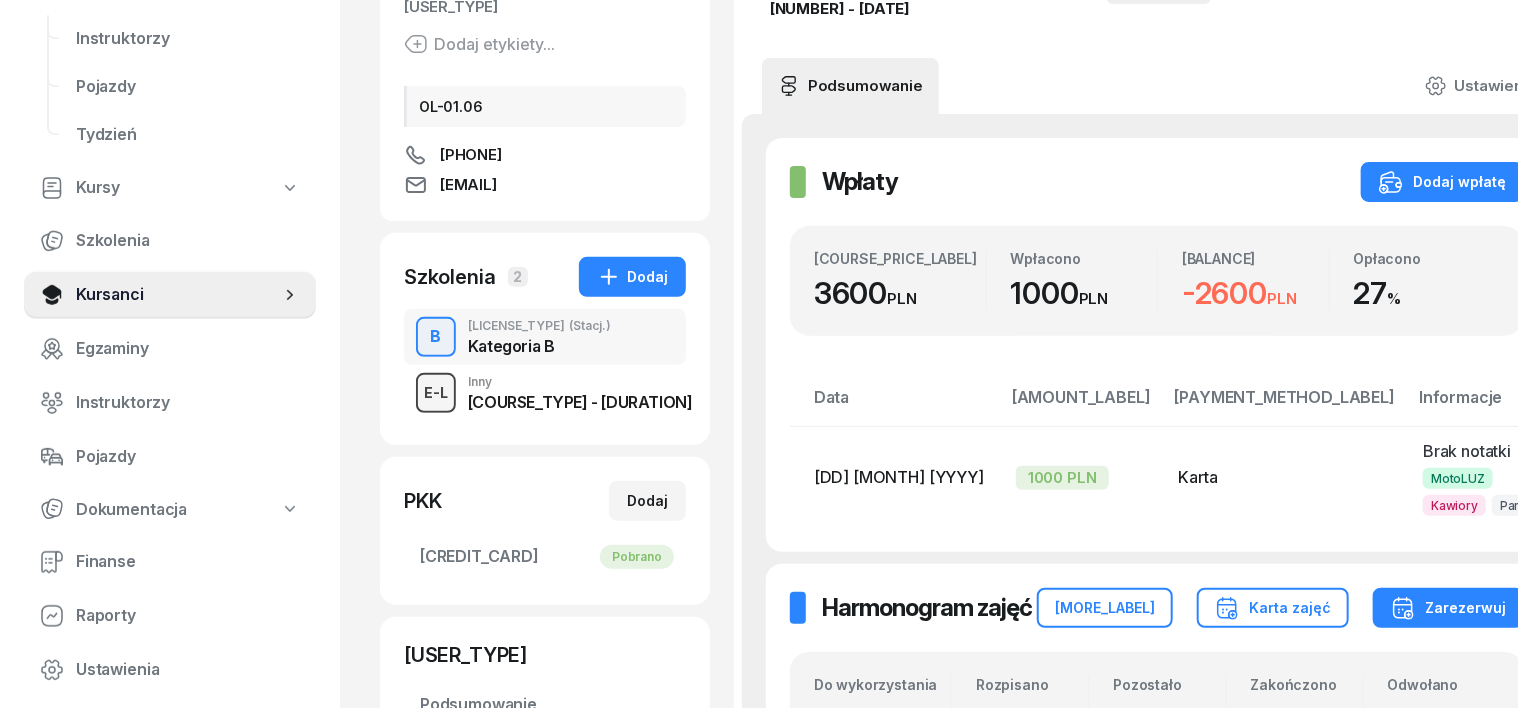 click on "E-L" at bounding box center (436, 392) 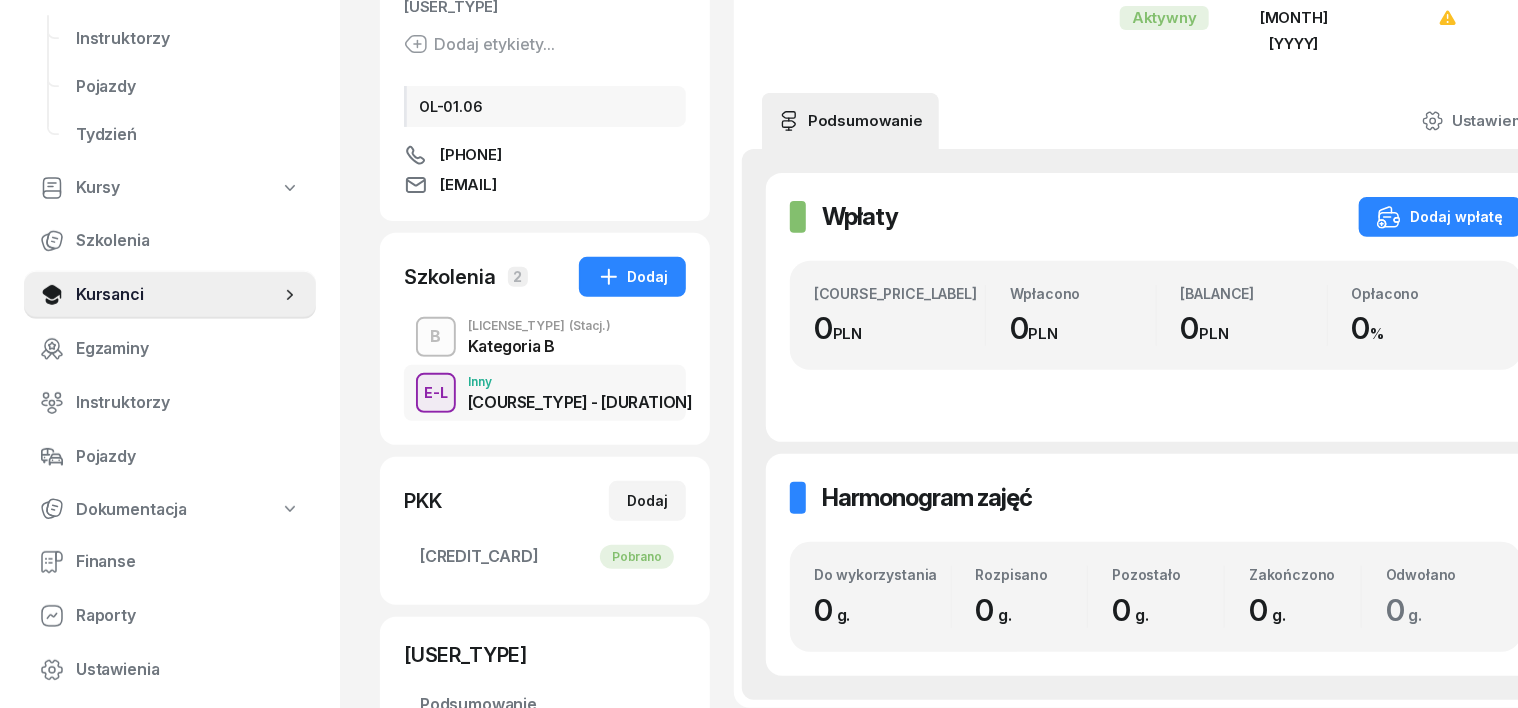 scroll, scrollTop: 0, scrollLeft: 0, axis: both 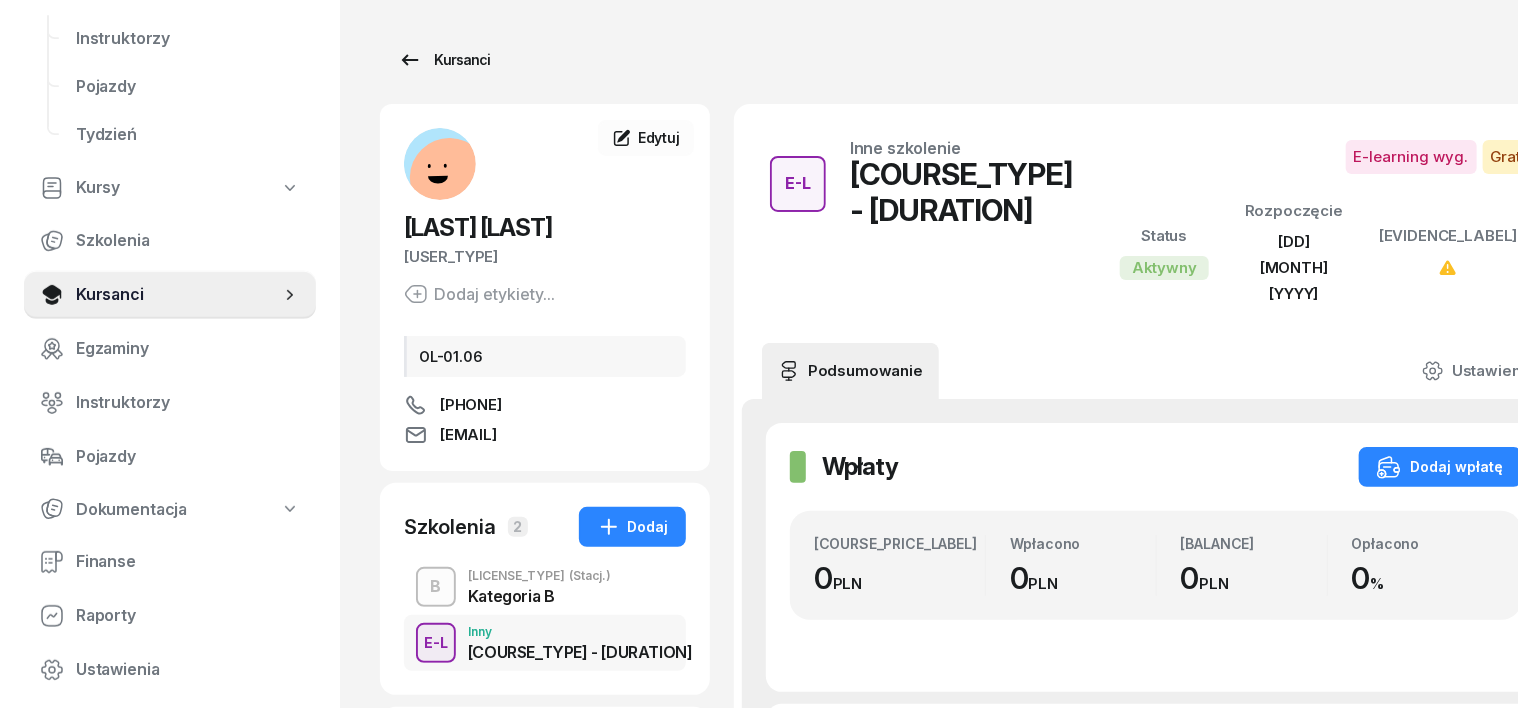 click on "Kursanci" at bounding box center [444, 60] 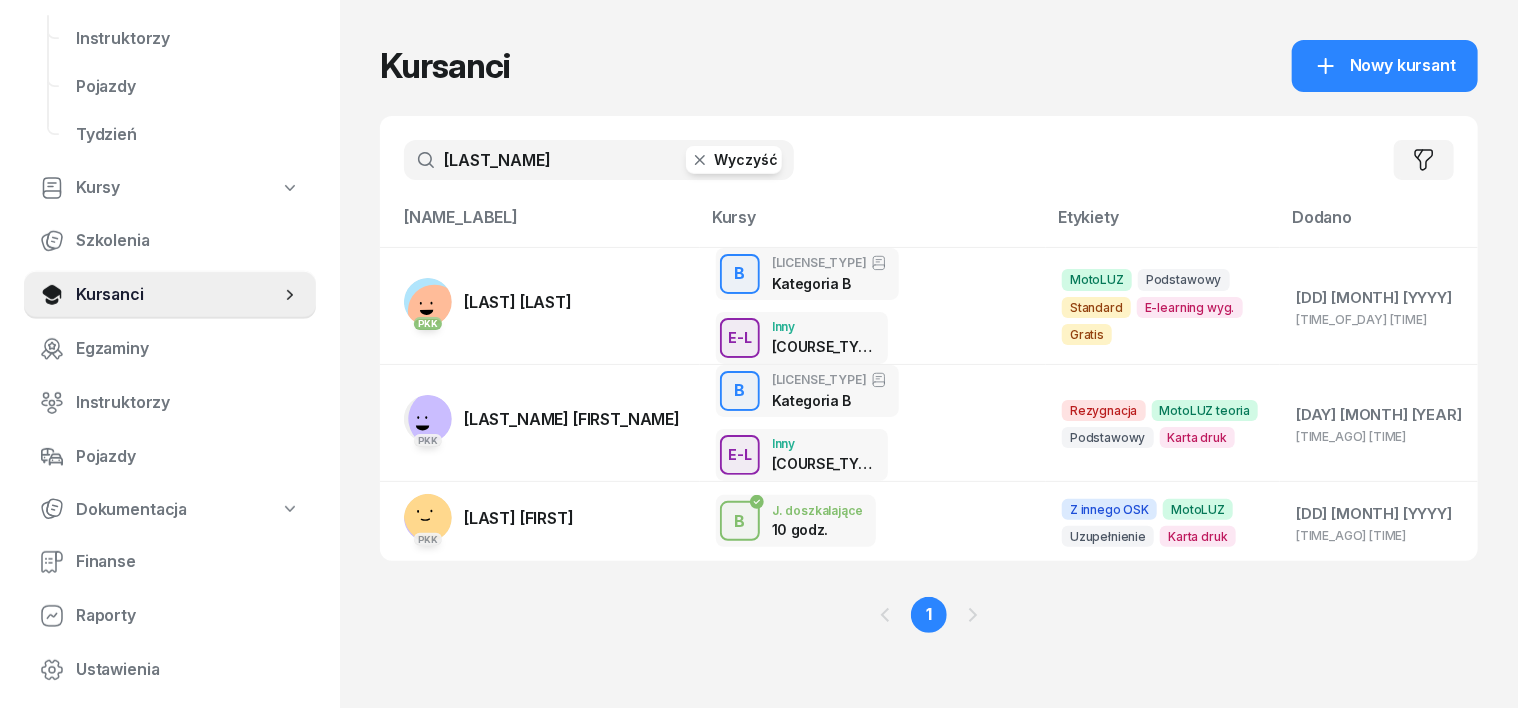 click 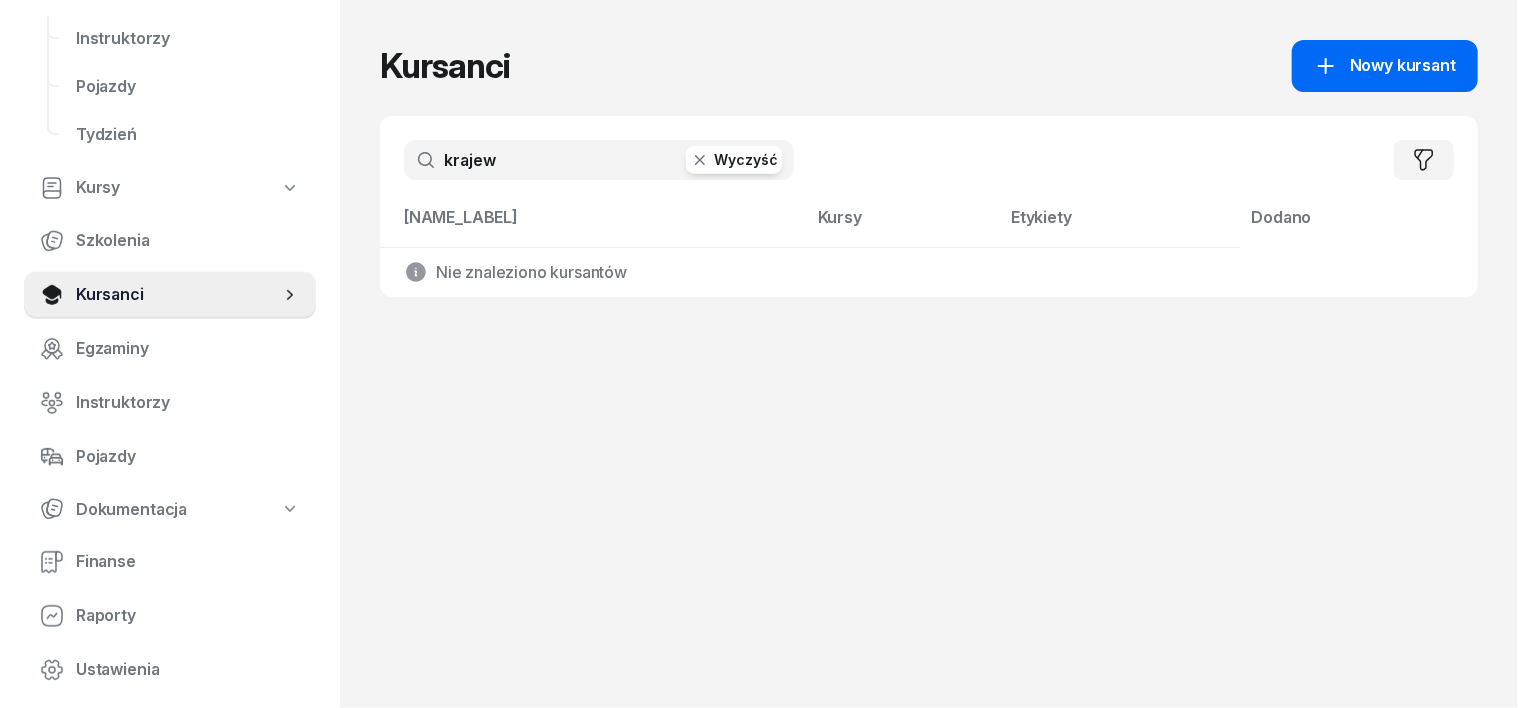 type on "krajew" 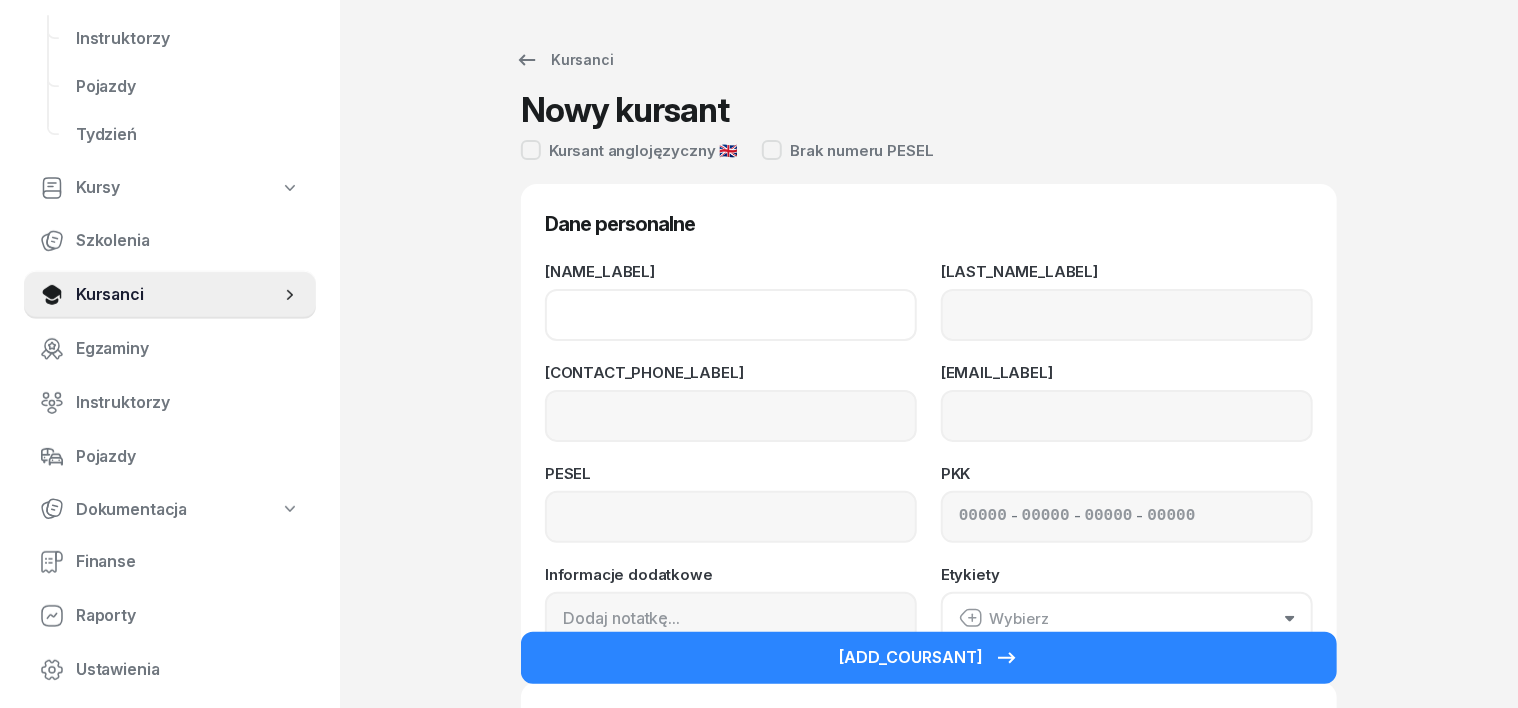 click on "[NAME_LABEL]" 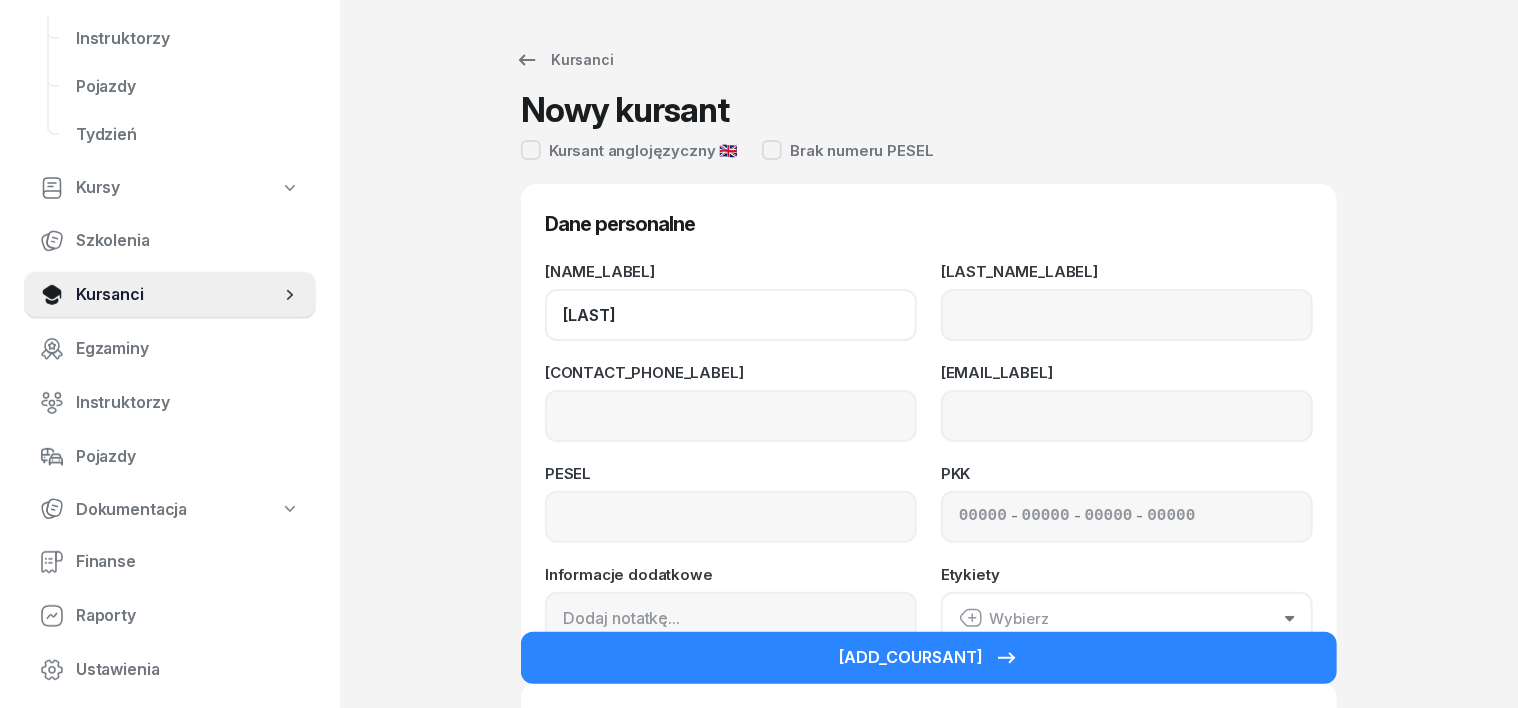 type on "[LAST]" 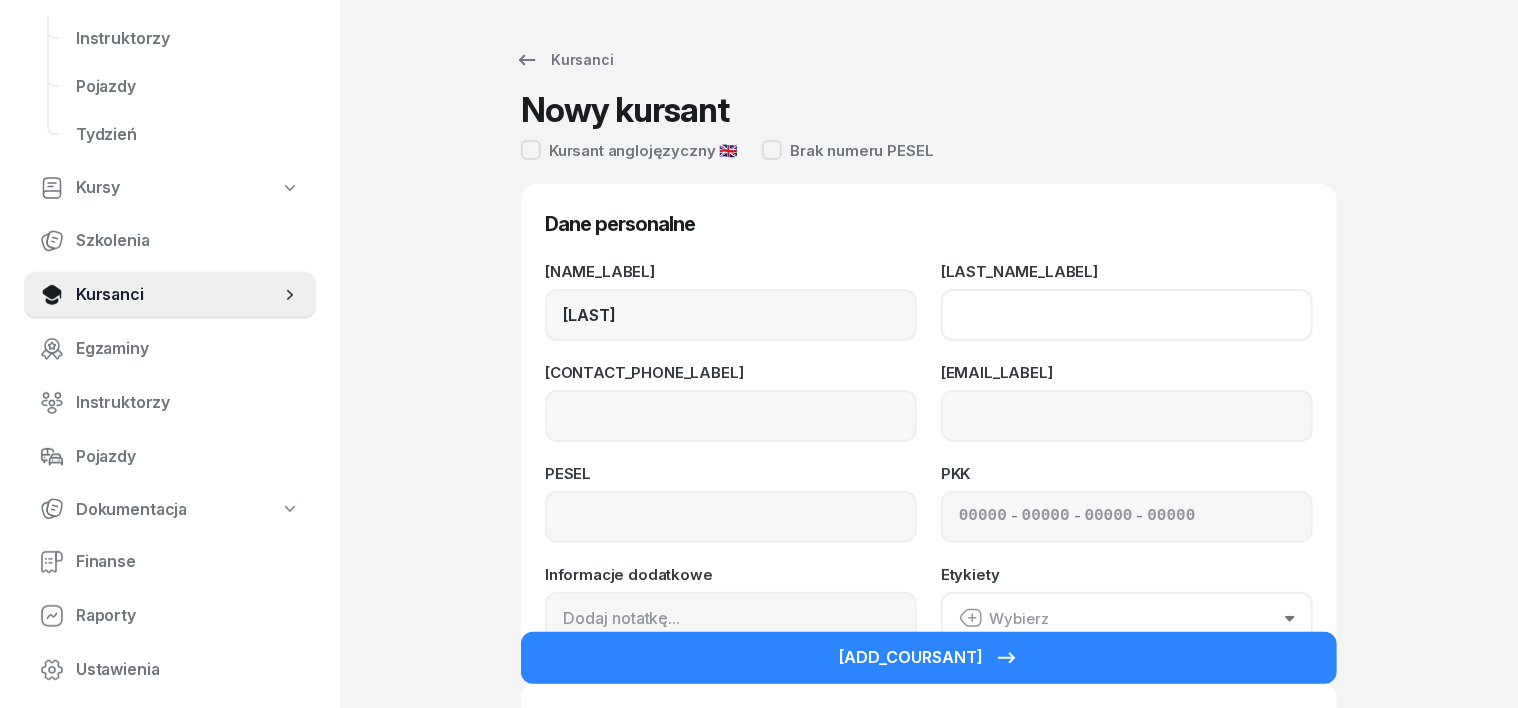click on "[LAST_NAME_LABEL]" 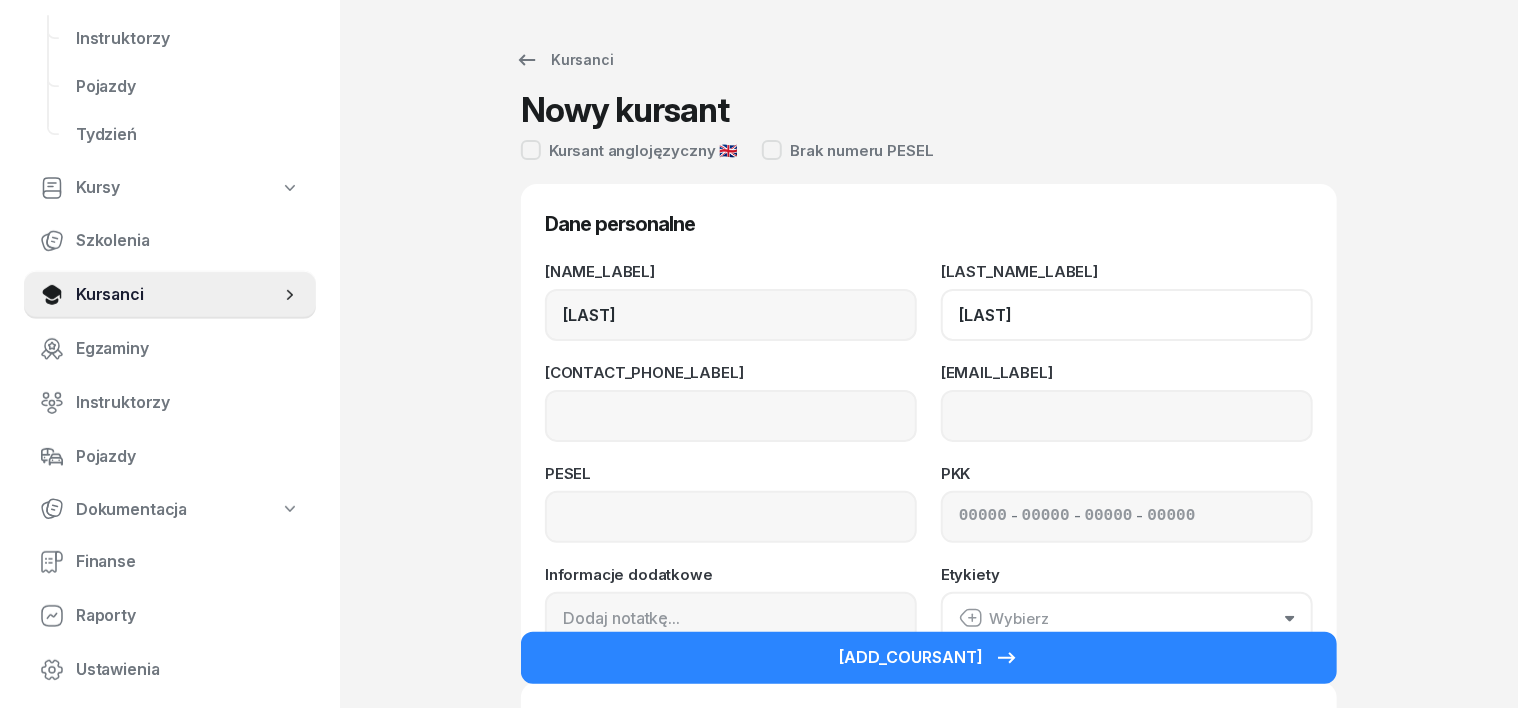 type on "[LAST]" 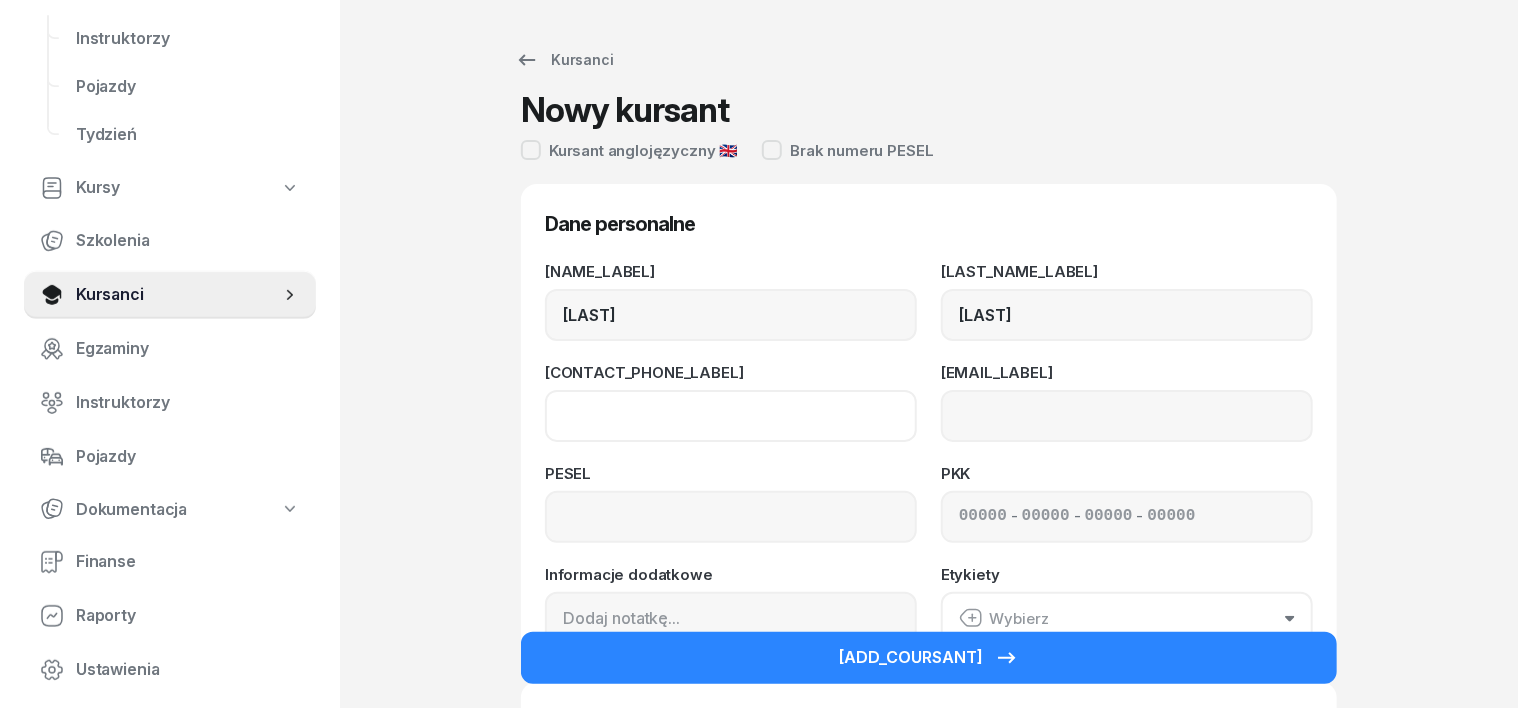 click on "[CONTACT_PHONE_LABEL]" 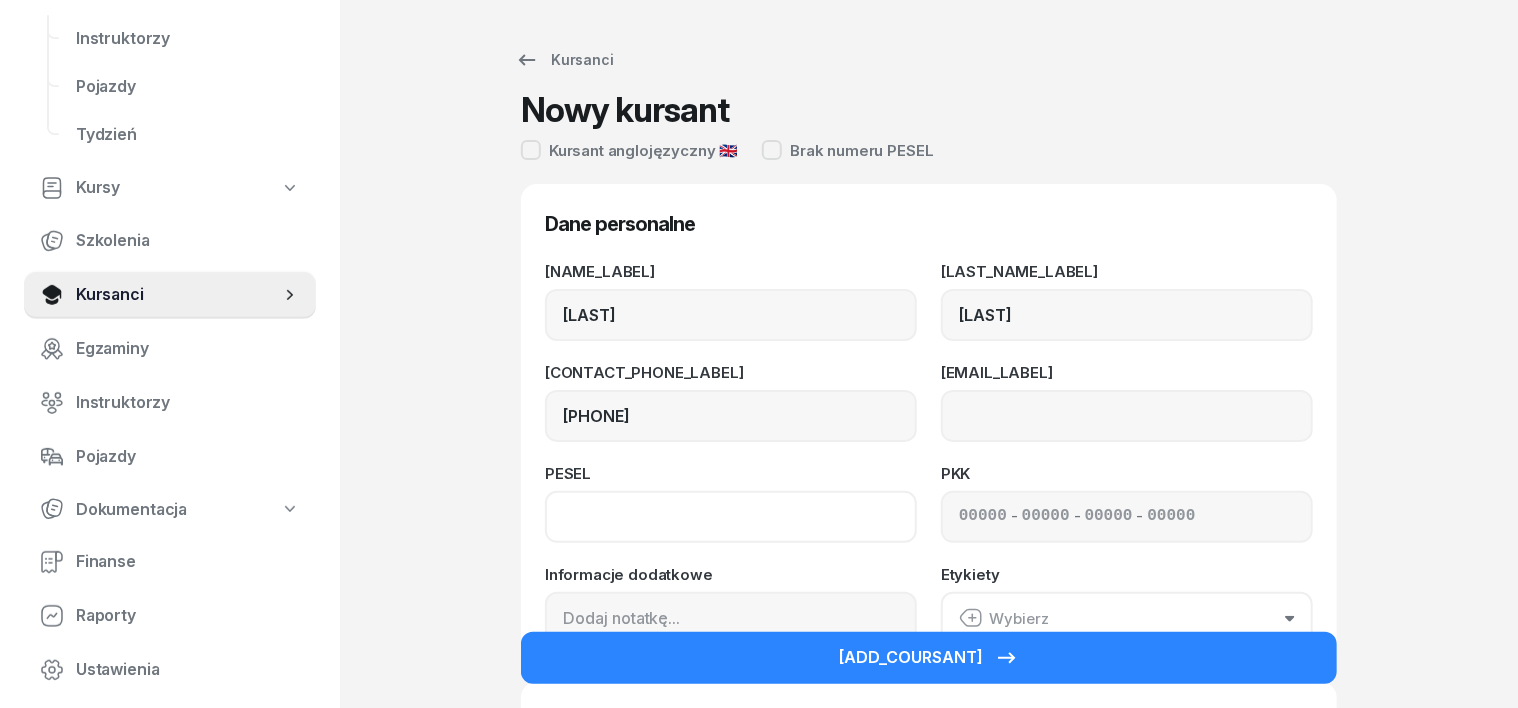 type on "[PHONE]" 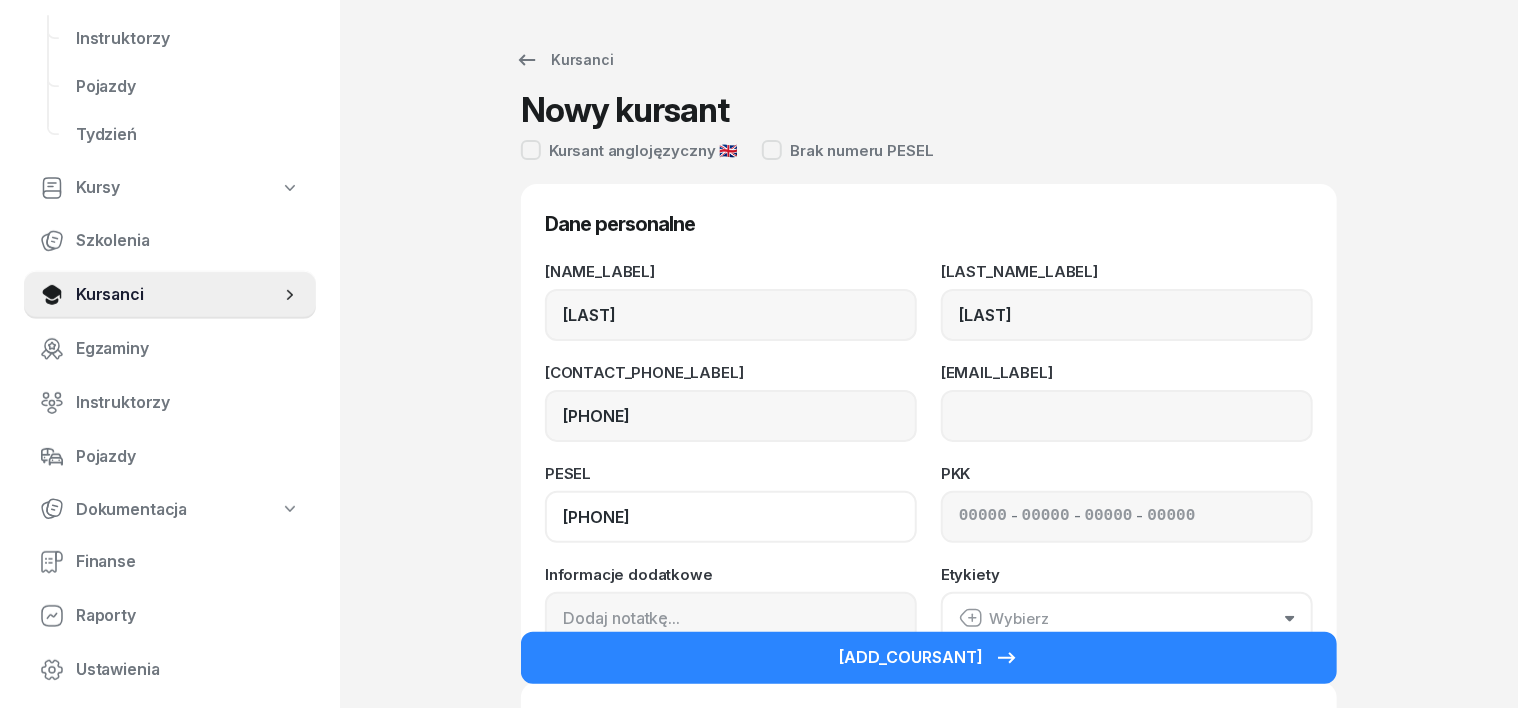 type on "[PHONE]" 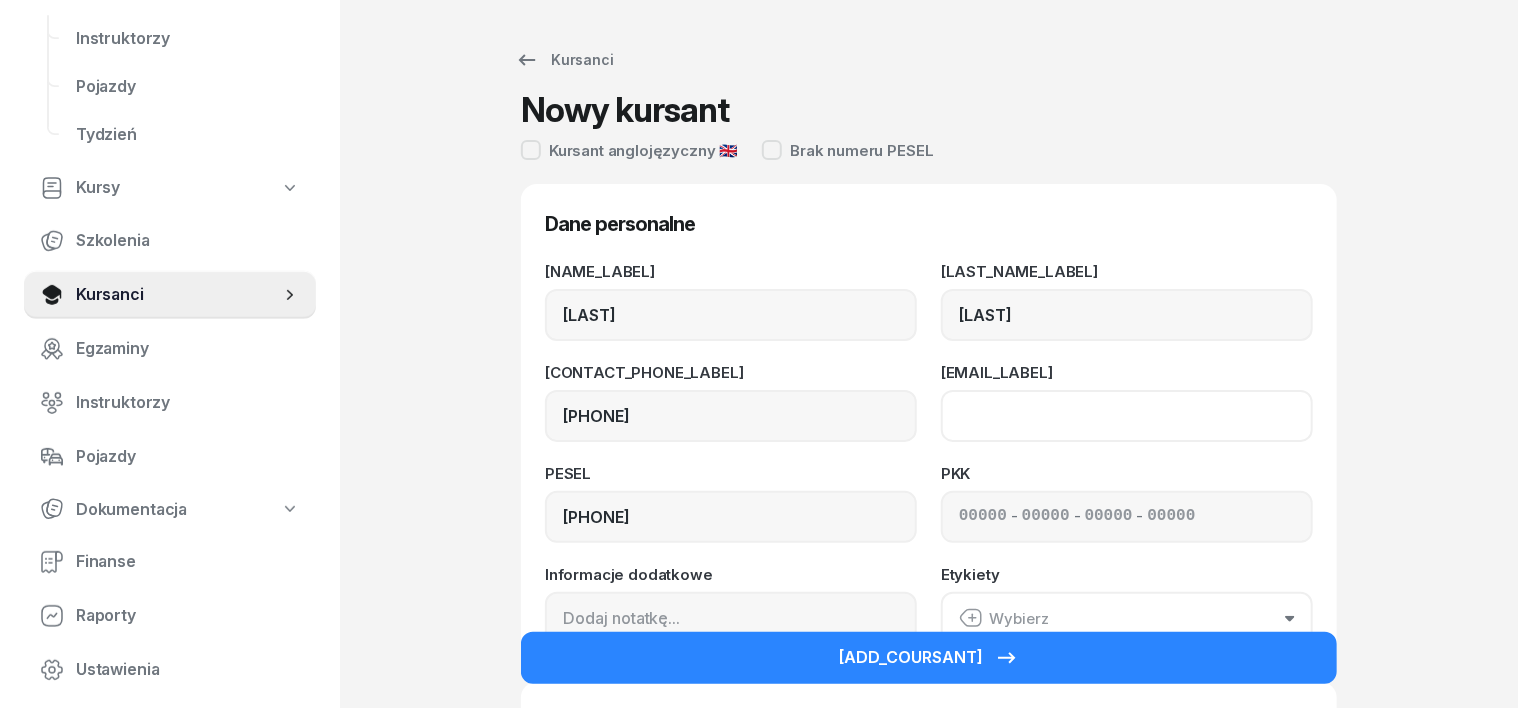 click on "[EMAIL_LABEL]" 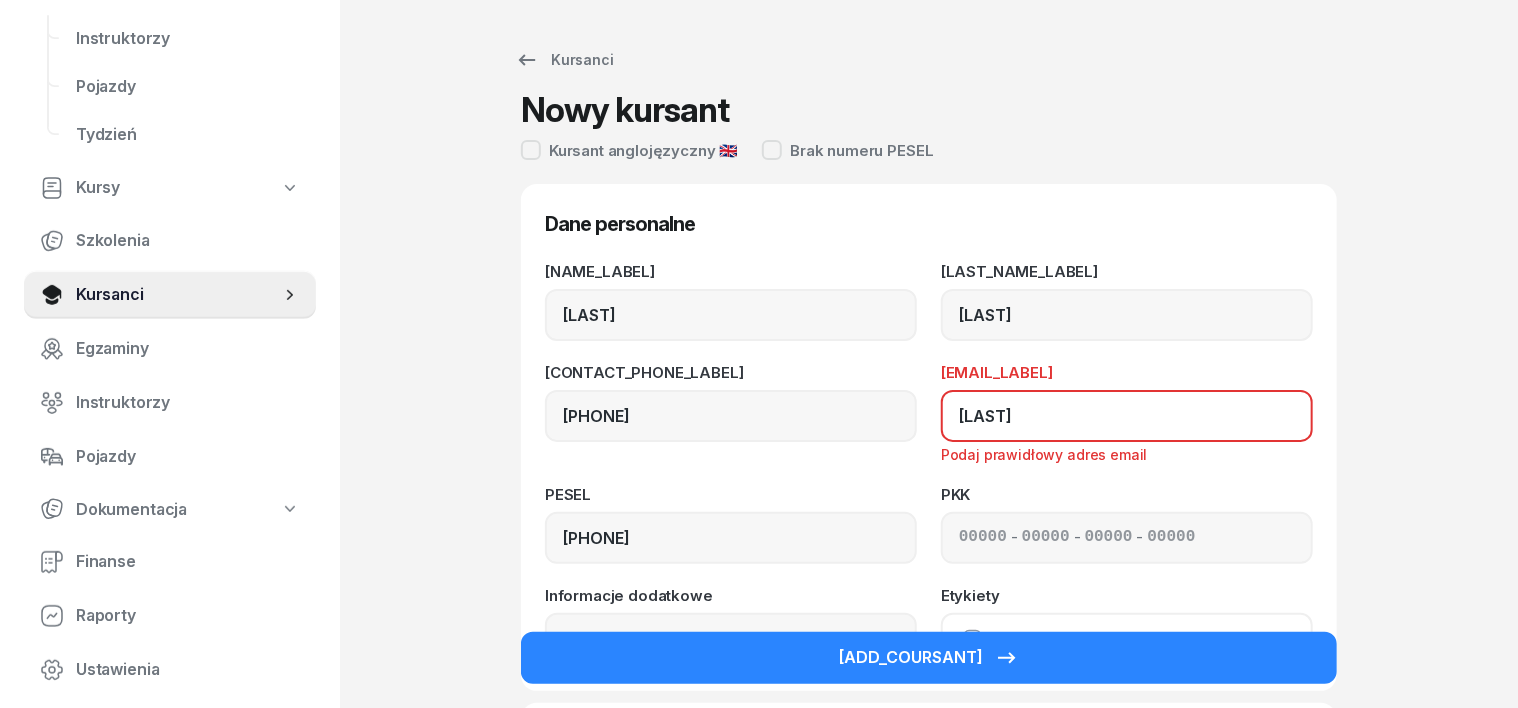 click on "[LAST]" 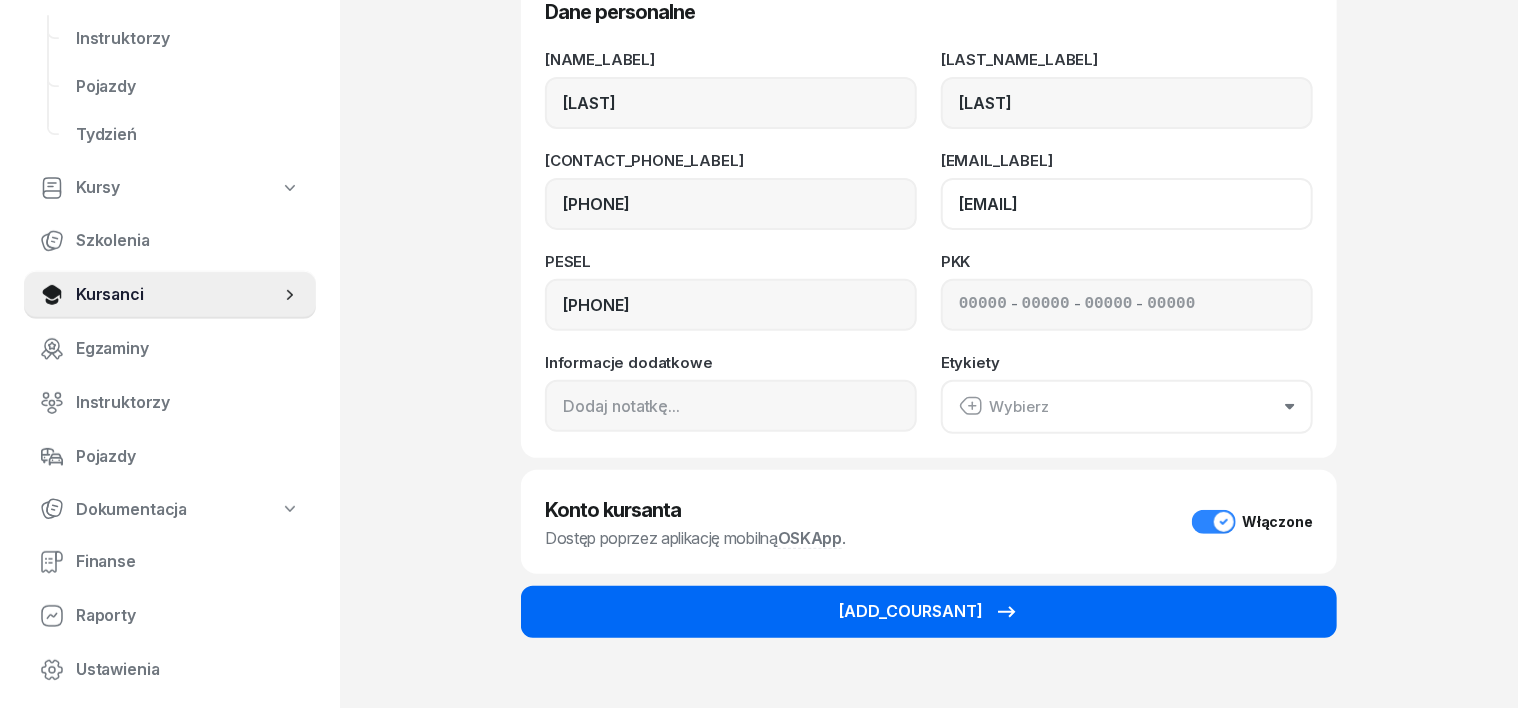 scroll, scrollTop: 252, scrollLeft: 0, axis: vertical 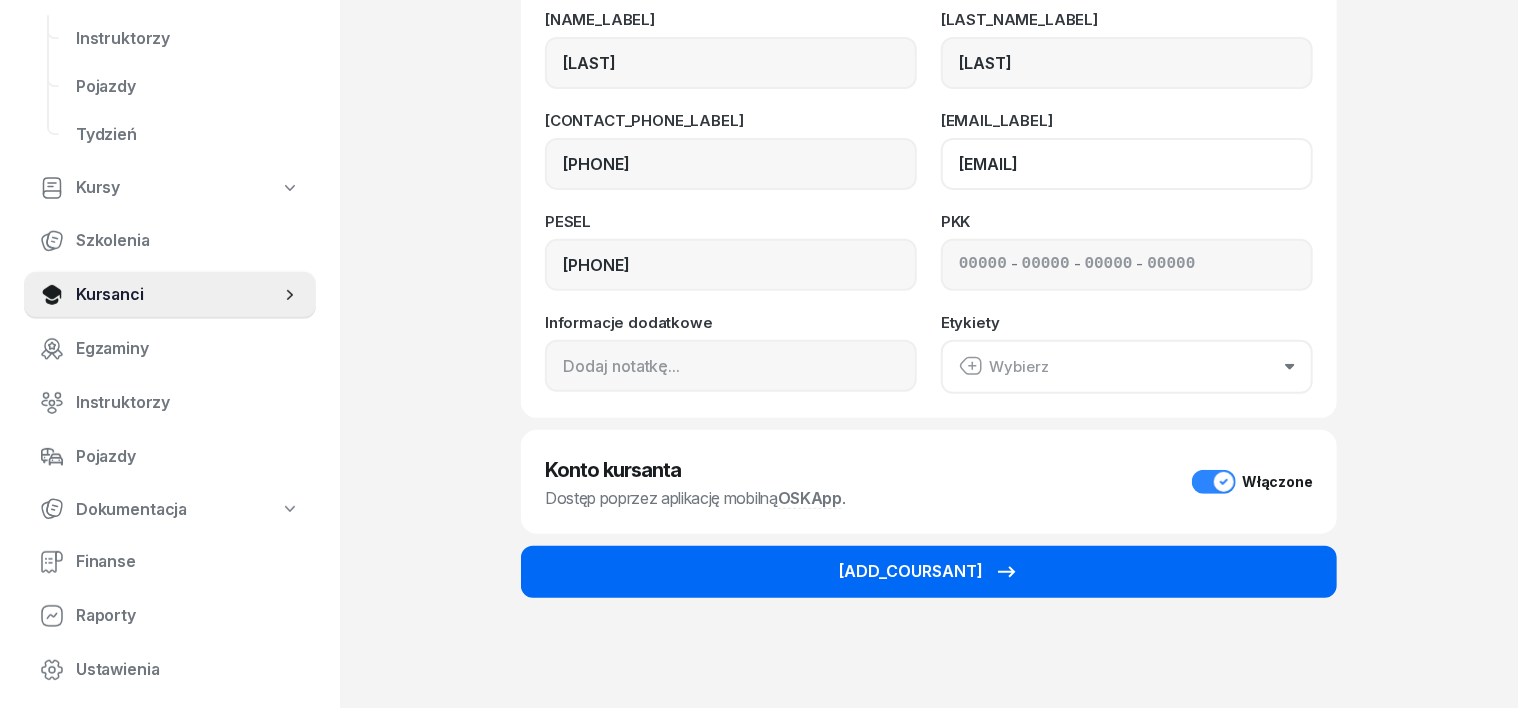 type on "[EMAIL]" 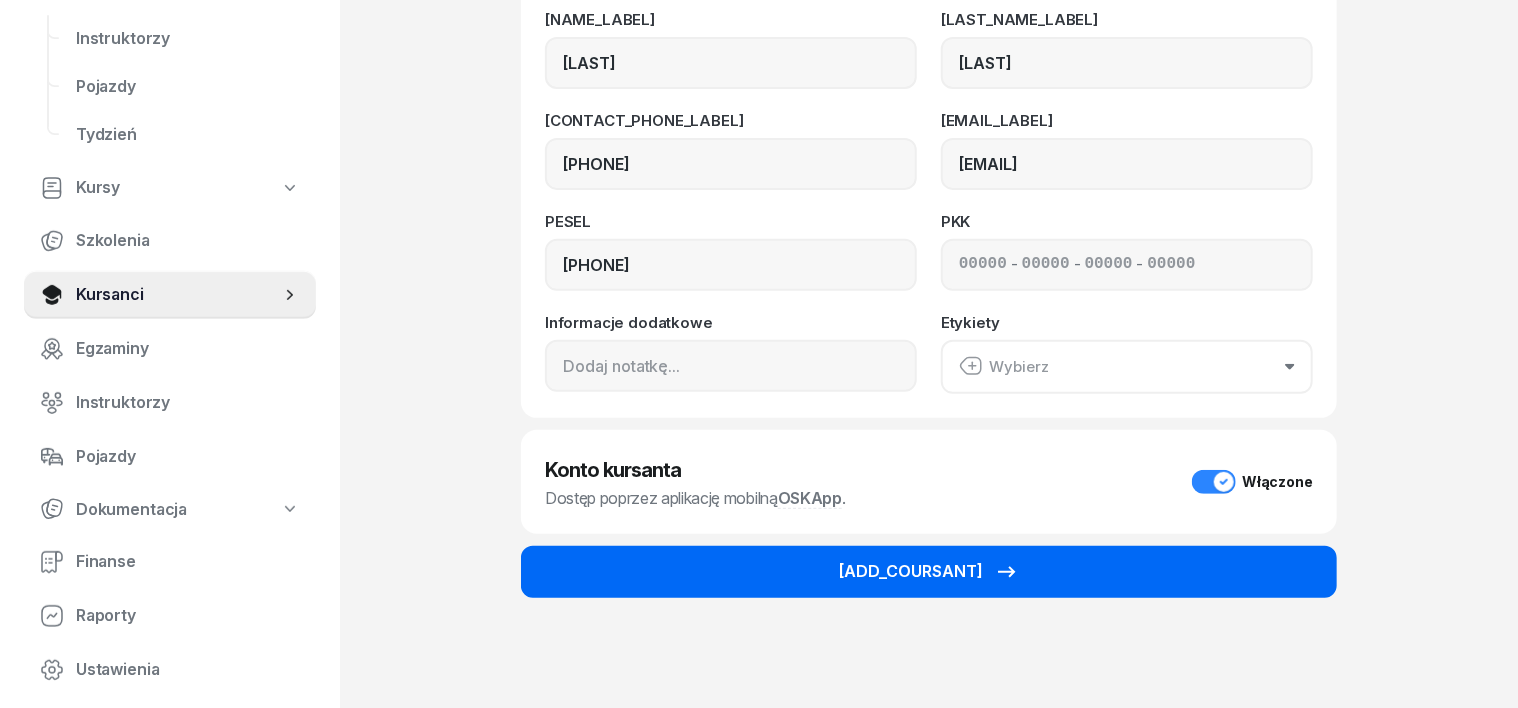 click on "[ADD_COURSANT]" at bounding box center (929, 572) 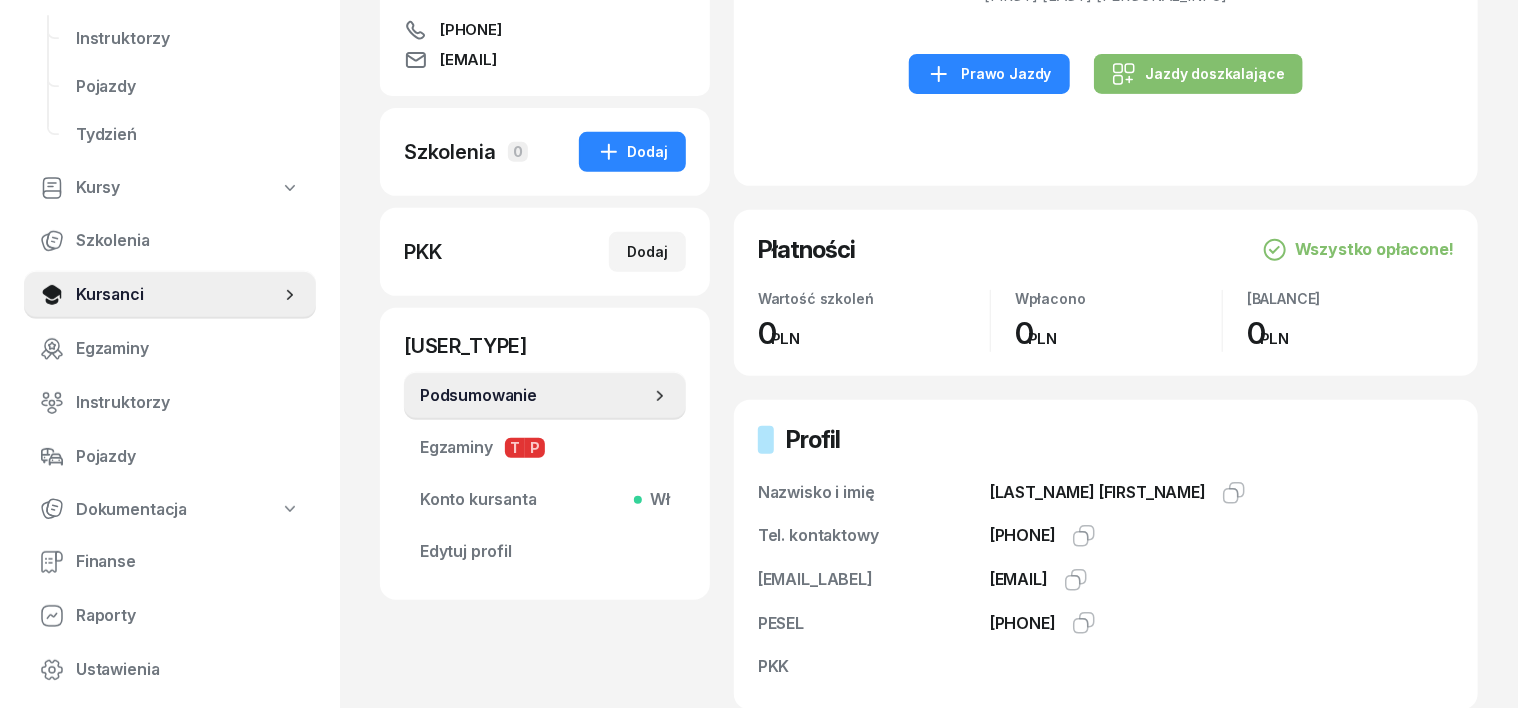 scroll, scrollTop: 250, scrollLeft: 0, axis: vertical 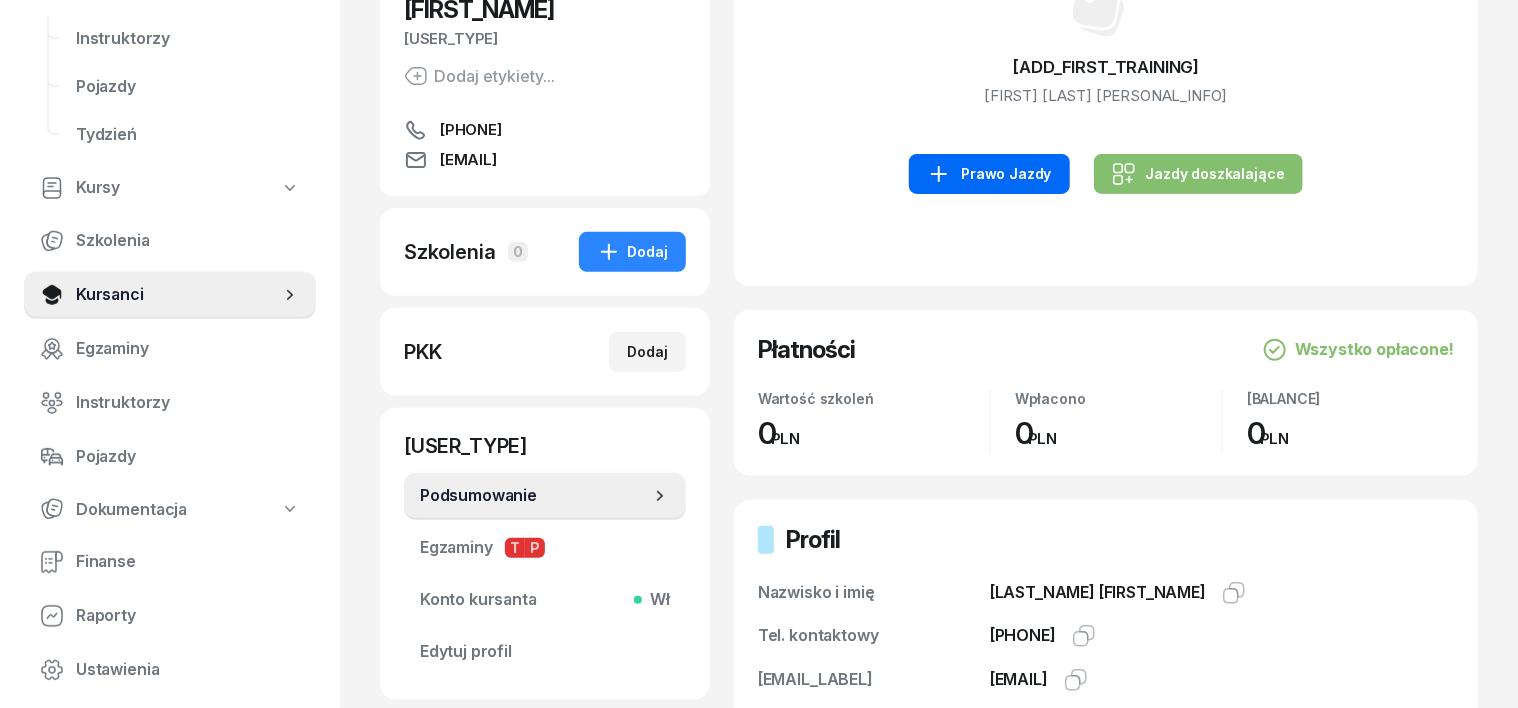 click on "Prawo Jazdy" at bounding box center (989, 174) 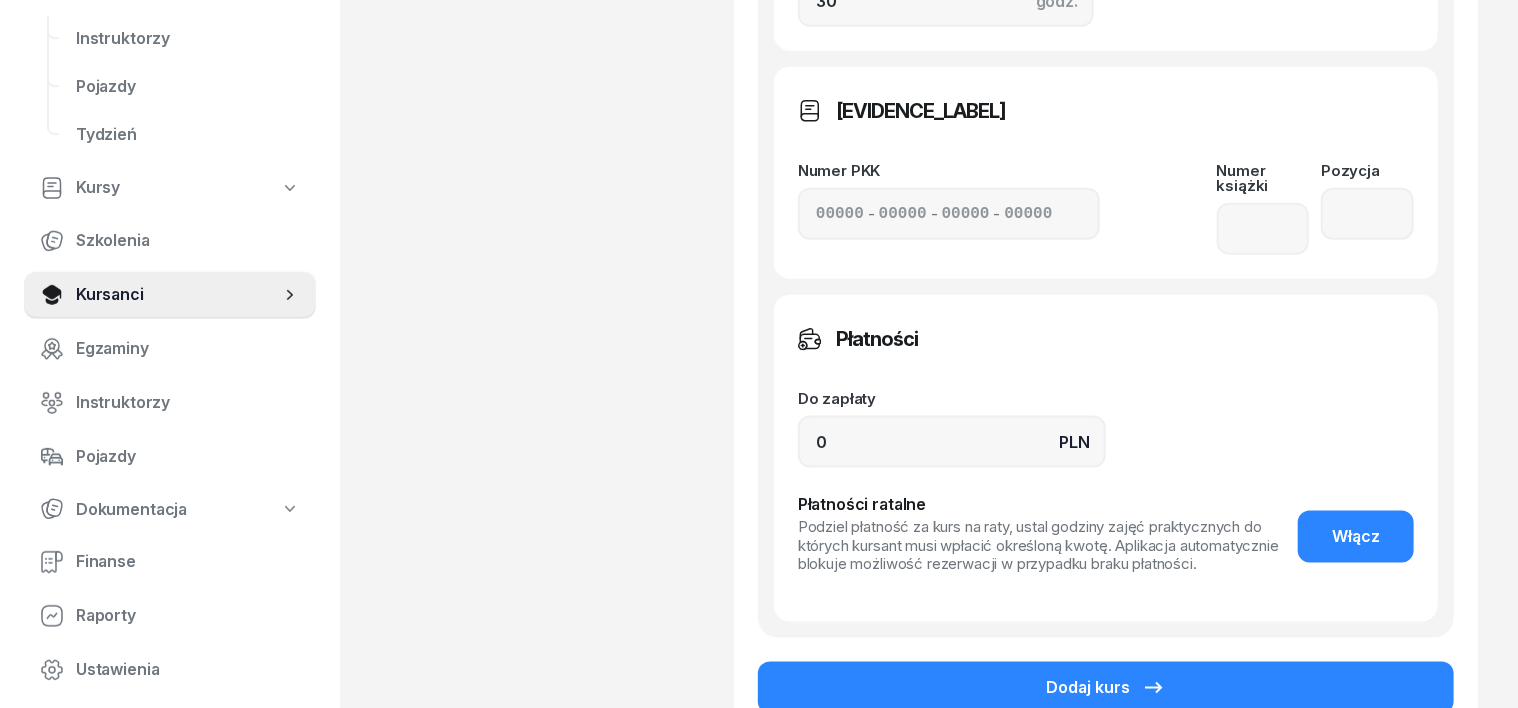 scroll, scrollTop: 1124, scrollLeft: 0, axis: vertical 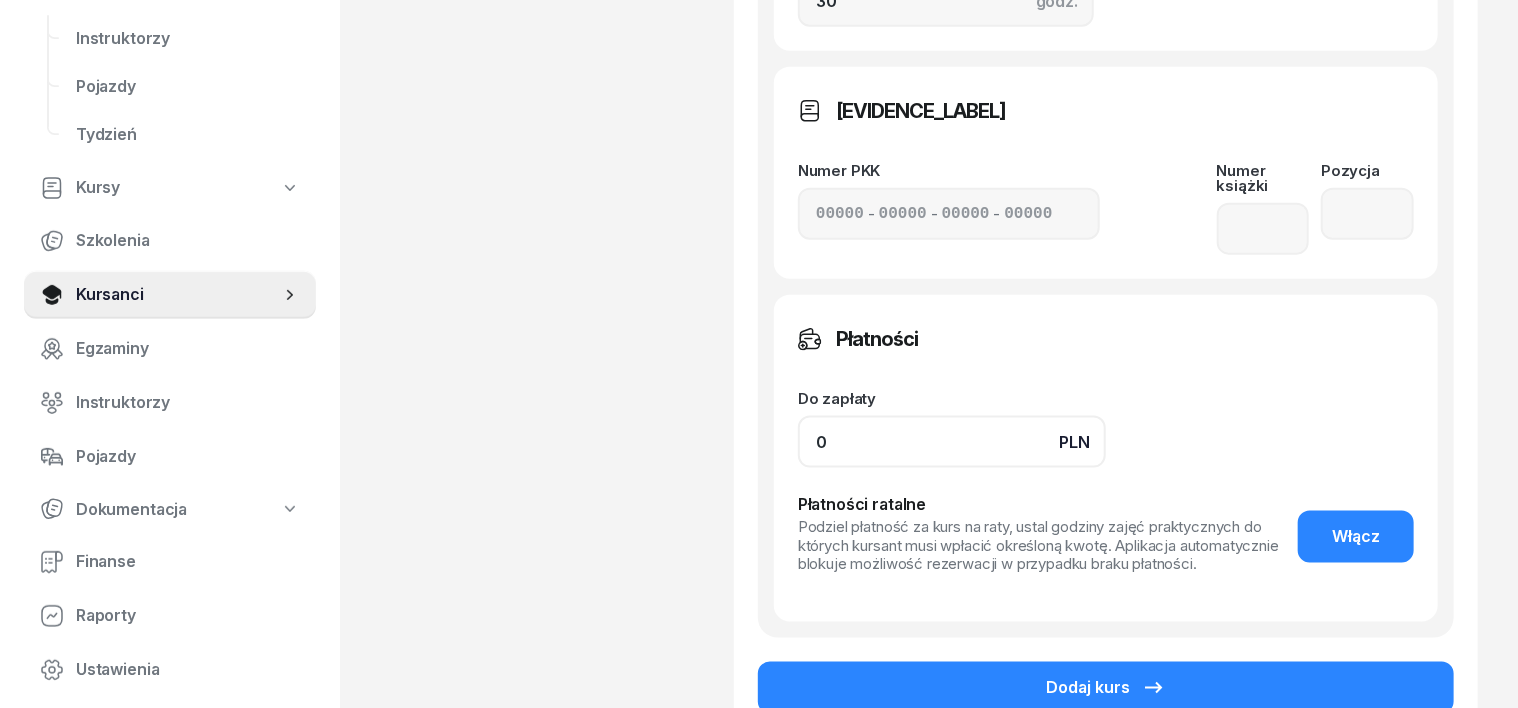 click on "0" 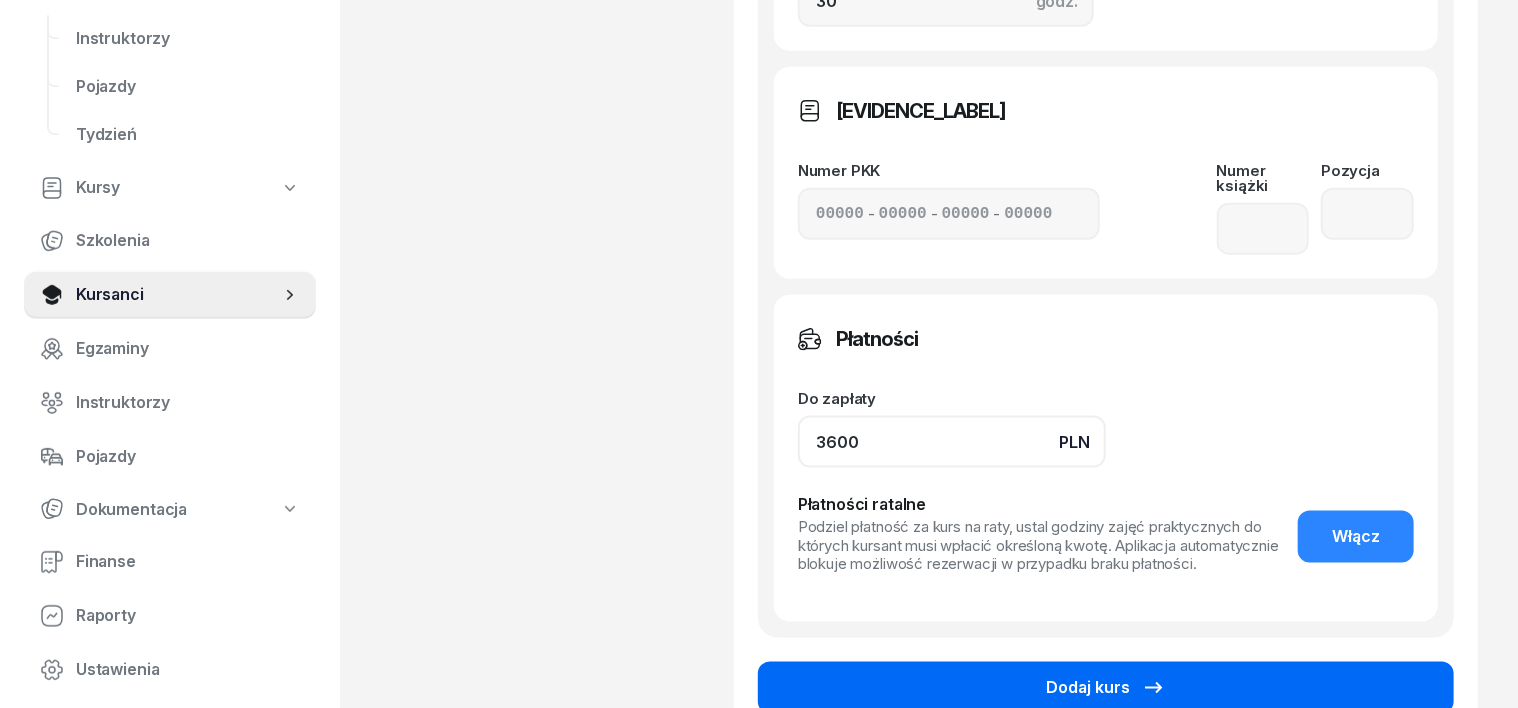 type on "3600" 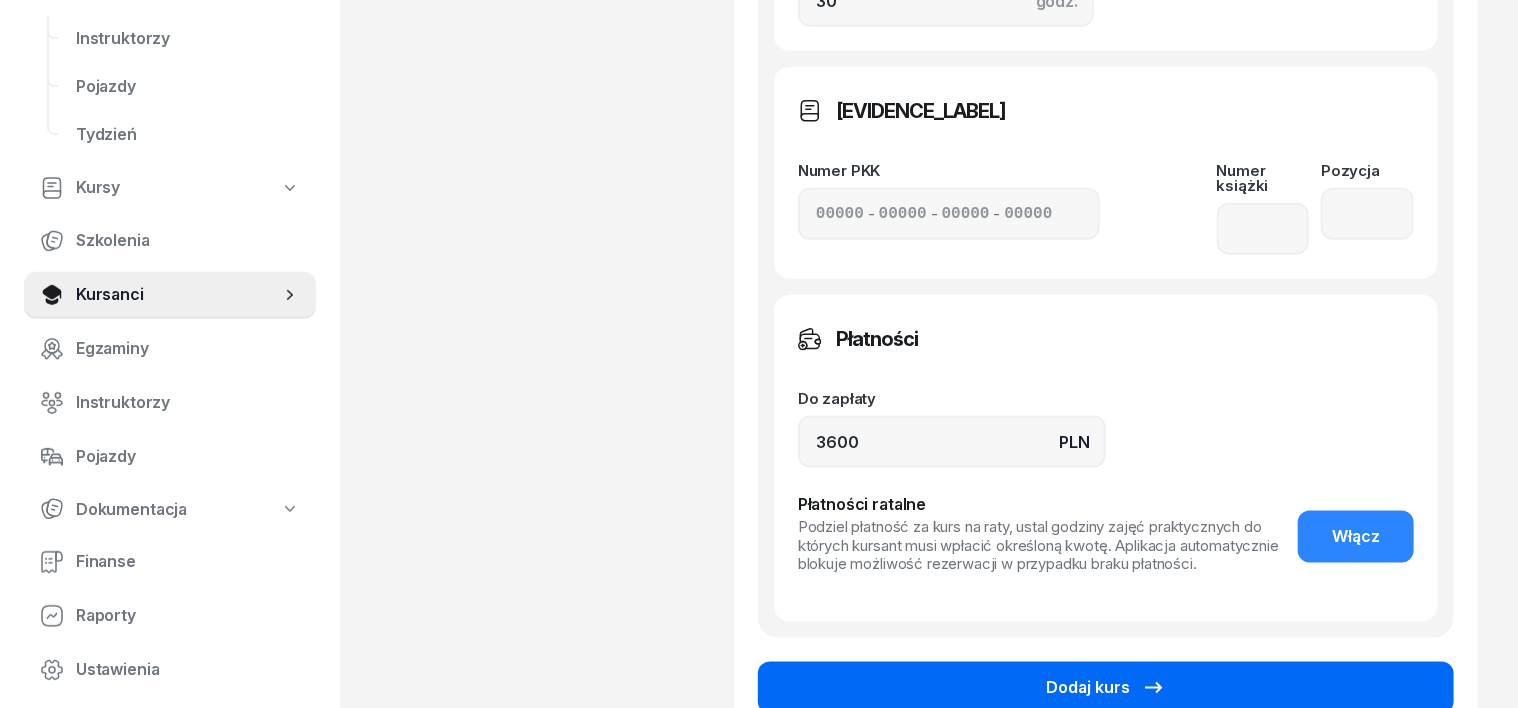click on "Dodaj kurs" at bounding box center (1106, 688) 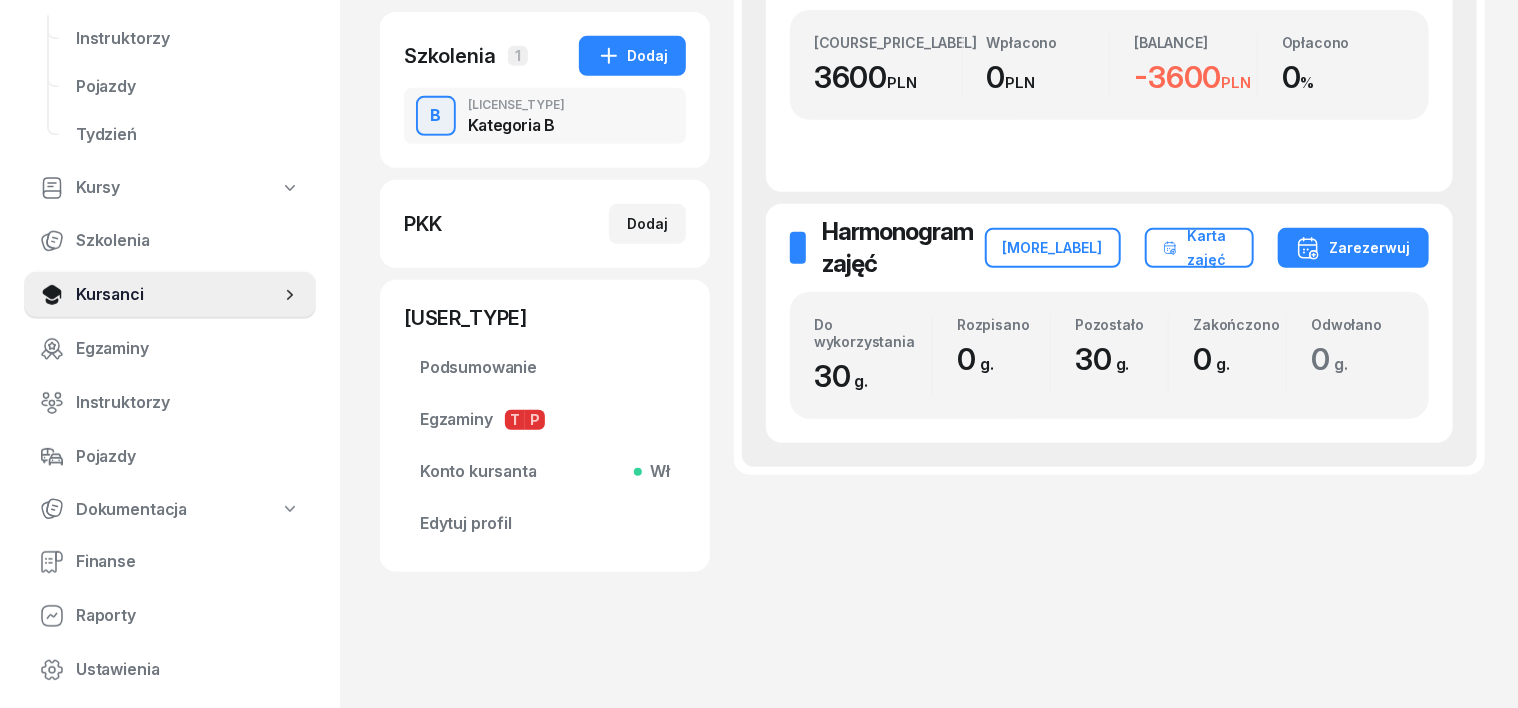 scroll, scrollTop: 0, scrollLeft: 0, axis: both 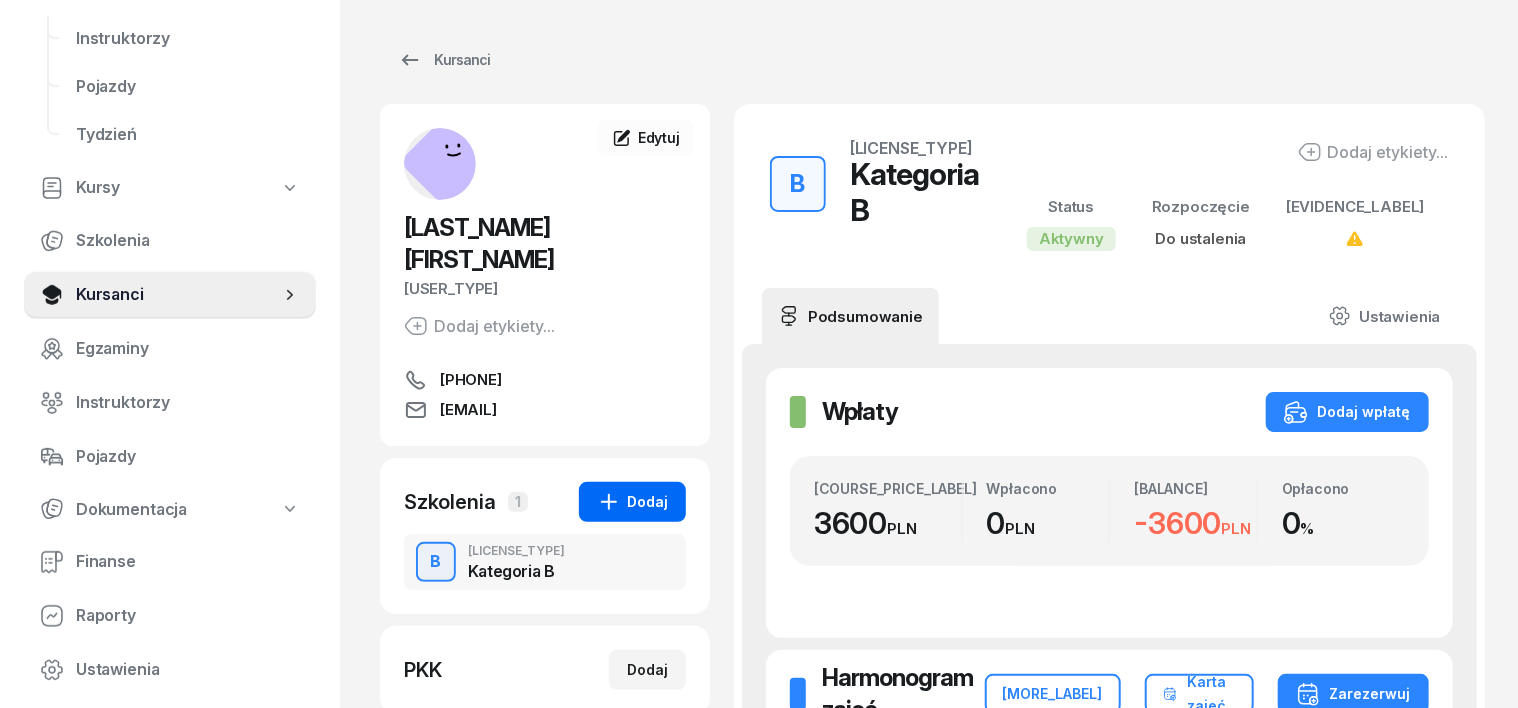 click on "Dodaj" 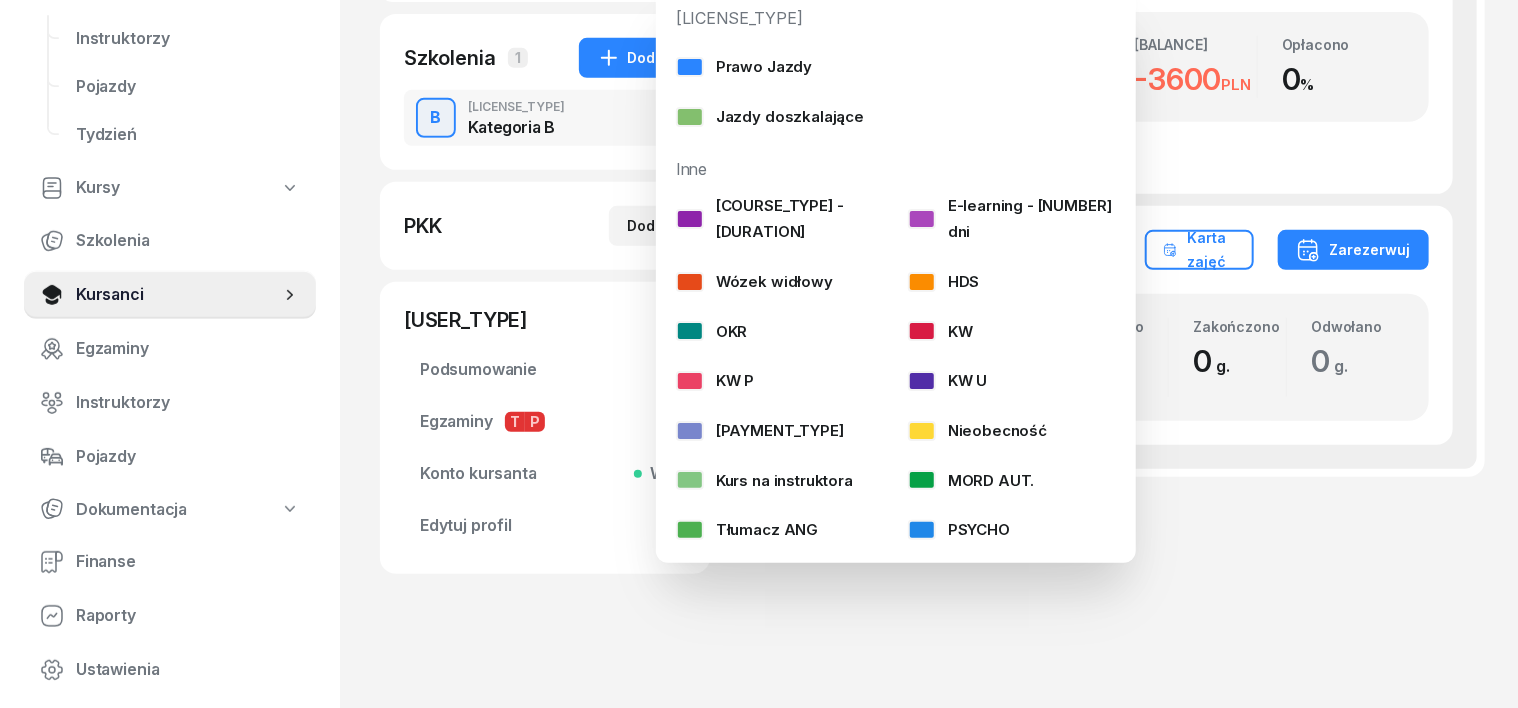 scroll, scrollTop: 446, scrollLeft: 0, axis: vertical 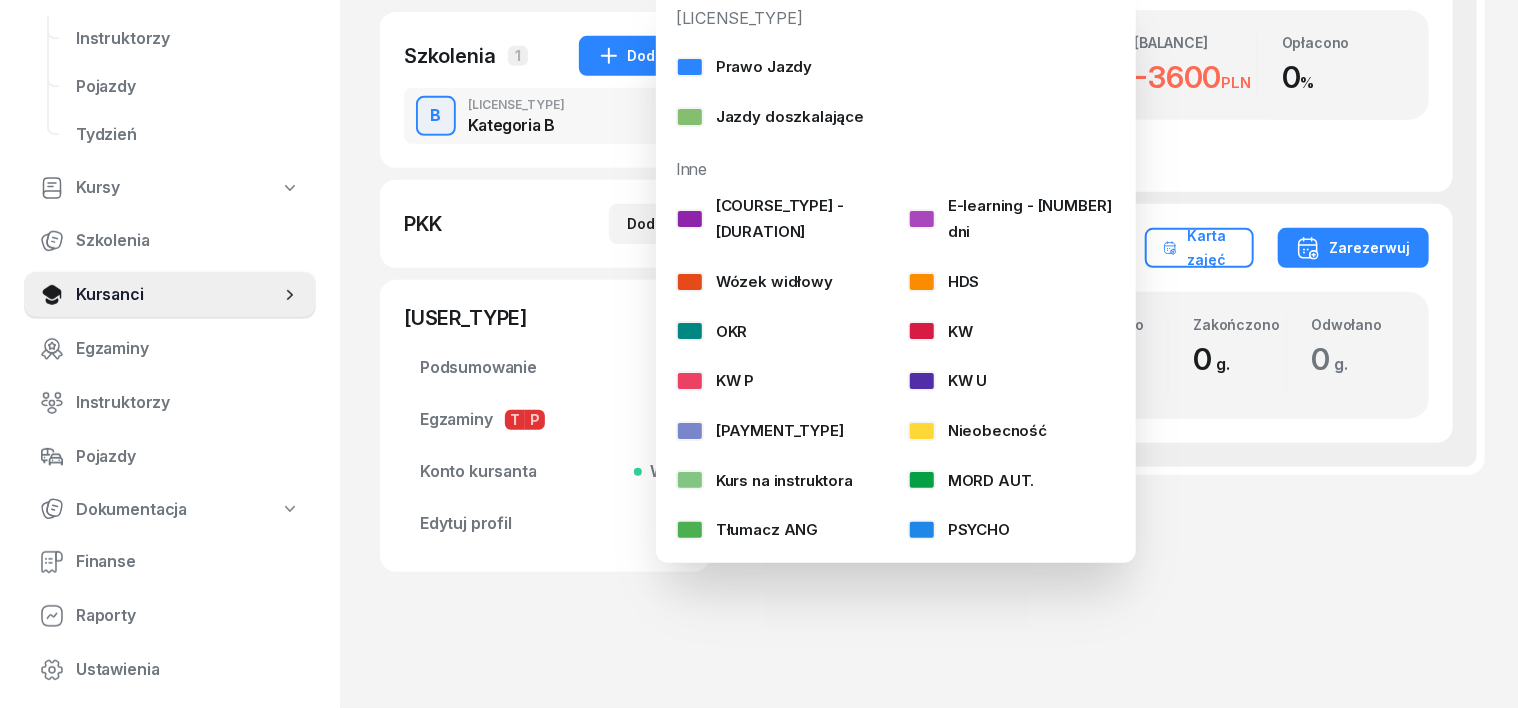 click on "[LICENSE_CATEGORY] [LICENSE_TYPE] [LICENSE_CATEGORY] [ADD_LABEL] [STATUS] [START_DATE] [SCHEDULE] [SCHEDULE] [MORE_LABEL] [CARD] [RESERVE] [AVAILABLE] [SCHEDULED] [REMAINING] [COMPLETED] [CANCELLED] [COMPLETED]" at bounding box center (1109, 115) 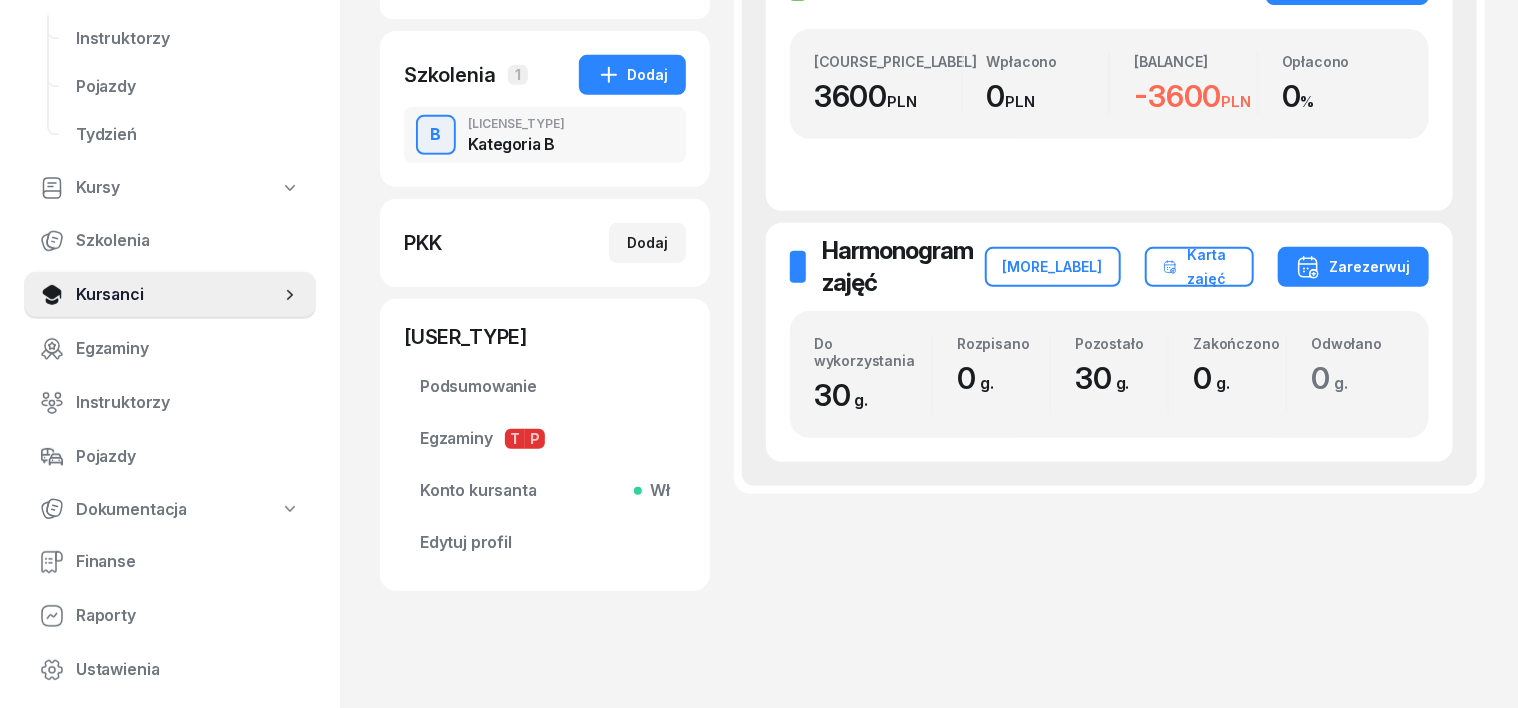 scroll, scrollTop: 0, scrollLeft: 0, axis: both 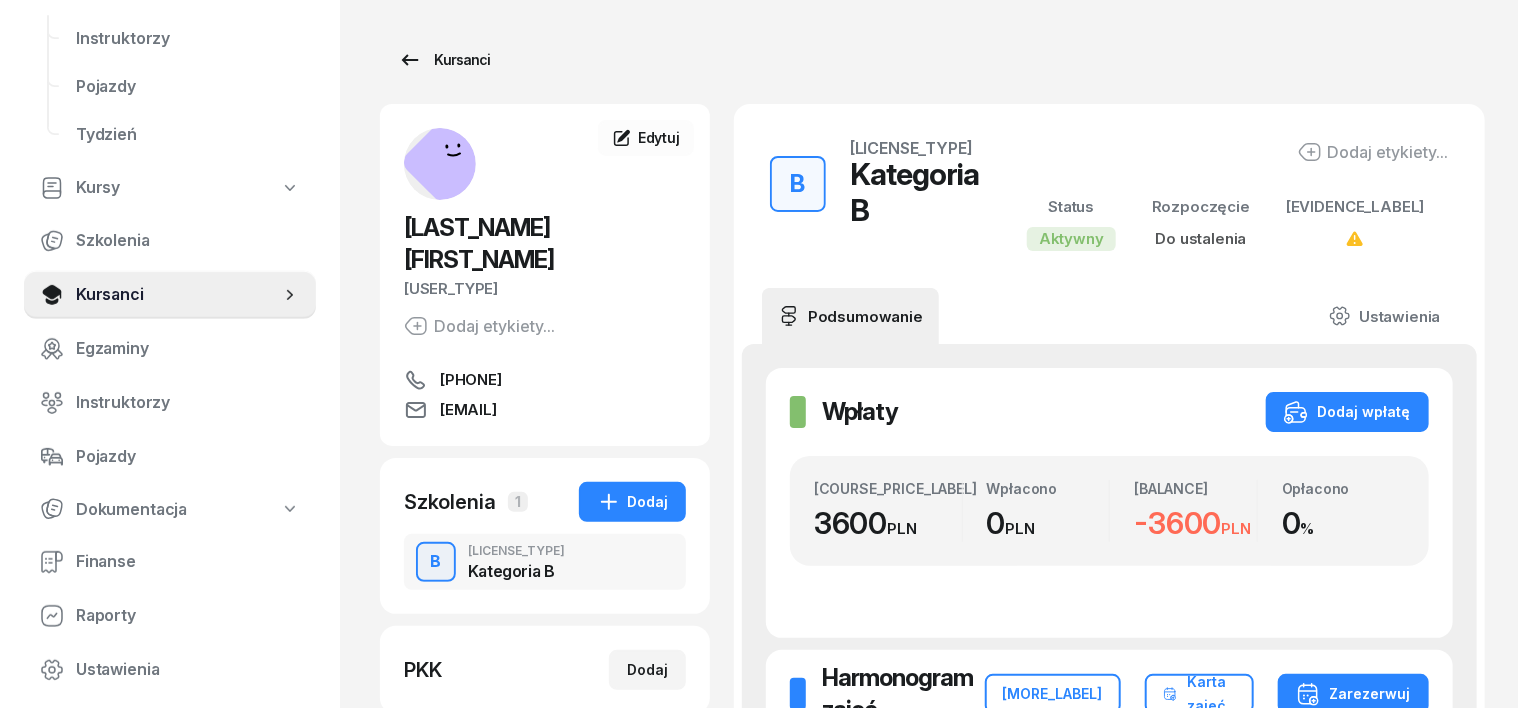 click on "Kursanci" at bounding box center (444, 60) 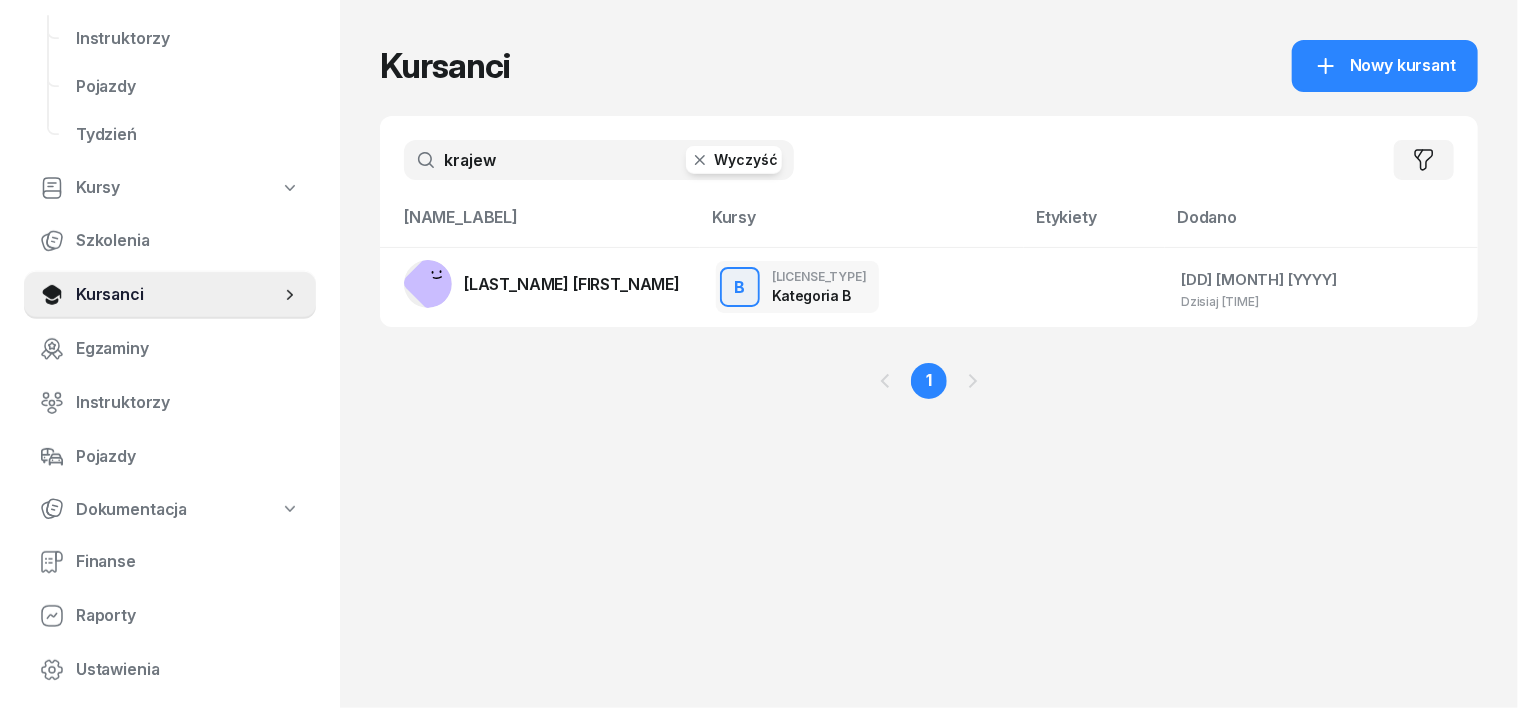 click 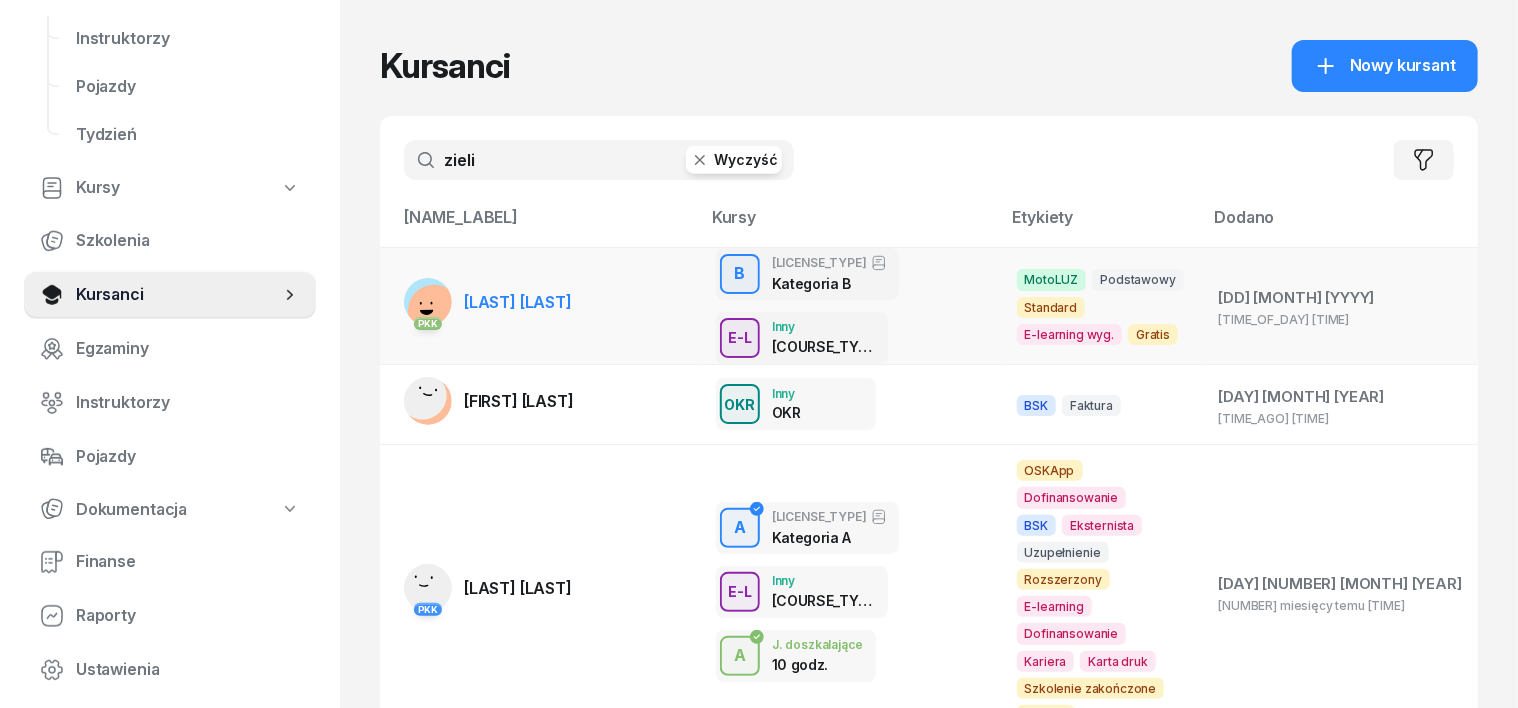 type on "zieli" 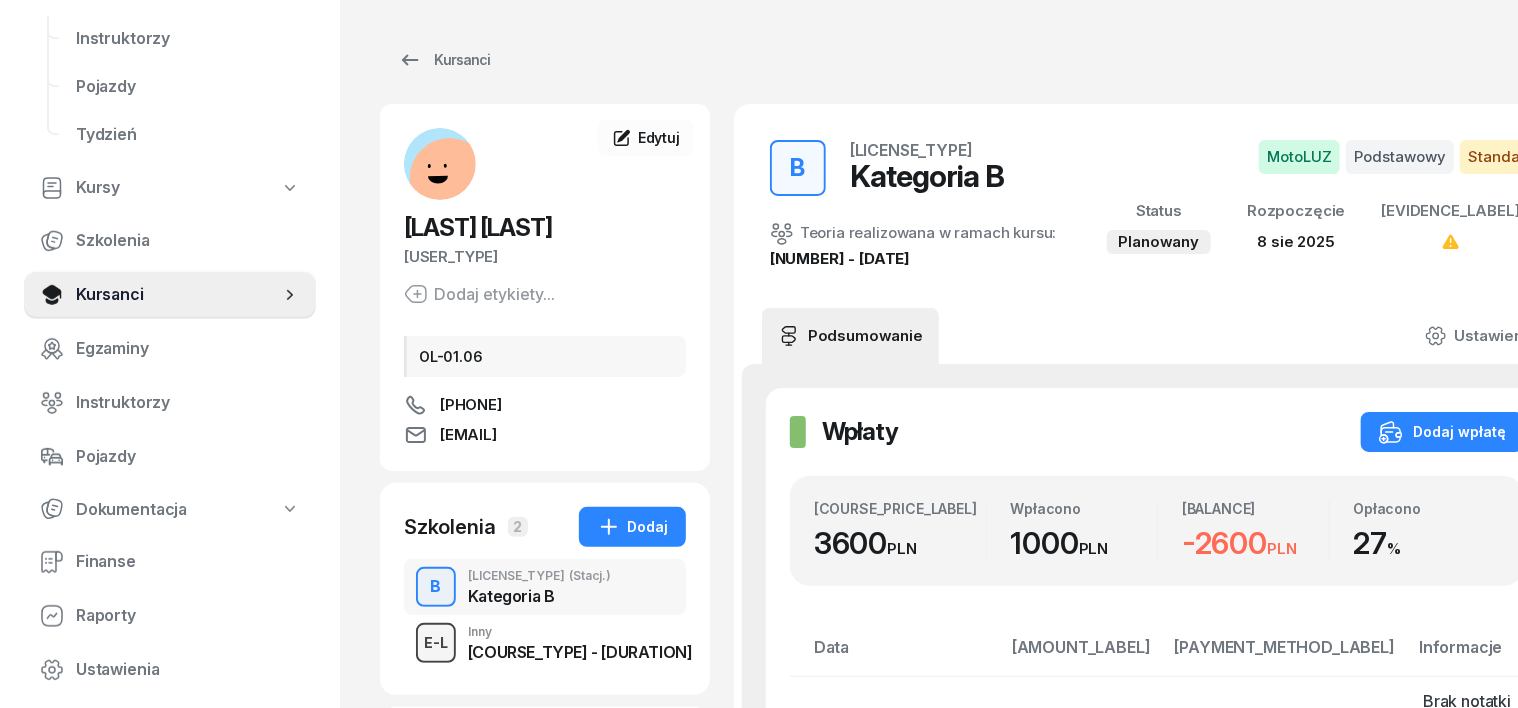 click on "E-L" at bounding box center (436, 642) 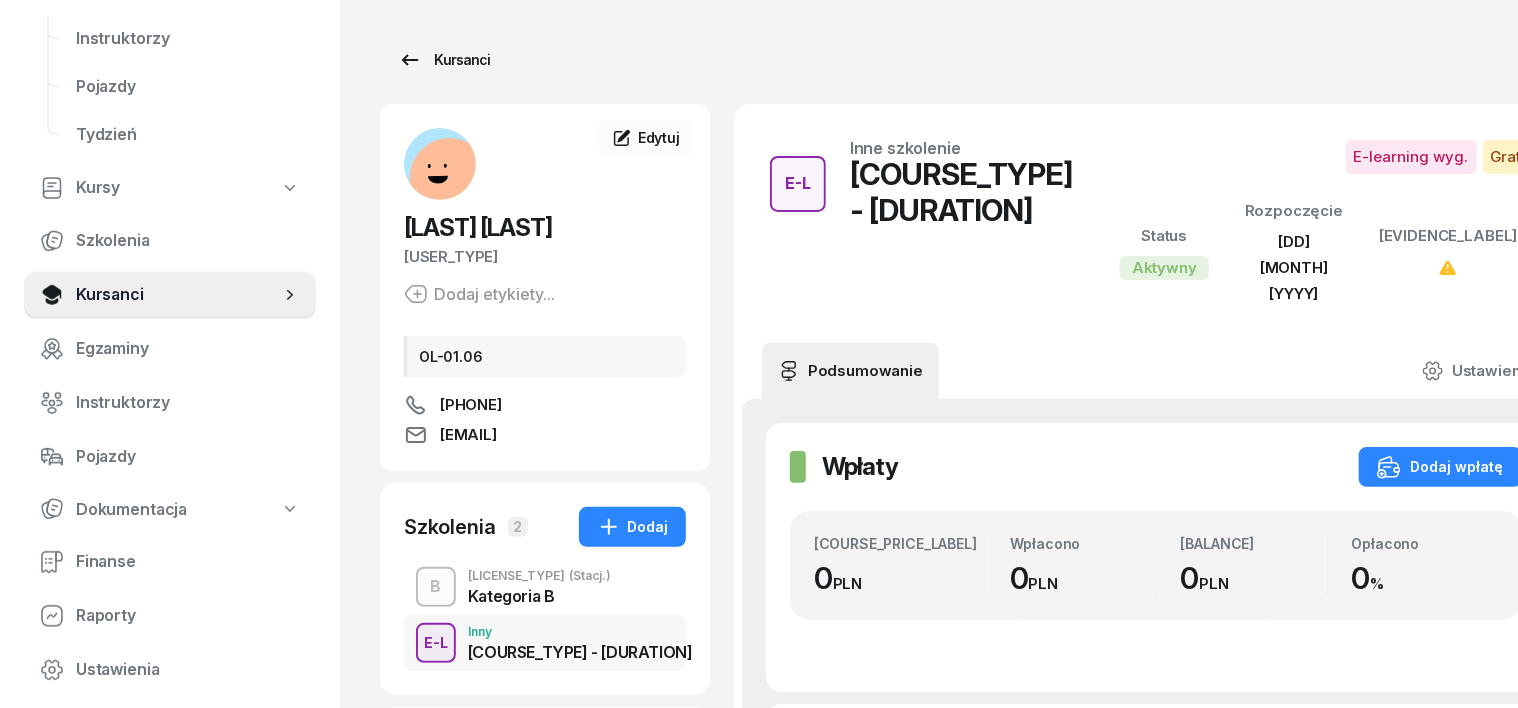 click on "Kursanci" at bounding box center [444, 60] 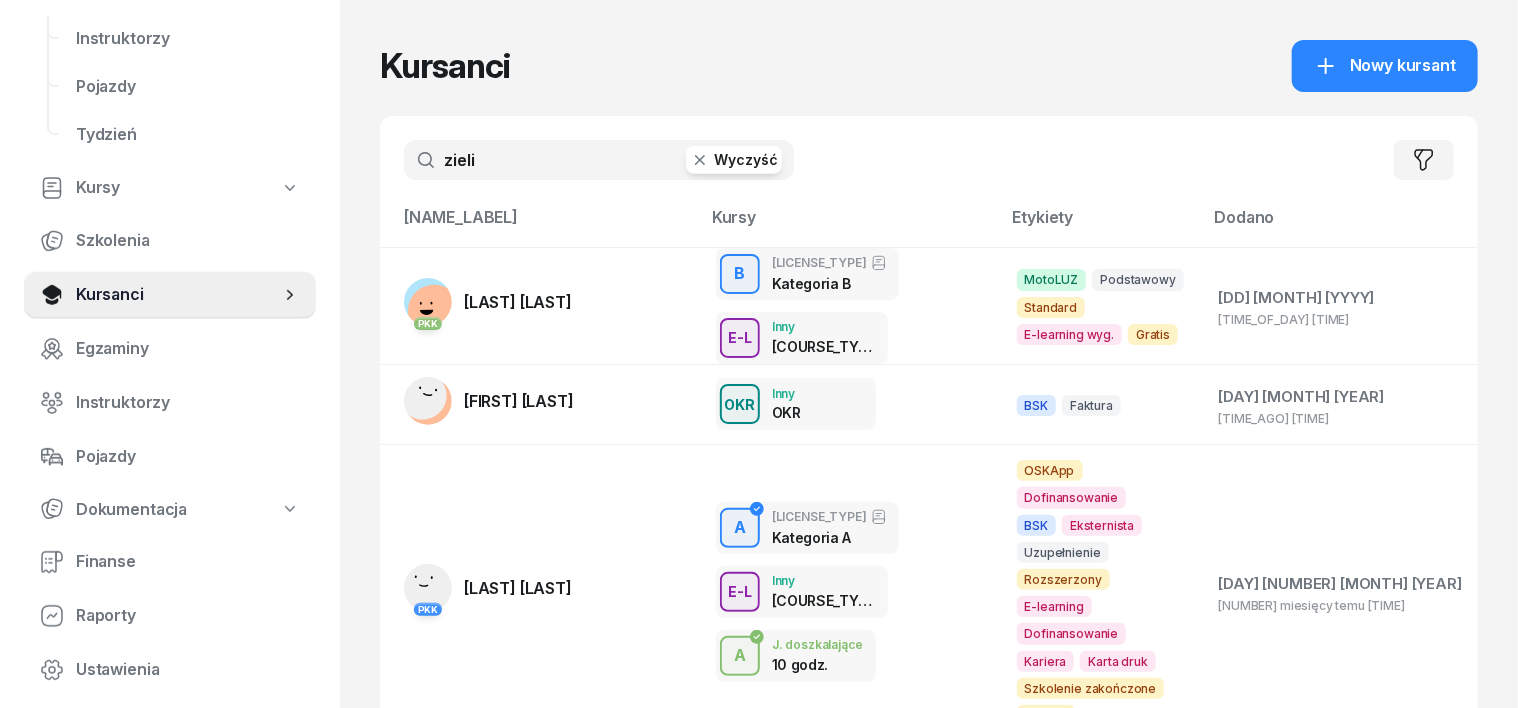 click 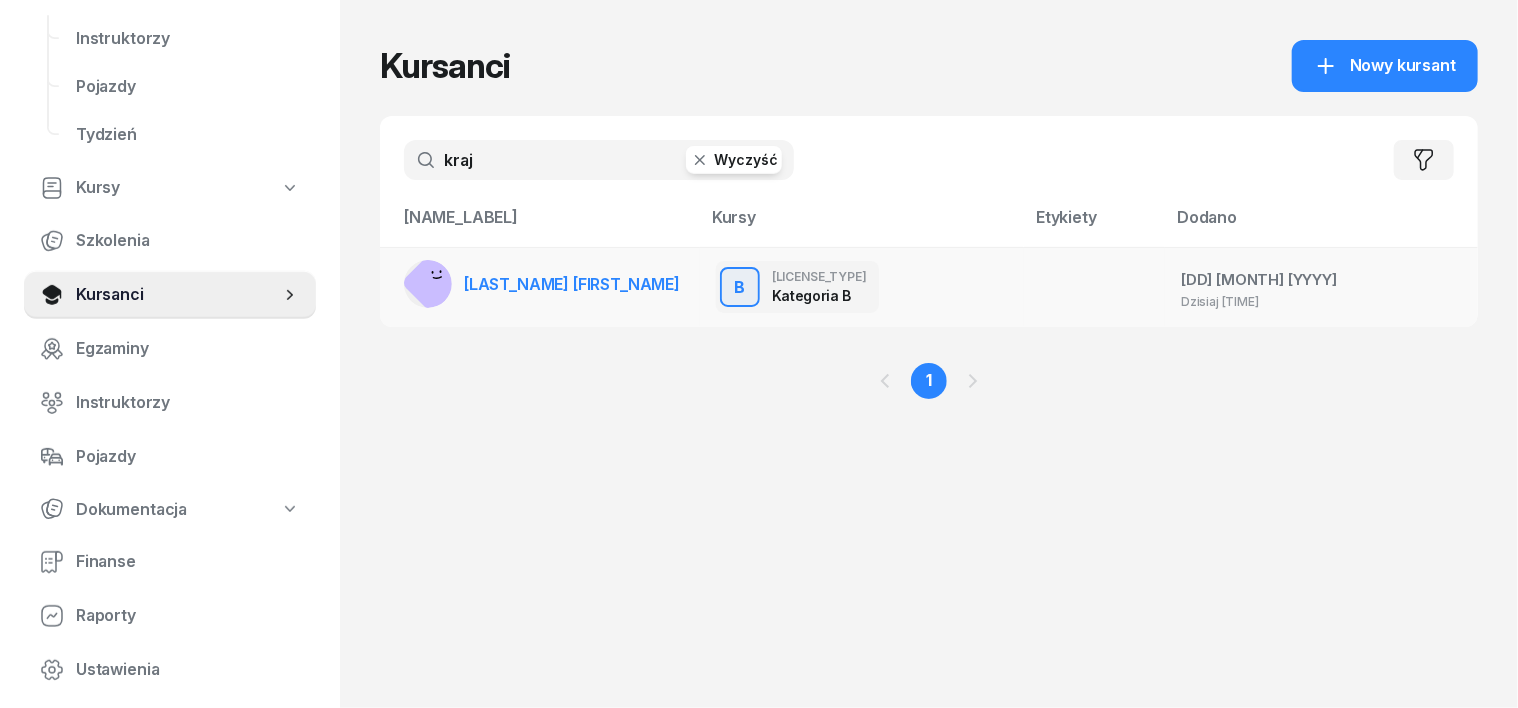 type on "kraj" 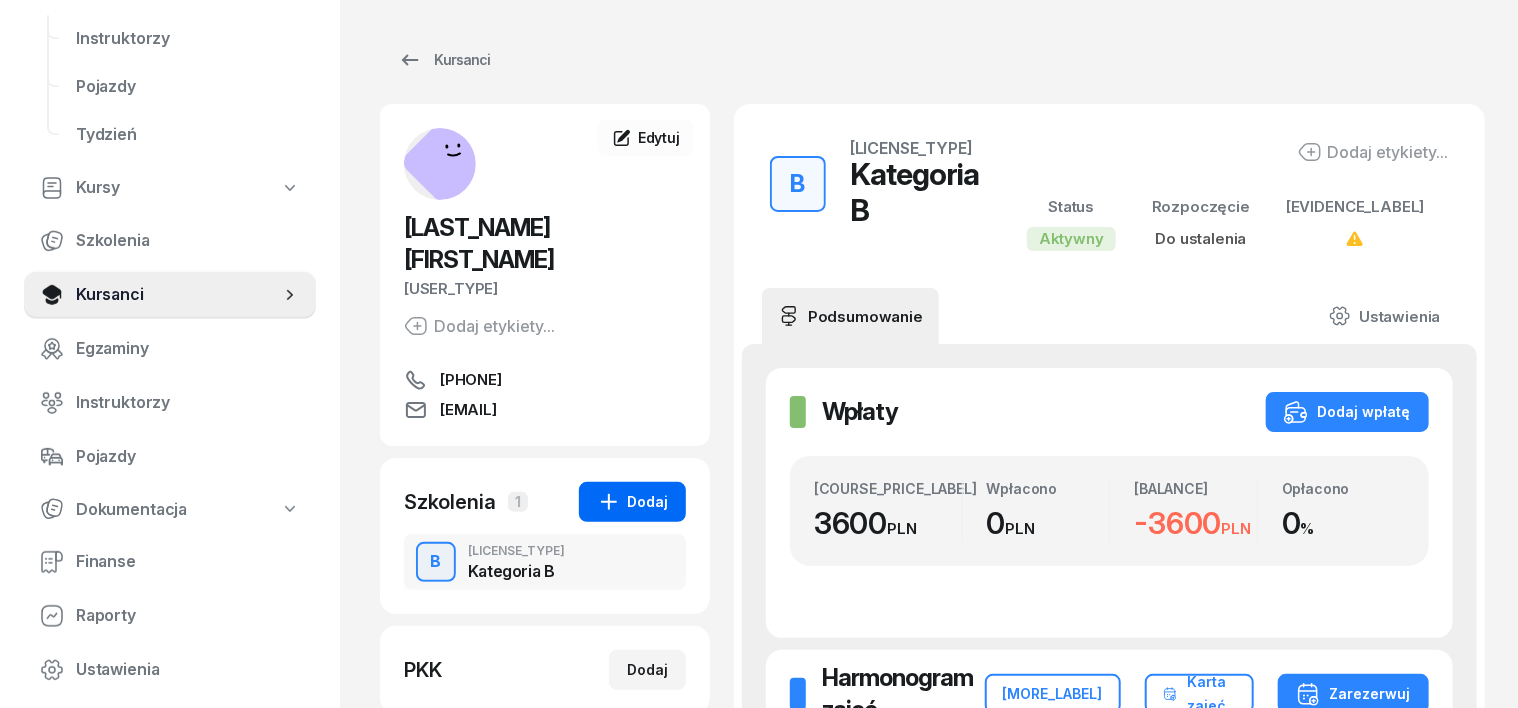 click on "Dodaj" at bounding box center [632, 502] 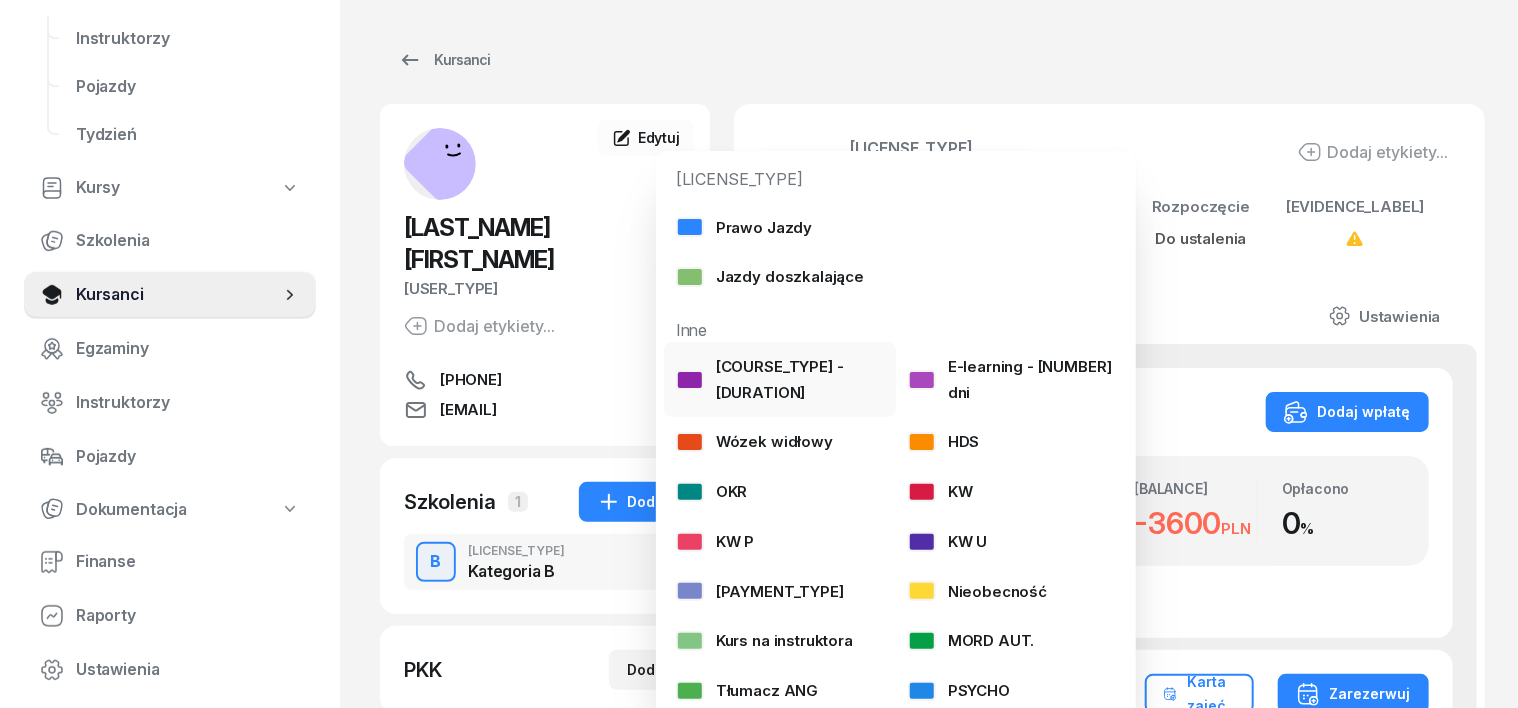 click at bounding box center [690, 380] 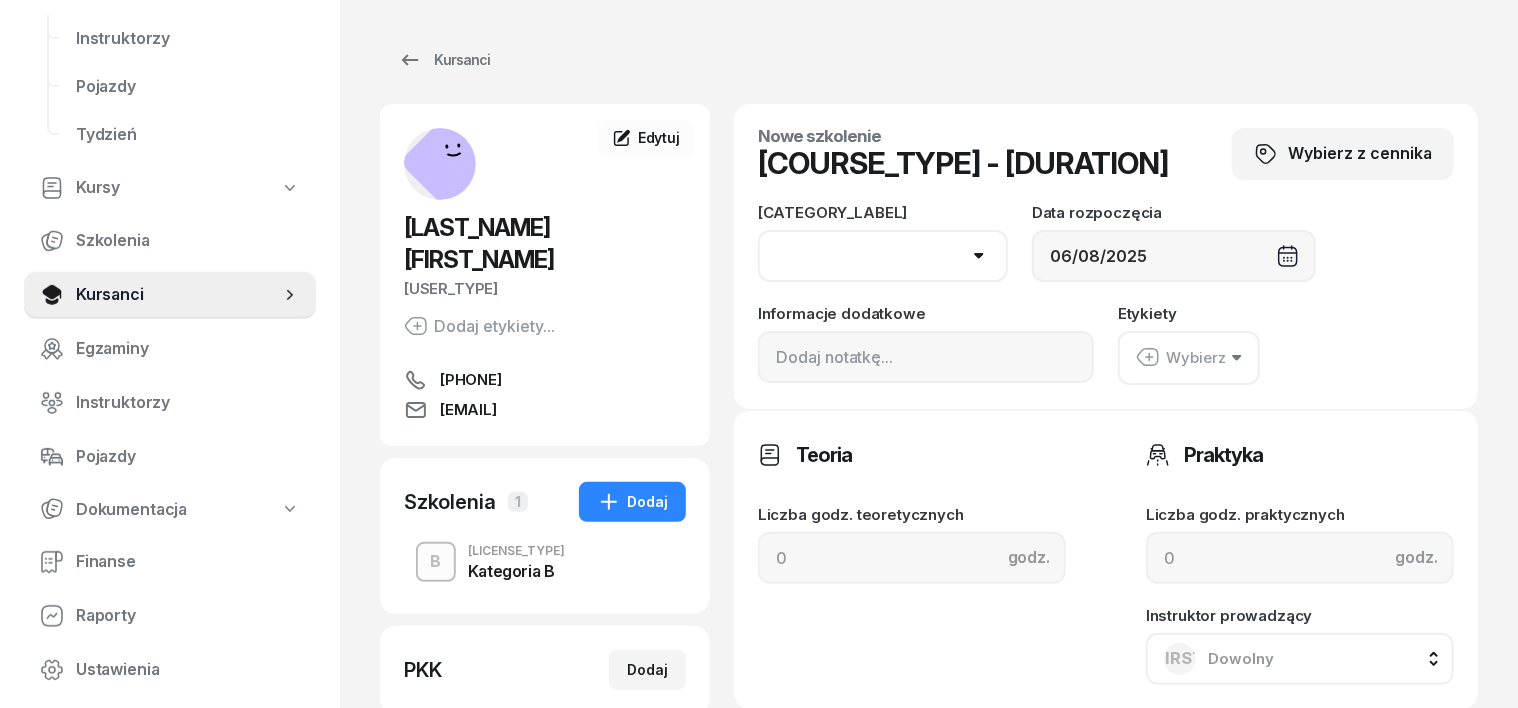 click on "[LICENSE_CATEGORY]" at bounding box center (883, 256) 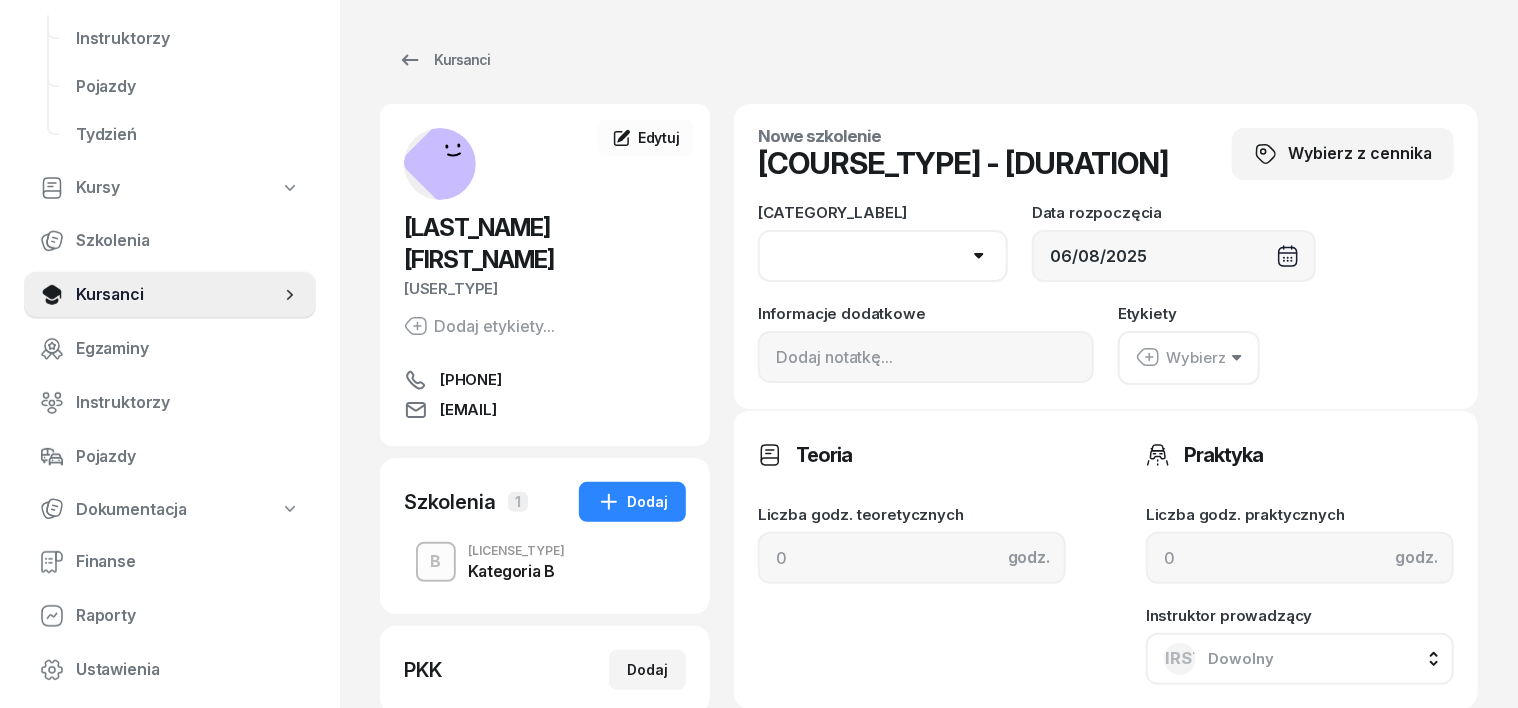 select on "B" 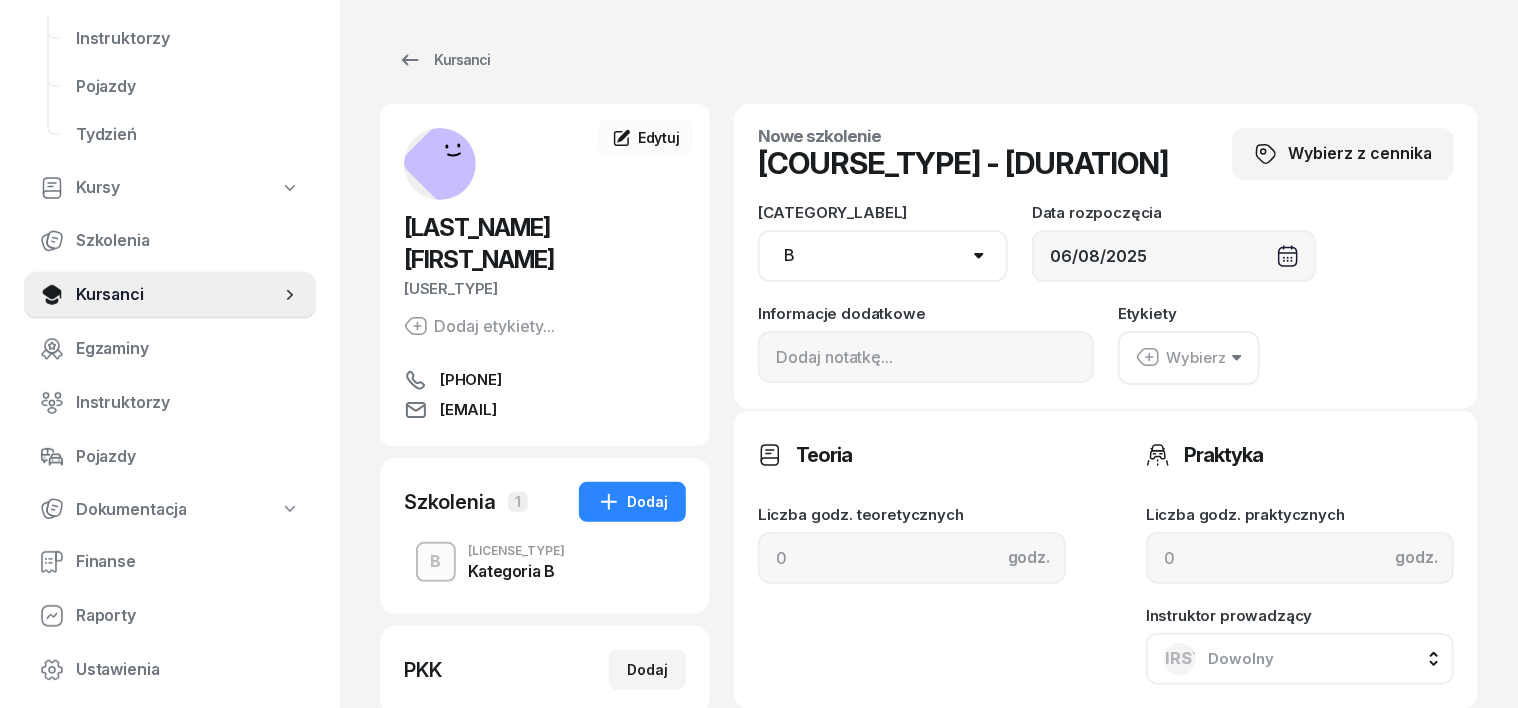 click on "[LICENSE_CATEGORY]" at bounding box center [883, 256] 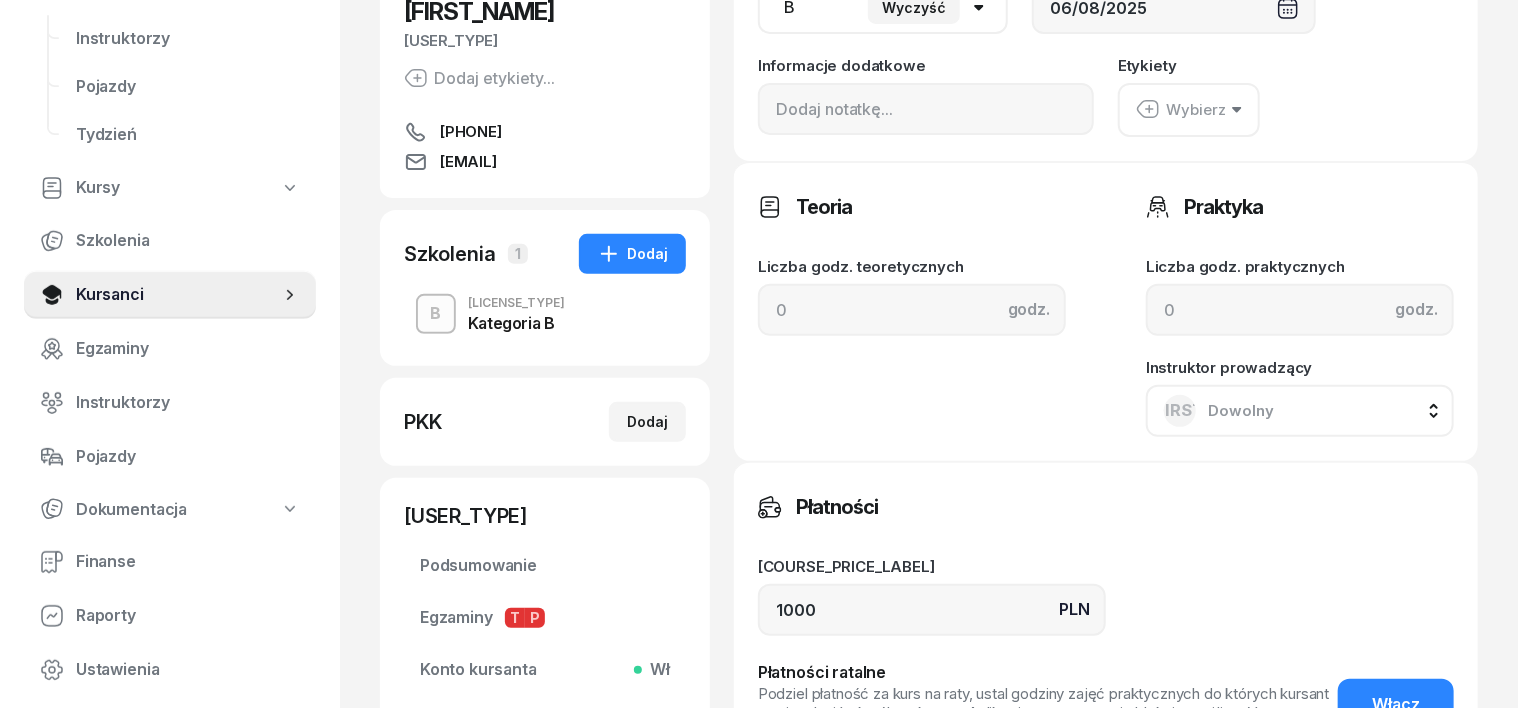 scroll, scrollTop: 250, scrollLeft: 0, axis: vertical 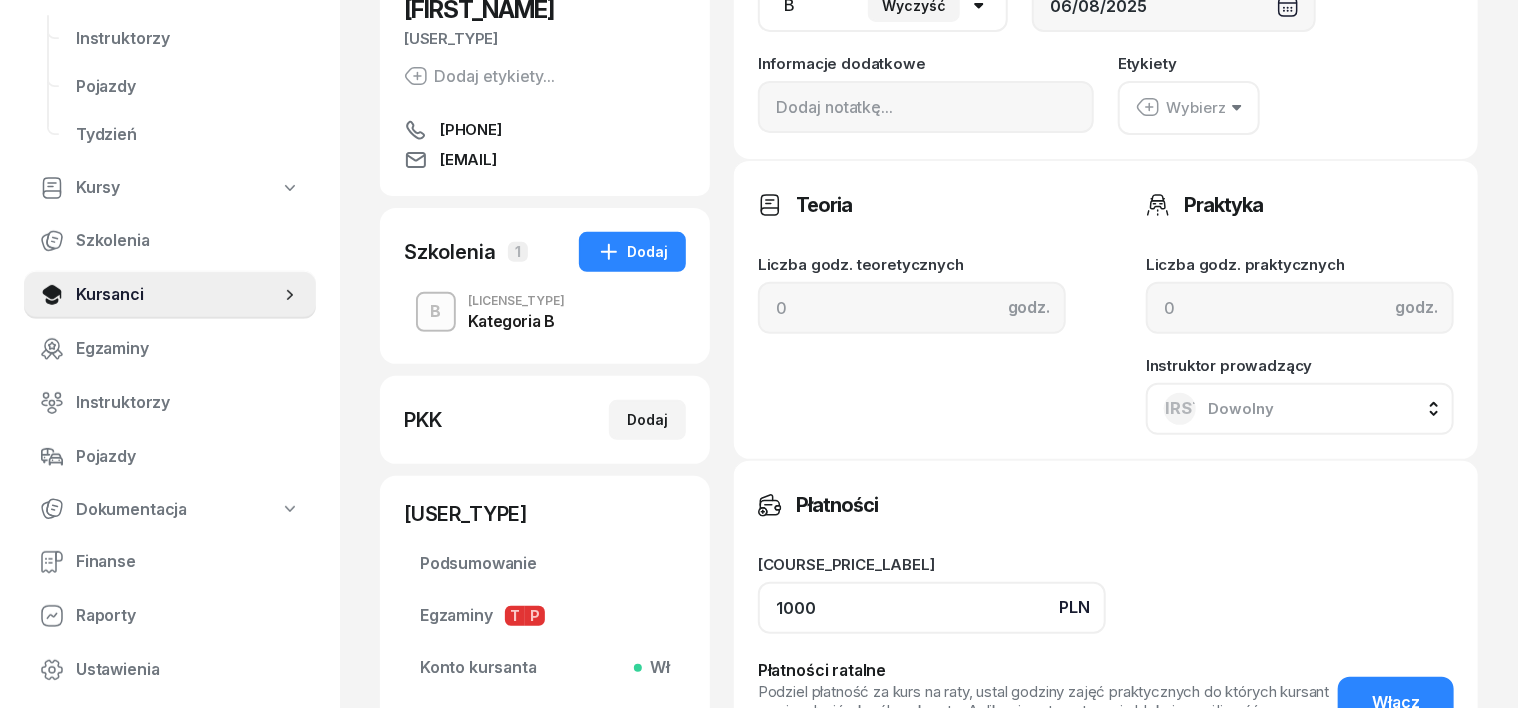 drag, startPoint x: 796, startPoint y: 593, endPoint x: 781, endPoint y: 608, distance: 21.213203 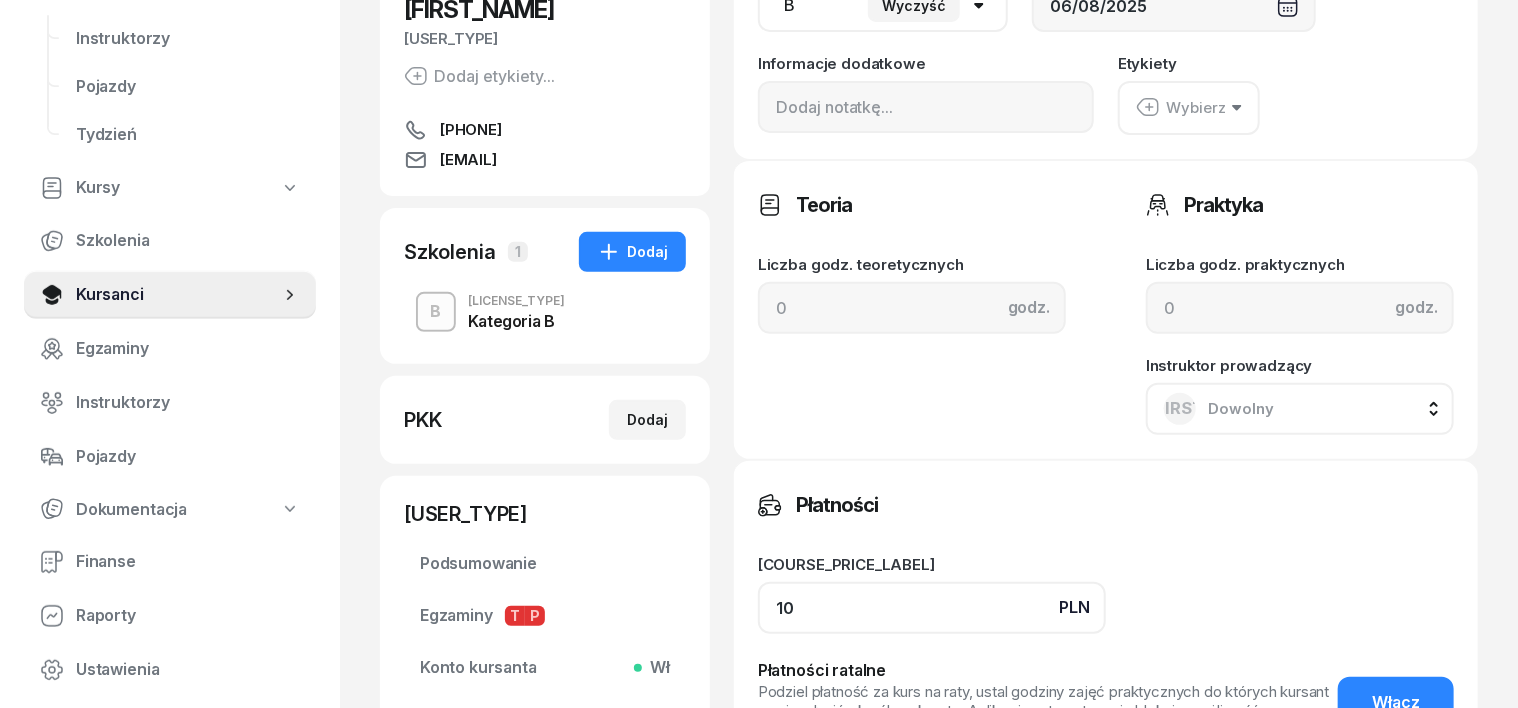 type on "1" 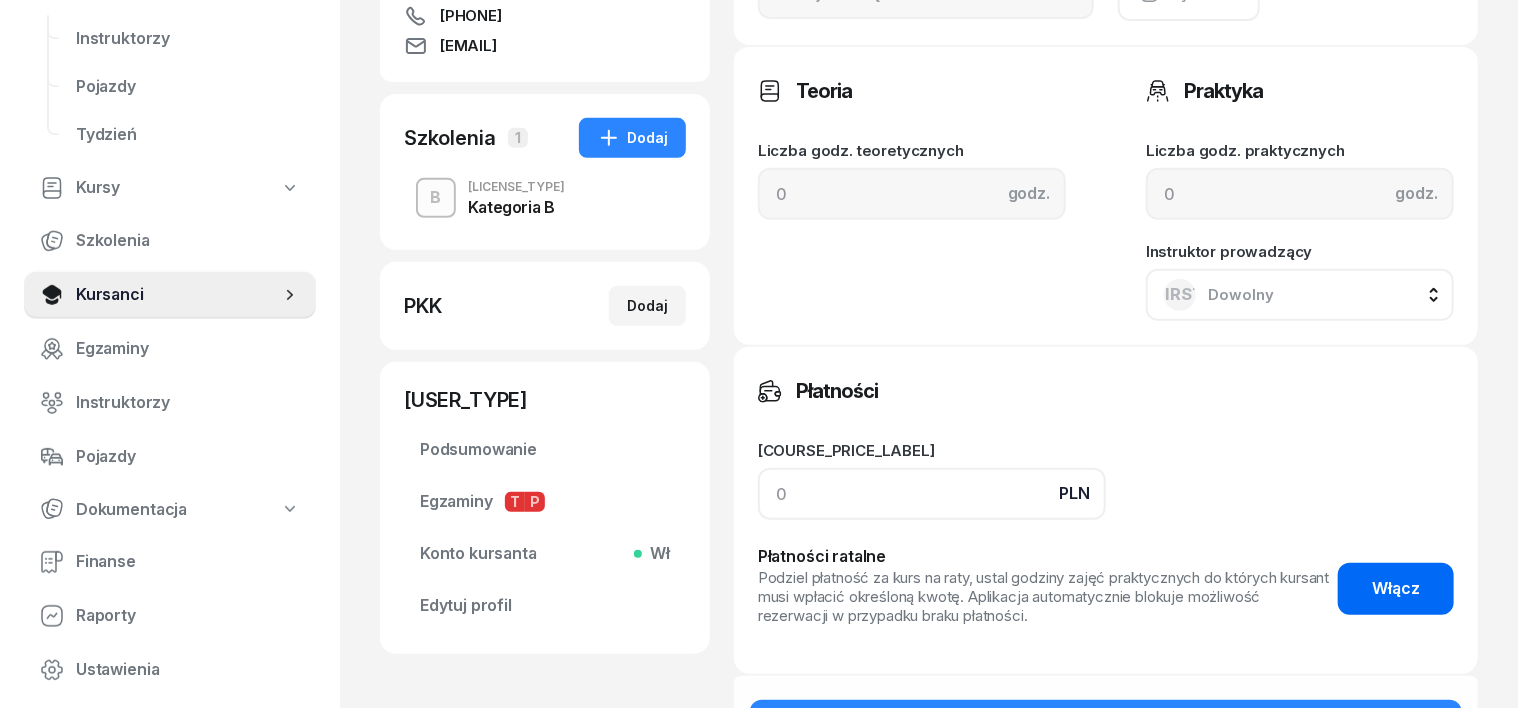scroll, scrollTop: 500, scrollLeft: 0, axis: vertical 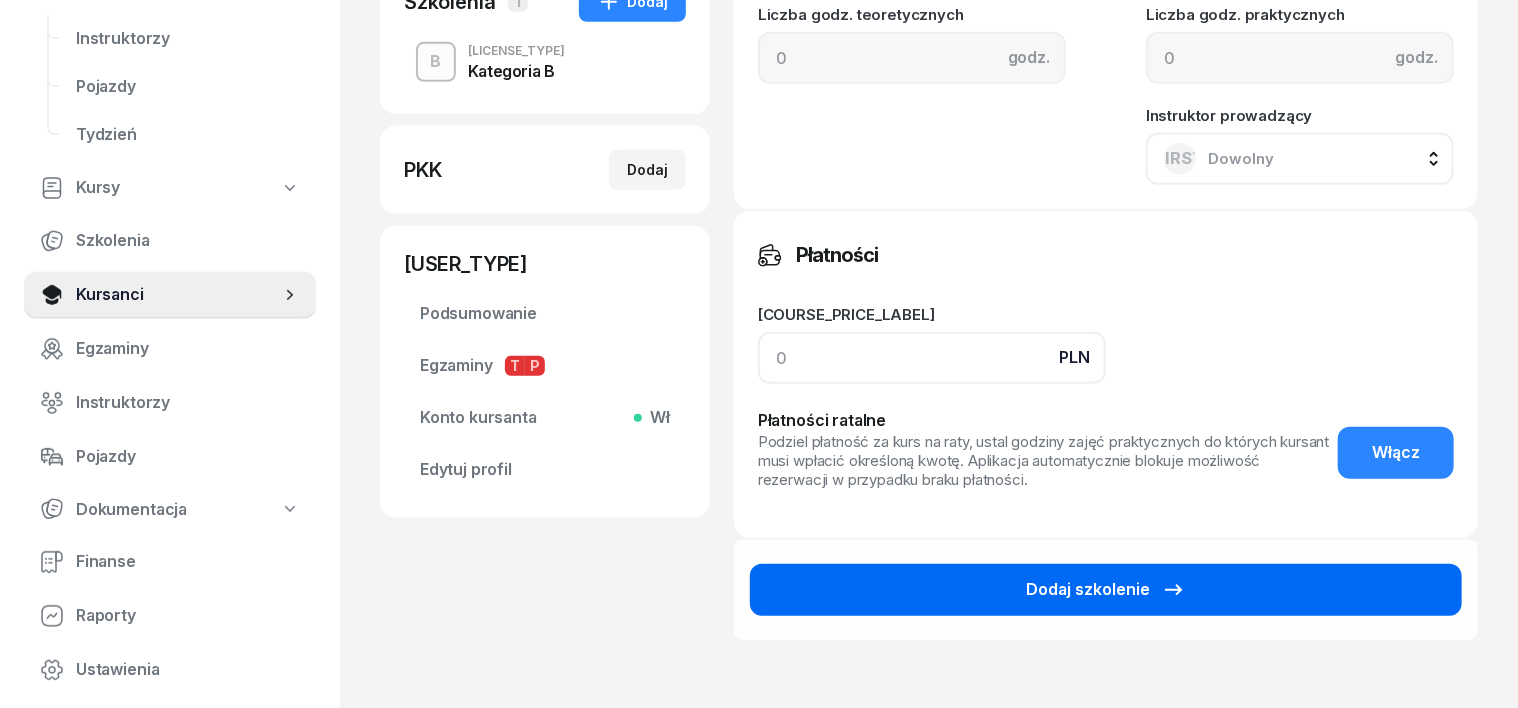 type 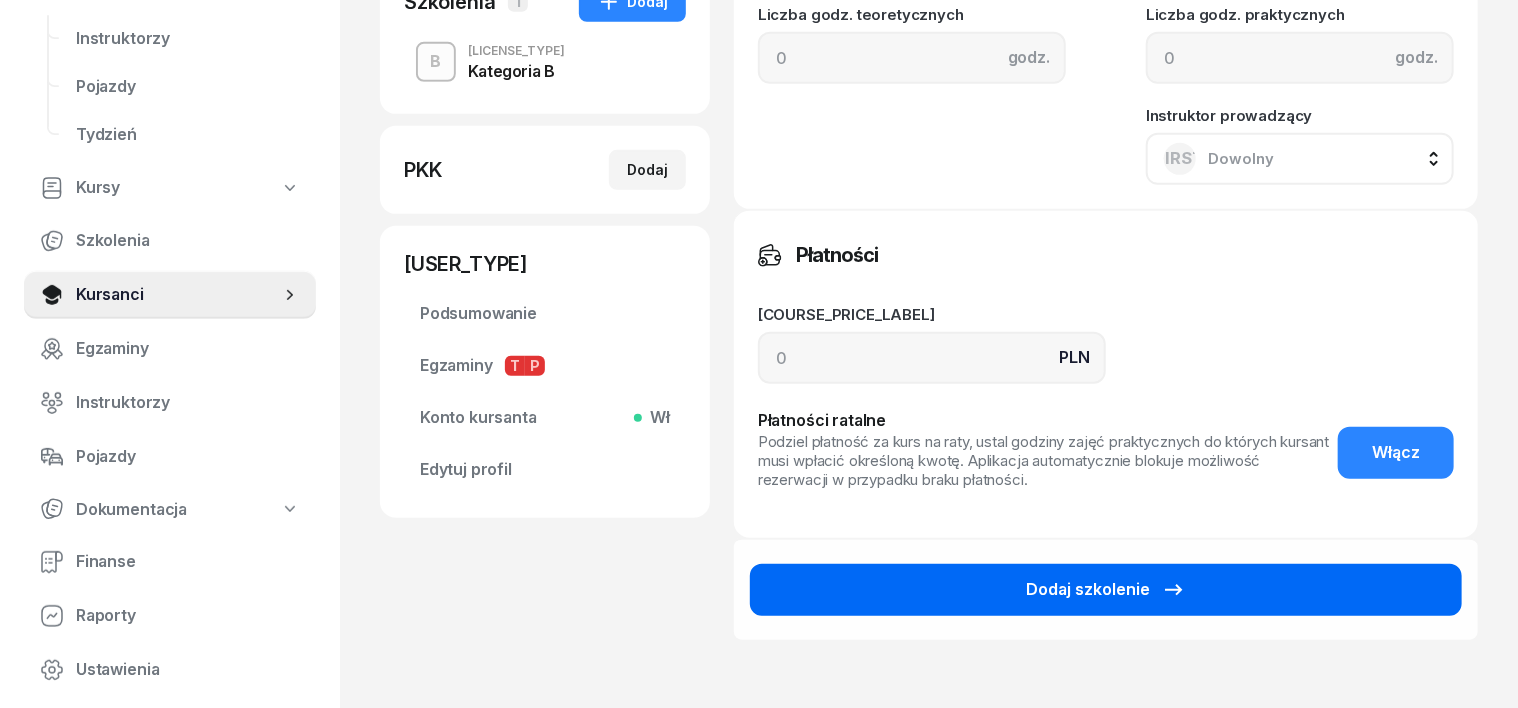 click on "Dodaj szkolenie" at bounding box center [1106, 590] 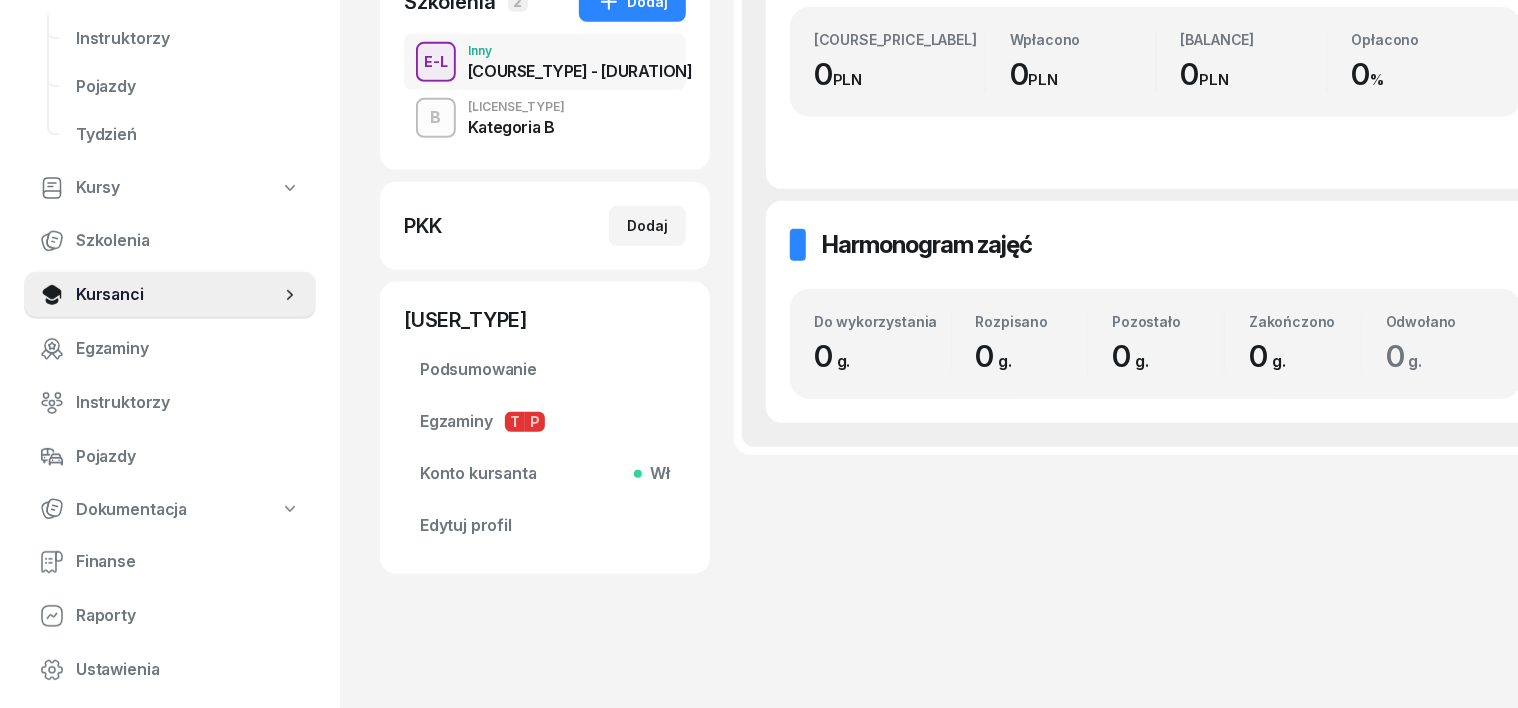 scroll, scrollTop: 0, scrollLeft: 0, axis: both 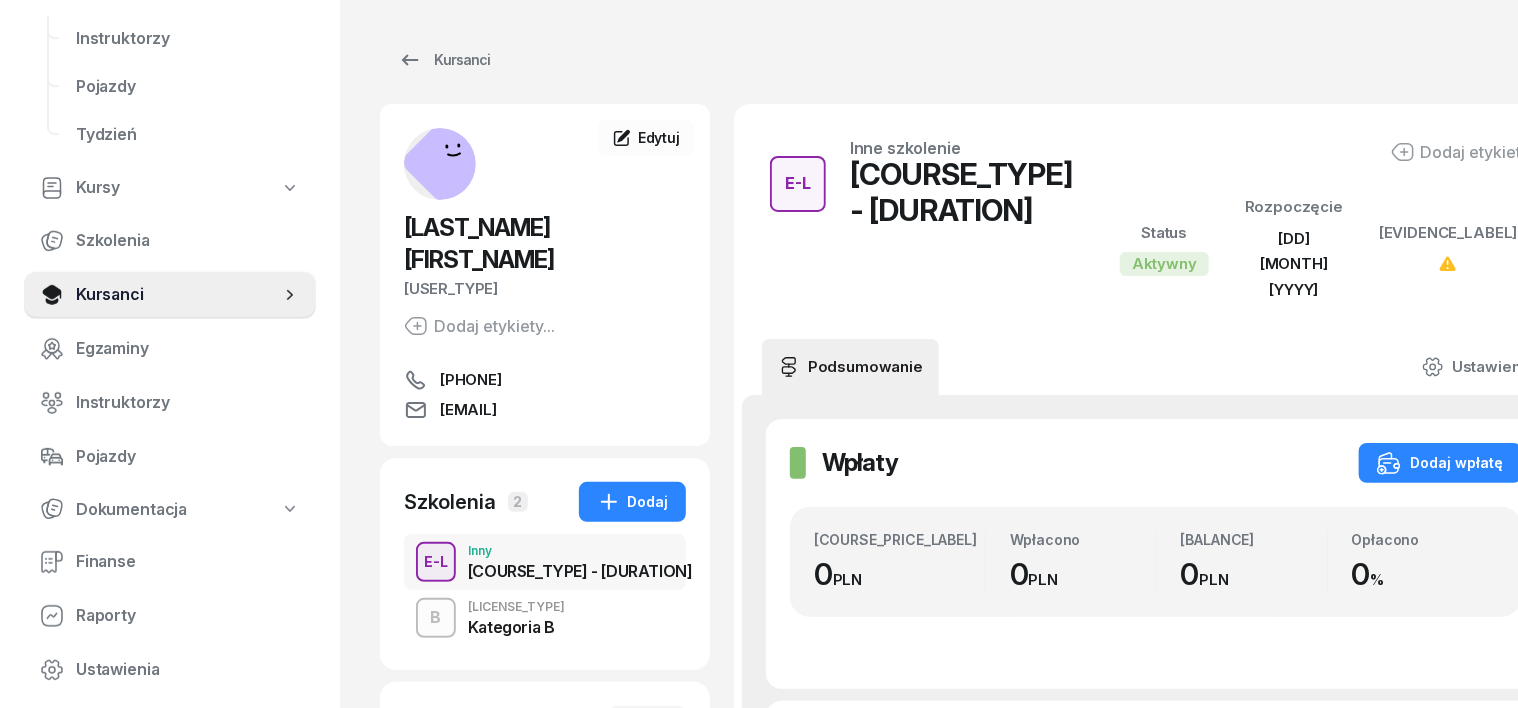 click 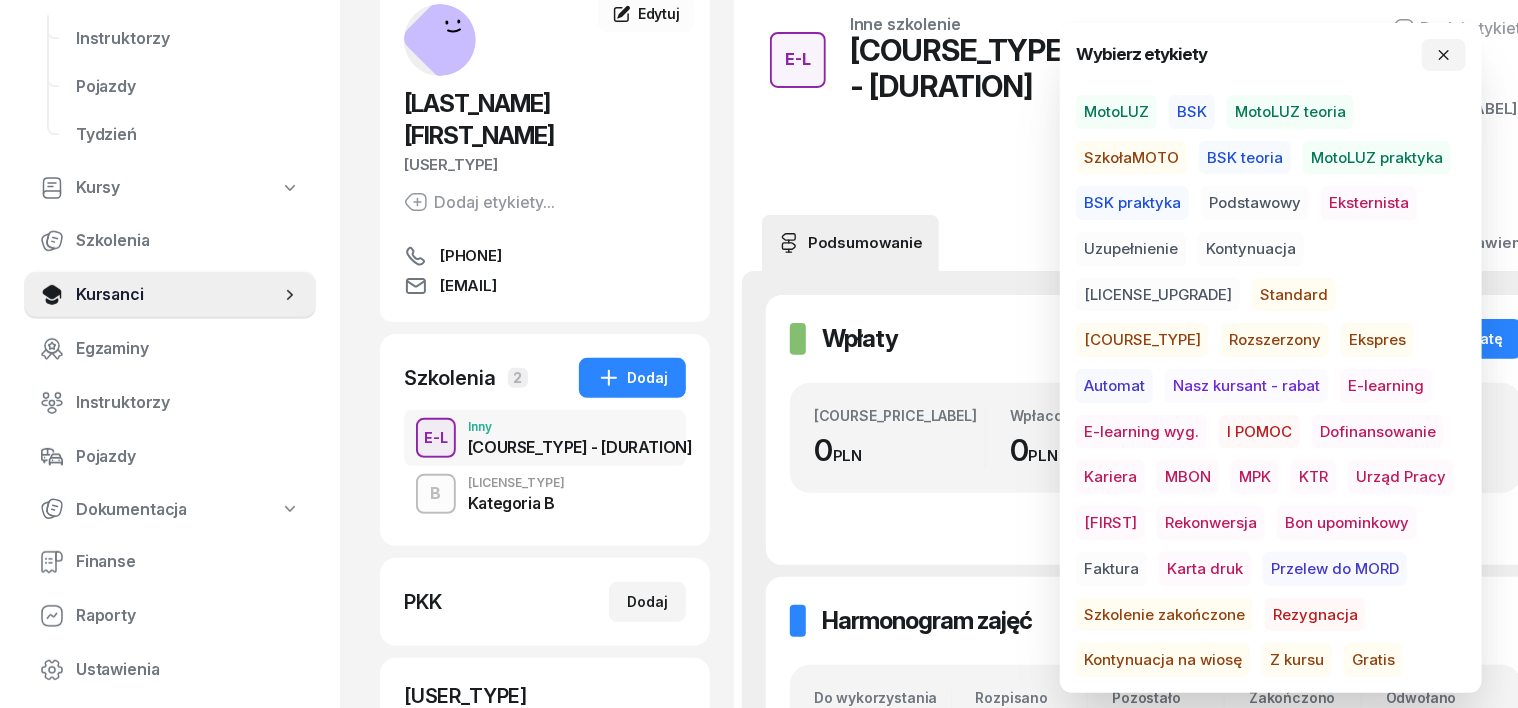 scroll, scrollTop: 250, scrollLeft: 0, axis: vertical 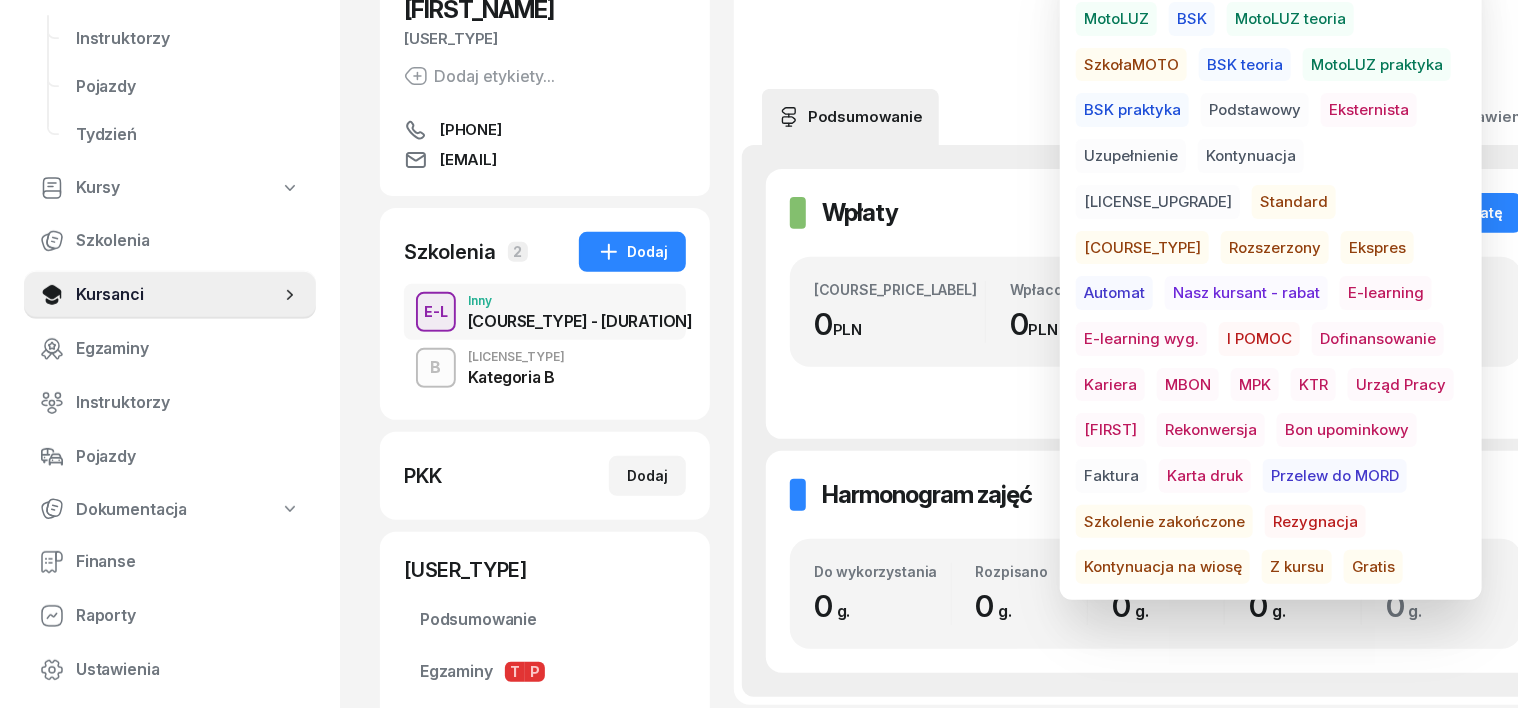 click on "Gratis" at bounding box center (1373, 567) 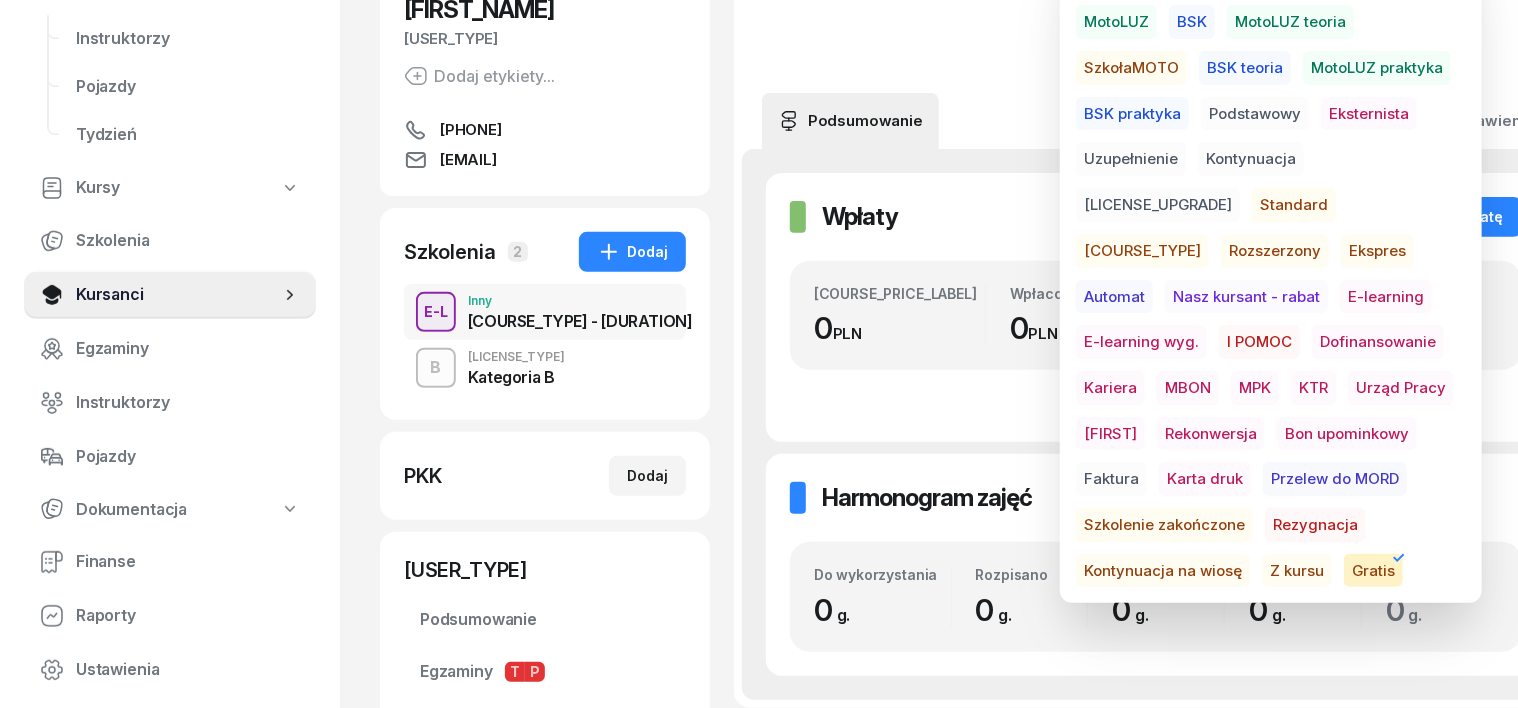 click 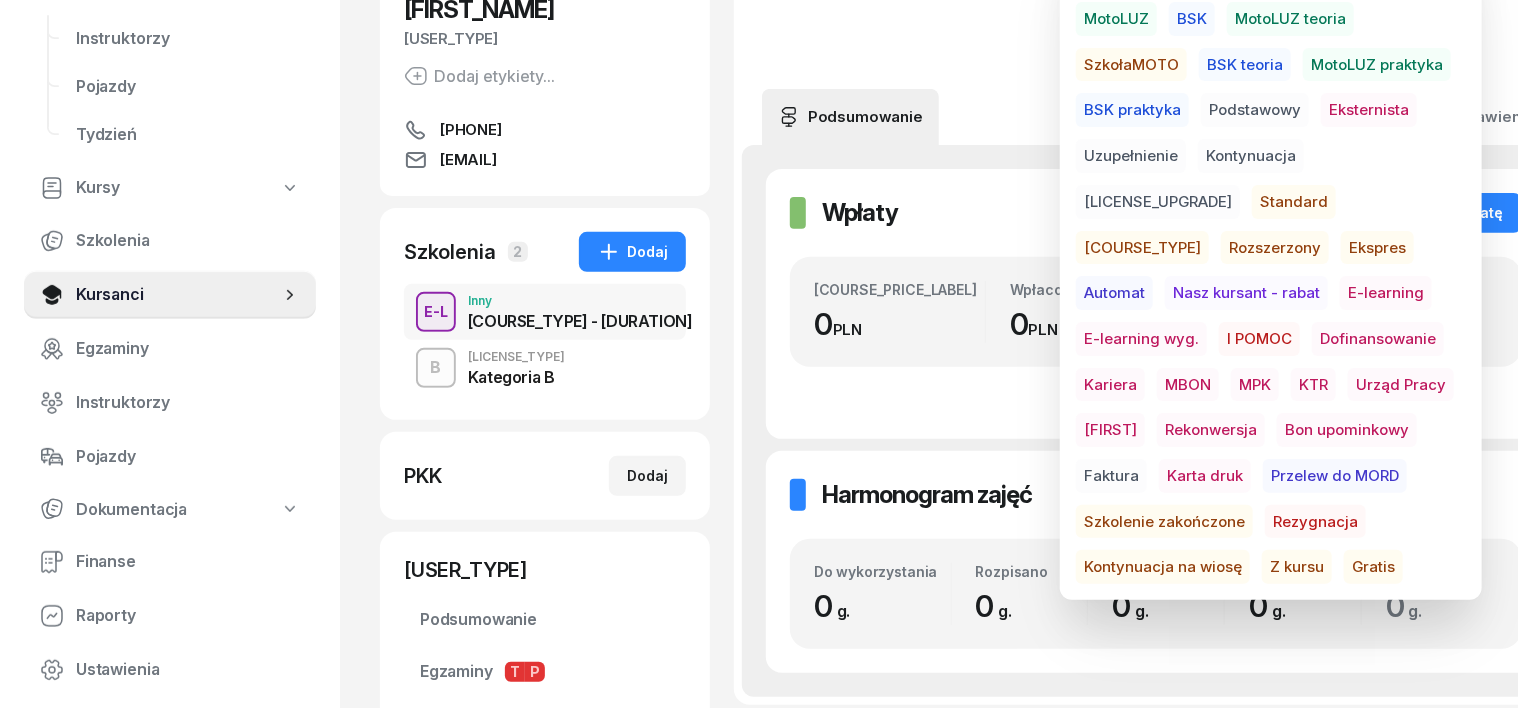 click on "E-learning" at bounding box center (1386, 293) 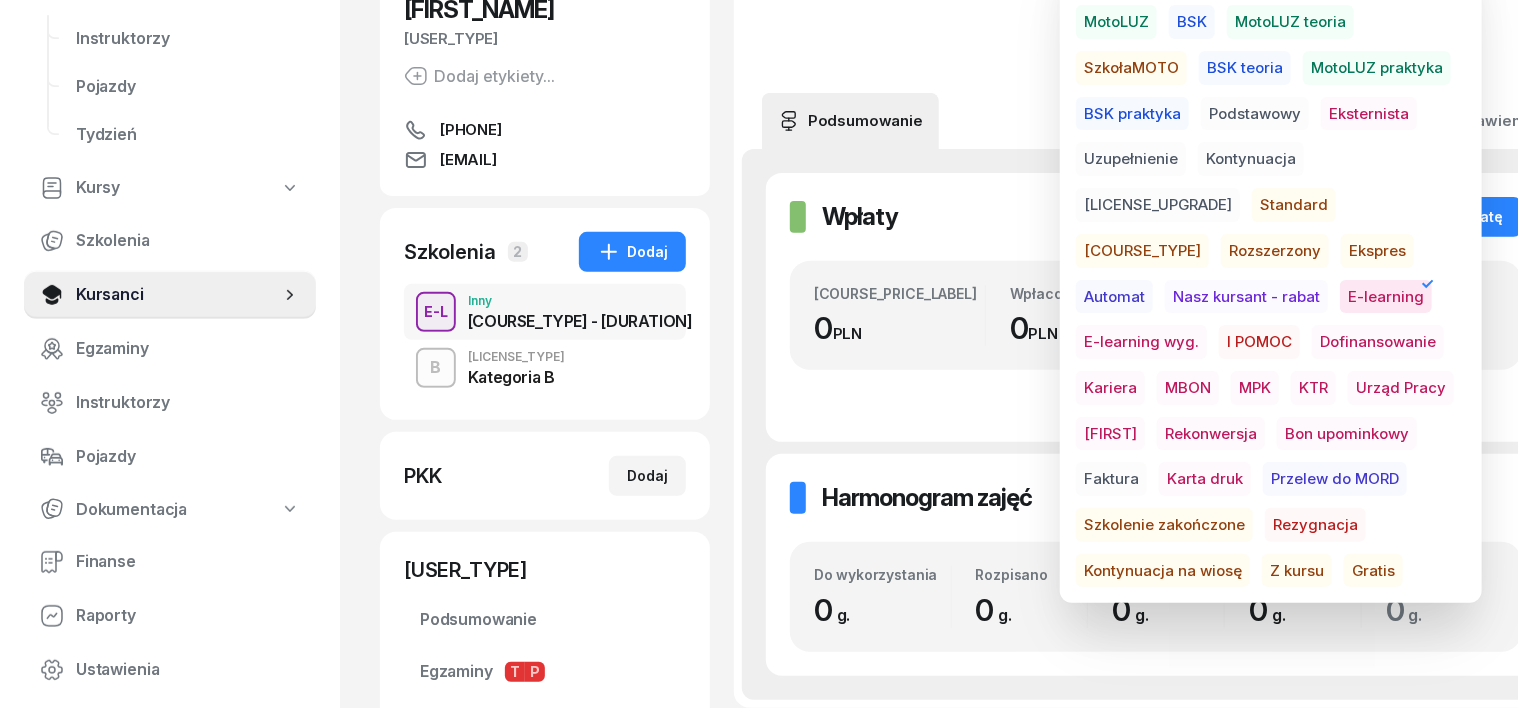 click on "Gratis" at bounding box center [1373, 571] 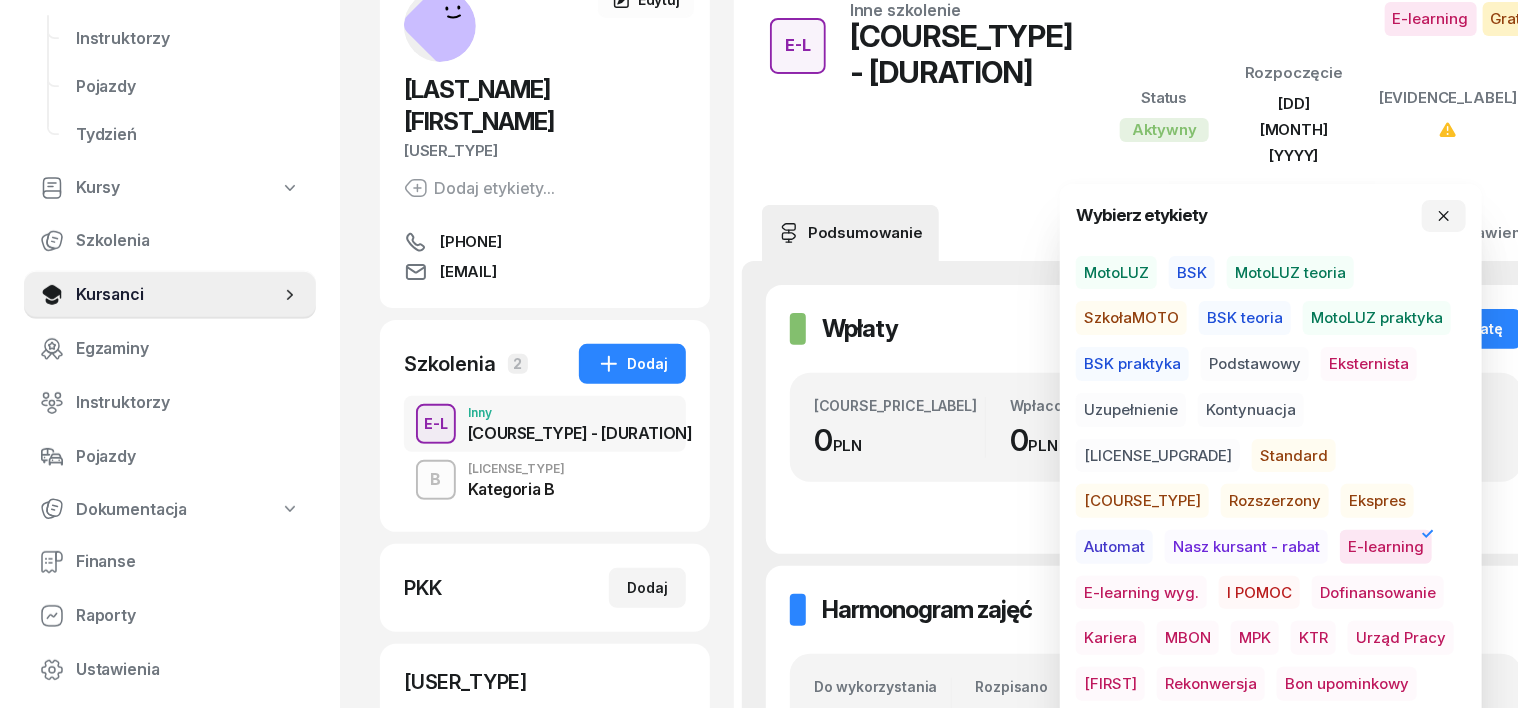 scroll, scrollTop: 0, scrollLeft: 0, axis: both 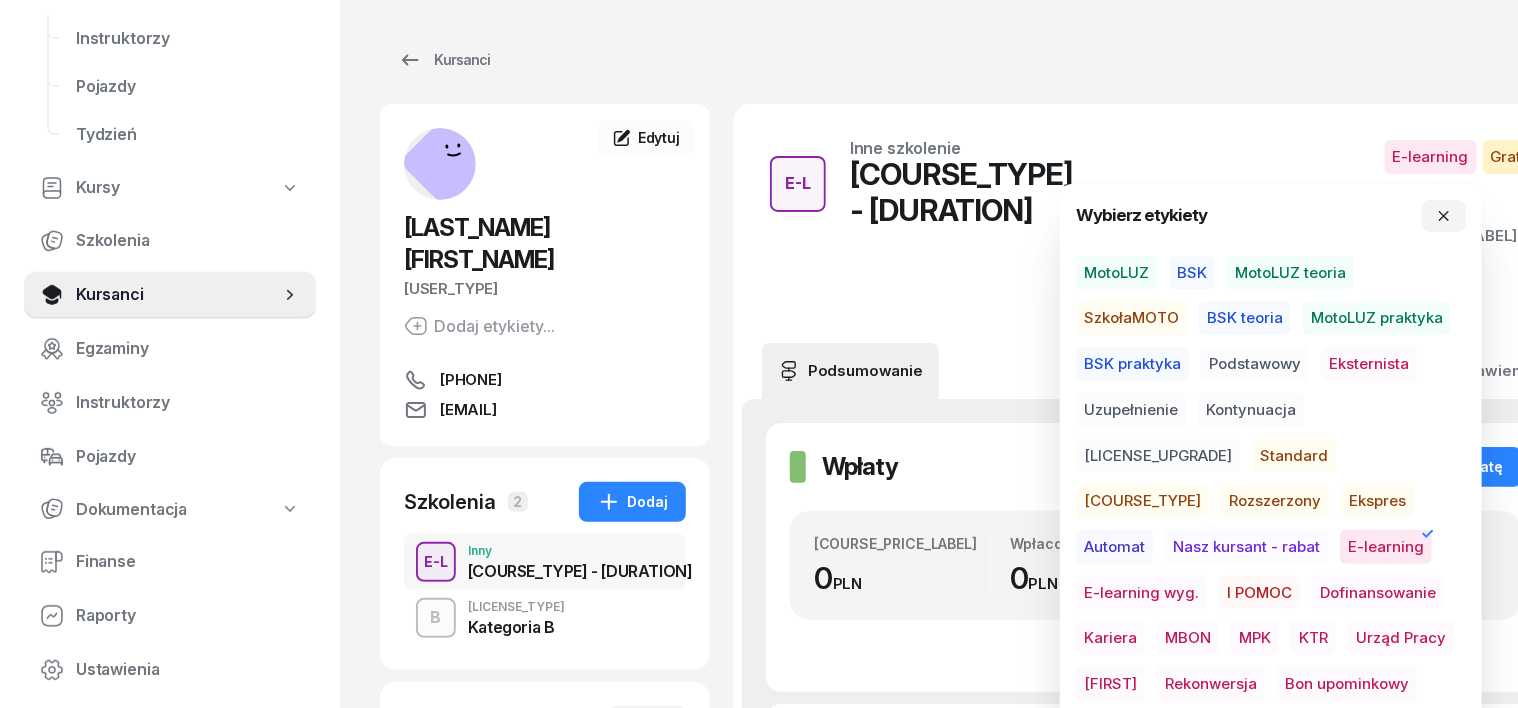 click on "Kursanci" at bounding box center [979, 60] 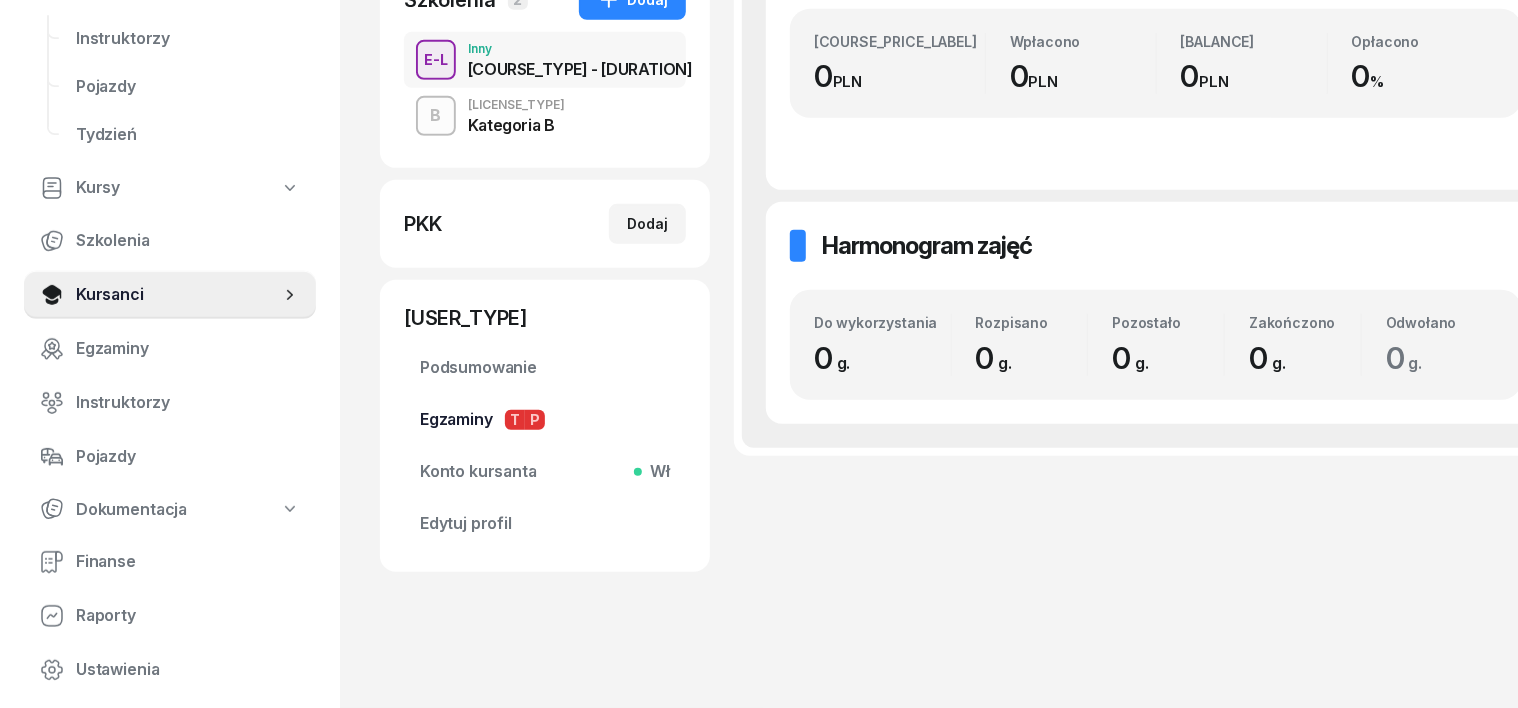 scroll, scrollTop: 0, scrollLeft: 0, axis: both 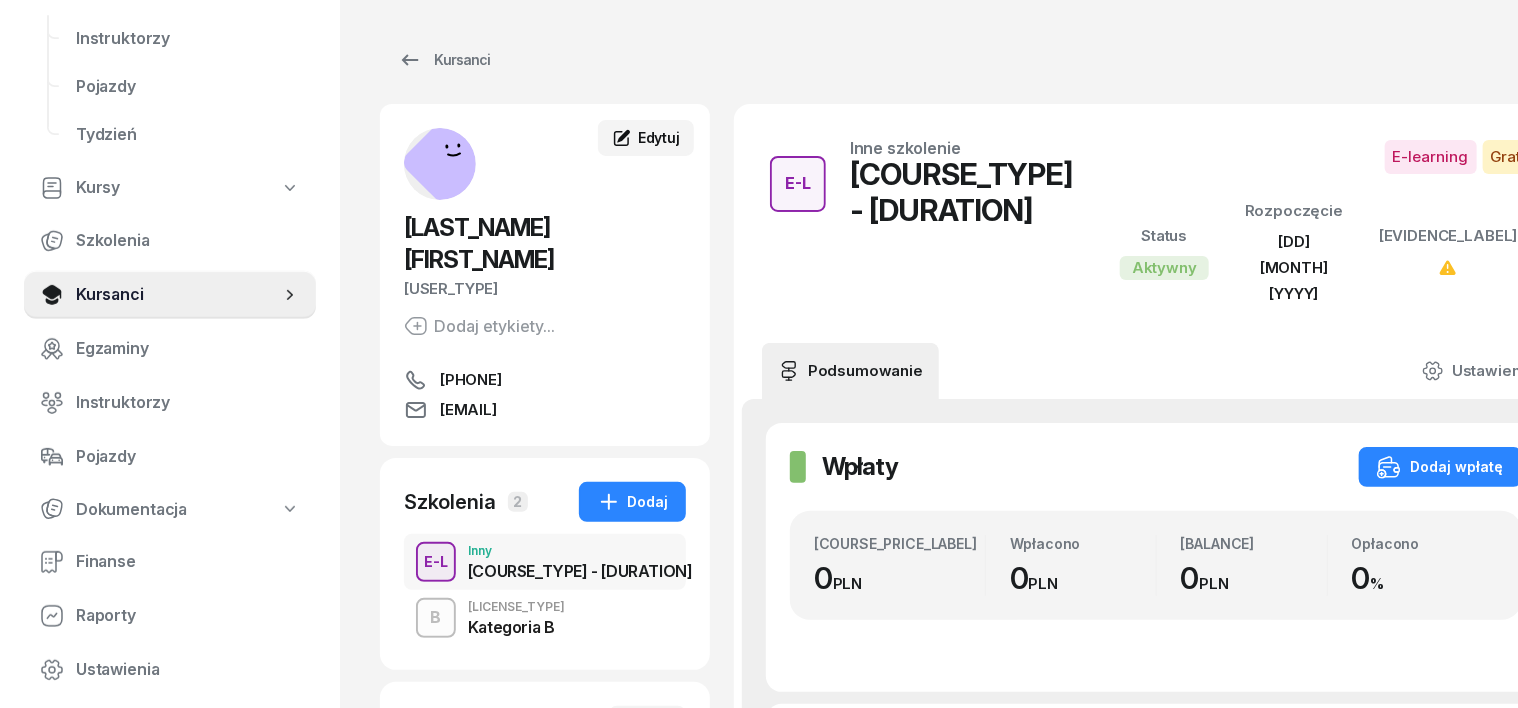 click on "Edytuj" 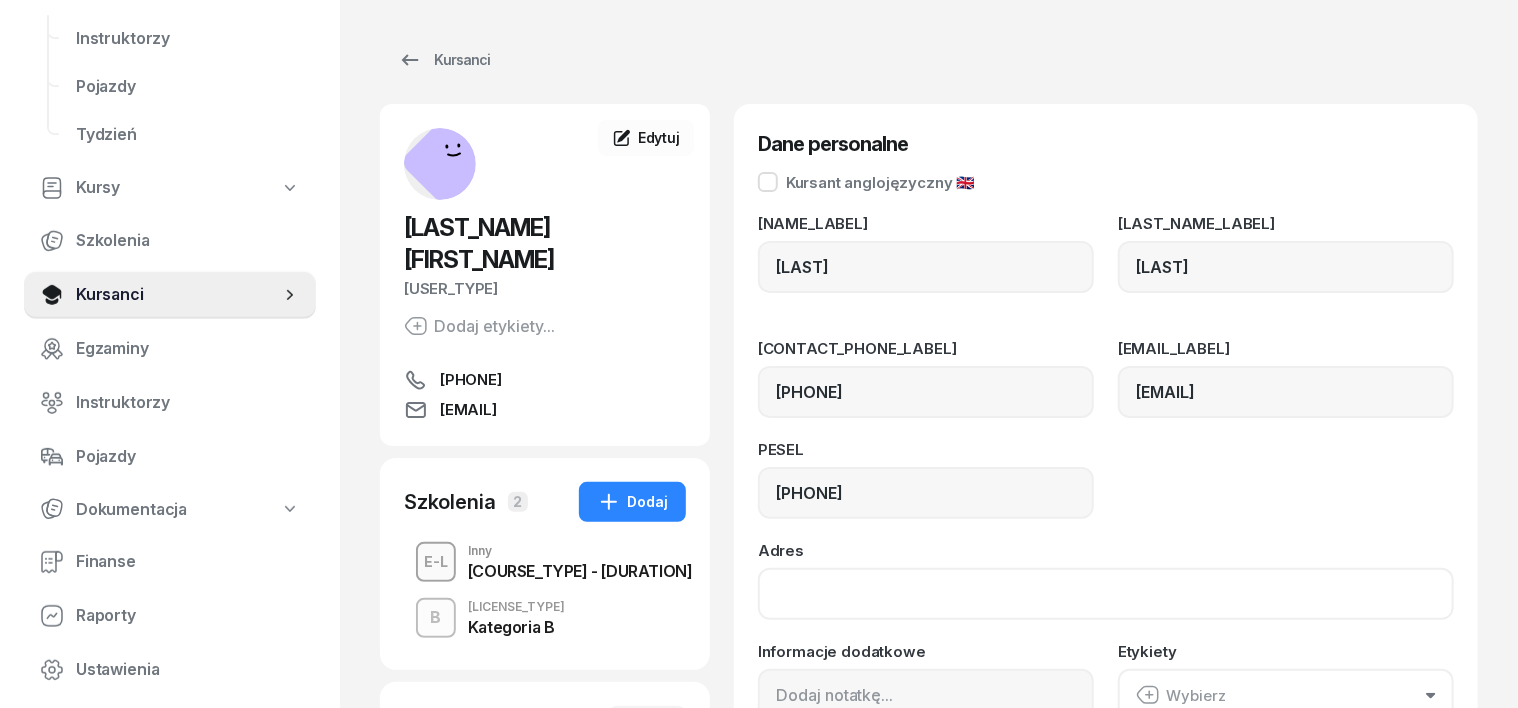 click on "Adres" 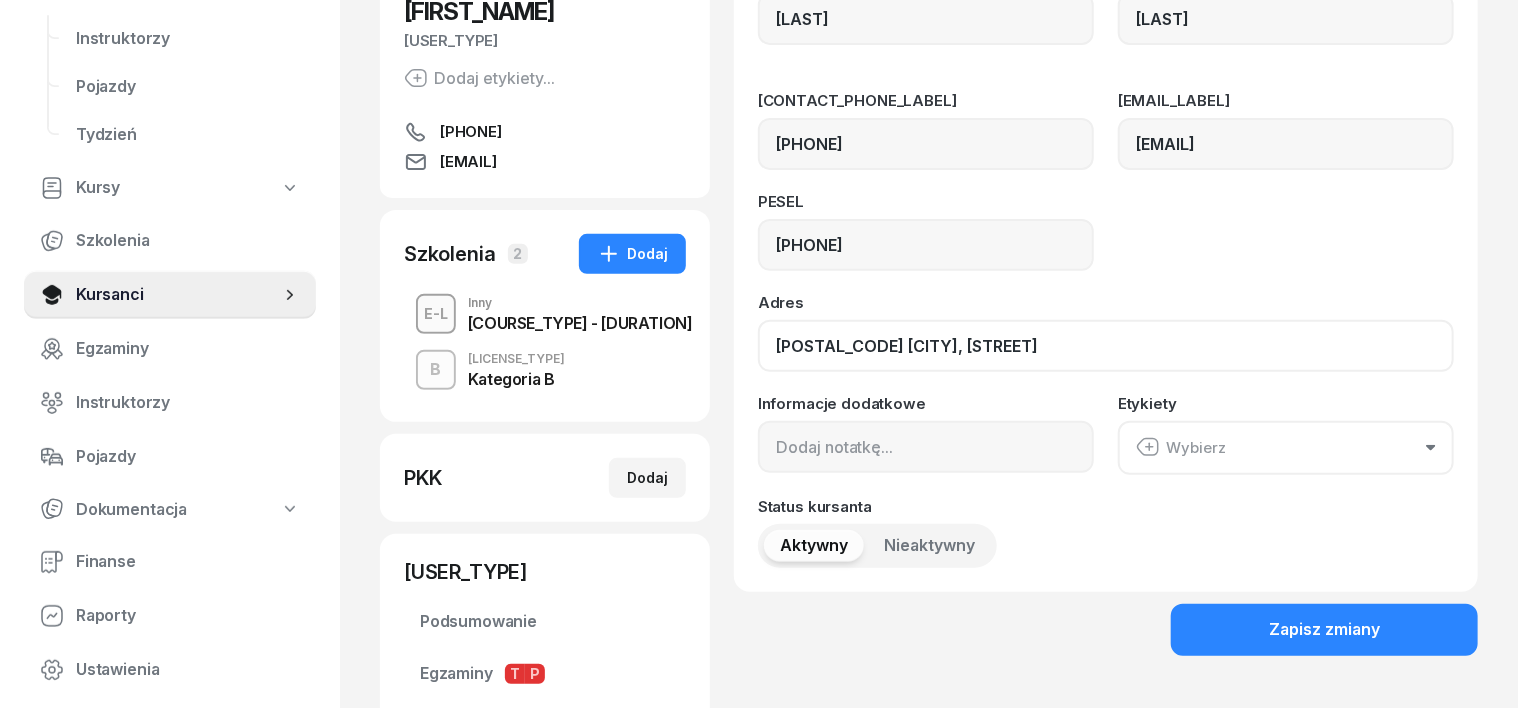 scroll, scrollTop: 250, scrollLeft: 0, axis: vertical 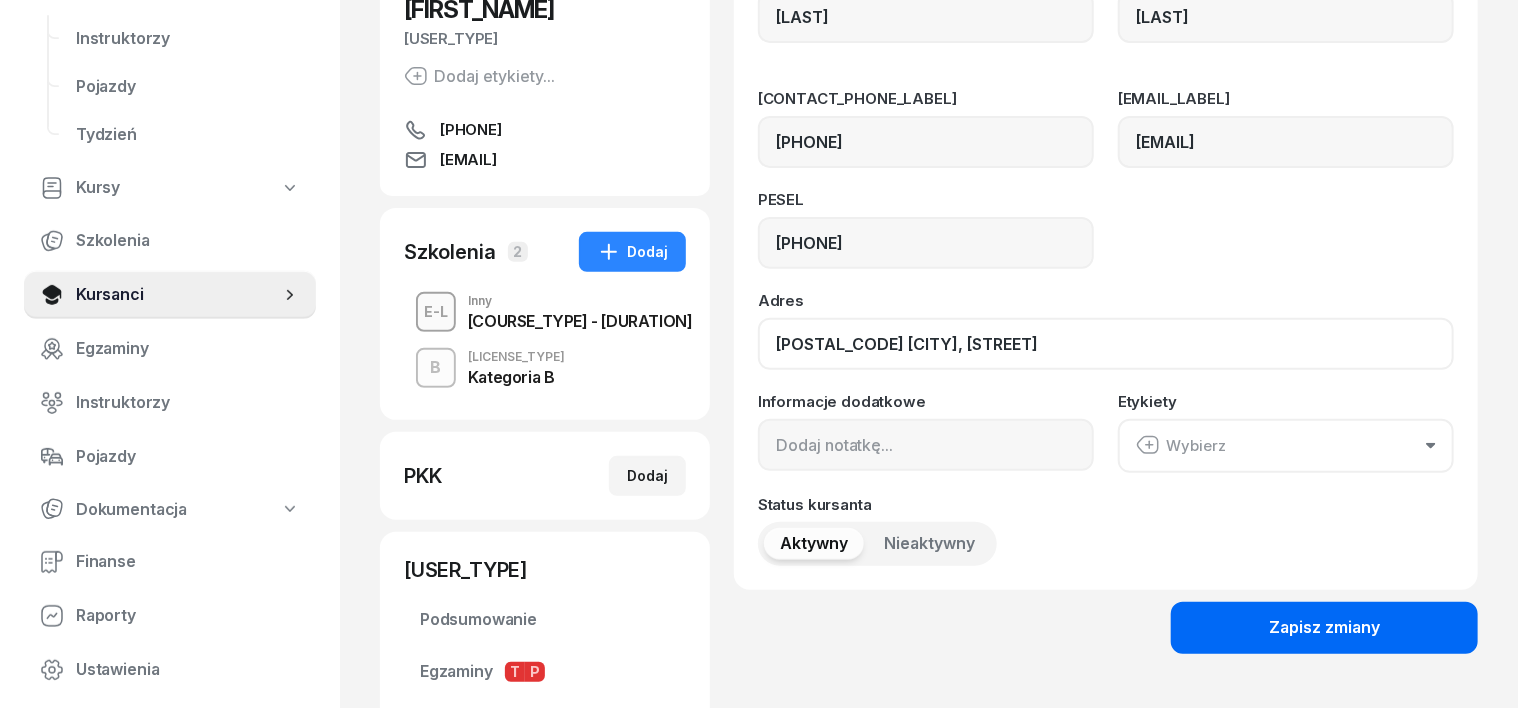 type on "[POSTAL_CODE] [CITY], [STREET]" 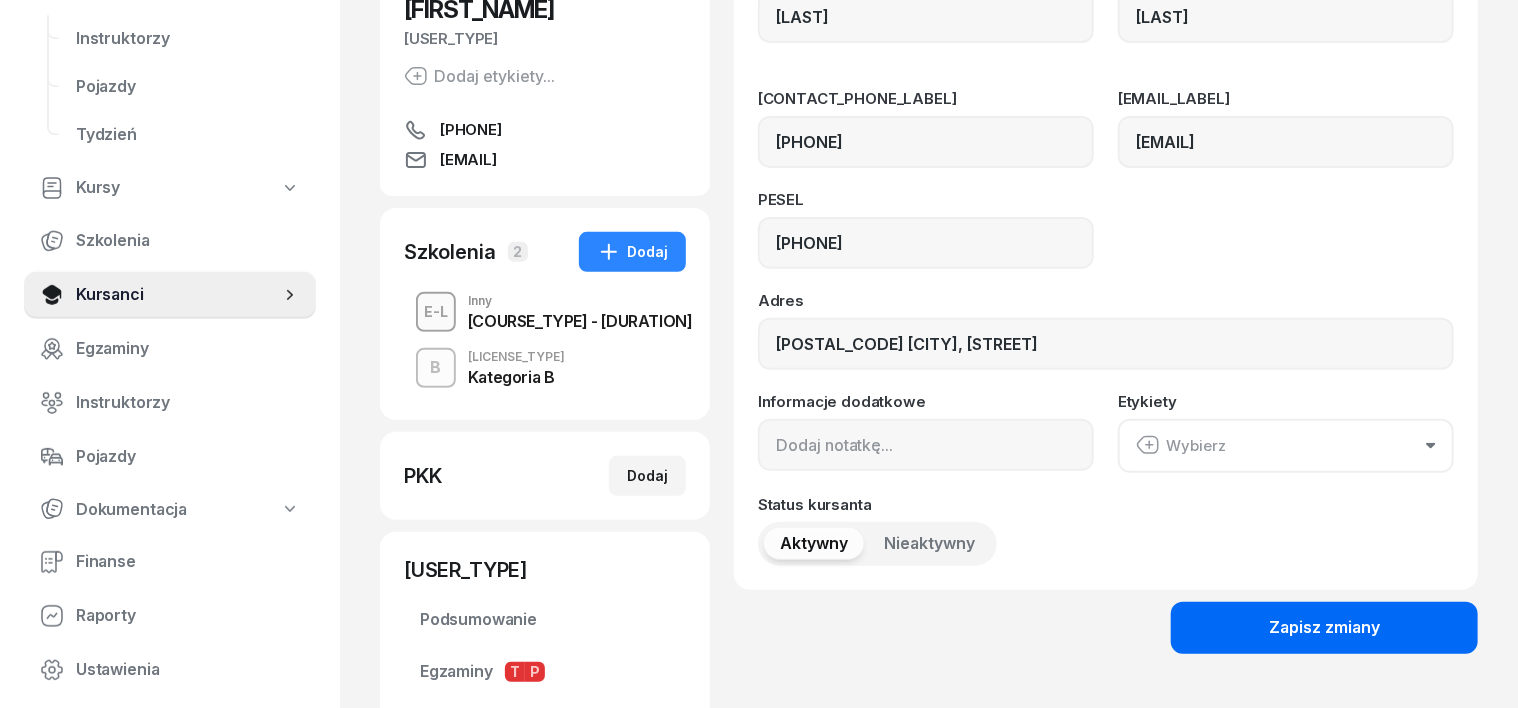 click on "Zapisz zmiany" at bounding box center (1324, 628) 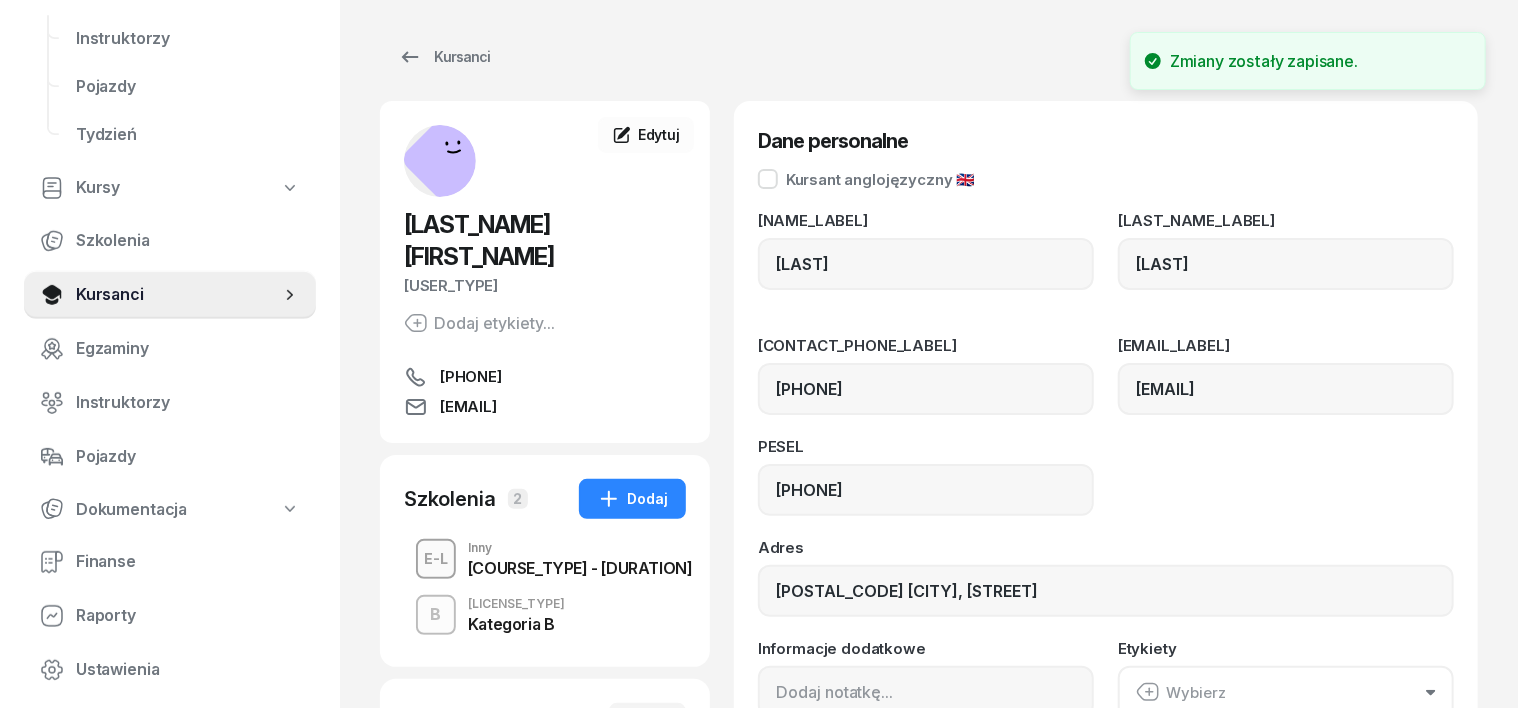 scroll, scrollTop: 0, scrollLeft: 0, axis: both 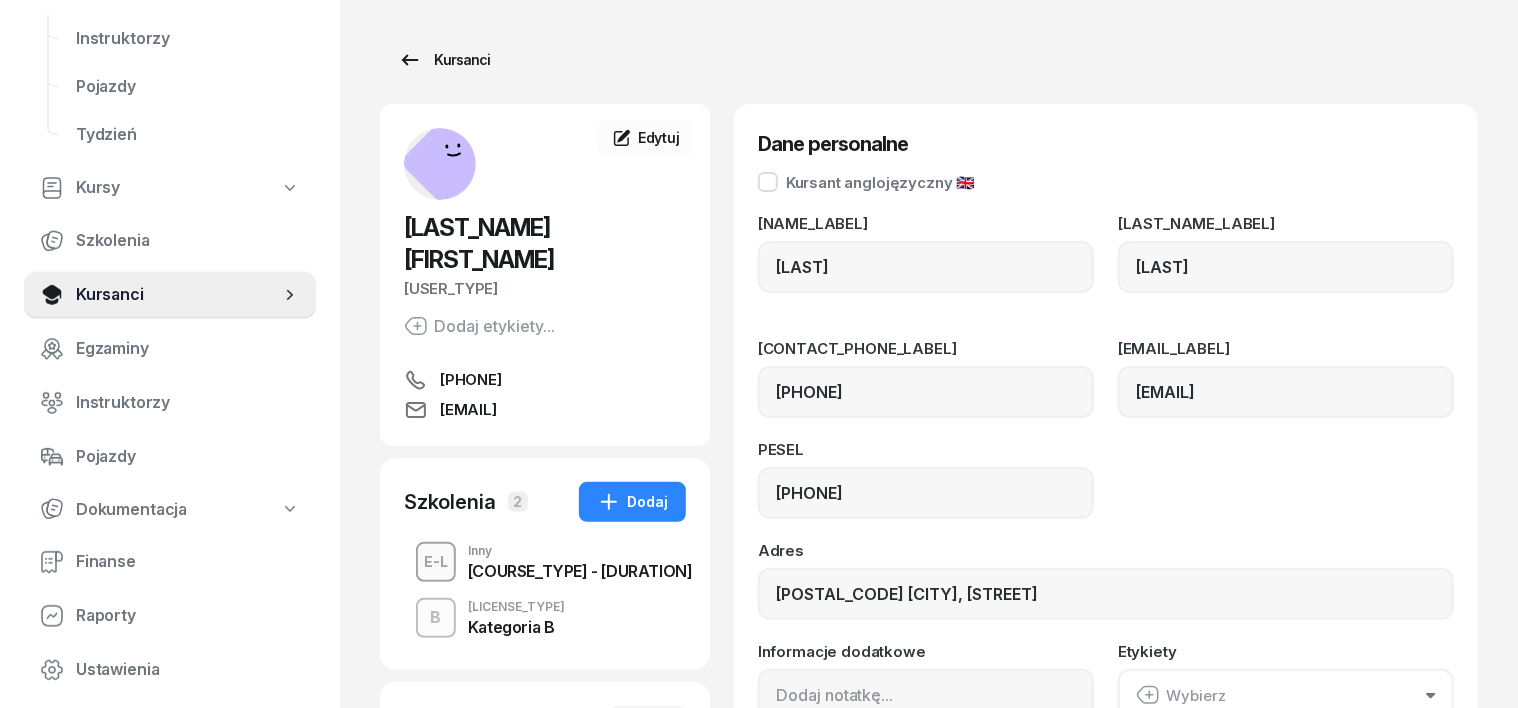 click on "Kursanci" at bounding box center (444, 60) 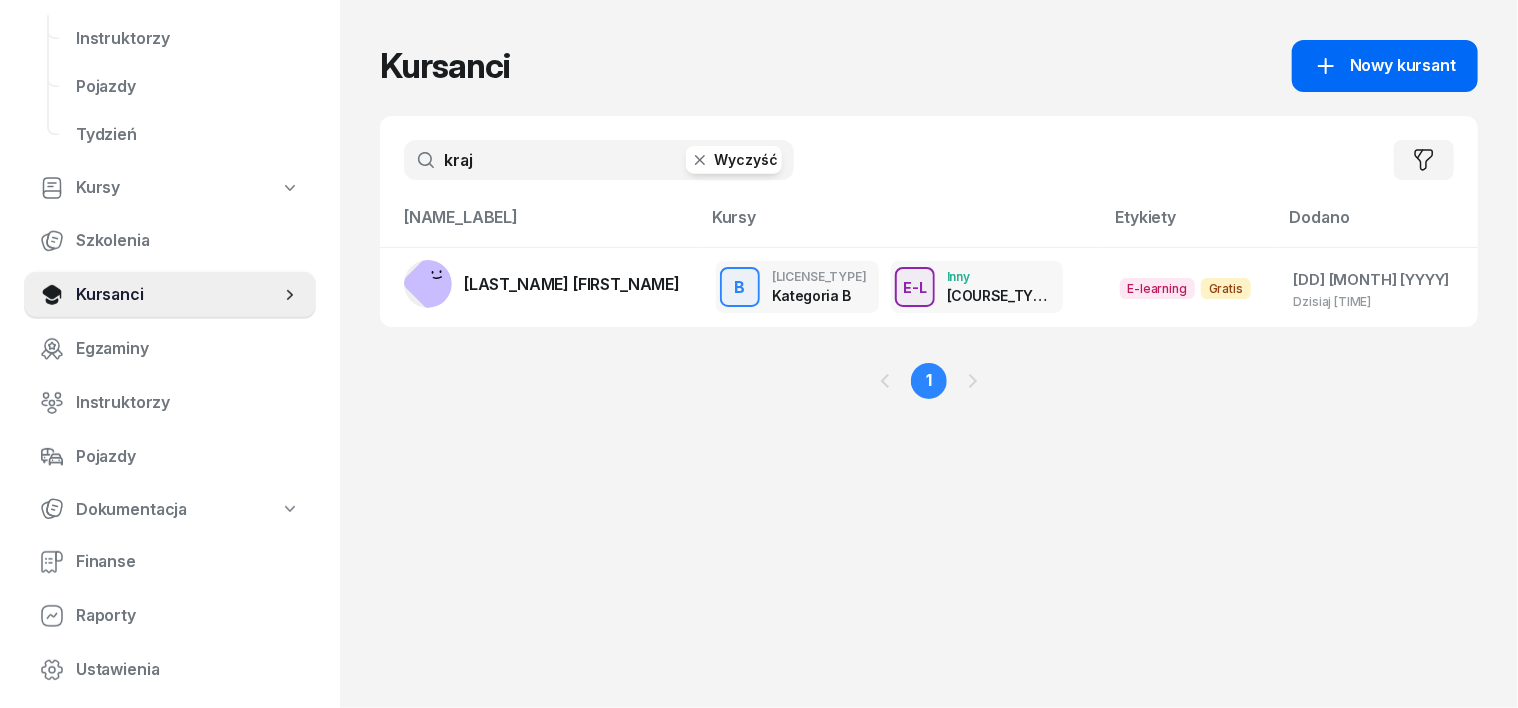 click on "Nowy kursant" 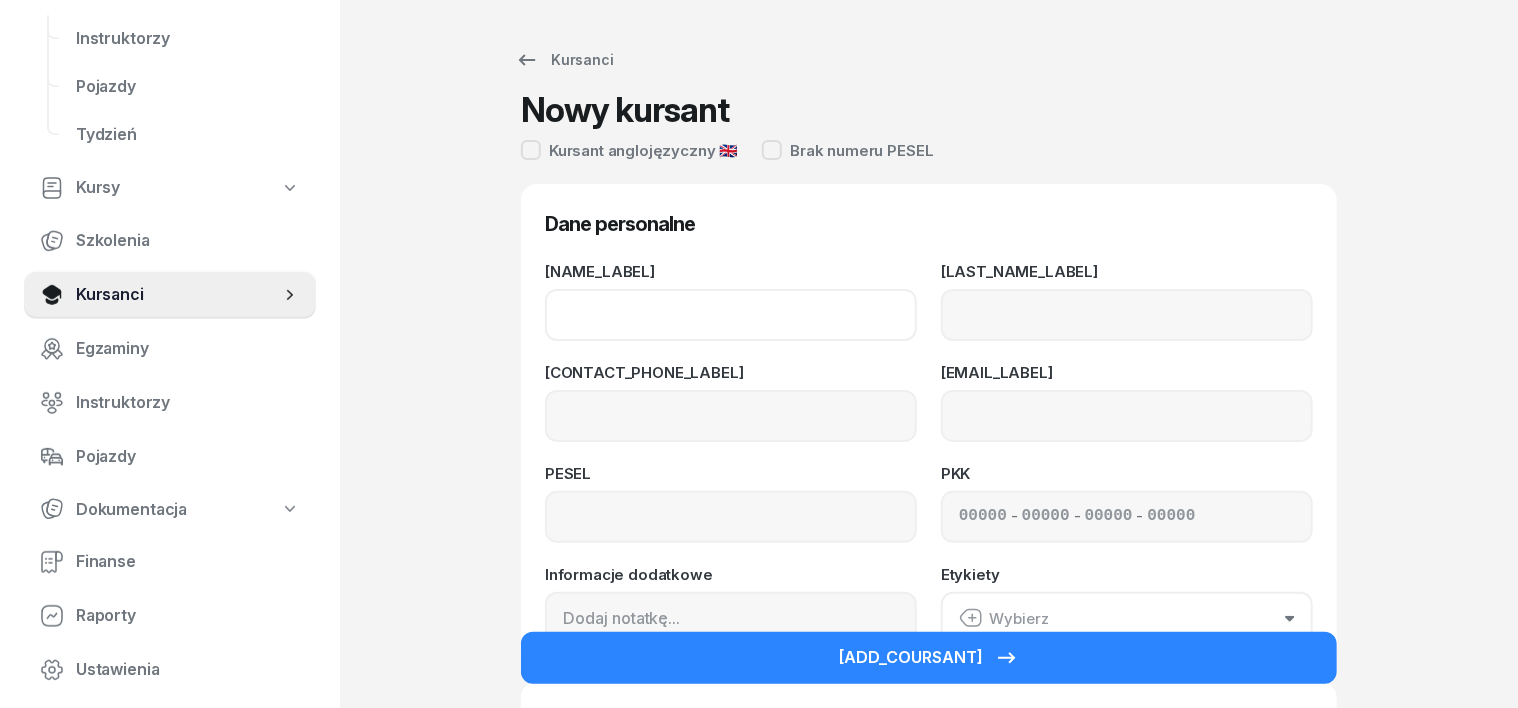 click on "[NAME_LABEL]" 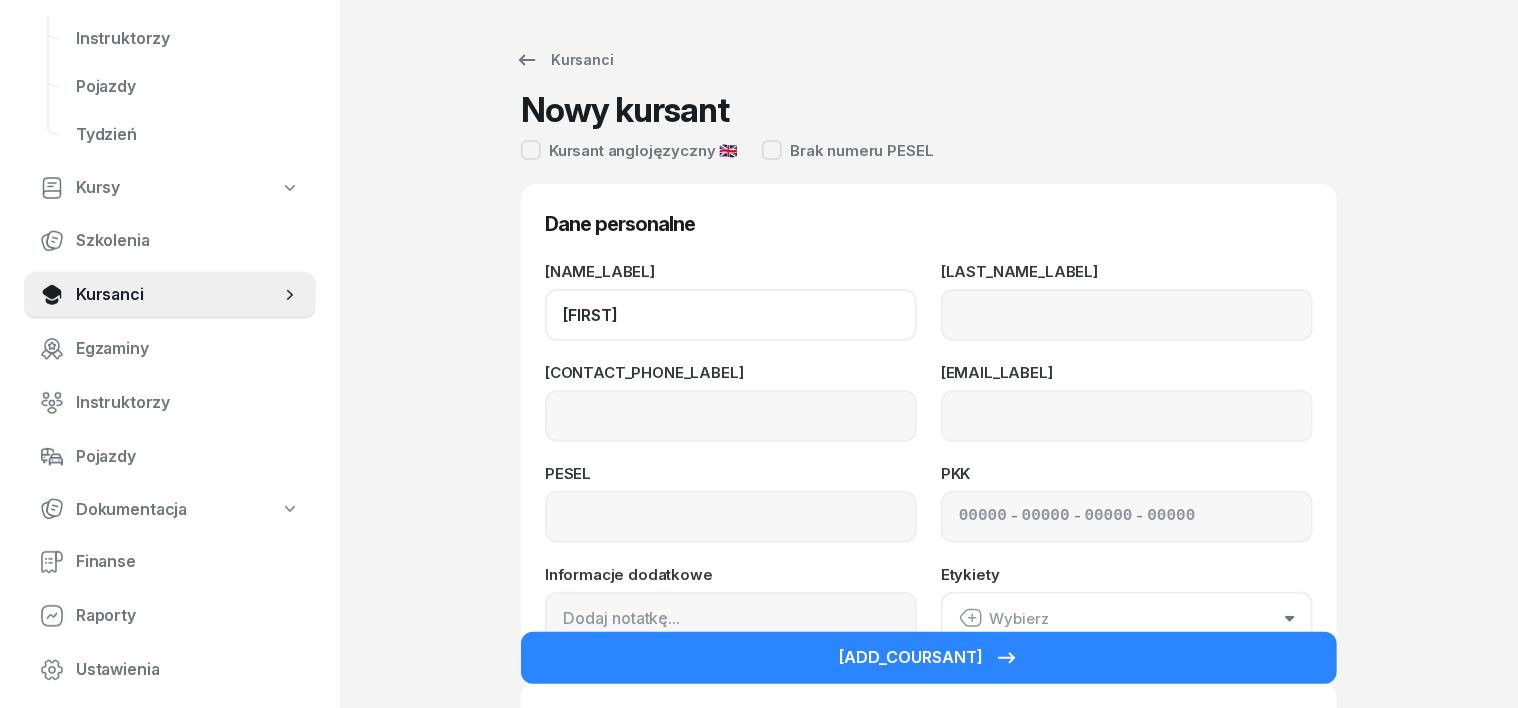 type on "[FIRST]" 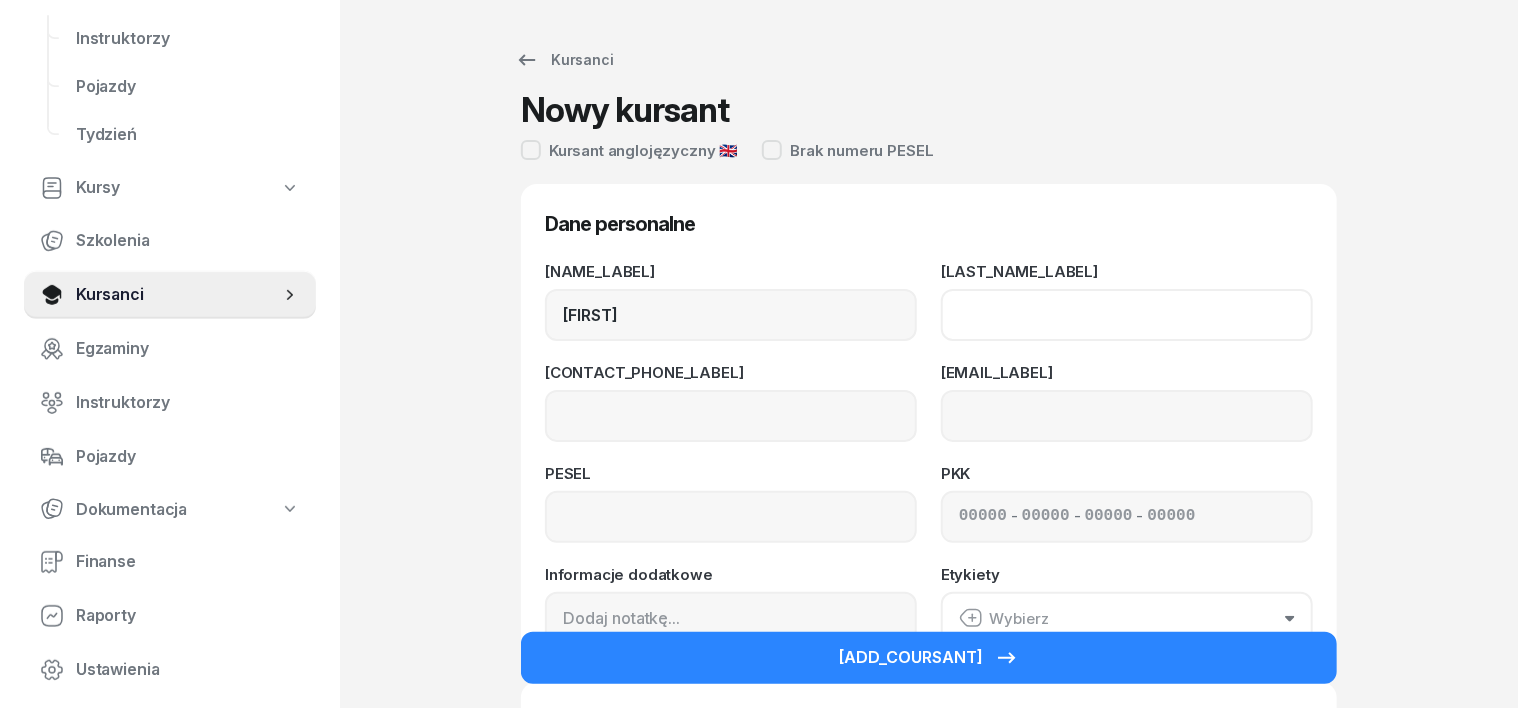 click on "[LAST_NAME_LABEL]" 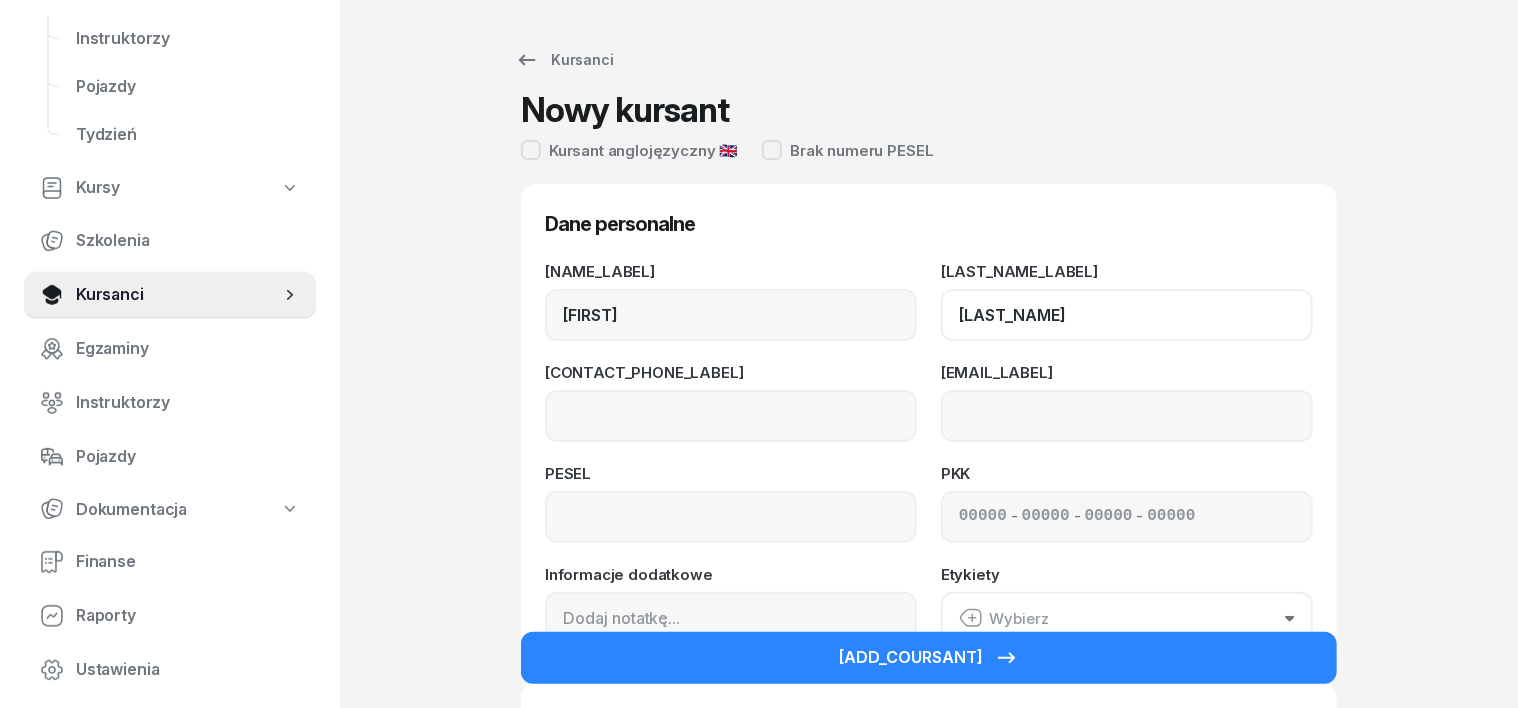 type on "[LAST_NAME]" 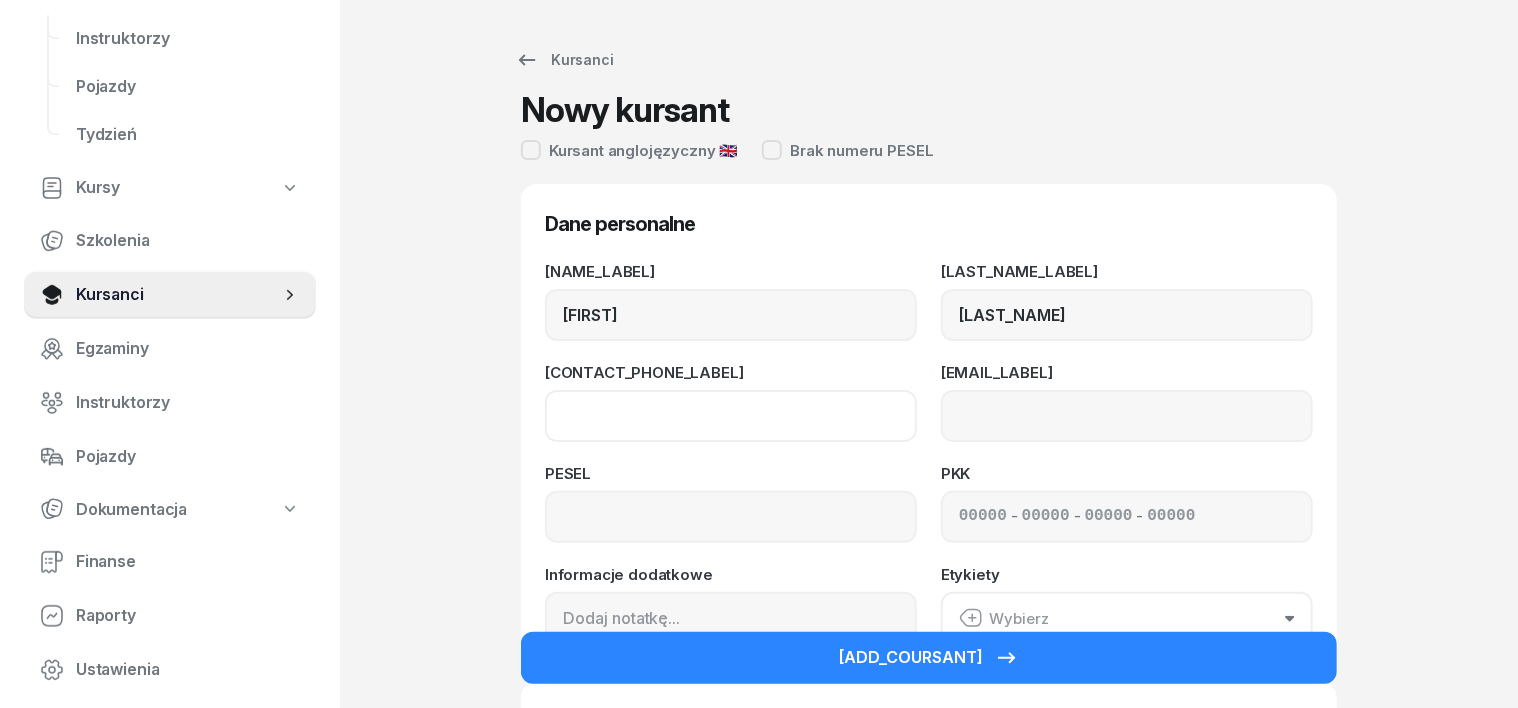 click on "[CONTACT_PHONE_LABEL]" 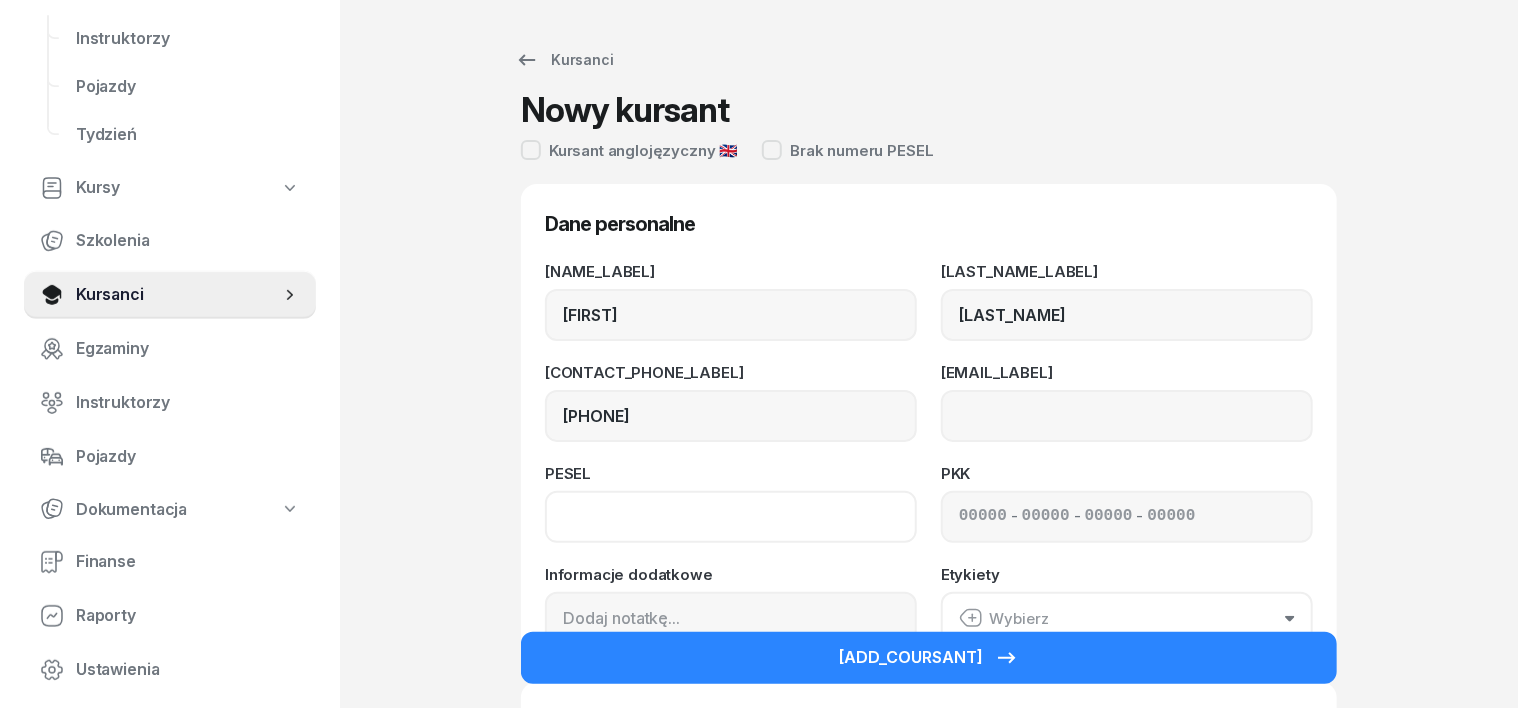 type on "[PHONE]" 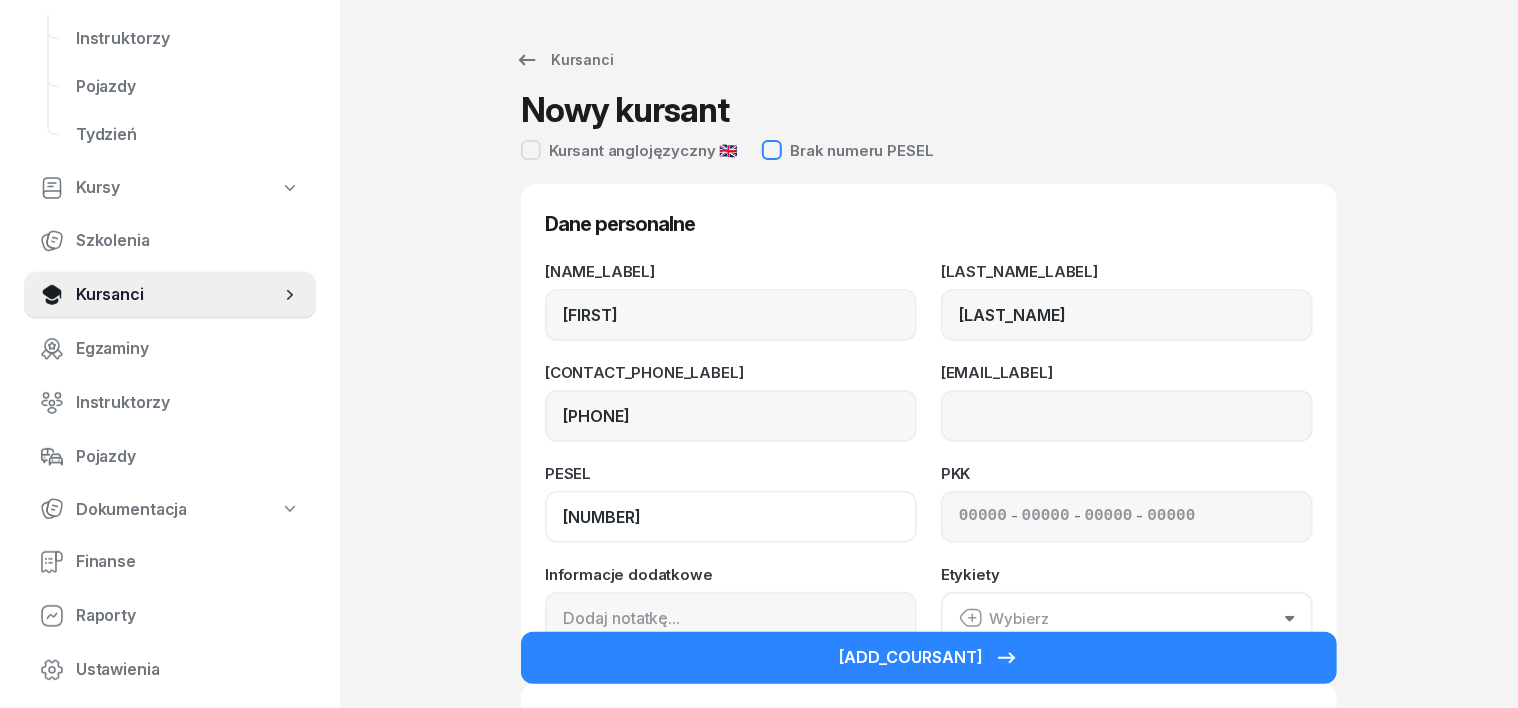 type on "[NUMBER]" 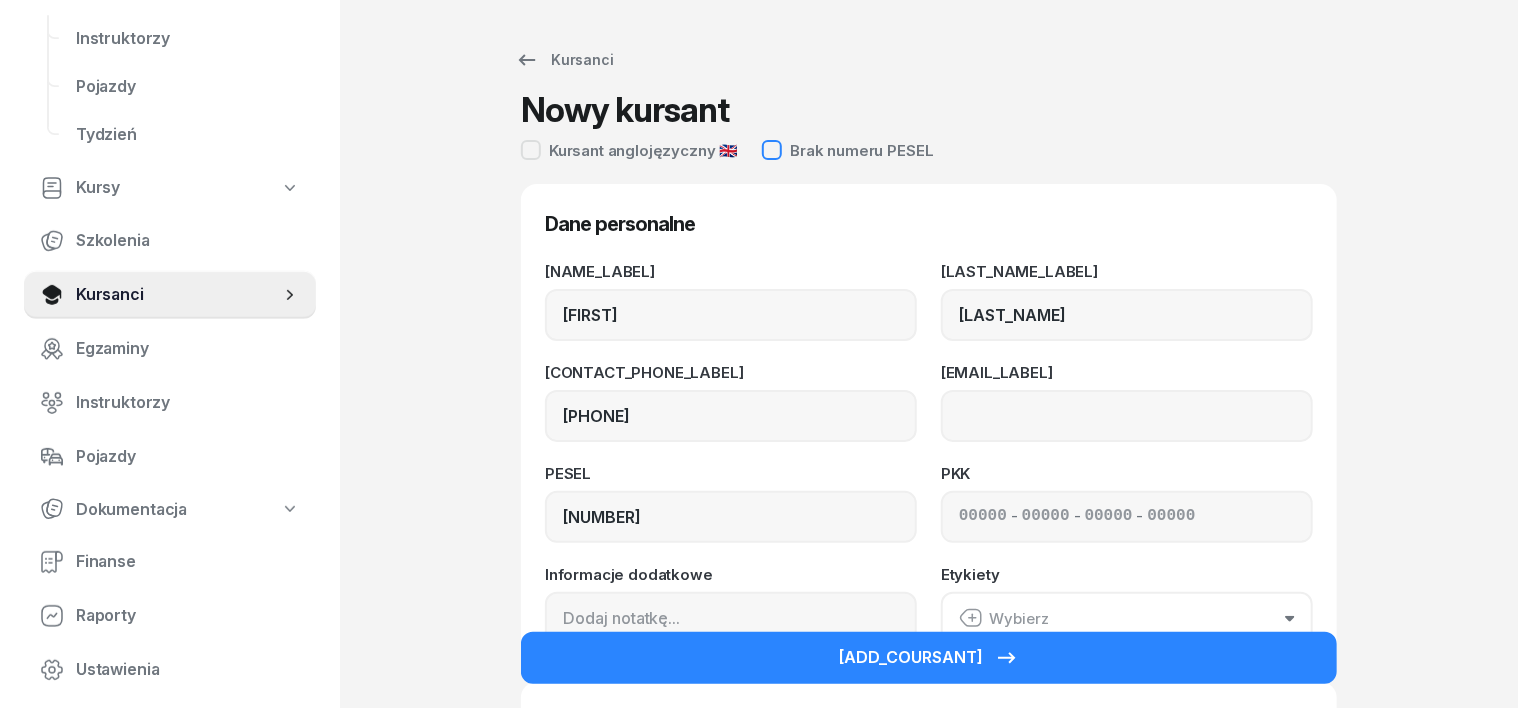 click at bounding box center (772, 150) 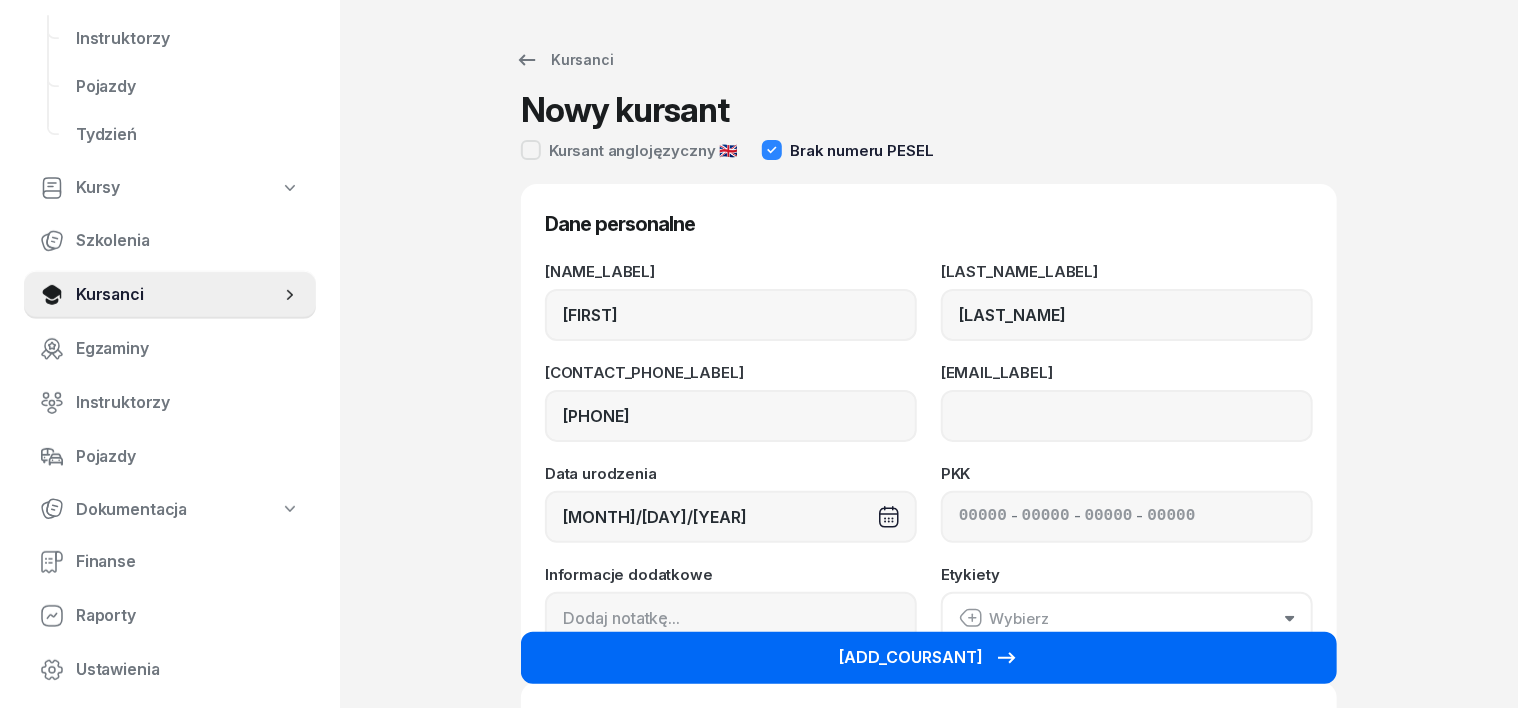 click on "[ADD_COURSANT]" at bounding box center (929, 658) 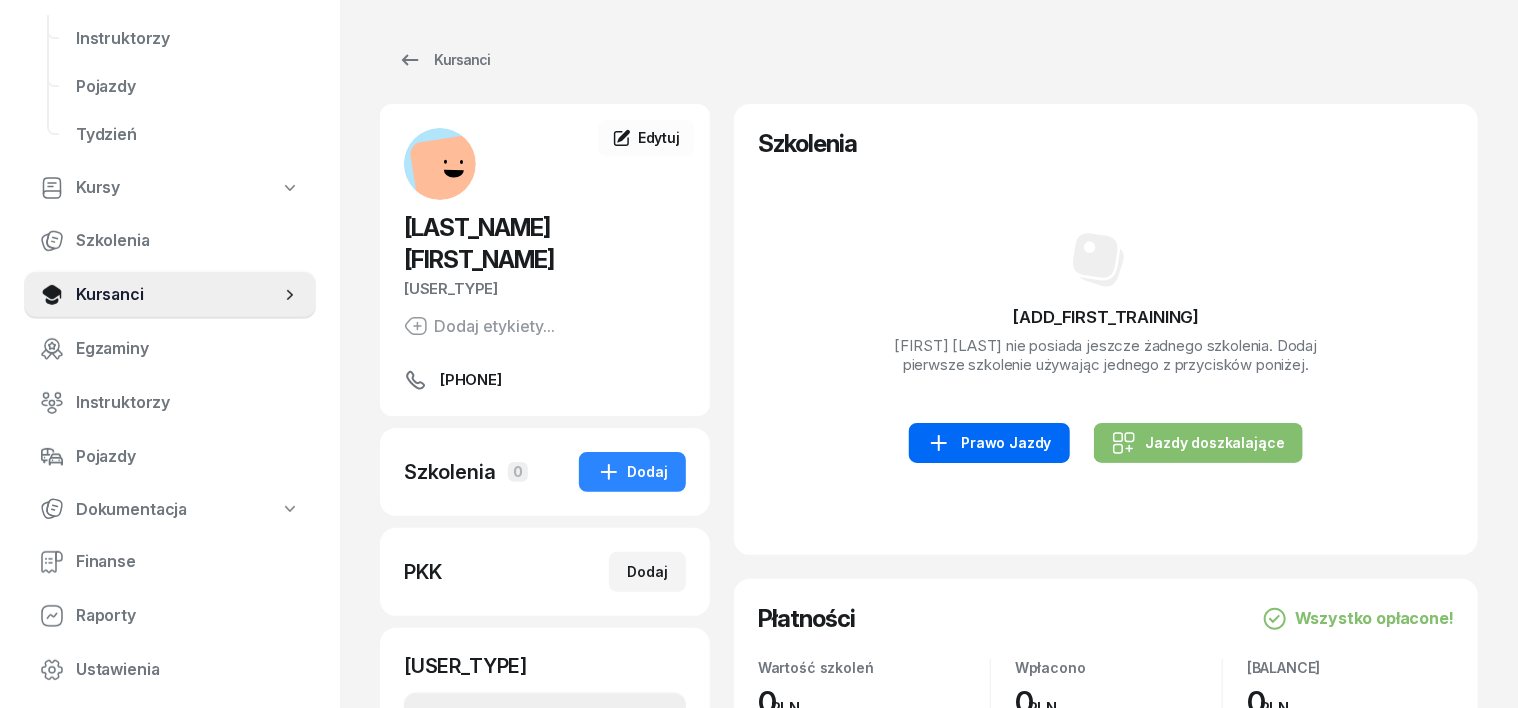 click on "Prawo Jazdy" at bounding box center [989, 443] 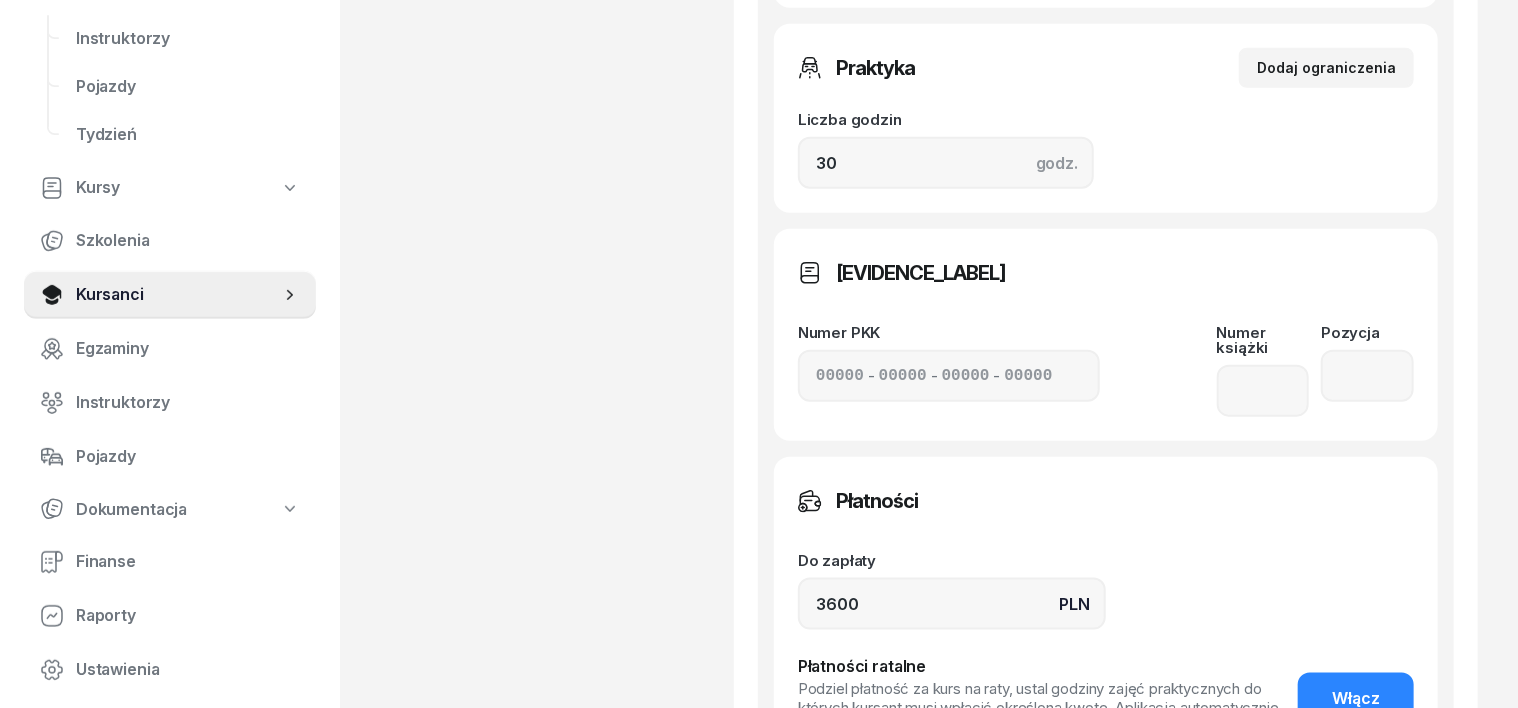 scroll, scrollTop: 1000, scrollLeft: 0, axis: vertical 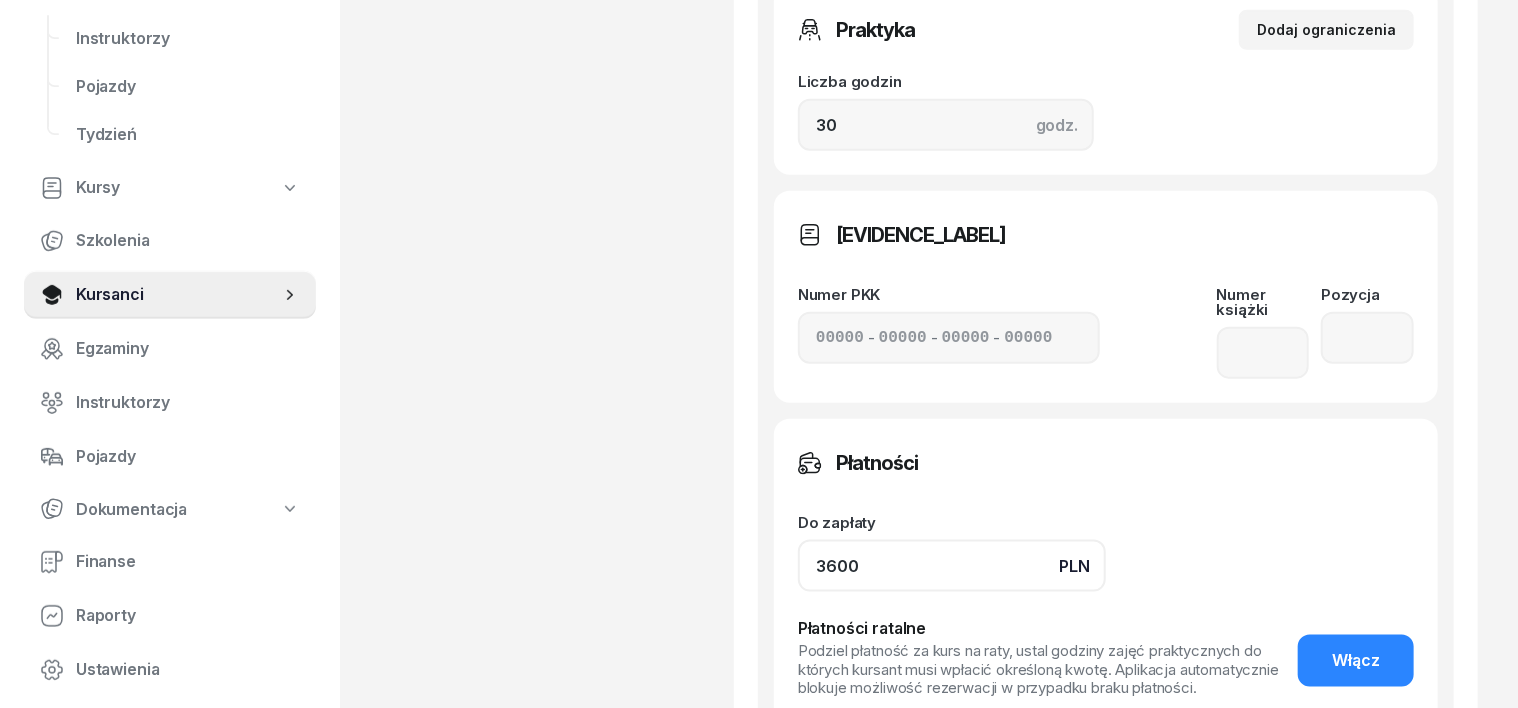 drag, startPoint x: 827, startPoint y: 539, endPoint x: 818, endPoint y: 532, distance: 11.401754 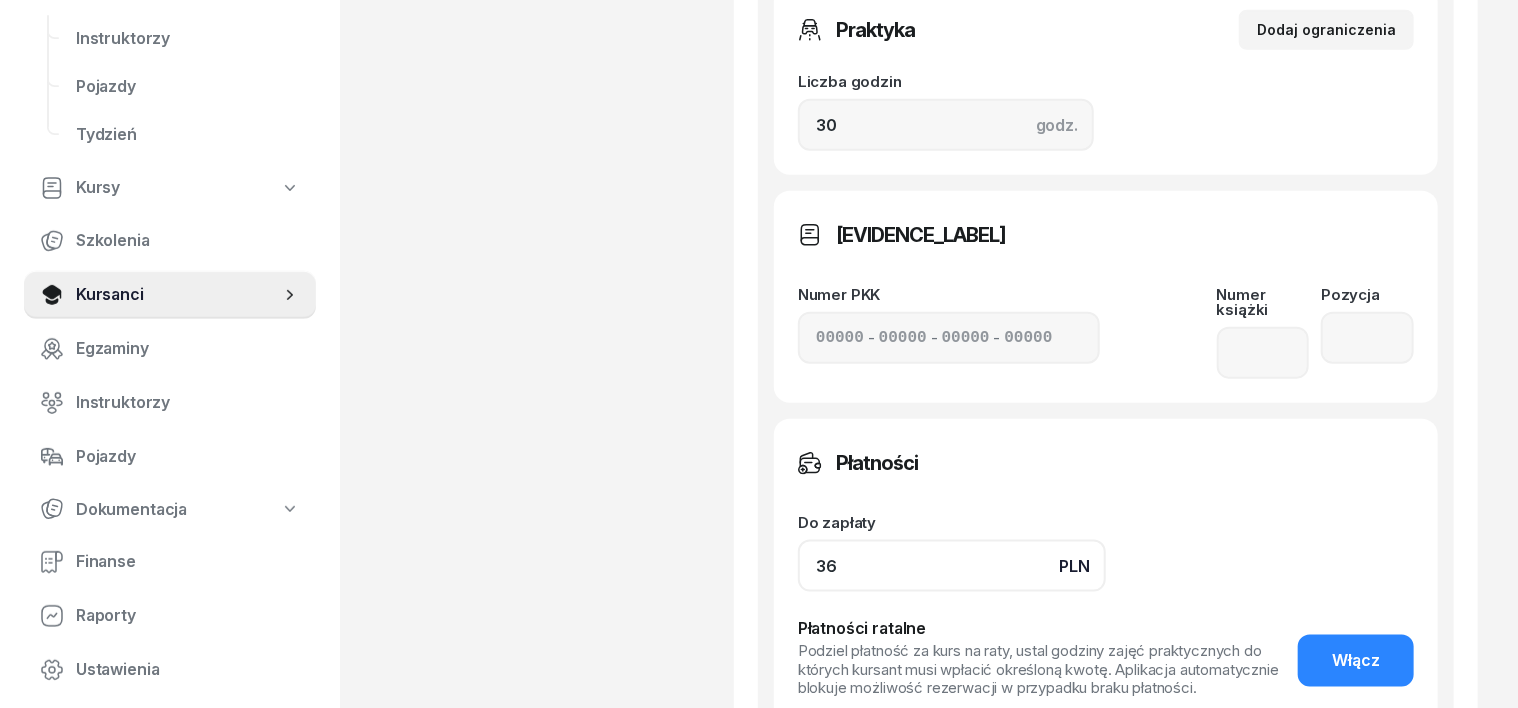 type on "3" 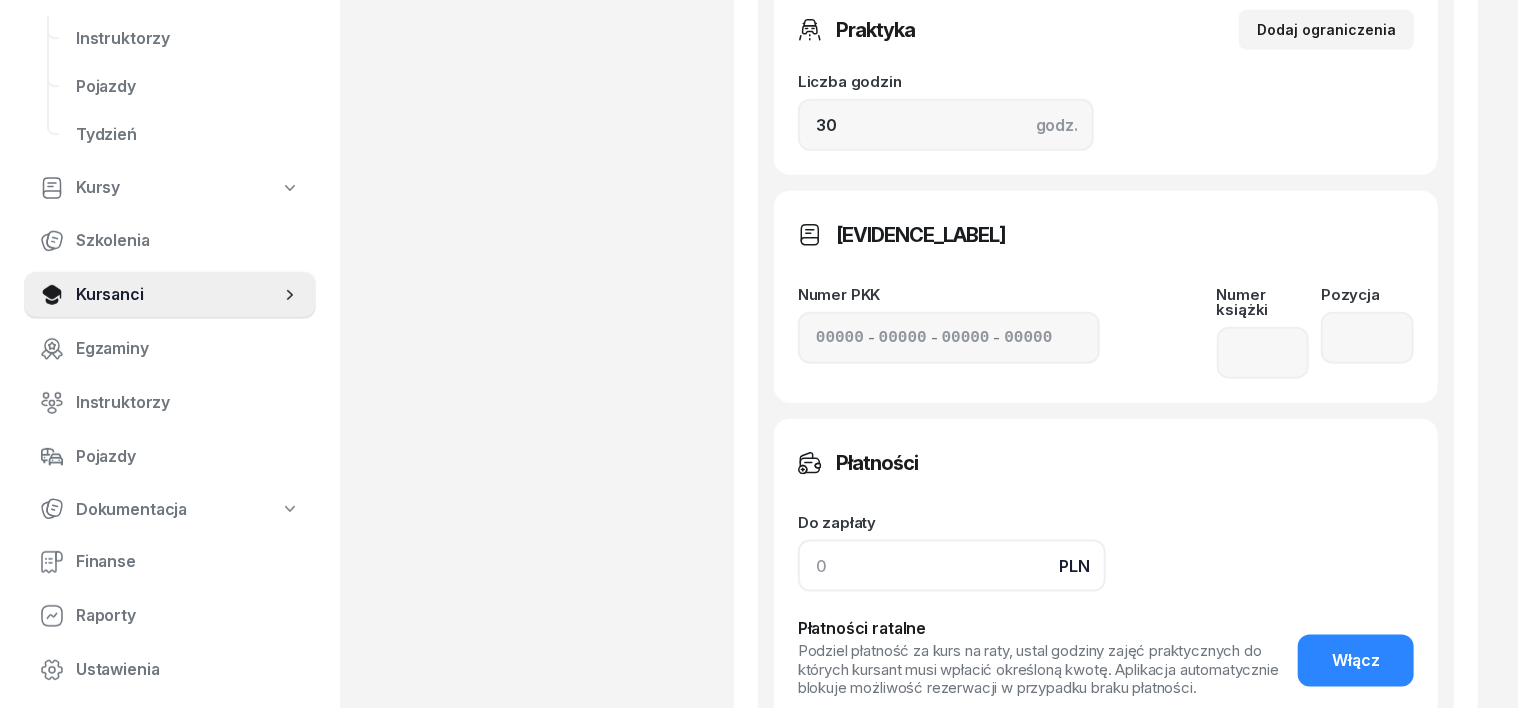 type on "8" 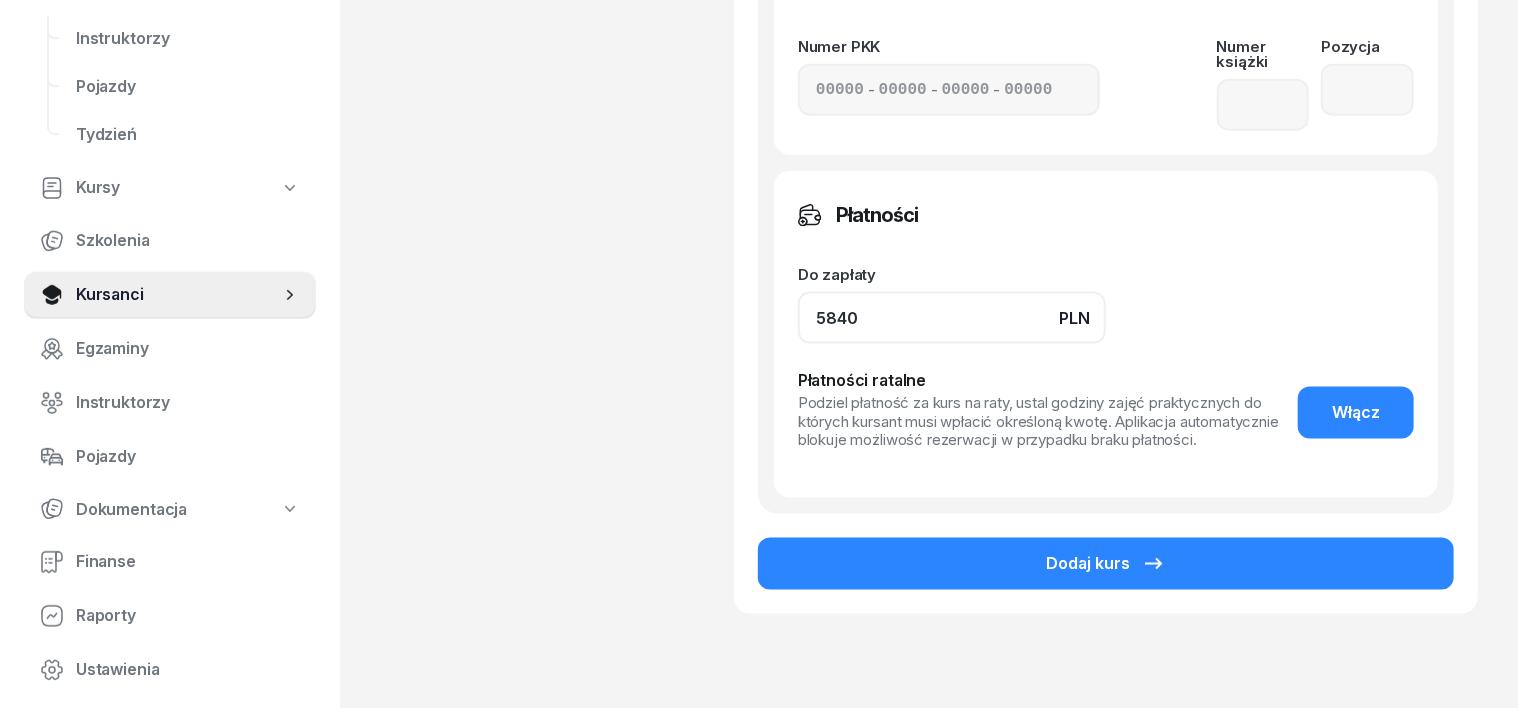 scroll, scrollTop: 1250, scrollLeft: 0, axis: vertical 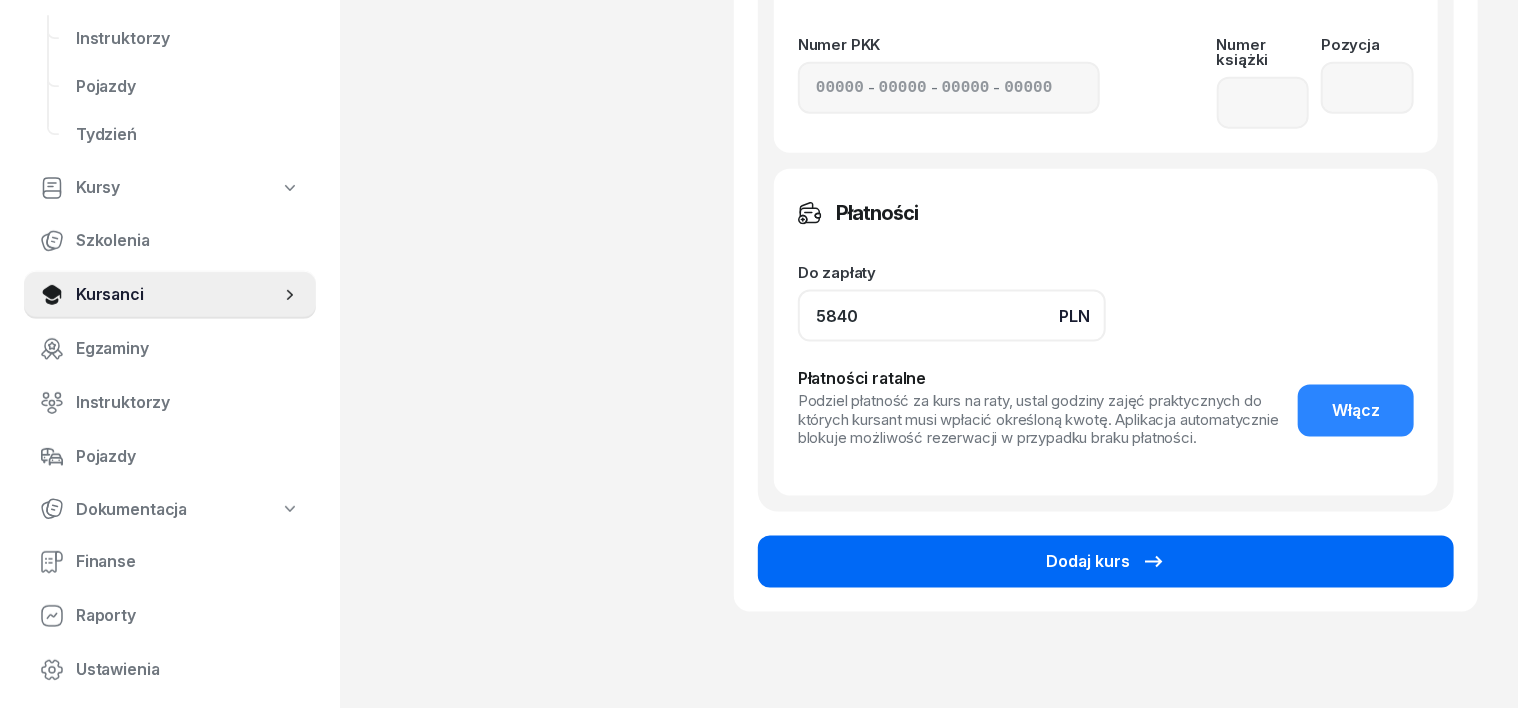 type on "5840" 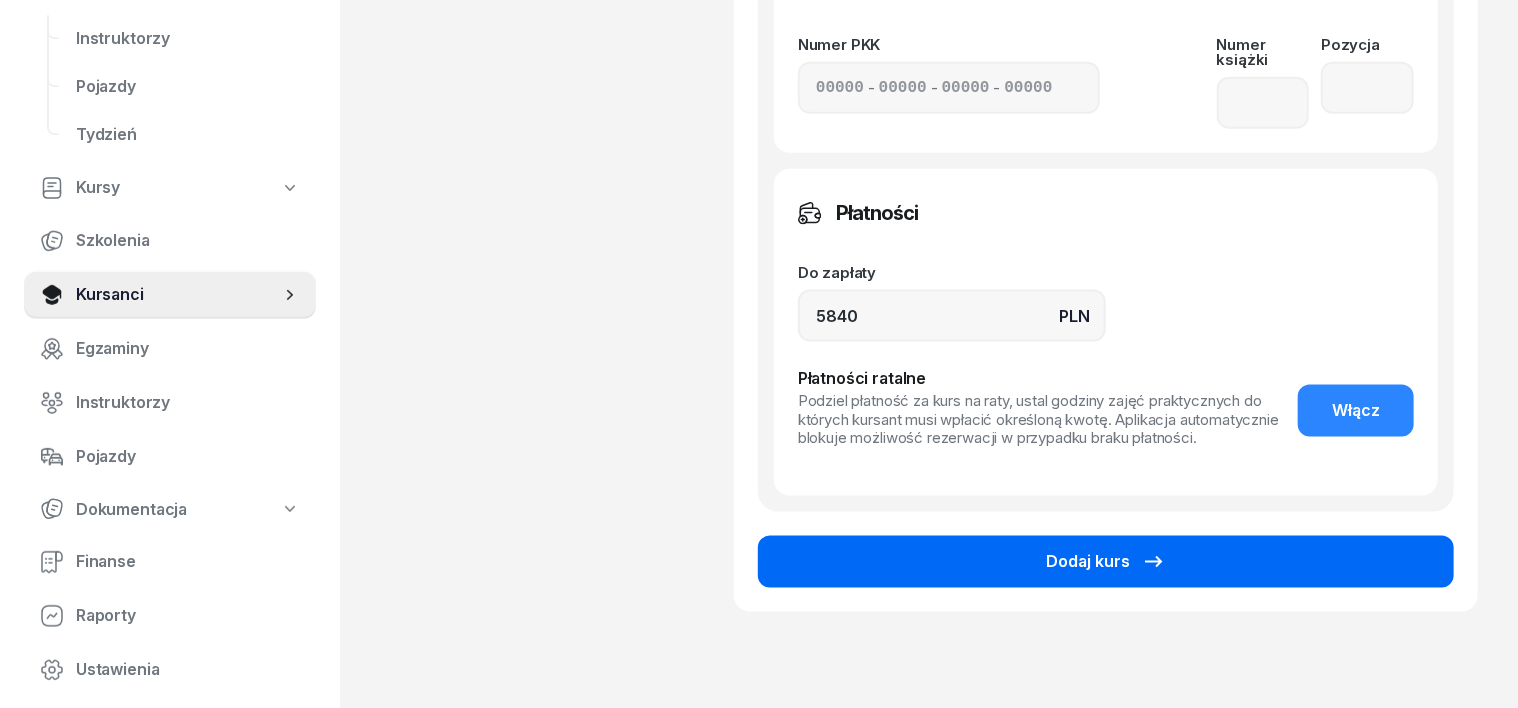 click on "Dodaj kurs" at bounding box center (1106, 562) 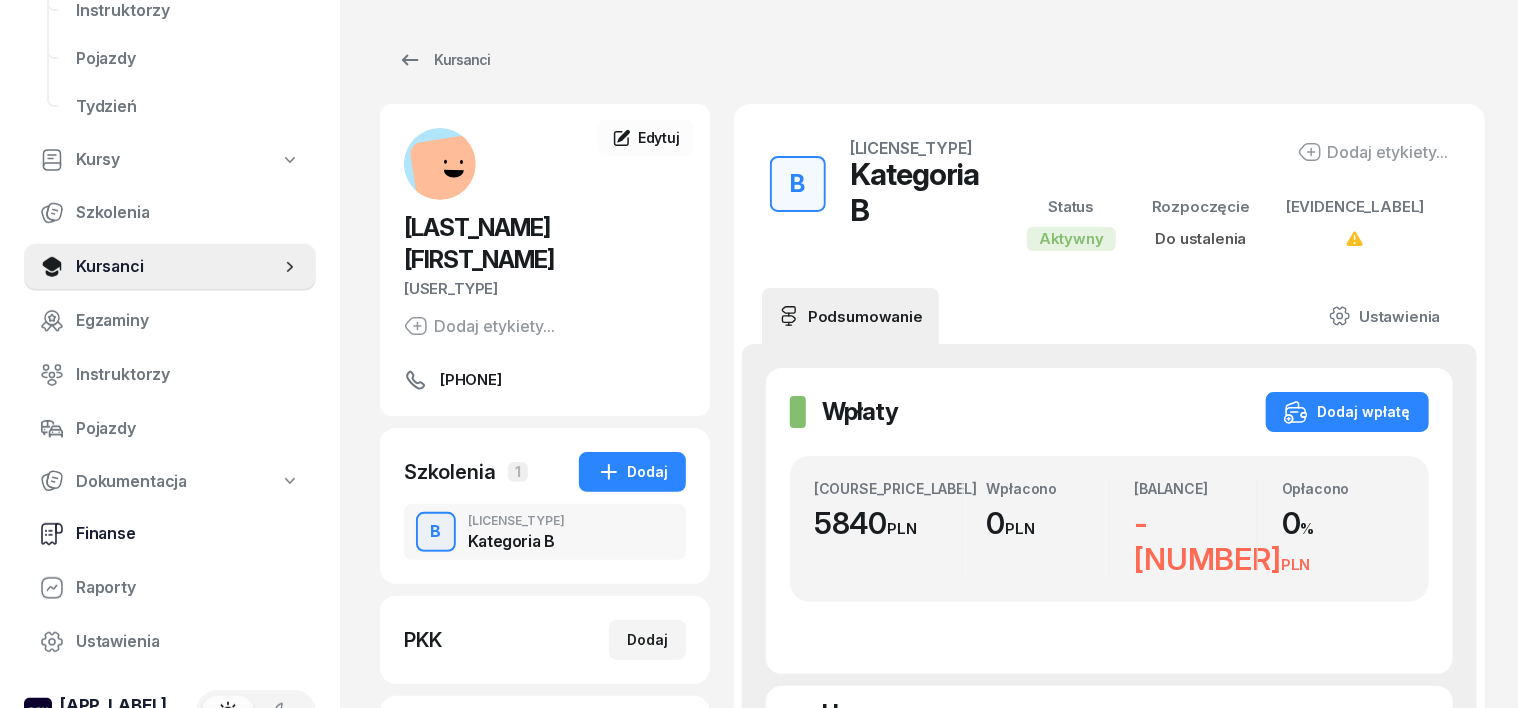 scroll, scrollTop: 286, scrollLeft: 0, axis: vertical 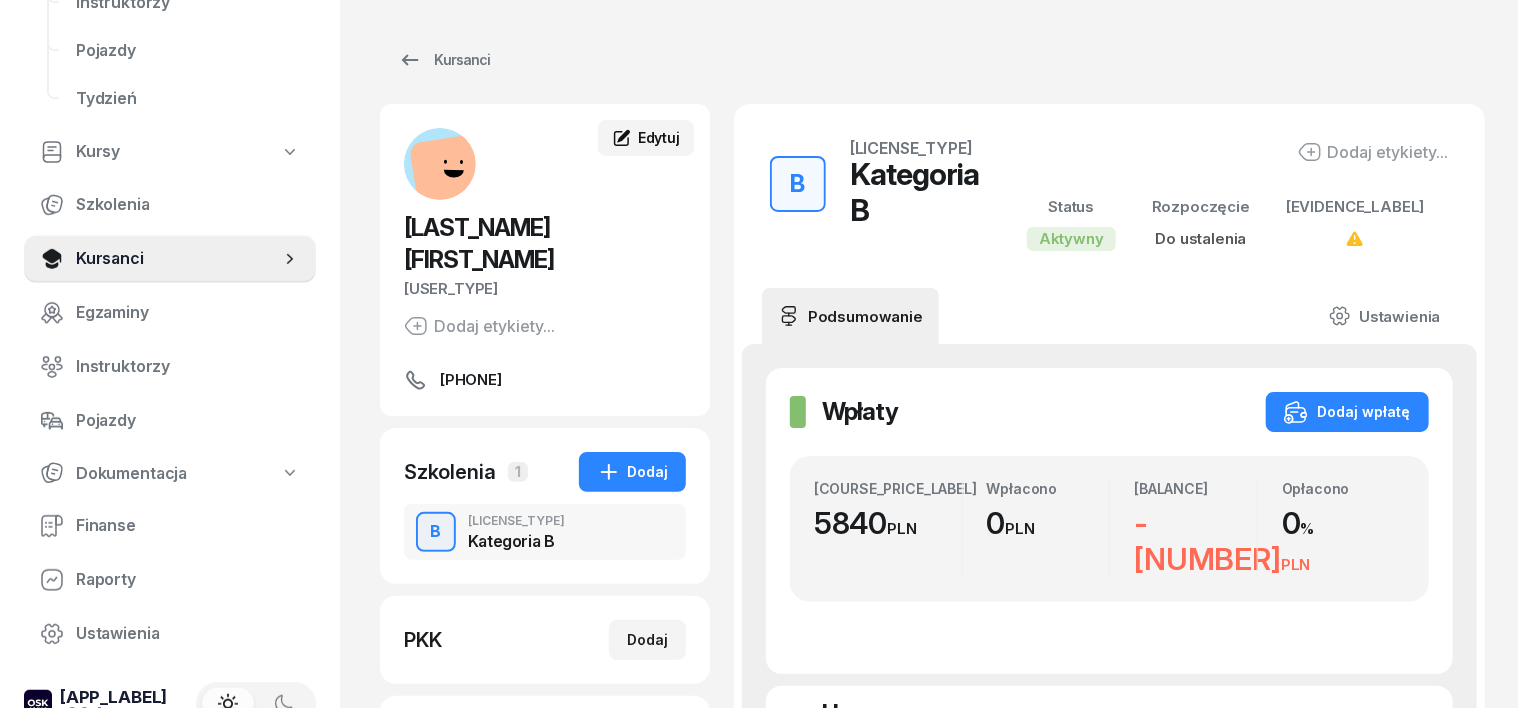 click on "Edytuj" 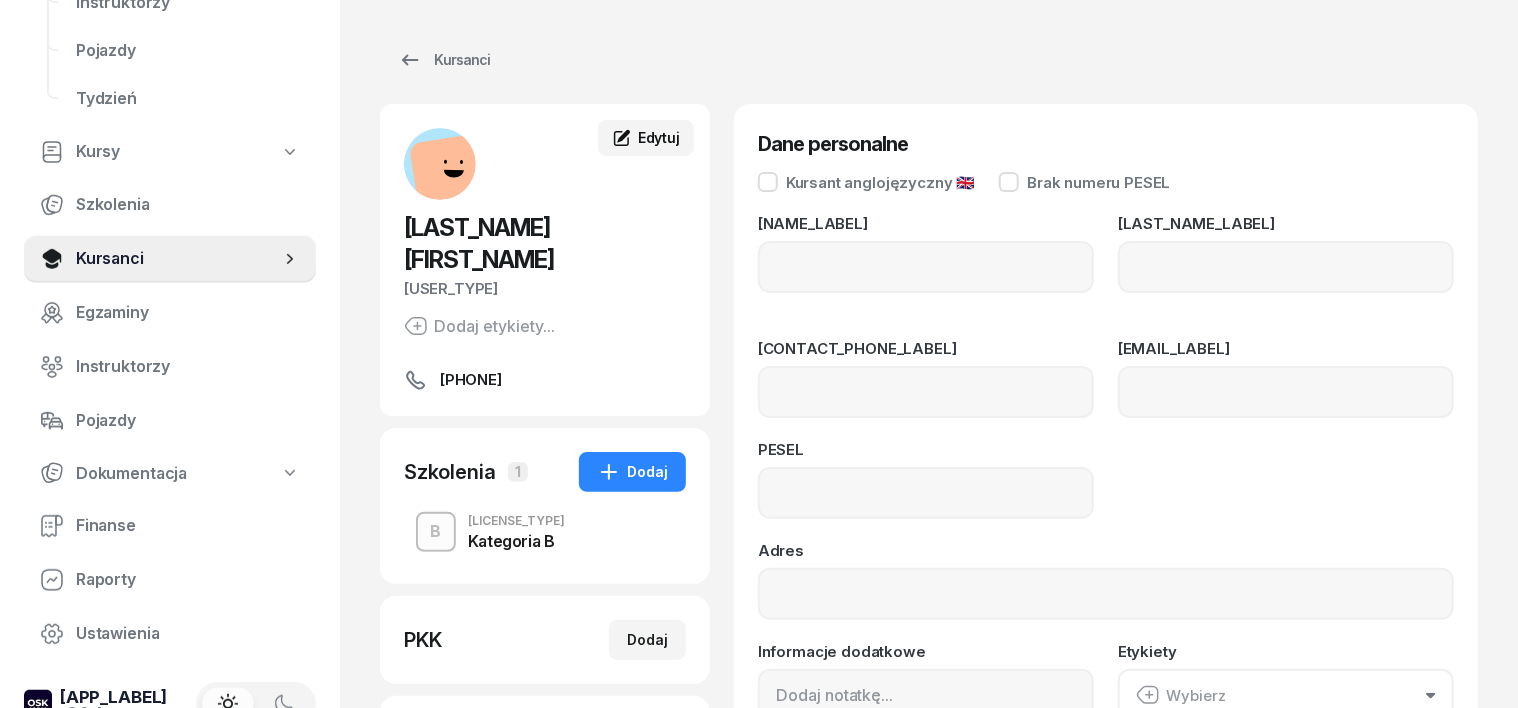 type on "[FIRST]" 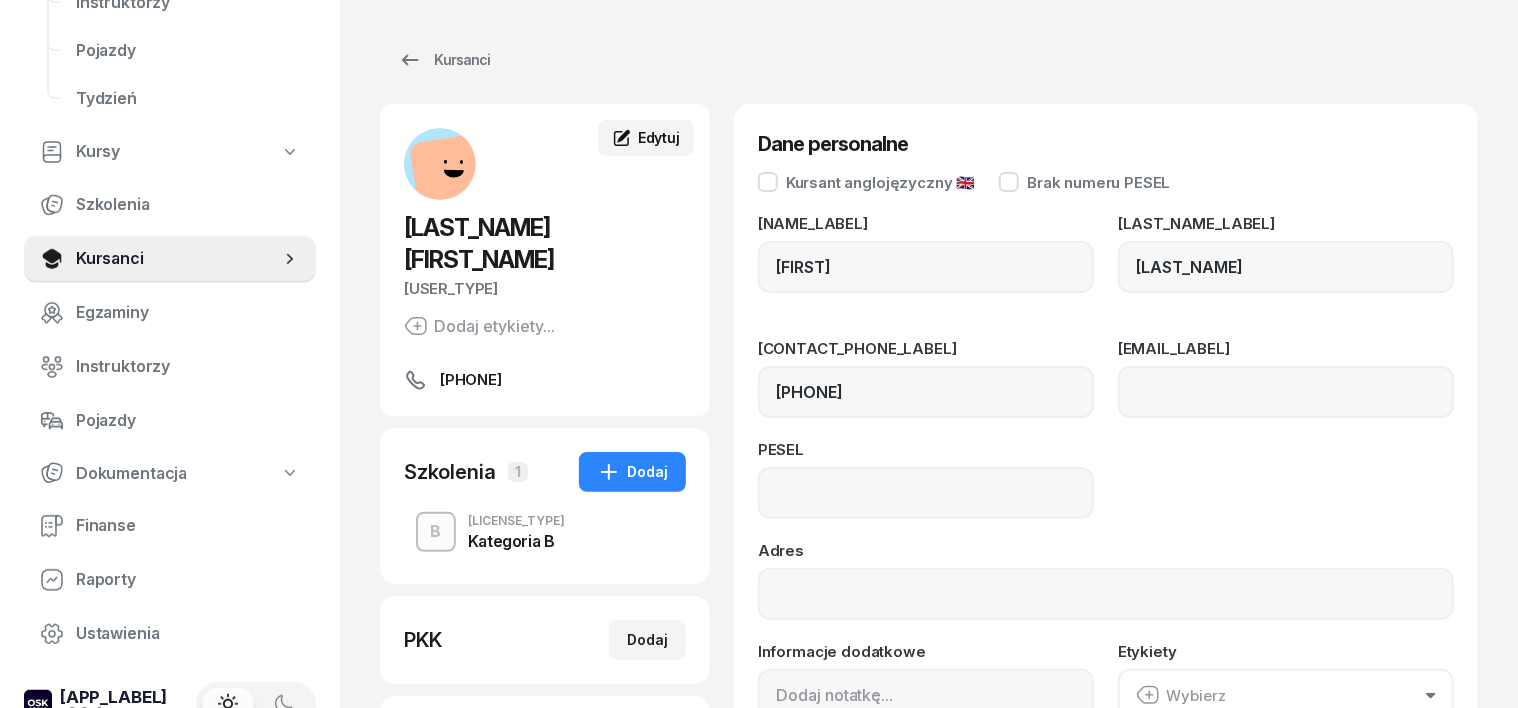 type on "[PHONE]" 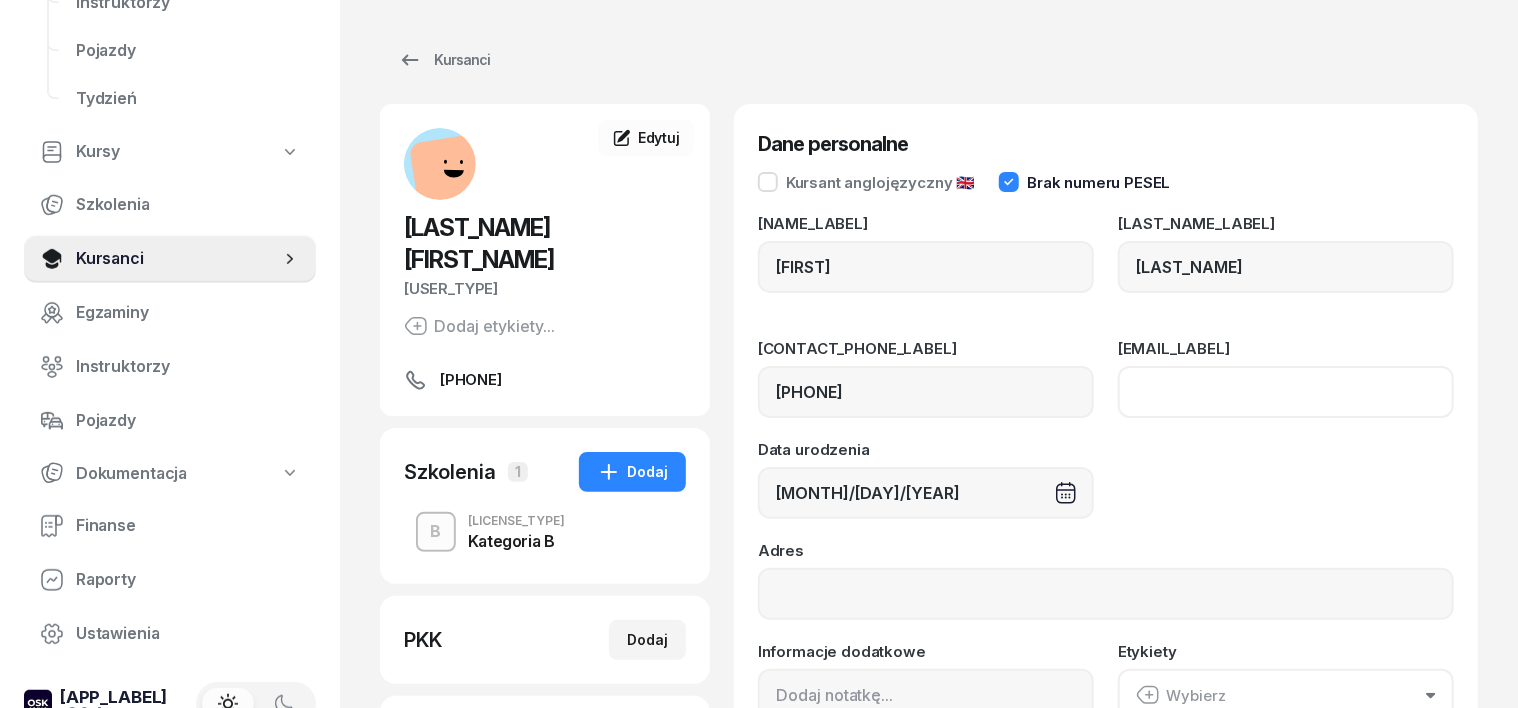 click on "[EMAIL_LABEL]" 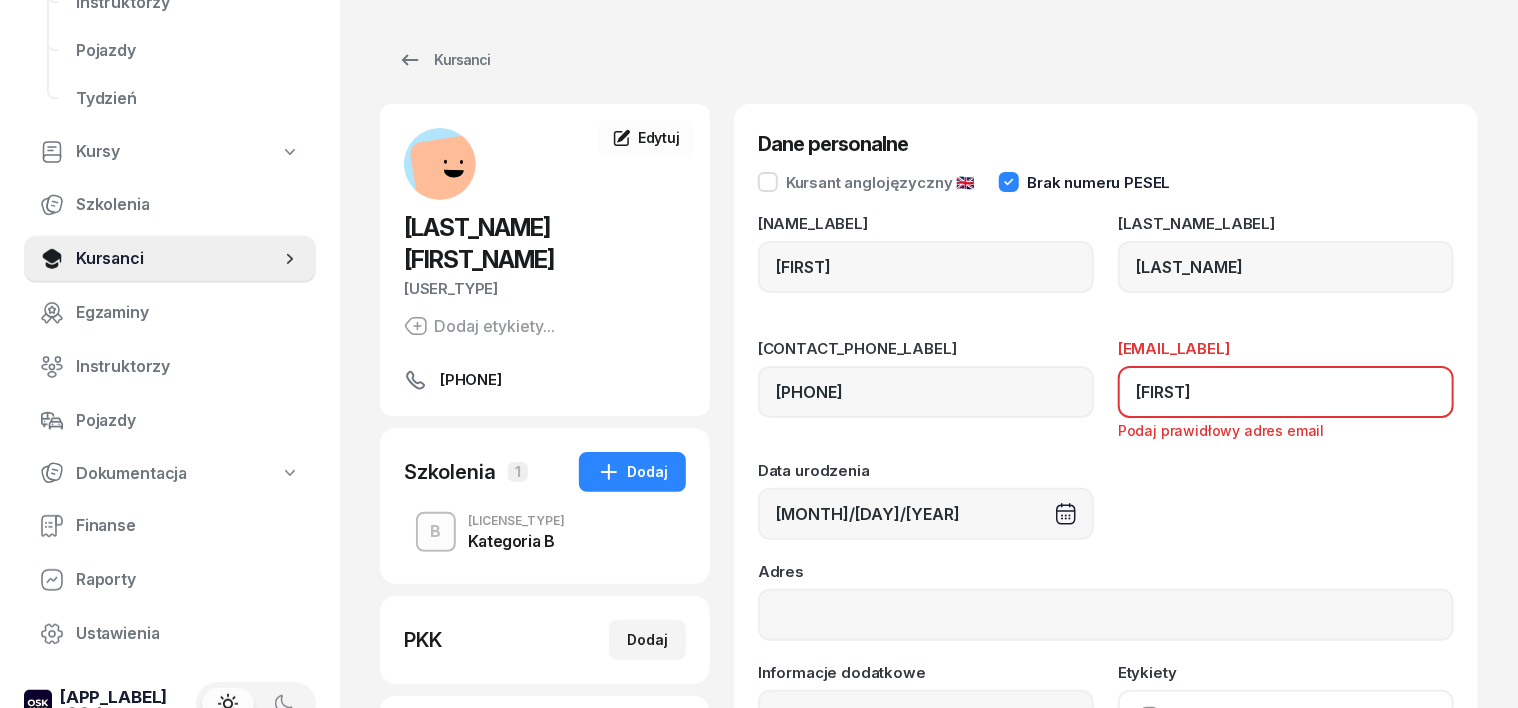type on "[FIRST]" 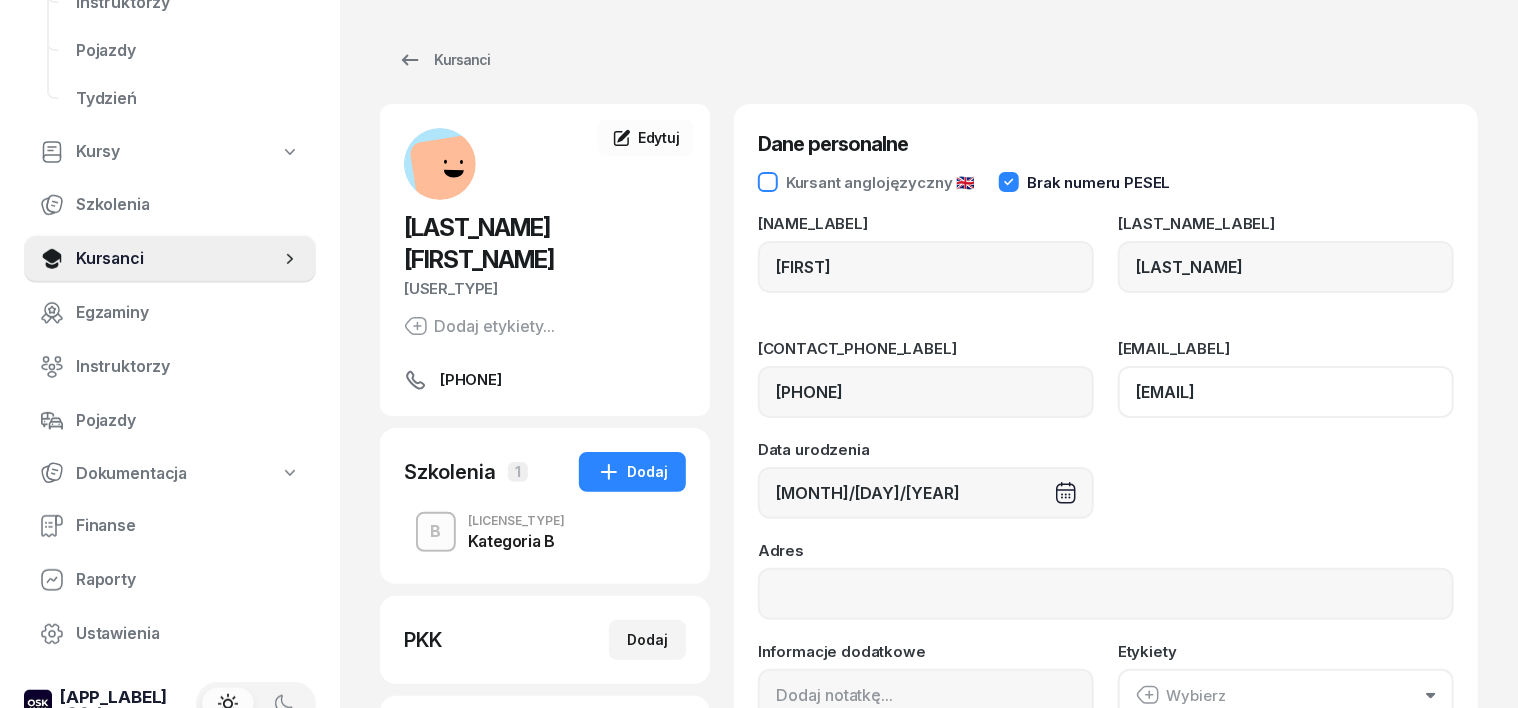 type on "[EMAIL]" 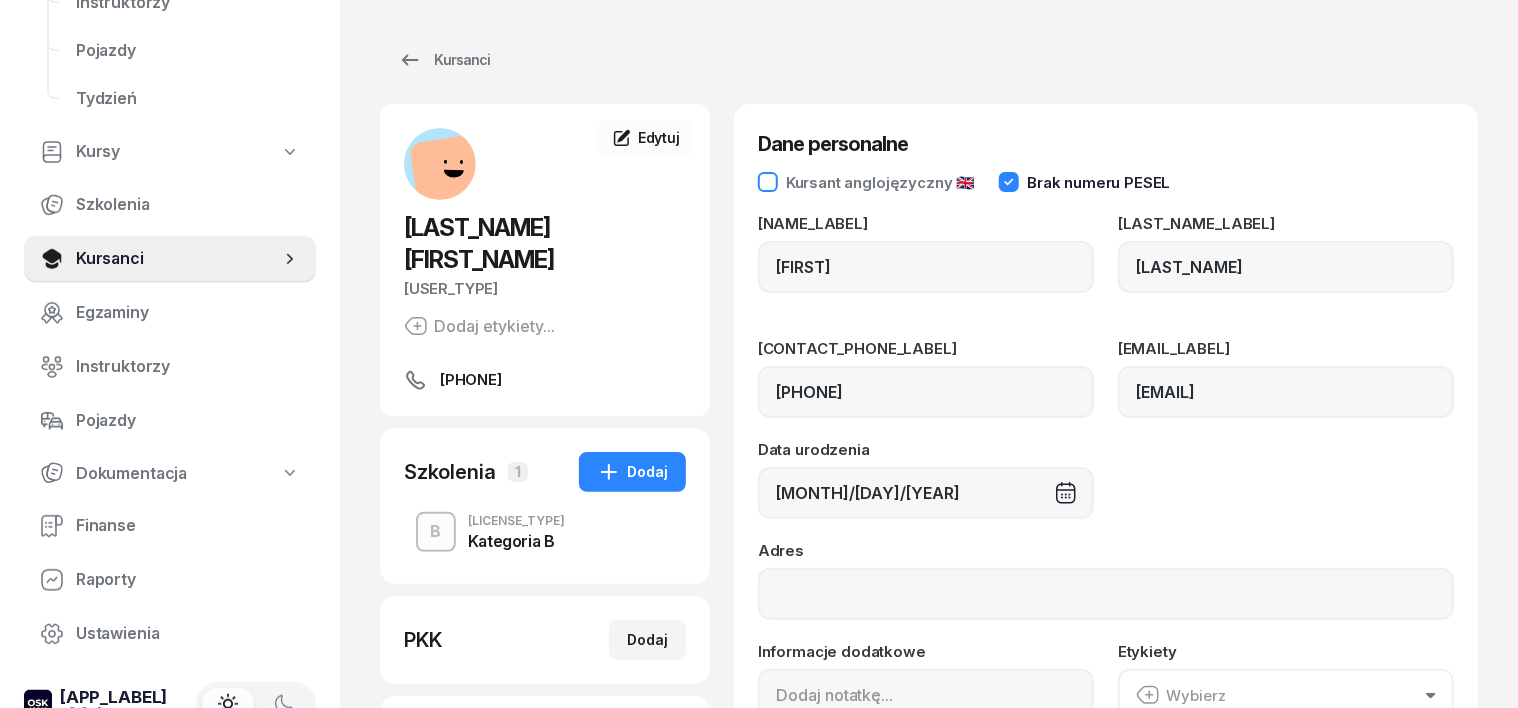 click at bounding box center (768, 182) 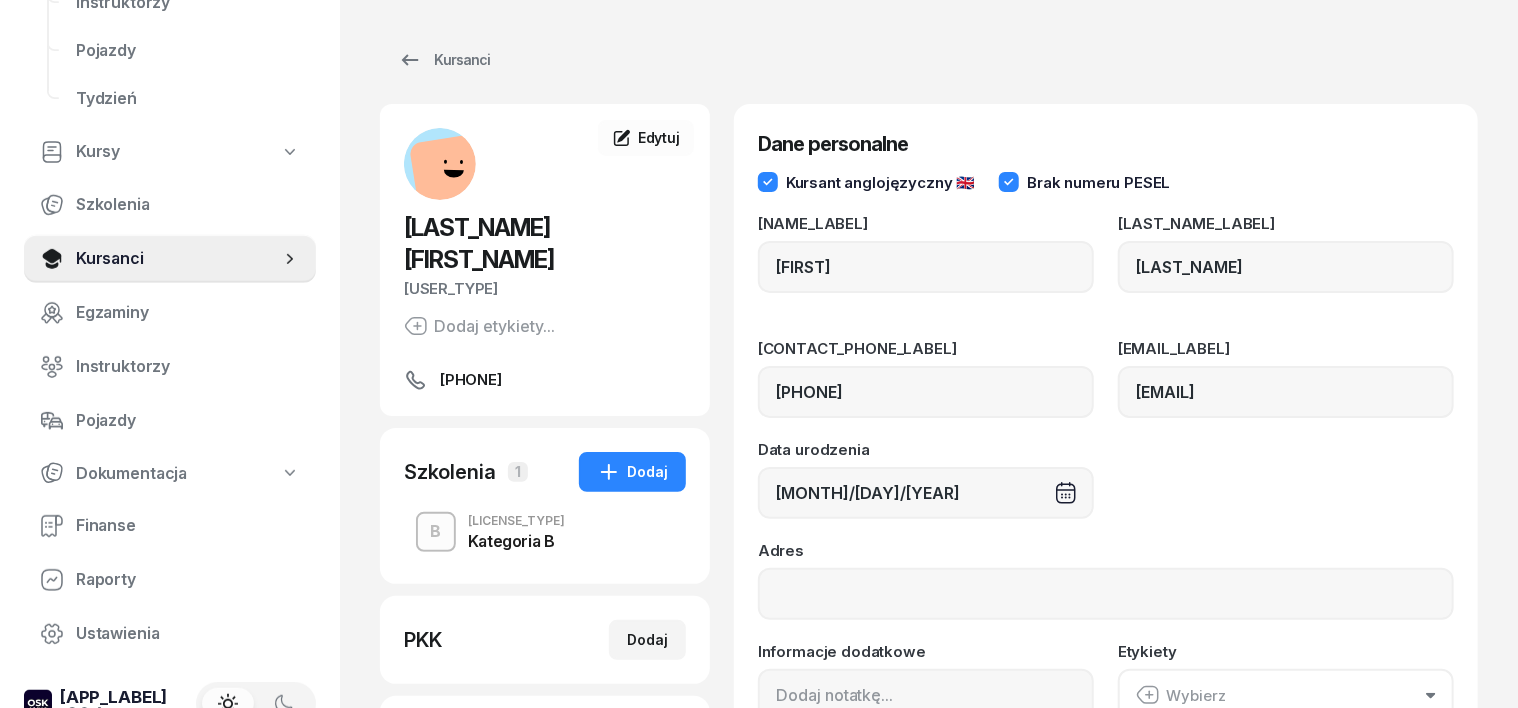 click on "Dodaj etykiety..." at bounding box center [479, 326] 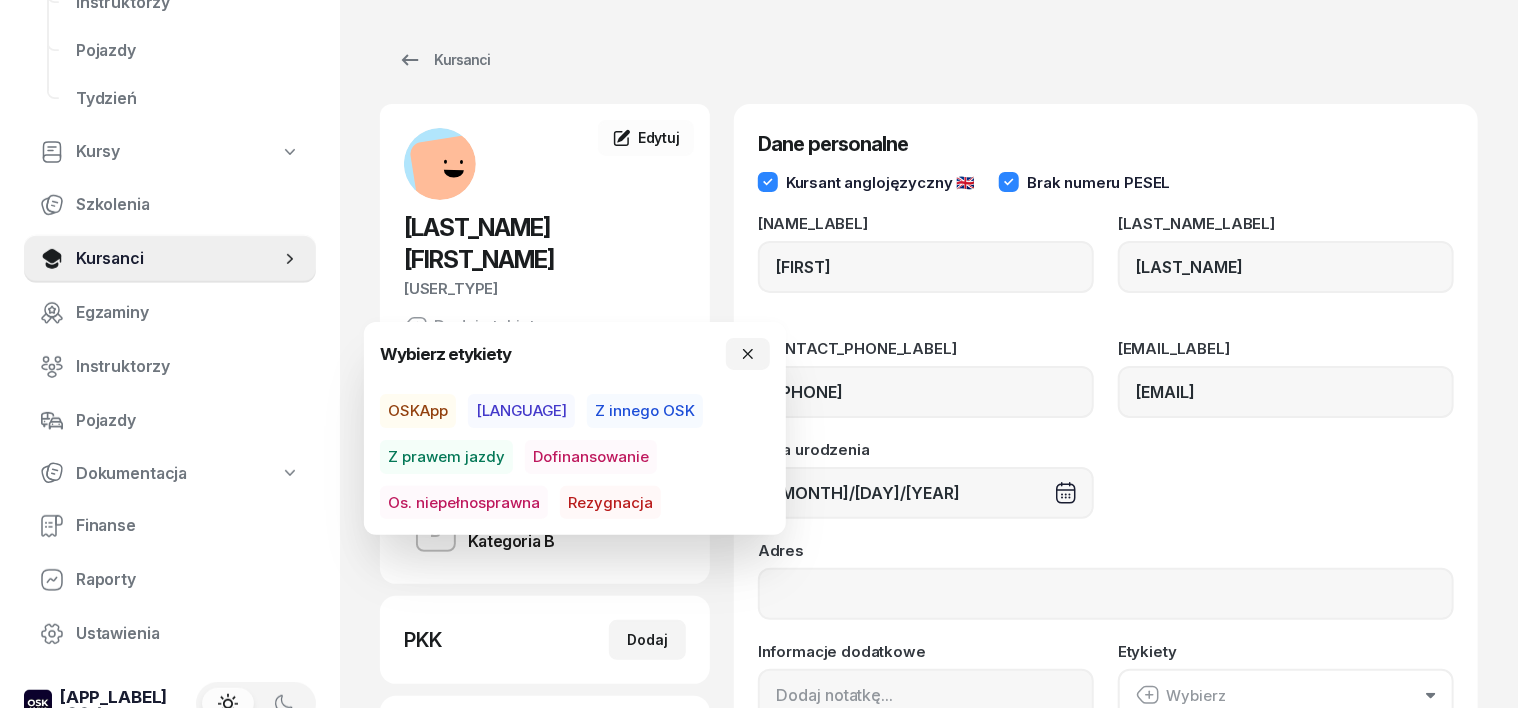 click on "Kursanci  HAGBERG DAN  Kursant  Dodaj etykiety... [NUMBER] DH DAN HAGBERG Kursant Edytuj Szkolenia [NUMBER]  Dodaj  B  Prawo jazdy  Kategoria B PKK  Dodaj  Kursant Podsumowanie  Egzaminy   T  P  Konto kursanta  Wł Edytuj profil Podsumowanie Szkolenia ([NUMBER]) Konto kursanta Edytuj profil Dane personalne Kursant anglojęzyczny 🇬🇧 Brak numeru PESEL Imię DAN Nazwisko HAGBERG Telefon kontaktowy [PHONE] Email [EMAIL] Data urodzenia [DD]/[MM]/[YYYY] Adres Informacje dodatkowe Etykiety  Wybierz Status kursanta Aktywny Nieaktywny Zapisz zmiany" at bounding box center (929, 514) 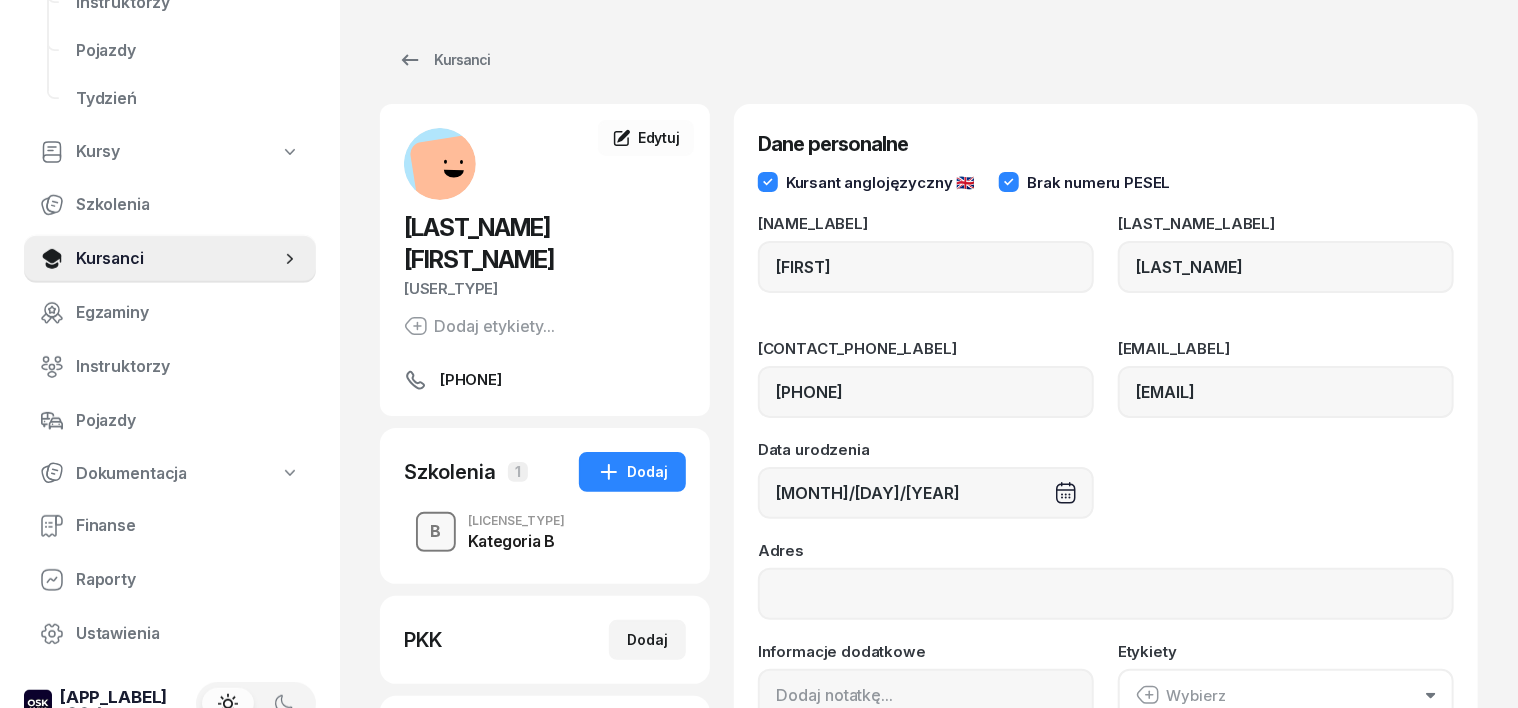 click on "B" at bounding box center (436, 532) 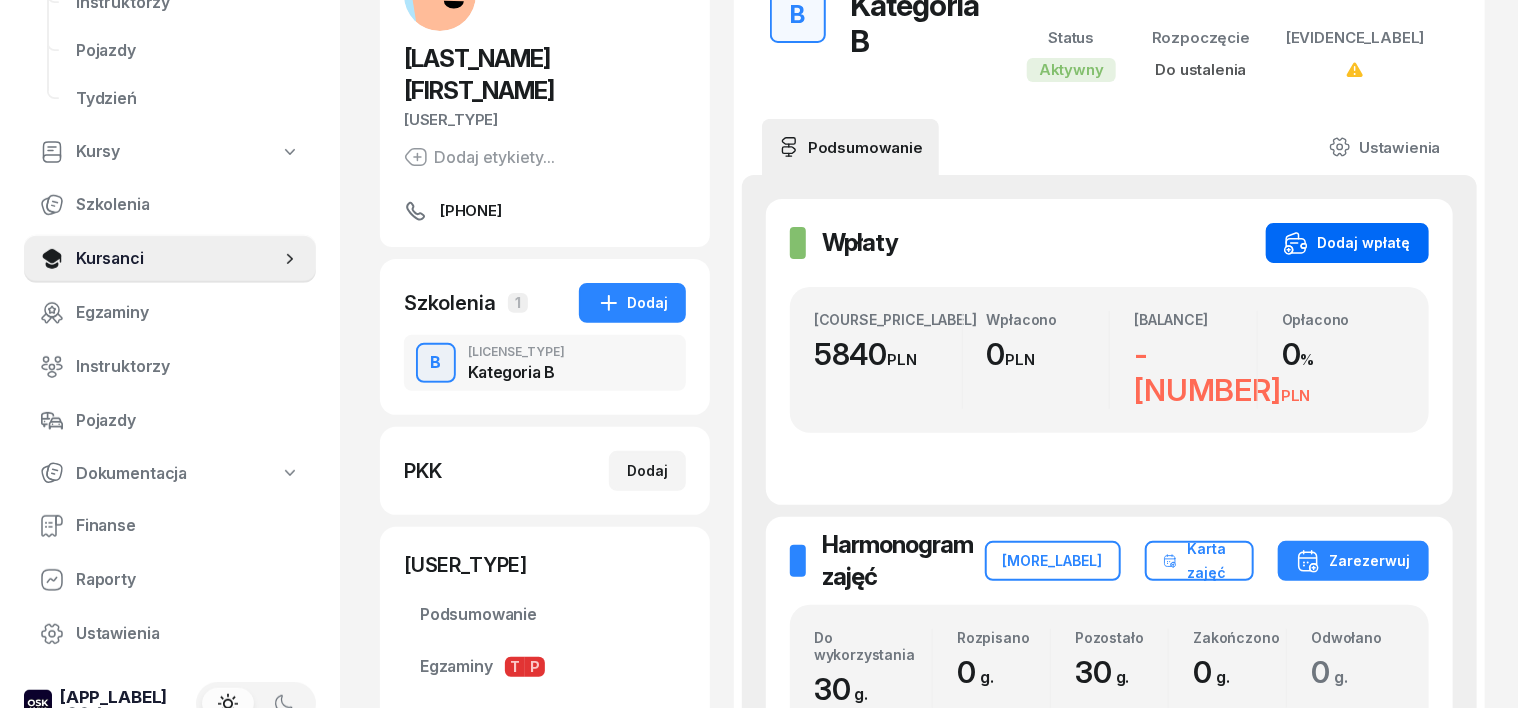 scroll, scrollTop: 124, scrollLeft: 0, axis: vertical 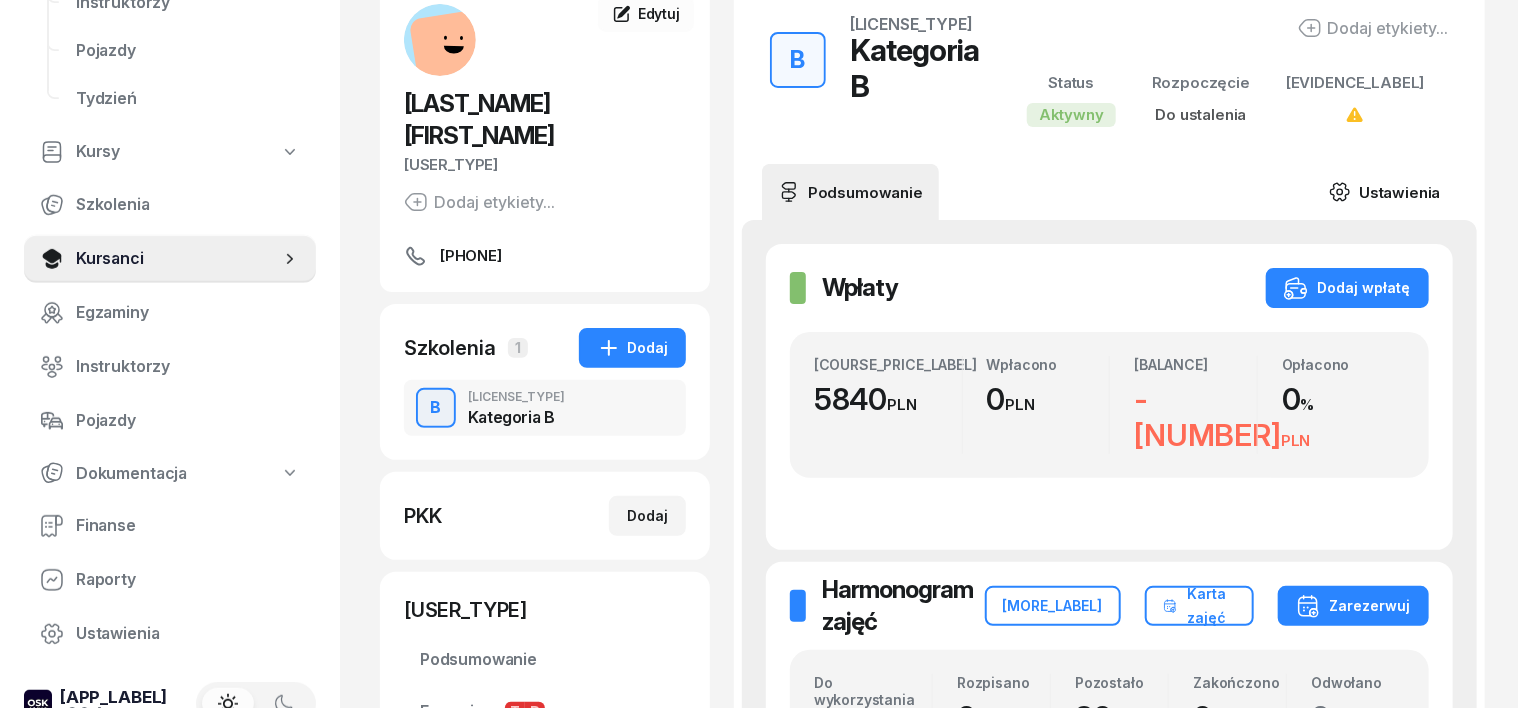 click 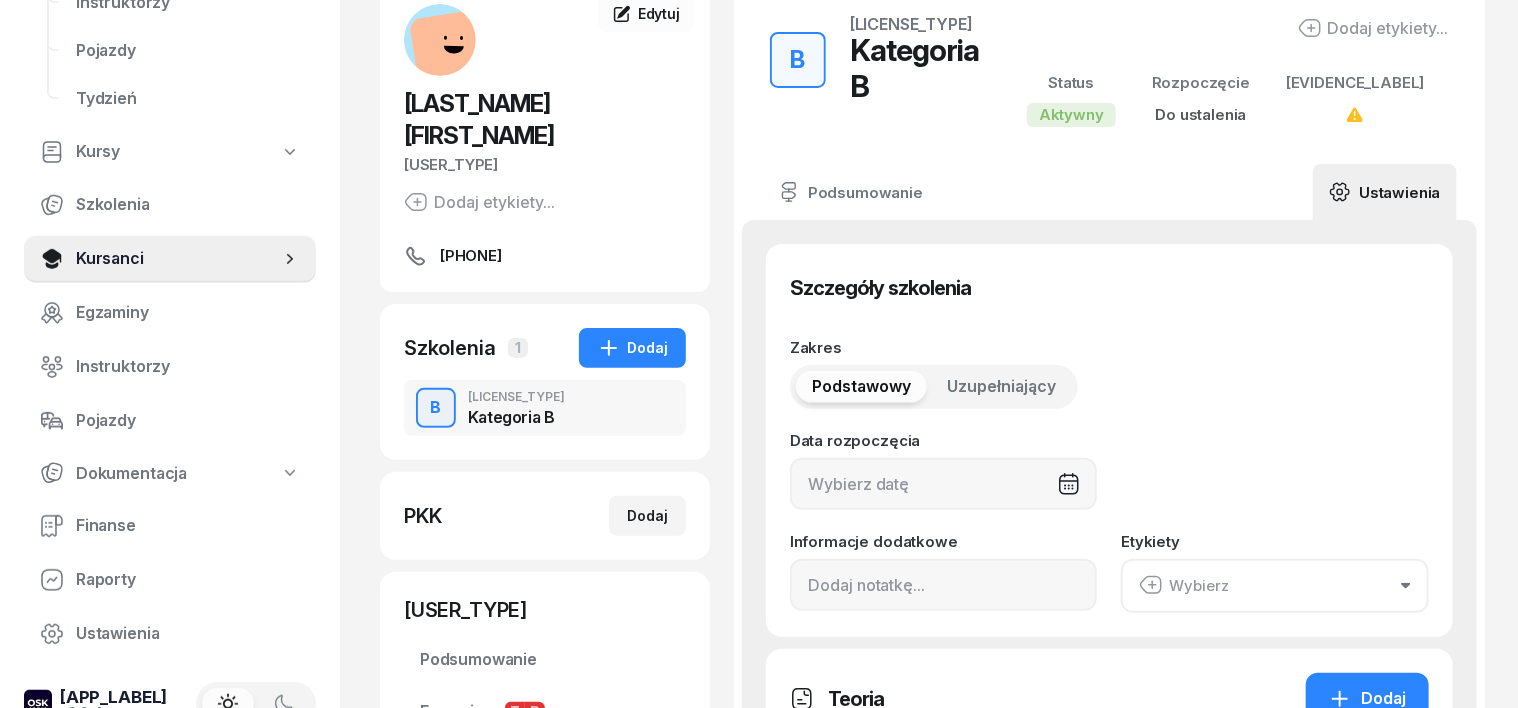 click on "Wybierz" 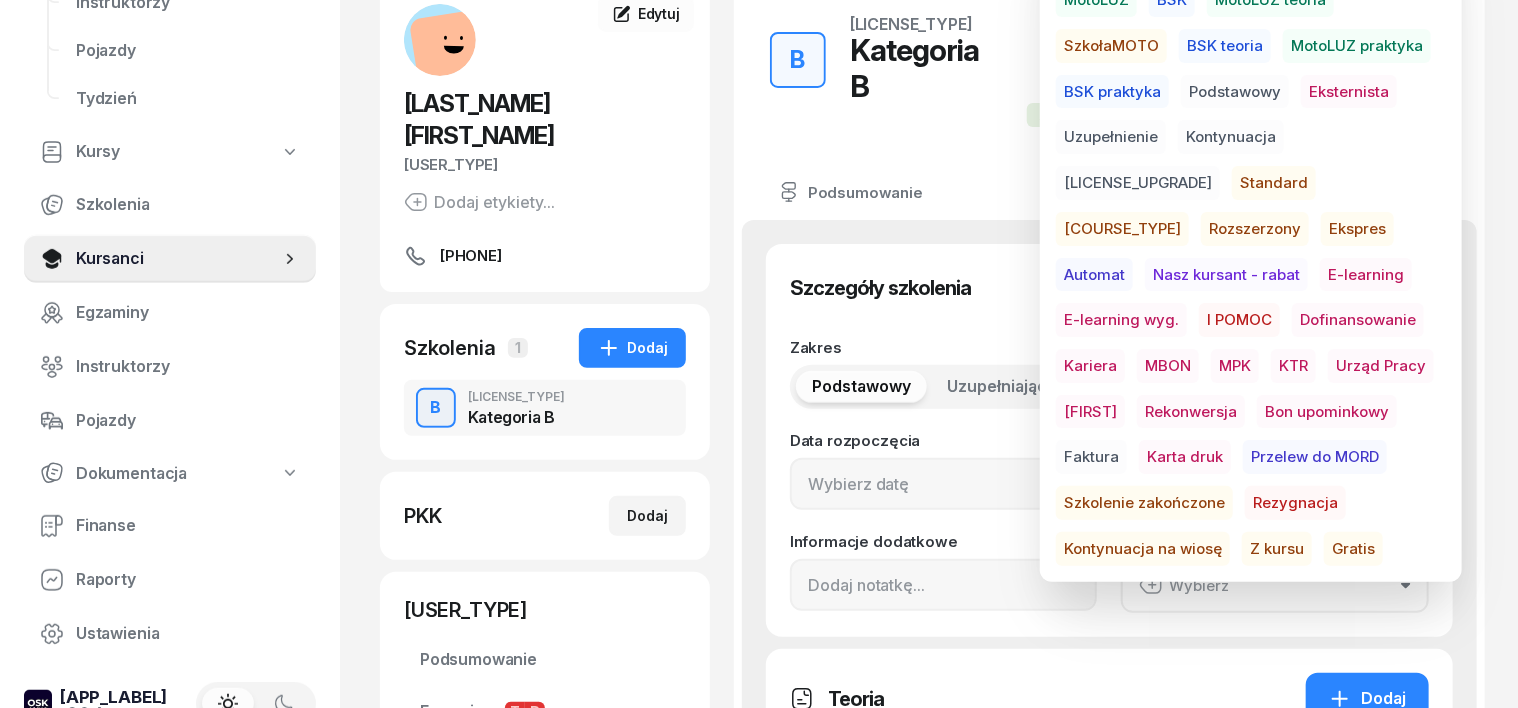 scroll, scrollTop: 0, scrollLeft: 0, axis: both 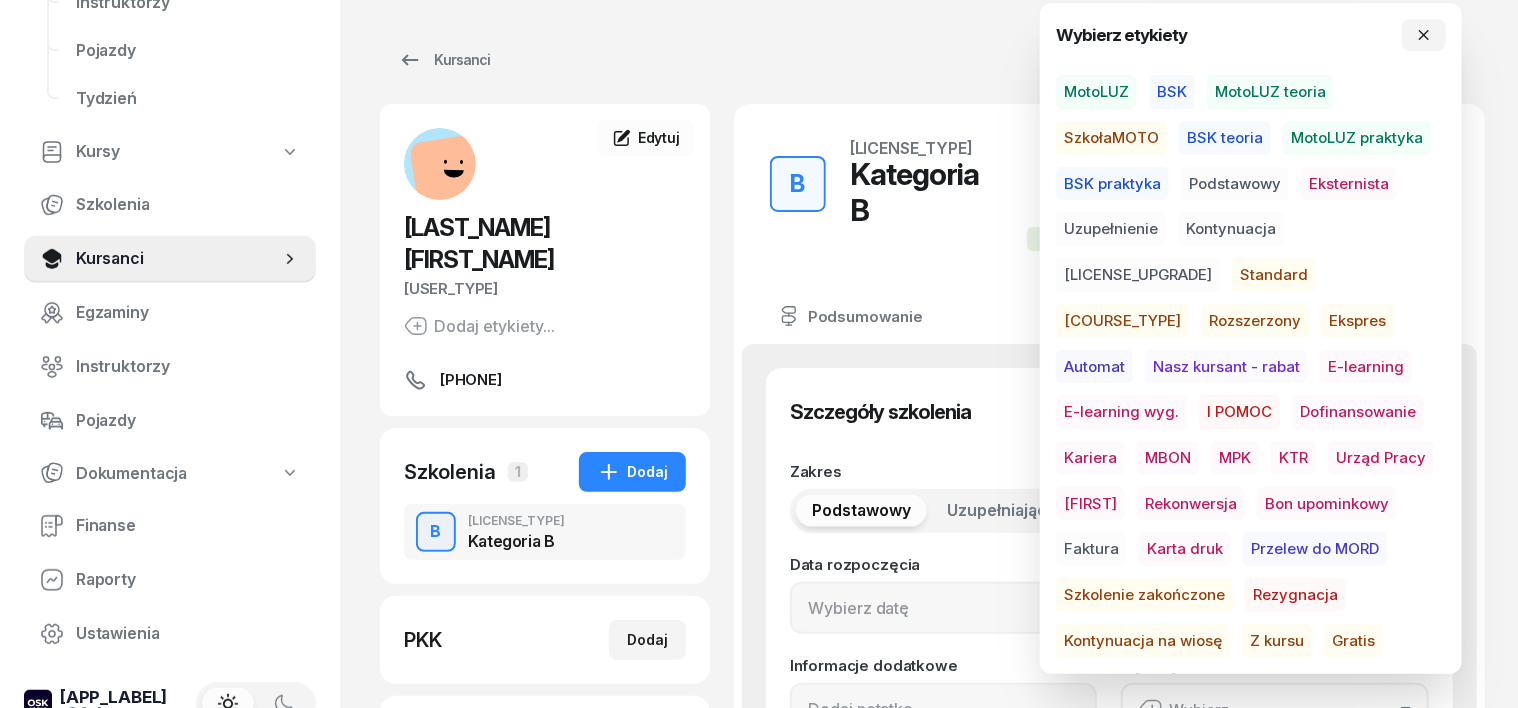 click on "[COURSE_TYPE]" at bounding box center (1122, 321) 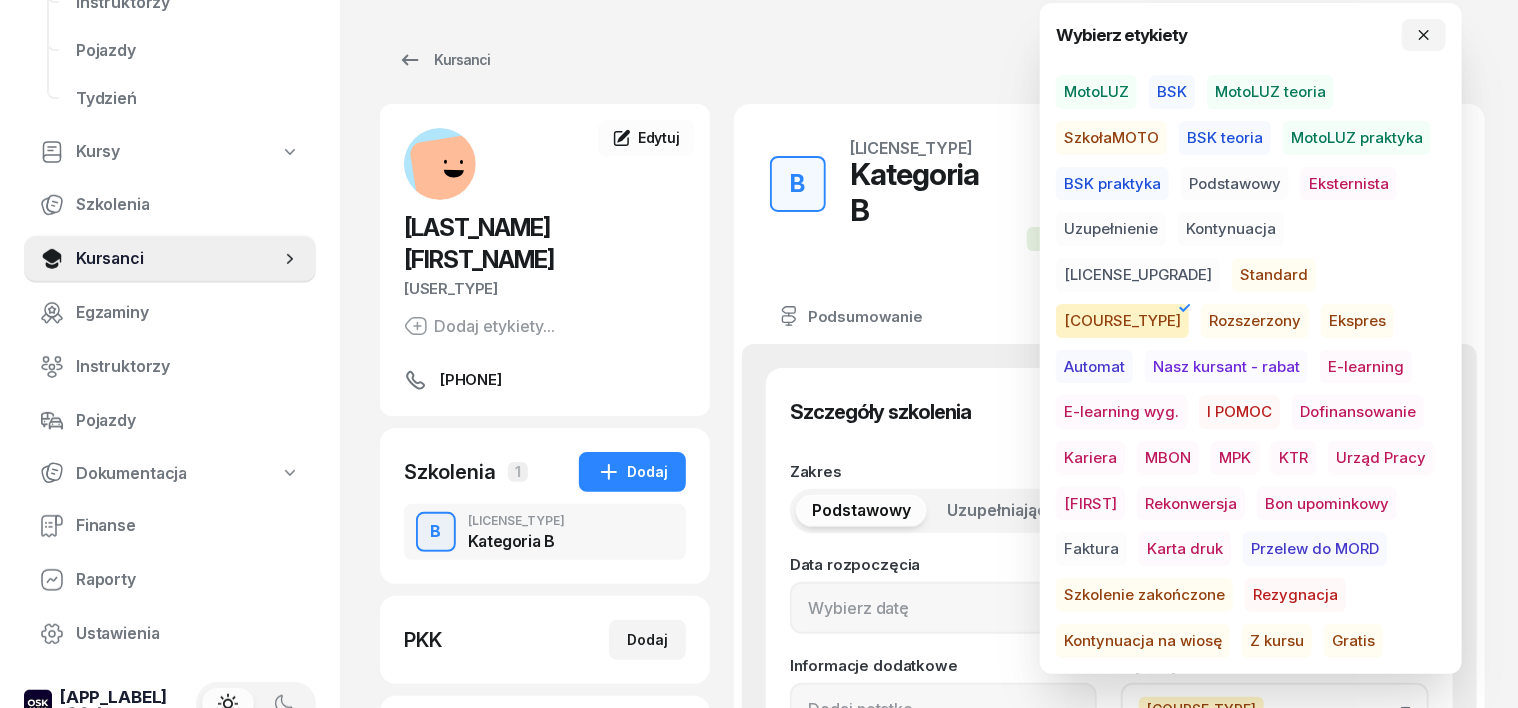 click on "Rozszerzony" at bounding box center [1255, 321] 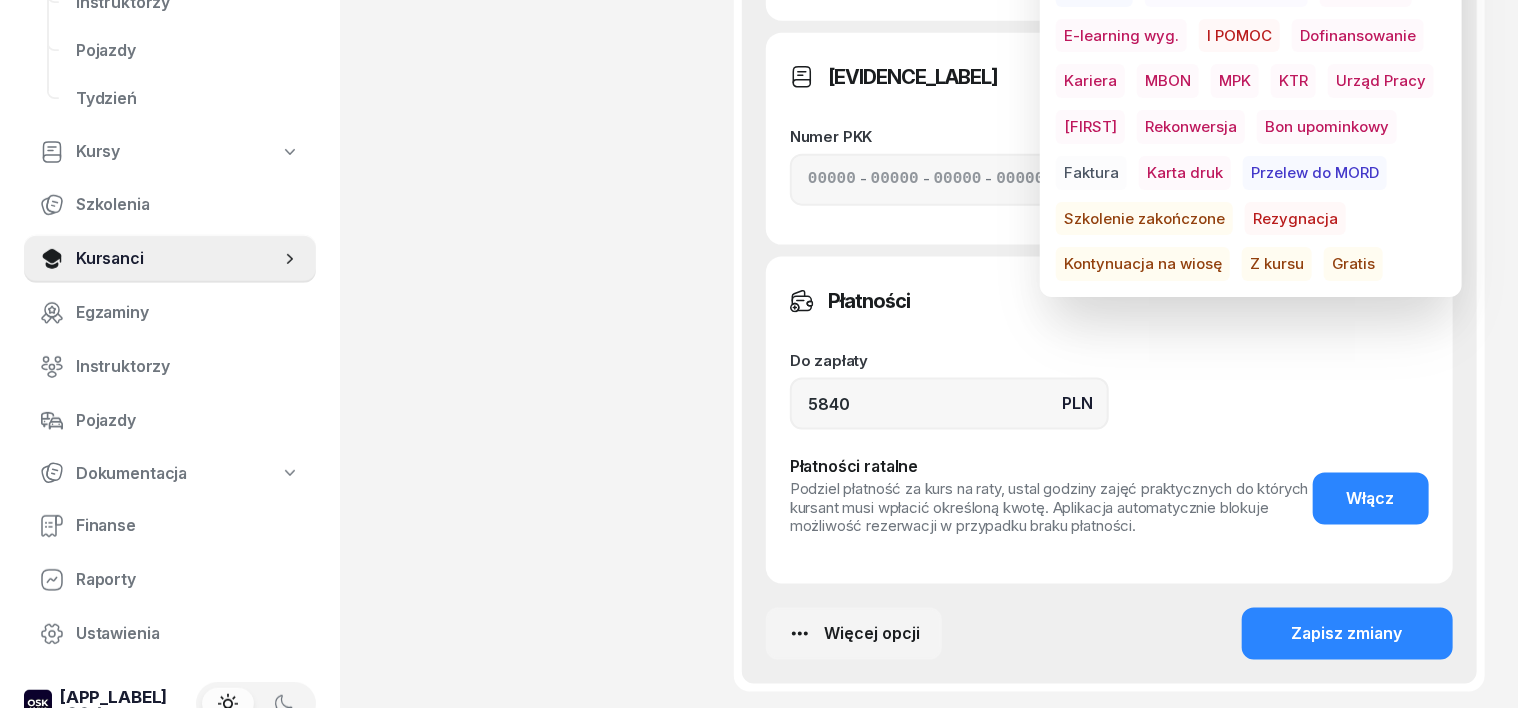 scroll, scrollTop: 1250, scrollLeft: 0, axis: vertical 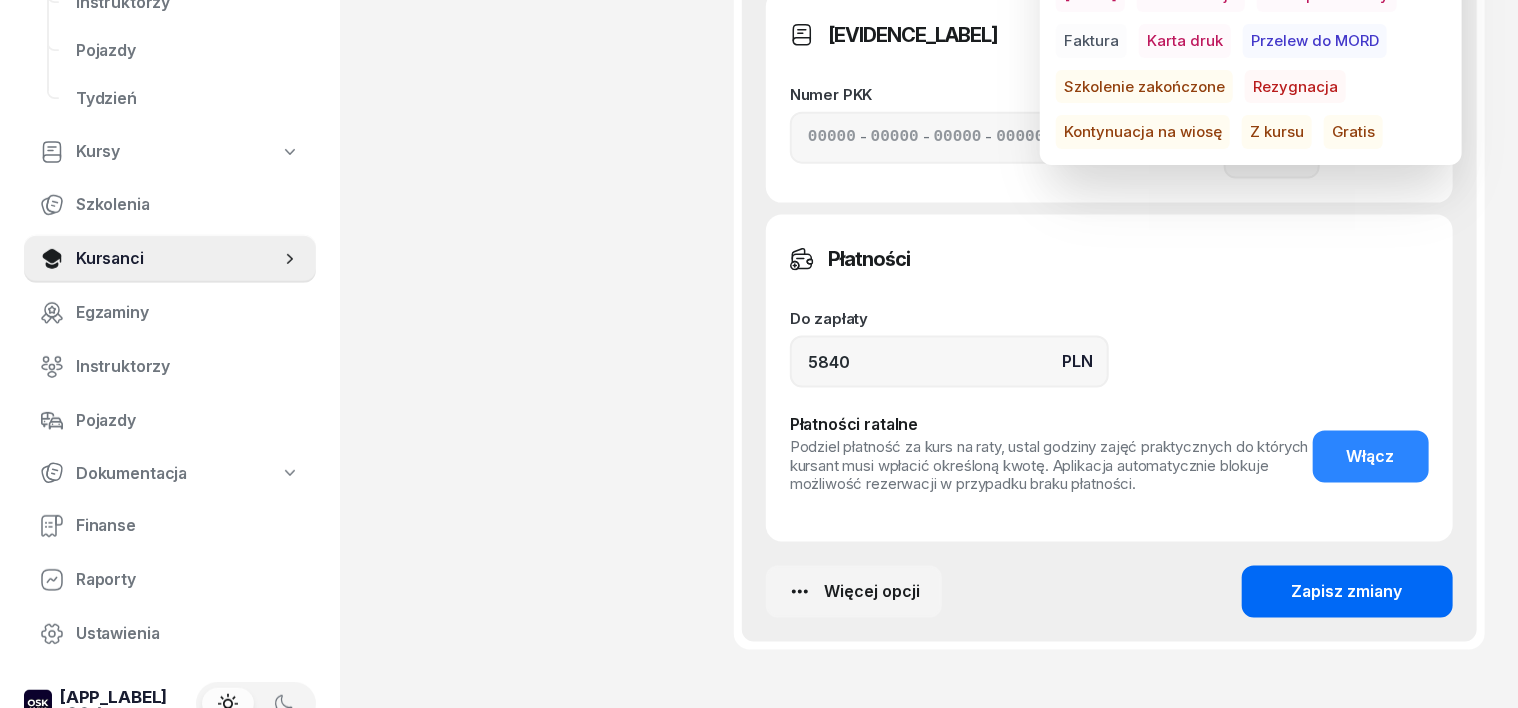click on "Zapisz zmiany" at bounding box center [1347, 592] 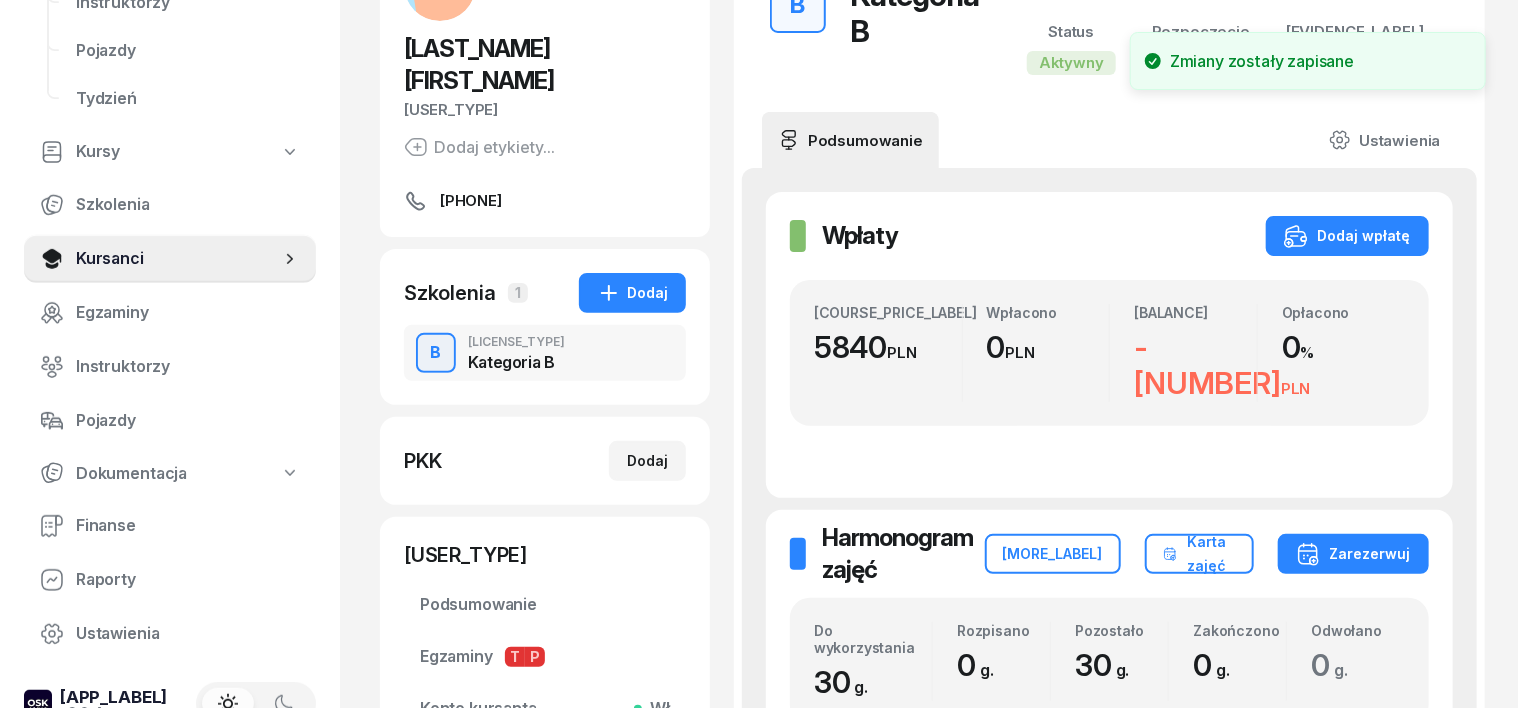 scroll, scrollTop: 0, scrollLeft: 0, axis: both 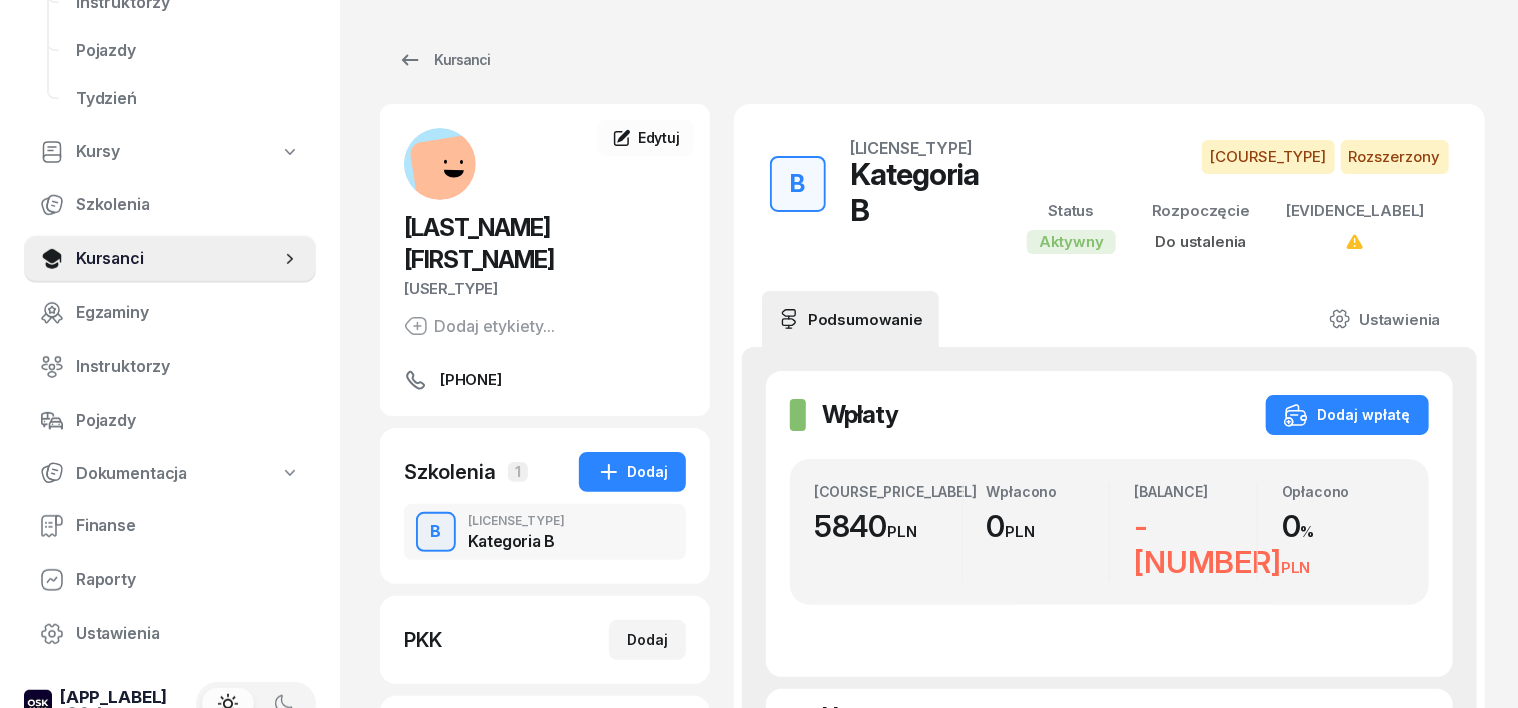 click on "B" at bounding box center [436, 532] 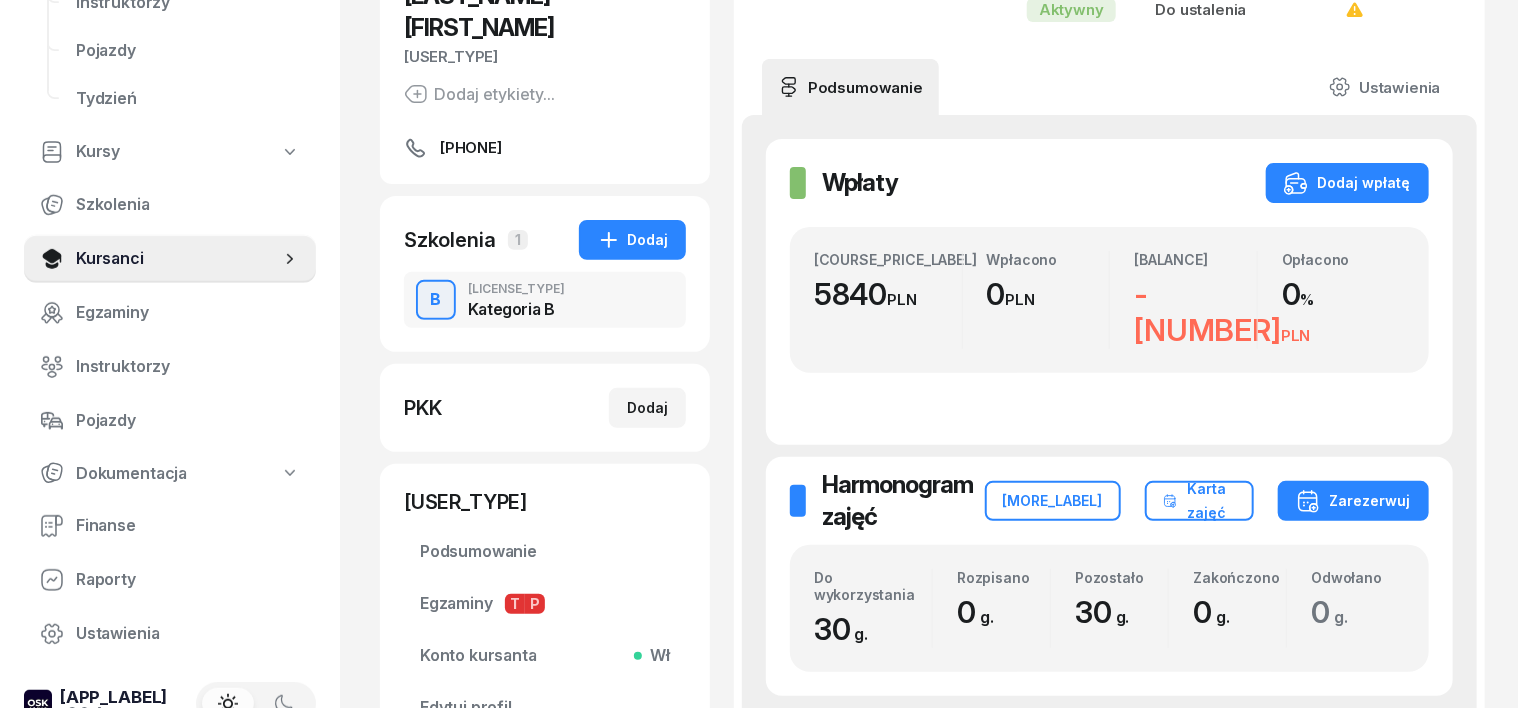 scroll, scrollTop: 269, scrollLeft: 0, axis: vertical 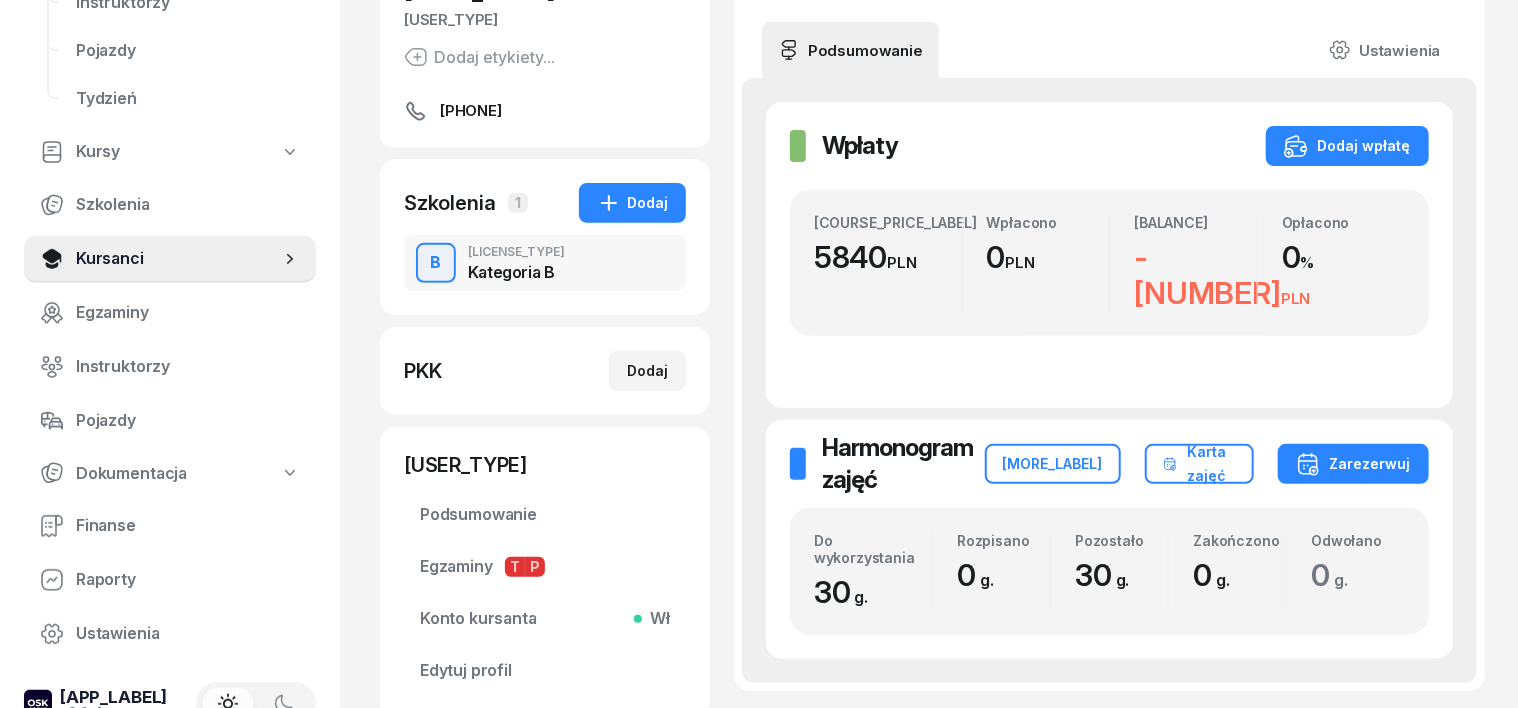click on "Dodaj etykiety..." at bounding box center (479, 57) 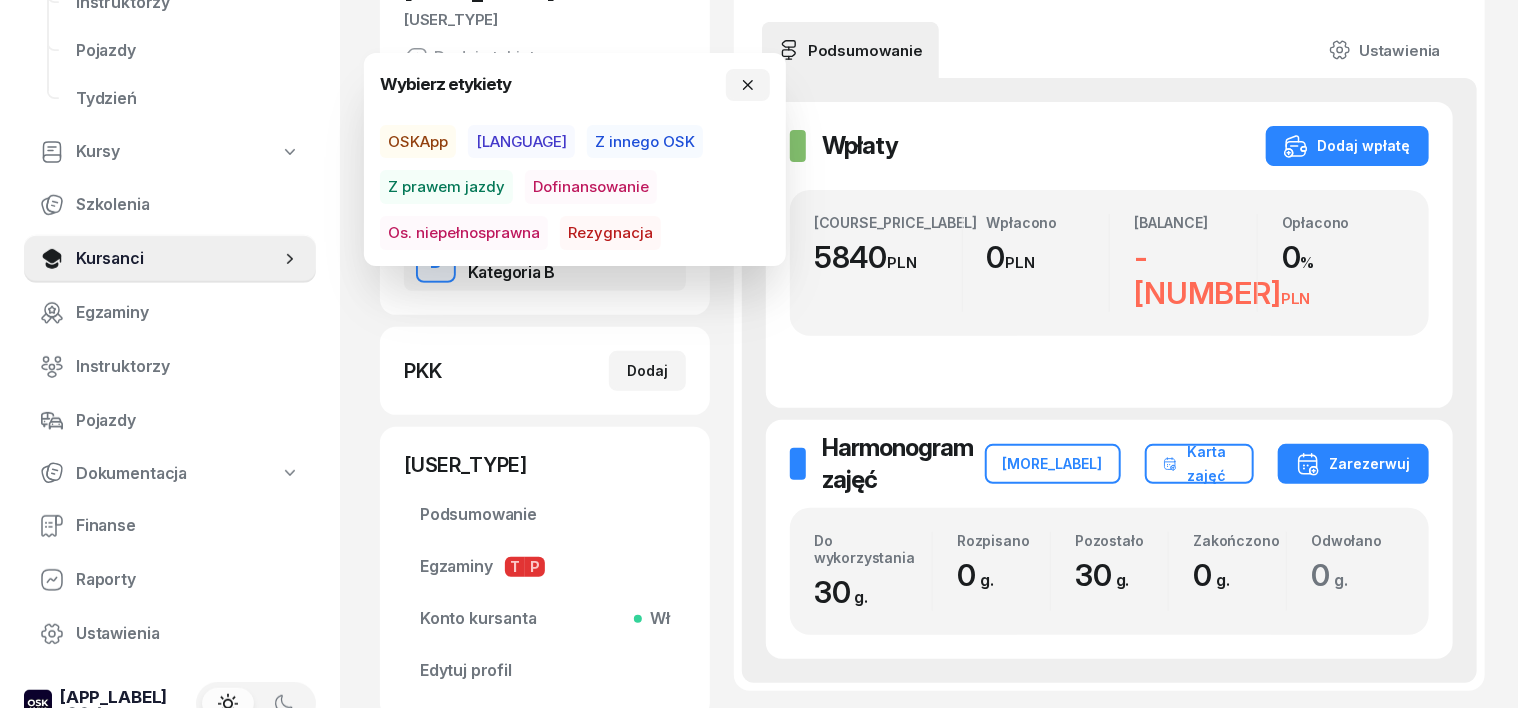 click on "[LANGUAGE]" at bounding box center (521, 142) 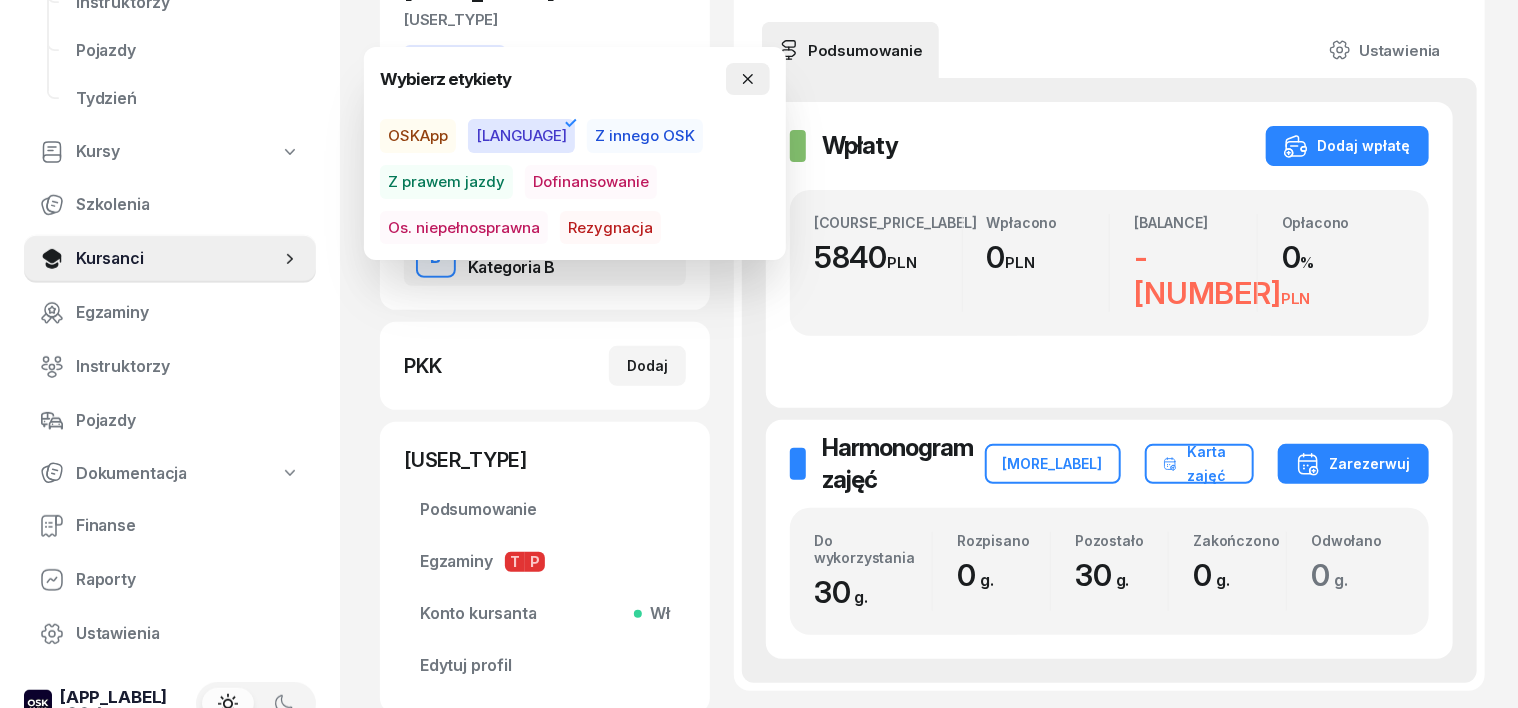 click 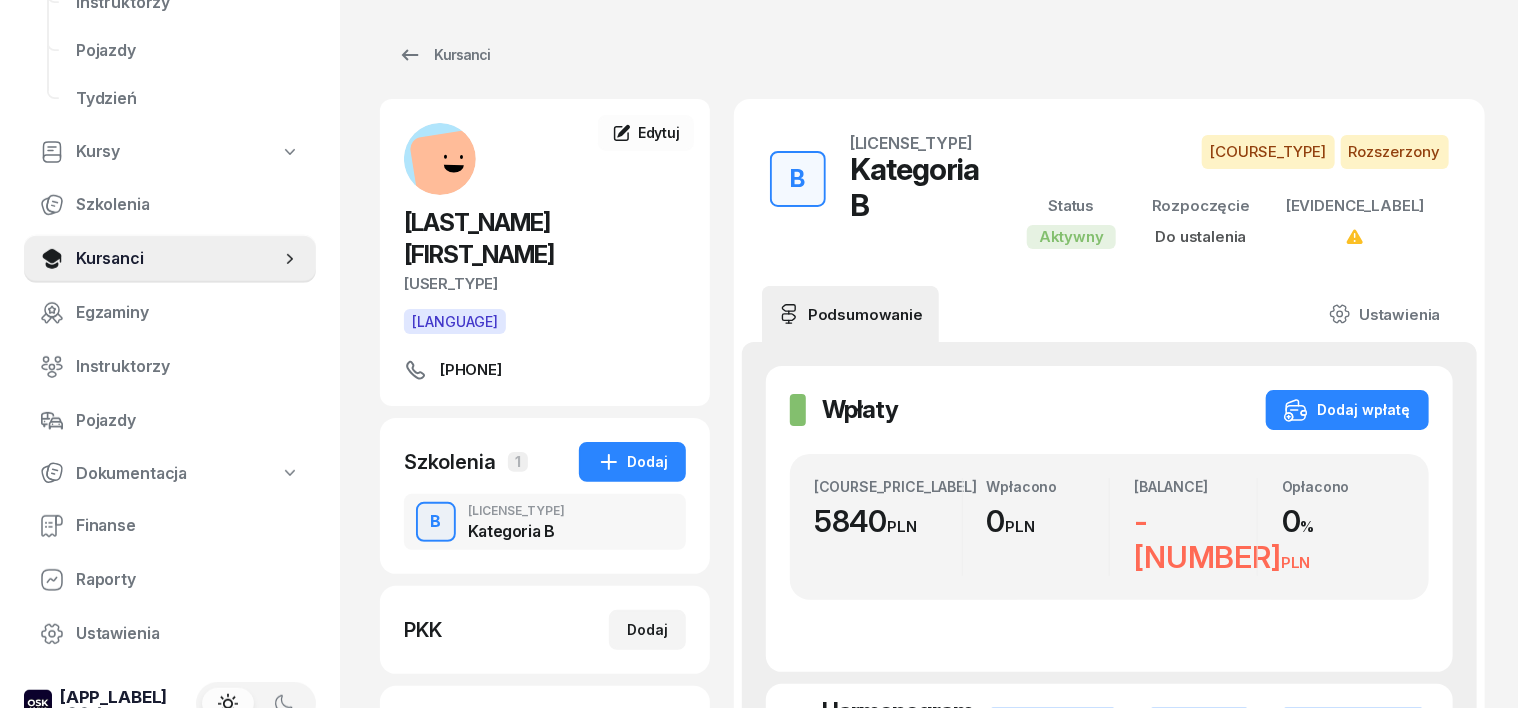 scroll, scrollTop: 0, scrollLeft: 0, axis: both 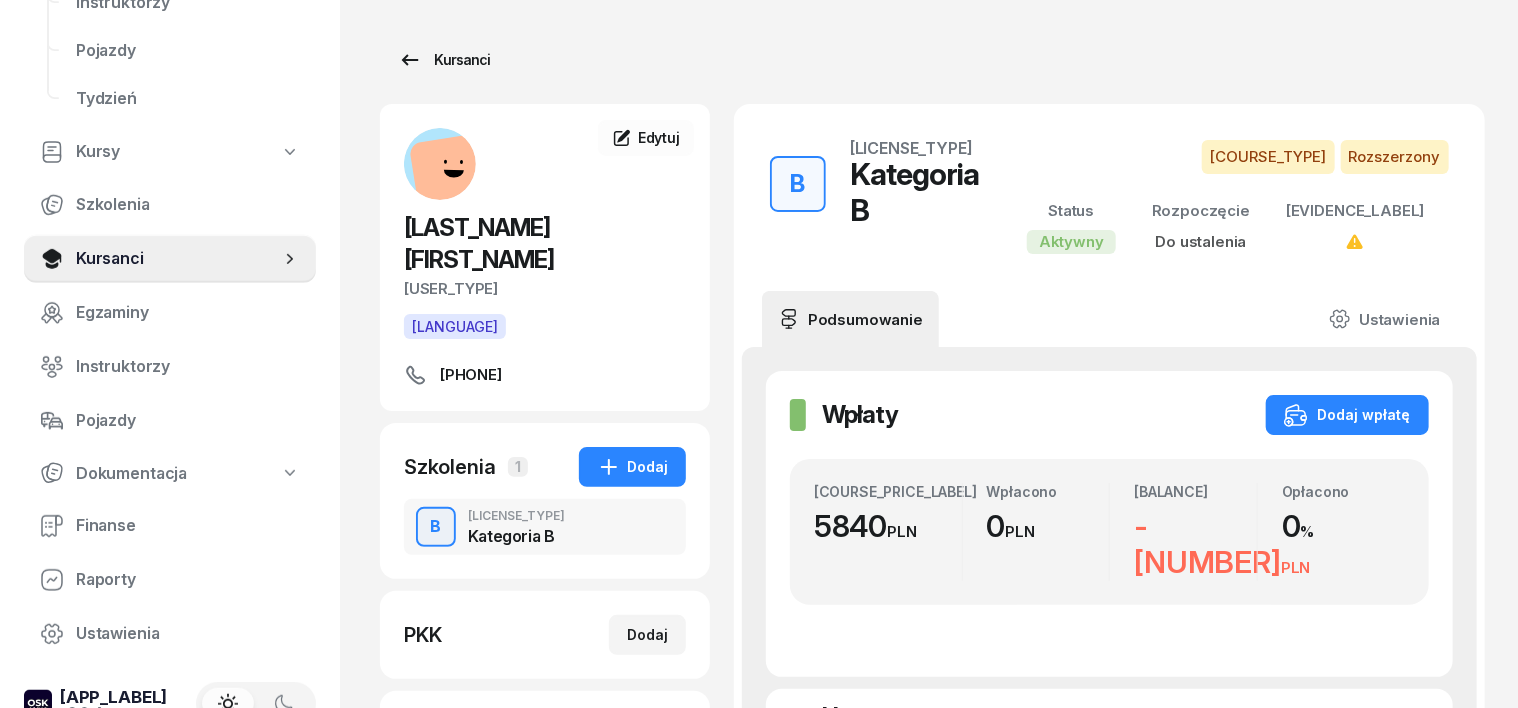 click on "Kursanci" at bounding box center [444, 60] 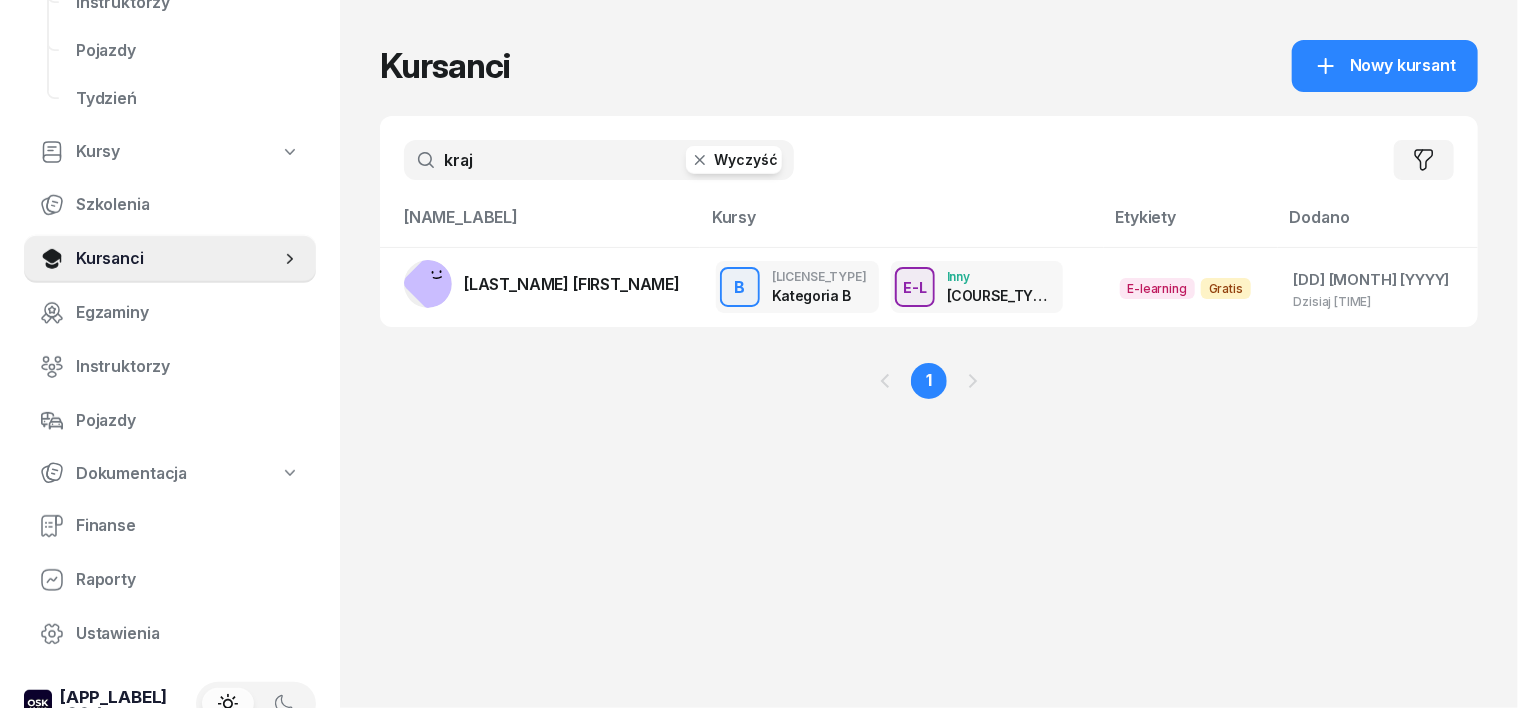 click 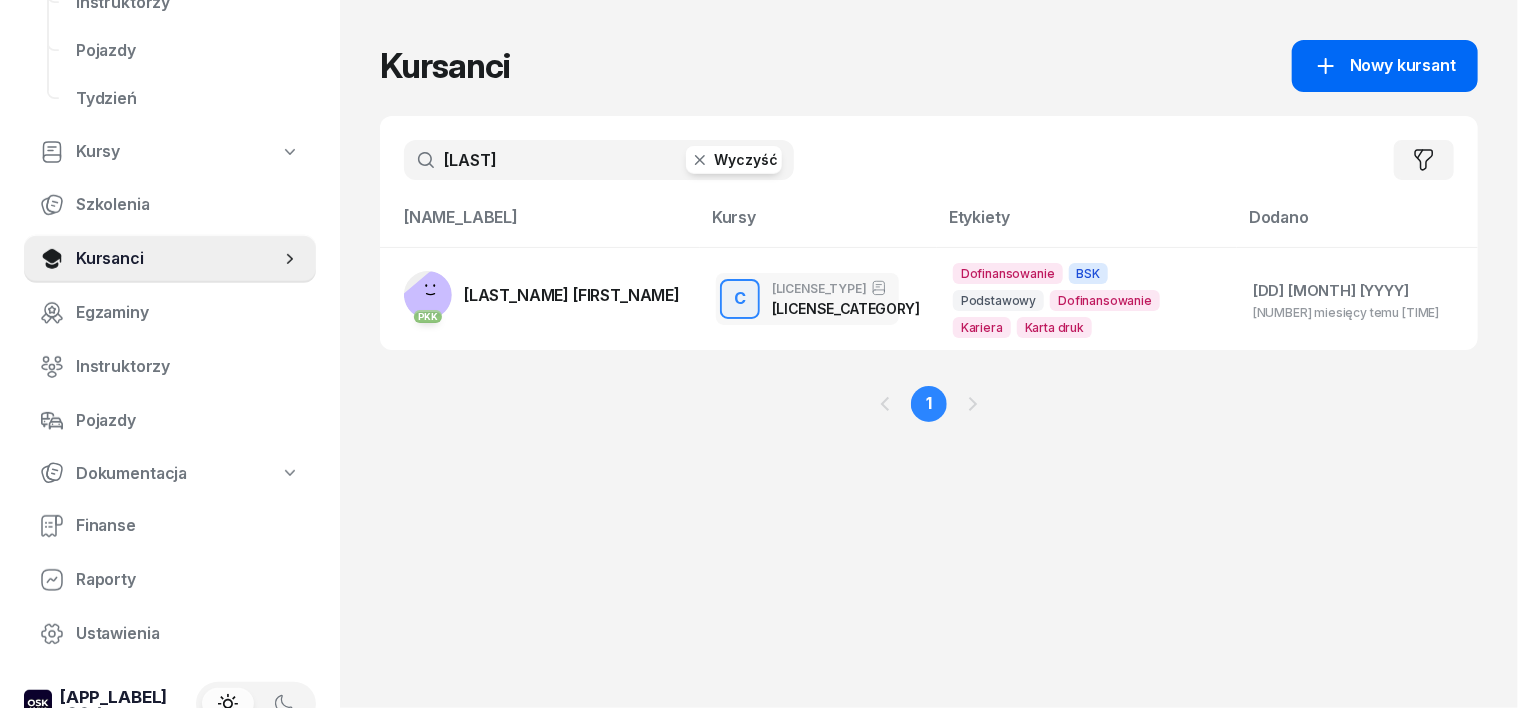 type on "[LAST]" 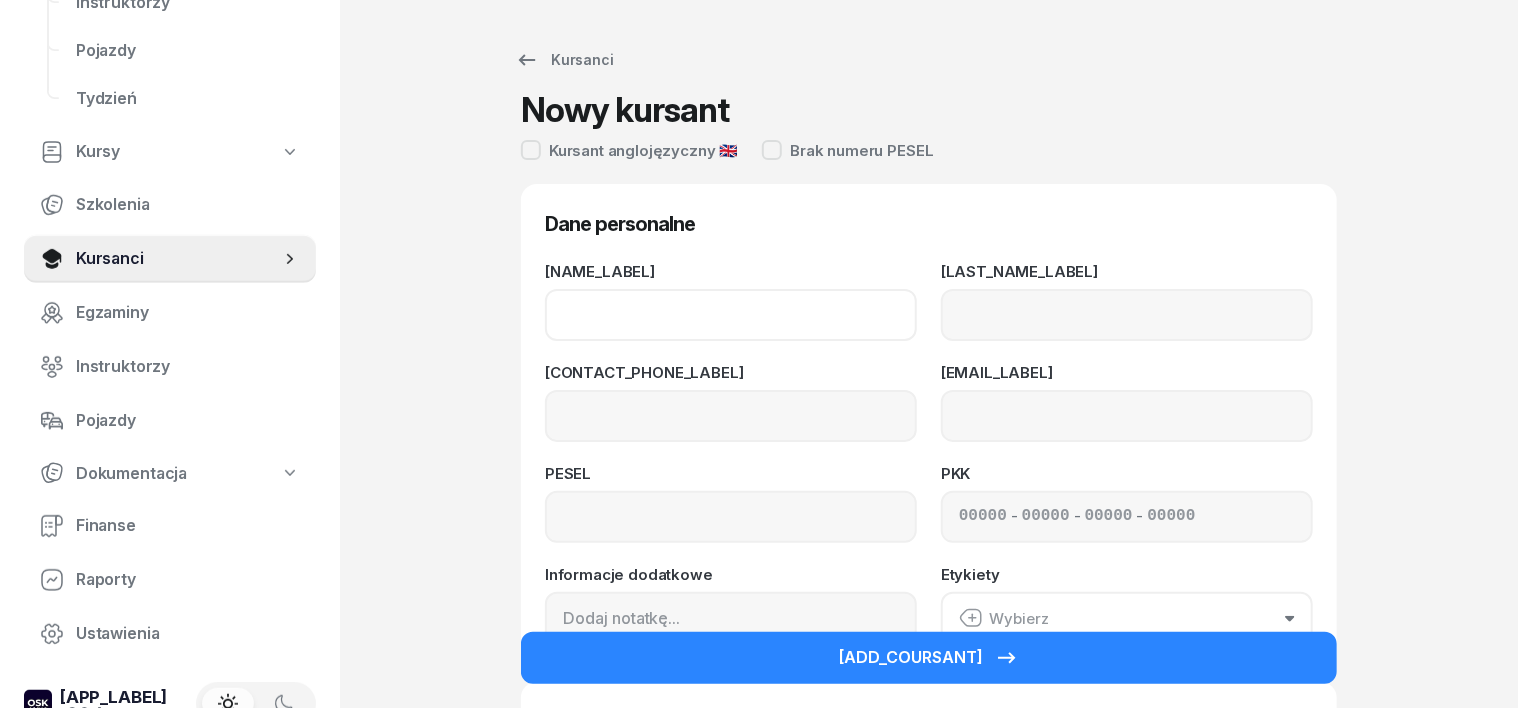 click on "[NAME_LABEL]" 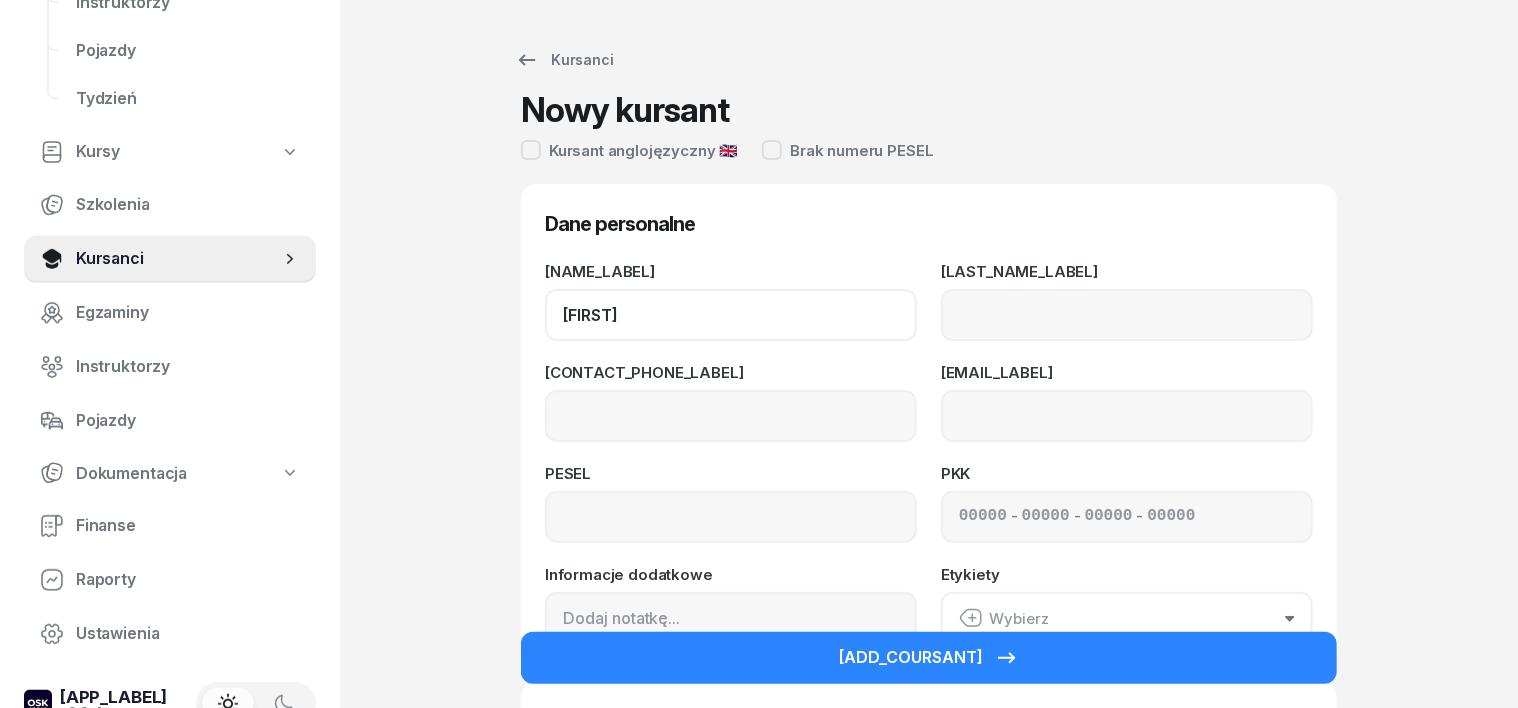 type on "[FIRST]" 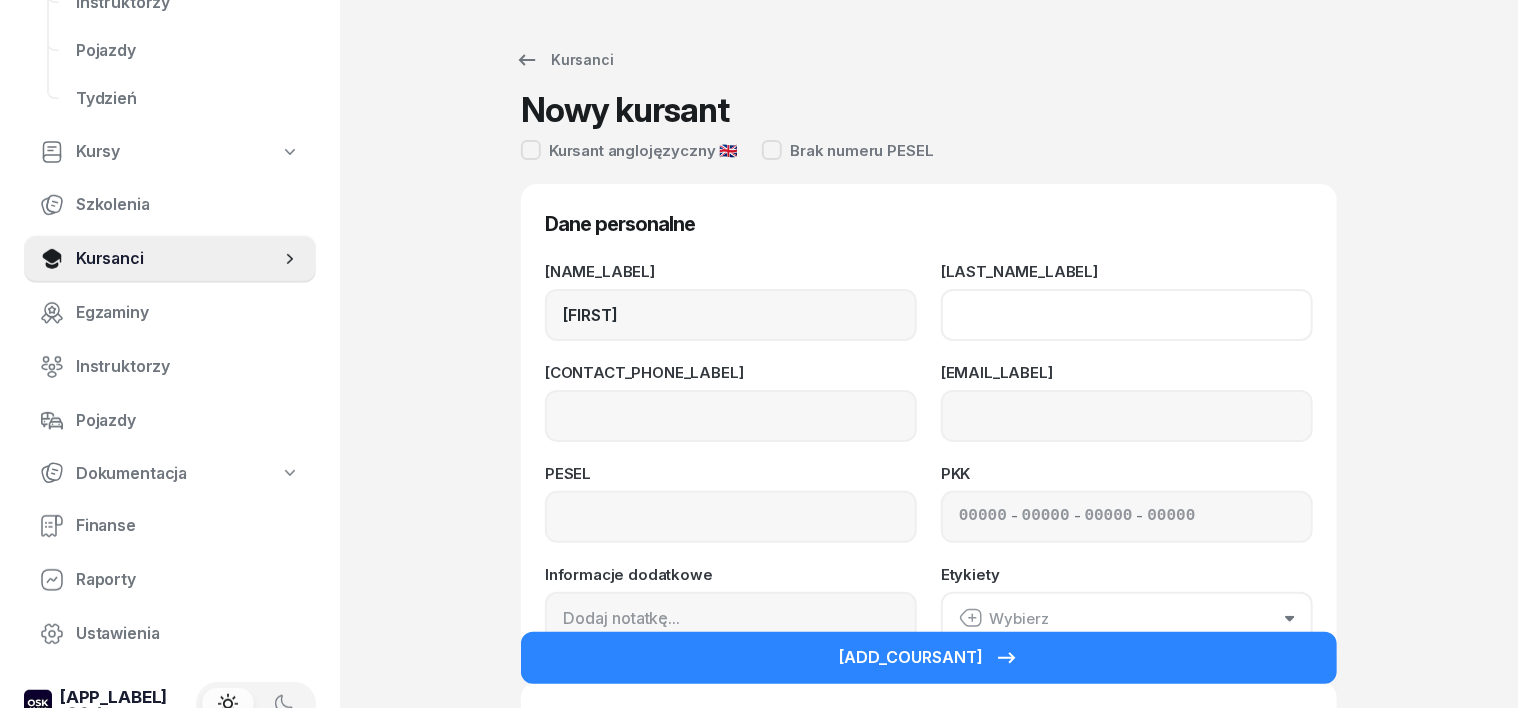 click on "[LAST_NAME_LABEL]" 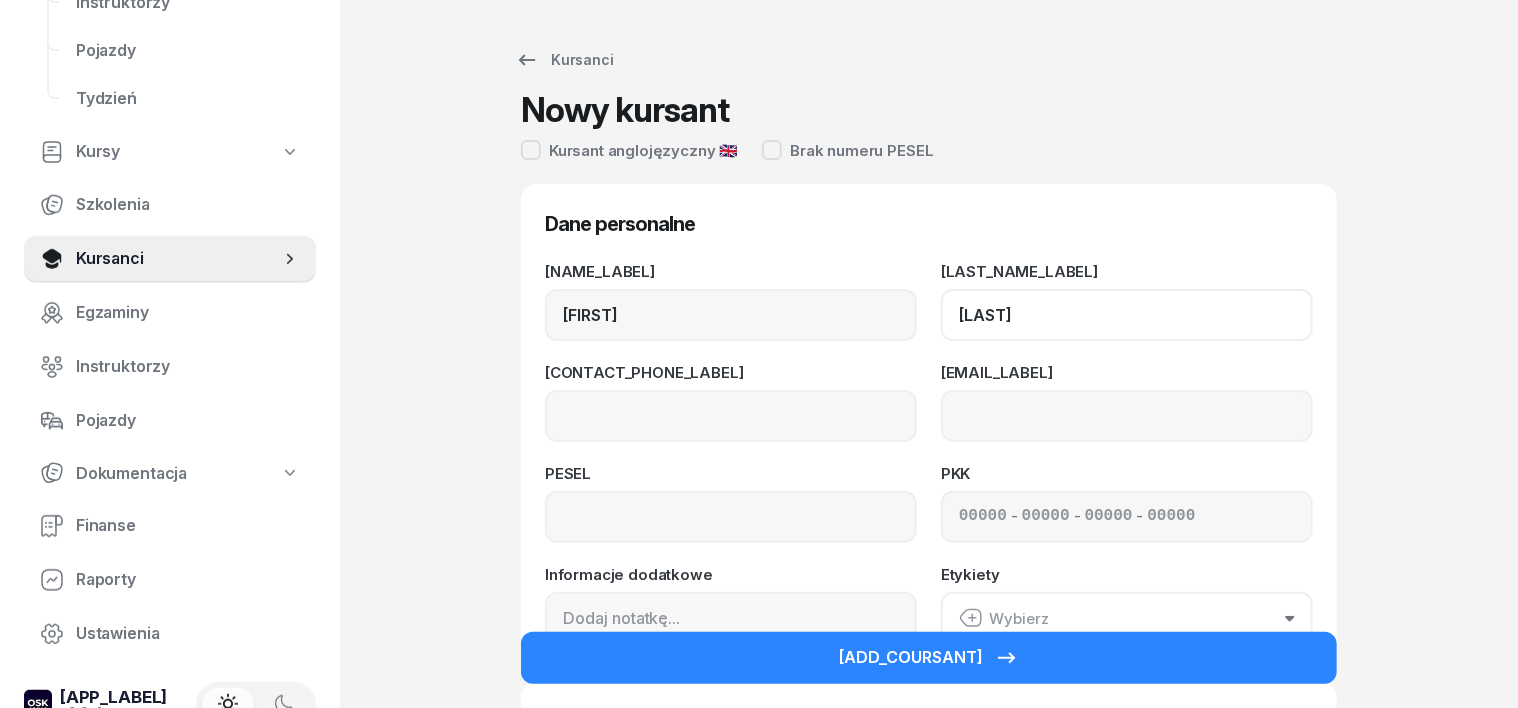 type on "[LAST]" 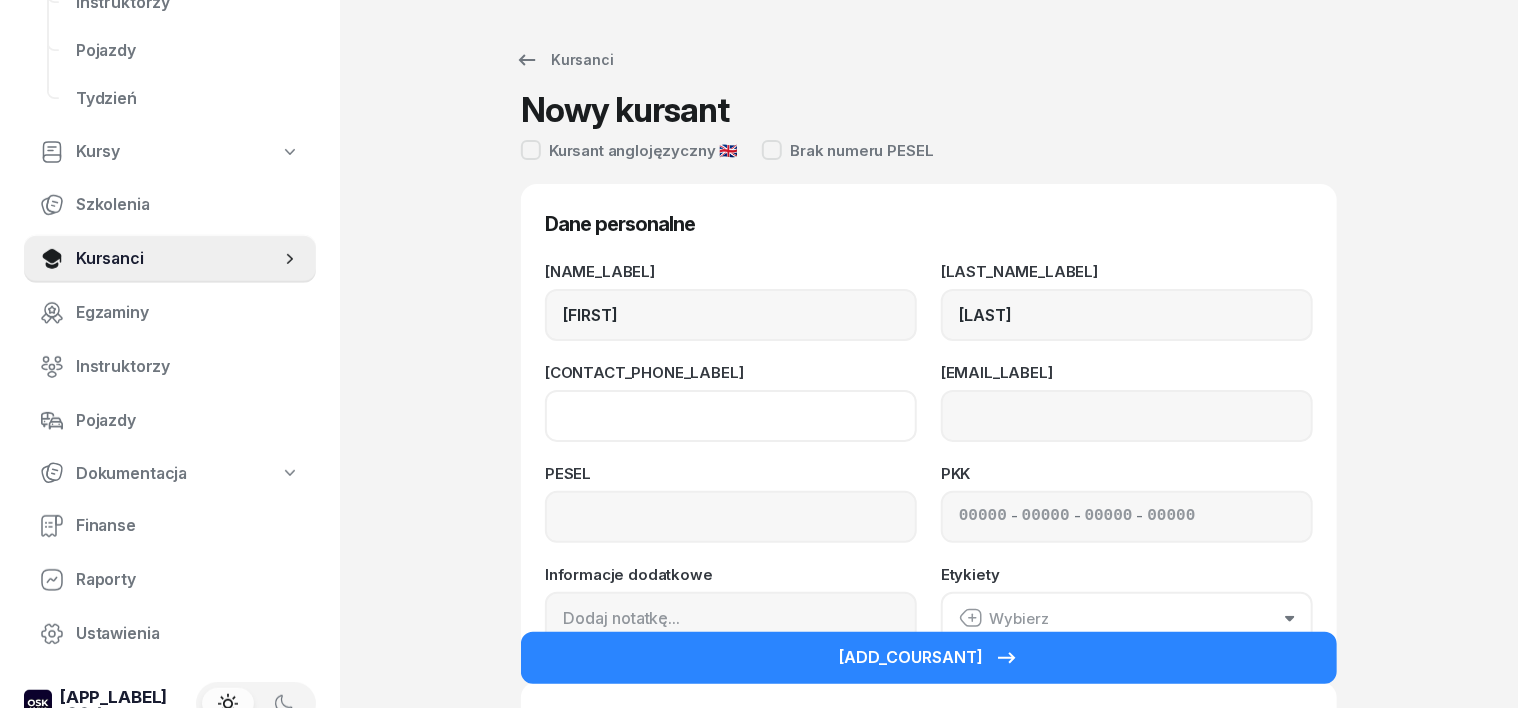 click on "[CONTACT_PHONE_LABEL]" 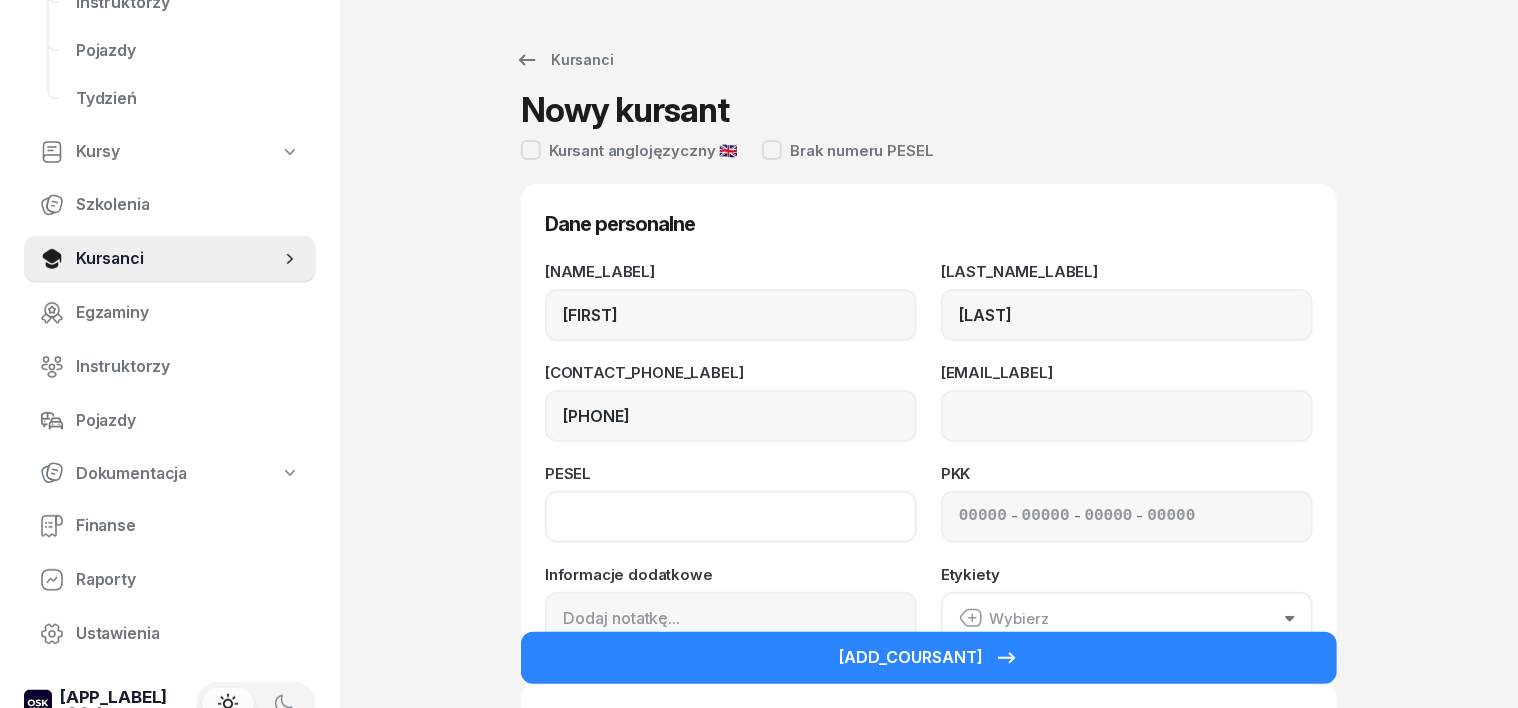 type on "[PHONE]" 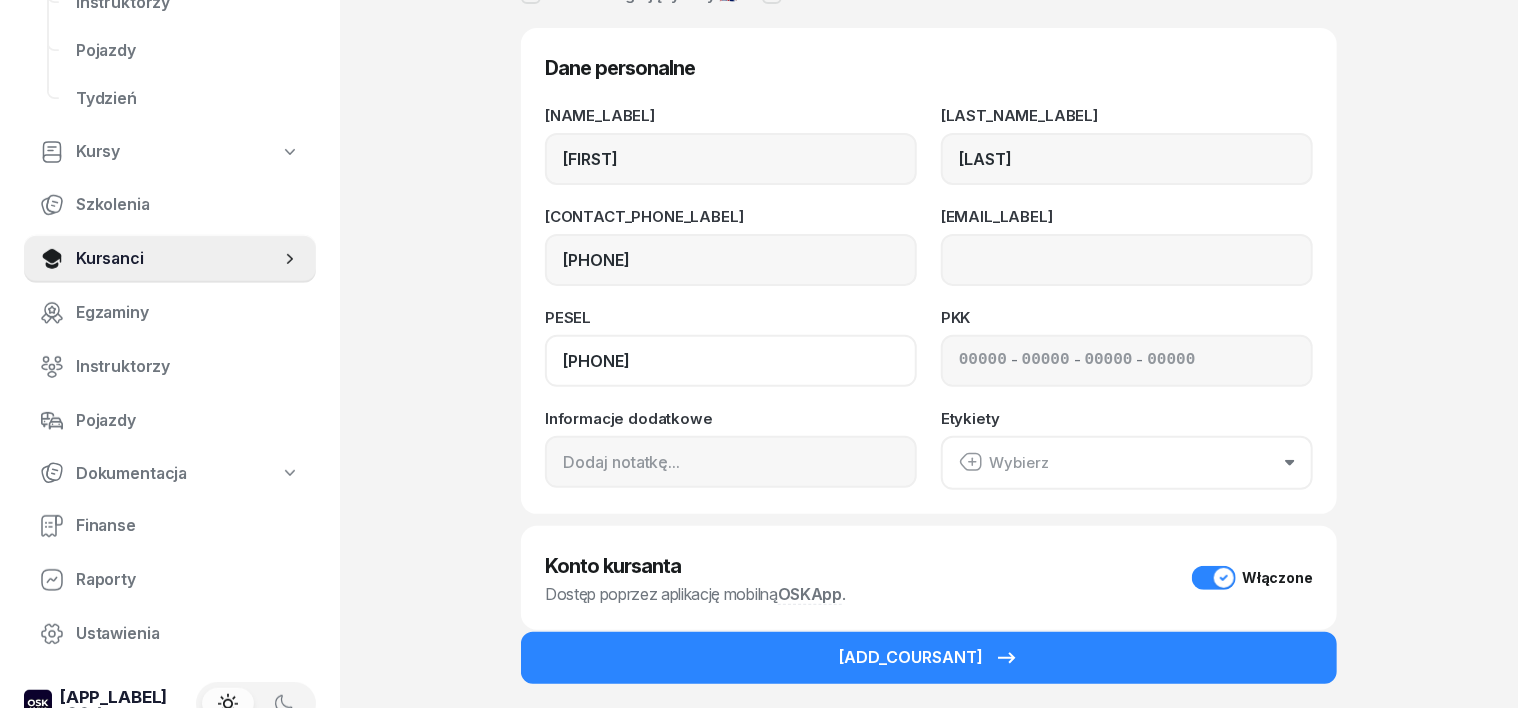 scroll, scrollTop: 250, scrollLeft: 0, axis: vertical 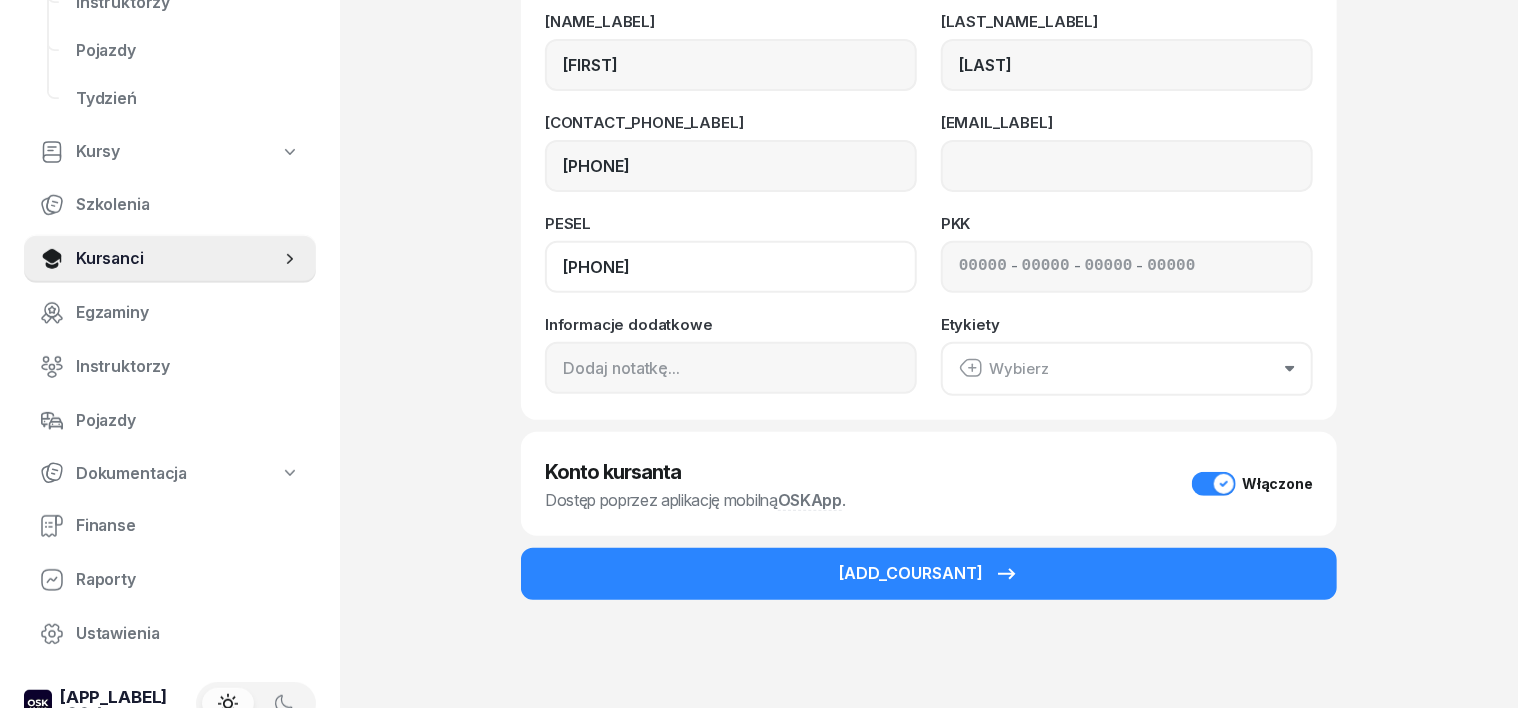 type on "[PHONE]" 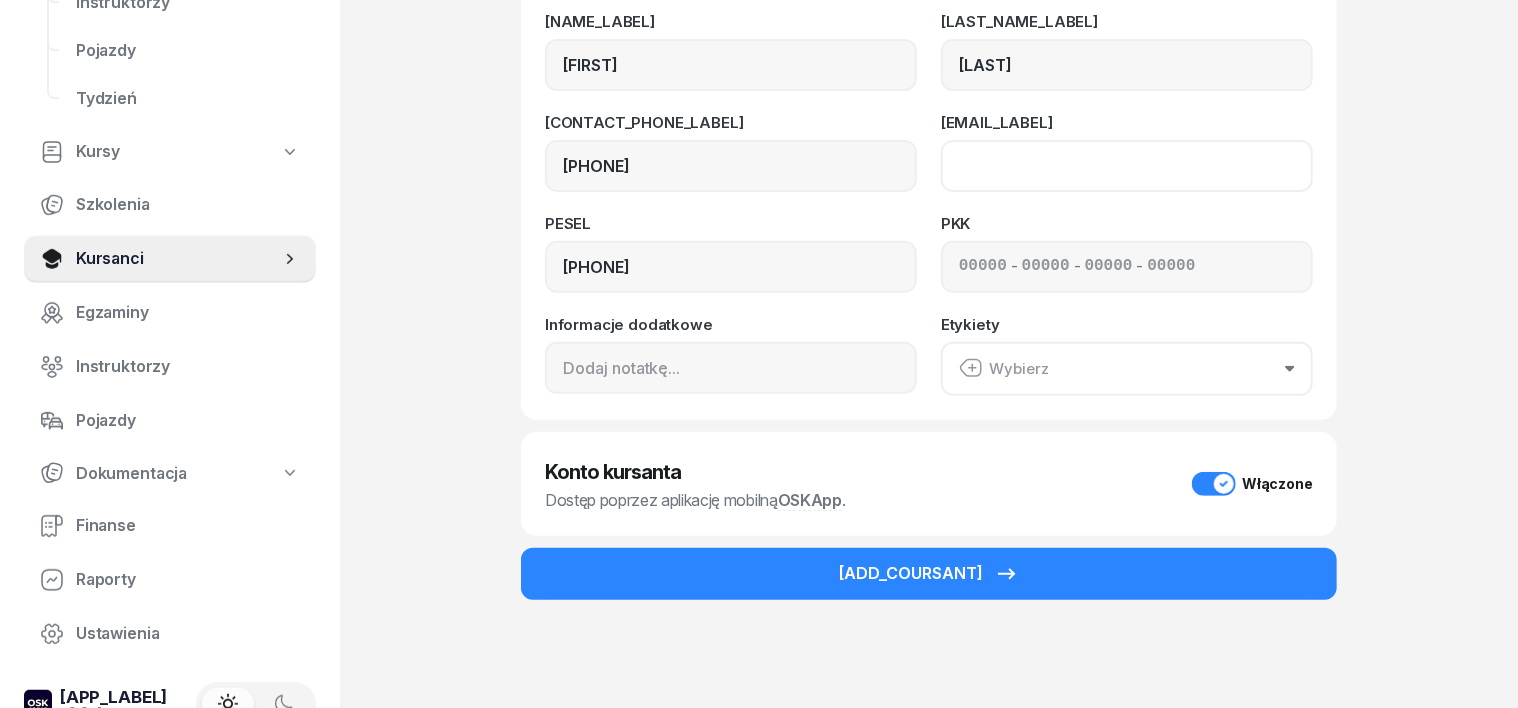 click on "[EMAIL_LABEL]" 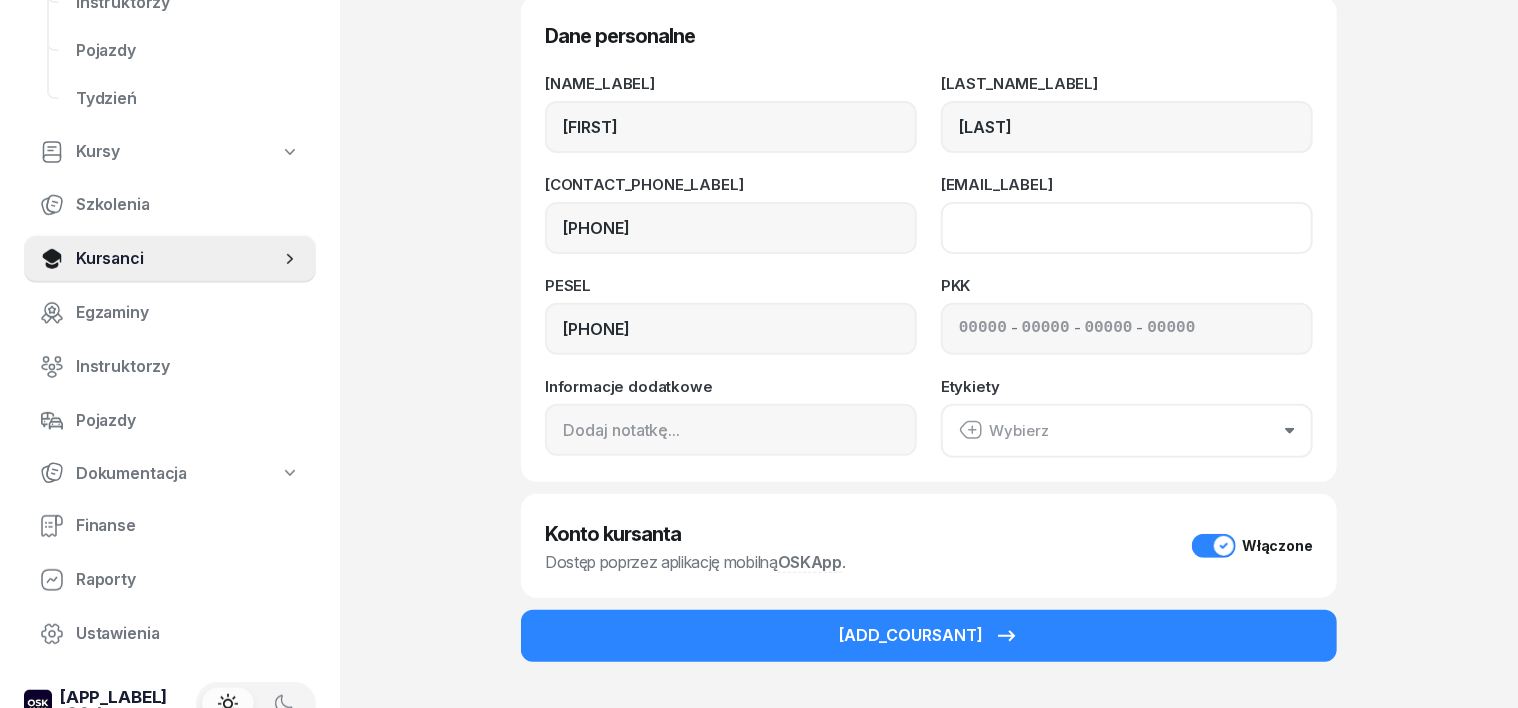 scroll, scrollTop: 250, scrollLeft: 0, axis: vertical 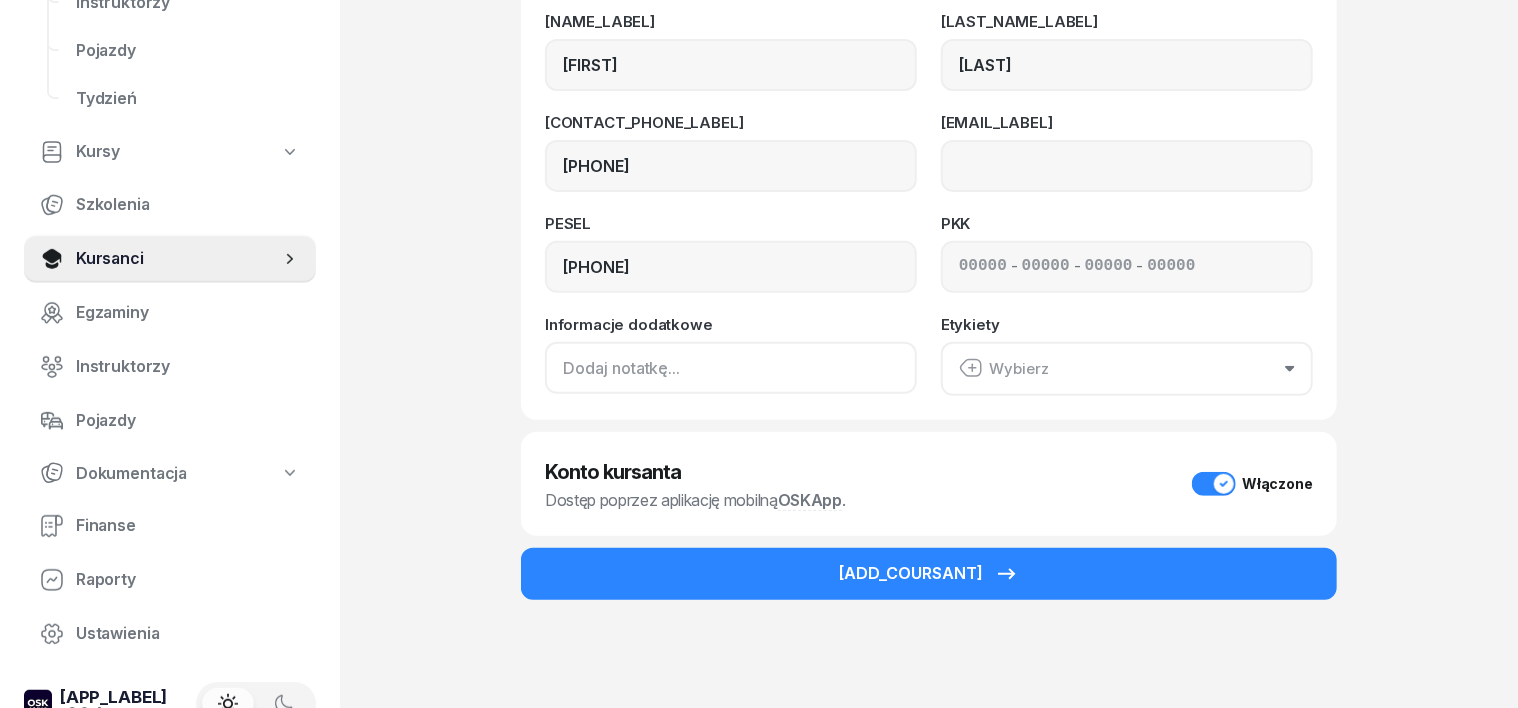 click 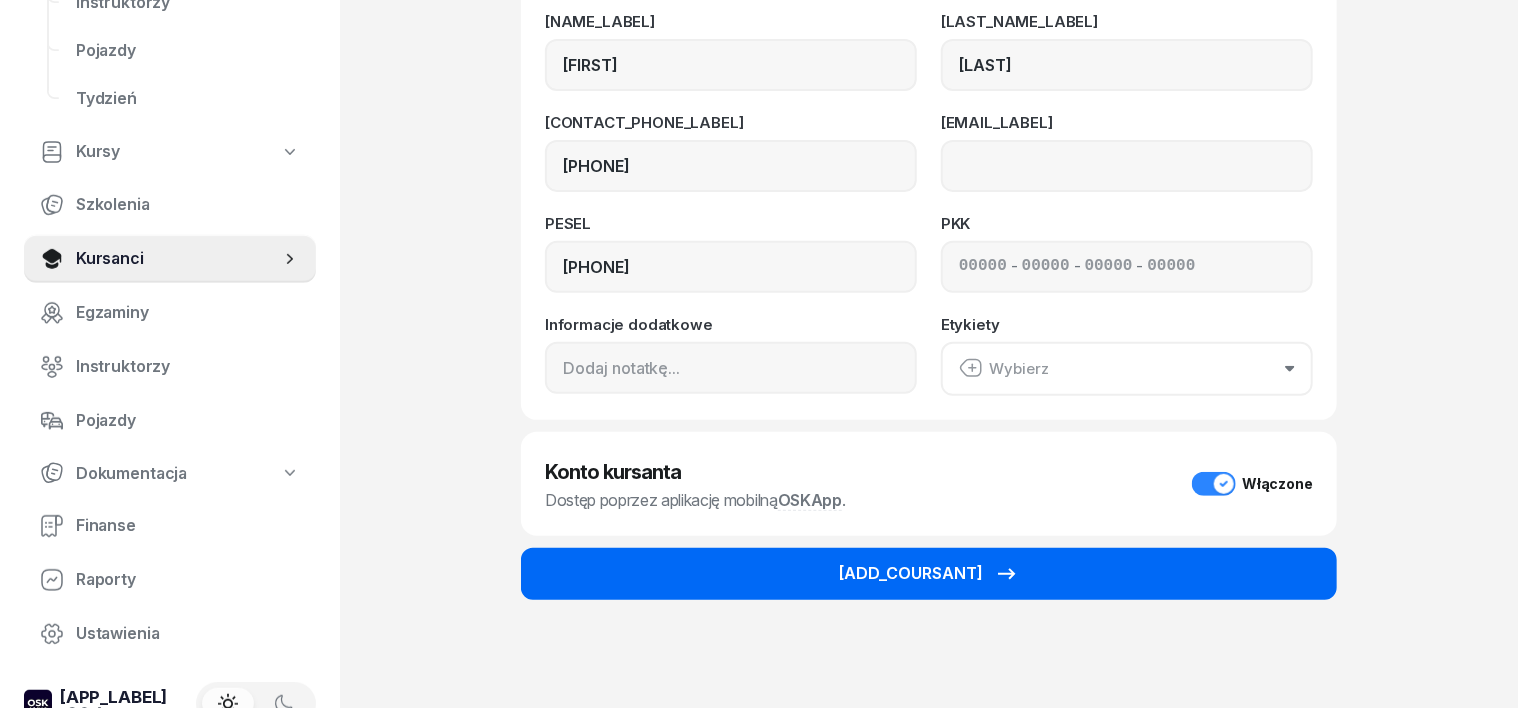 click 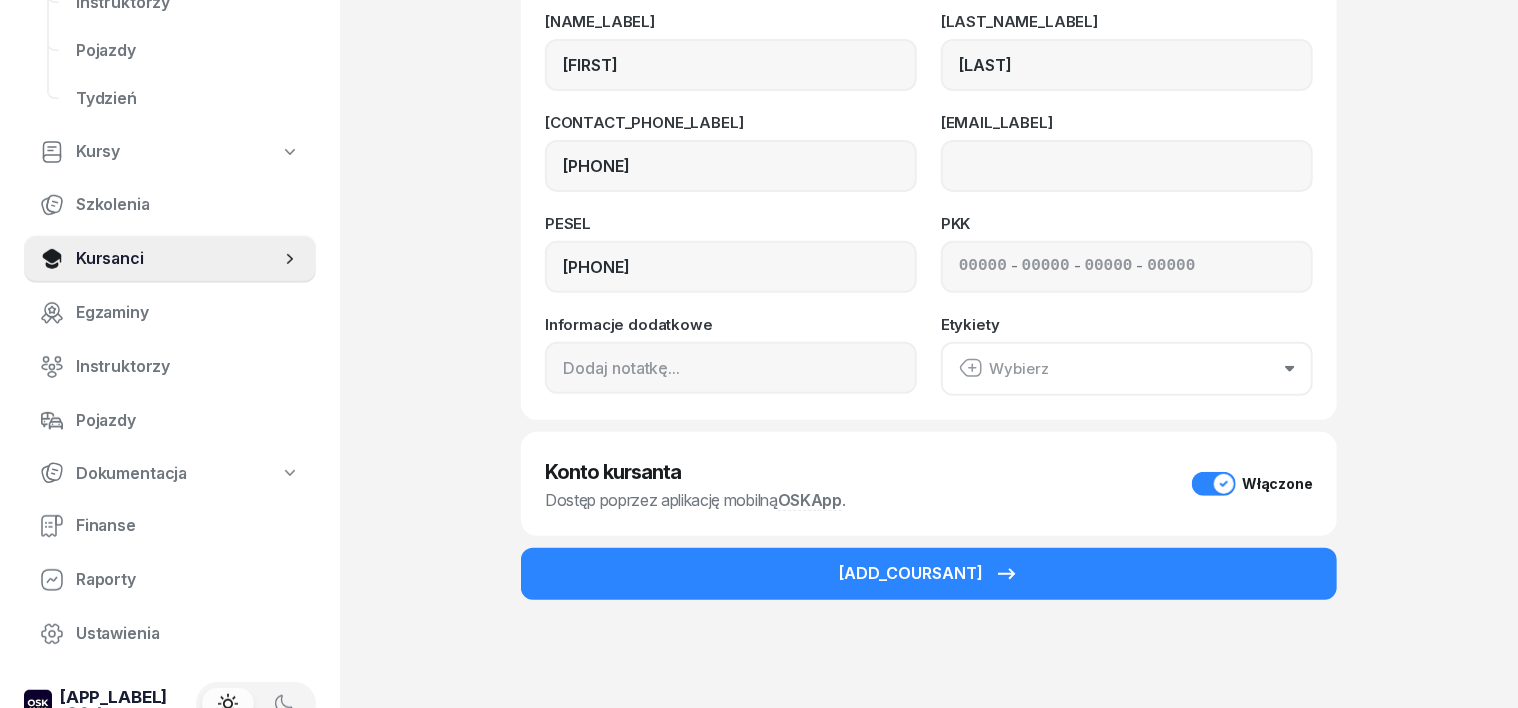 scroll, scrollTop: 0, scrollLeft: 0, axis: both 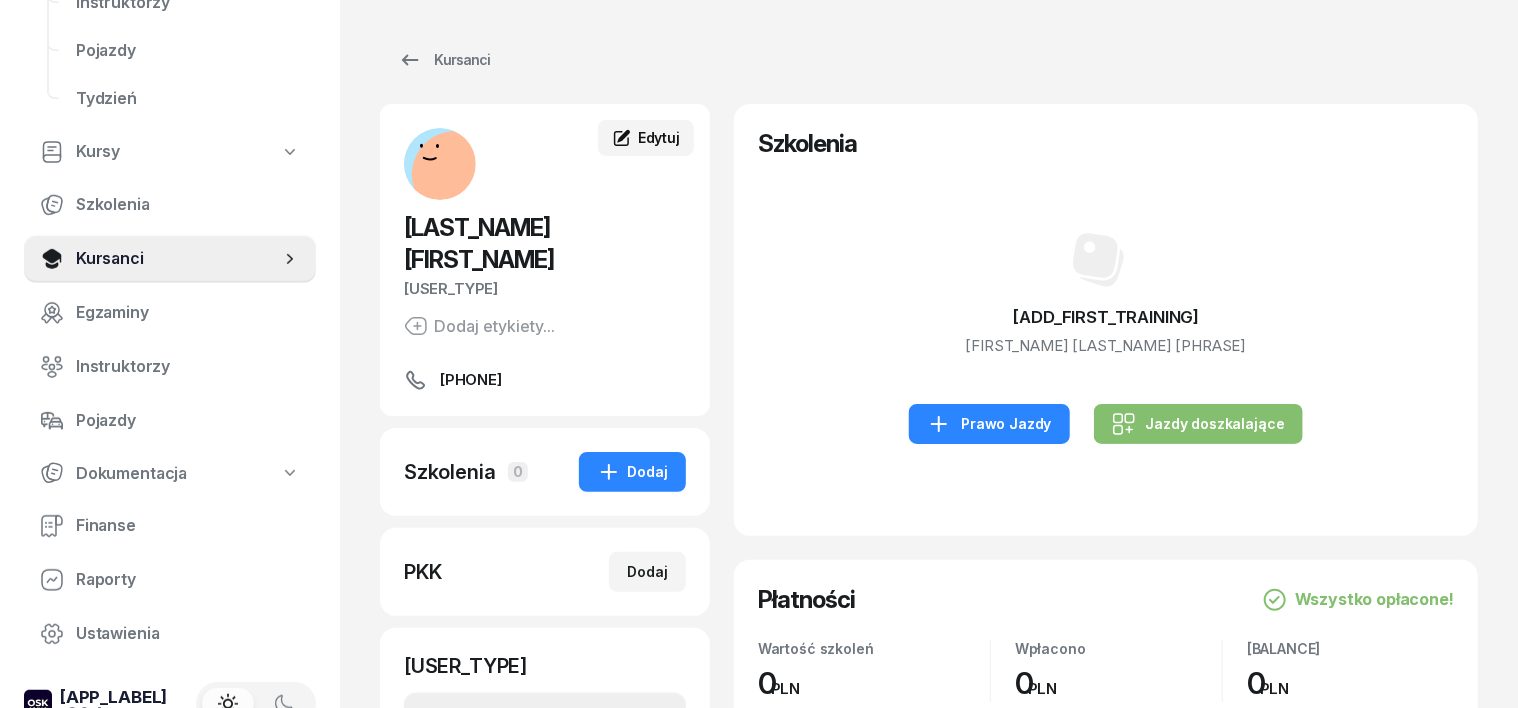 click 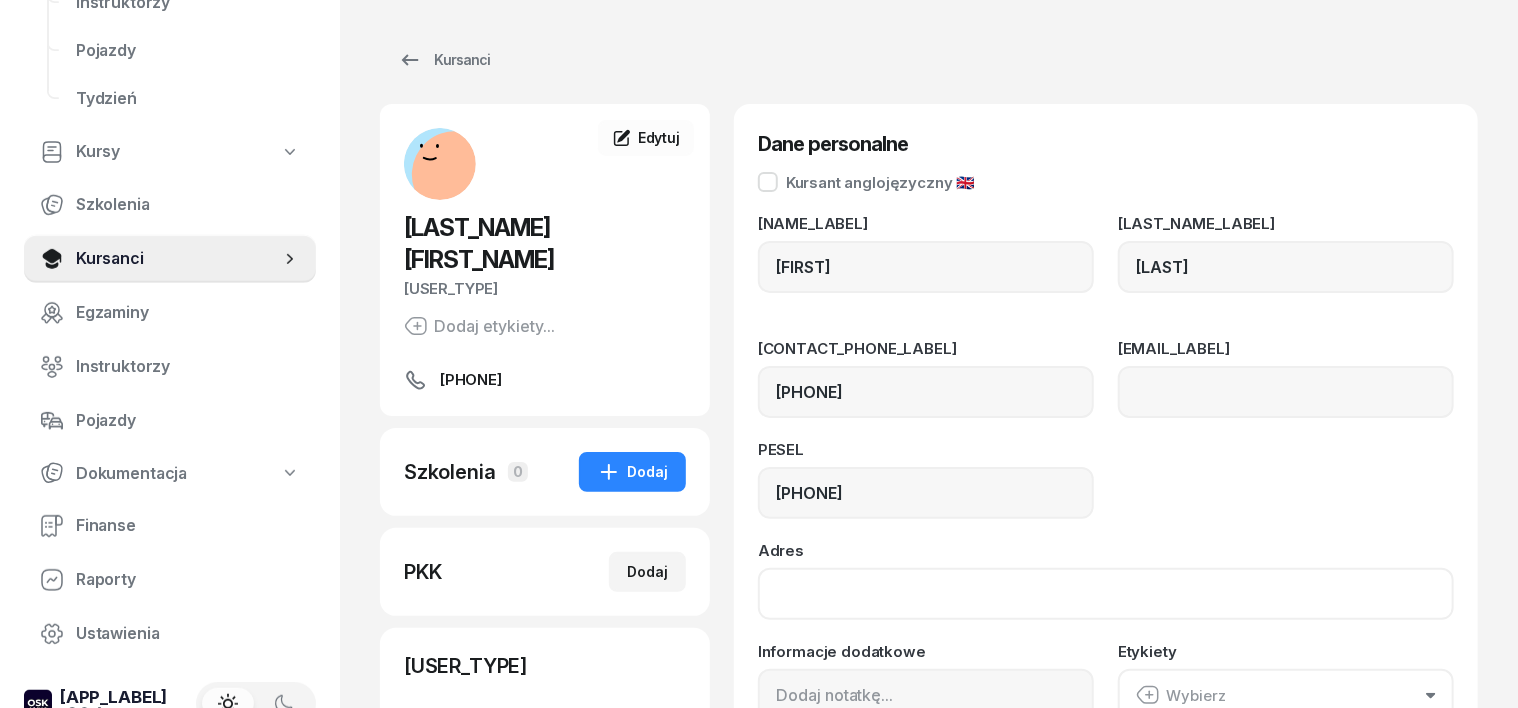 click on "Adres" 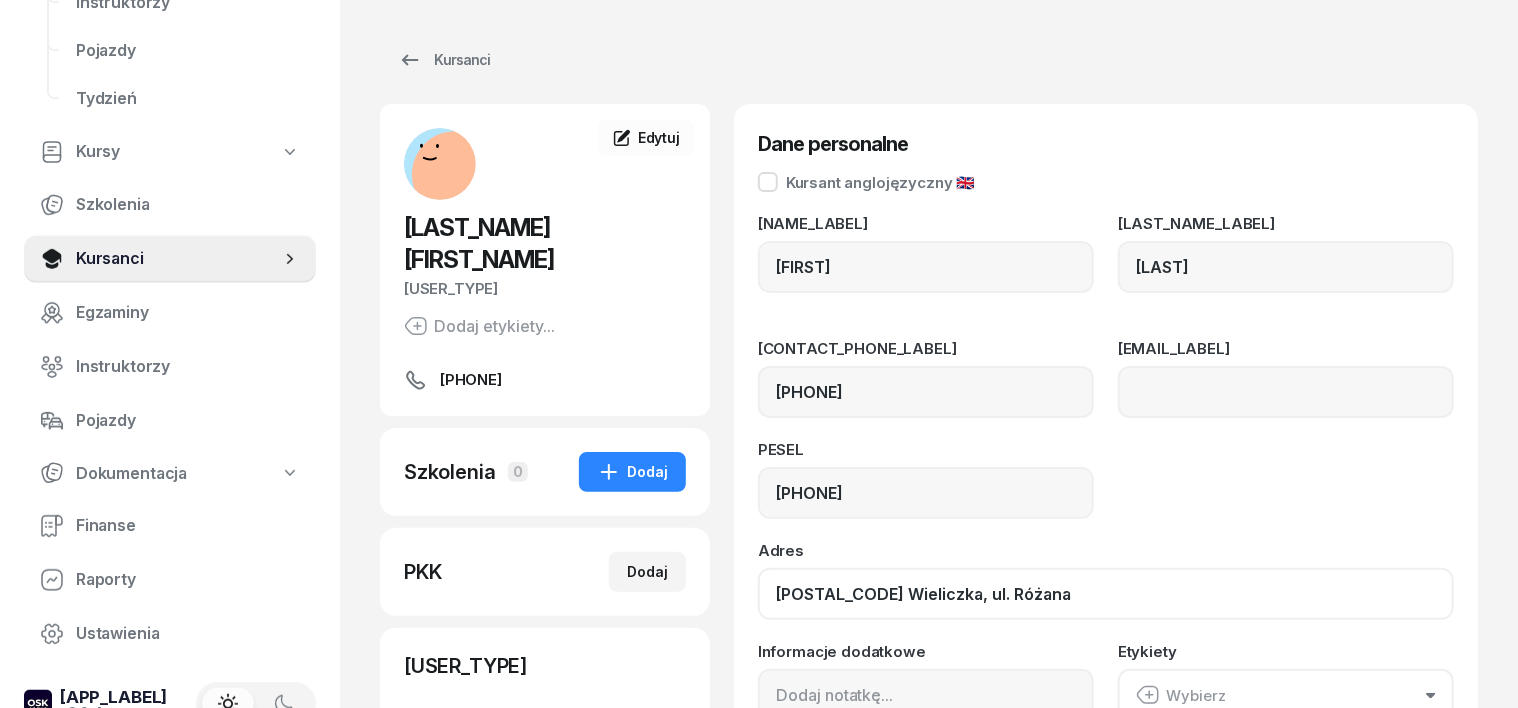 click on "[POSTAL_CODE] Wieliczka, ul. Różana" 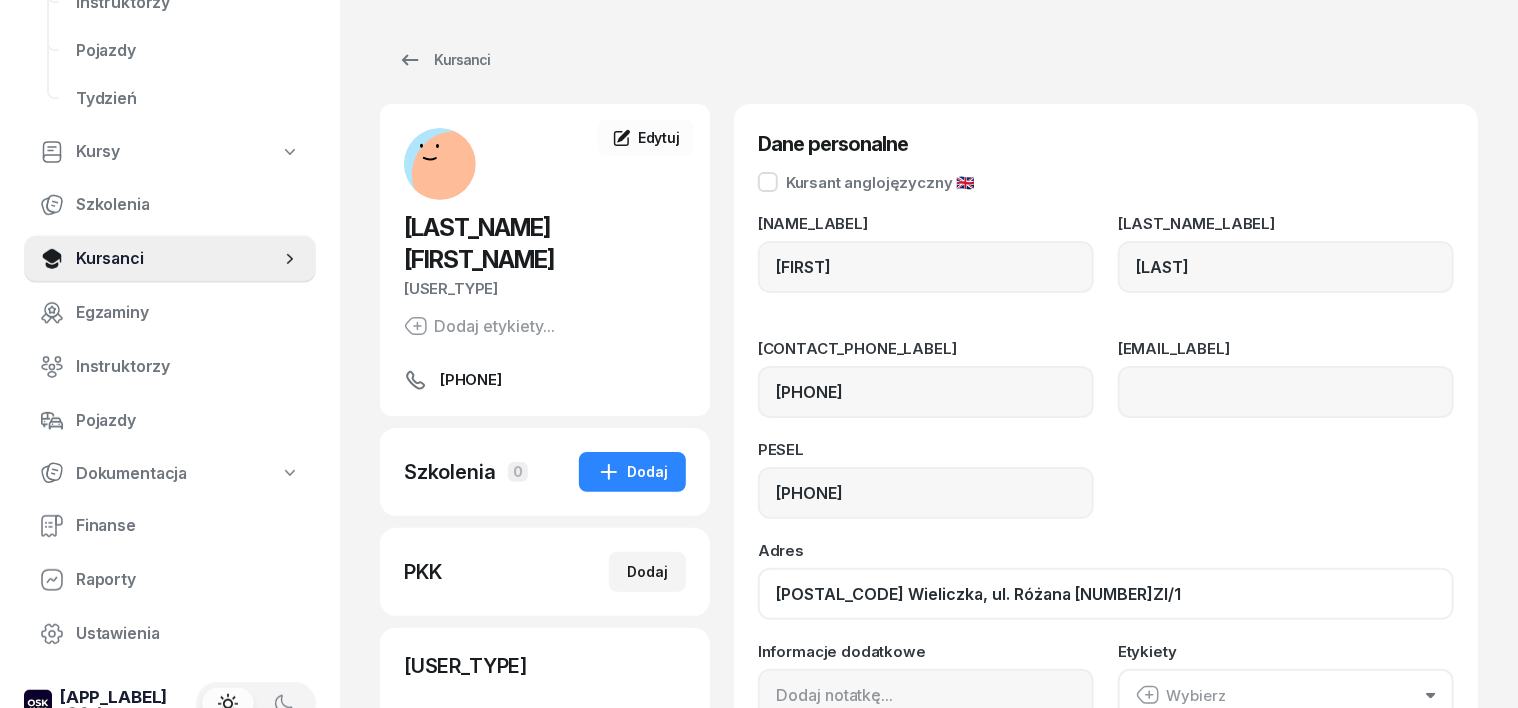 type on "[POSTAL_CODE] Wieliczka, ul. Różana [NUMBER]ZI/1" 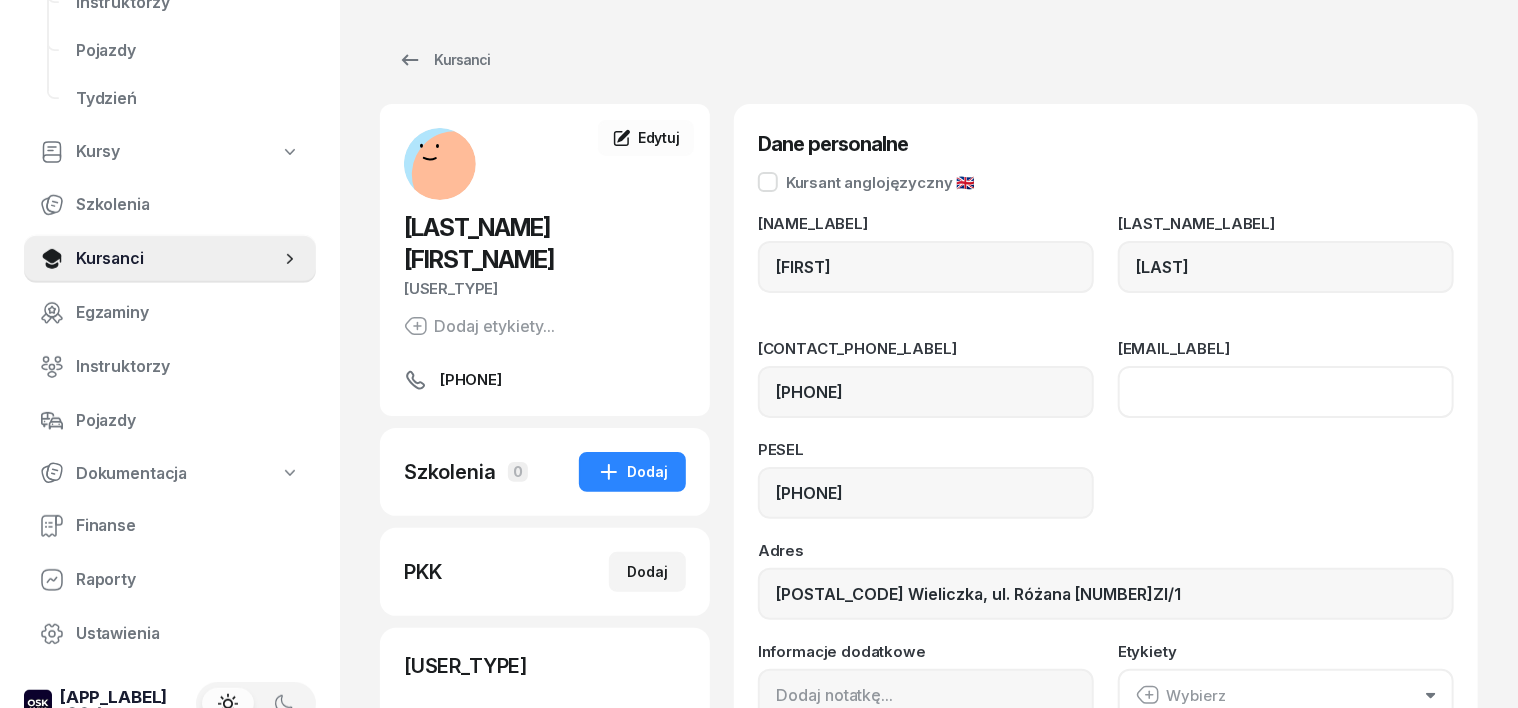 click on "[EMAIL_LABEL]" 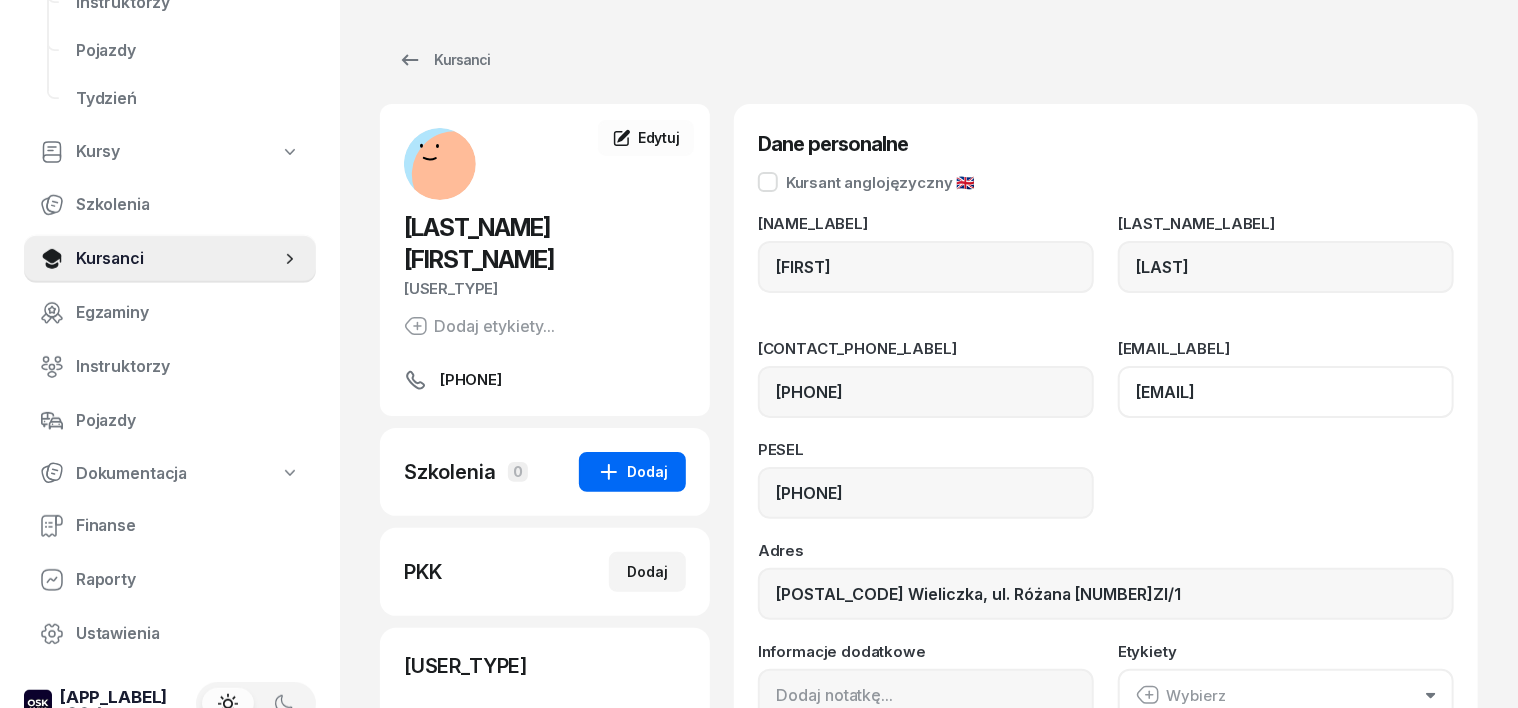 type on "[EMAIL]" 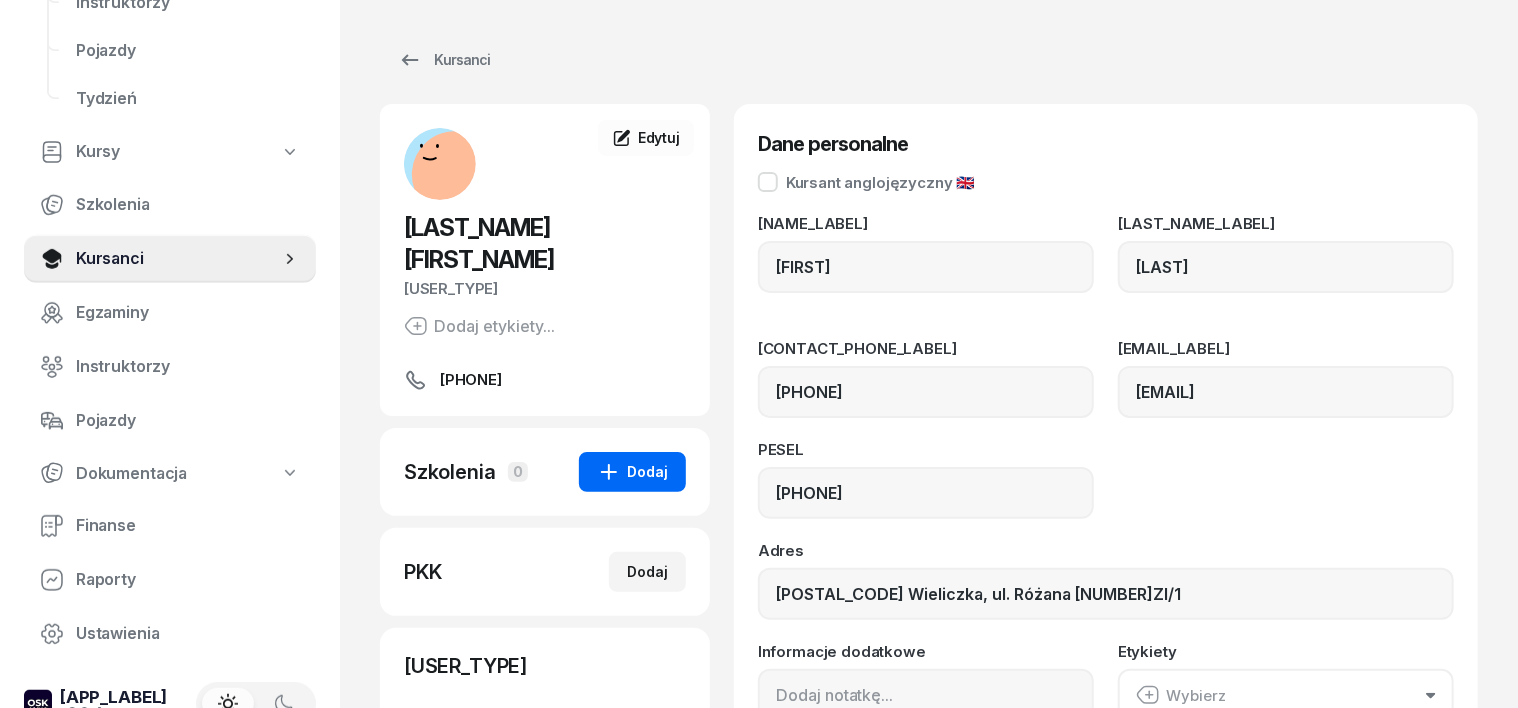 click on "Dodaj" at bounding box center (632, 472) 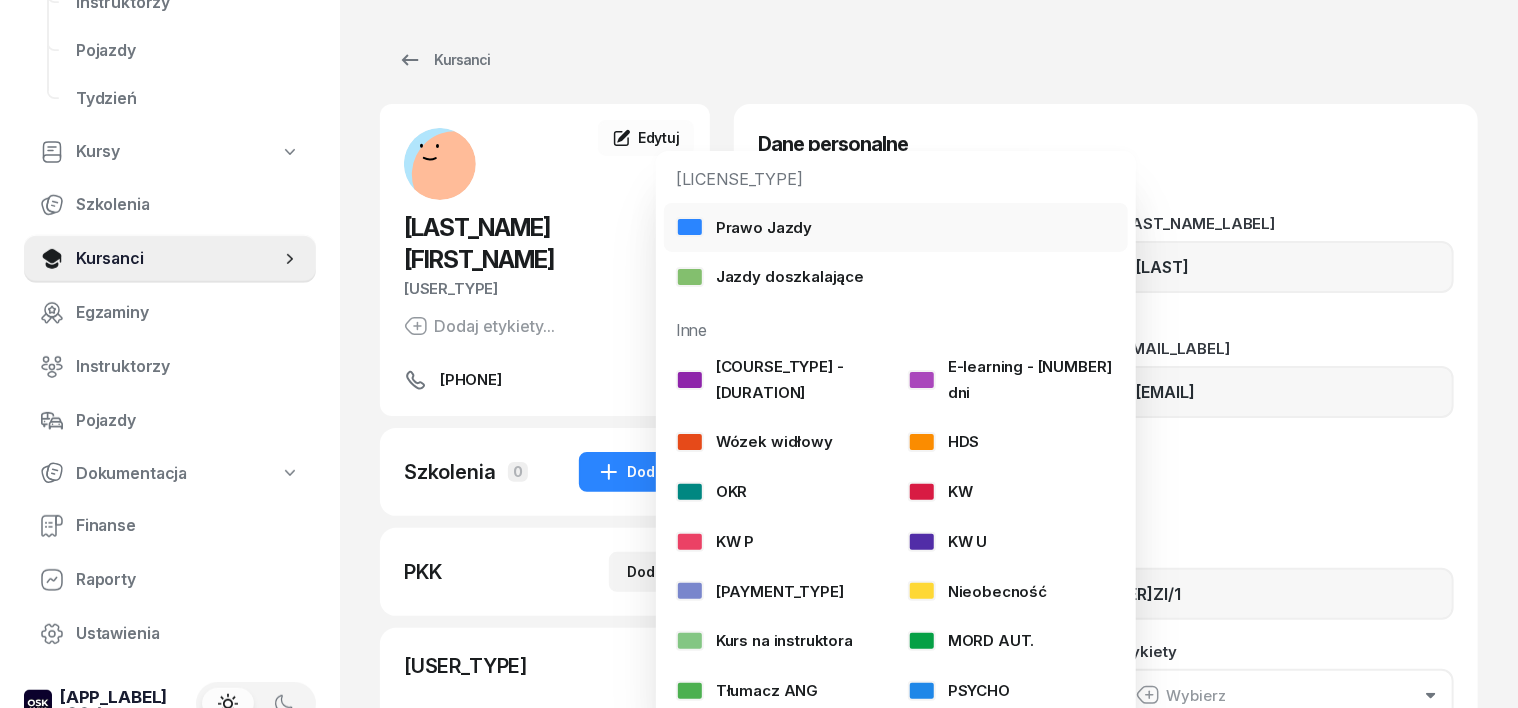click on "Prawo Jazdy" 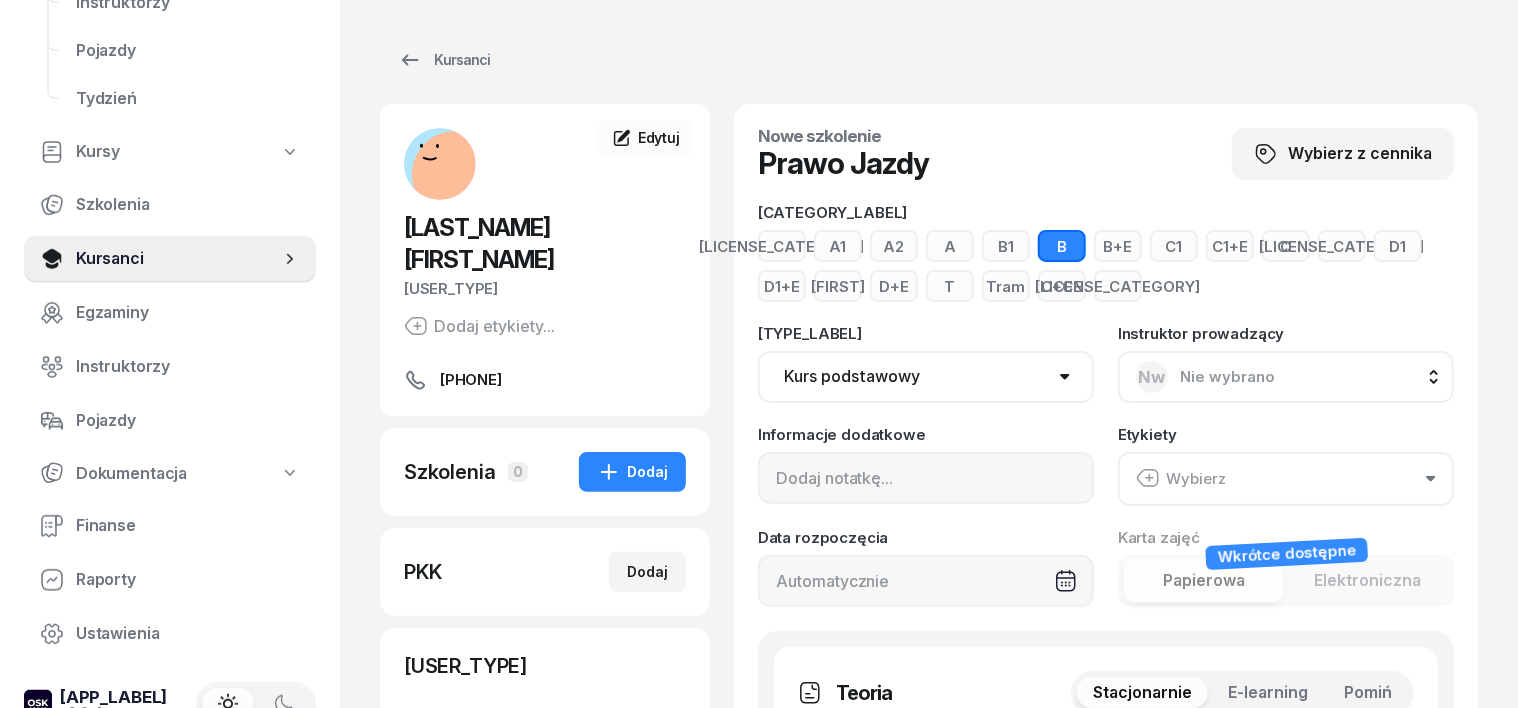 click on "B" at bounding box center [1062, 246] 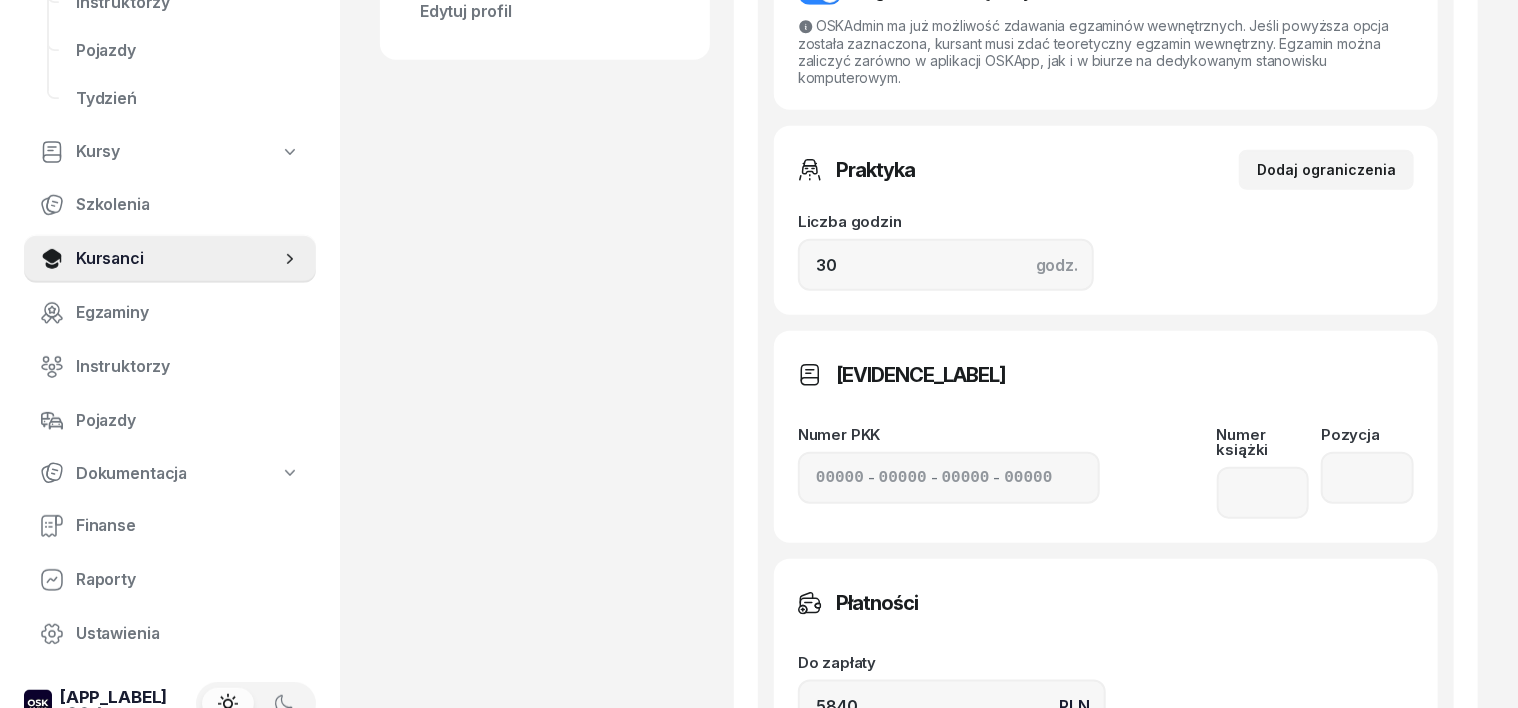 scroll, scrollTop: 1000, scrollLeft: 0, axis: vertical 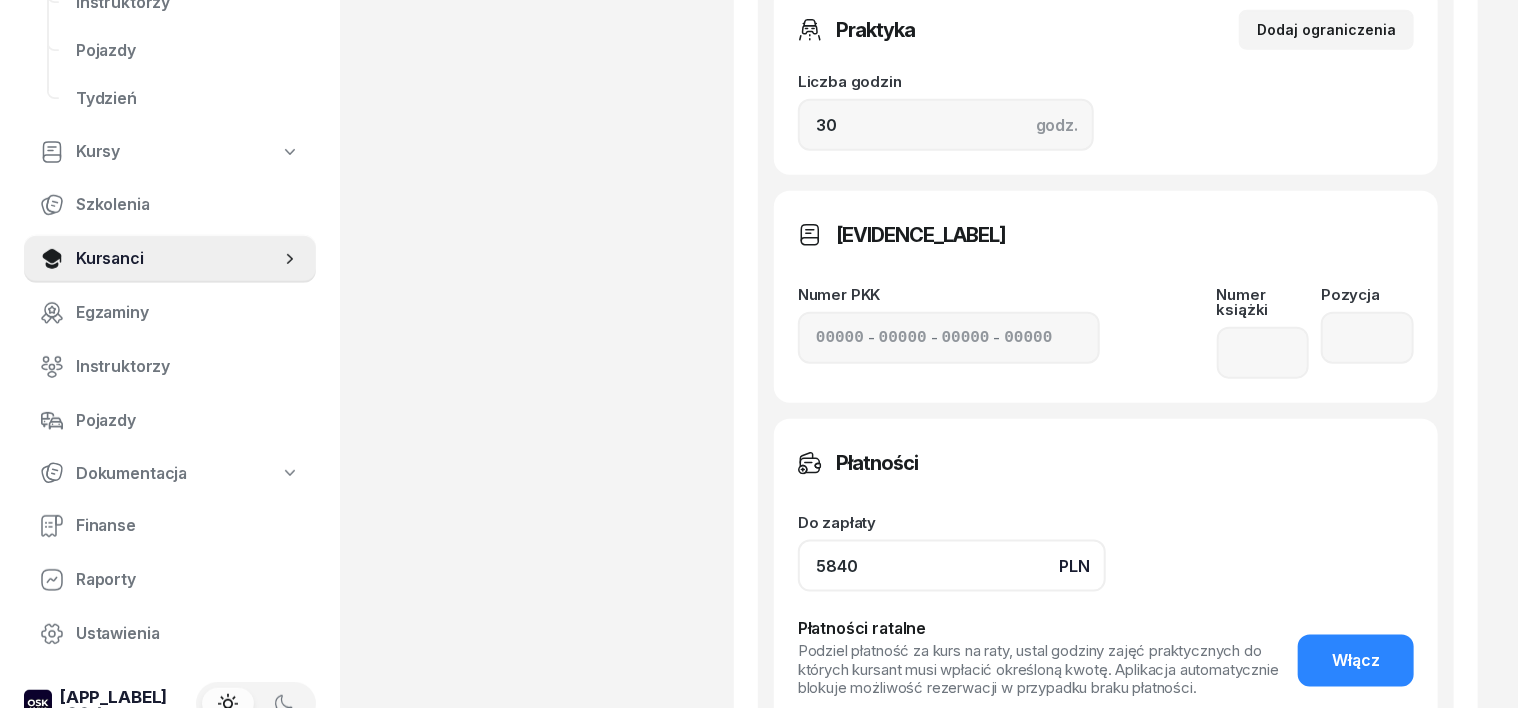 click on "5840" 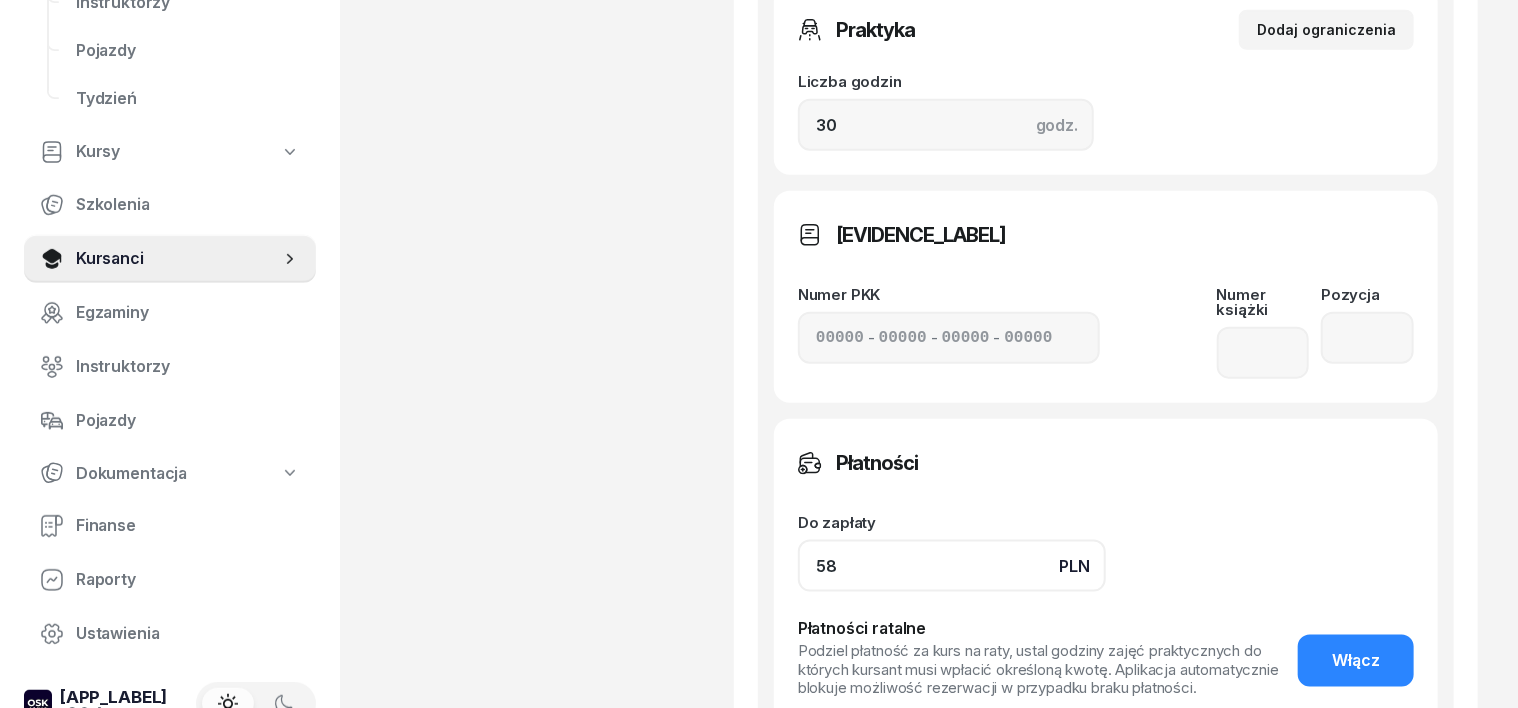 type on "5" 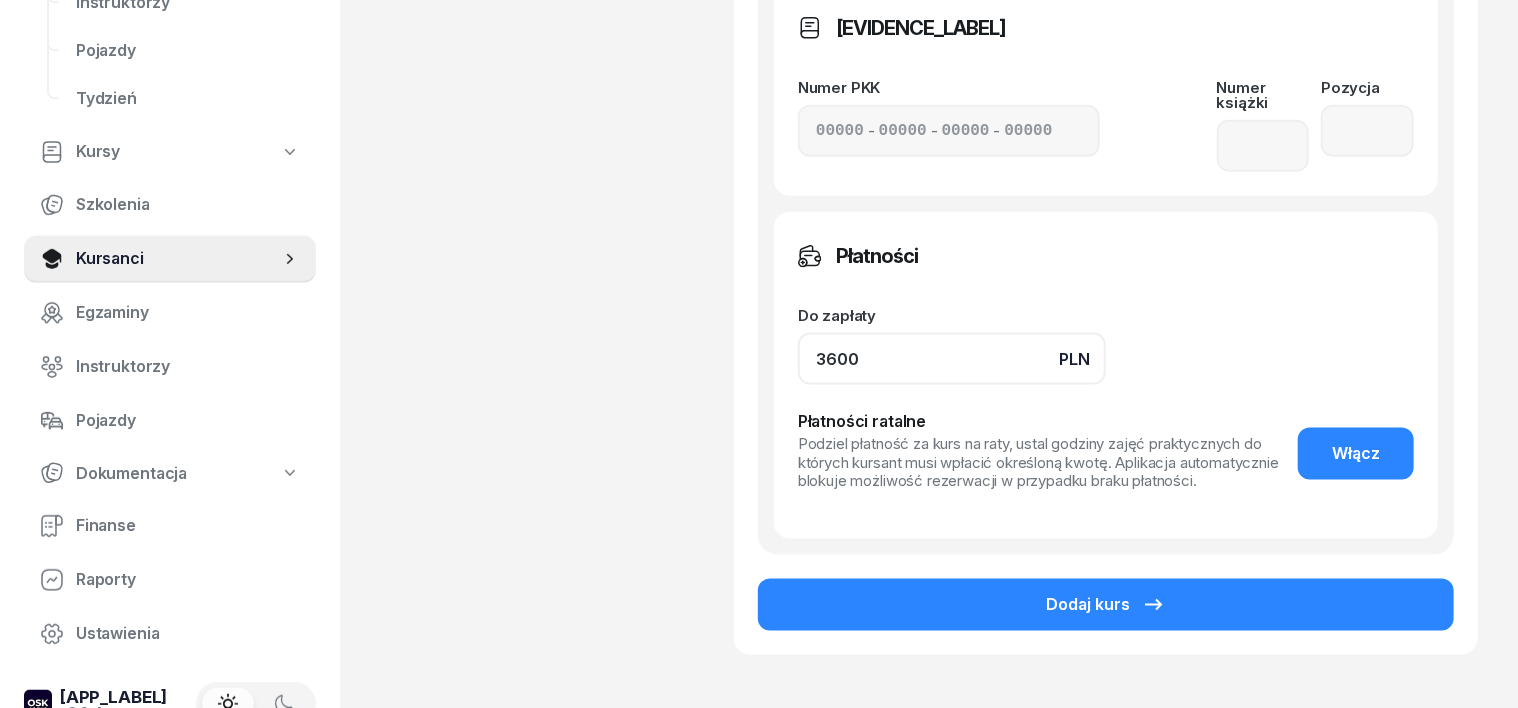 scroll, scrollTop: 1250, scrollLeft: 0, axis: vertical 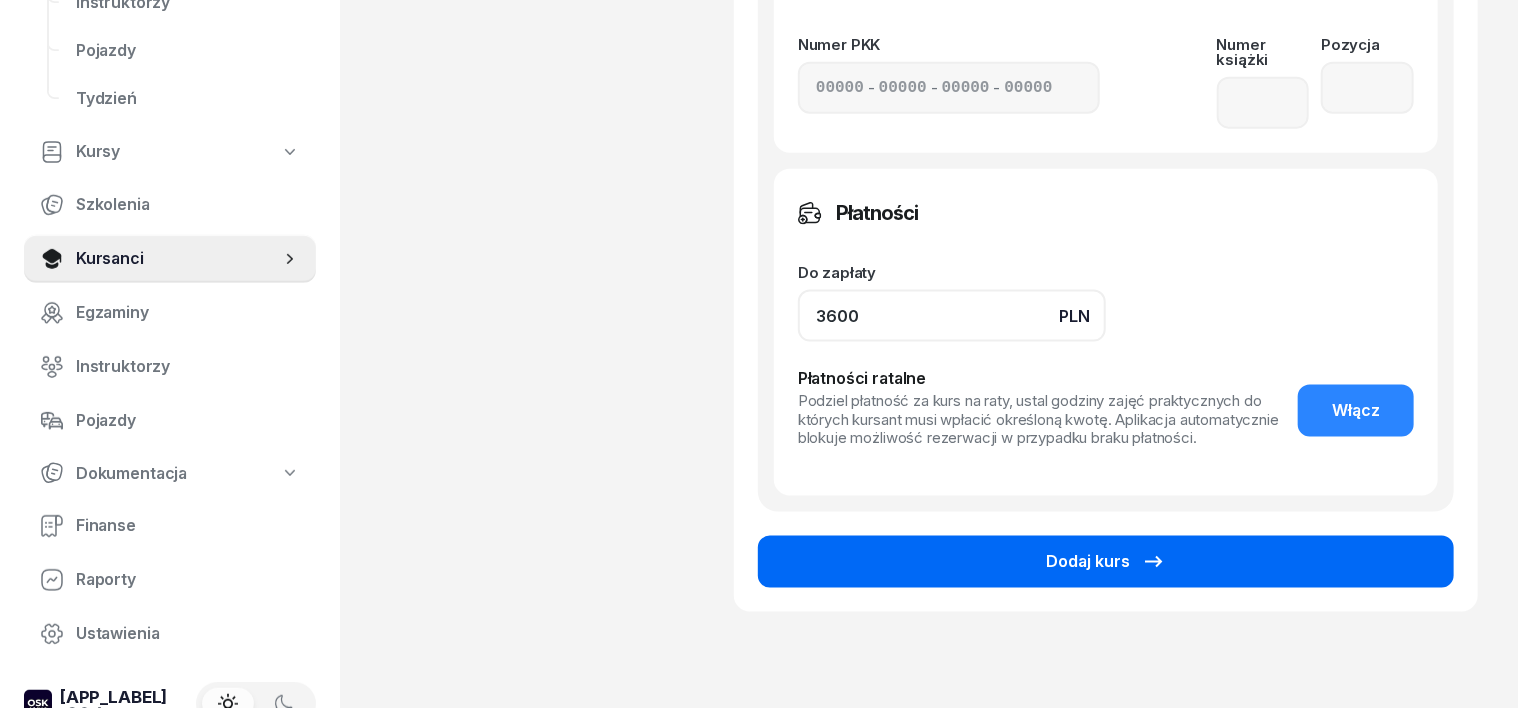 type on "3600" 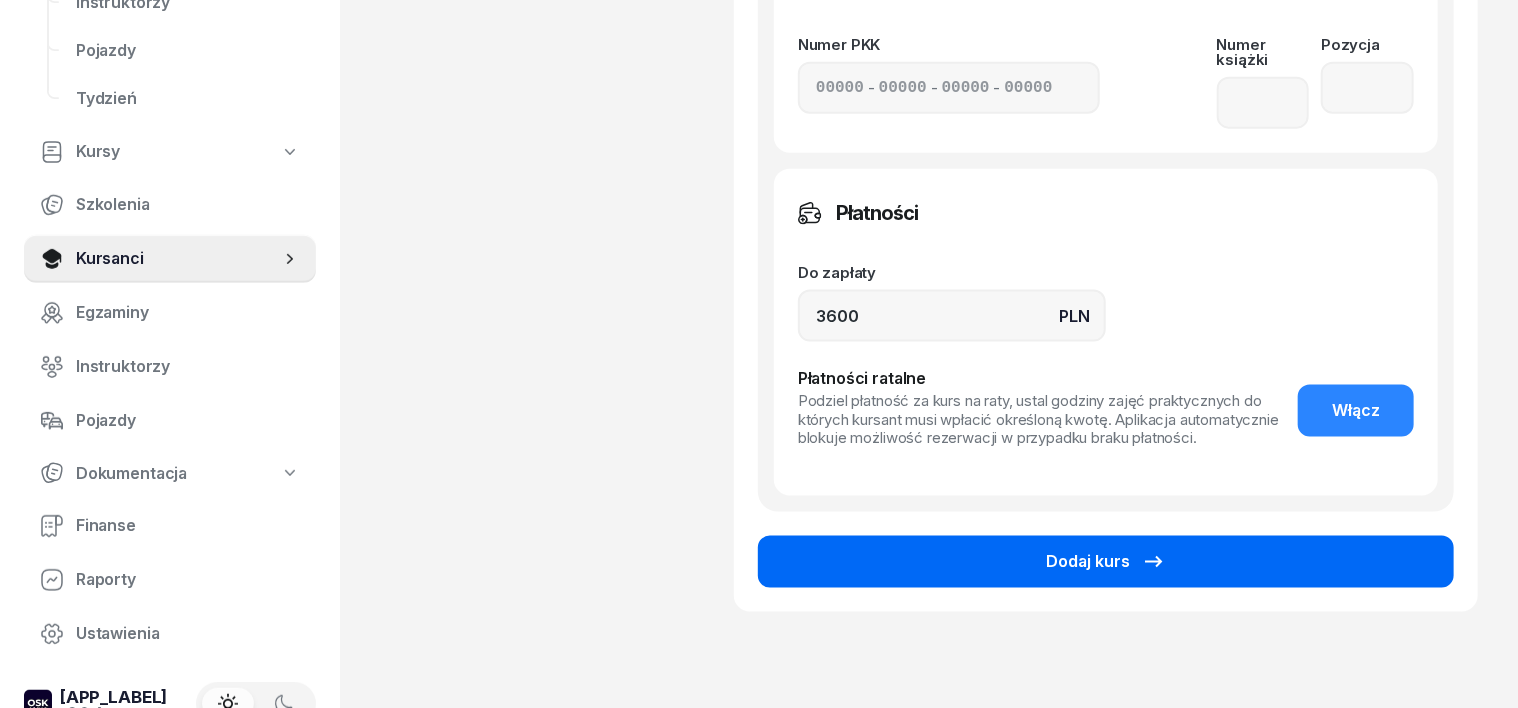 click on "Dodaj kurs" at bounding box center [1106, 562] 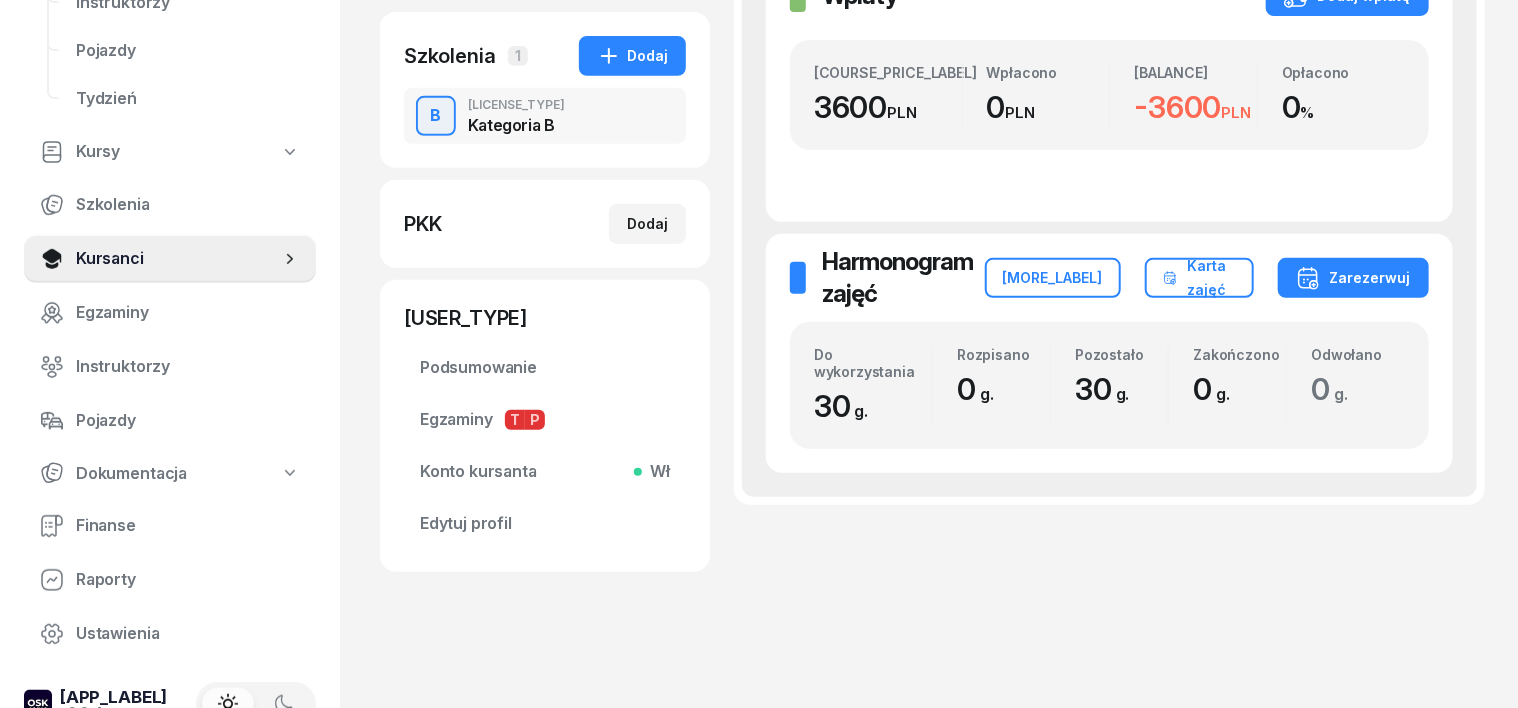 scroll, scrollTop: 0, scrollLeft: 0, axis: both 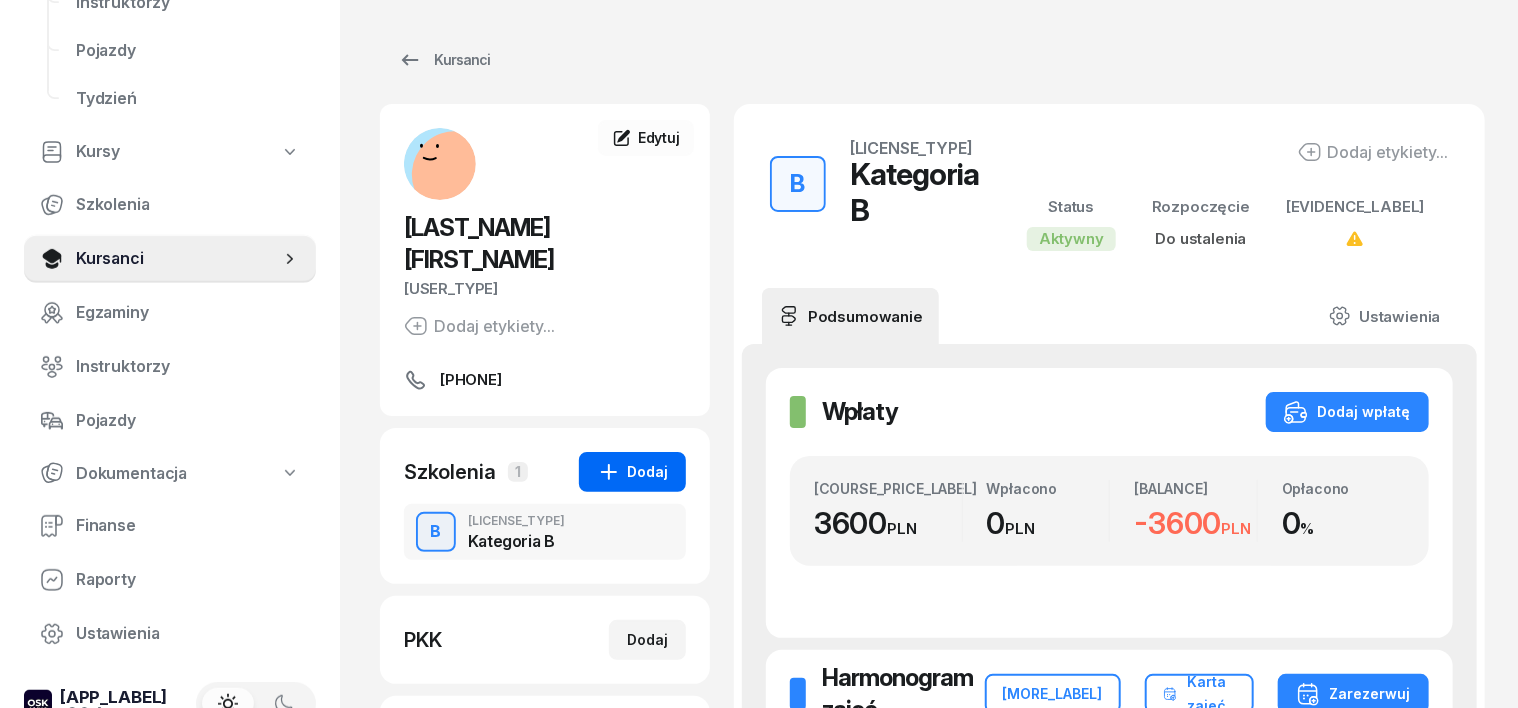 click on "Dodaj" at bounding box center [632, 472] 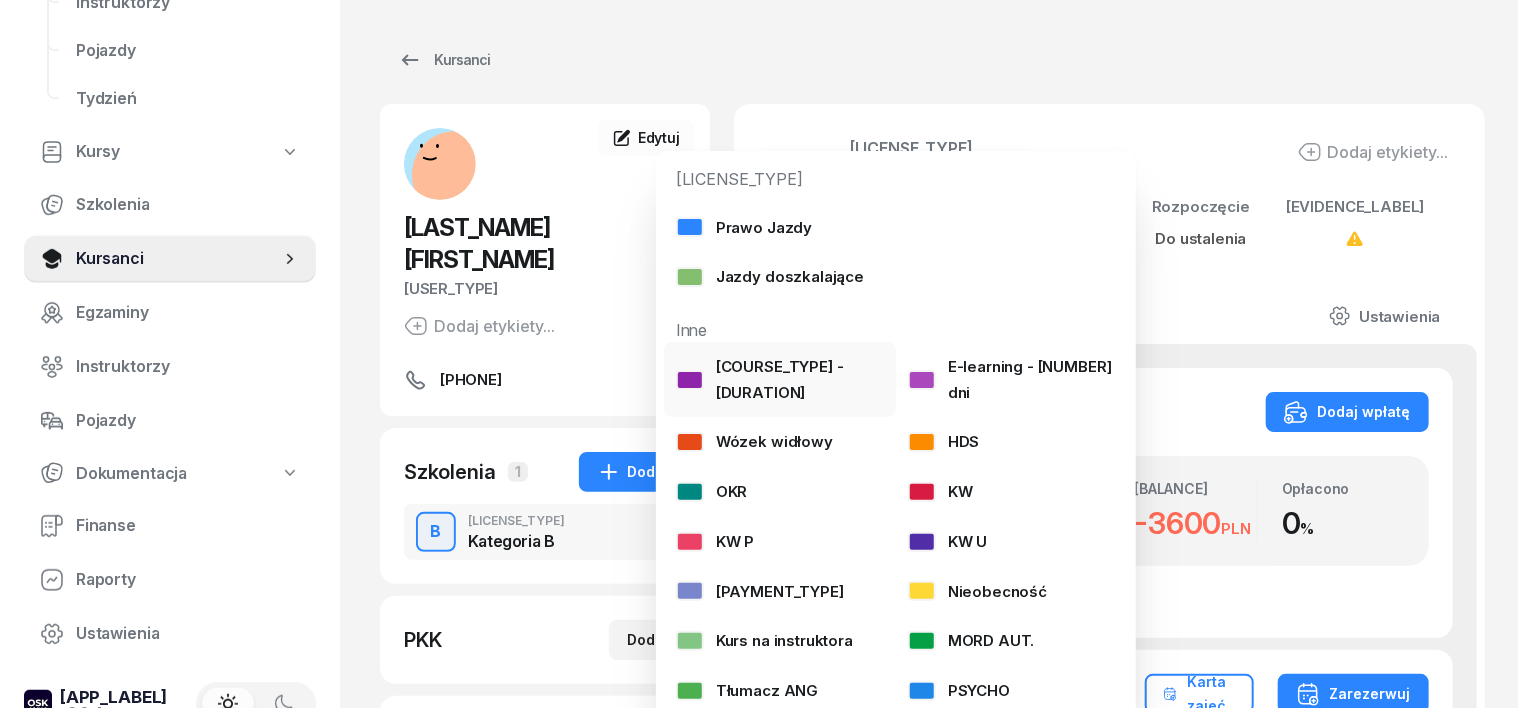 click at bounding box center (690, 380) 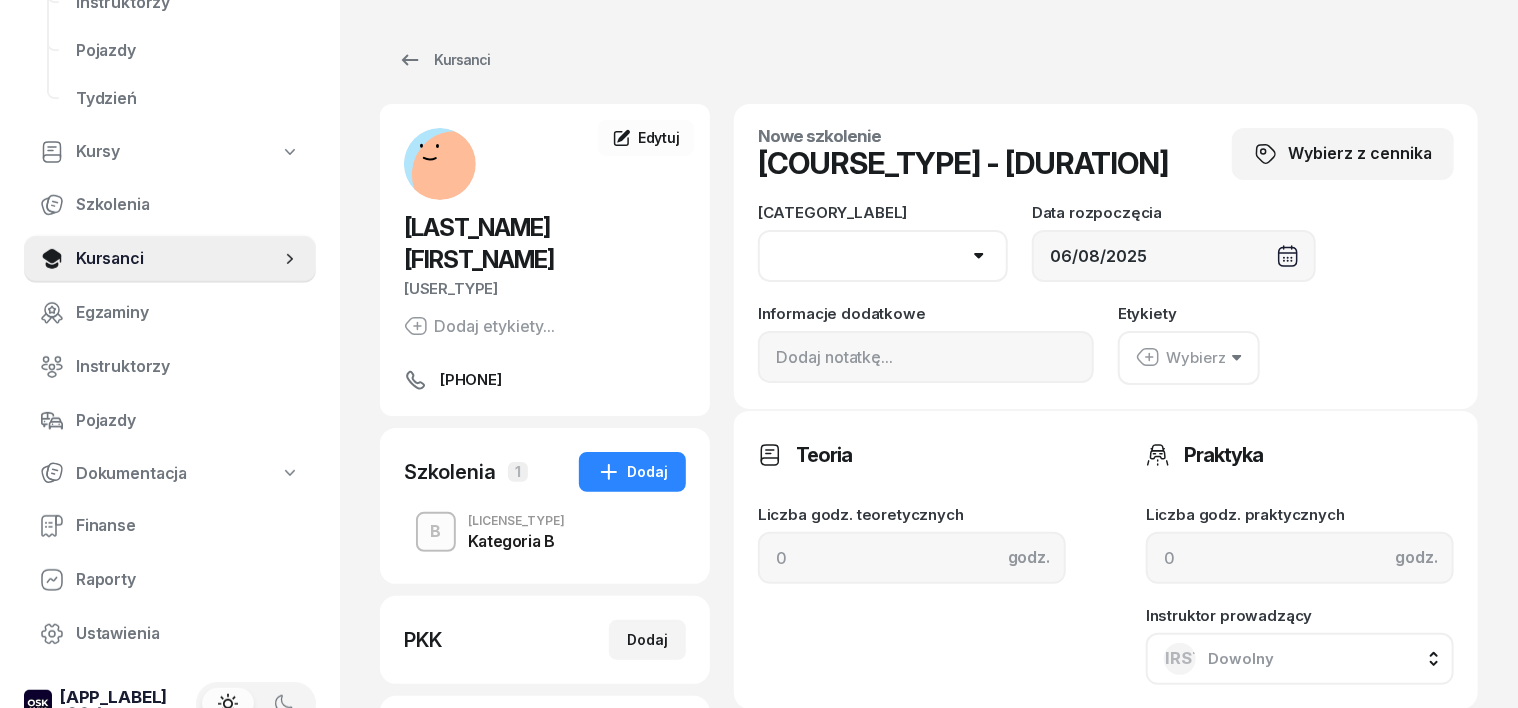 click on "[LICENSE_CATEGORY]" at bounding box center (883, 256) 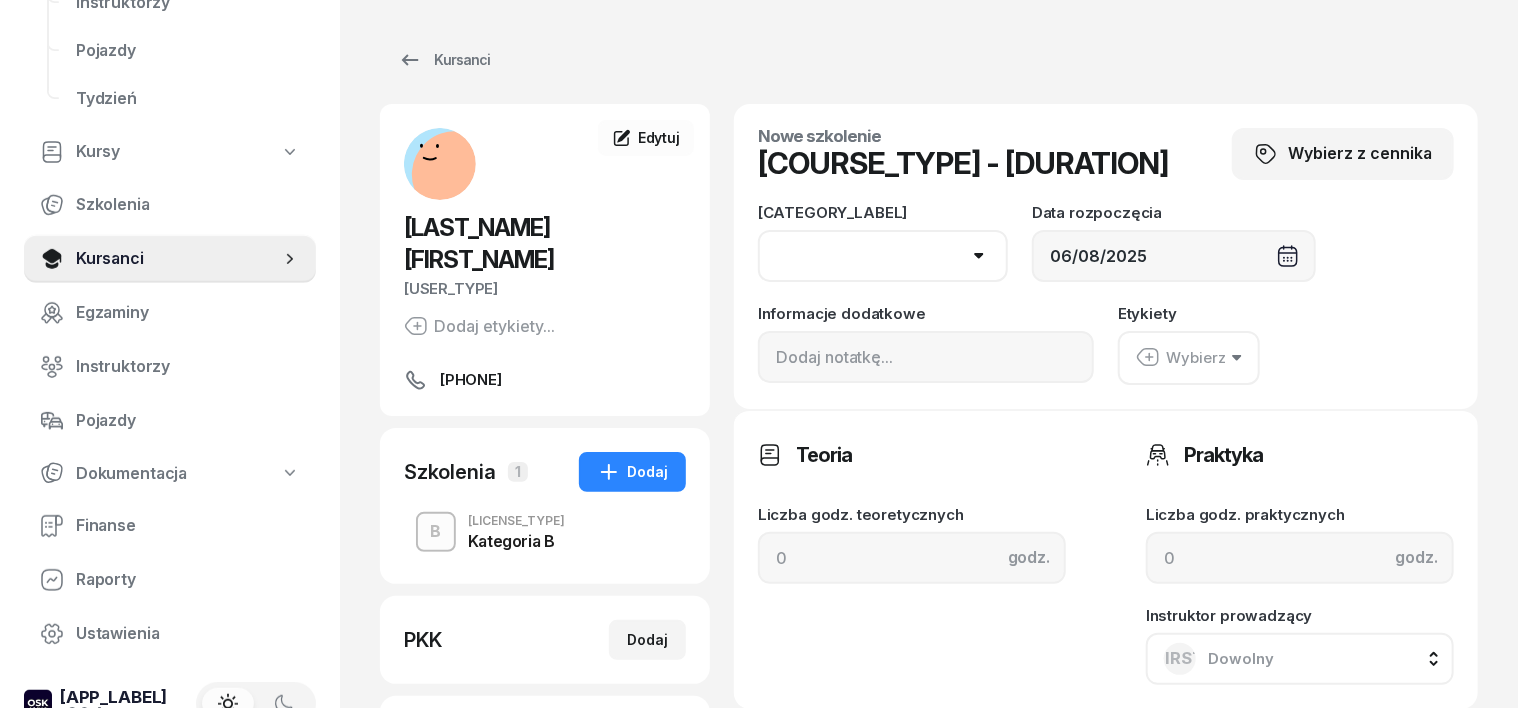 select on "B" 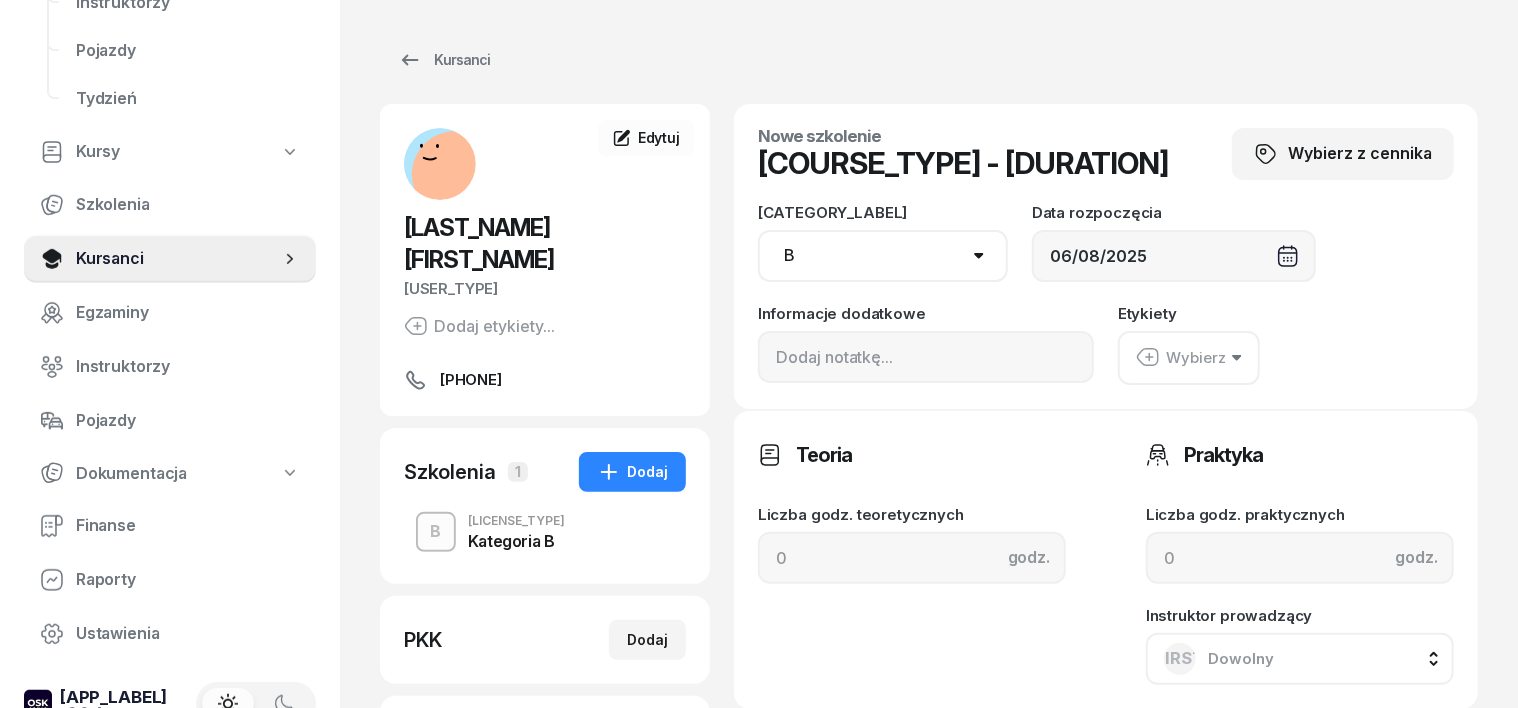 click on "[LICENSE_CATEGORY]" at bounding box center (883, 256) 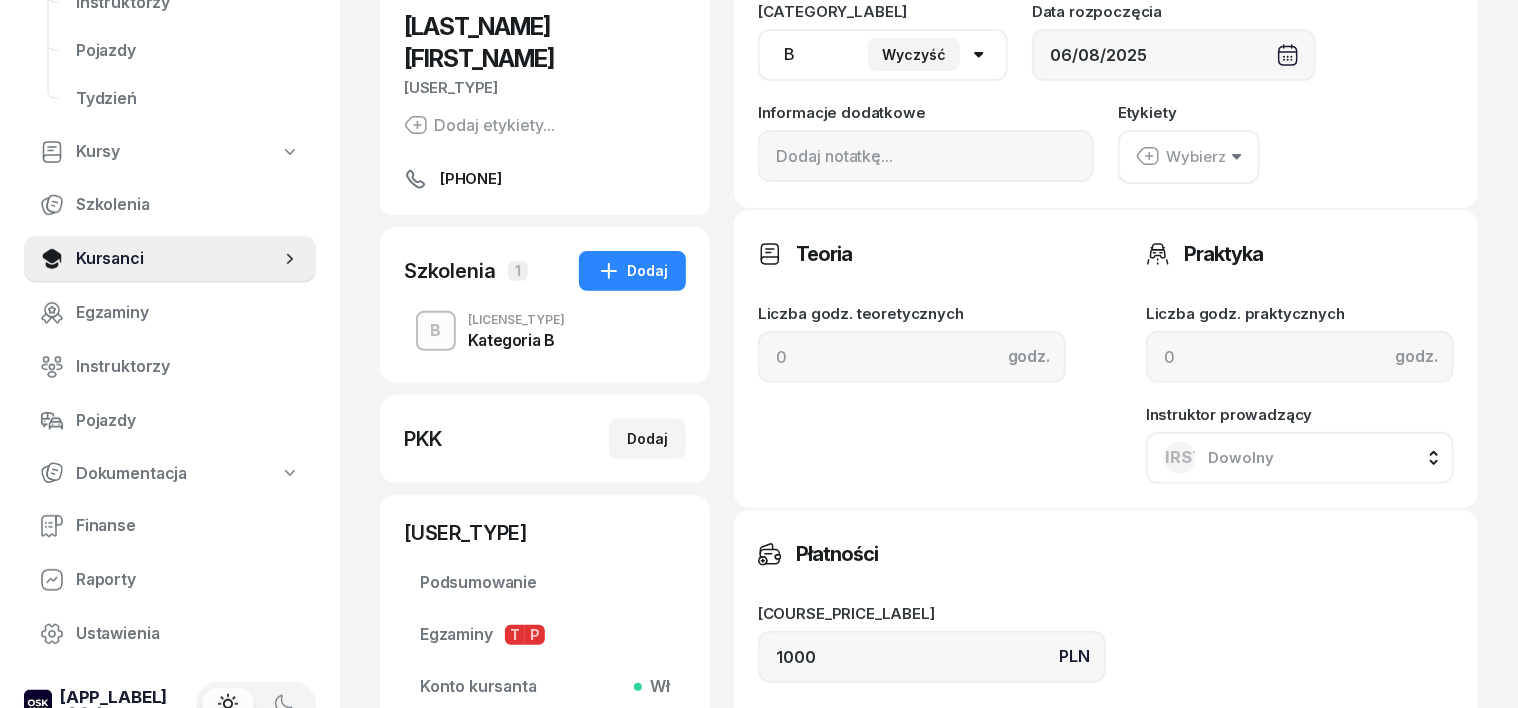 scroll, scrollTop: 250, scrollLeft: 0, axis: vertical 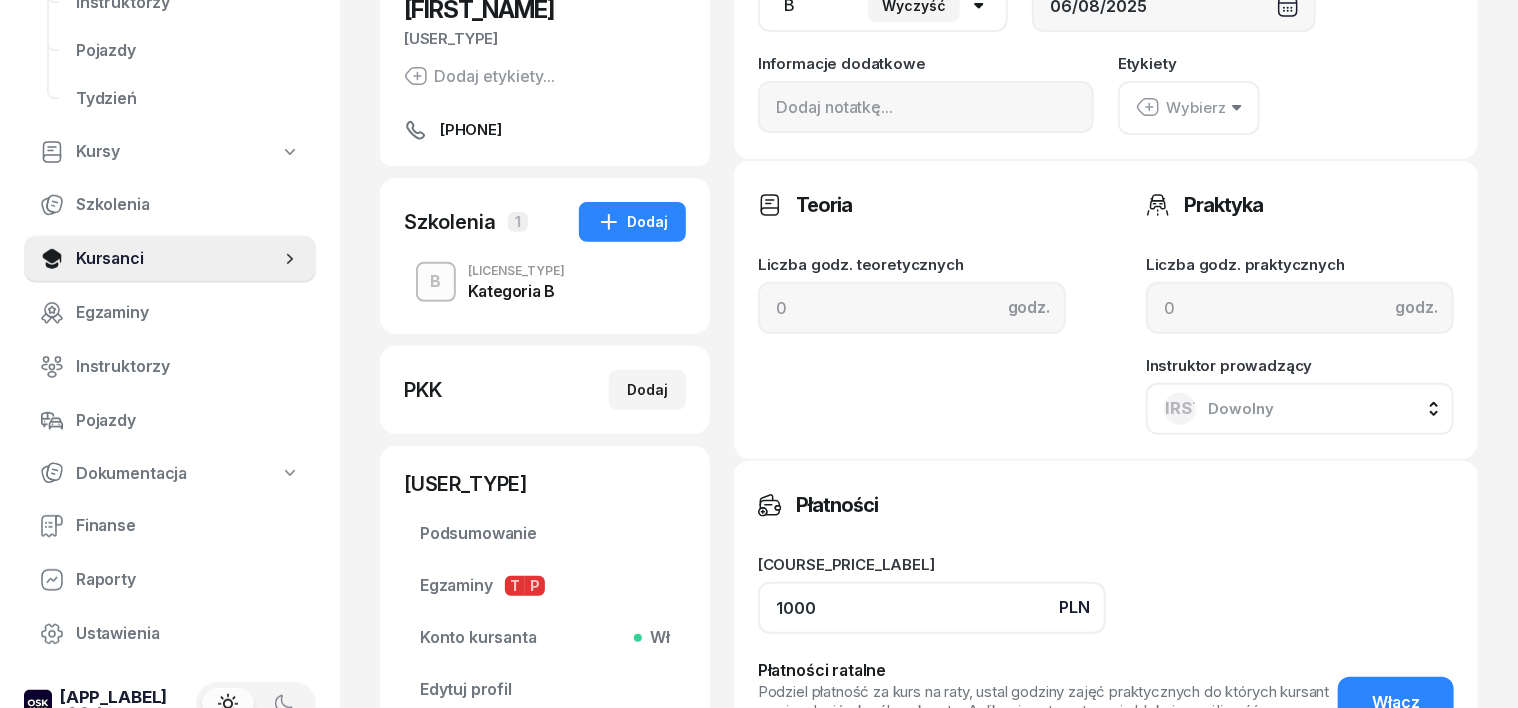 click on "1000" 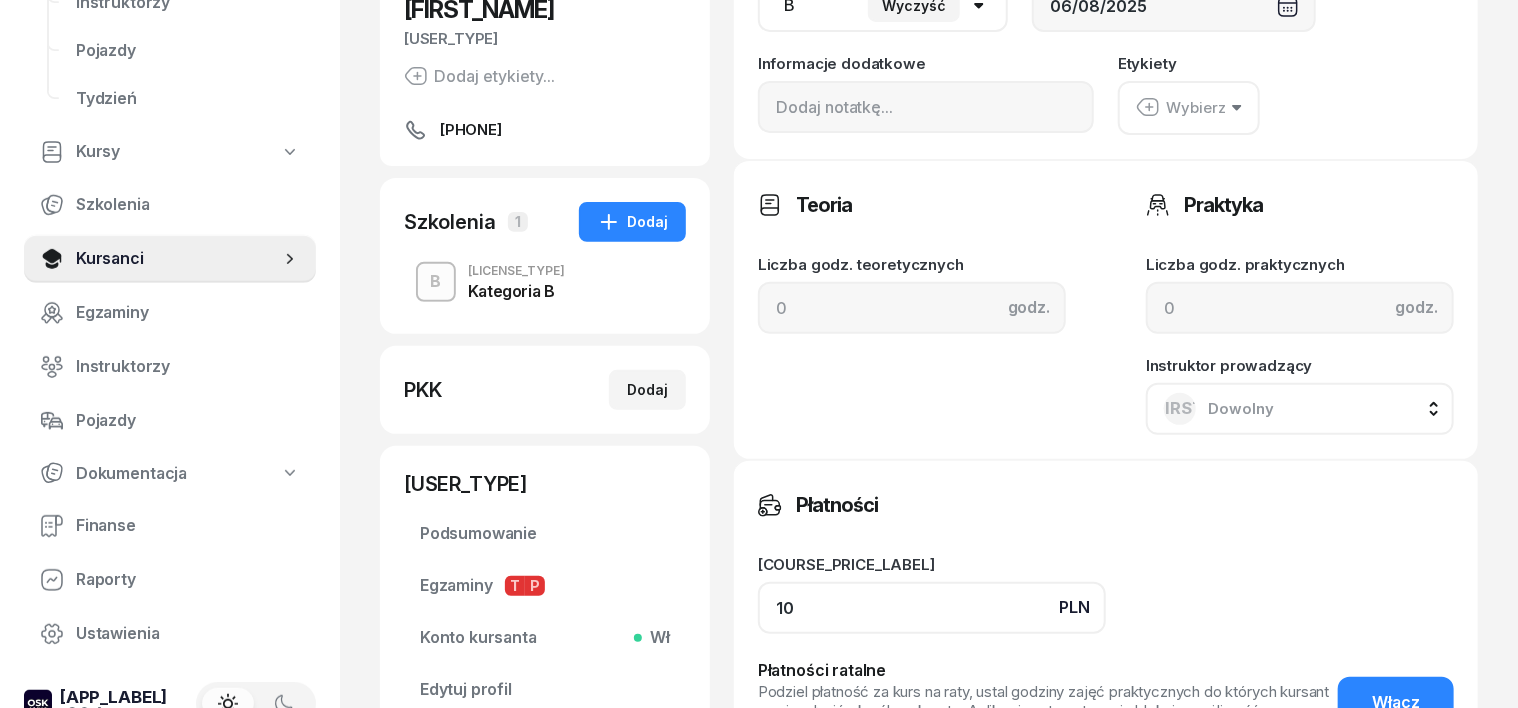type on "1" 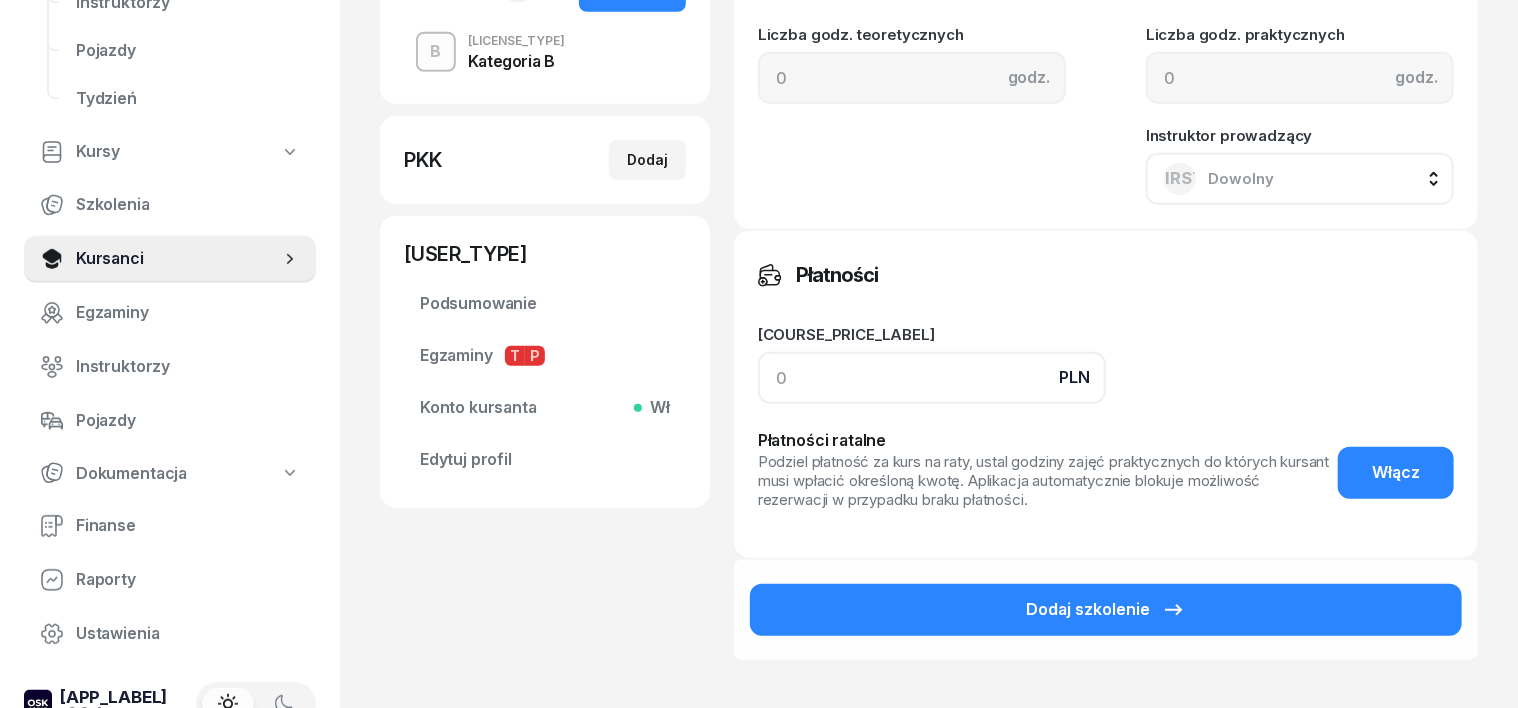 scroll, scrollTop: 500, scrollLeft: 0, axis: vertical 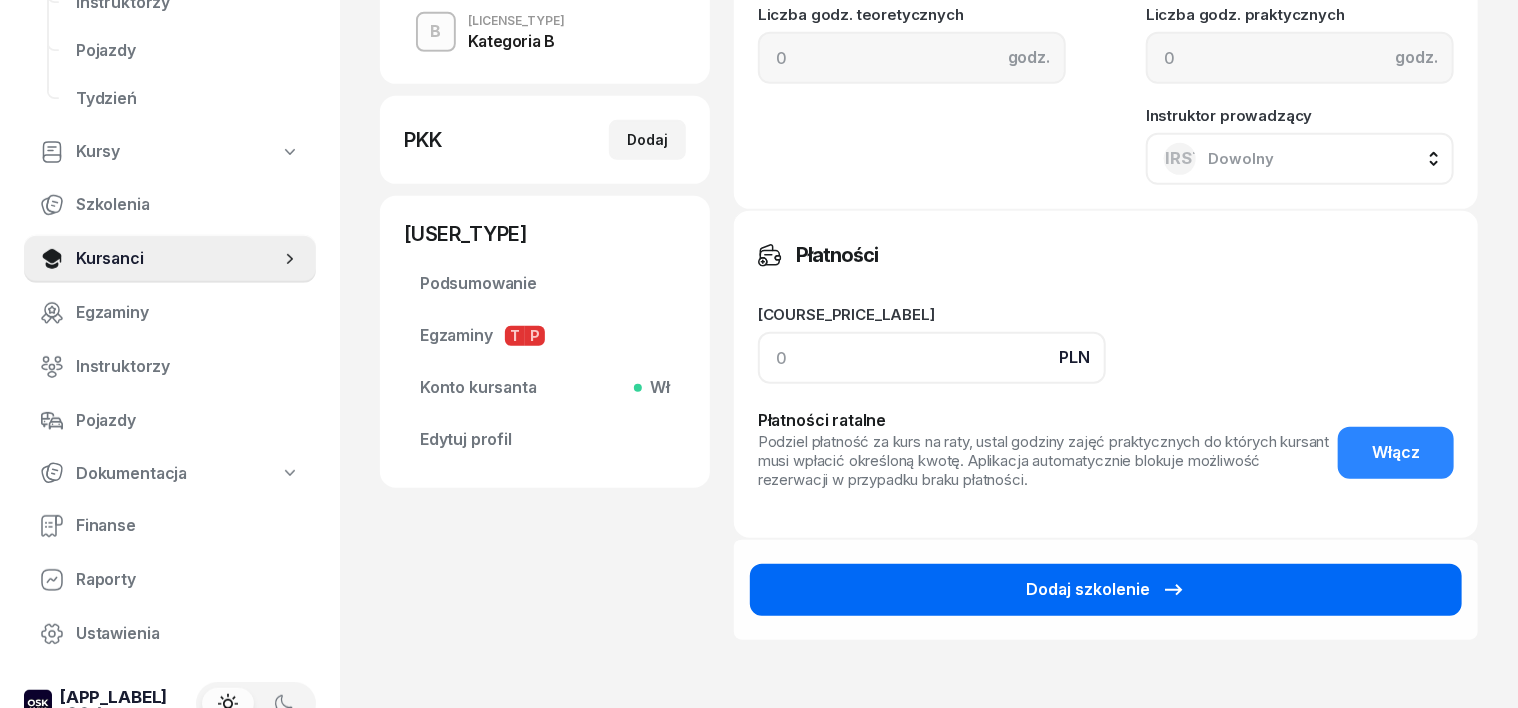 type 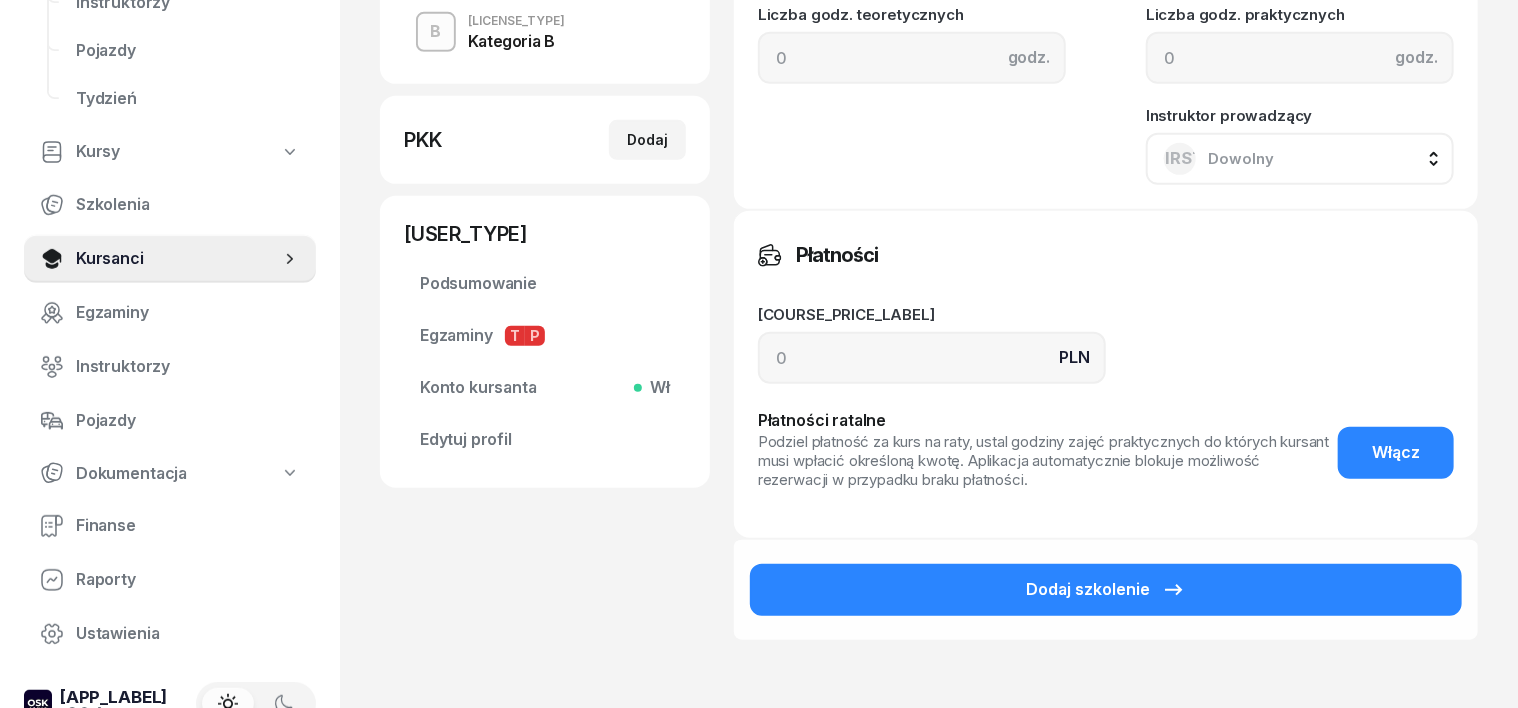 click on "Dodaj szkolenie" at bounding box center (1106, 590) 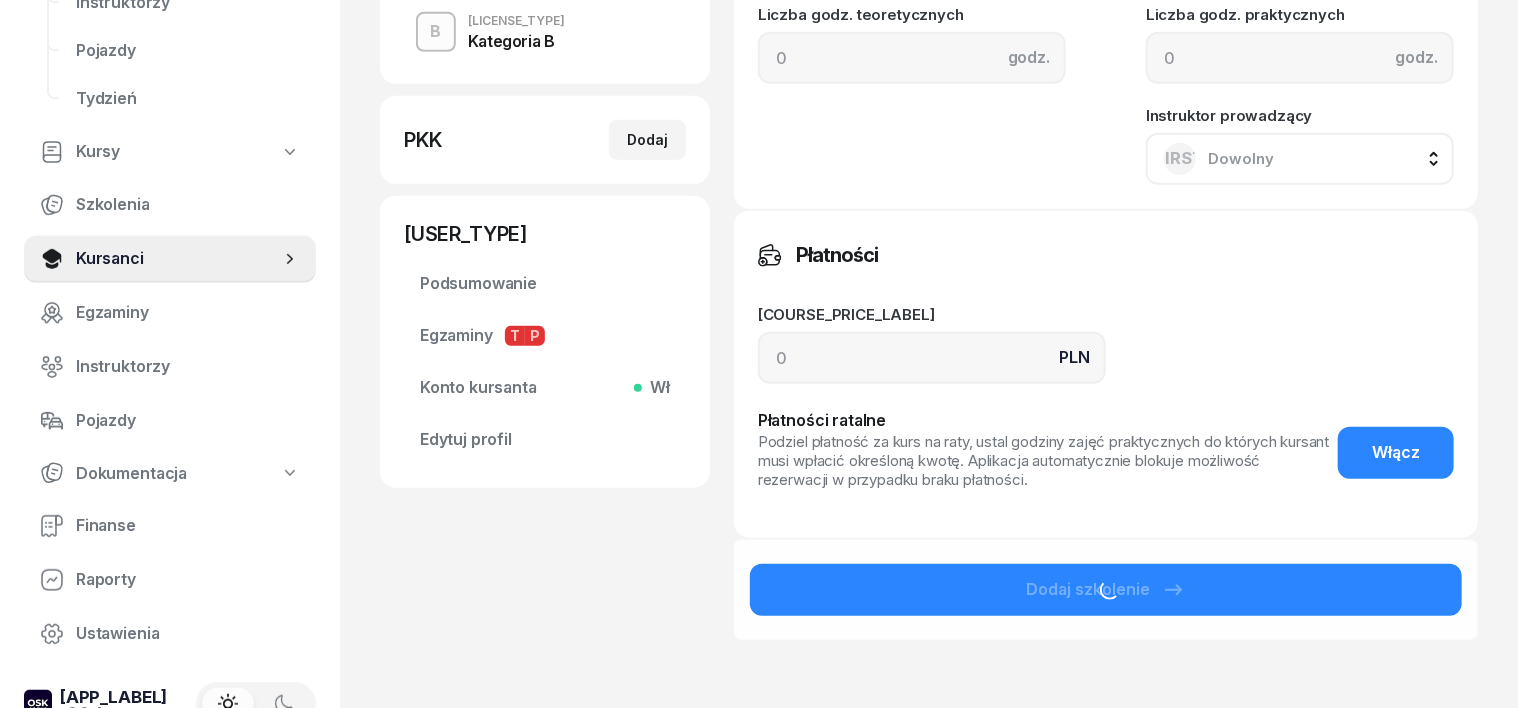 scroll, scrollTop: 0, scrollLeft: 0, axis: both 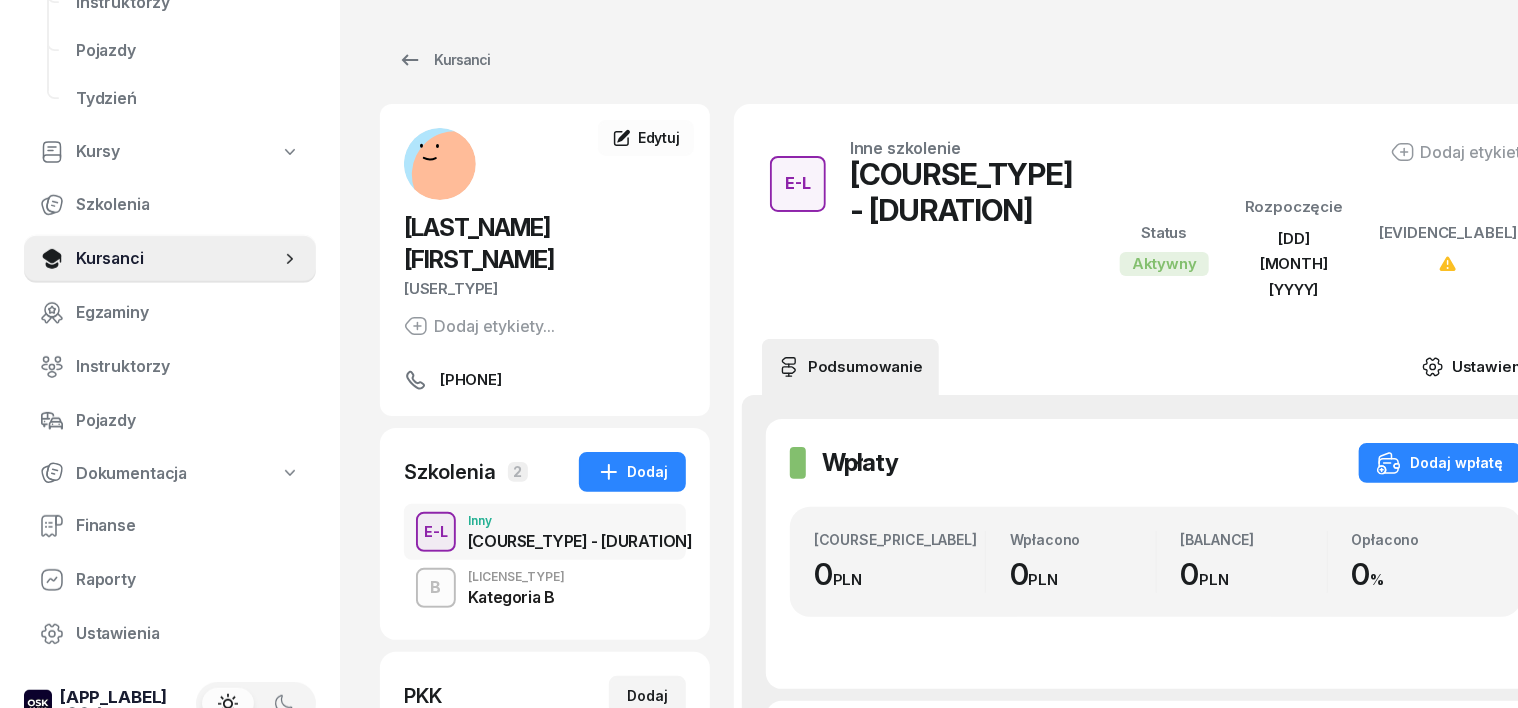 click 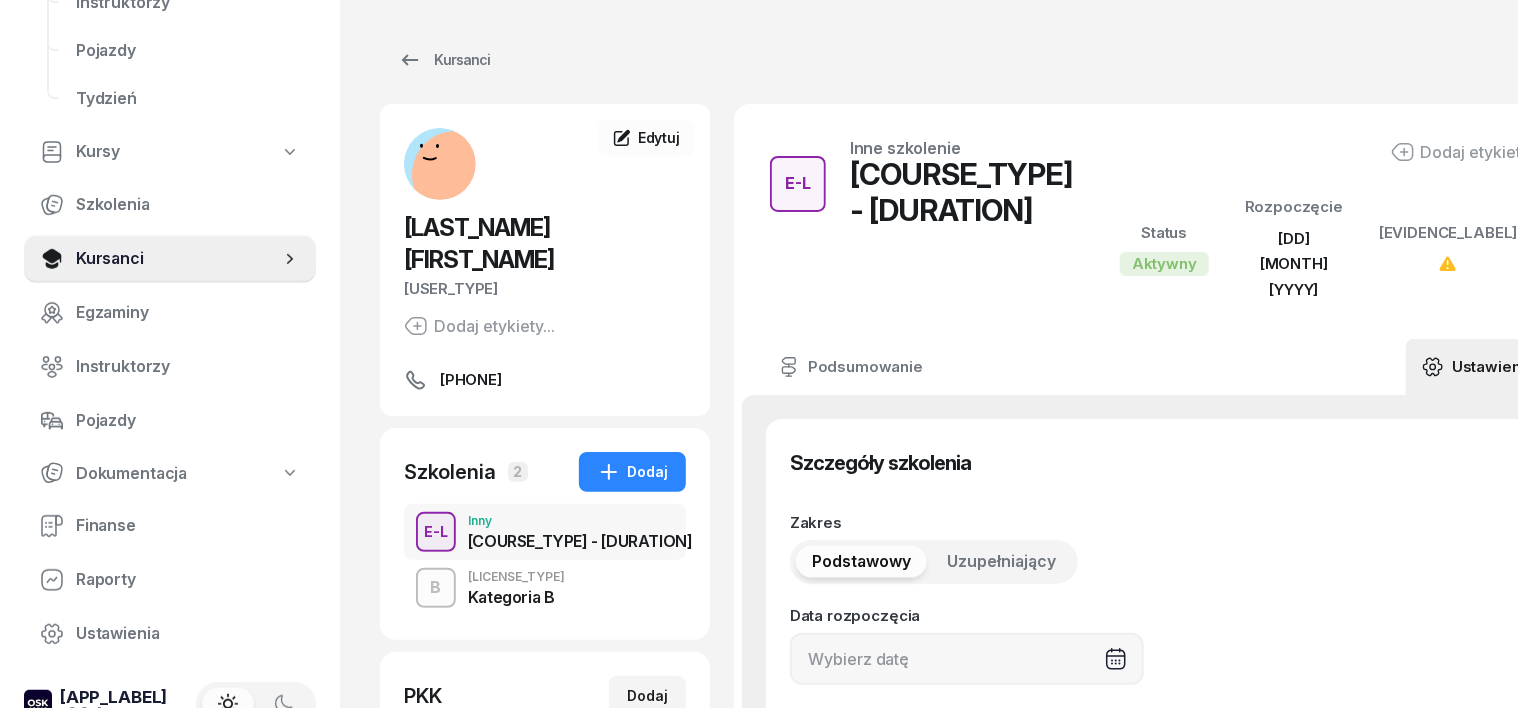 type on "06/08/2025" 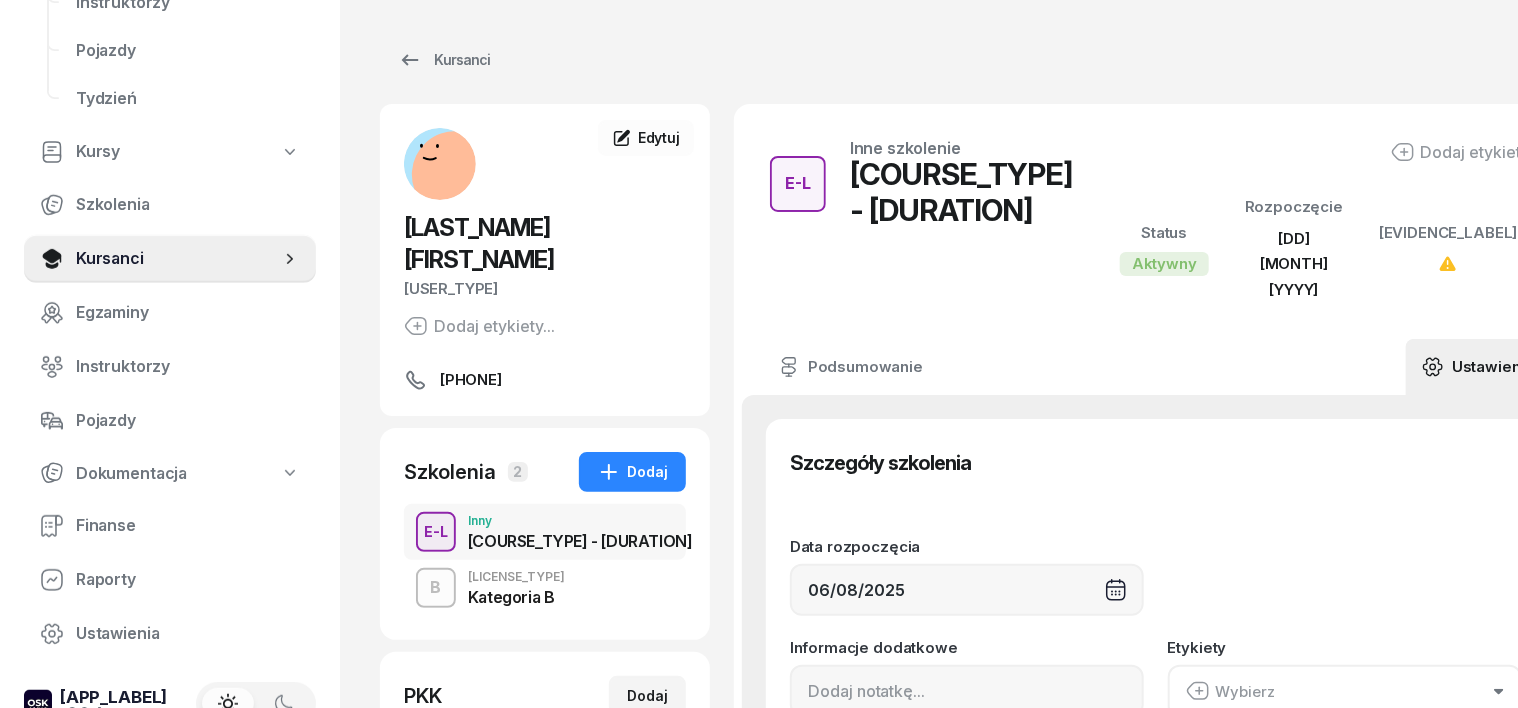 click 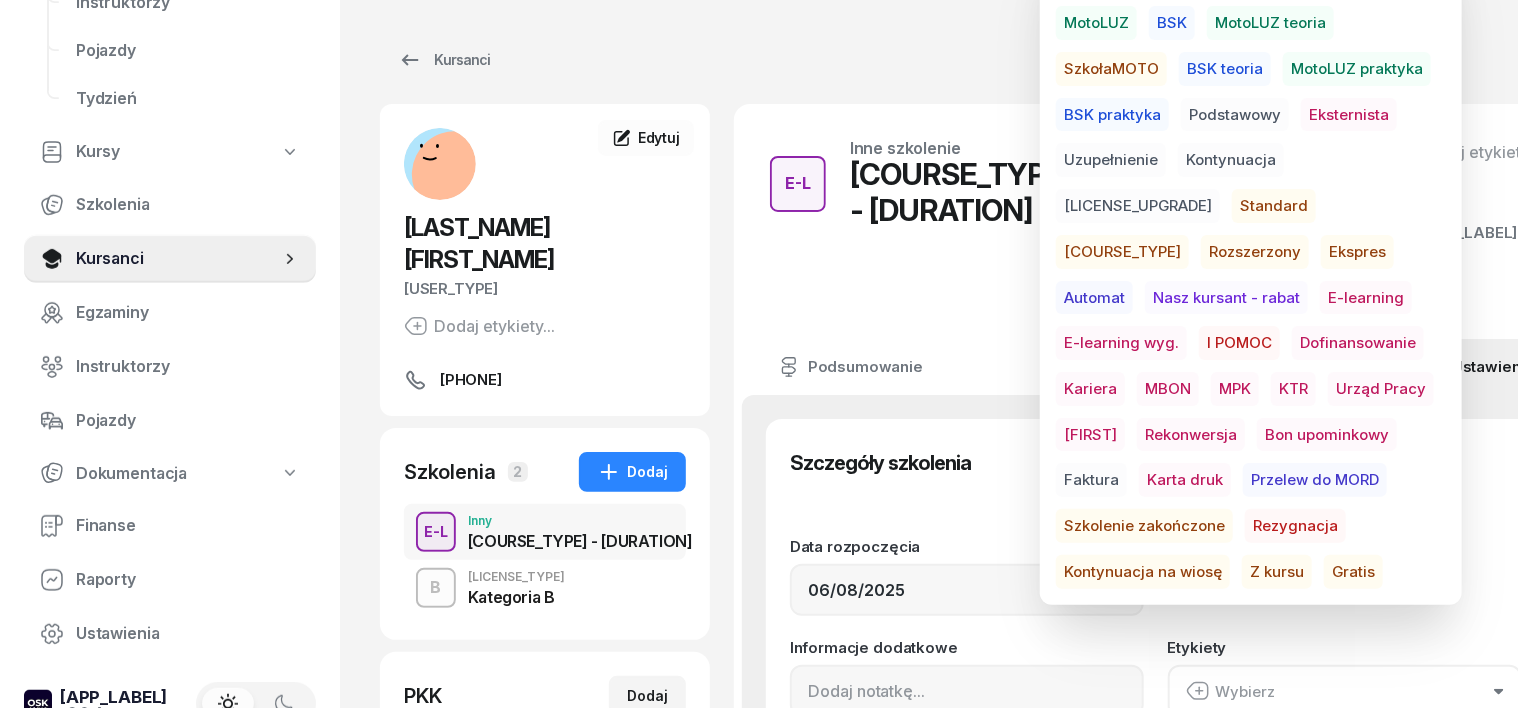 click on "E-learning" at bounding box center [1366, 298] 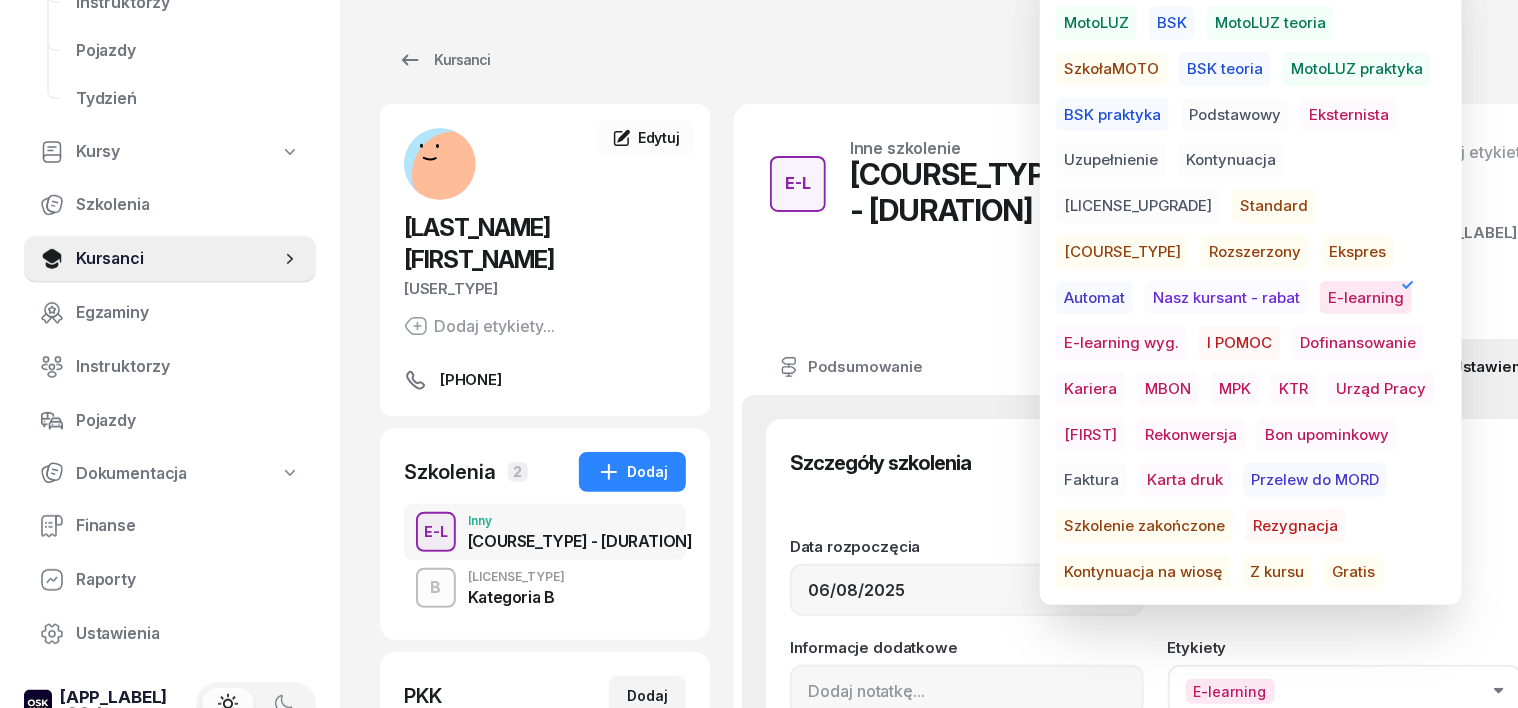 click on "Gratis" at bounding box center [1353, 572] 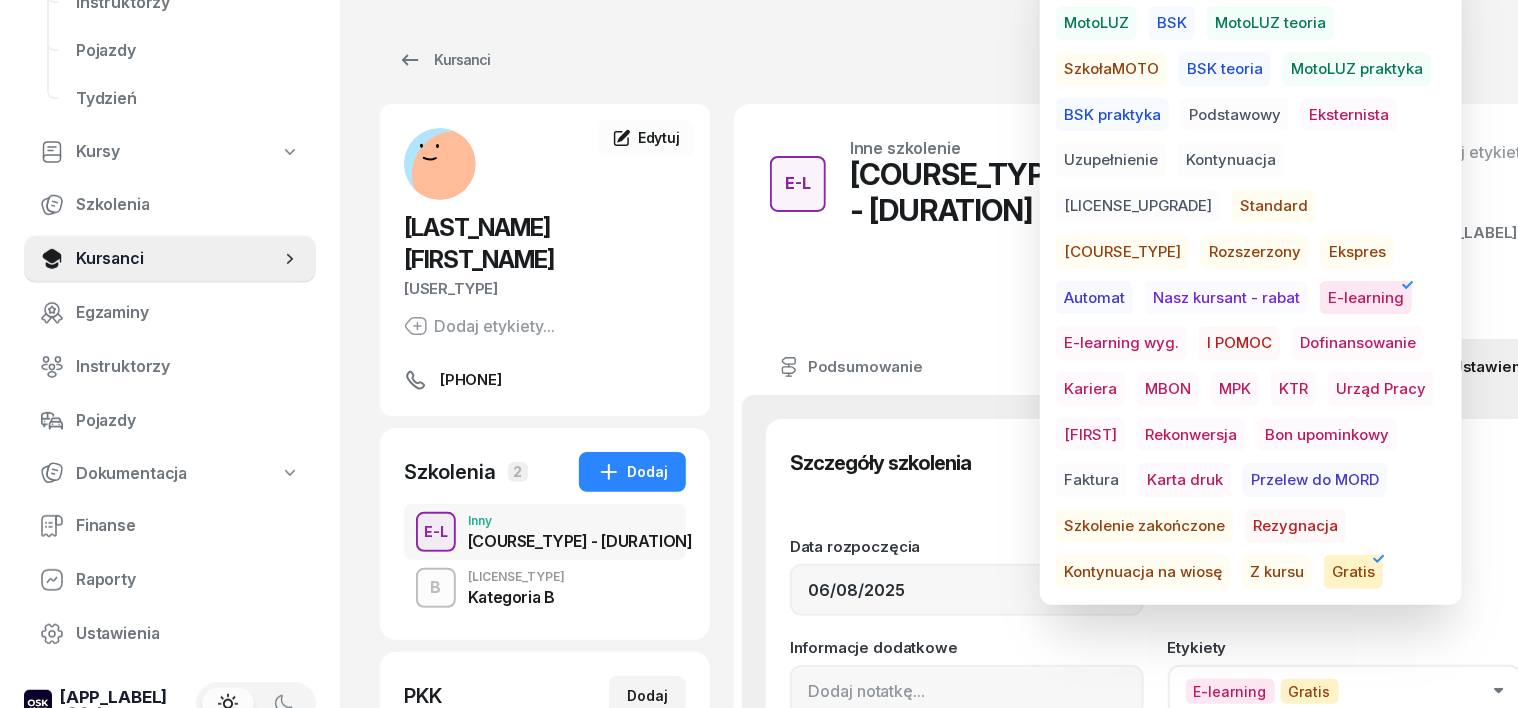 click on "E-learning - 90 dni Dodaj etykiety... Status Aktywny Rozpoczęcie 6 sie 2025 Ewidencja" at bounding box center [1156, 221] 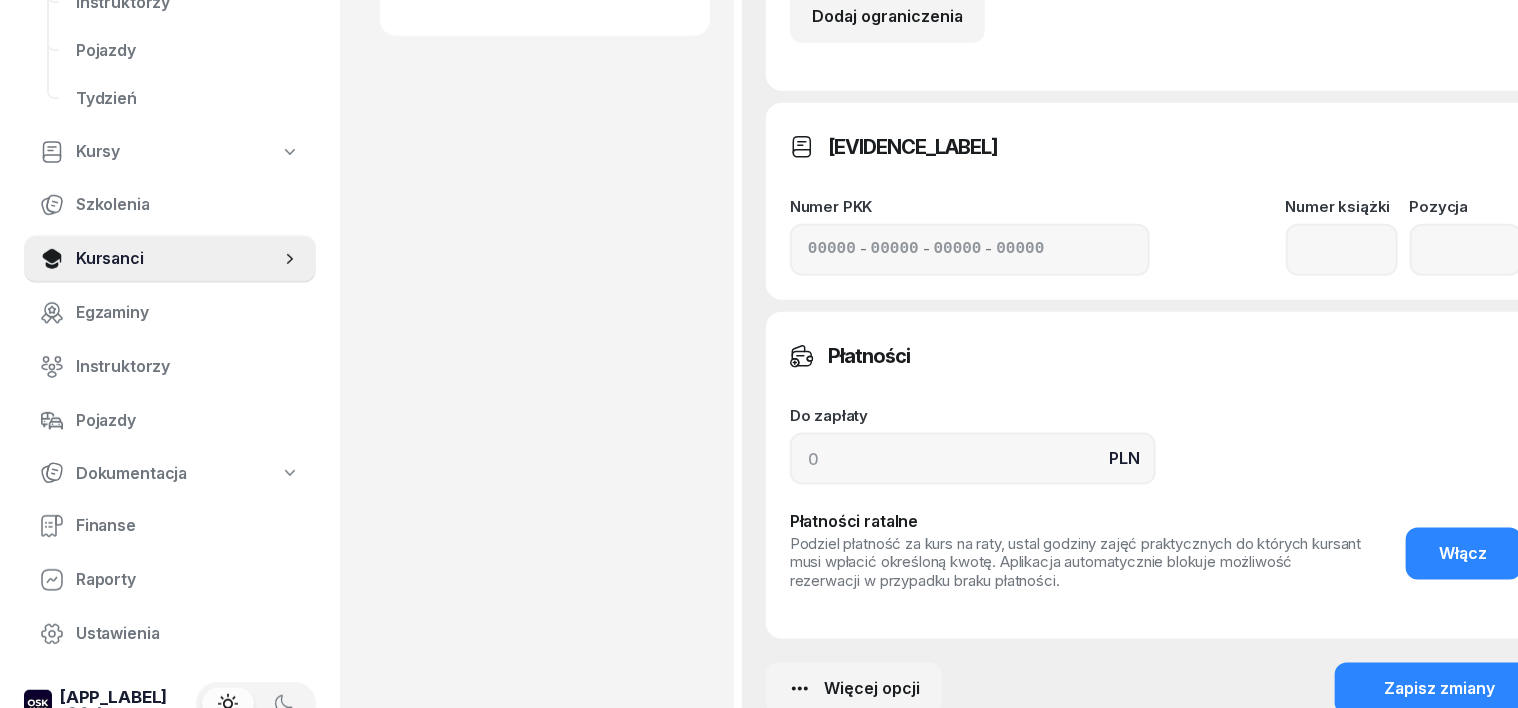 scroll, scrollTop: 1124, scrollLeft: 0, axis: vertical 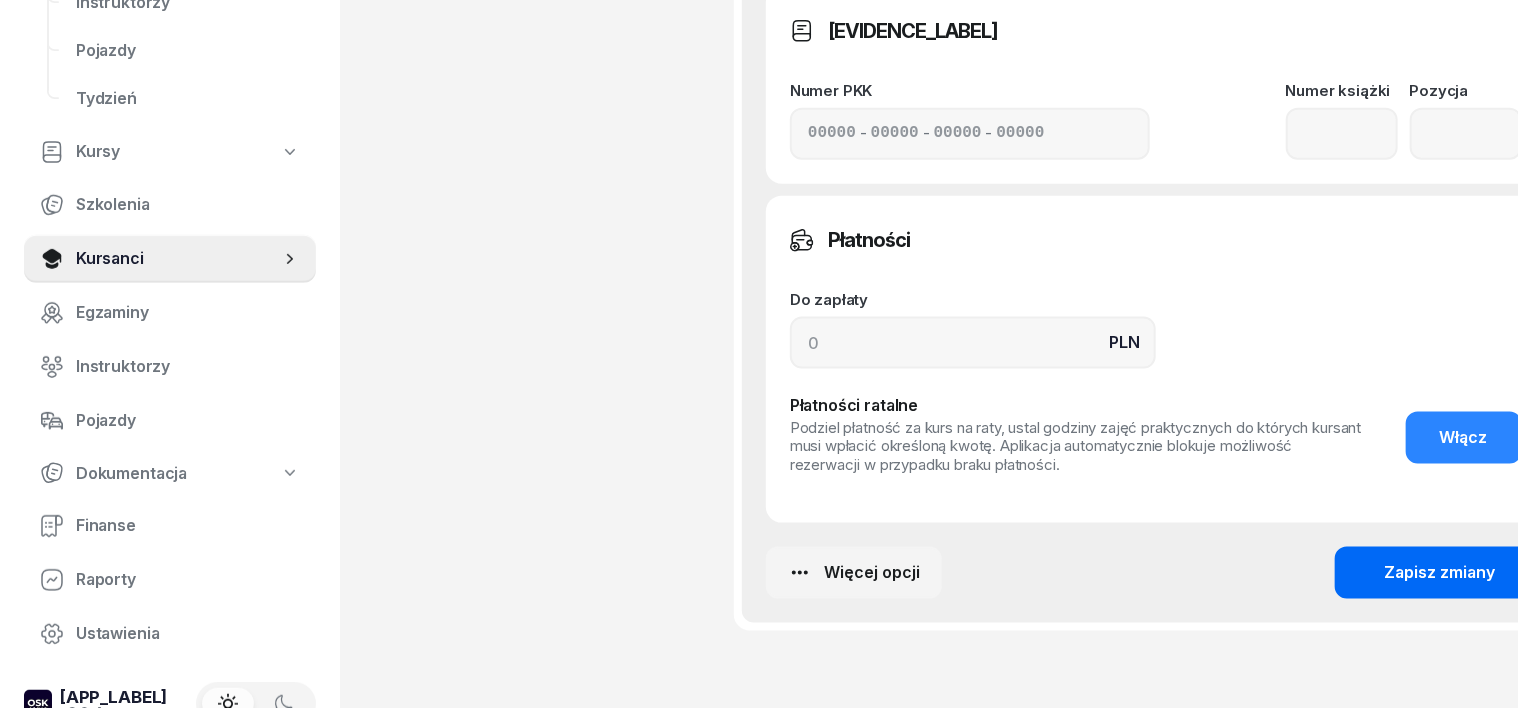 click on "Zapisz zmiany" at bounding box center (1440, 573) 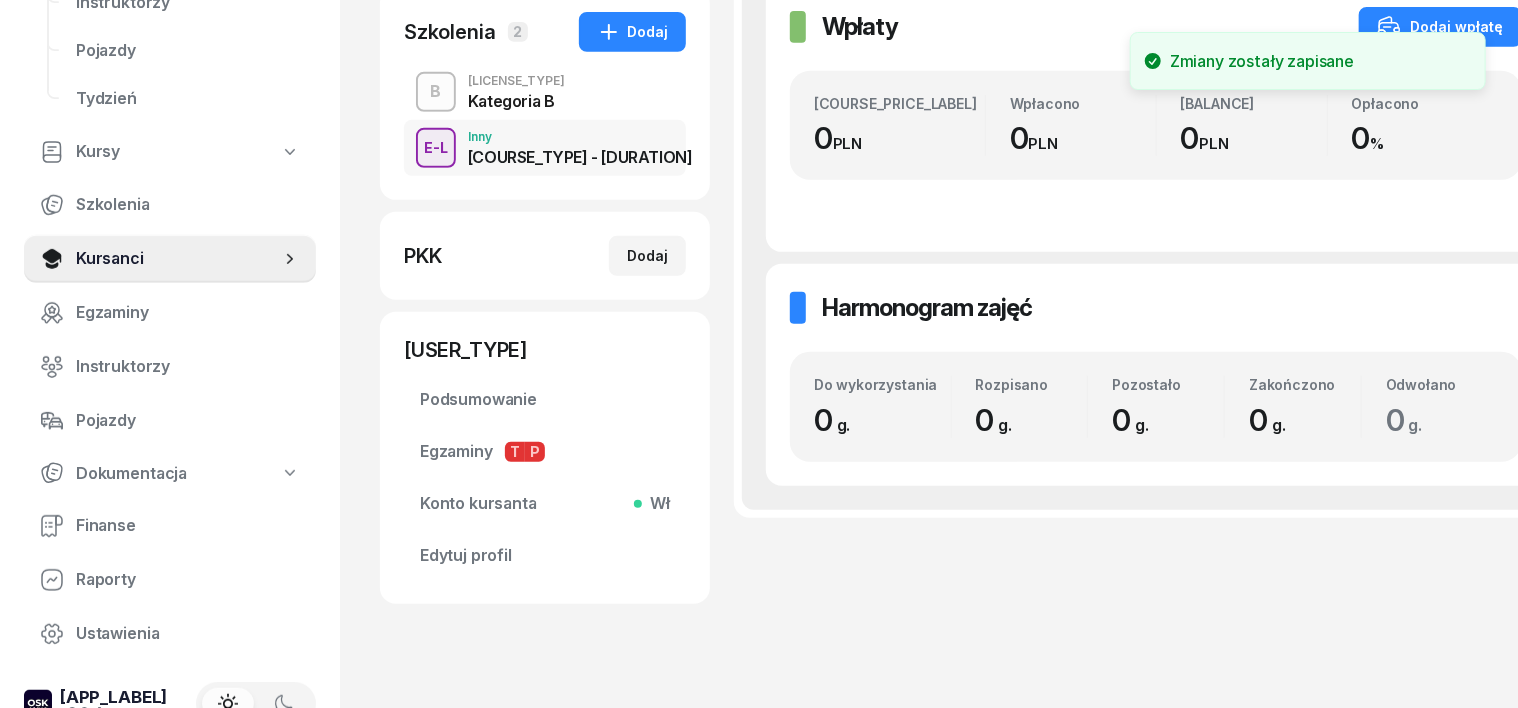 scroll, scrollTop: 0, scrollLeft: 0, axis: both 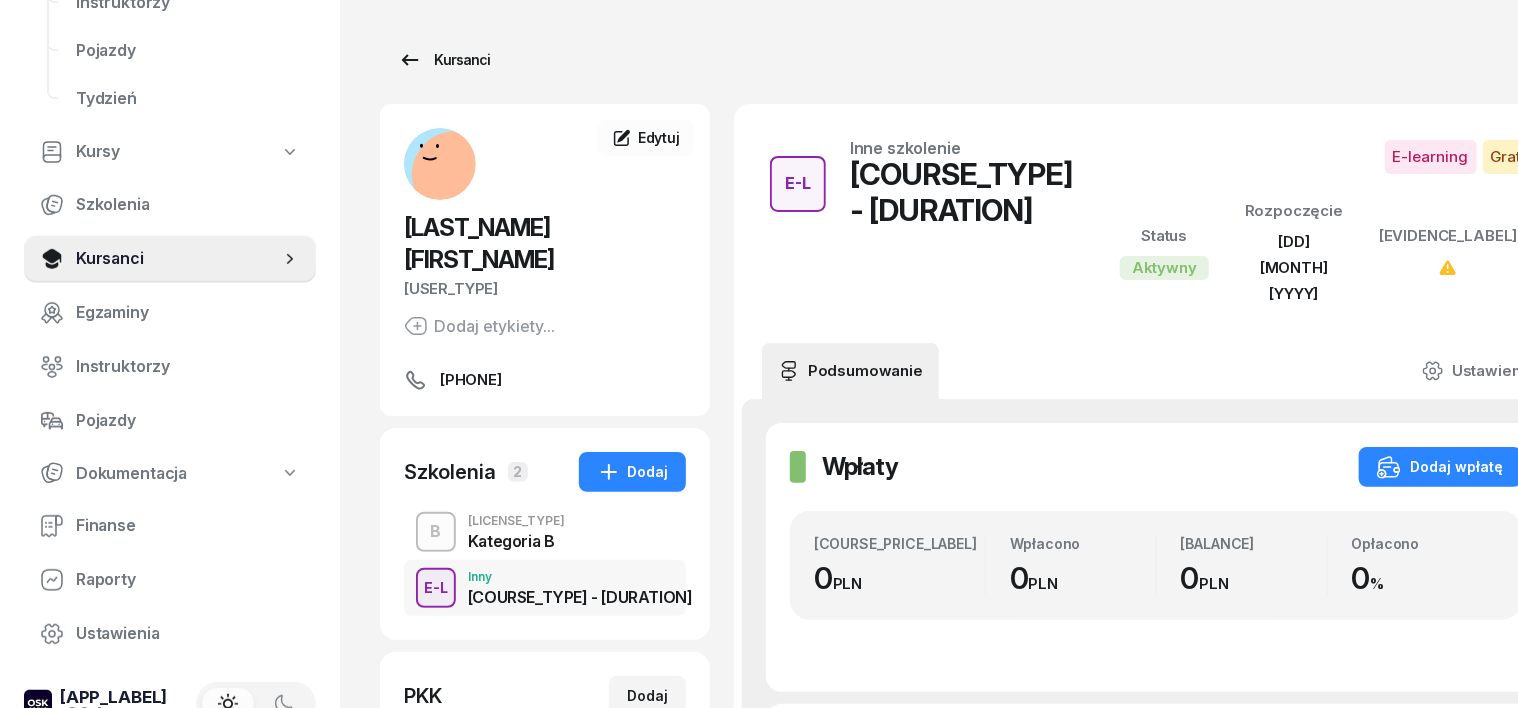click on "Kursanci" at bounding box center [444, 60] 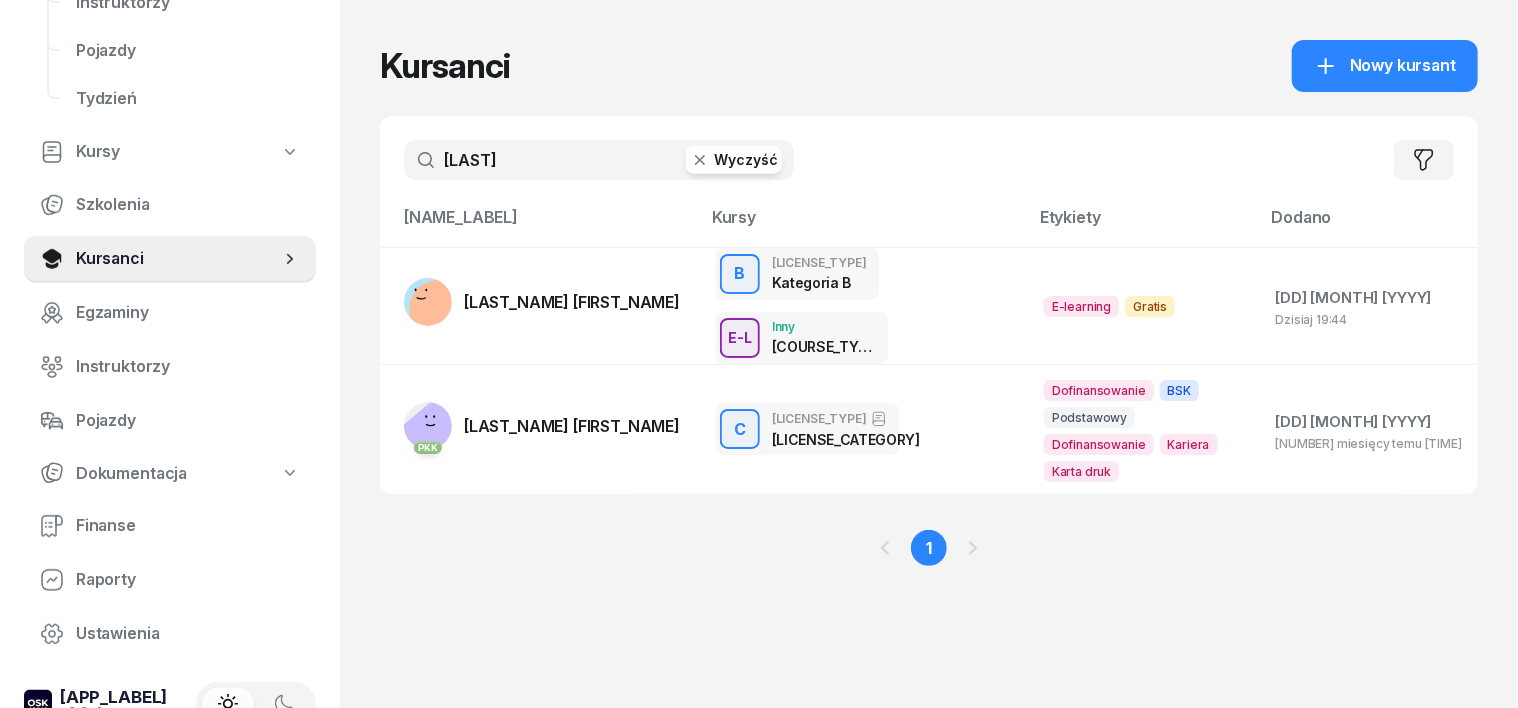 click 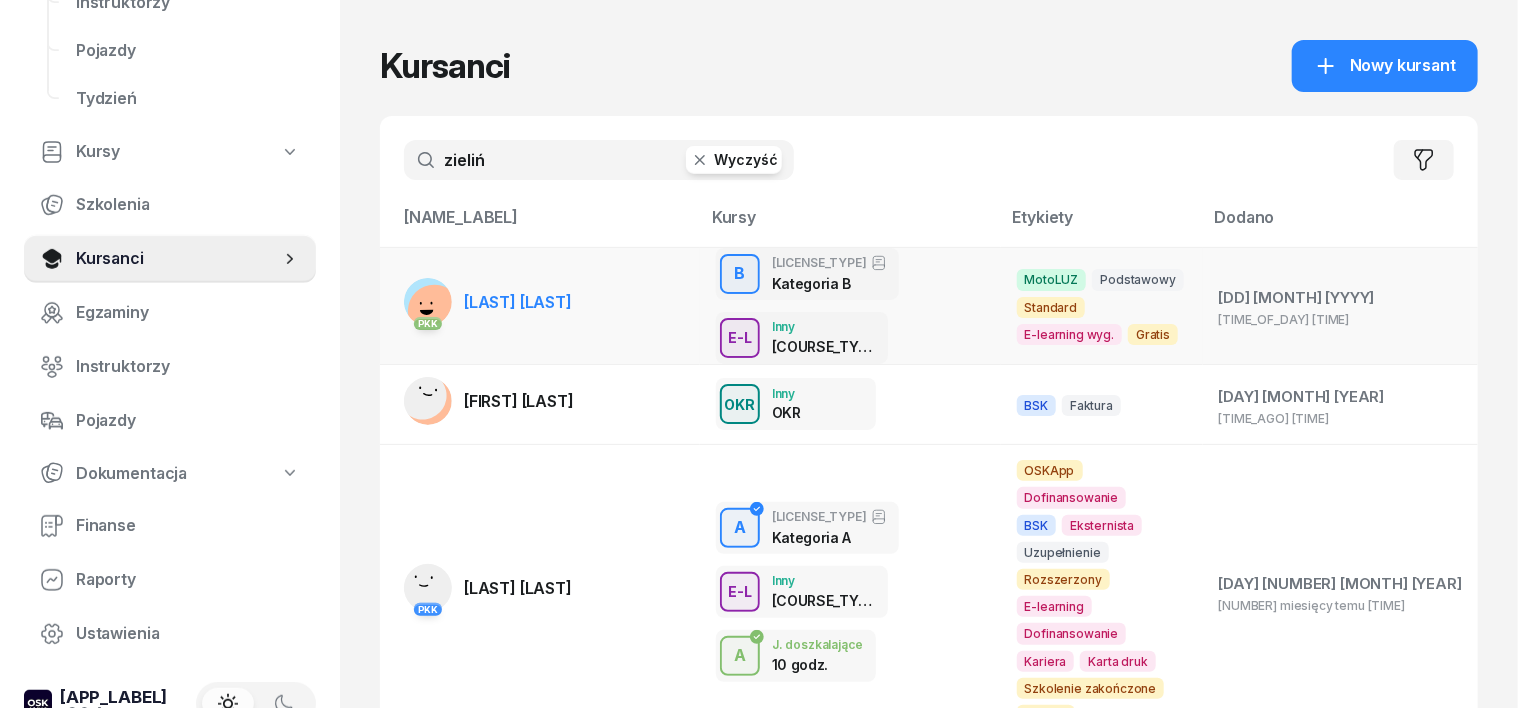 type on "zieliń" 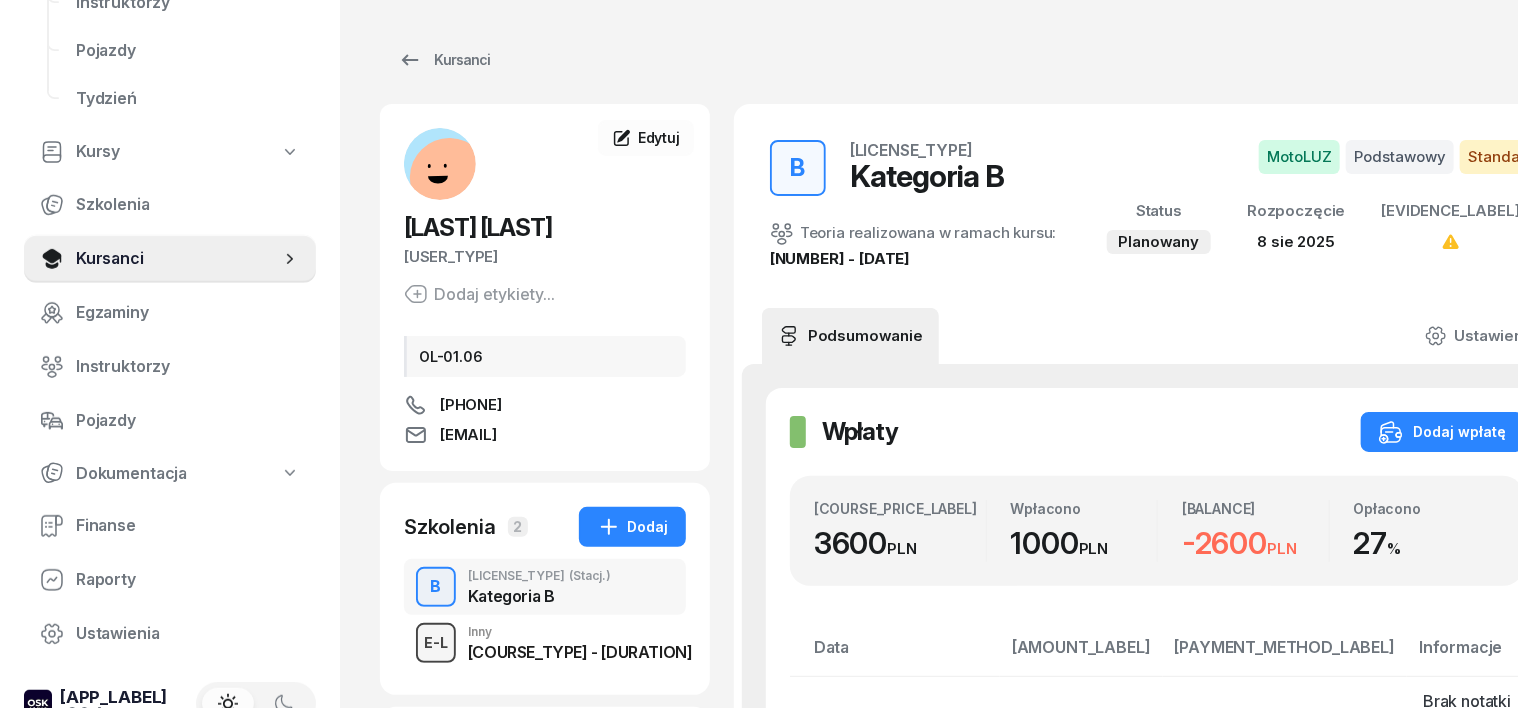click on "E-L" at bounding box center [436, 642] 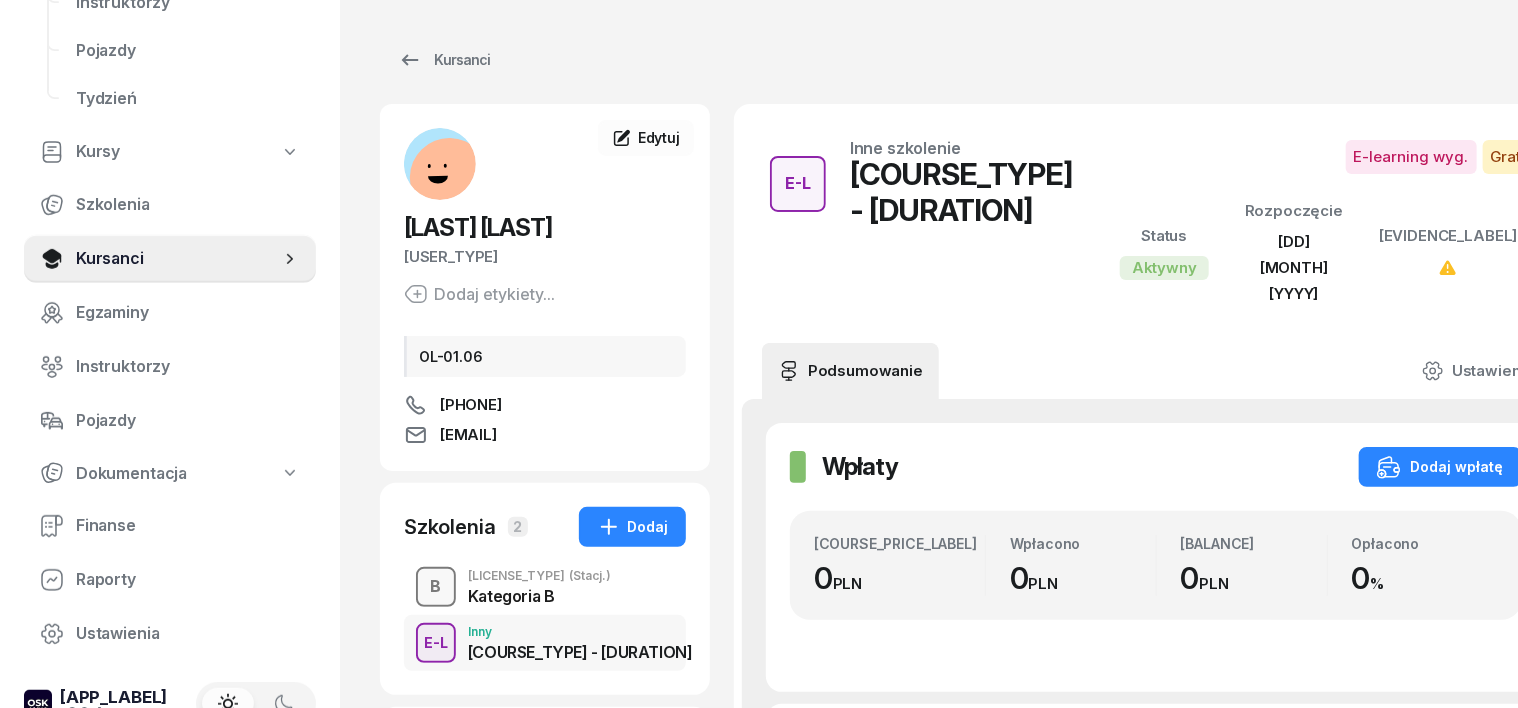 click on "B" at bounding box center (436, 587) 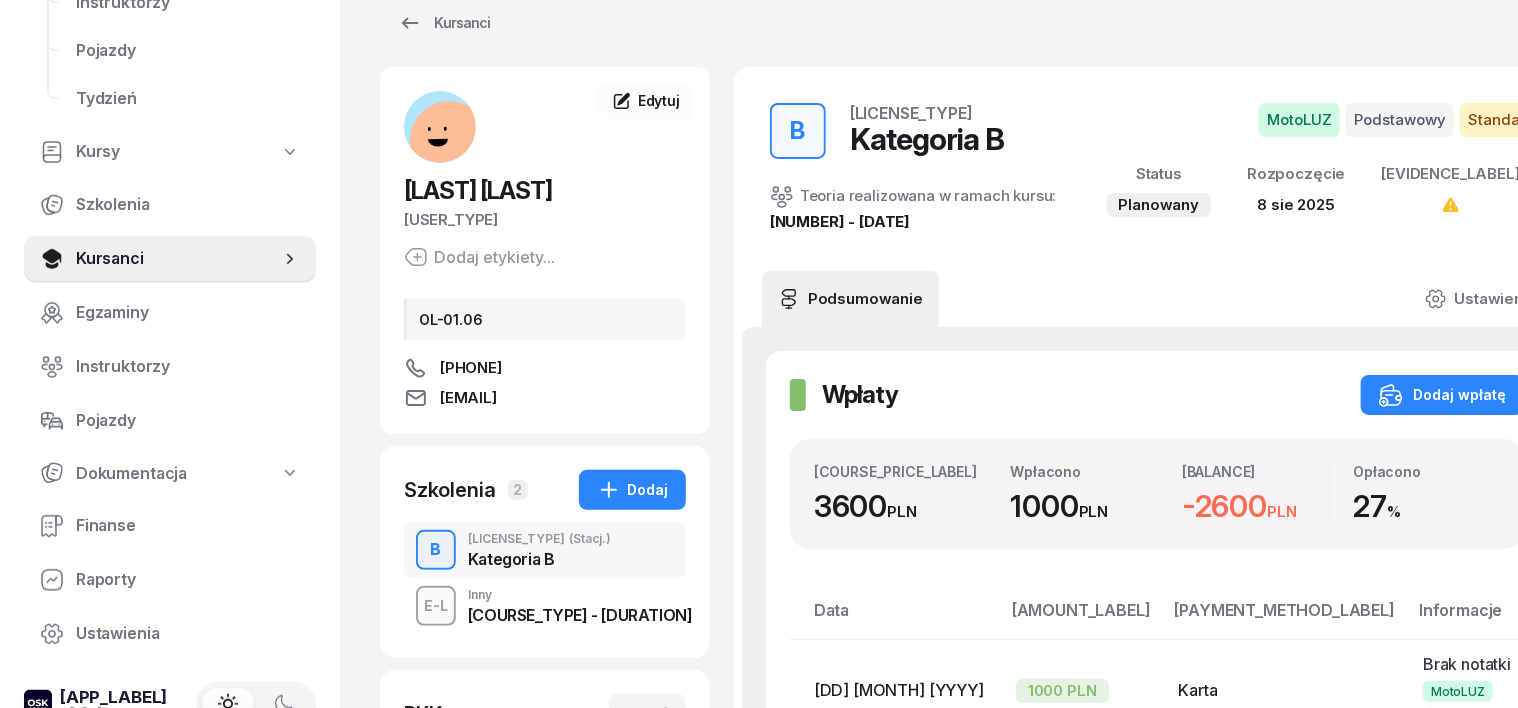scroll, scrollTop: 0, scrollLeft: 0, axis: both 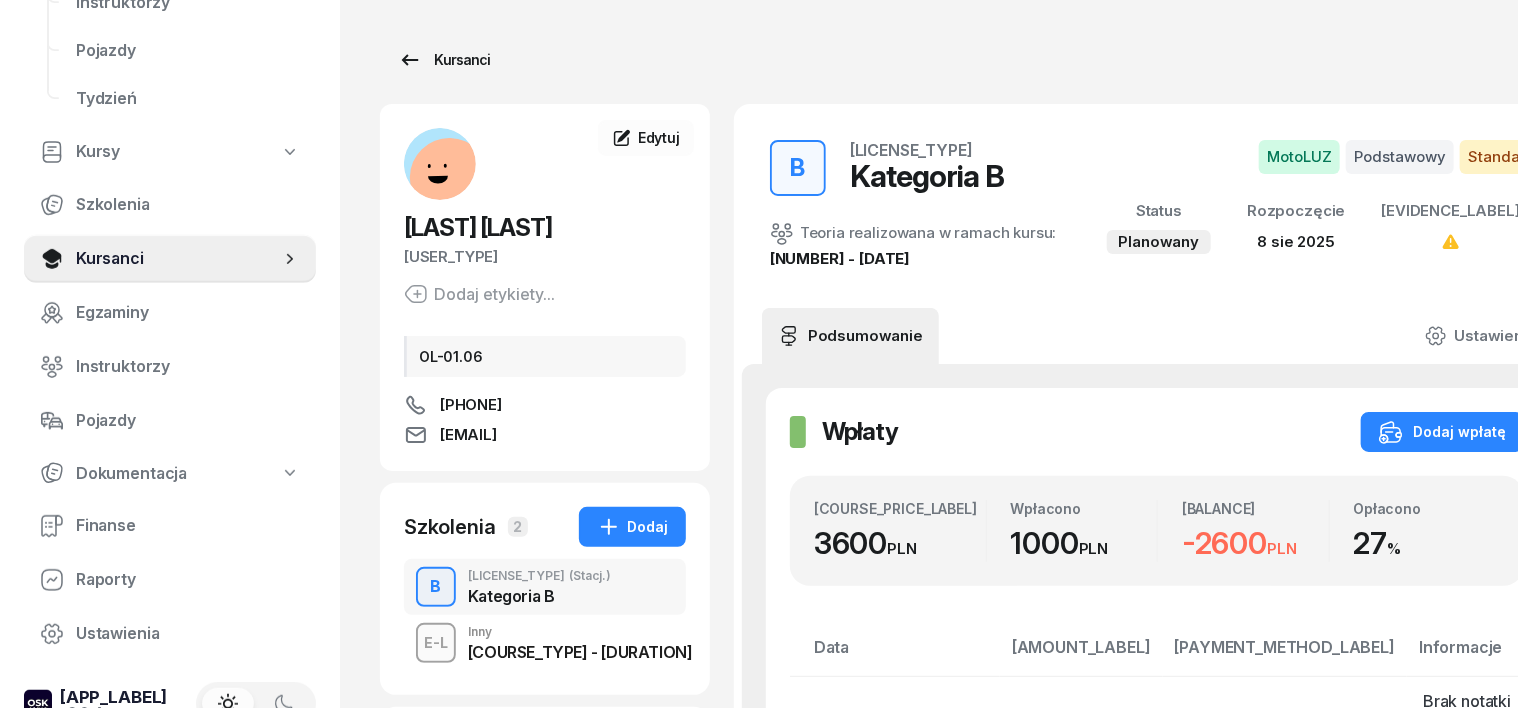 click on "Kursanci" at bounding box center (444, 60) 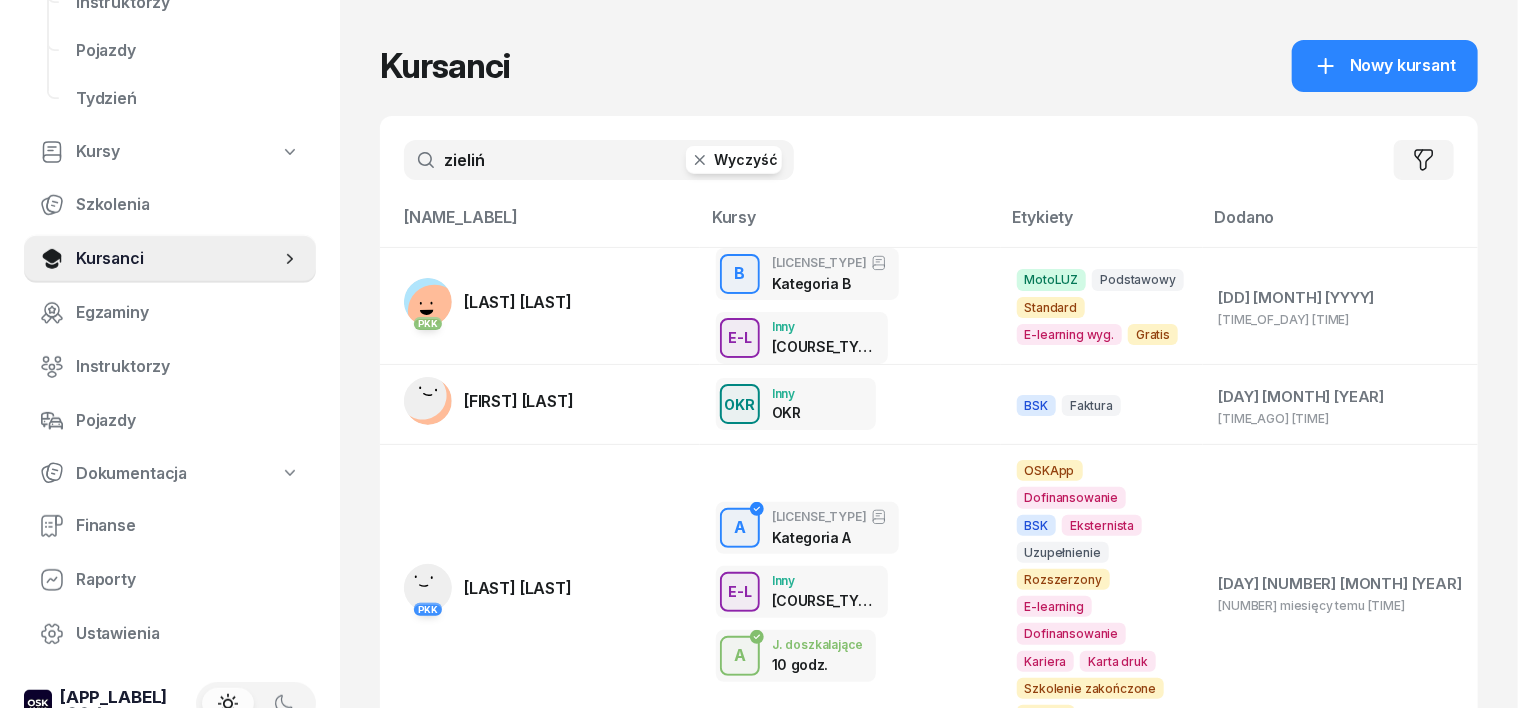 click 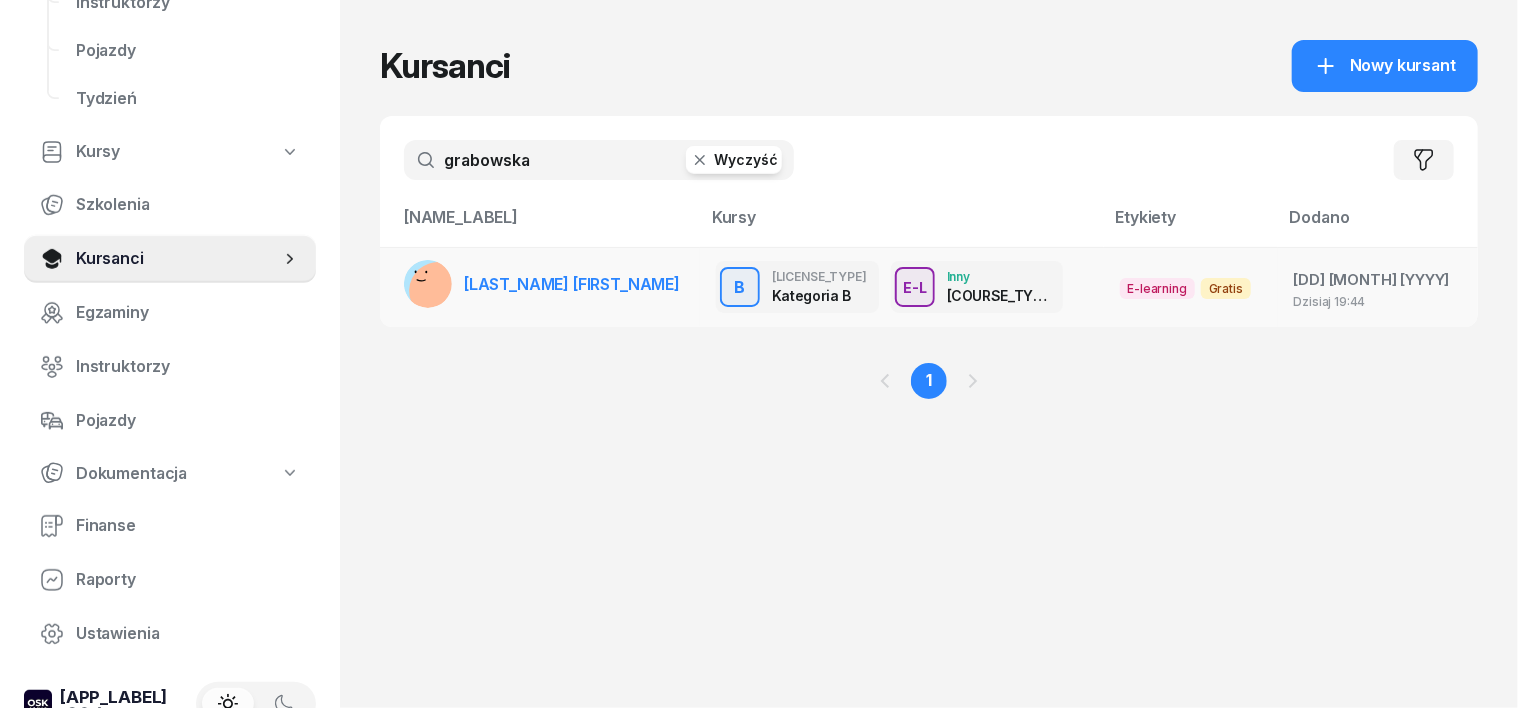 type on "grabowska" 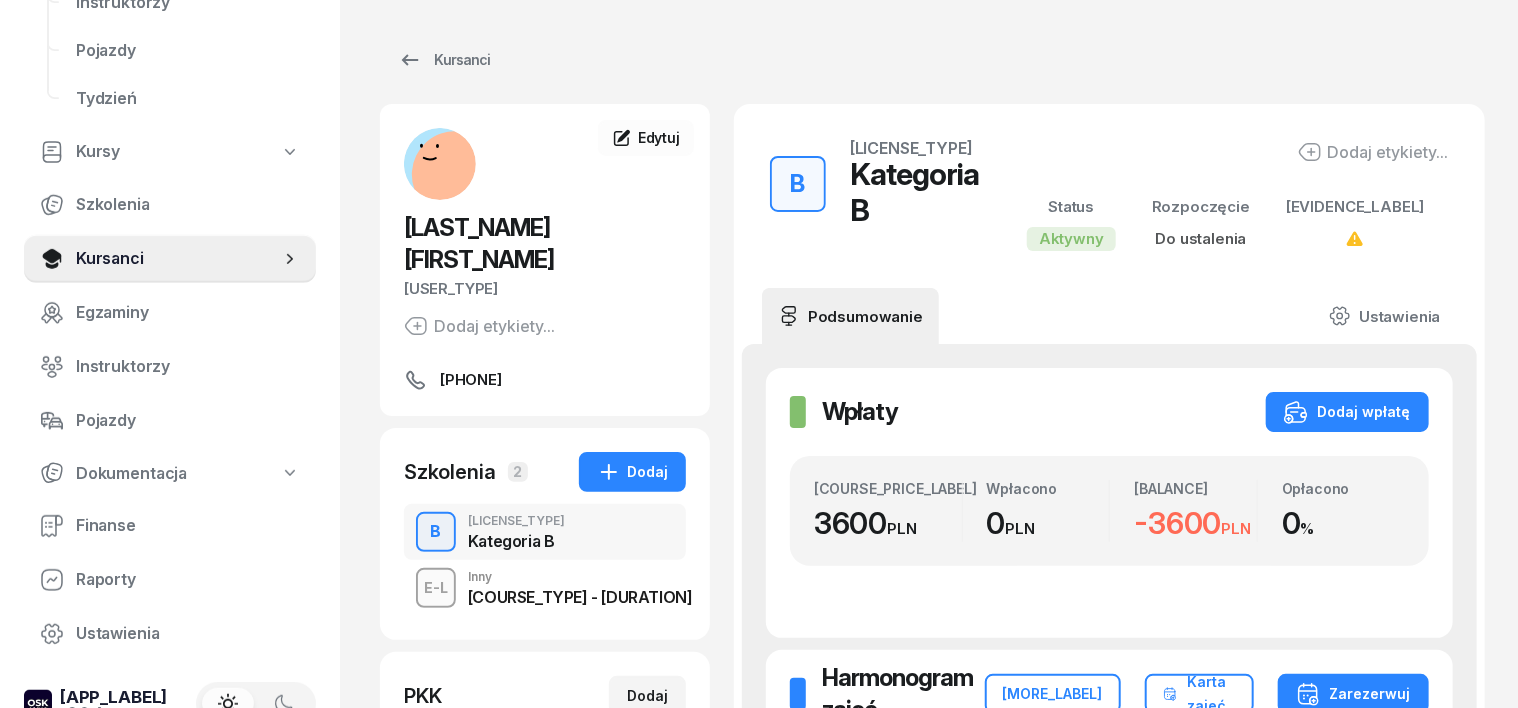 click 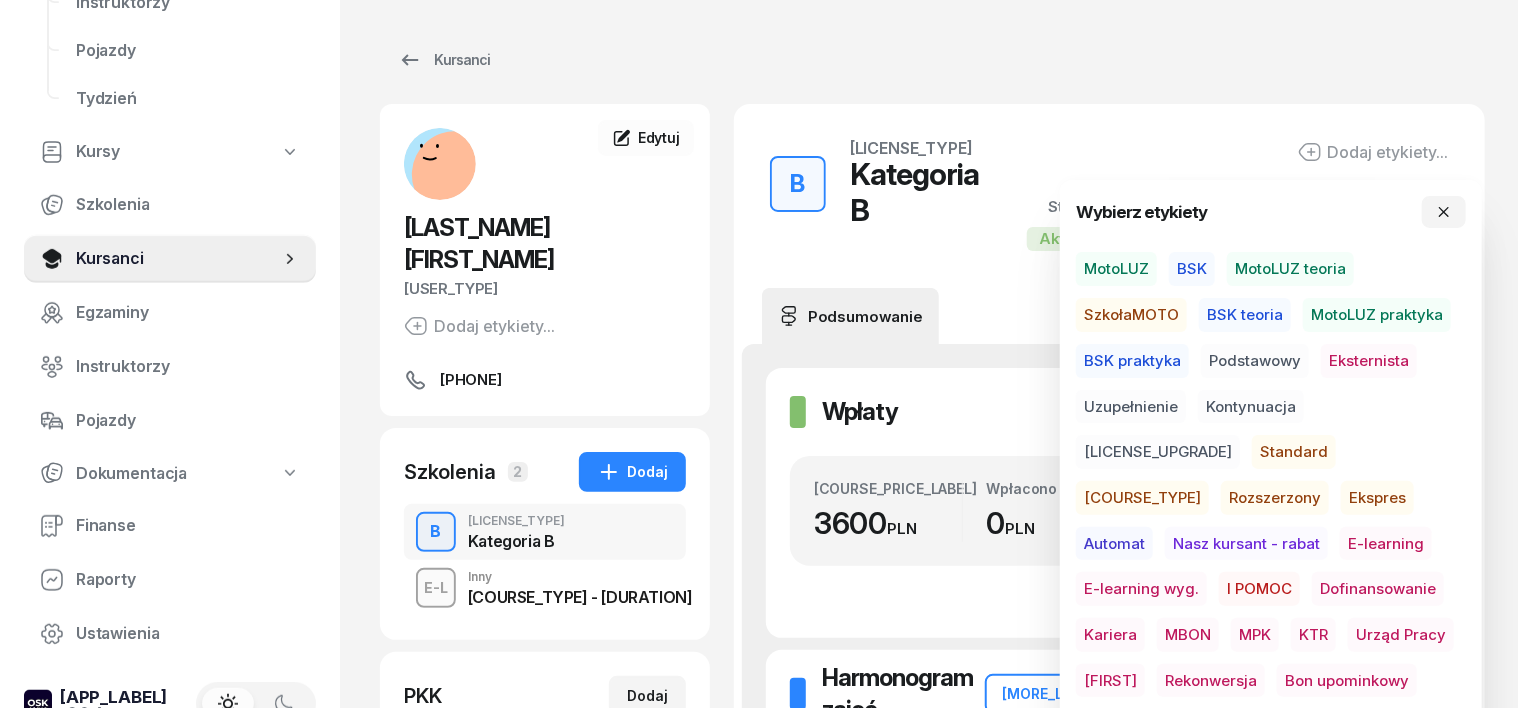 click on "MotoLUZ" at bounding box center [1116, 269] 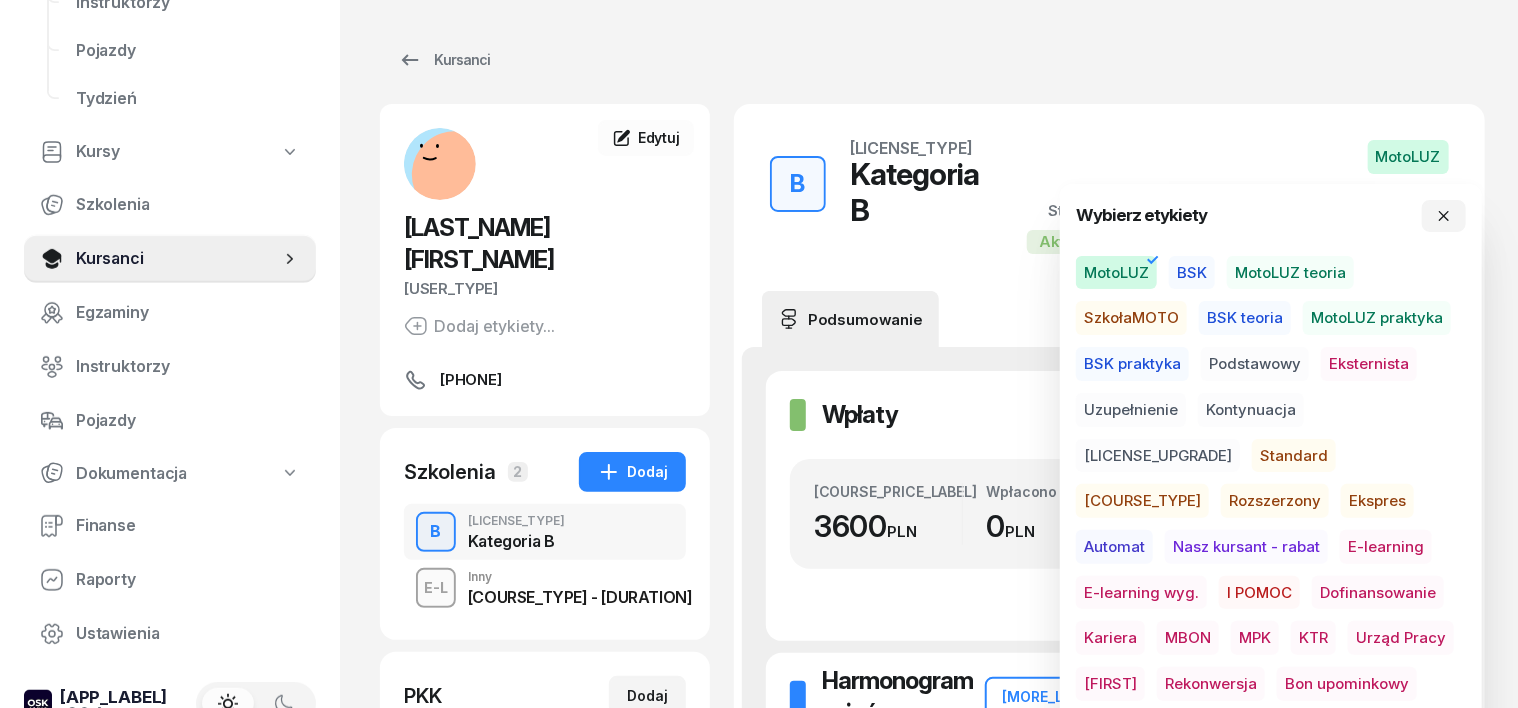 click on "Standard" at bounding box center [1294, 456] 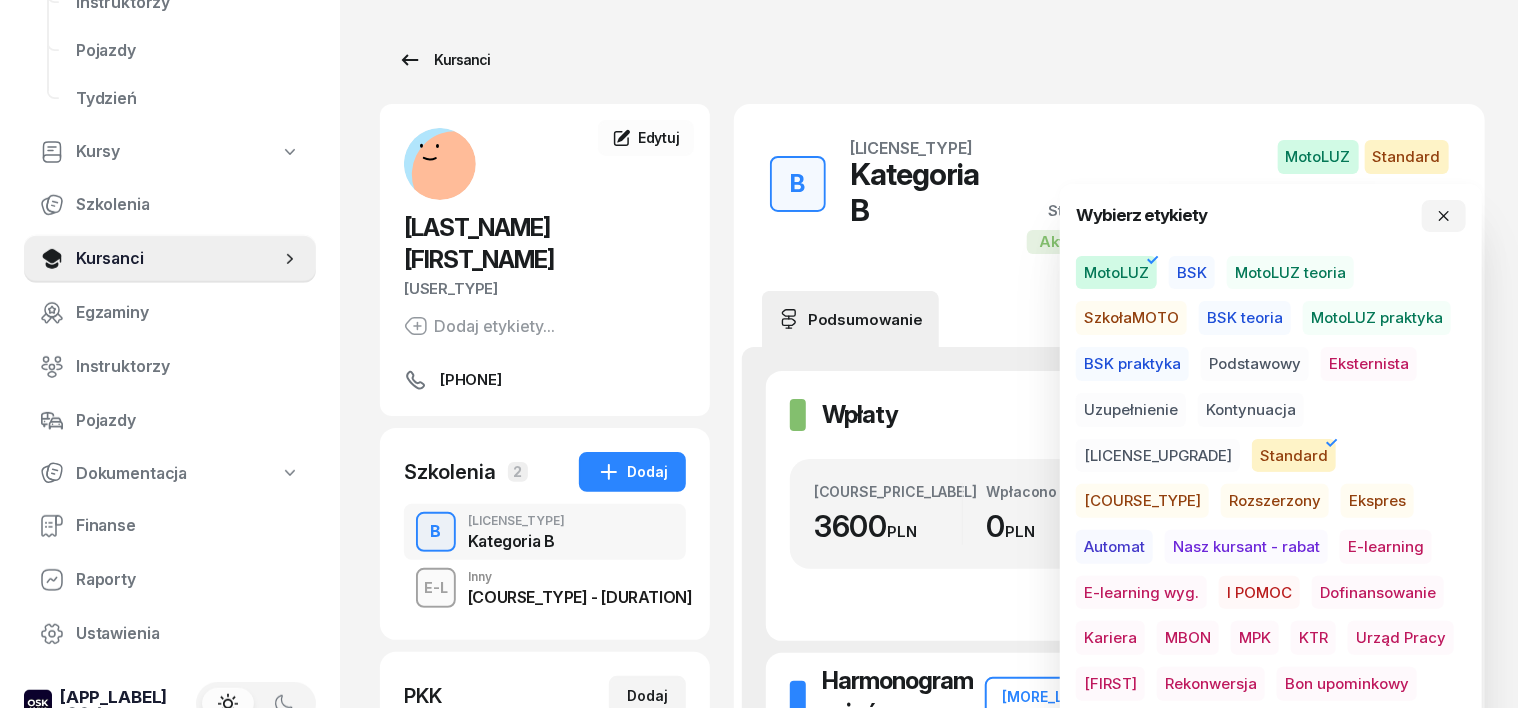 click on "Kursanci" at bounding box center [444, 60] 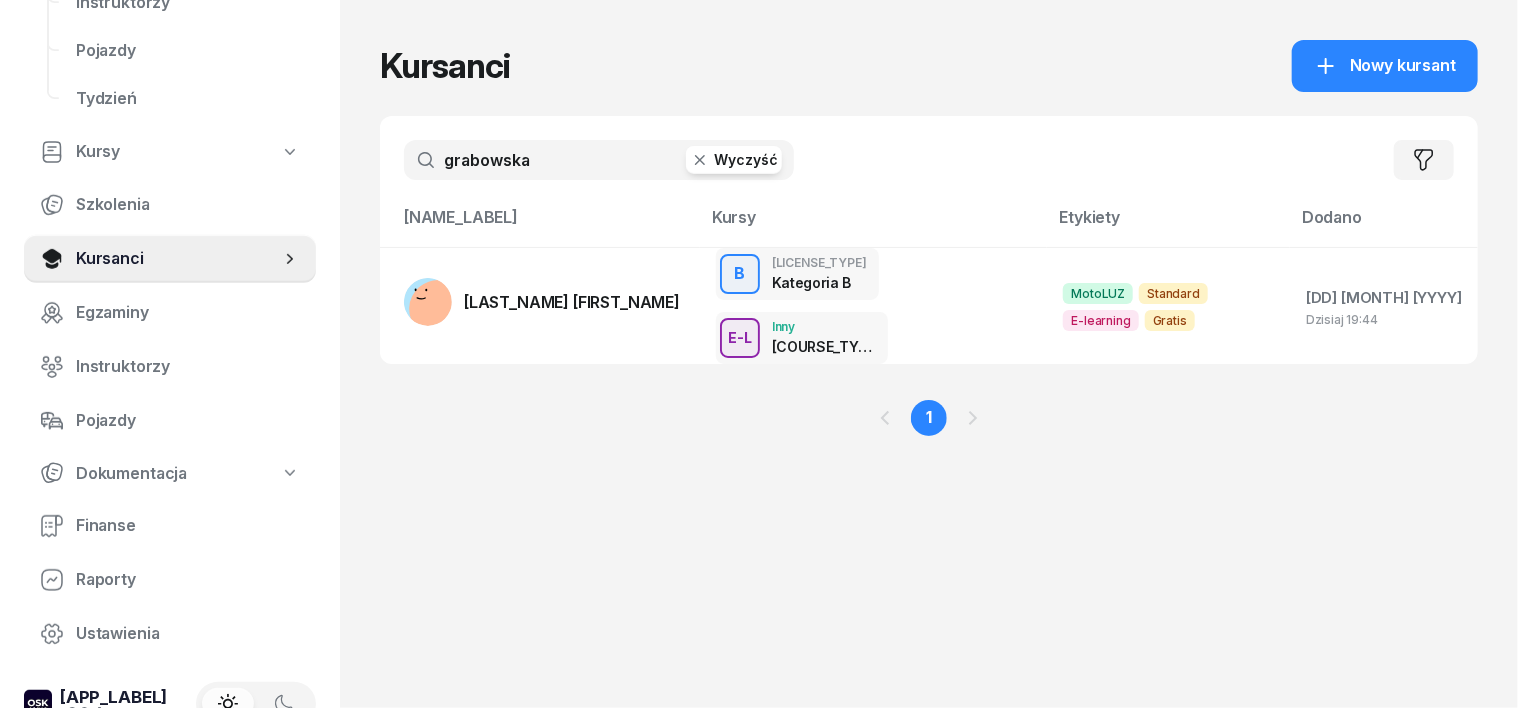 click 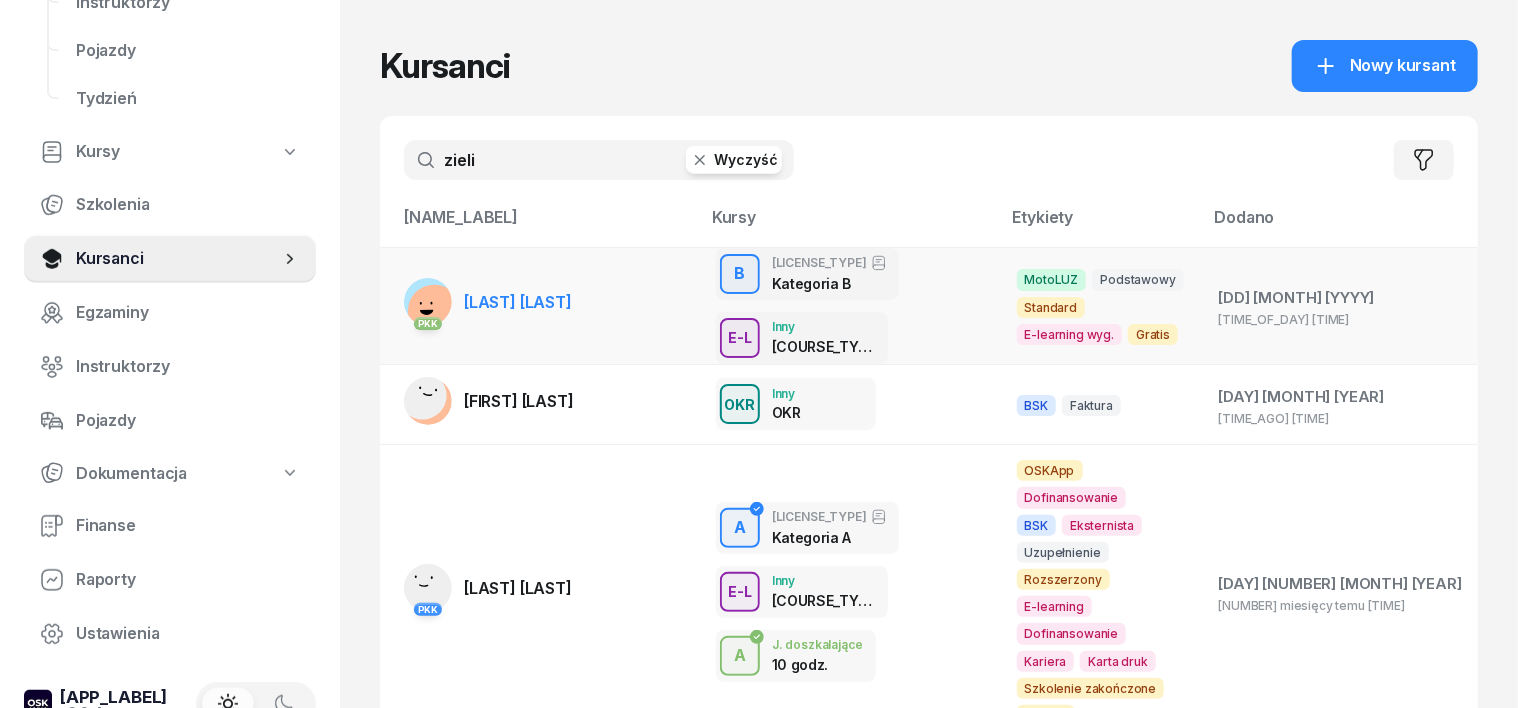 type on "zieli" 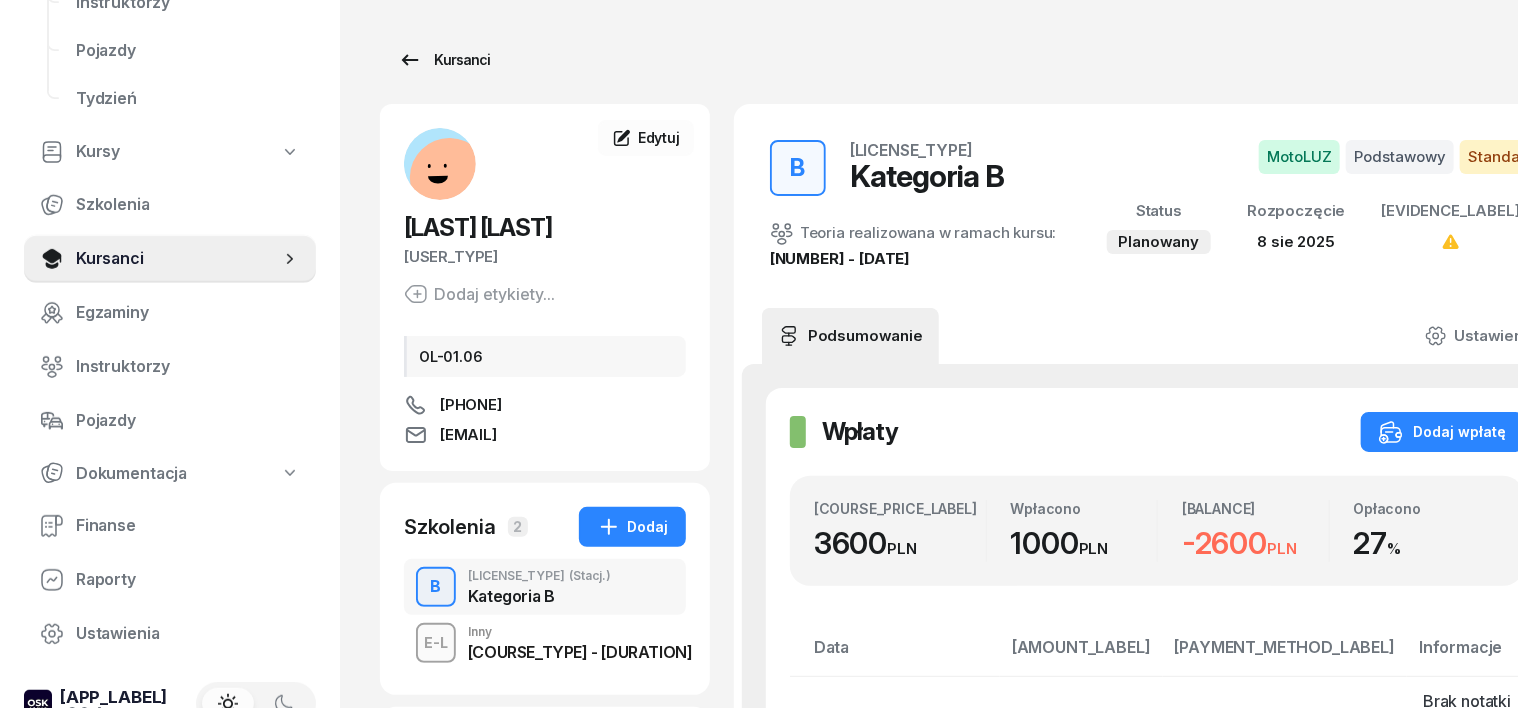 click on "Kursanci" at bounding box center (444, 60) 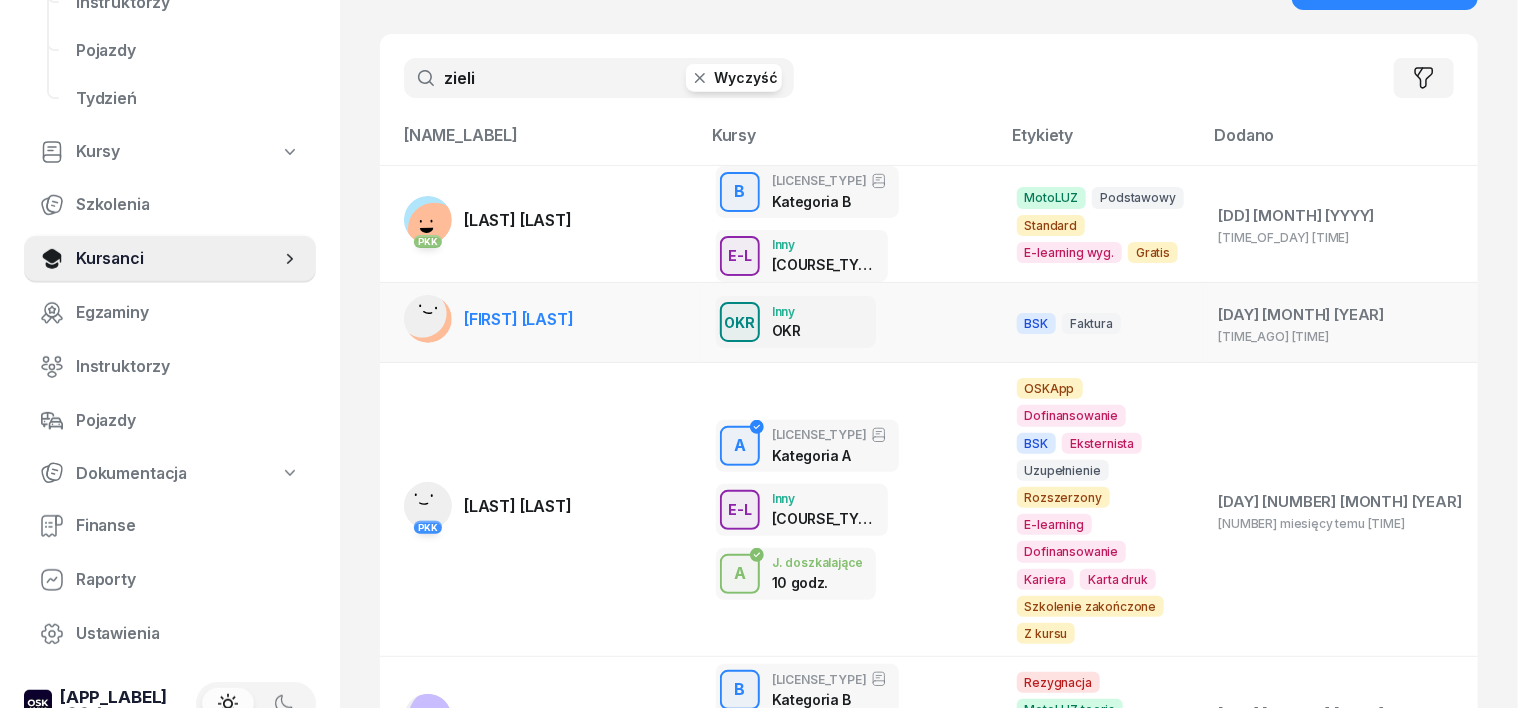 scroll, scrollTop: 0, scrollLeft: 0, axis: both 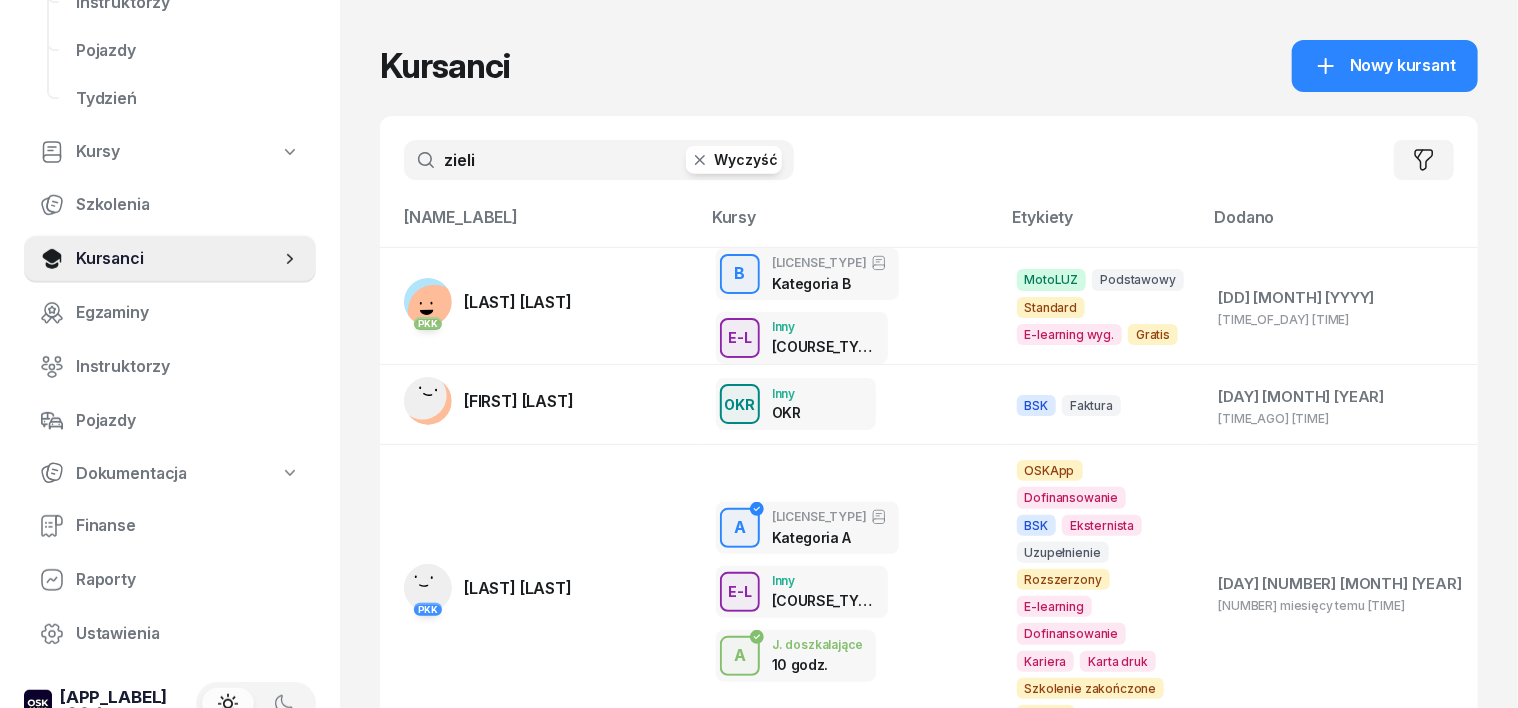 click 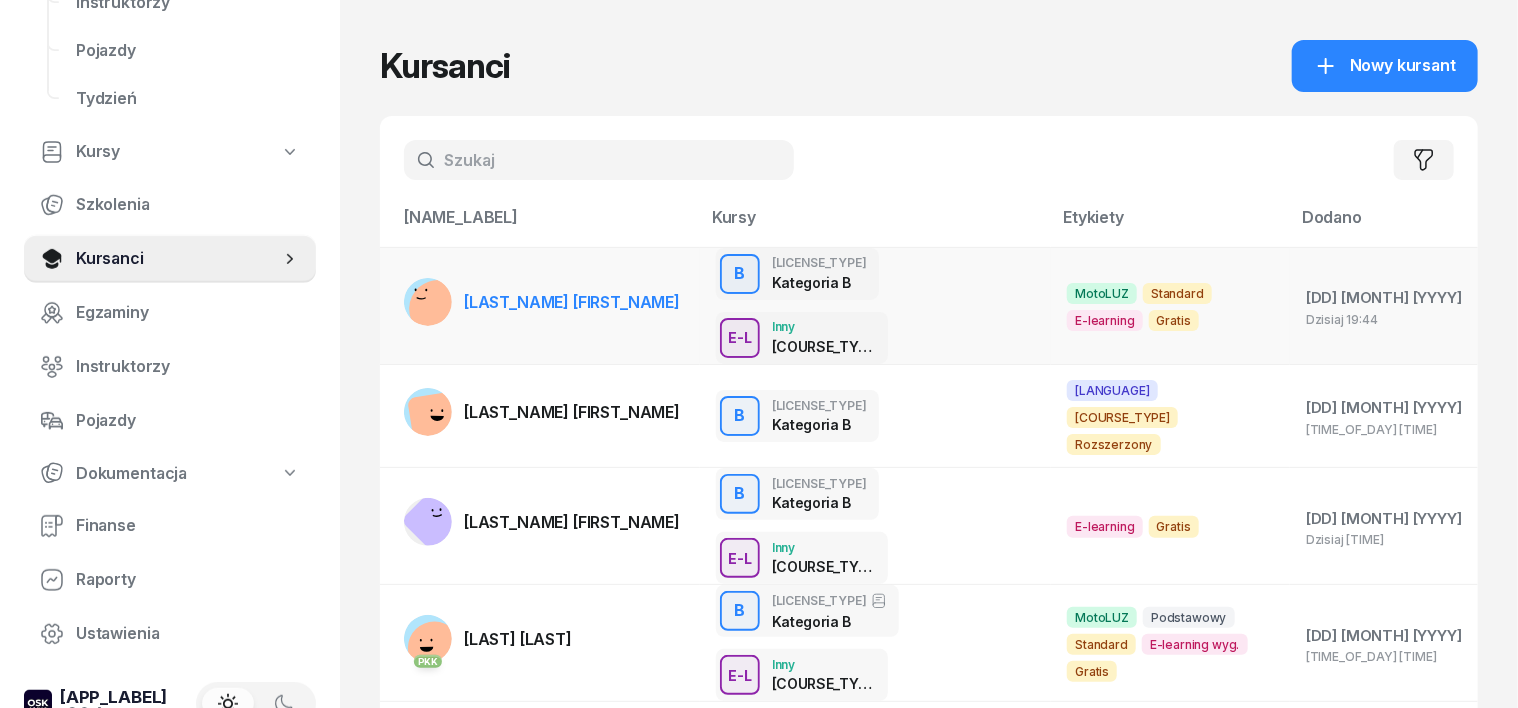 click 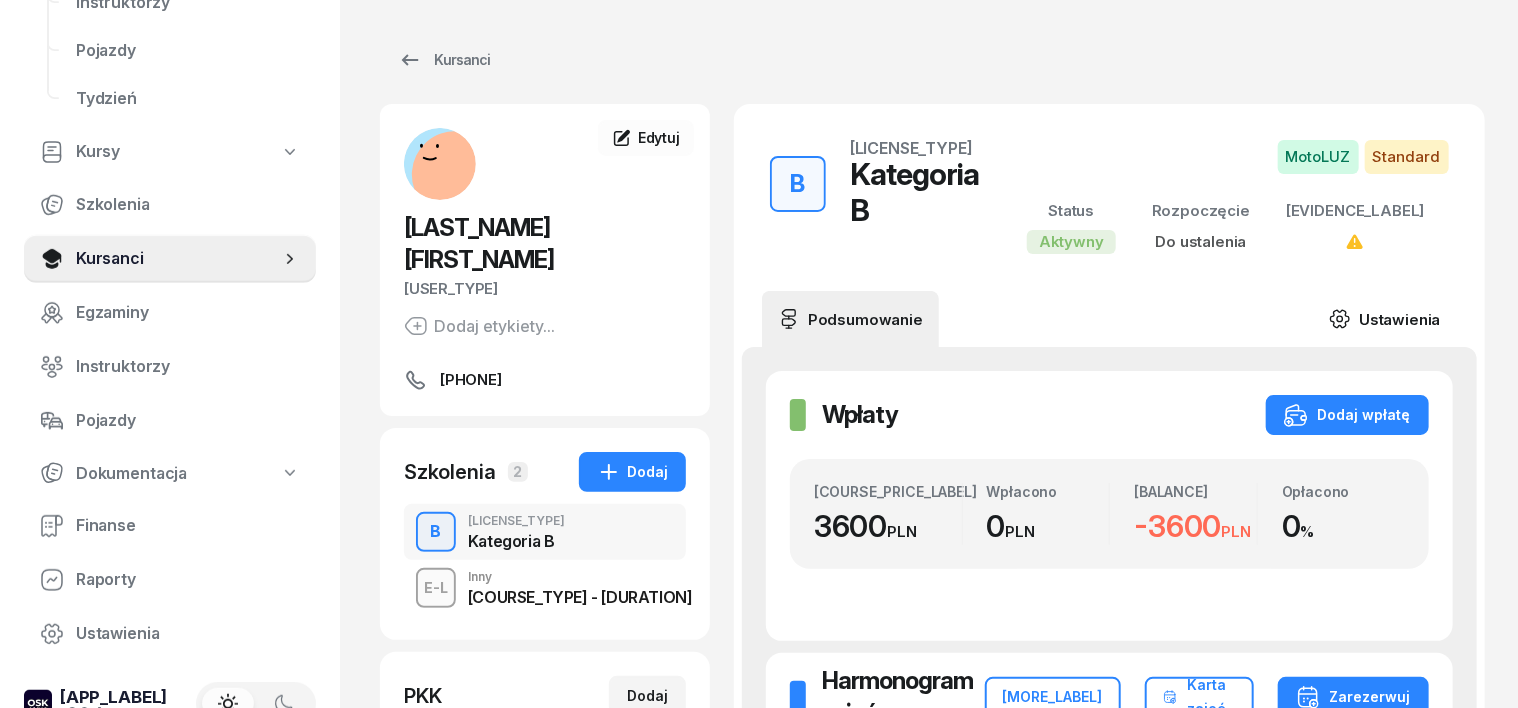 click 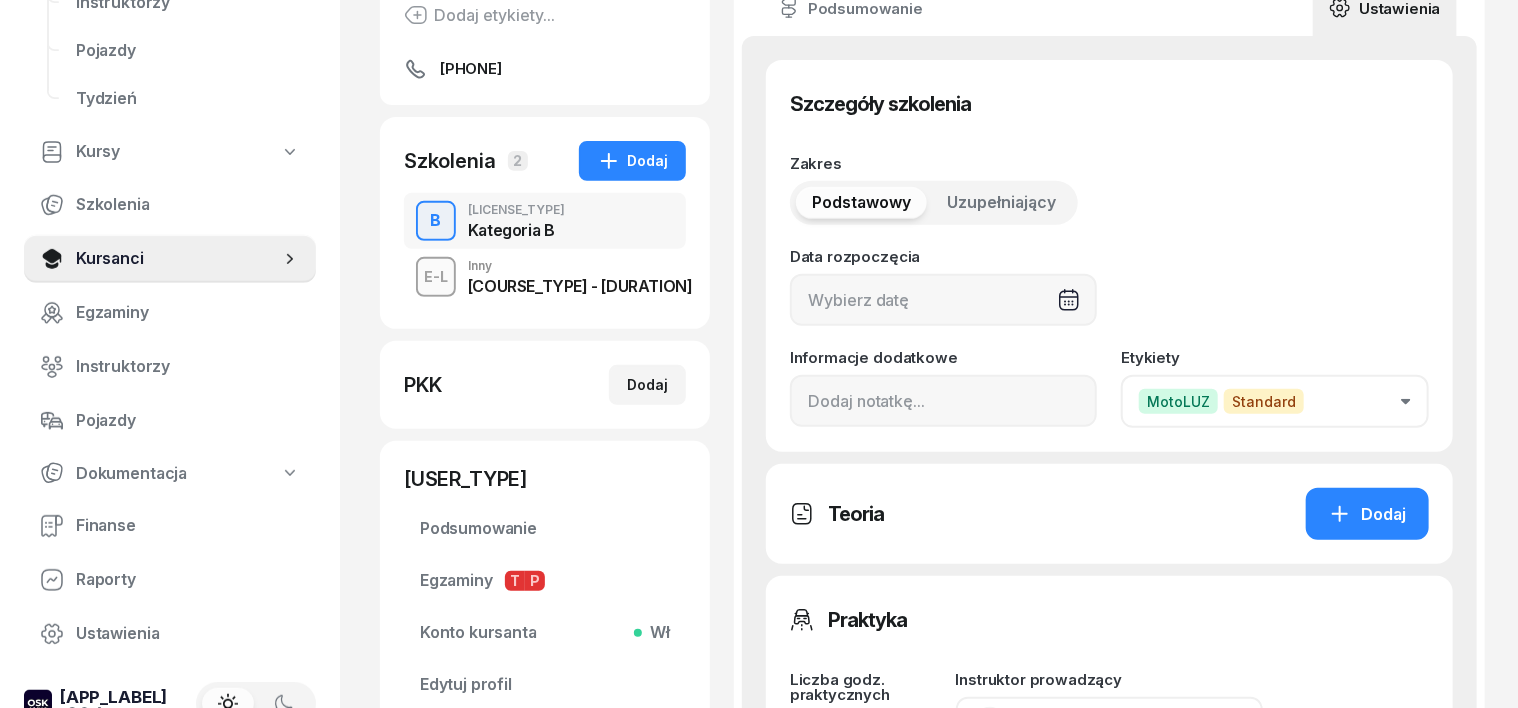 scroll, scrollTop: 375, scrollLeft: 0, axis: vertical 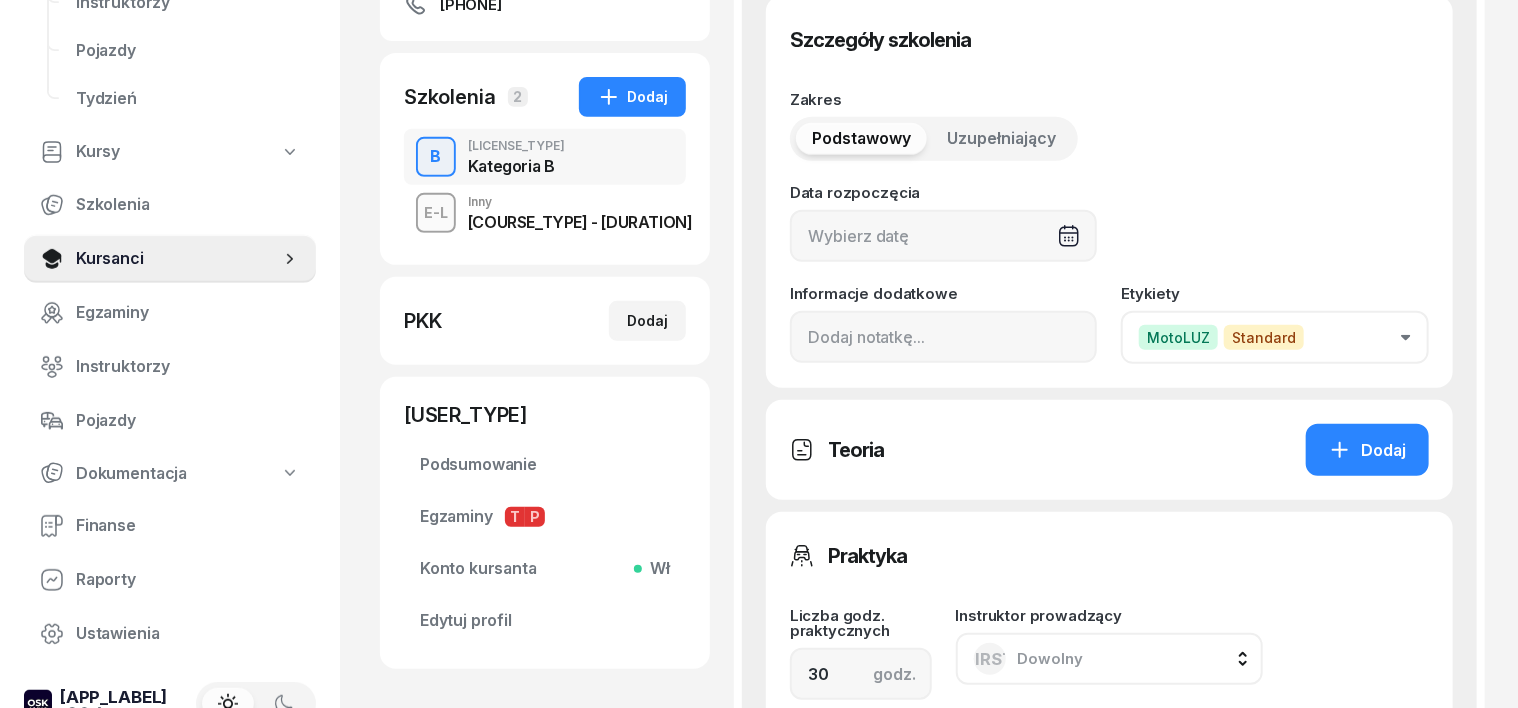 click 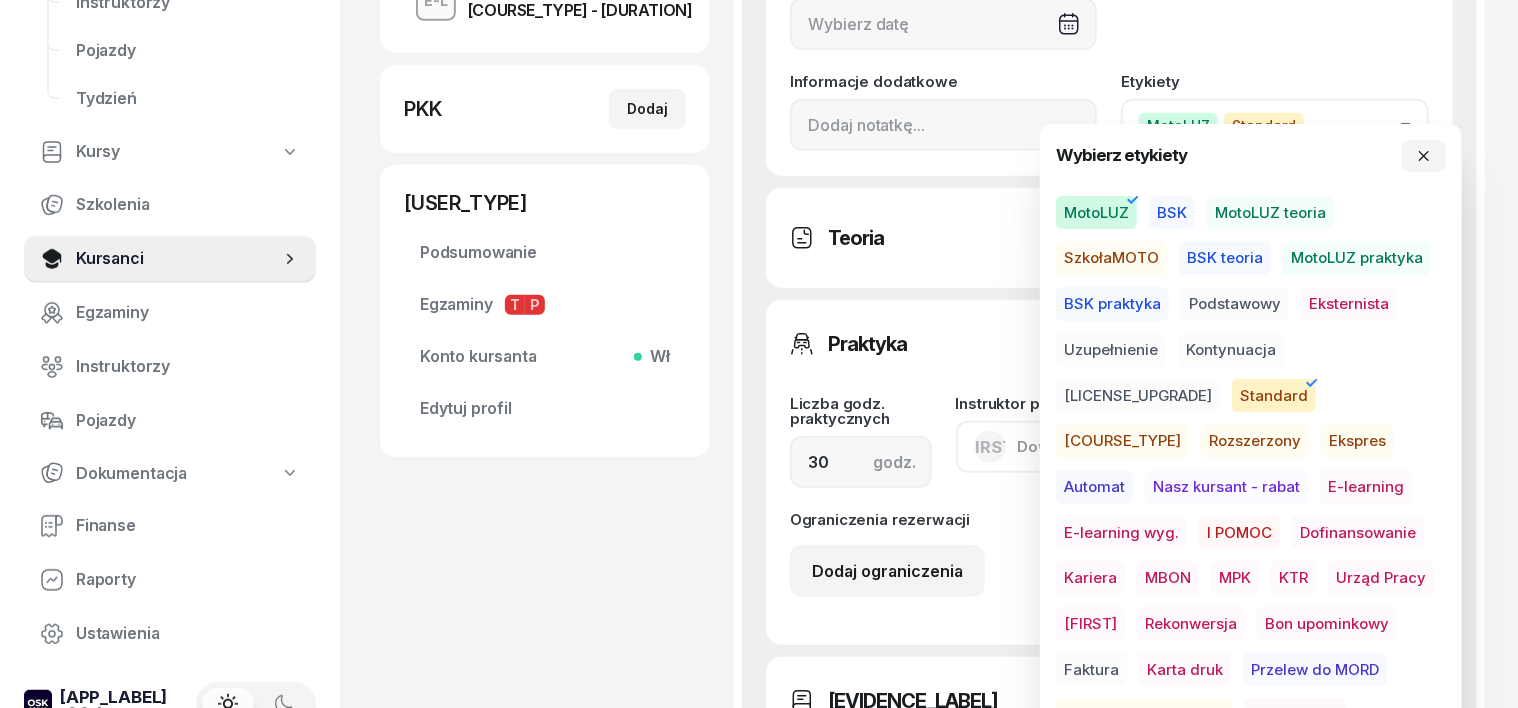 scroll, scrollTop: 624, scrollLeft: 0, axis: vertical 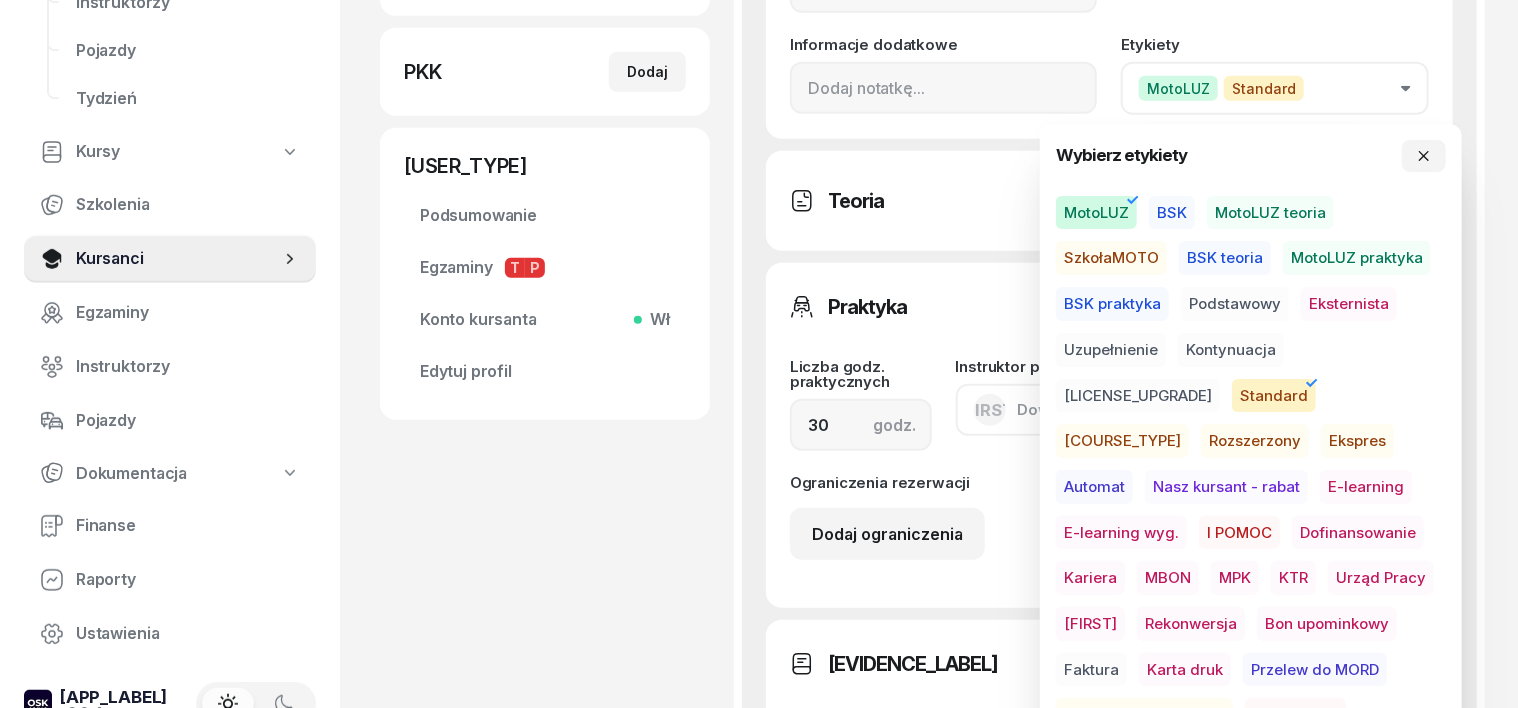 click on "Podstawowy" at bounding box center [1235, 304] 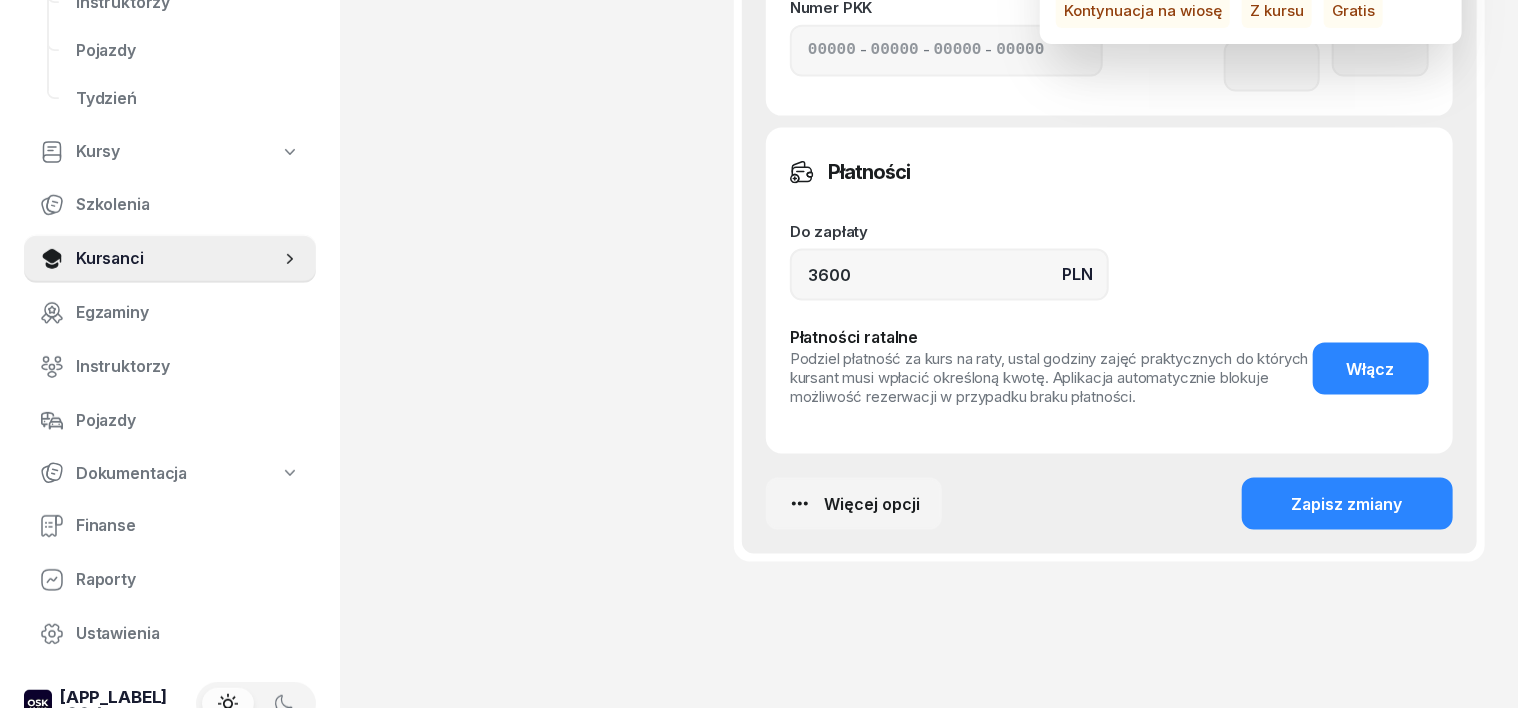 scroll, scrollTop: 1375, scrollLeft: 0, axis: vertical 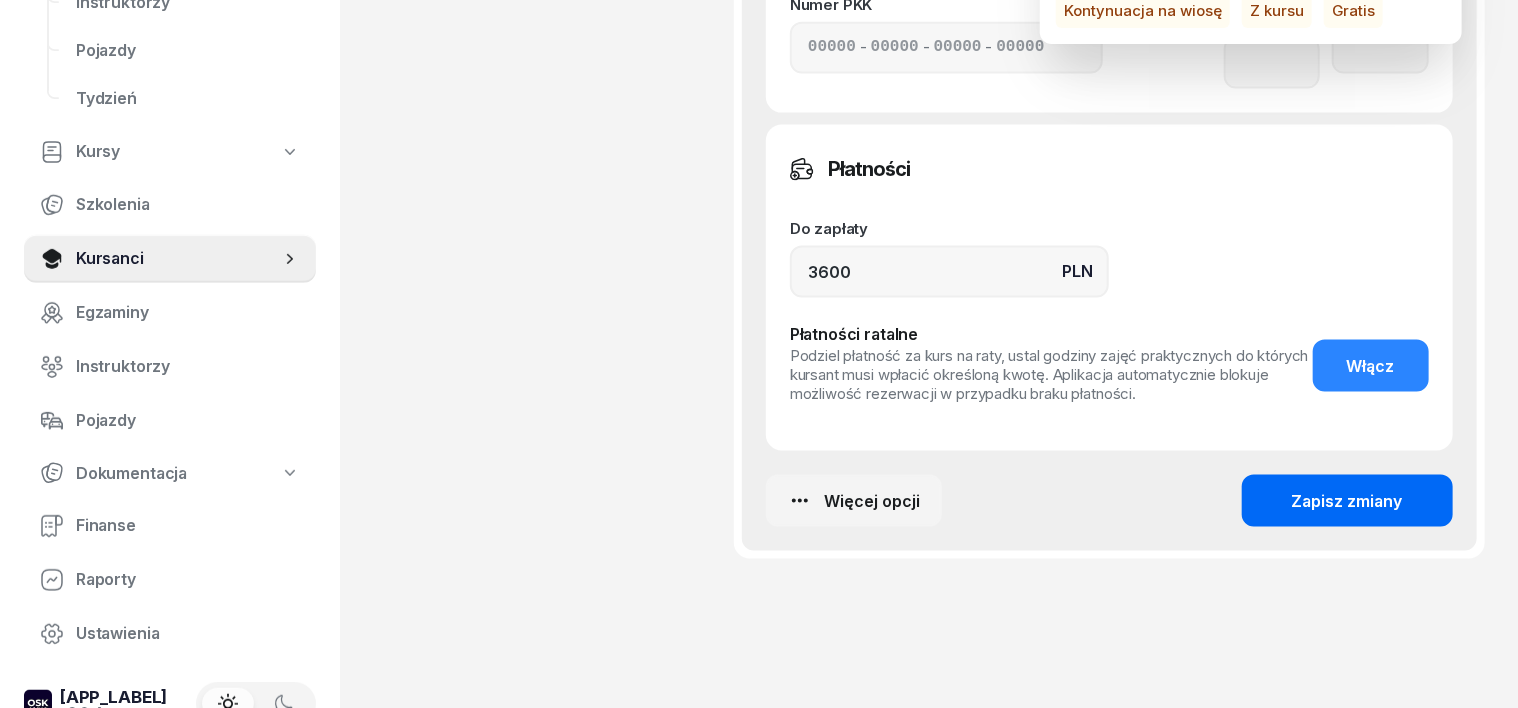 click on "Zapisz zmiany" at bounding box center [1347, 502] 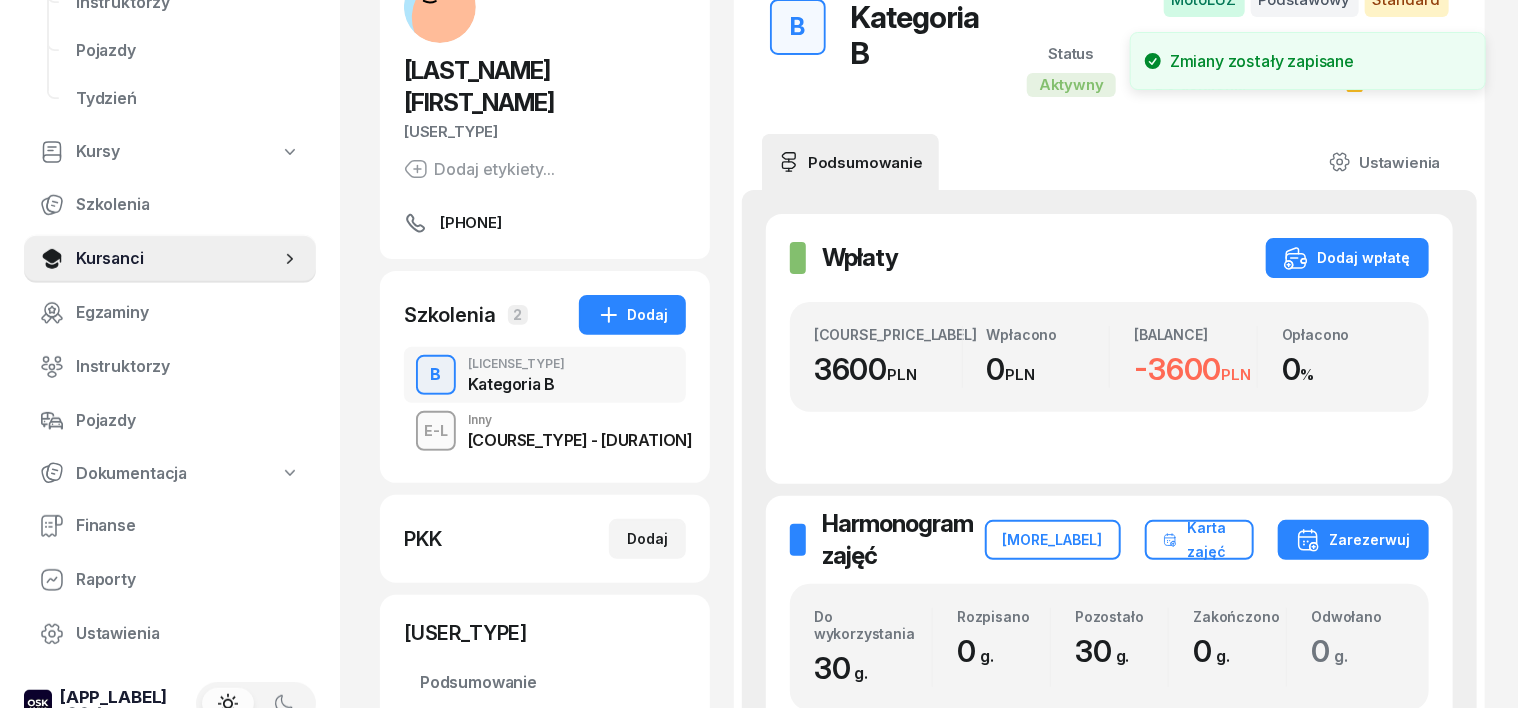 scroll, scrollTop: 0, scrollLeft: 0, axis: both 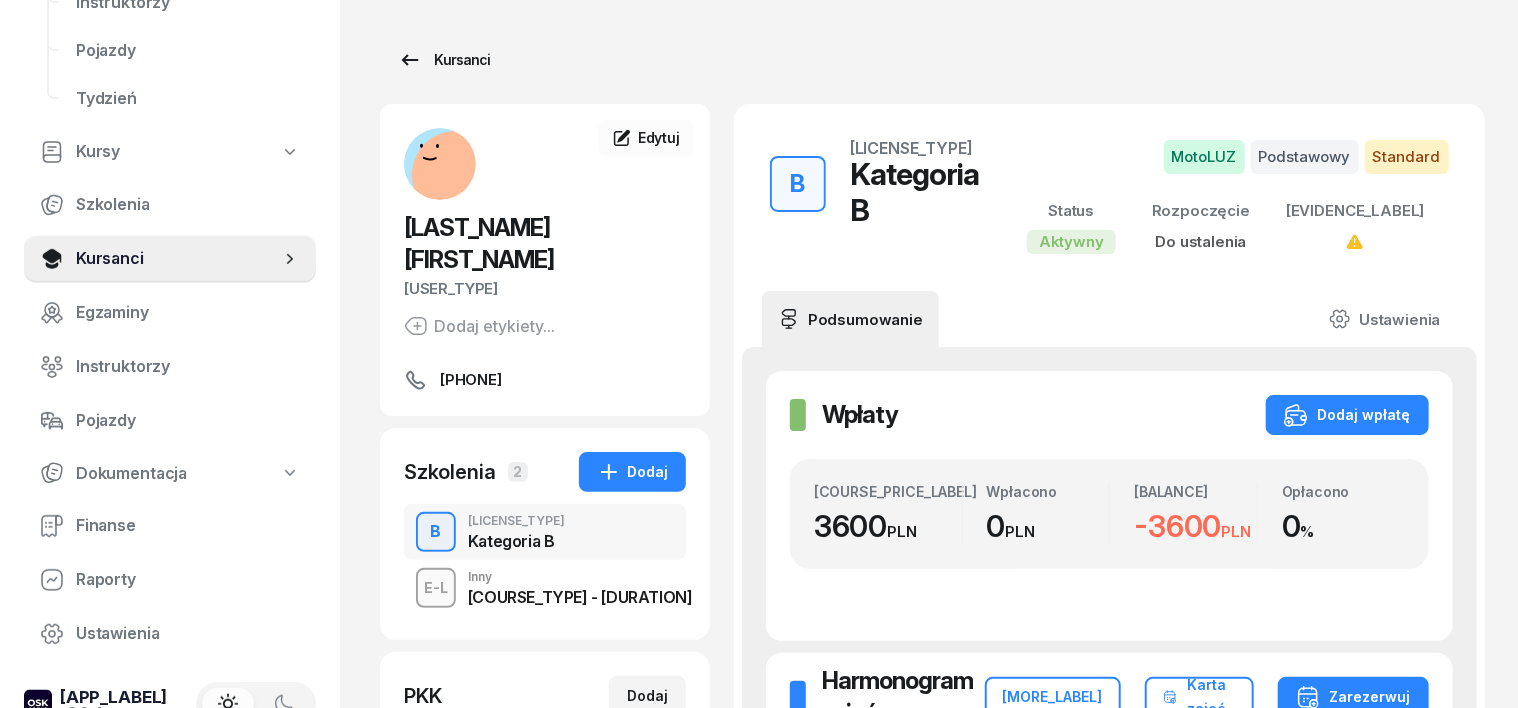 click on "Kursanci" at bounding box center [444, 60] 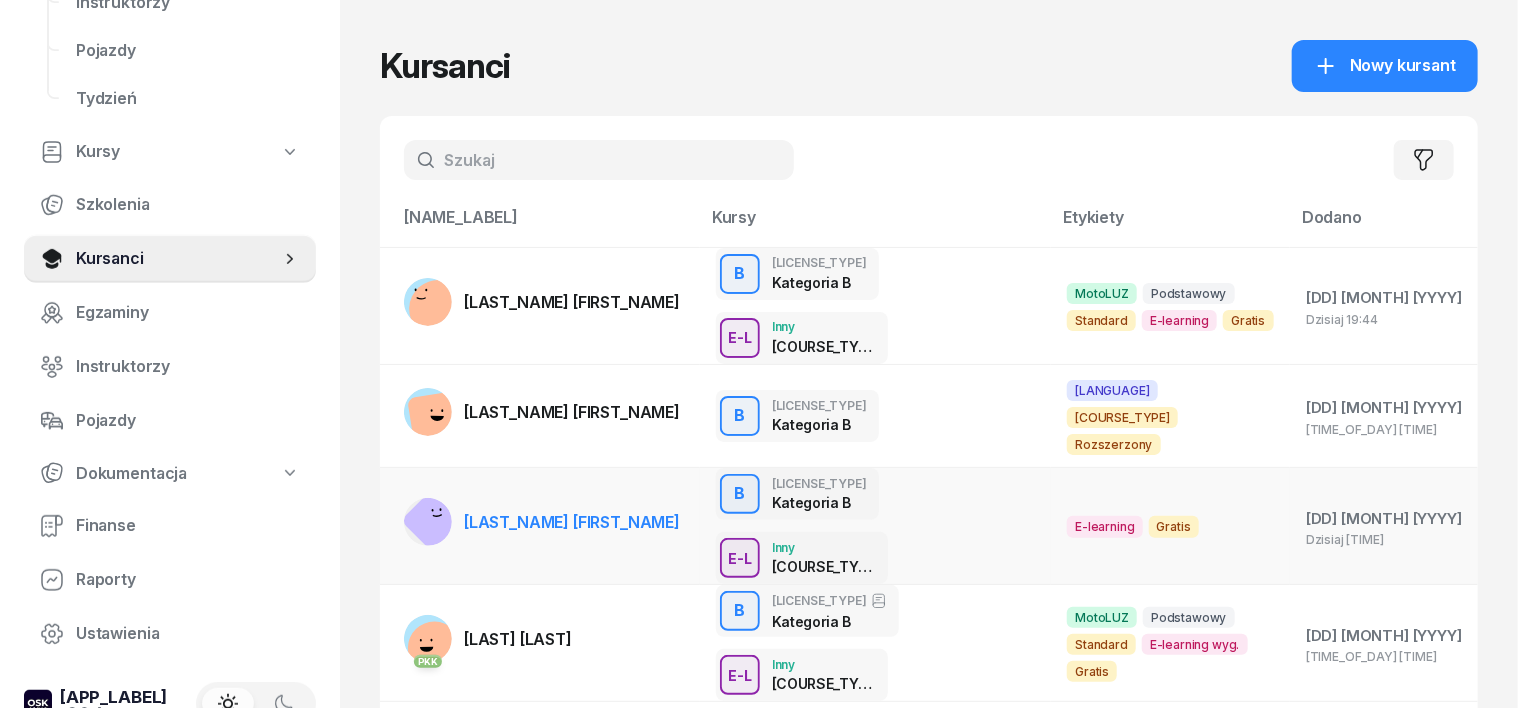click 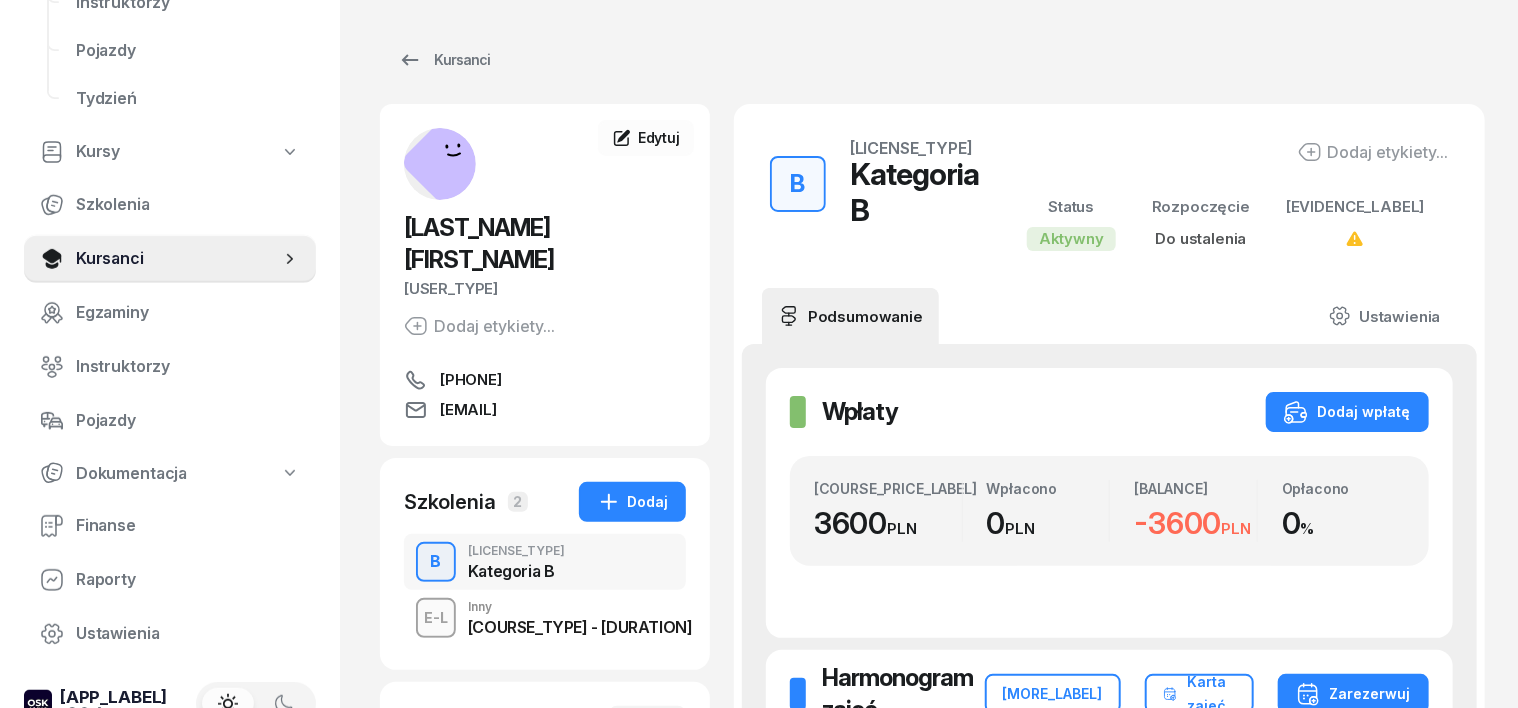 click 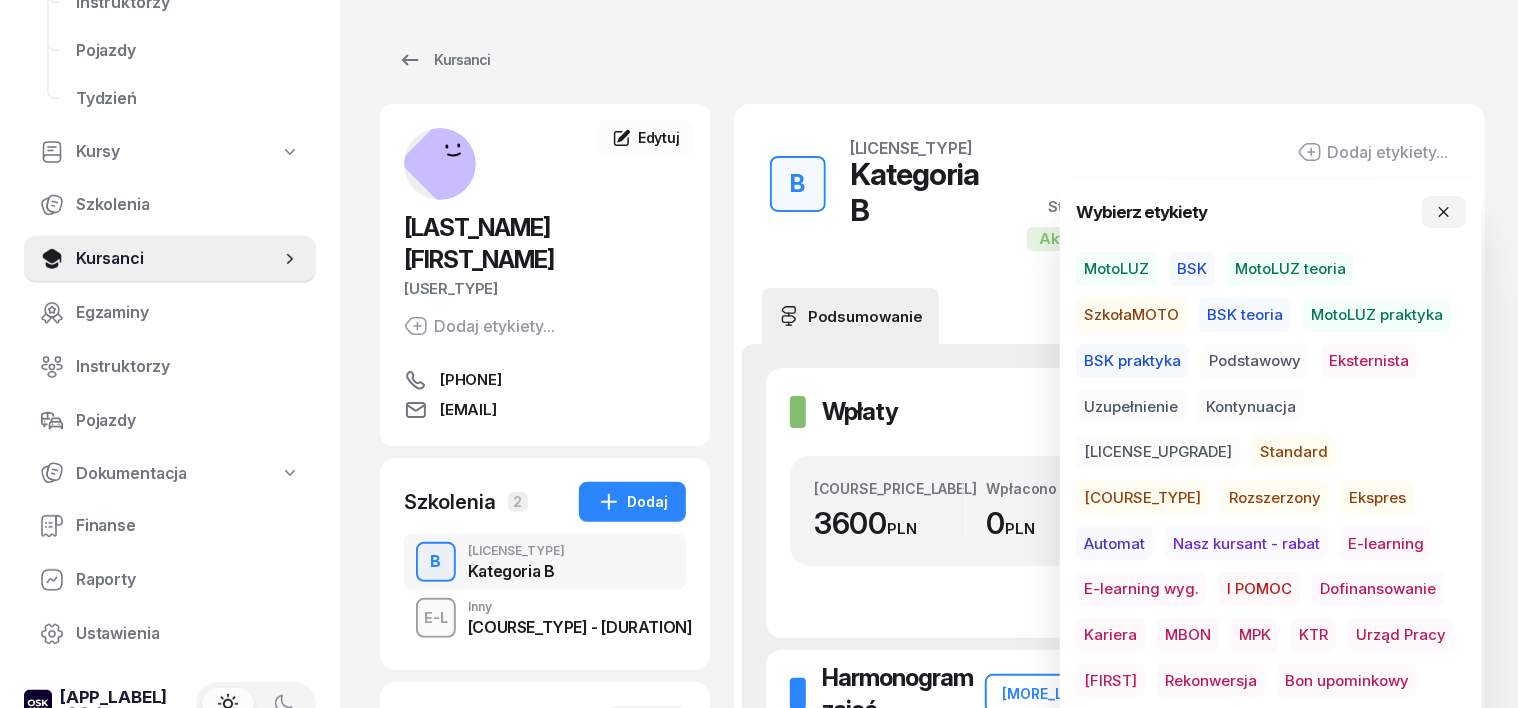 click on "MotoLUZ" at bounding box center (1116, 269) 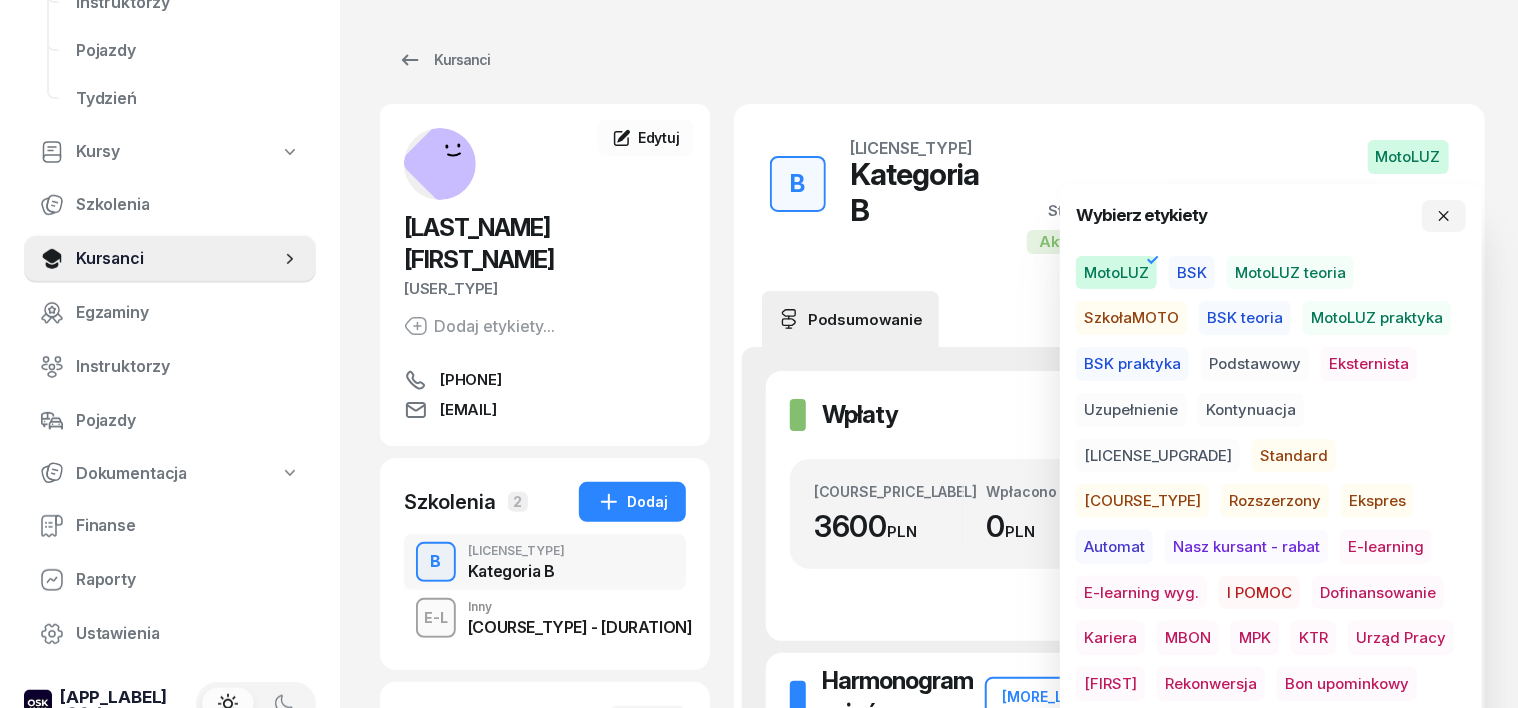 click on "Podstawowy" at bounding box center (1255, 364) 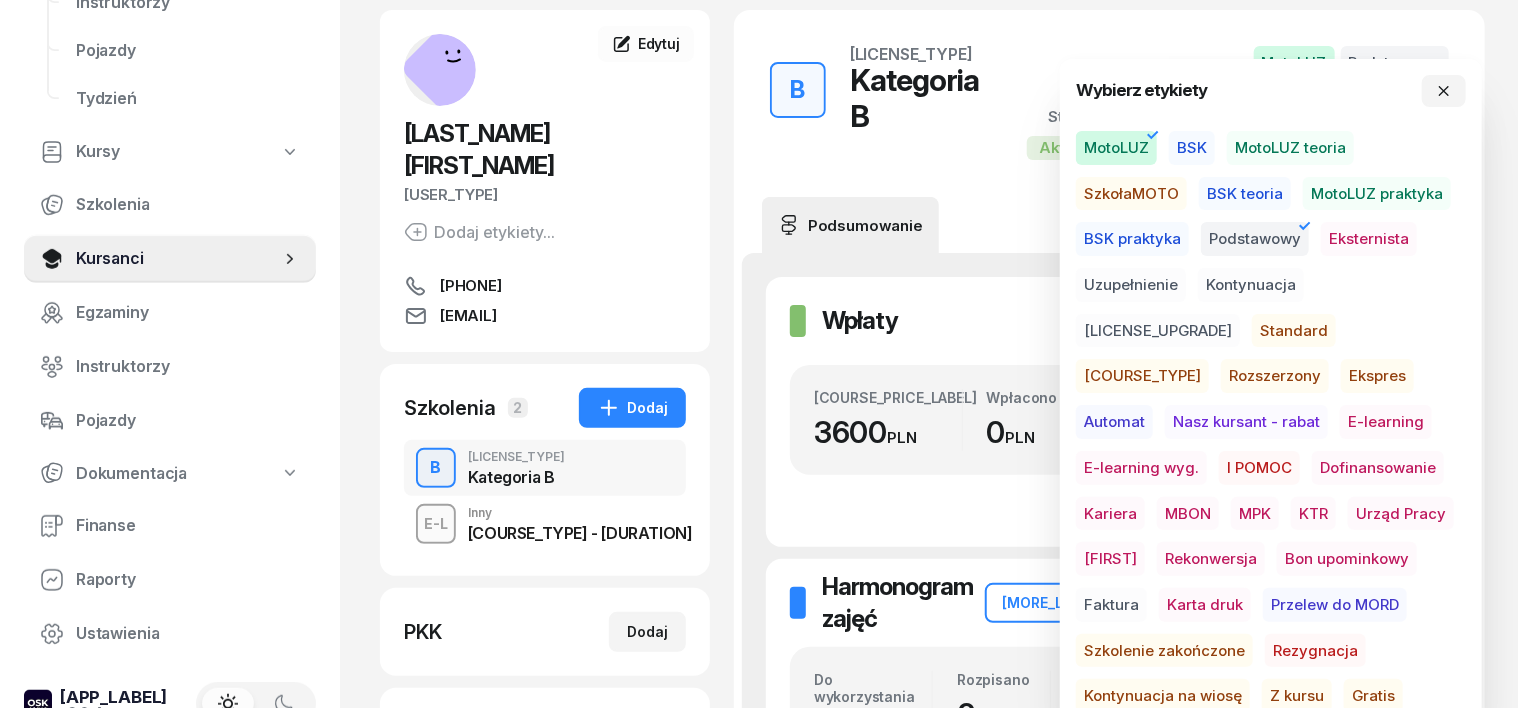 scroll, scrollTop: 124, scrollLeft: 0, axis: vertical 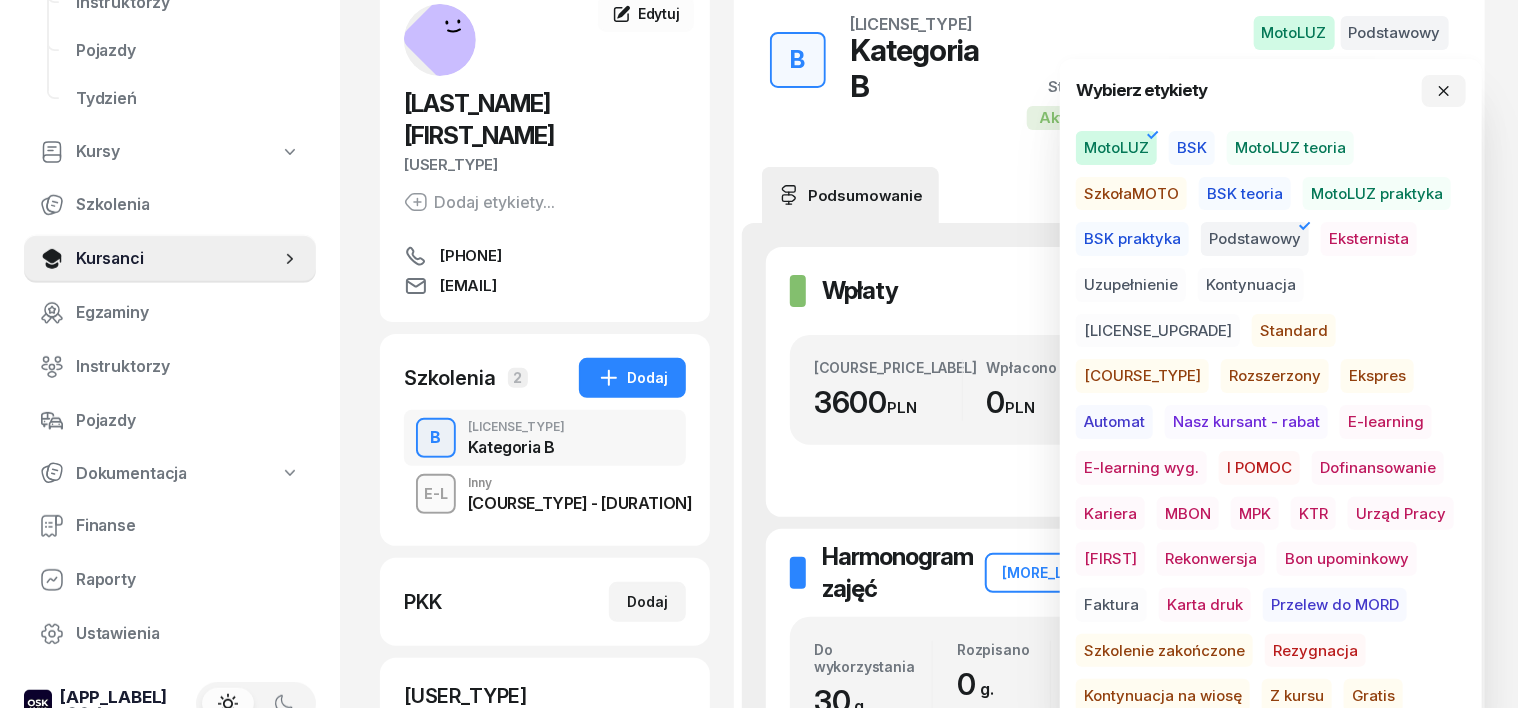 click on "Standard" at bounding box center (1294, 331) 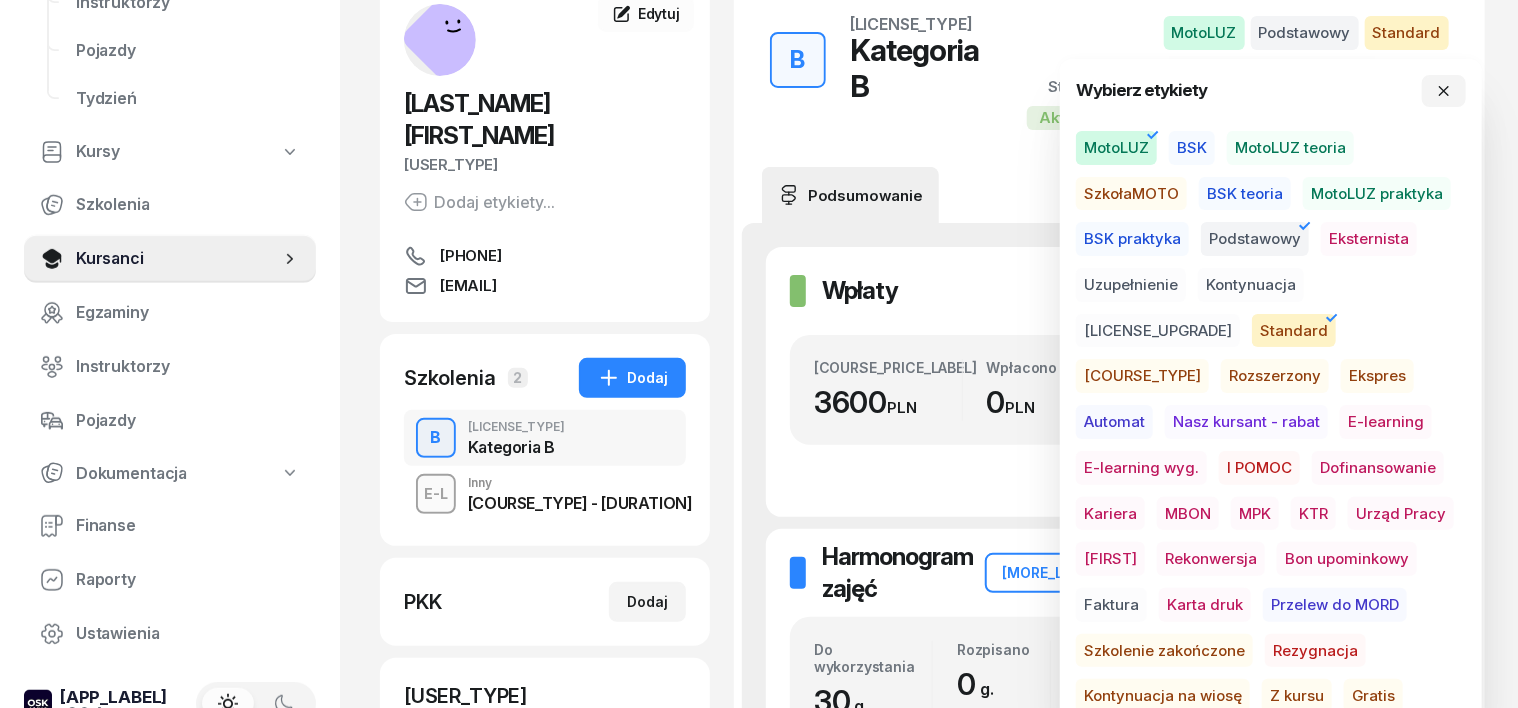 click on "Prawo jazdy Kategoria B MotoLUZ Podstawowy Standard Status Aktywny Rozpoczęcie Do ustalenia Ewidencja" 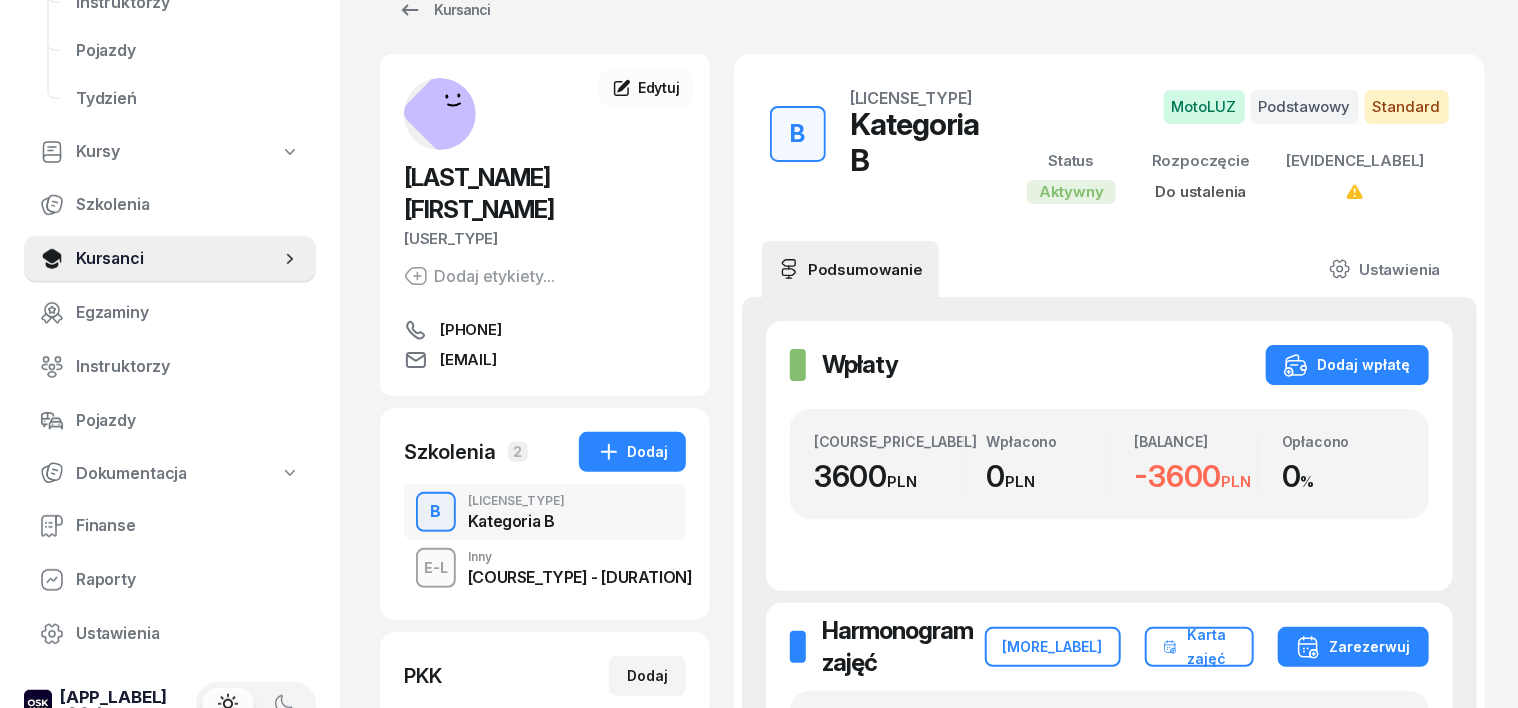 scroll, scrollTop: 0, scrollLeft: 0, axis: both 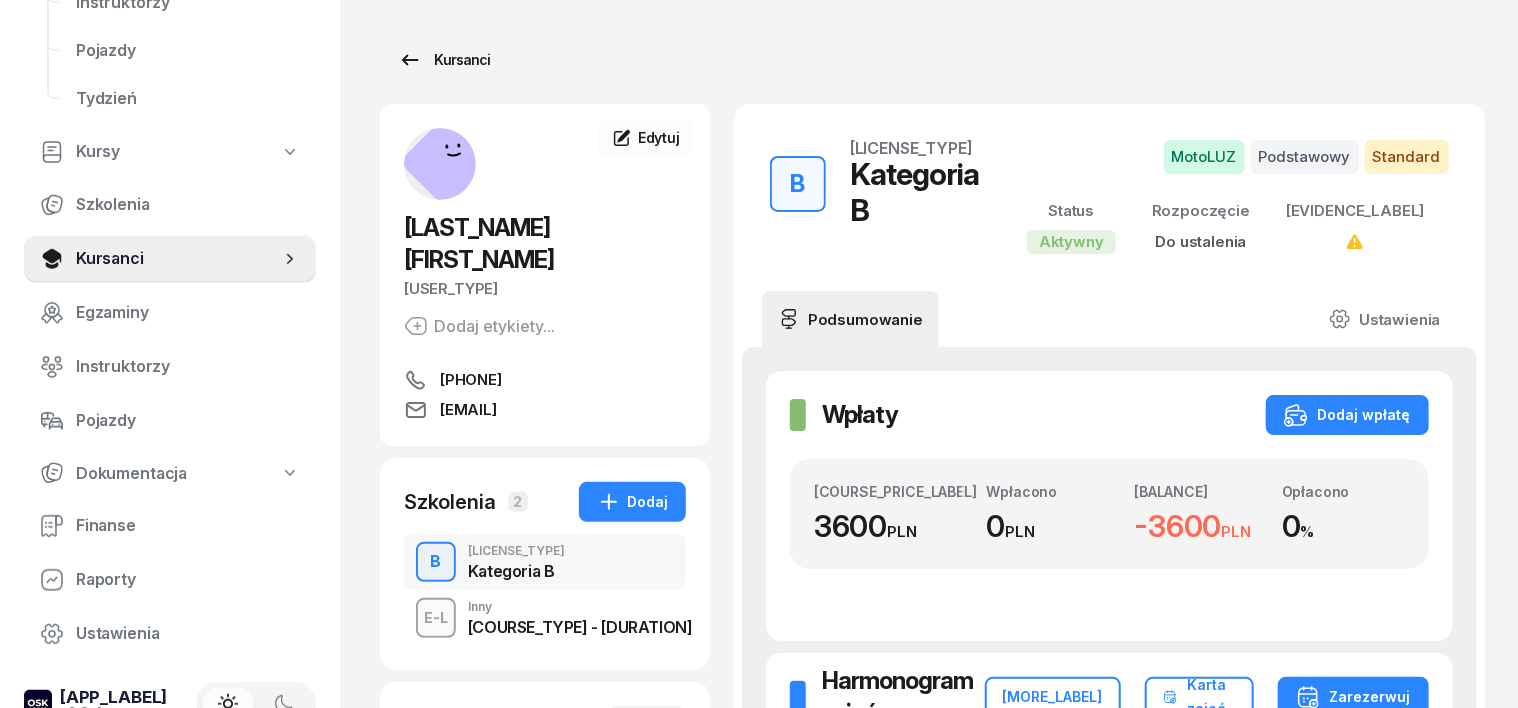 click on "Kursanci" at bounding box center [444, 60] 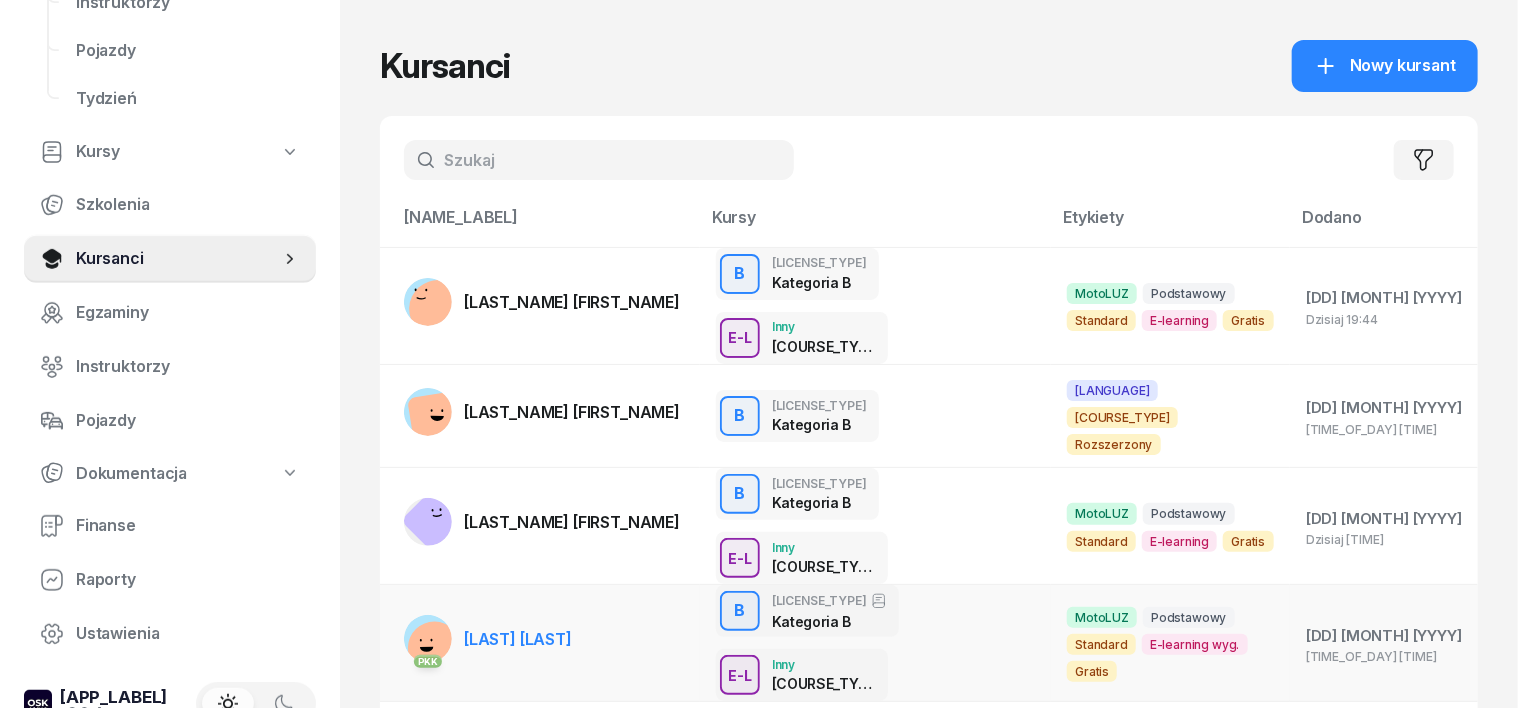 click 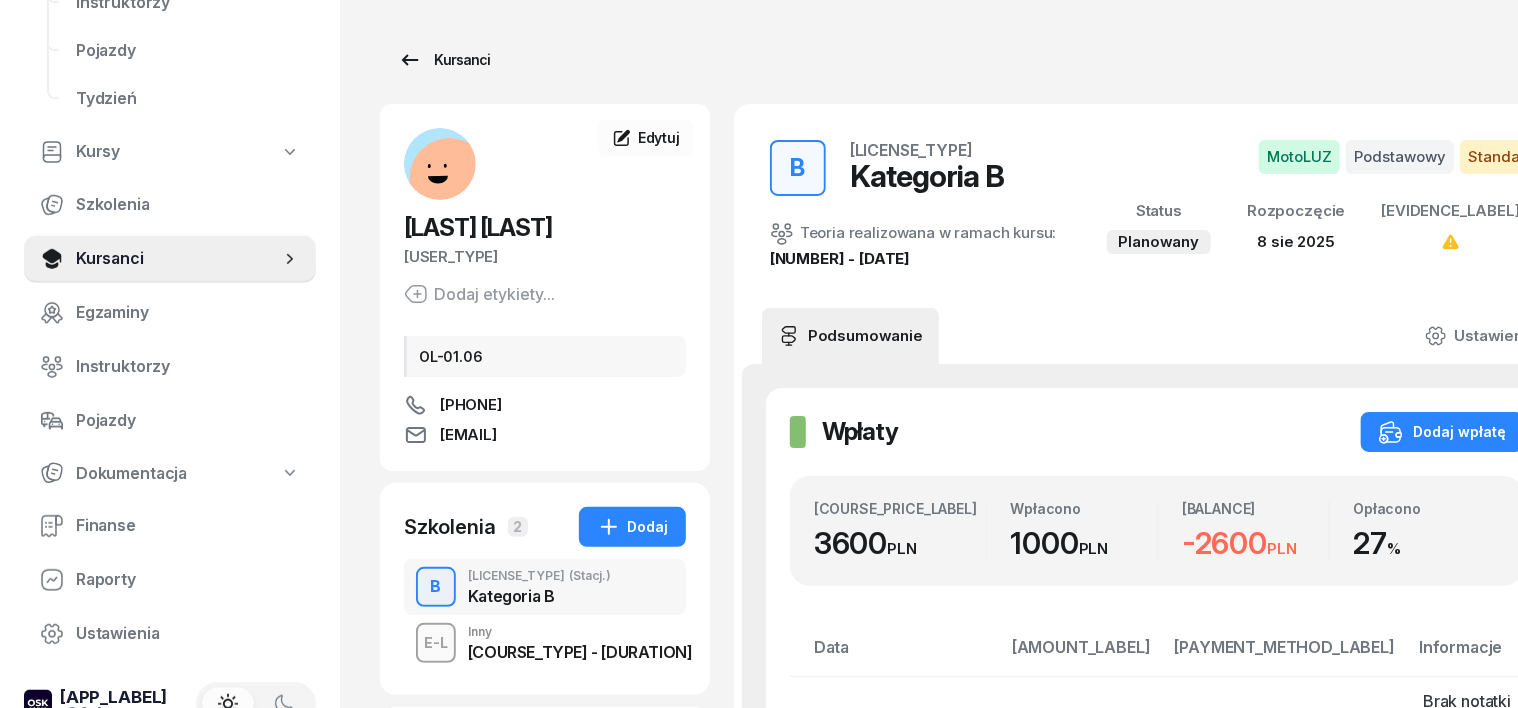 click on "Kursanci" at bounding box center [444, 60] 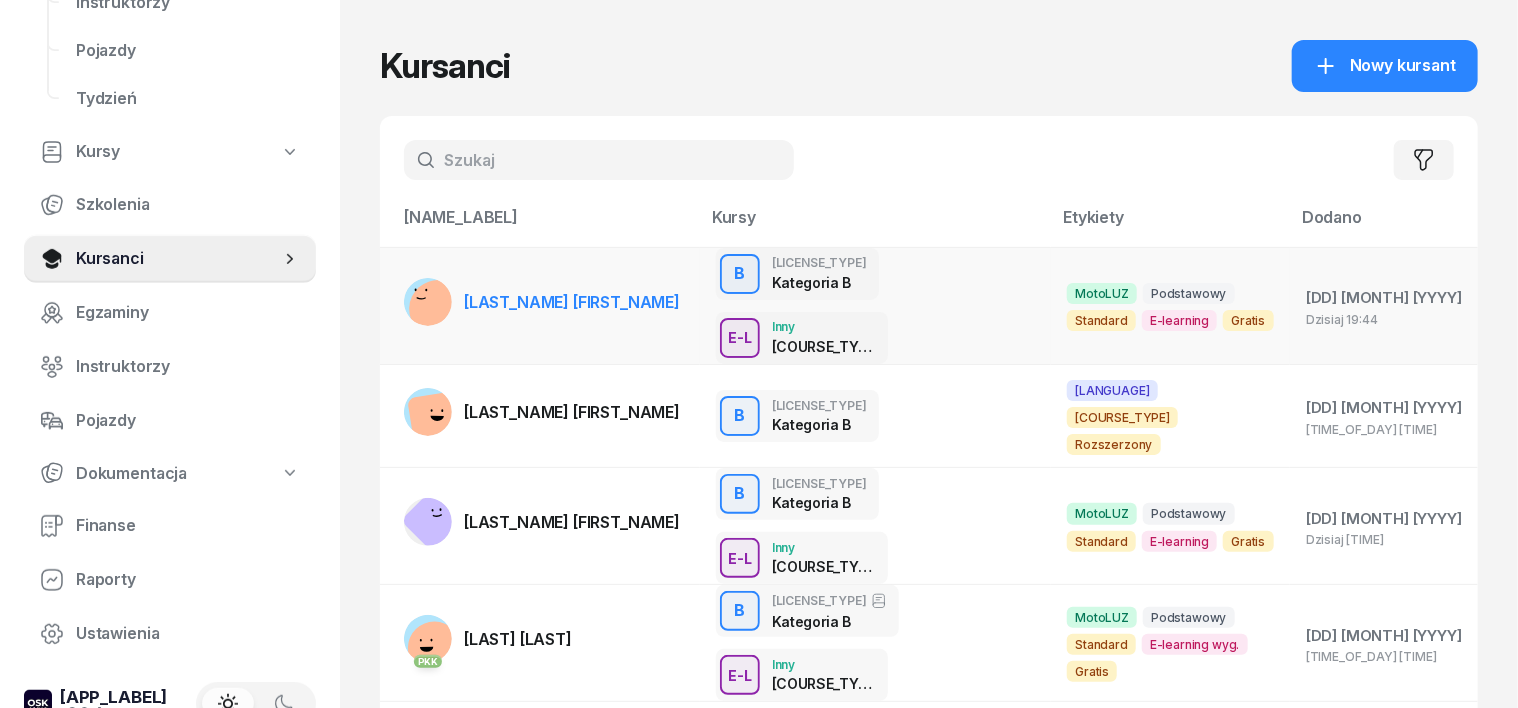 click 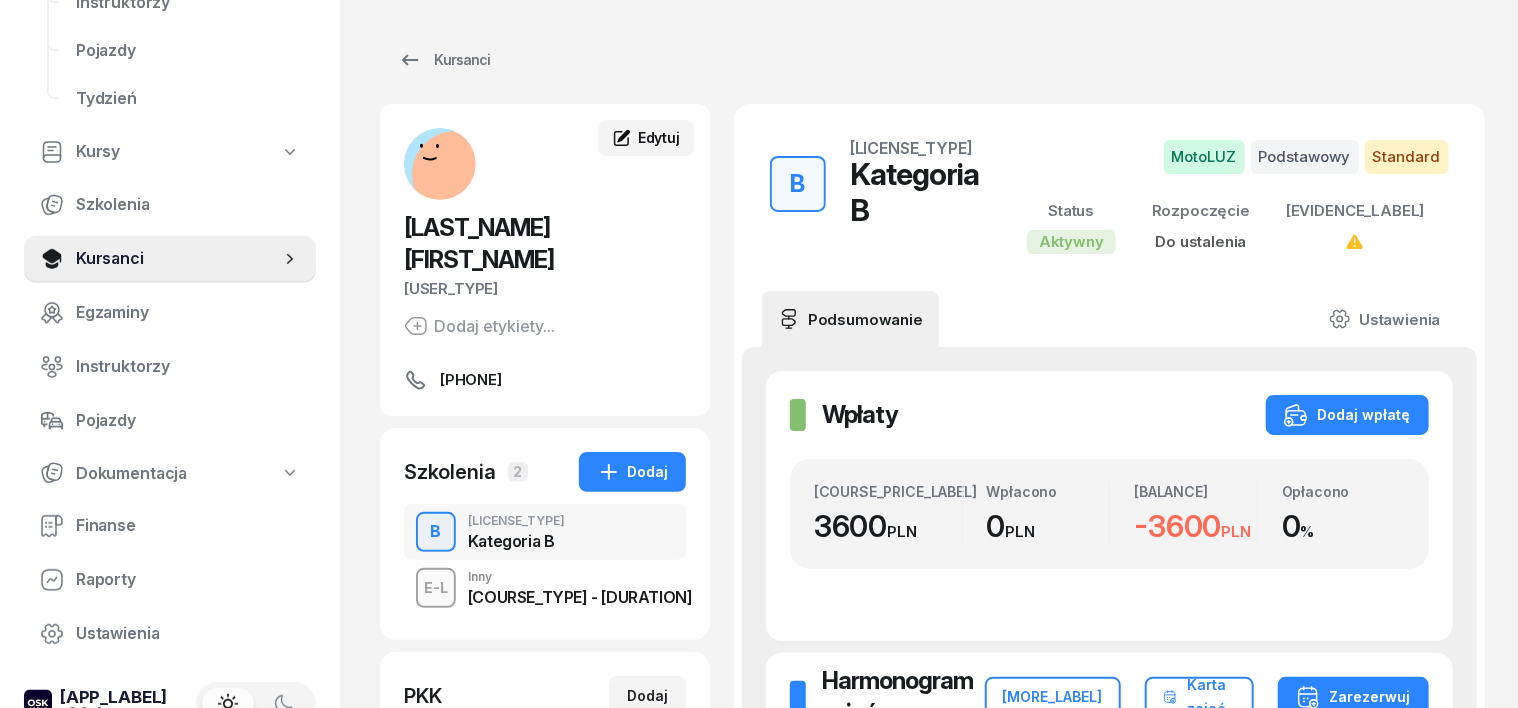 click on "Edytuj" 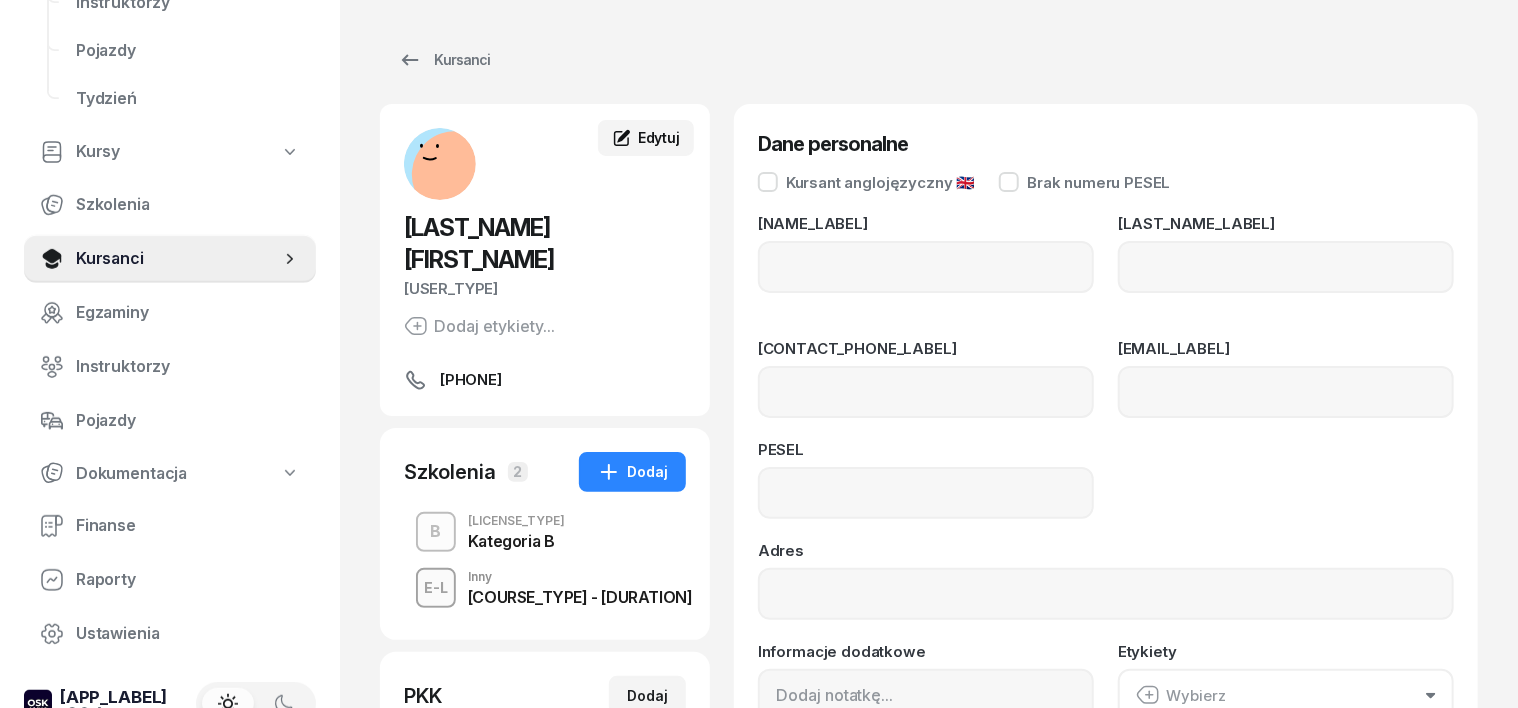 type on "[FIRST]" 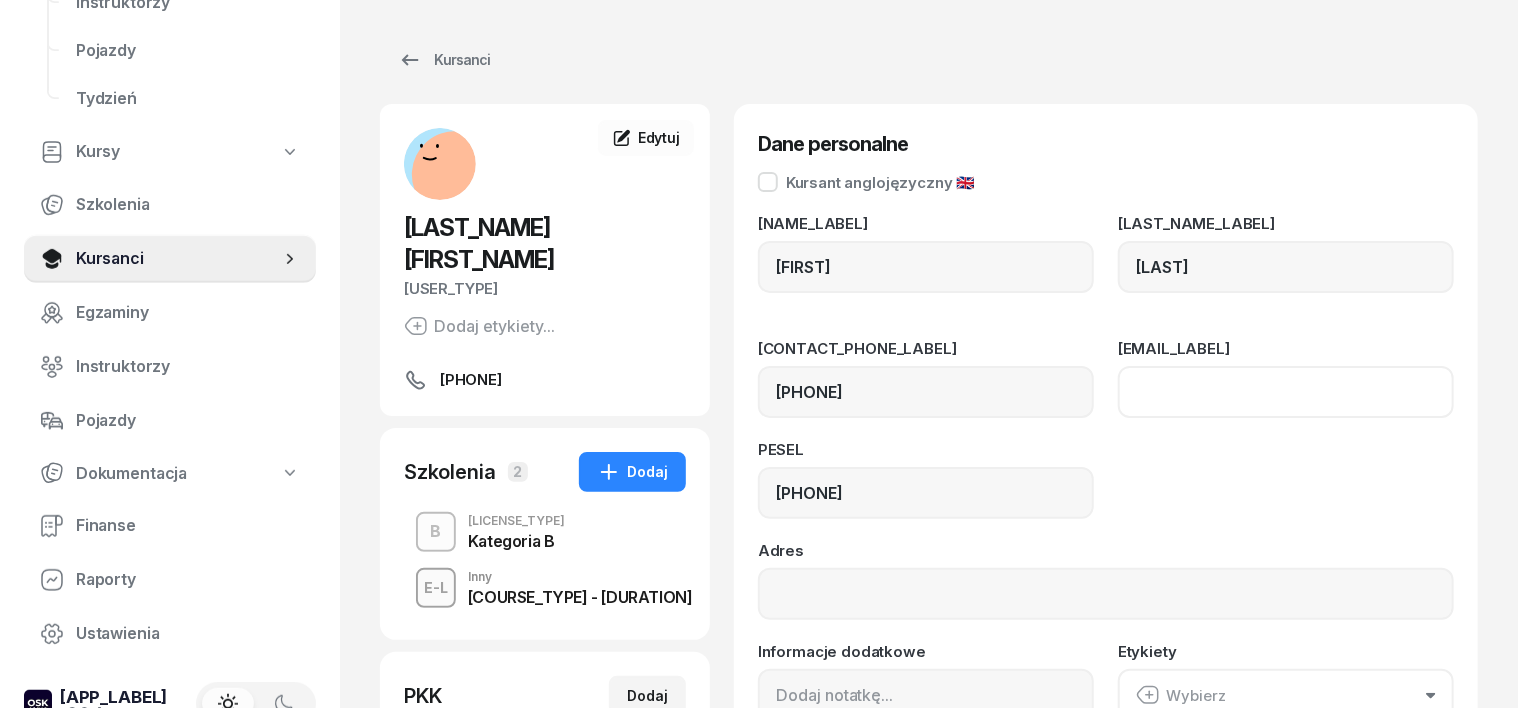 click on "[EMAIL_LABEL]" 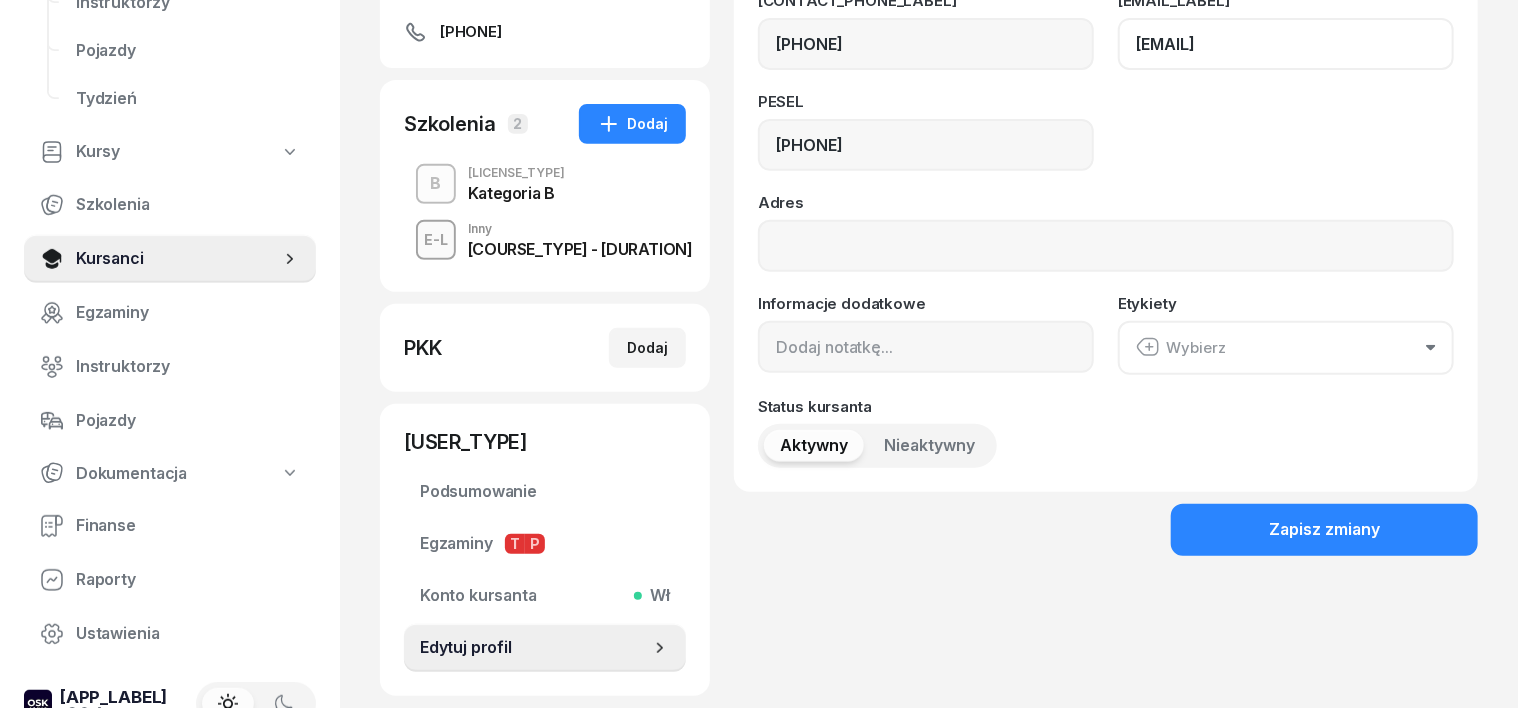 scroll, scrollTop: 375, scrollLeft: 0, axis: vertical 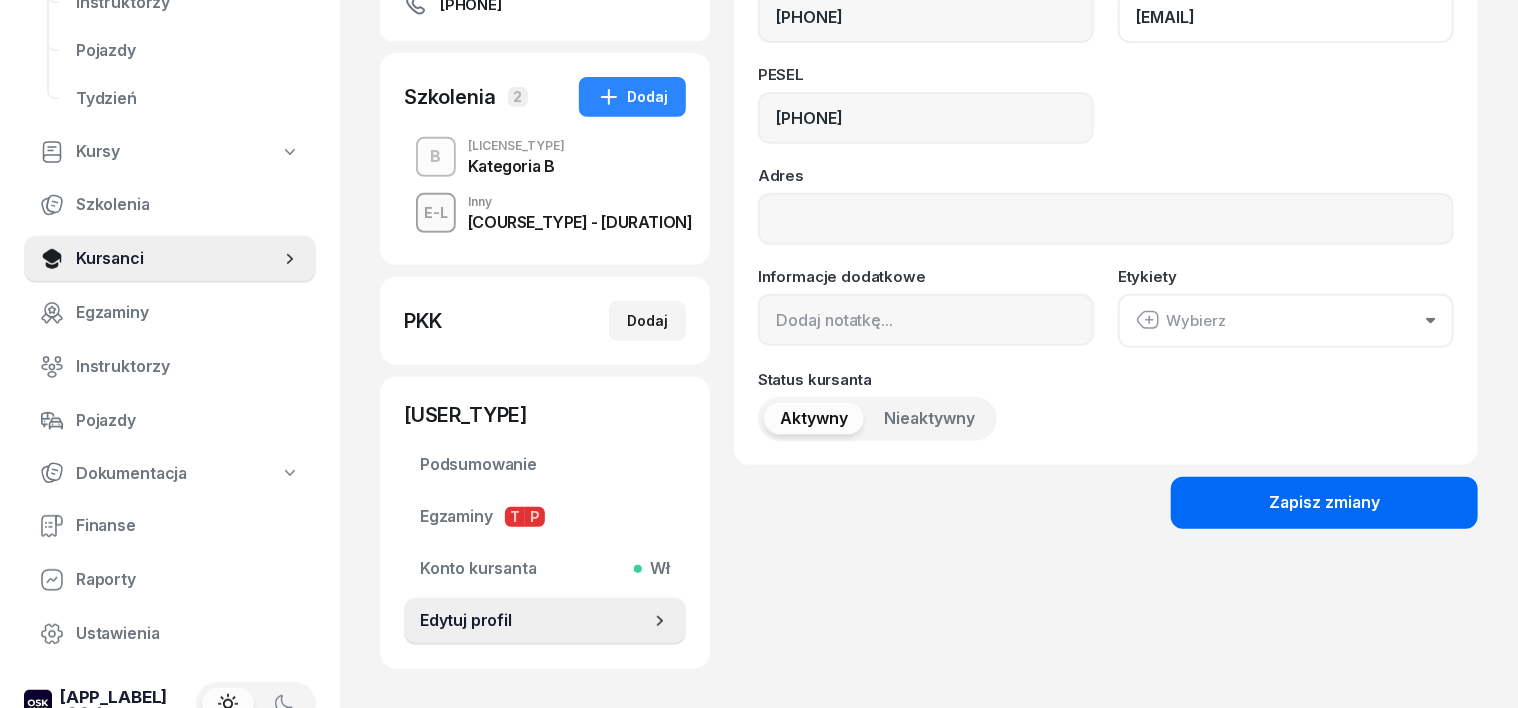 type on "[EMAIL]" 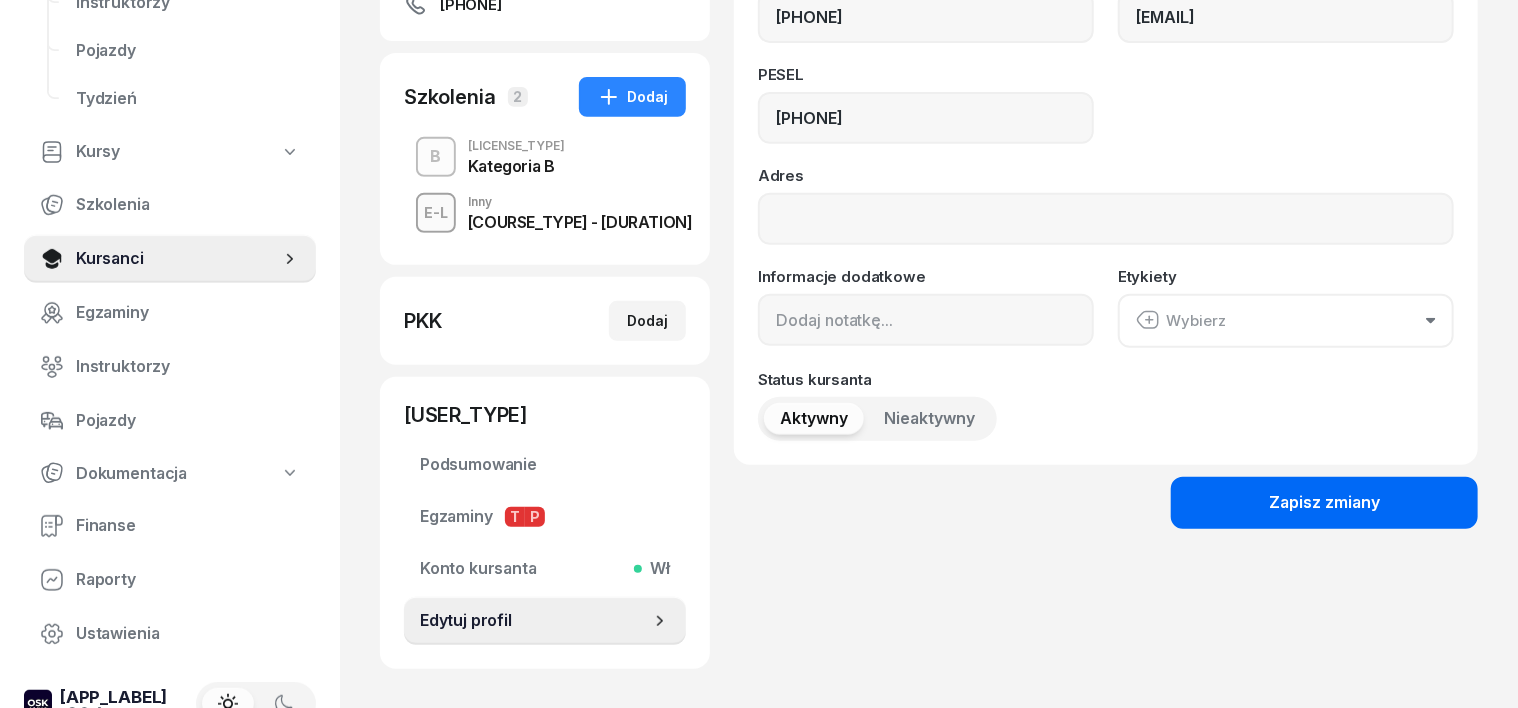 click on "Zapisz zmiany" at bounding box center [1324, 503] 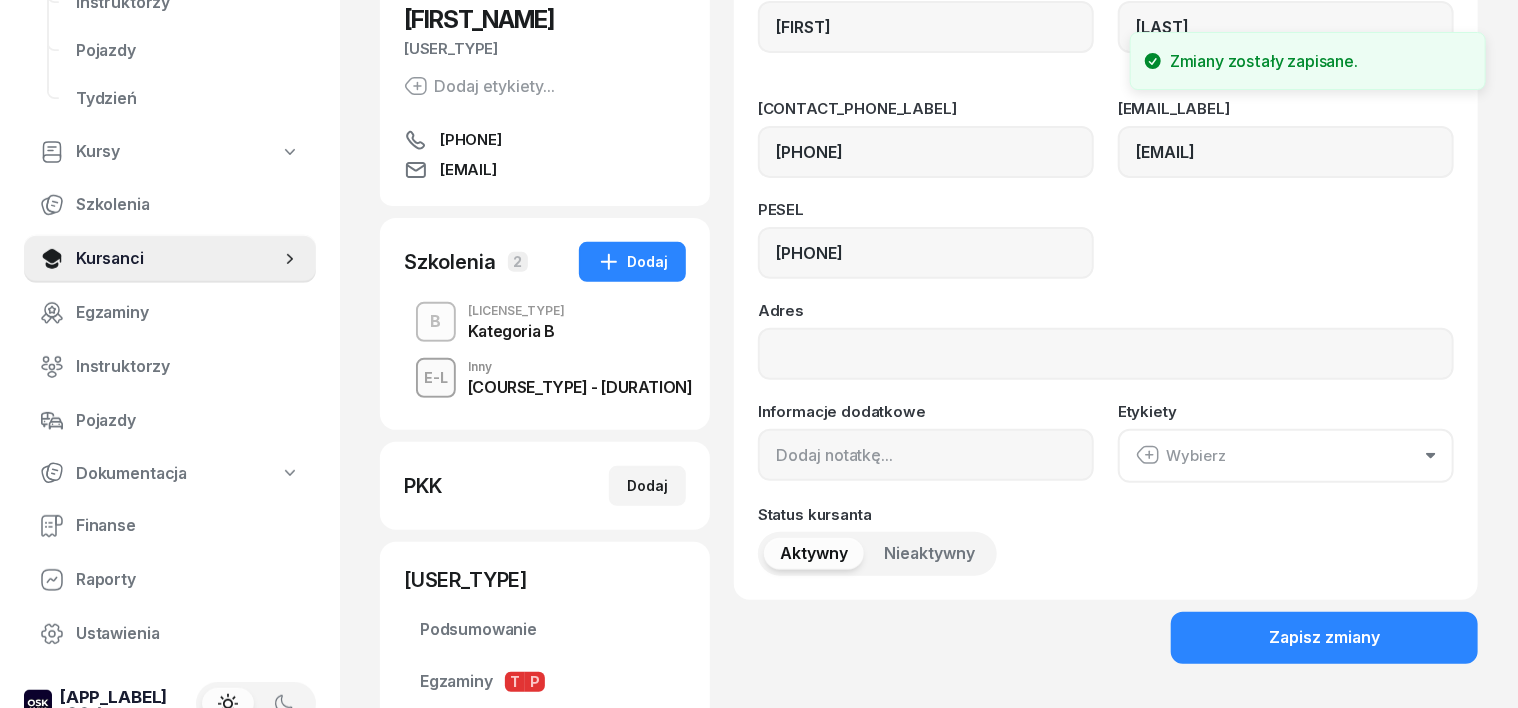 scroll, scrollTop: 0, scrollLeft: 0, axis: both 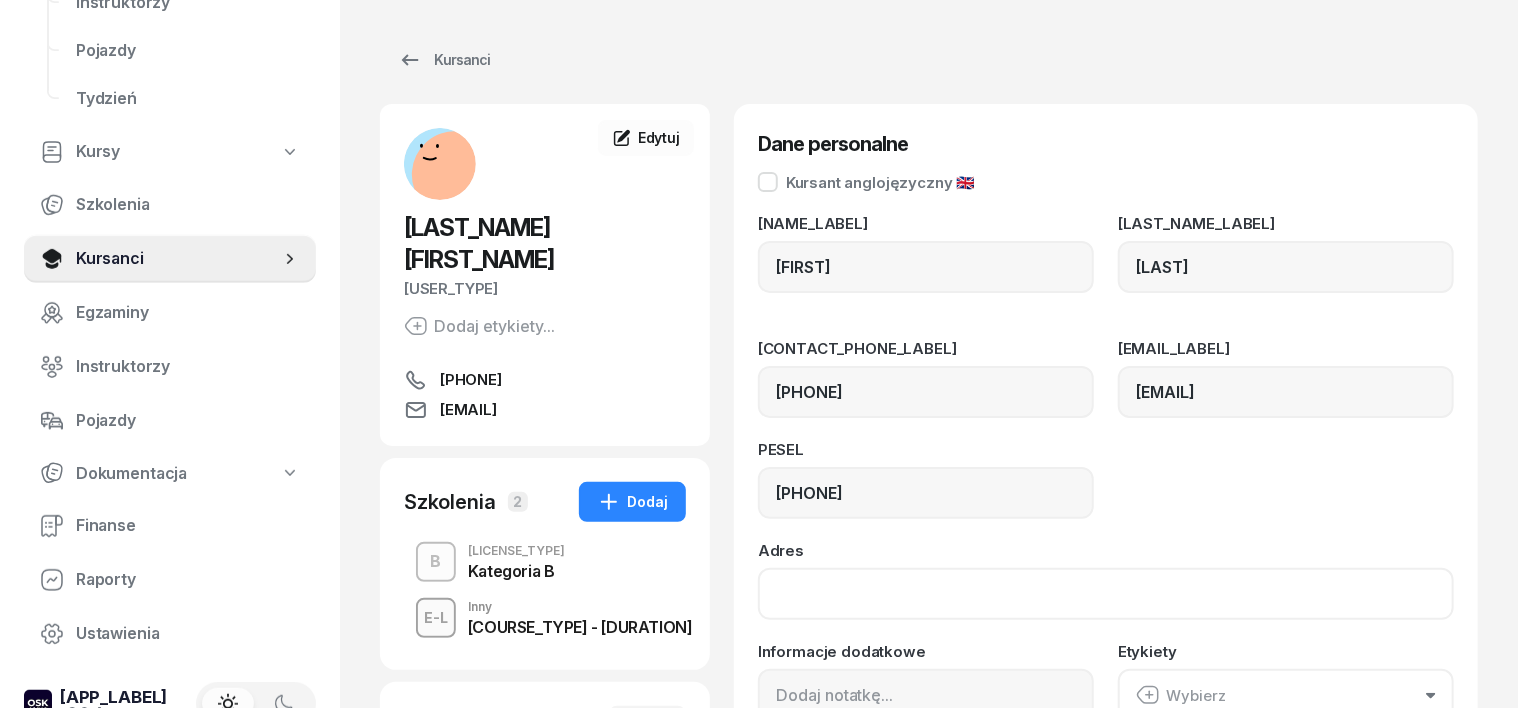 click on "Adres" 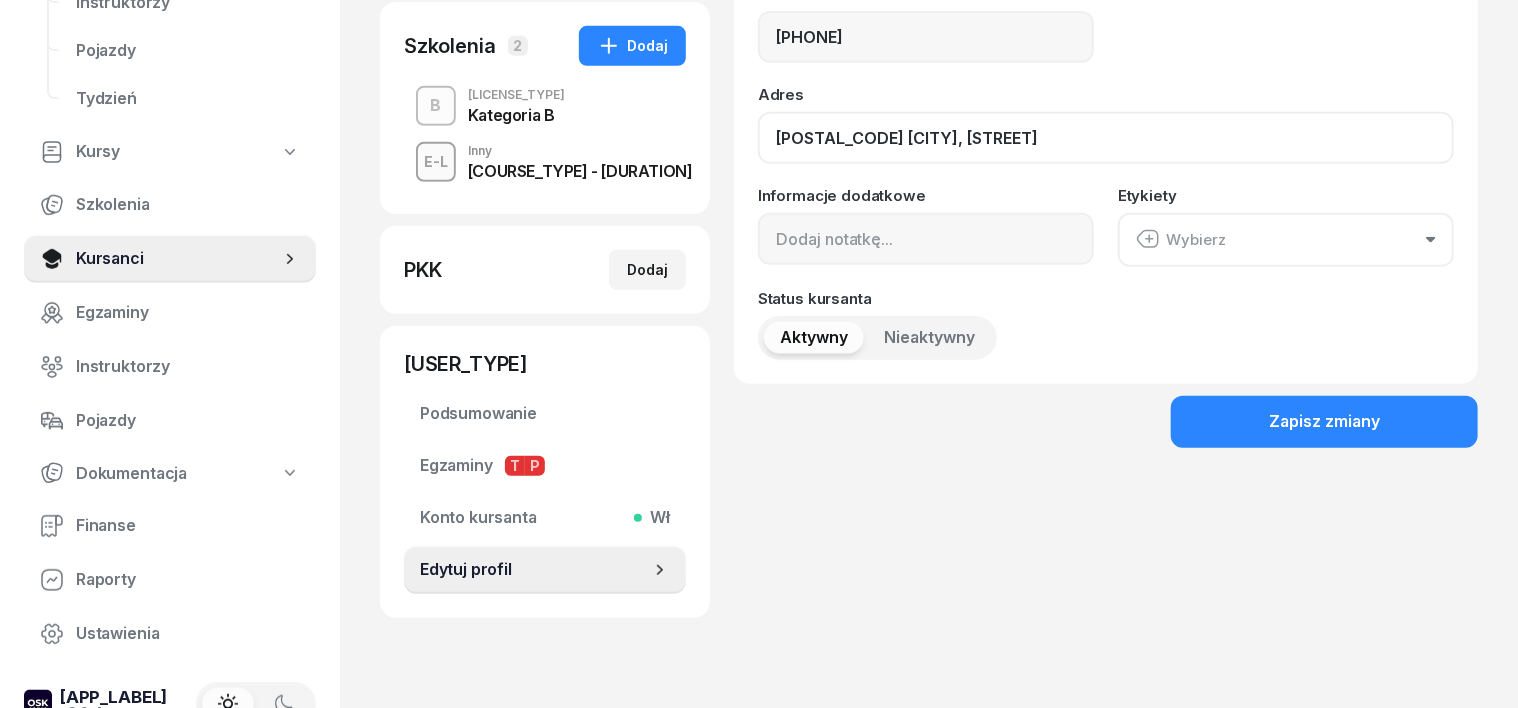 scroll, scrollTop: 470, scrollLeft: 0, axis: vertical 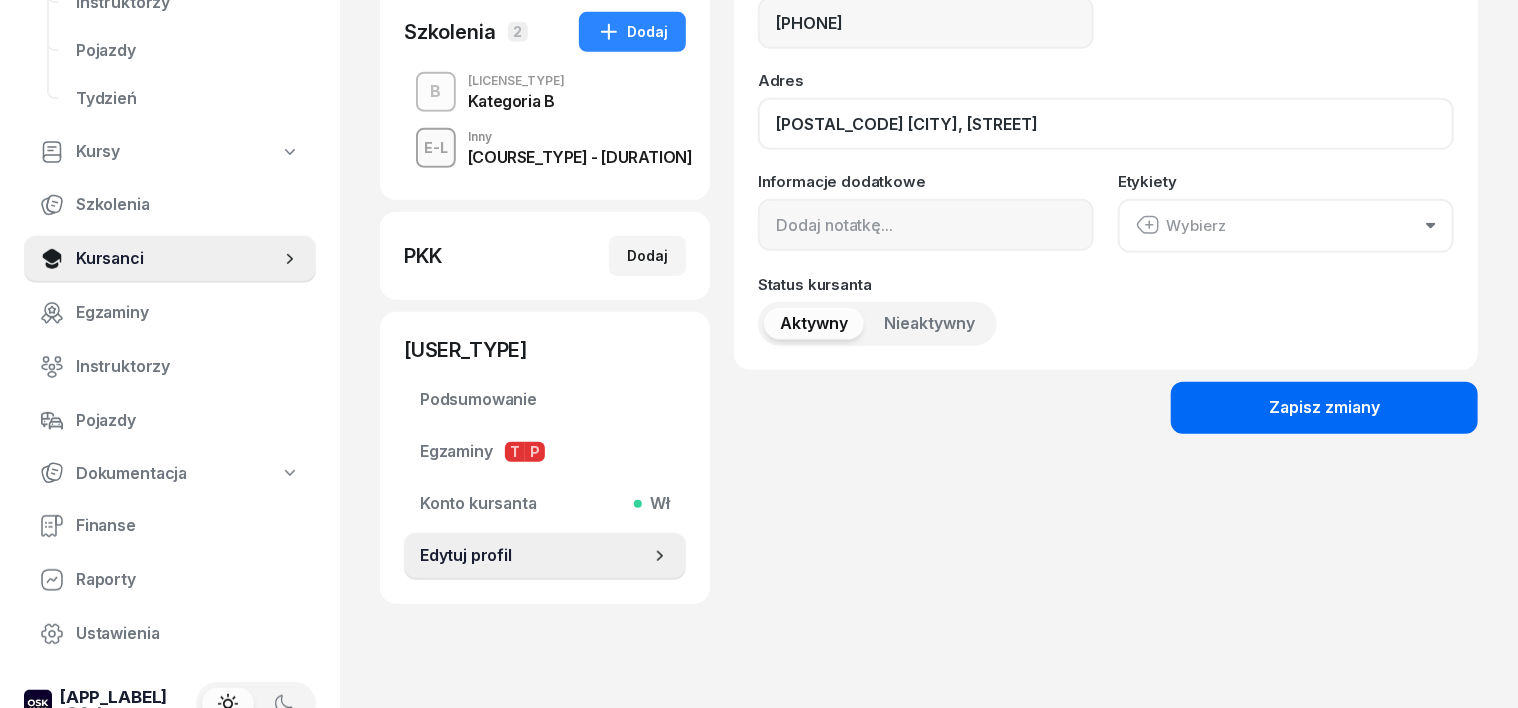 type on "[POSTAL_CODE] [CITY], [STREET]" 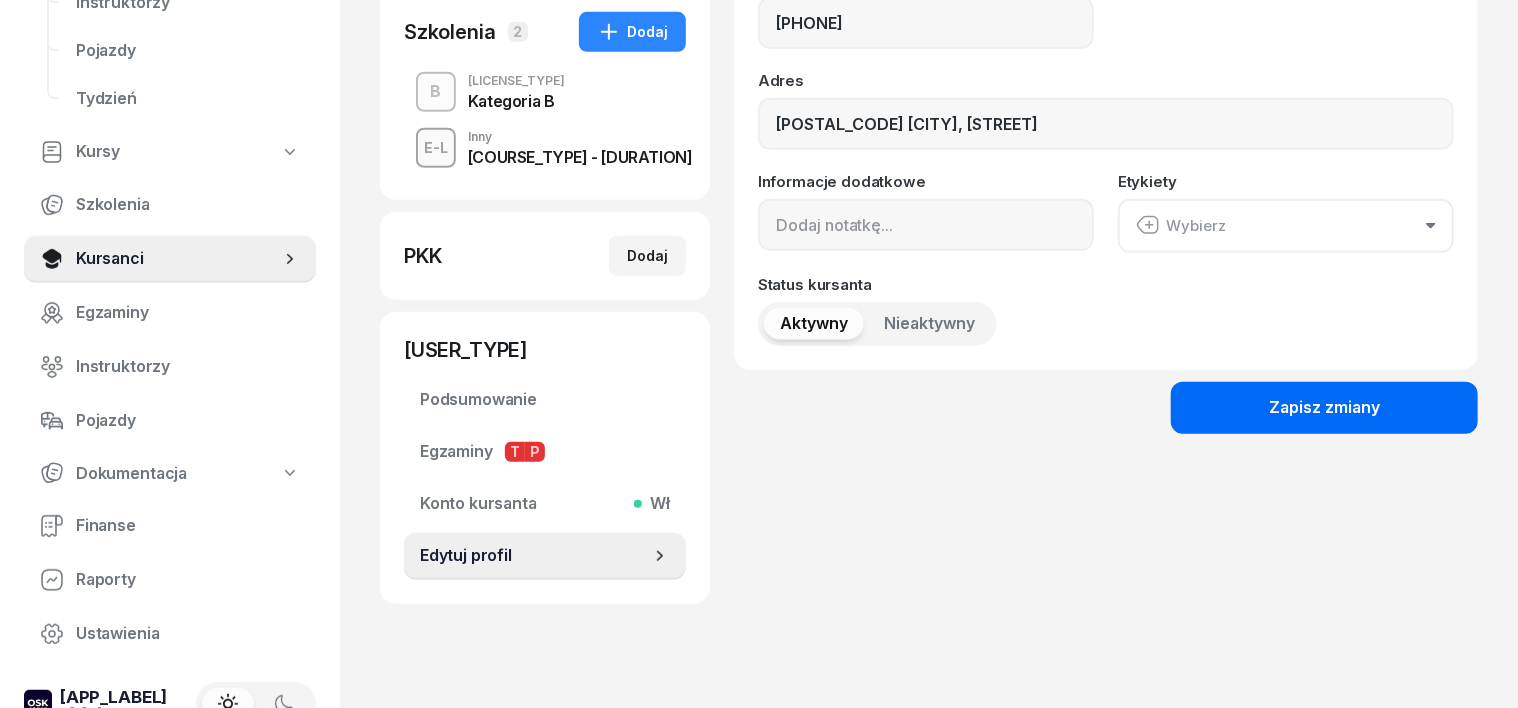 click on "Zapisz zmiany" at bounding box center (1324, 408) 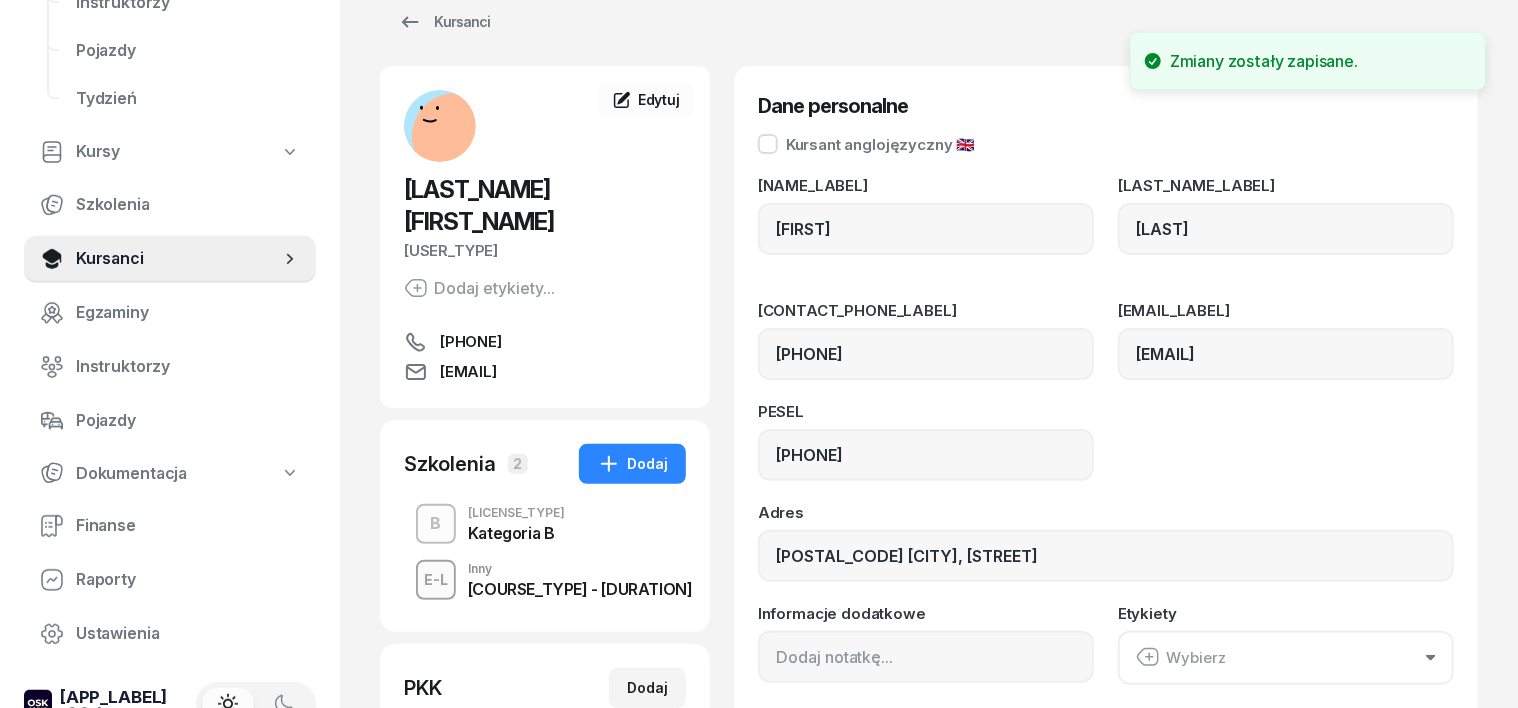 scroll, scrollTop: 0, scrollLeft: 0, axis: both 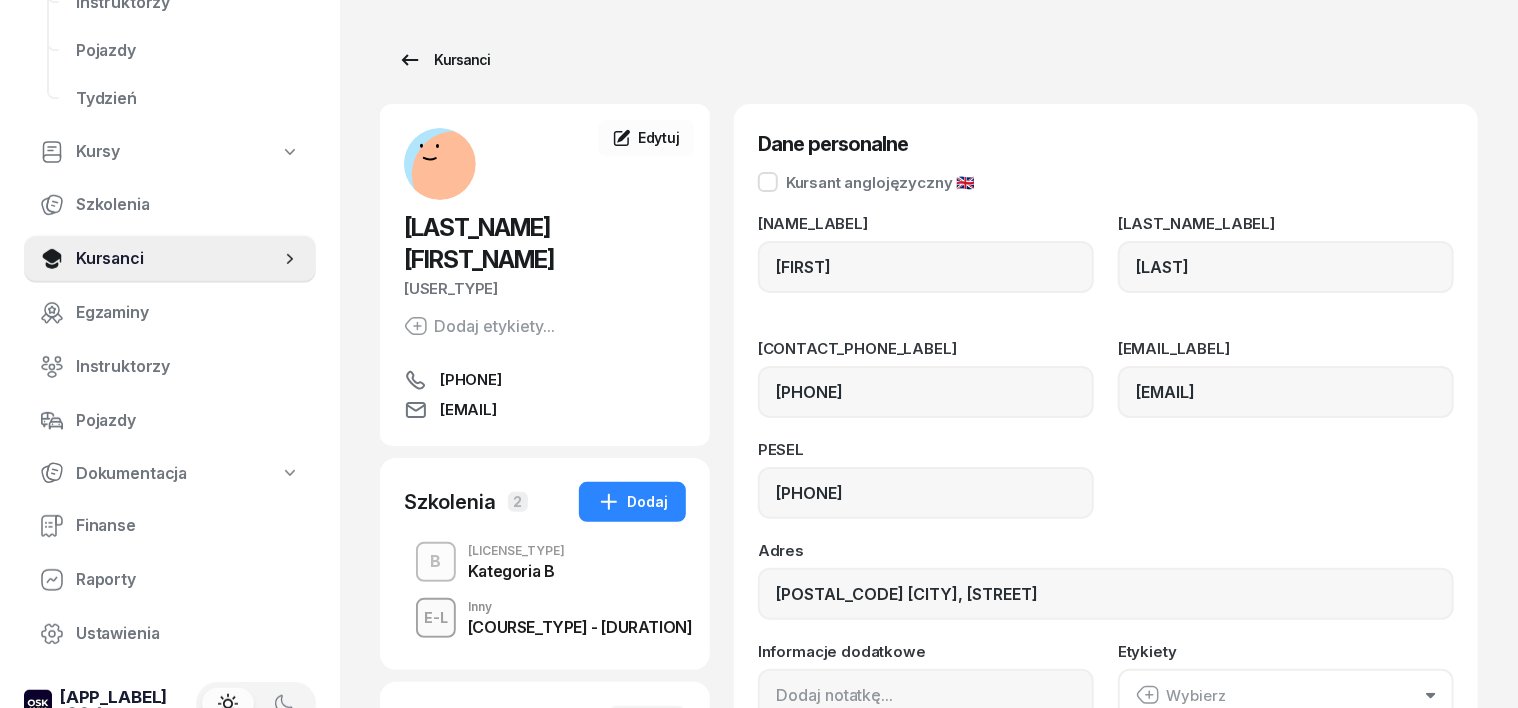click on "Kursanci" at bounding box center [444, 60] 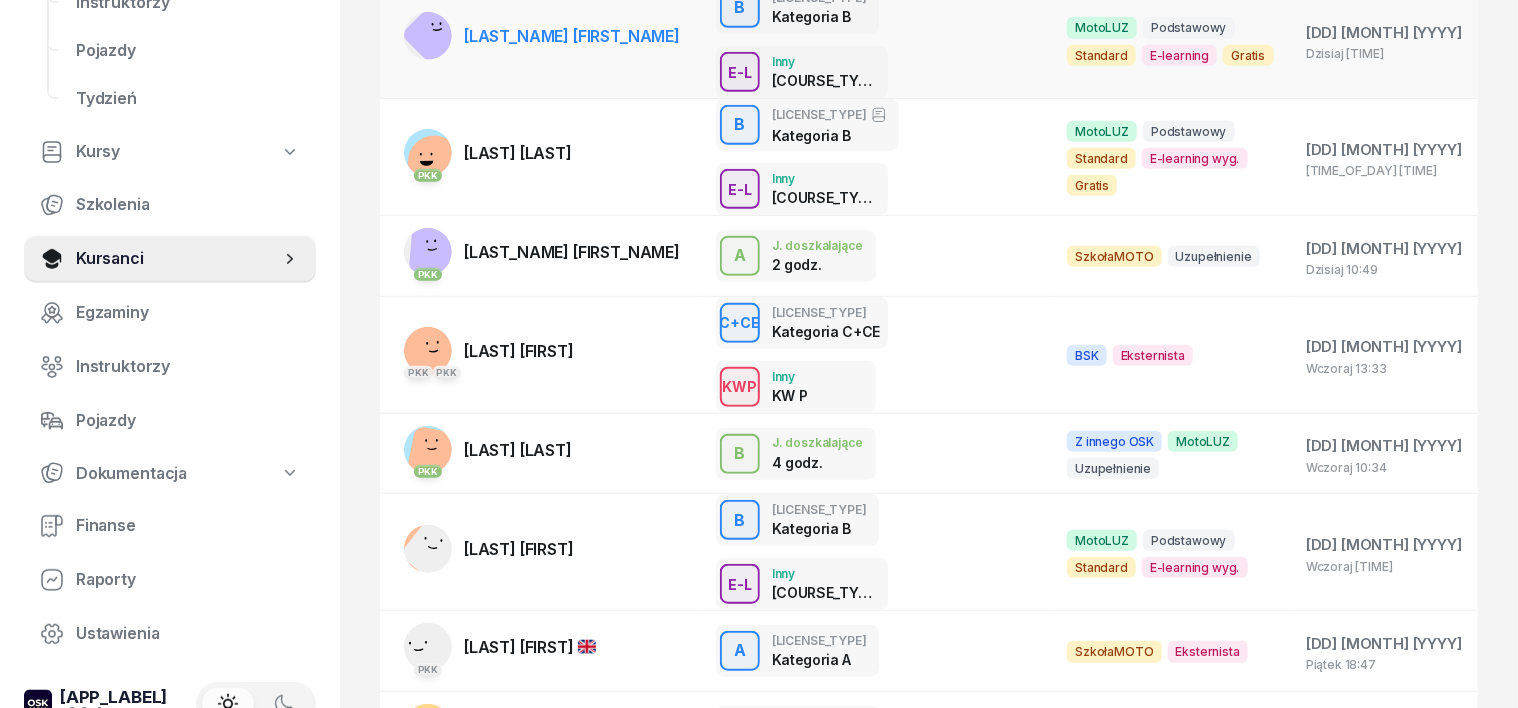 scroll, scrollTop: 487, scrollLeft: 0, axis: vertical 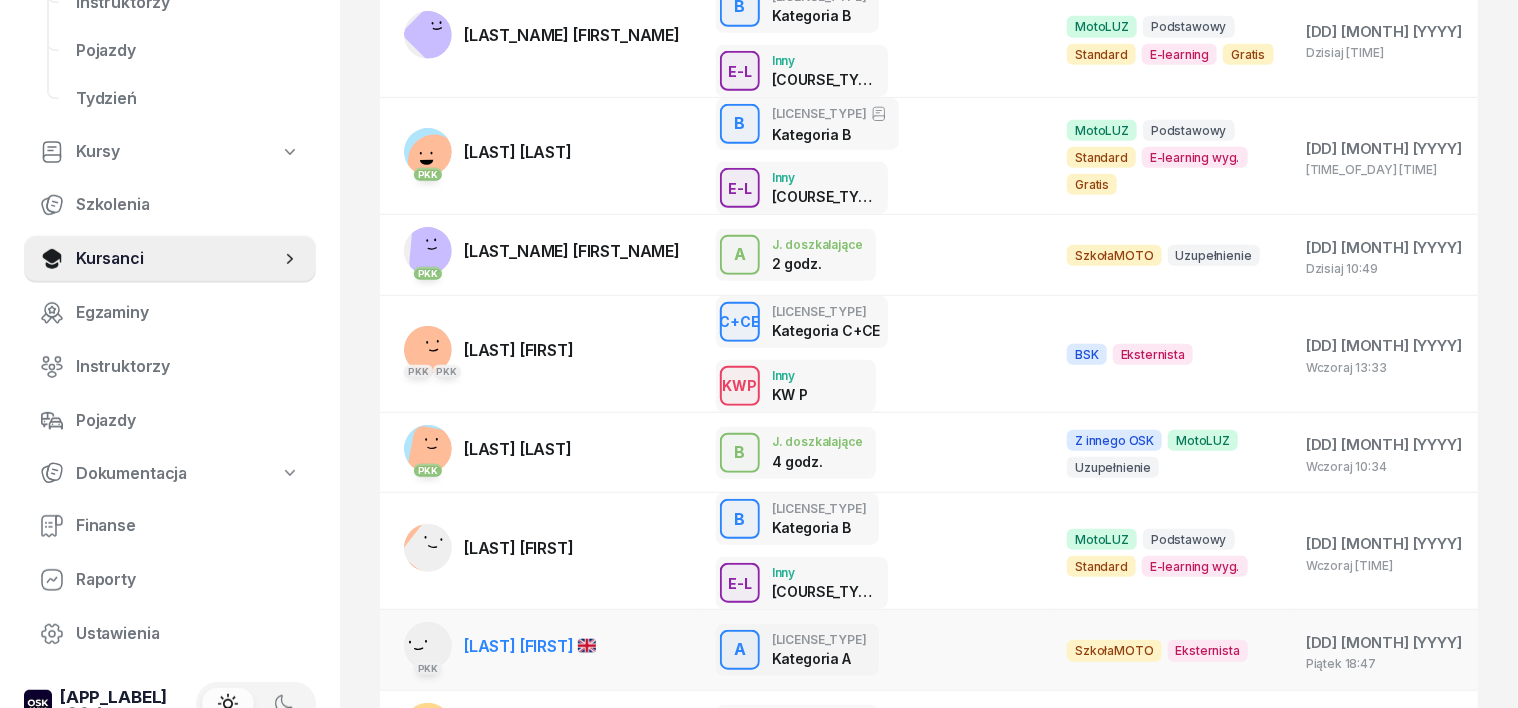 click 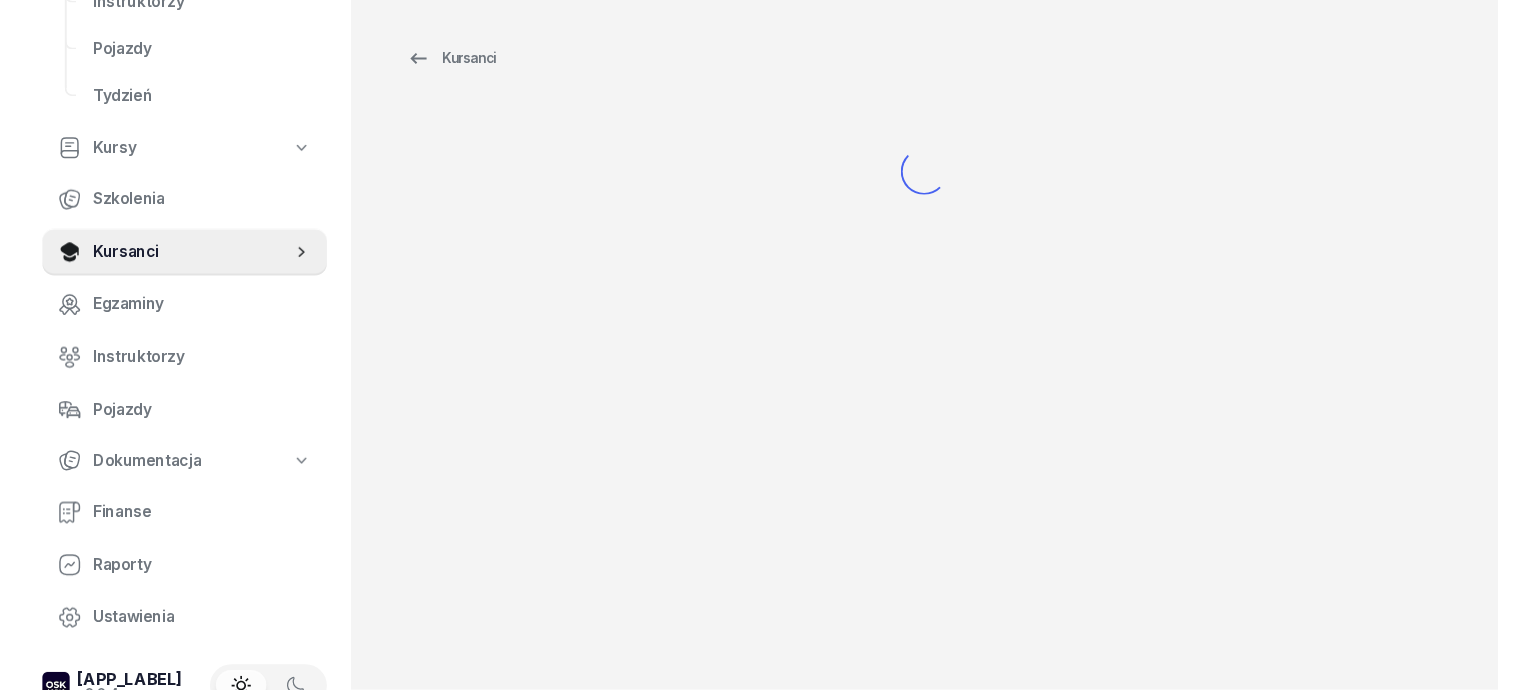scroll, scrollTop: 0, scrollLeft: 0, axis: both 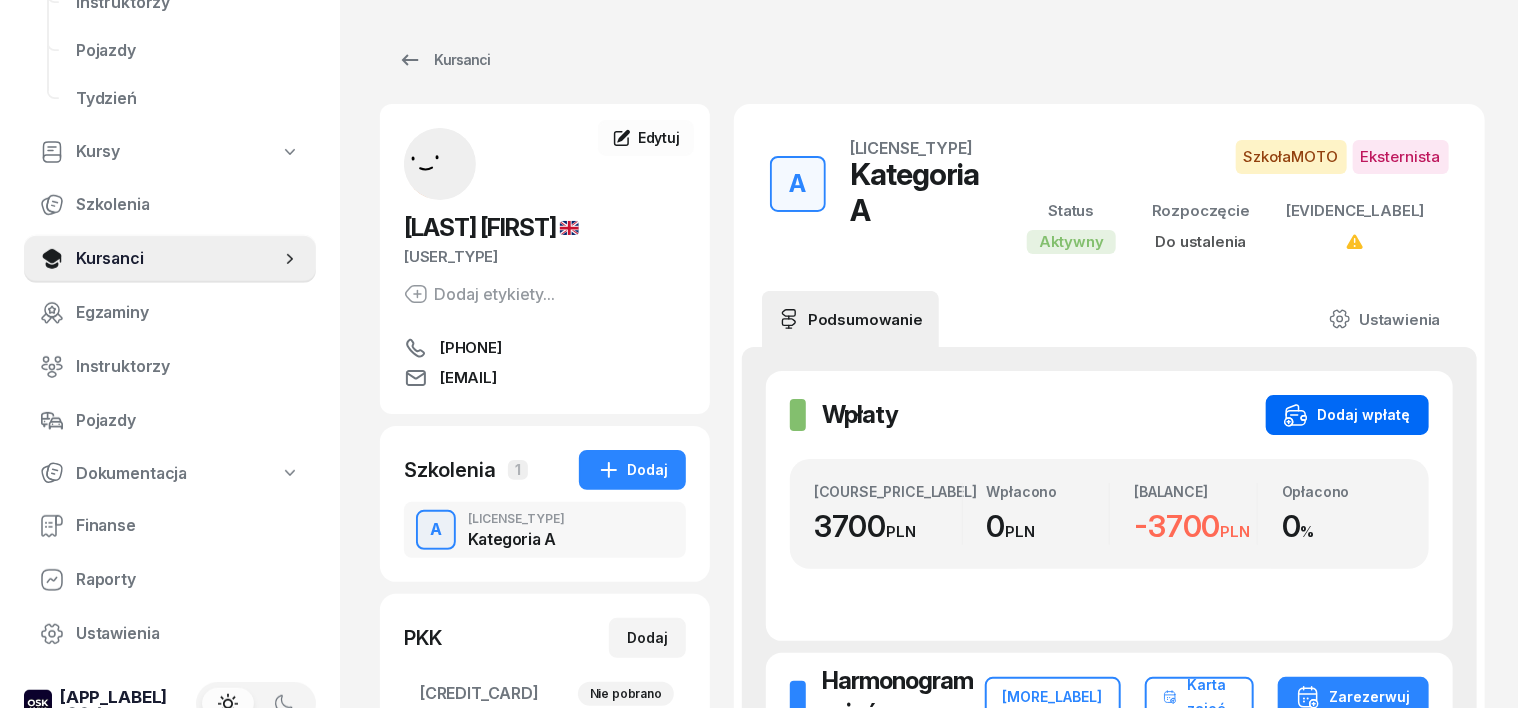 click on "Dodaj wpłatę" at bounding box center [1347, 415] 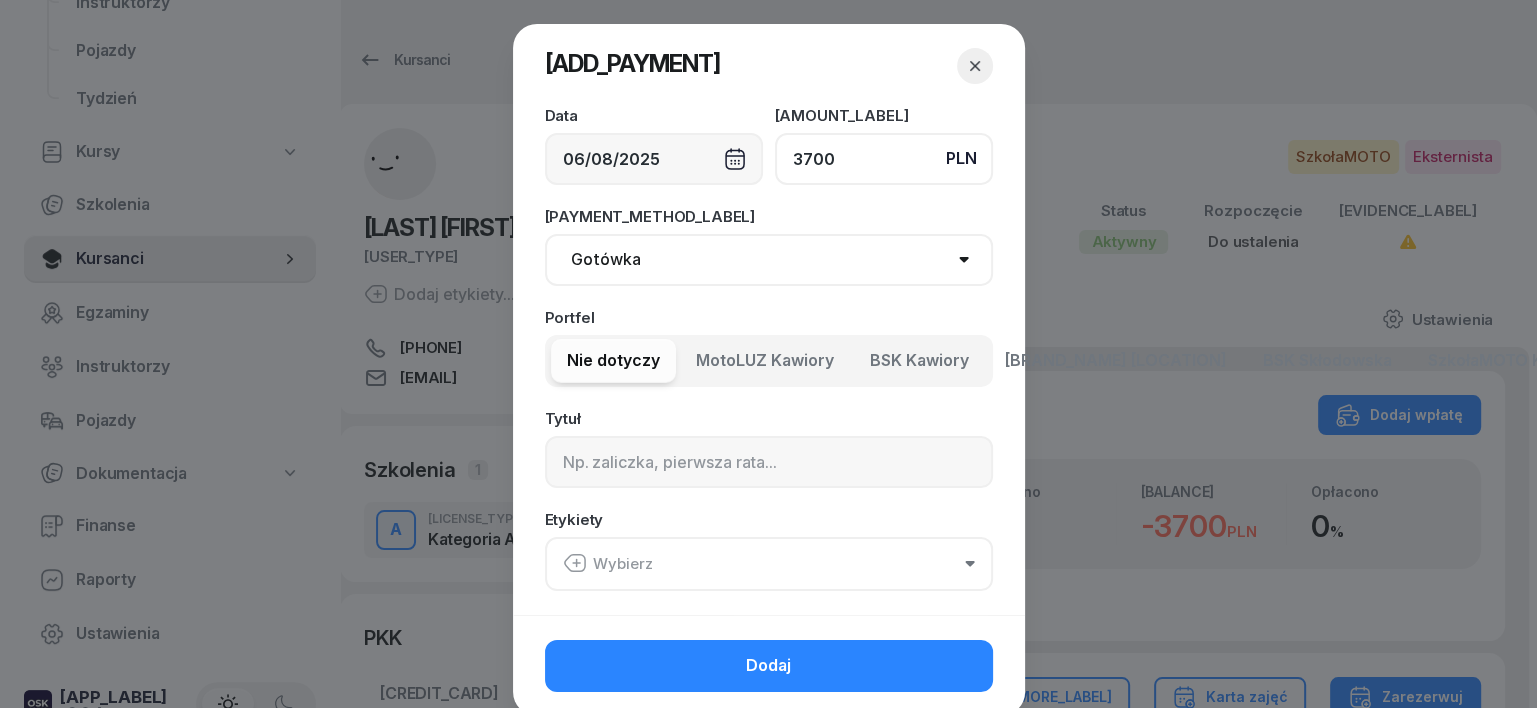 type on "3700" 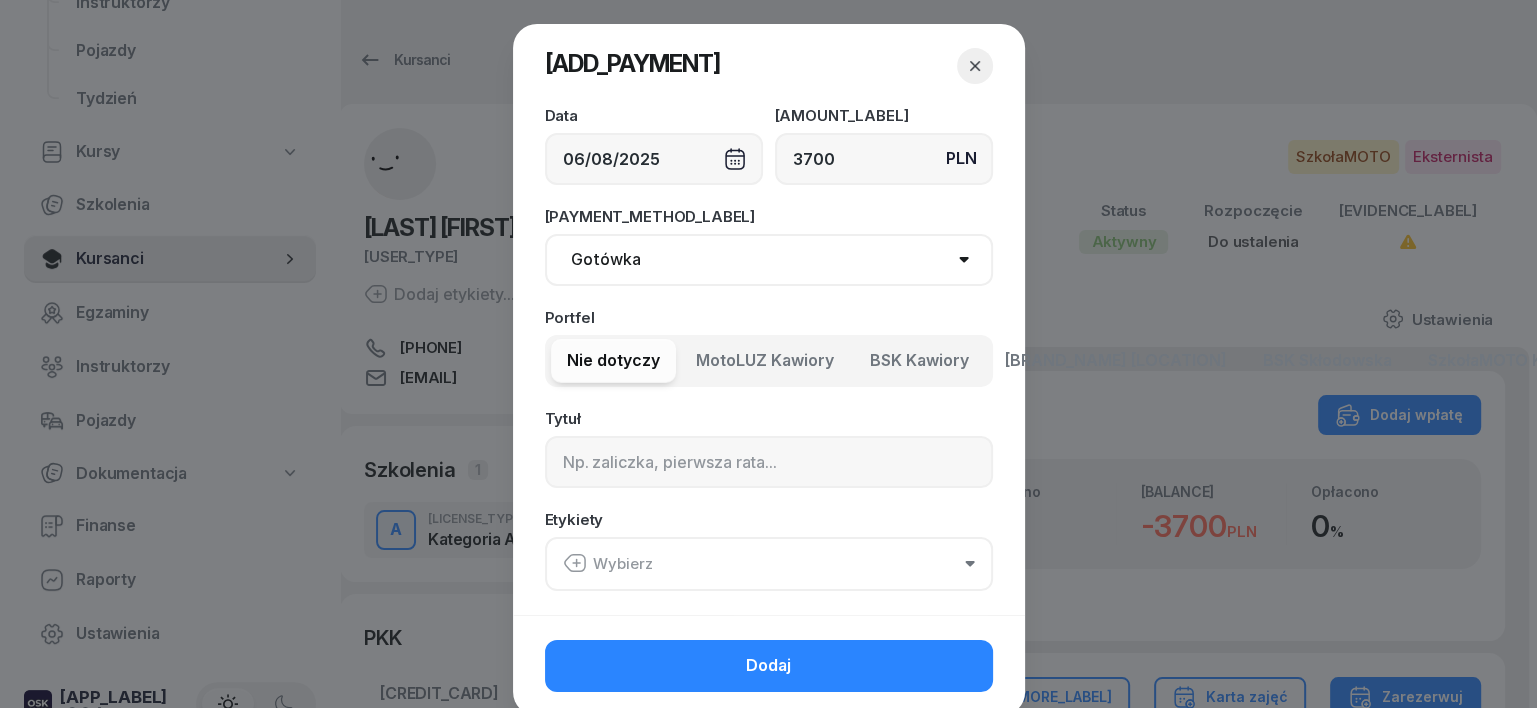 click on "Gotówka Karta Przelew Płatności online BLIK" at bounding box center (769, 260) 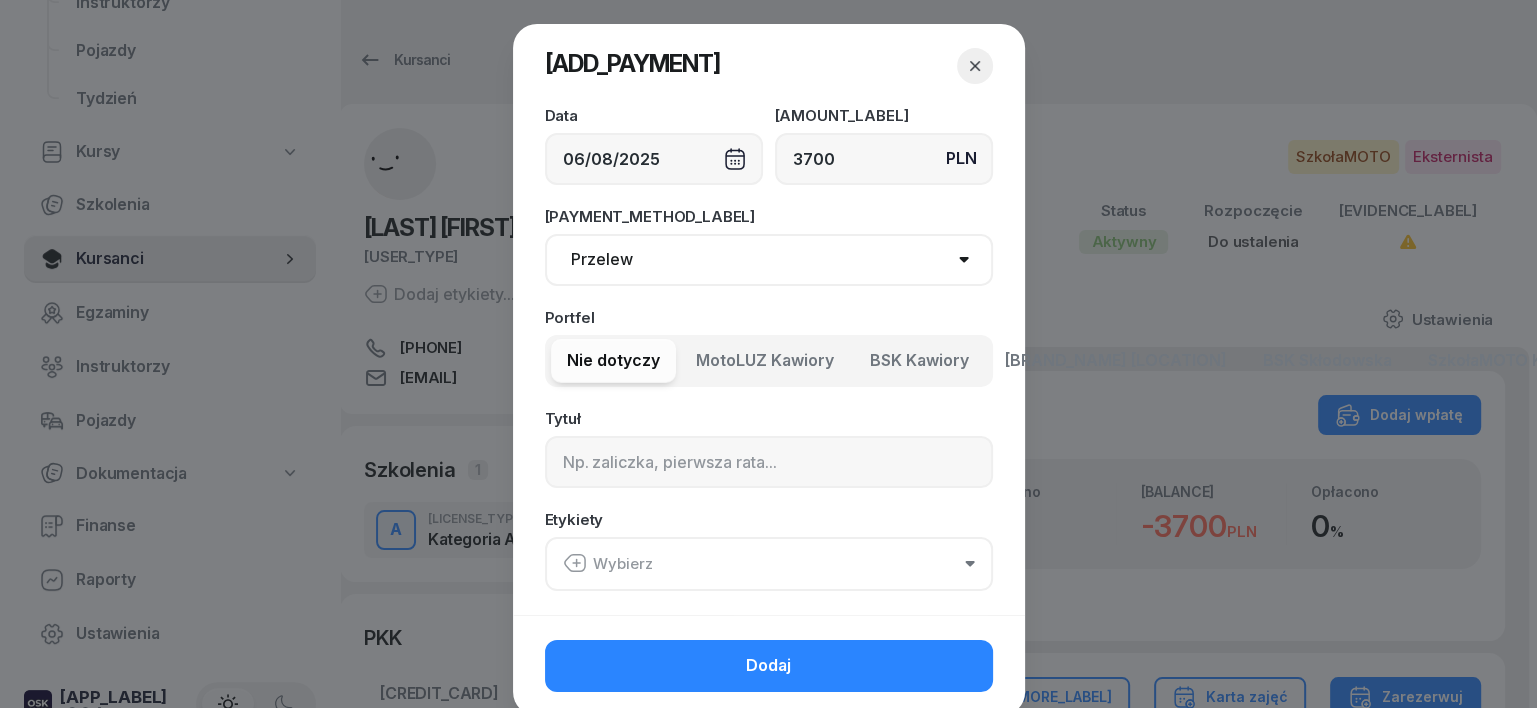click on "Gotówka Karta Przelew Płatności online BLIK" at bounding box center [769, 260] 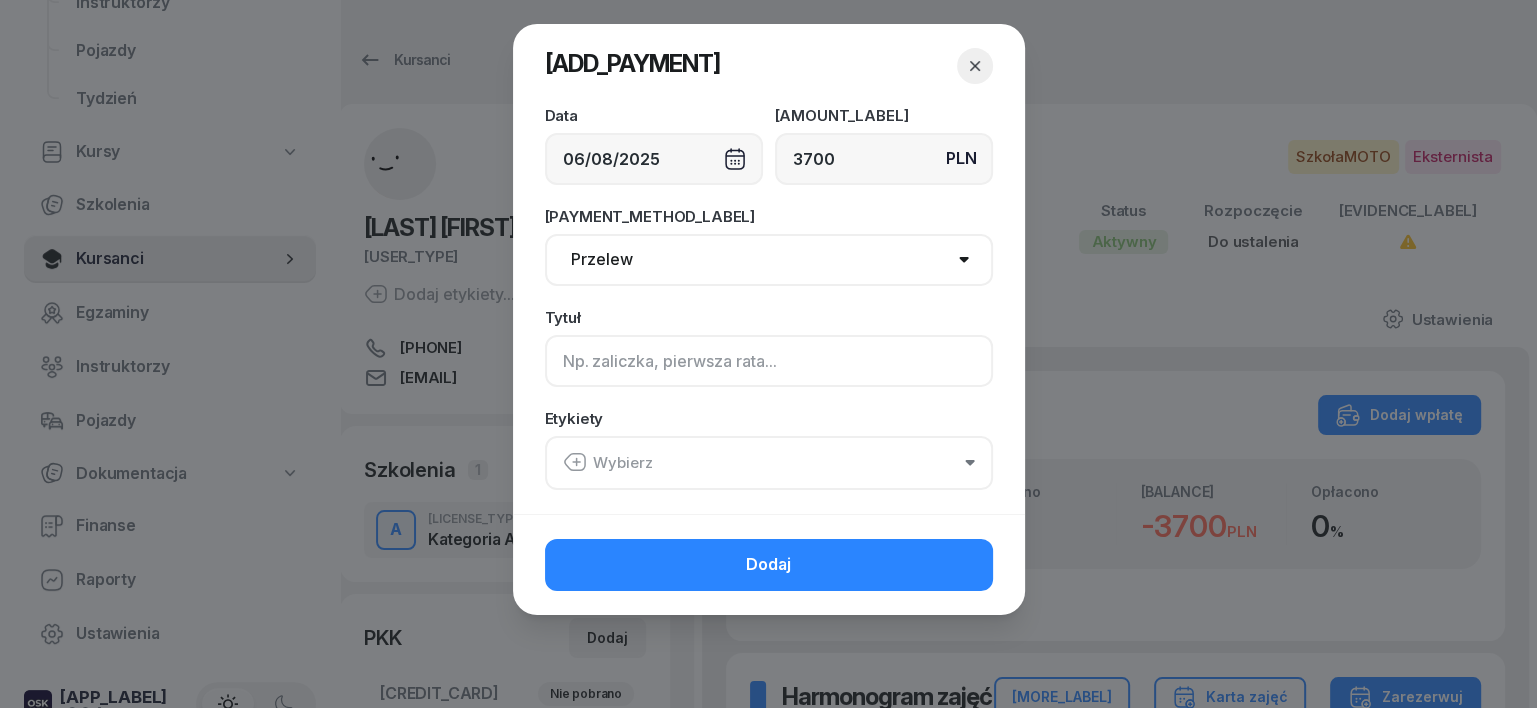 click 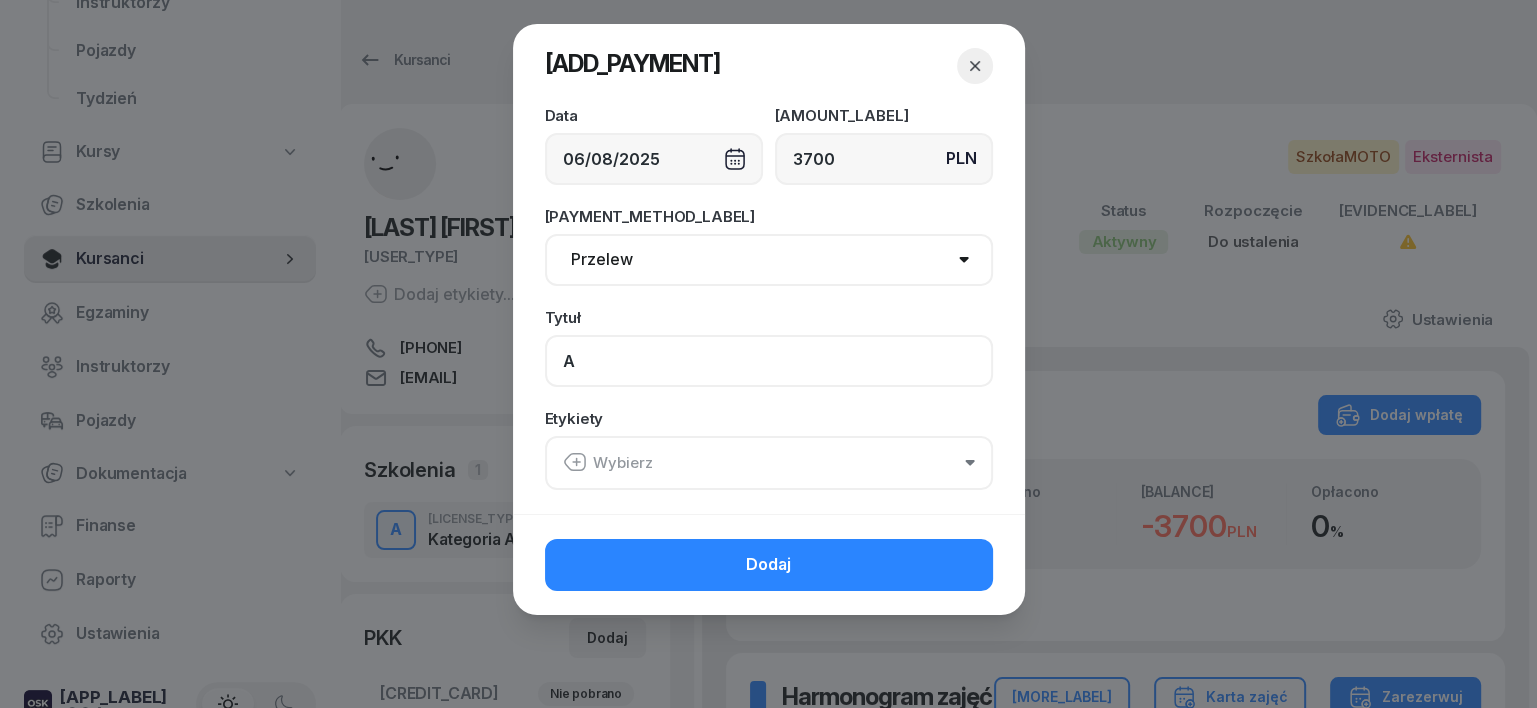 type on "A" 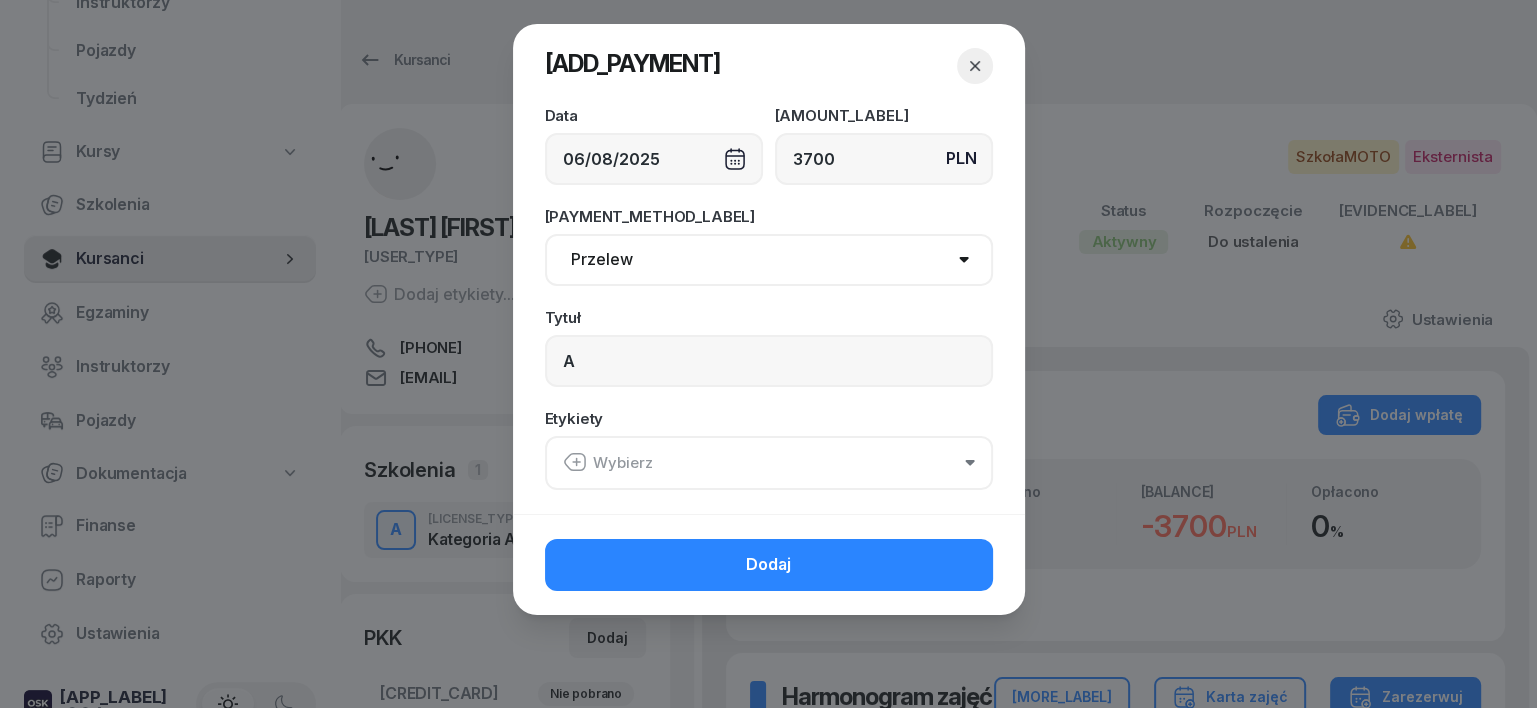 click 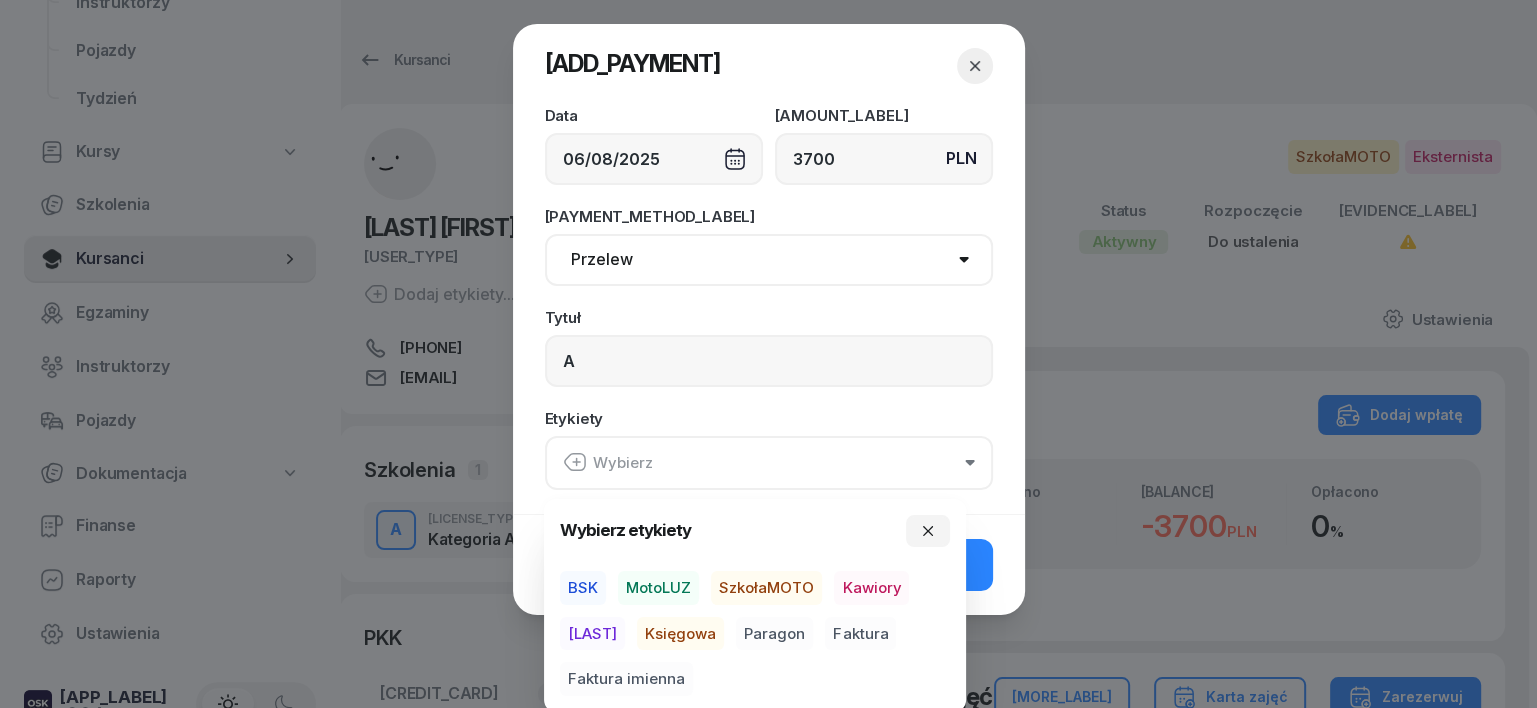 click on "SzkołaMOTO" at bounding box center (766, 588) 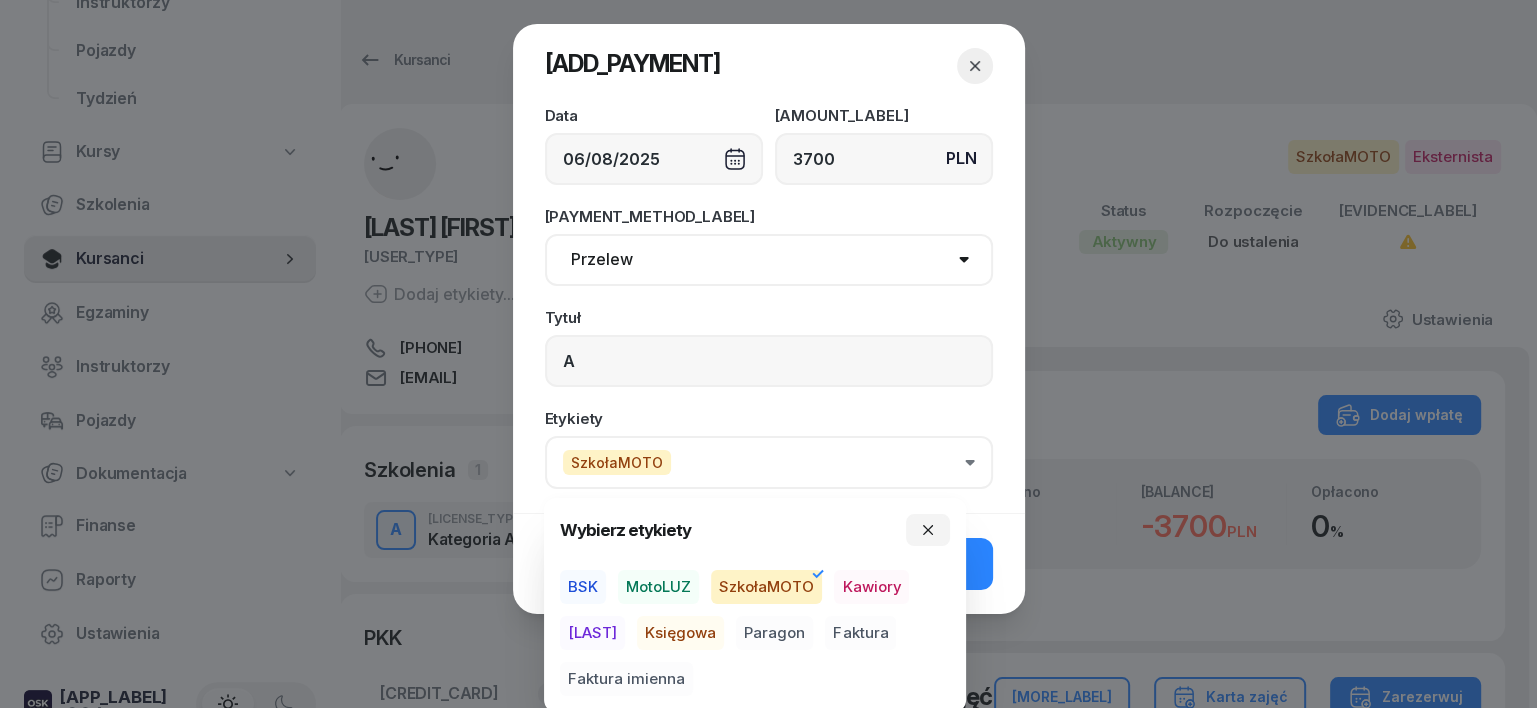 click on "Paragon" at bounding box center [774, 633] 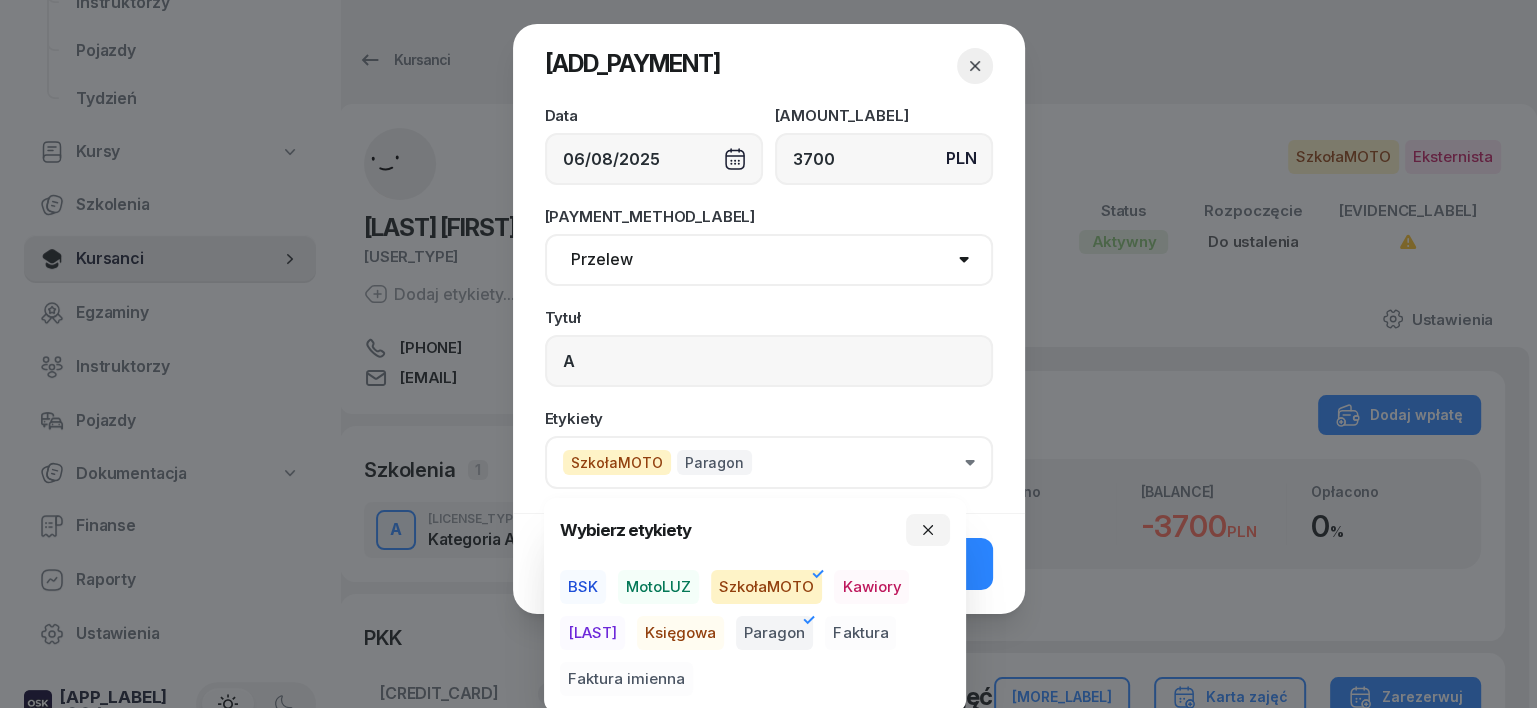 click on "[BRAND_NAME] [RECEIPT_TYPE]" 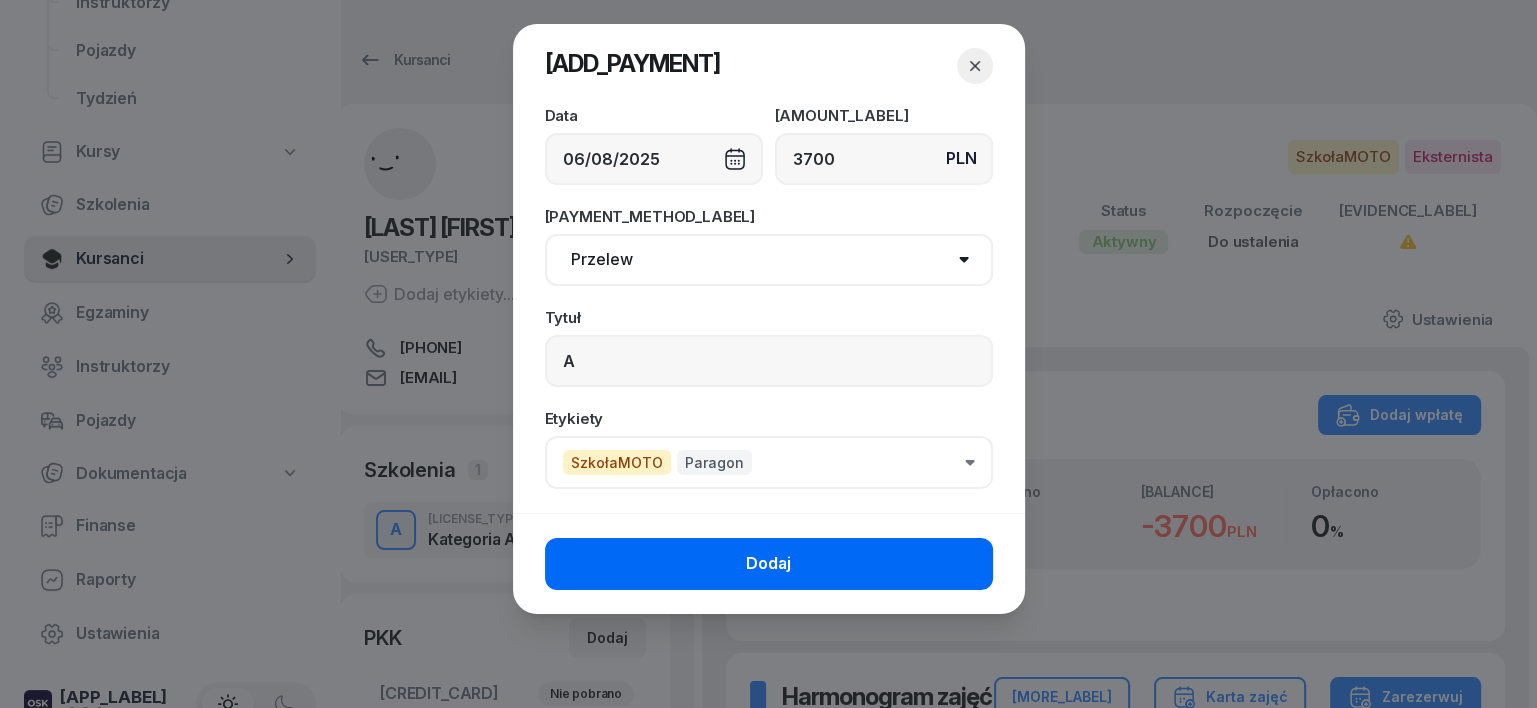 click on "Dodaj" 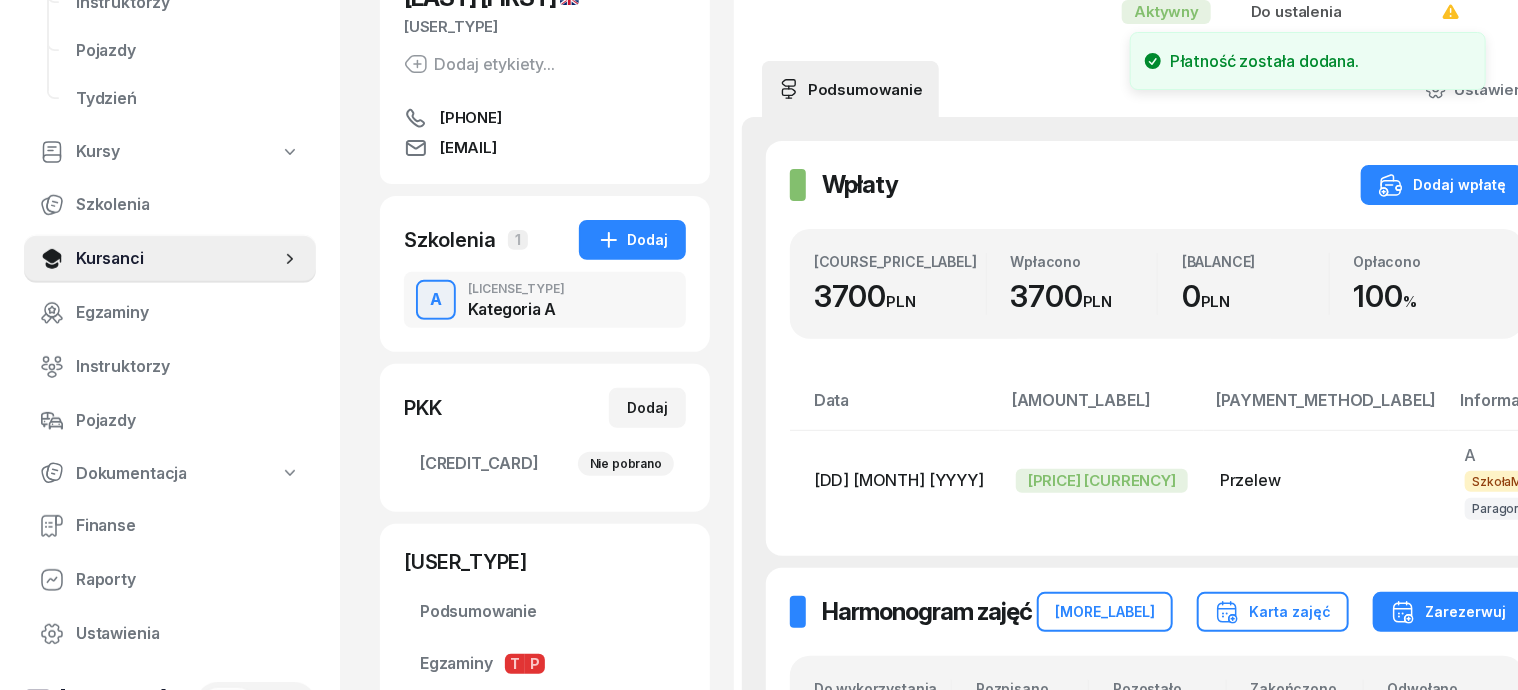 scroll, scrollTop: 250, scrollLeft: 0, axis: vertical 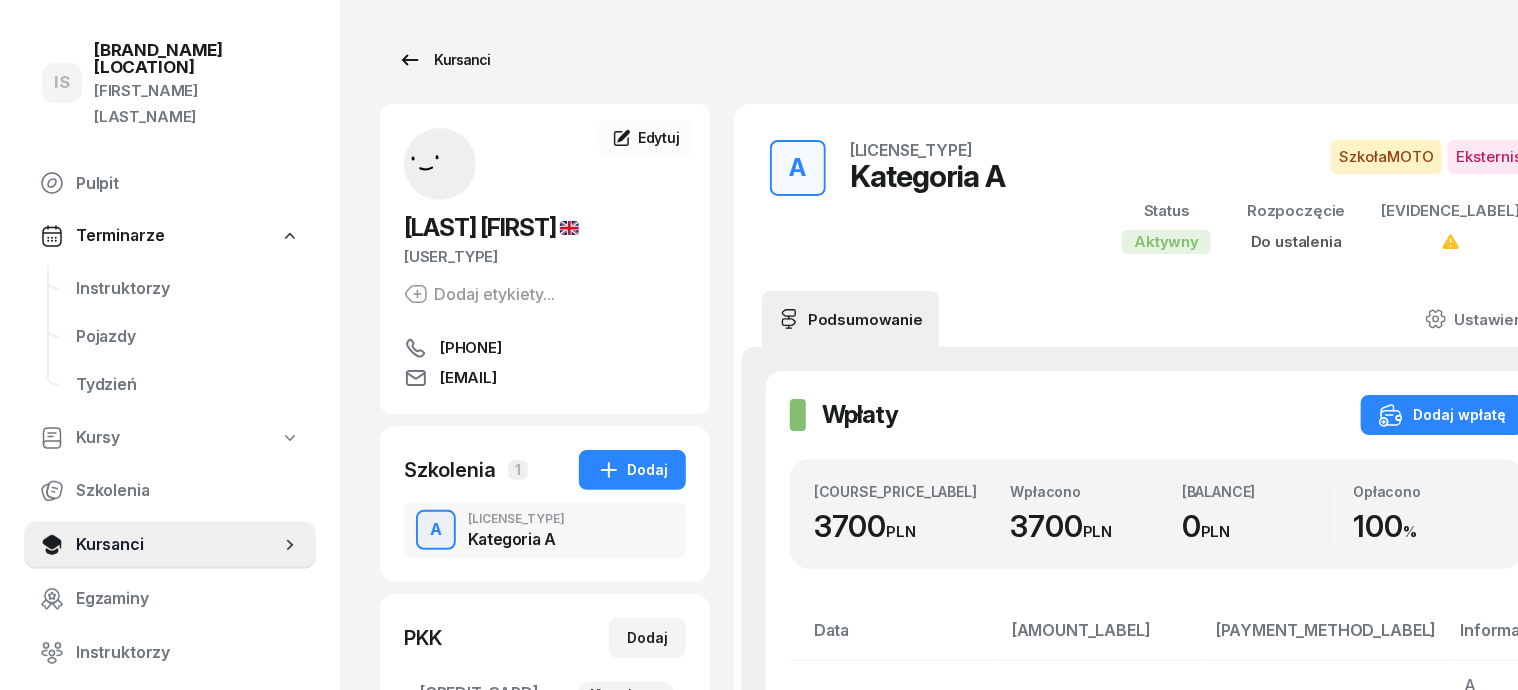 click on "Kursanci" at bounding box center (444, 60) 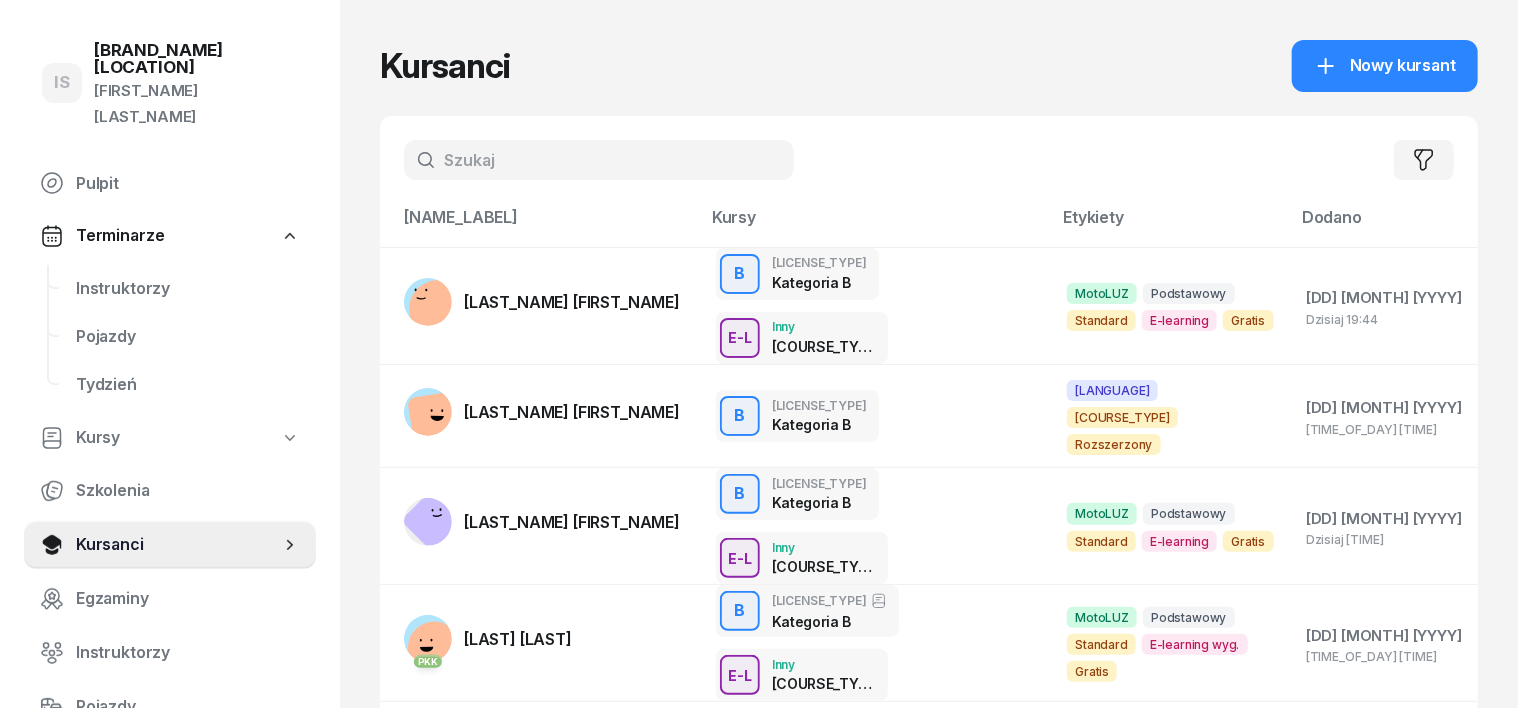 click at bounding box center (599, 160) 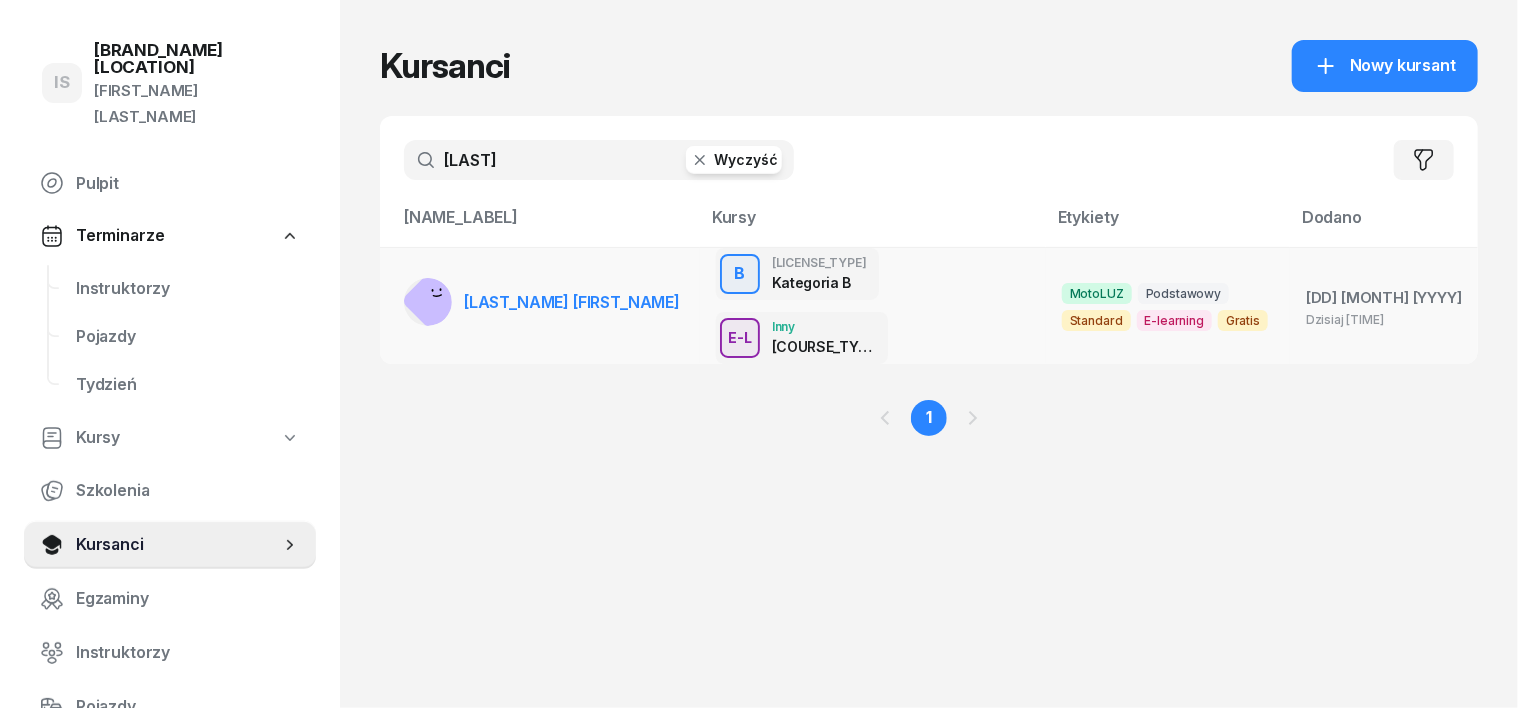 type on "[LAST]" 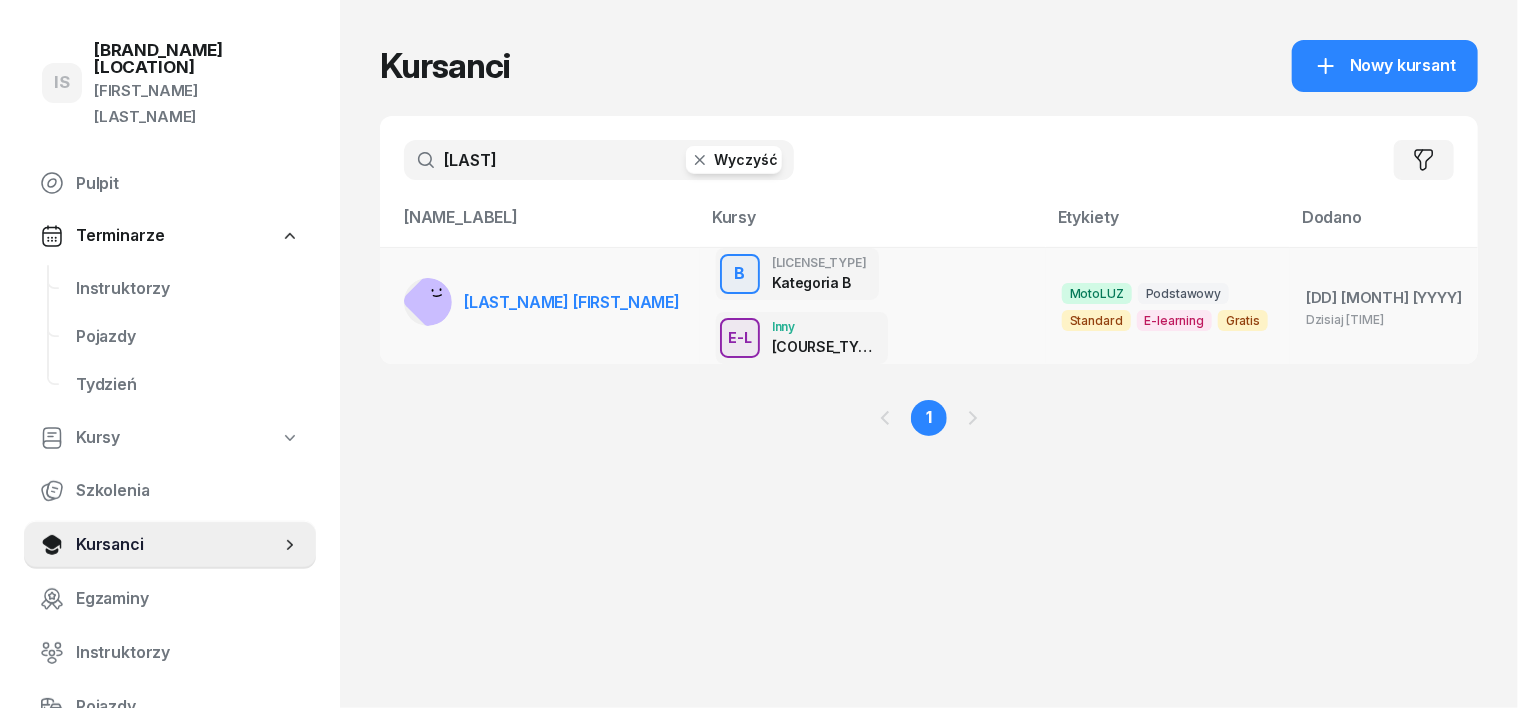 click 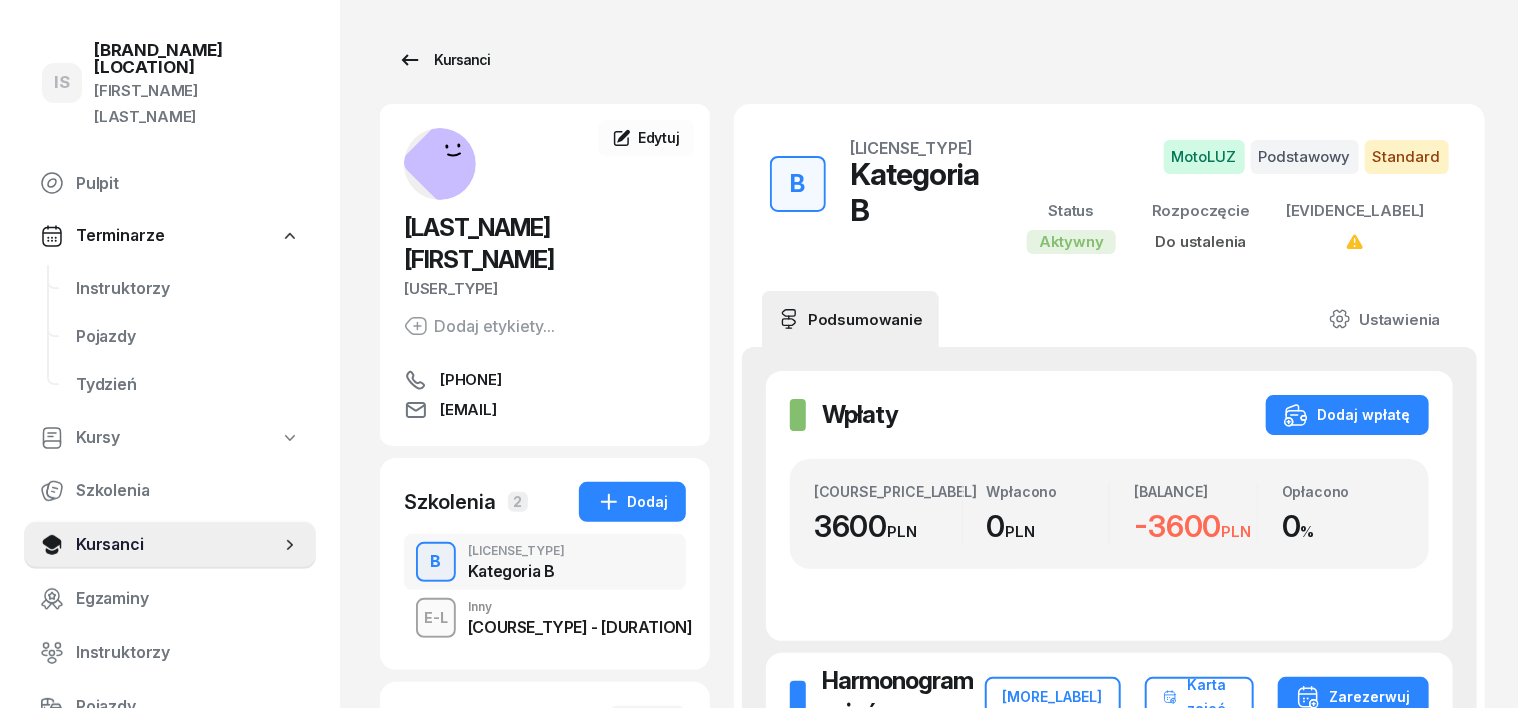 click on "Kursanci" at bounding box center (444, 60) 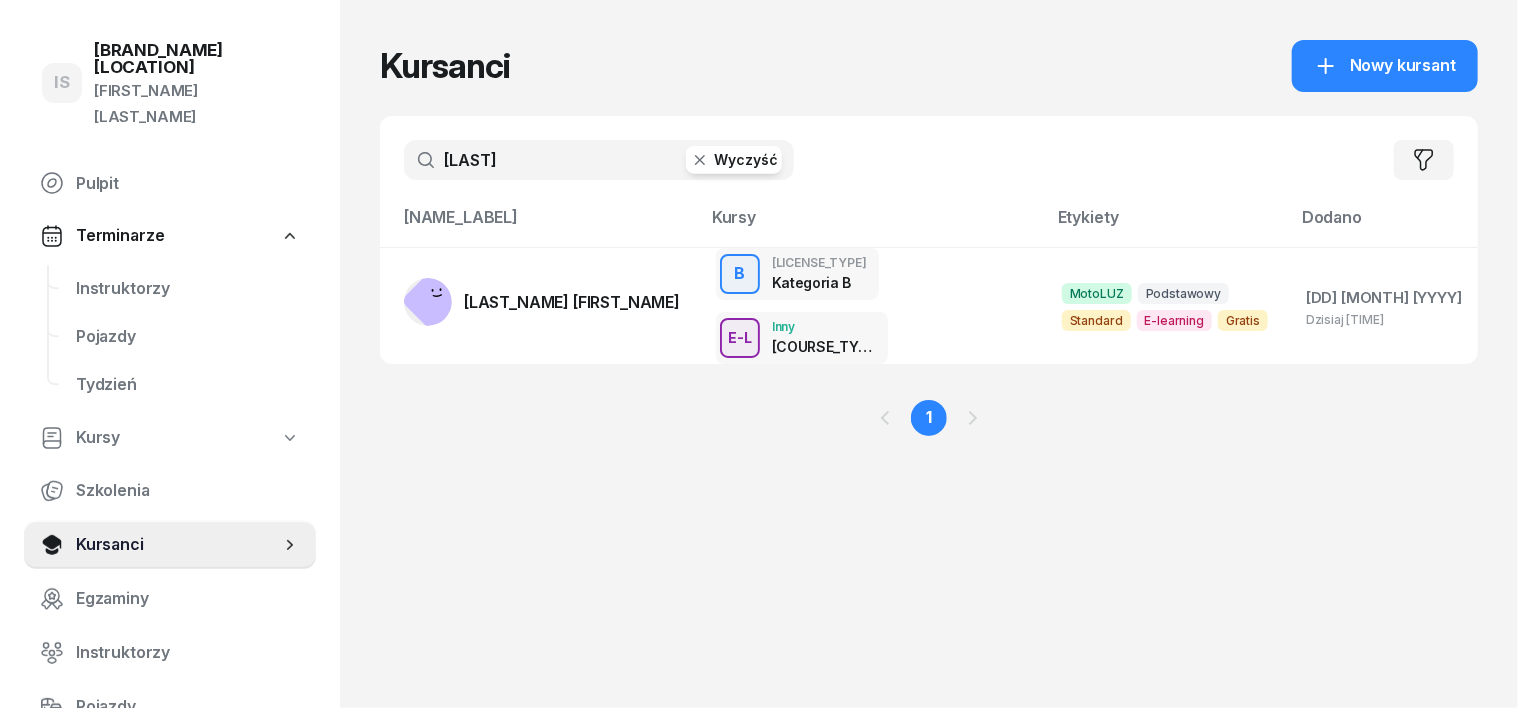 click 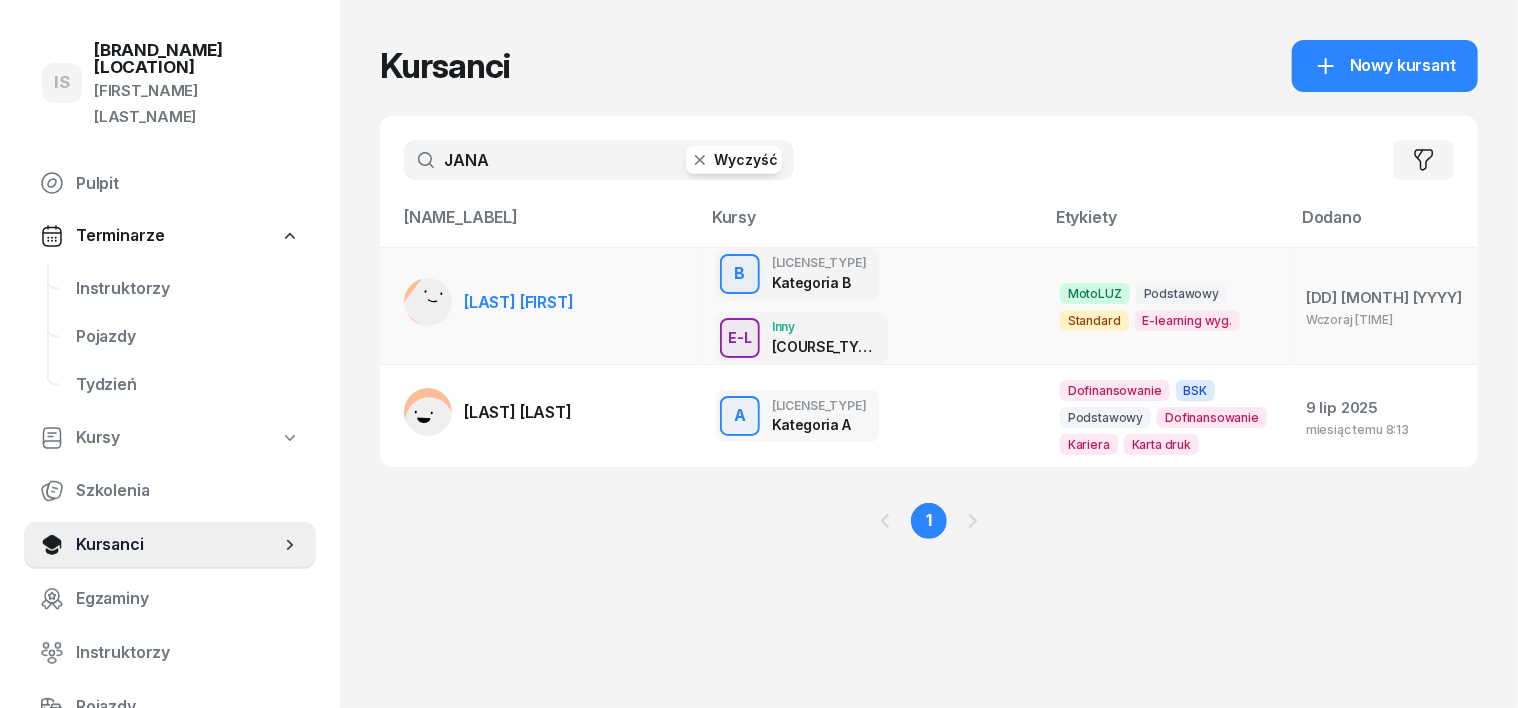 type on "JANA" 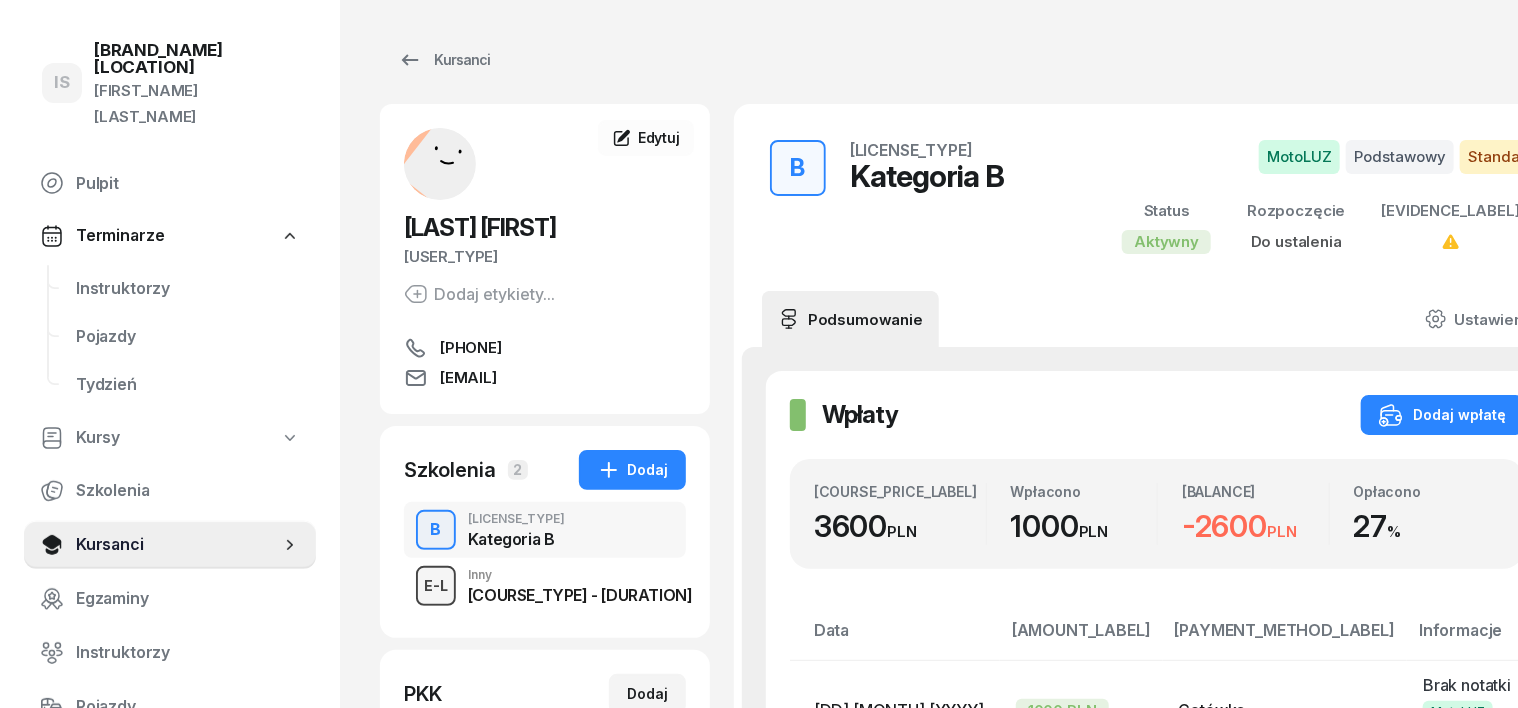 click on "E-L" at bounding box center [436, 585] 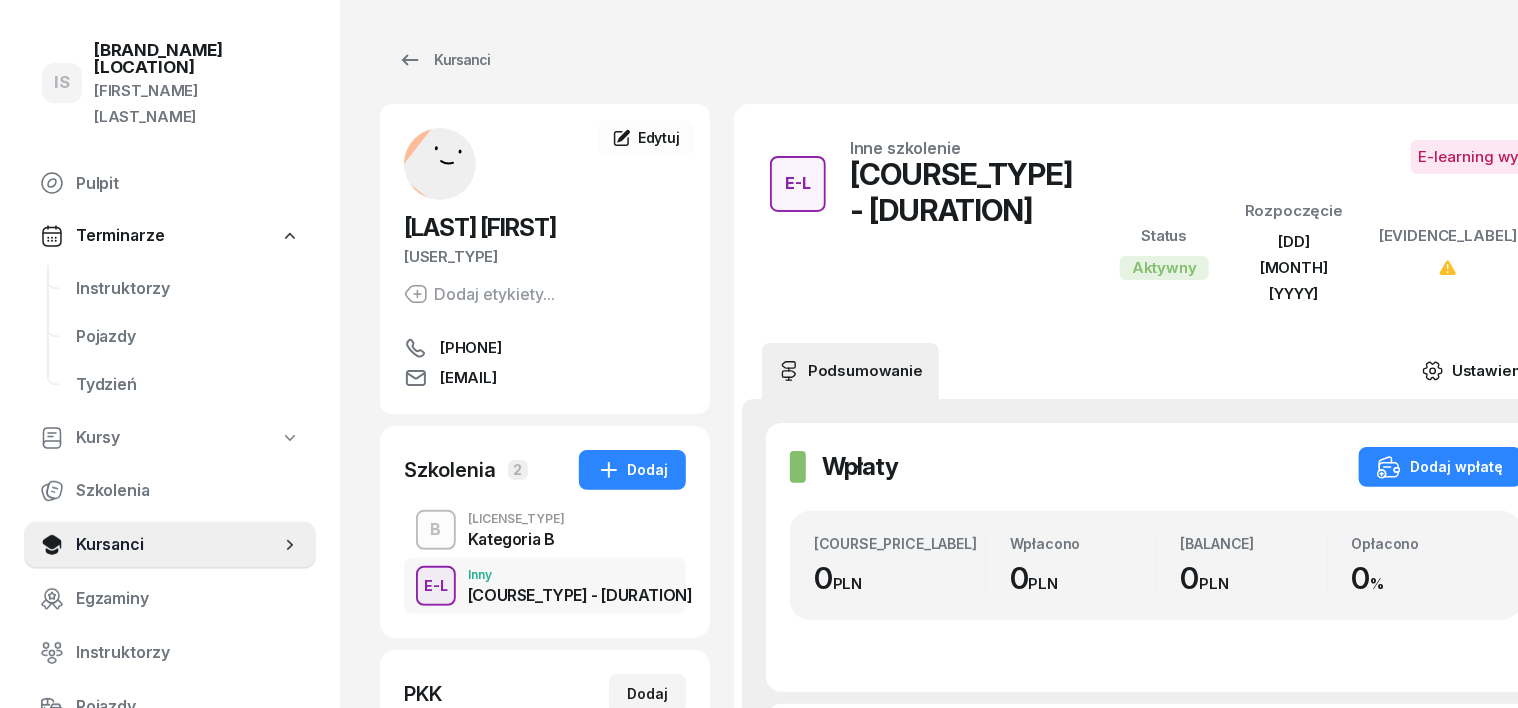 click 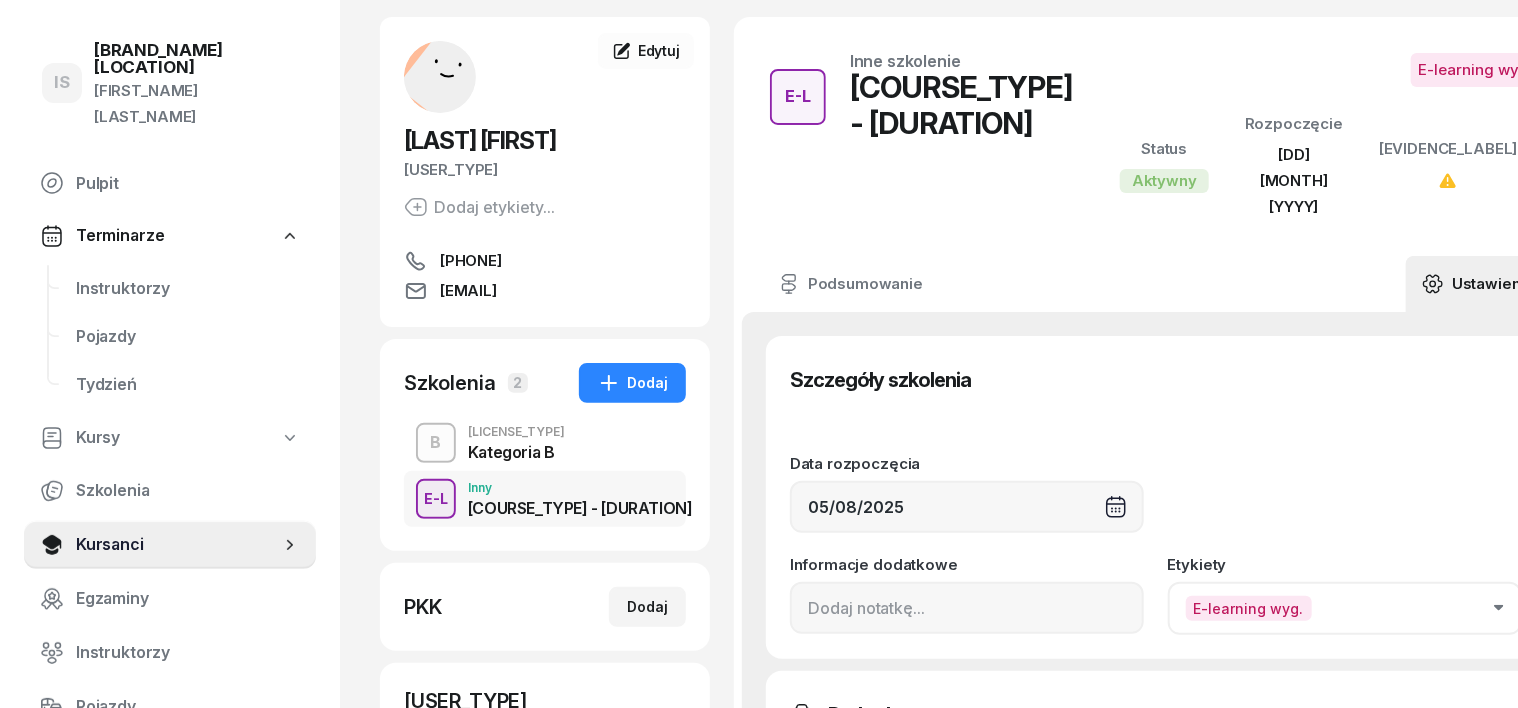 scroll, scrollTop: 124, scrollLeft: 0, axis: vertical 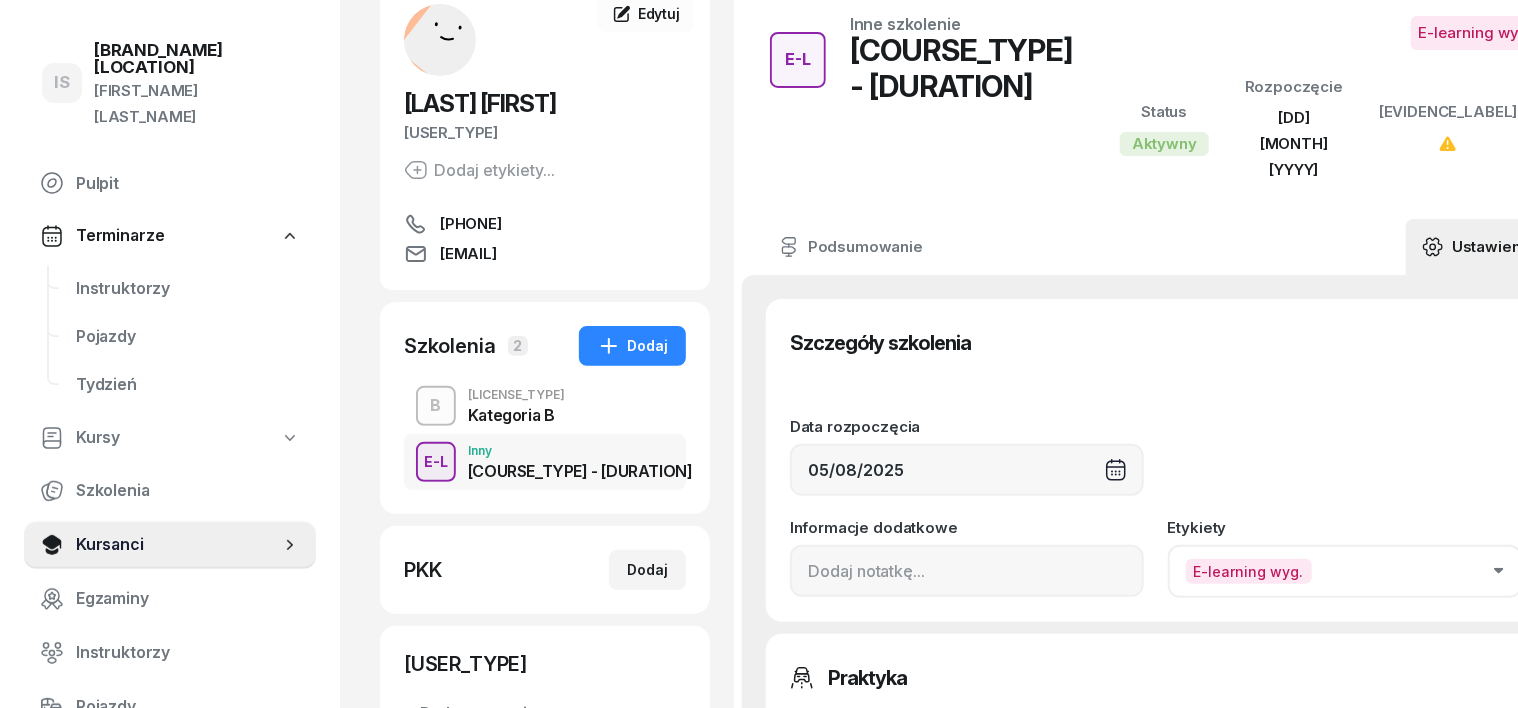 click 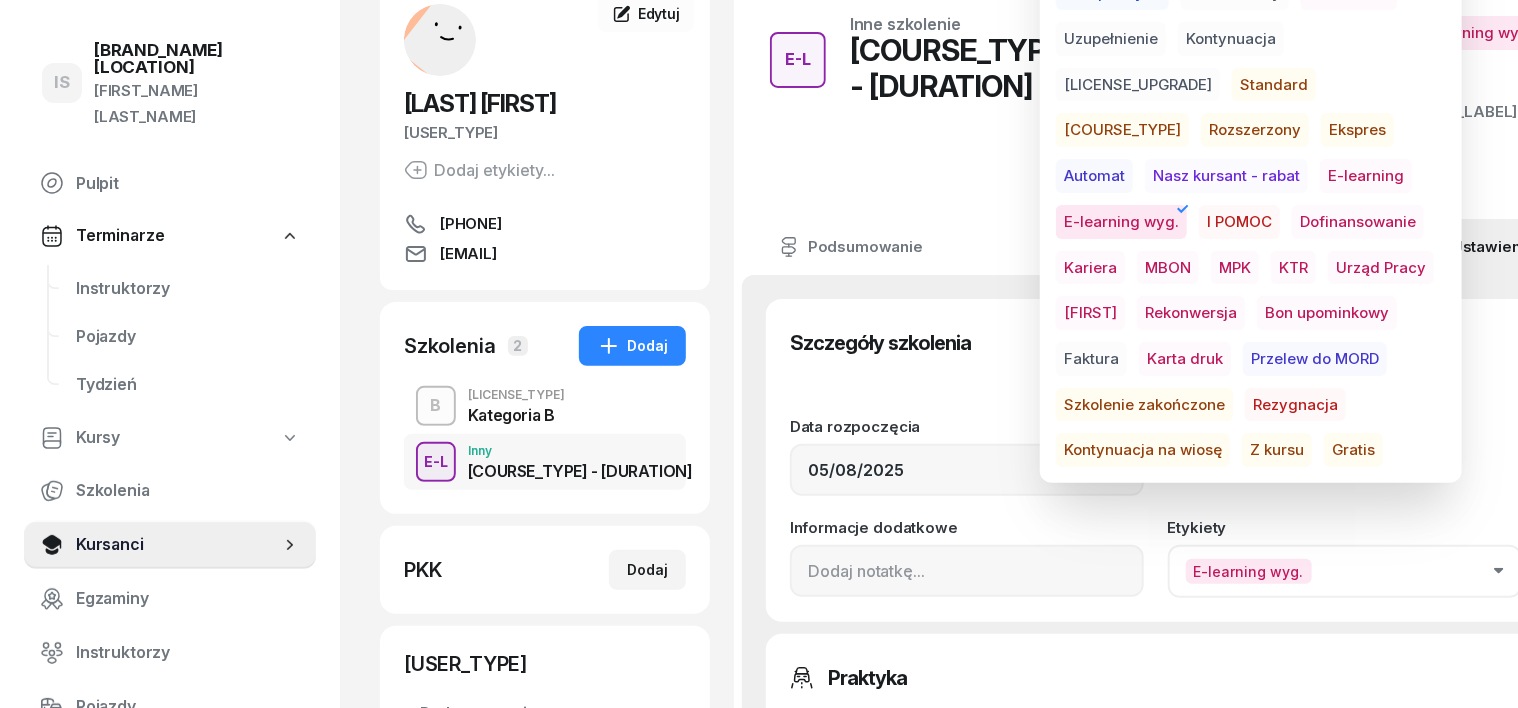 click on "Gratis" at bounding box center [1353, 450] 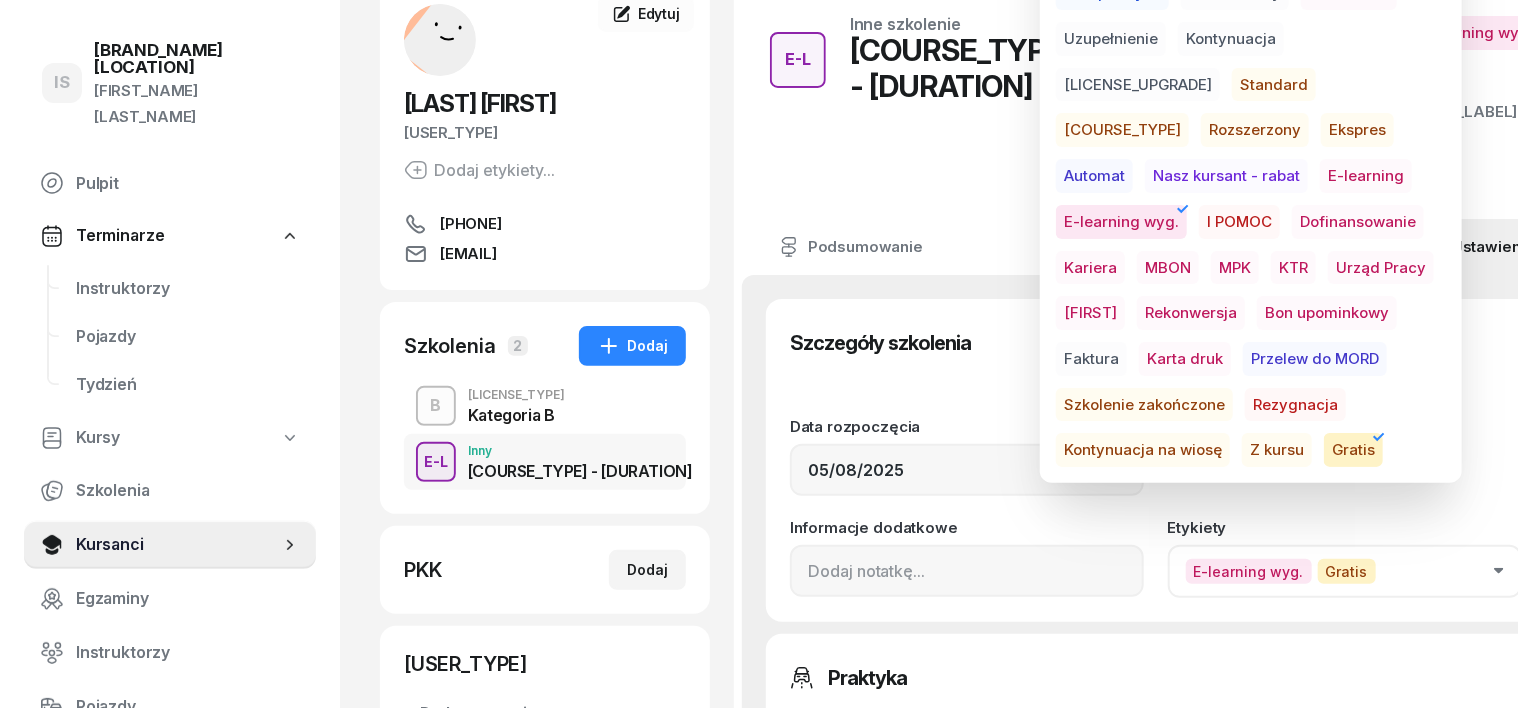 click 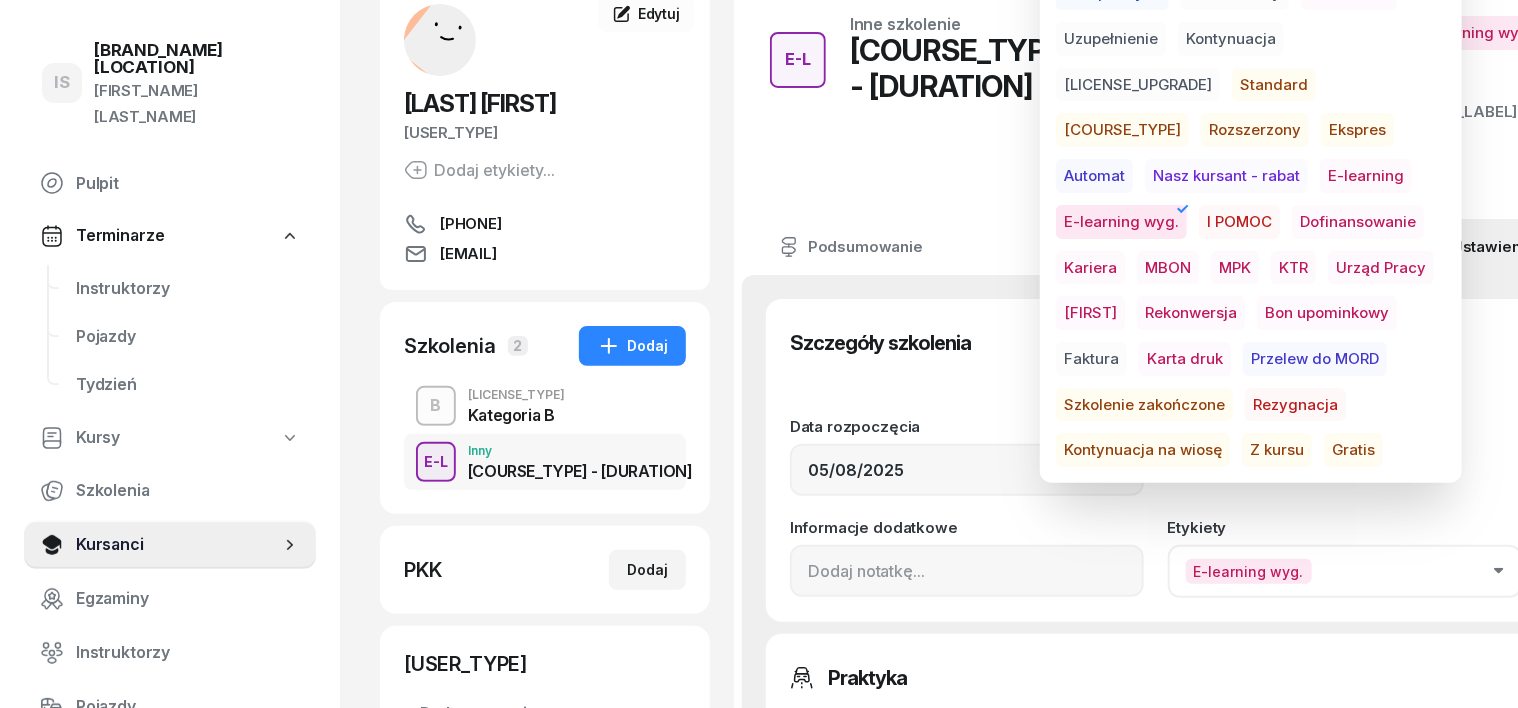 click on "Praktyka" 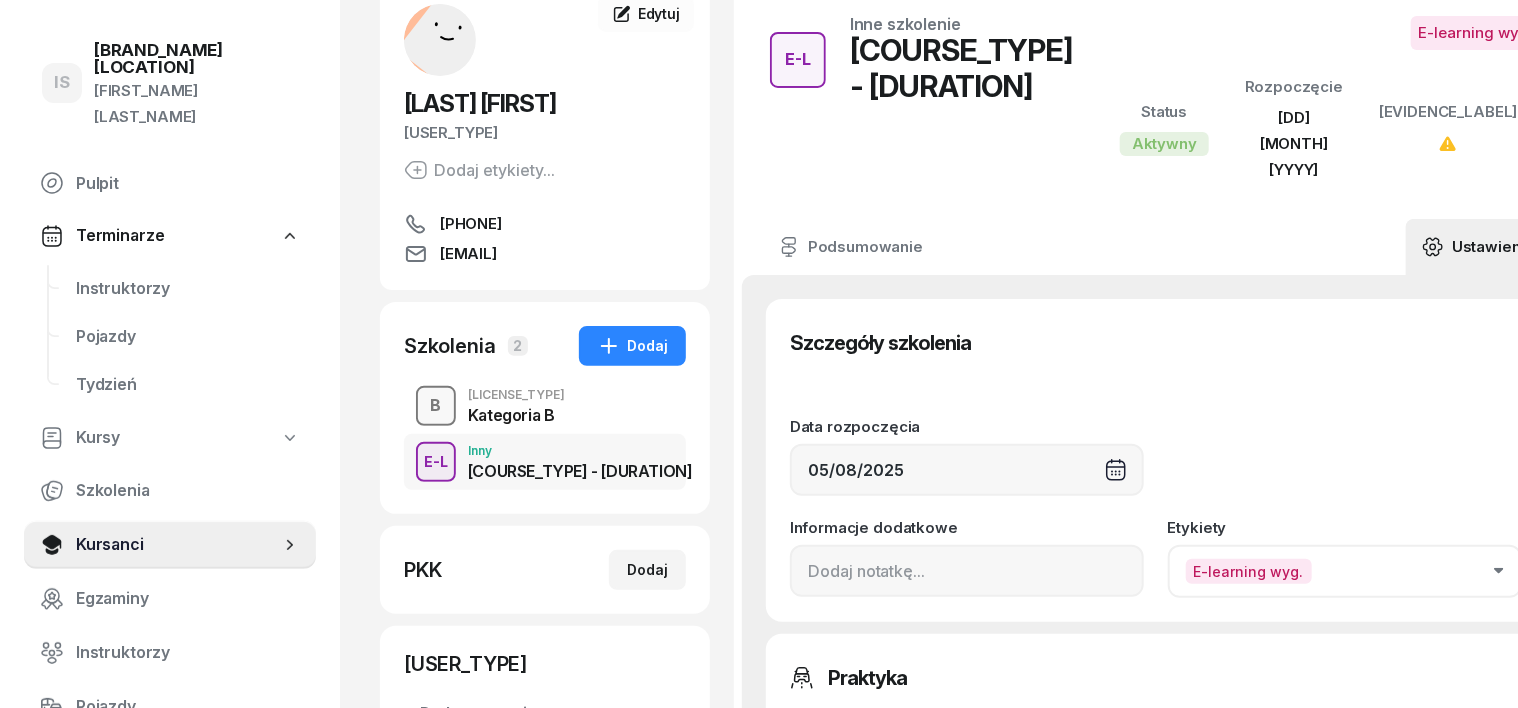 click on "B" at bounding box center [436, 406] 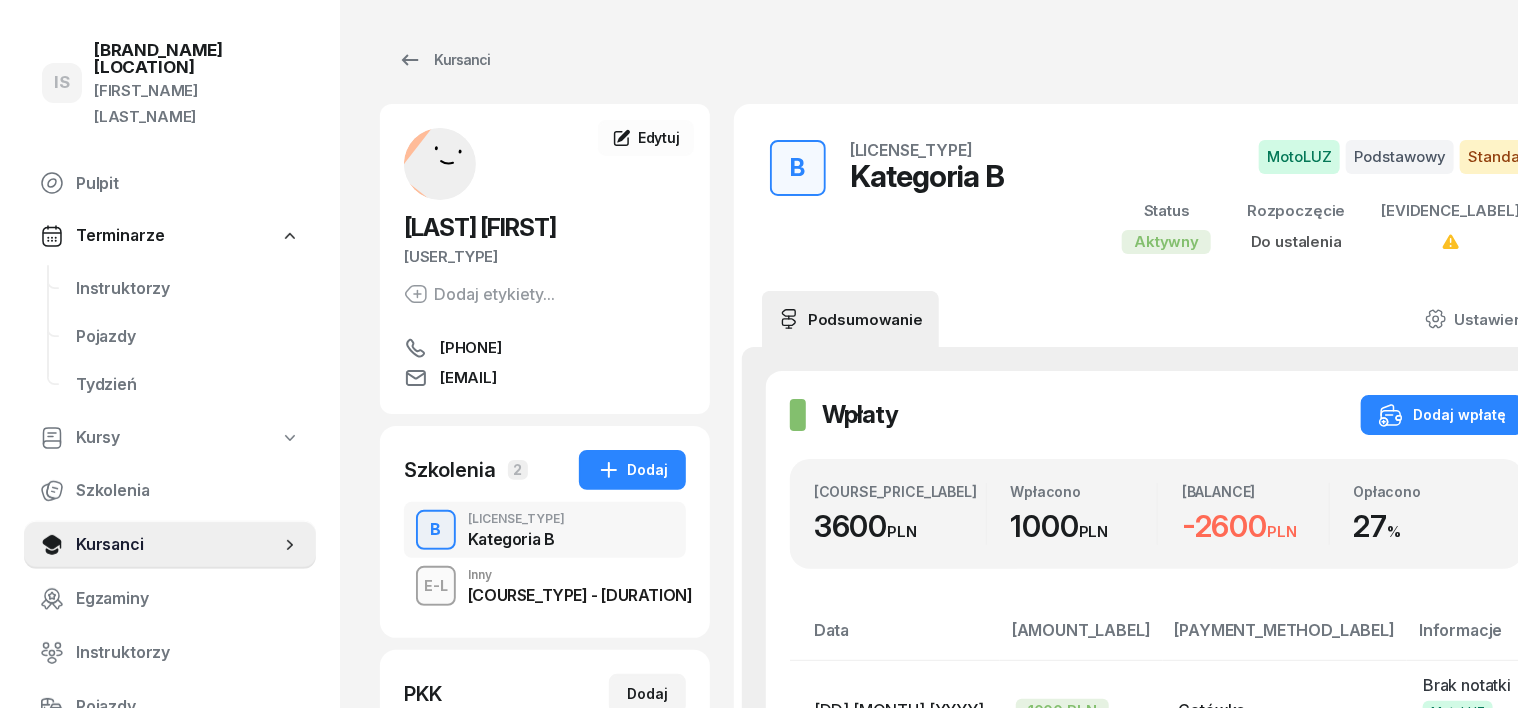 scroll, scrollTop: 125, scrollLeft: 0, axis: vertical 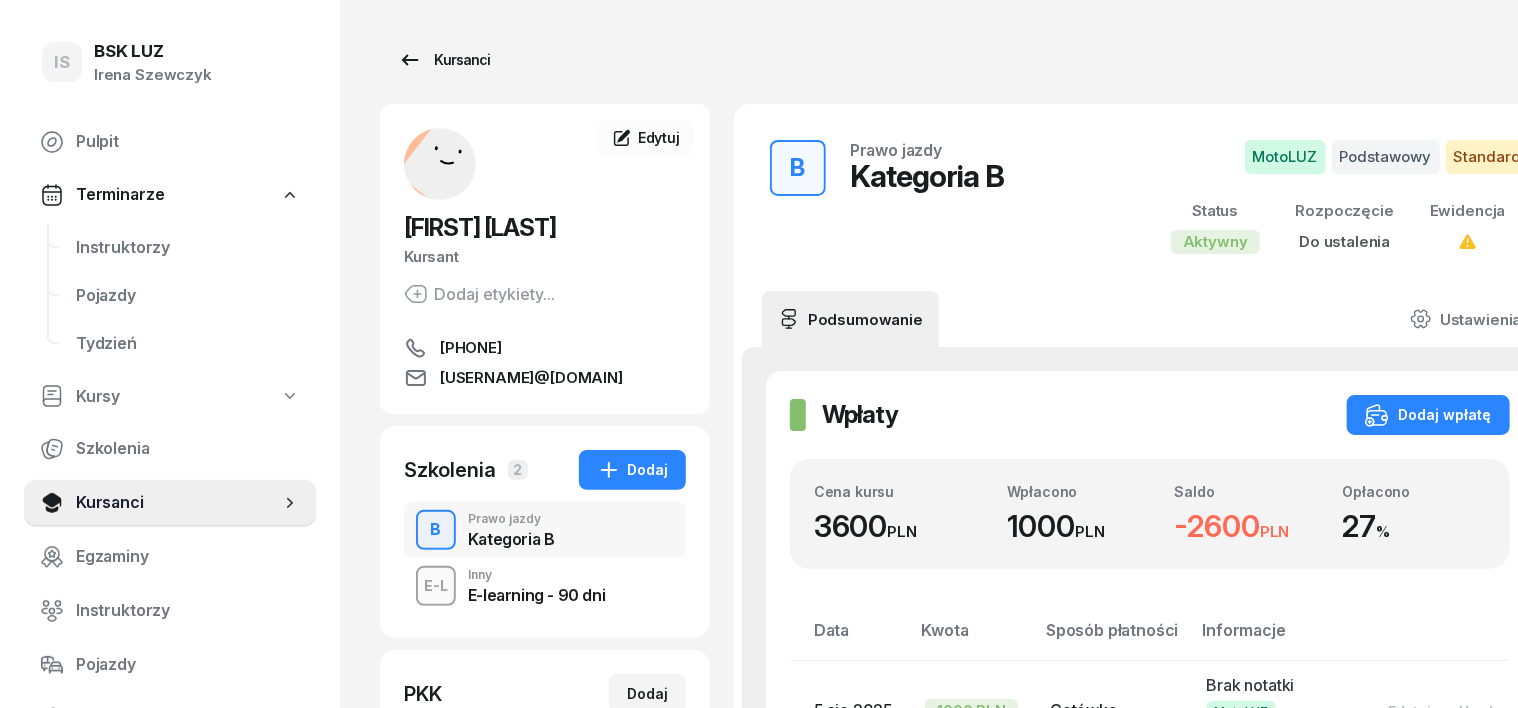click on "Kursanci" at bounding box center [444, 60] 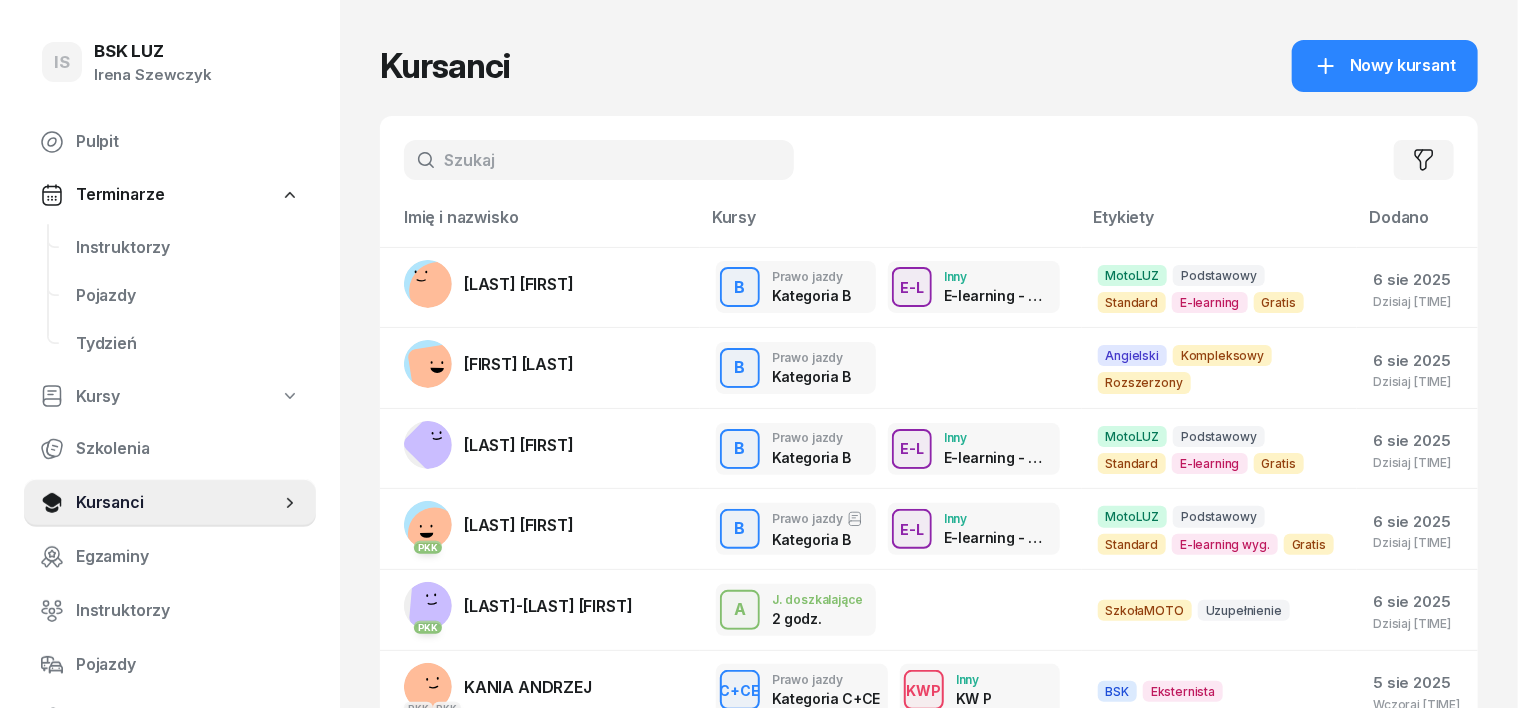 drag, startPoint x: 407, startPoint y: 158, endPoint x: 396, endPoint y: 167, distance: 14.21267 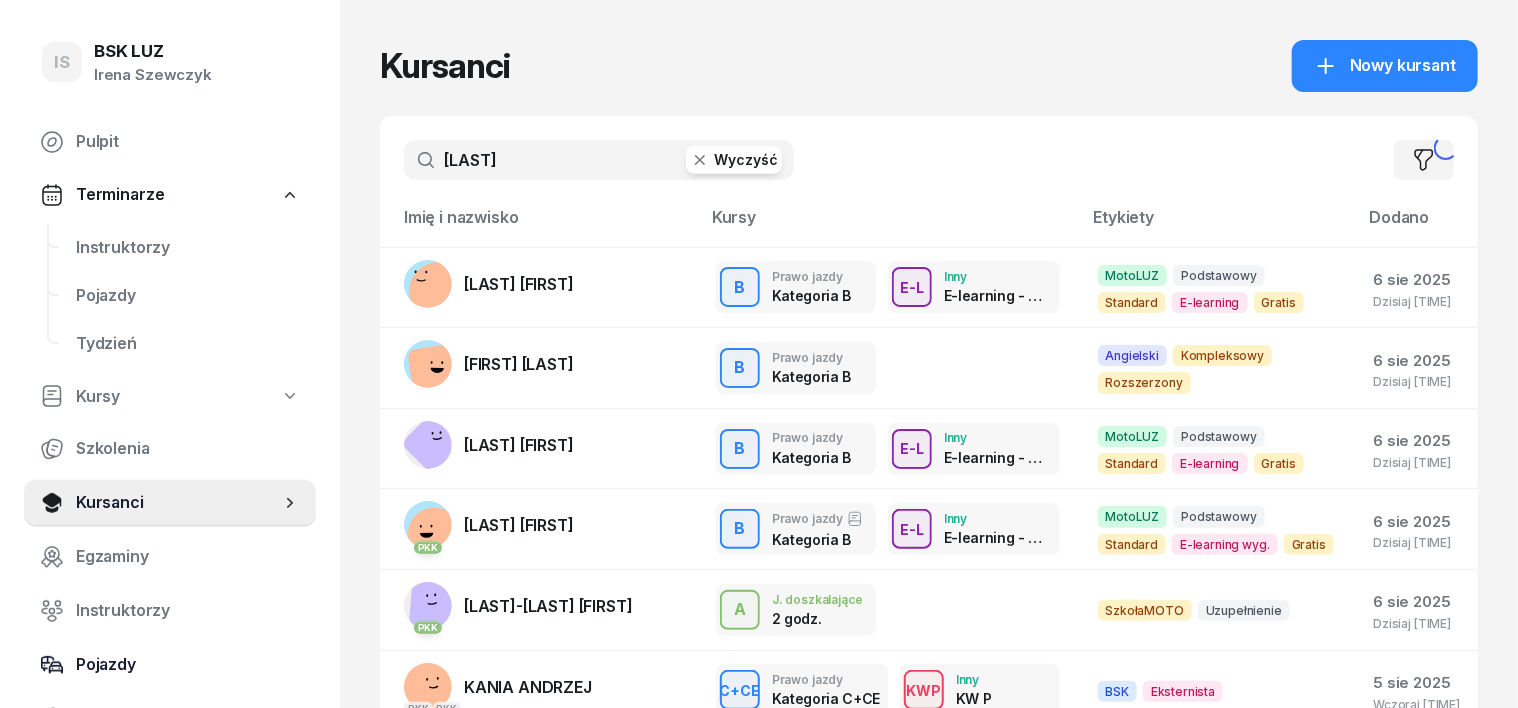 drag, startPoint x: 389, startPoint y: 171, endPoint x: 117, endPoint y: 652, distance: 552.5803 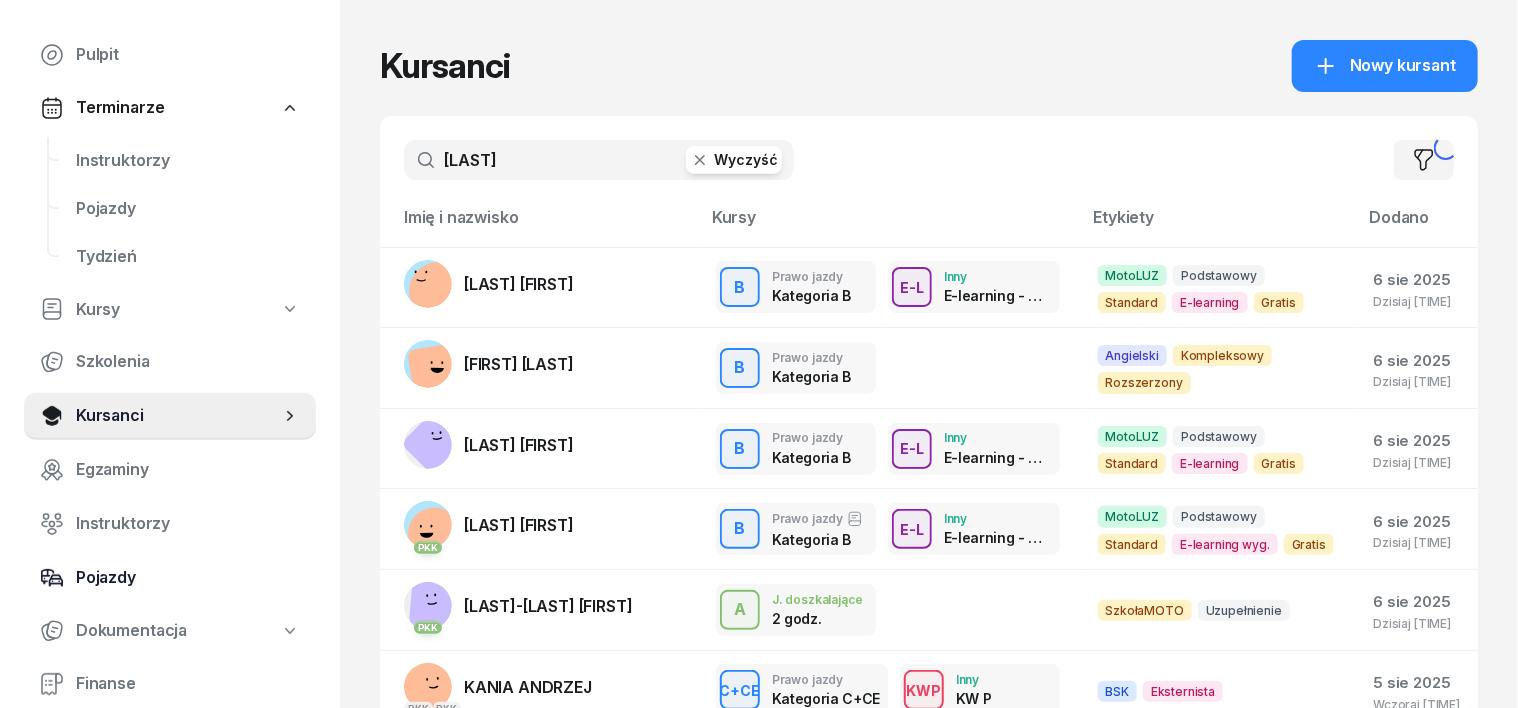 scroll, scrollTop: 124, scrollLeft: 0, axis: vertical 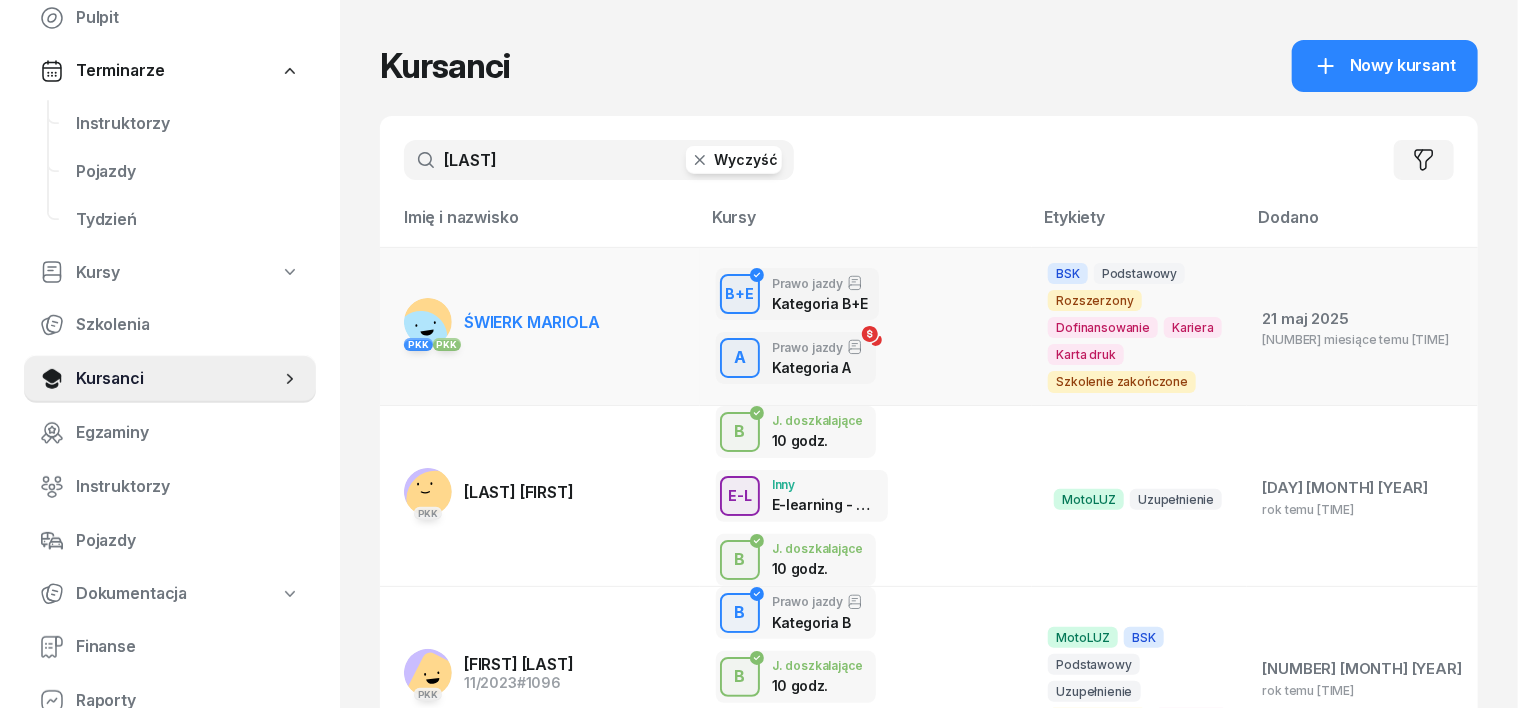 type on "[LAST]" 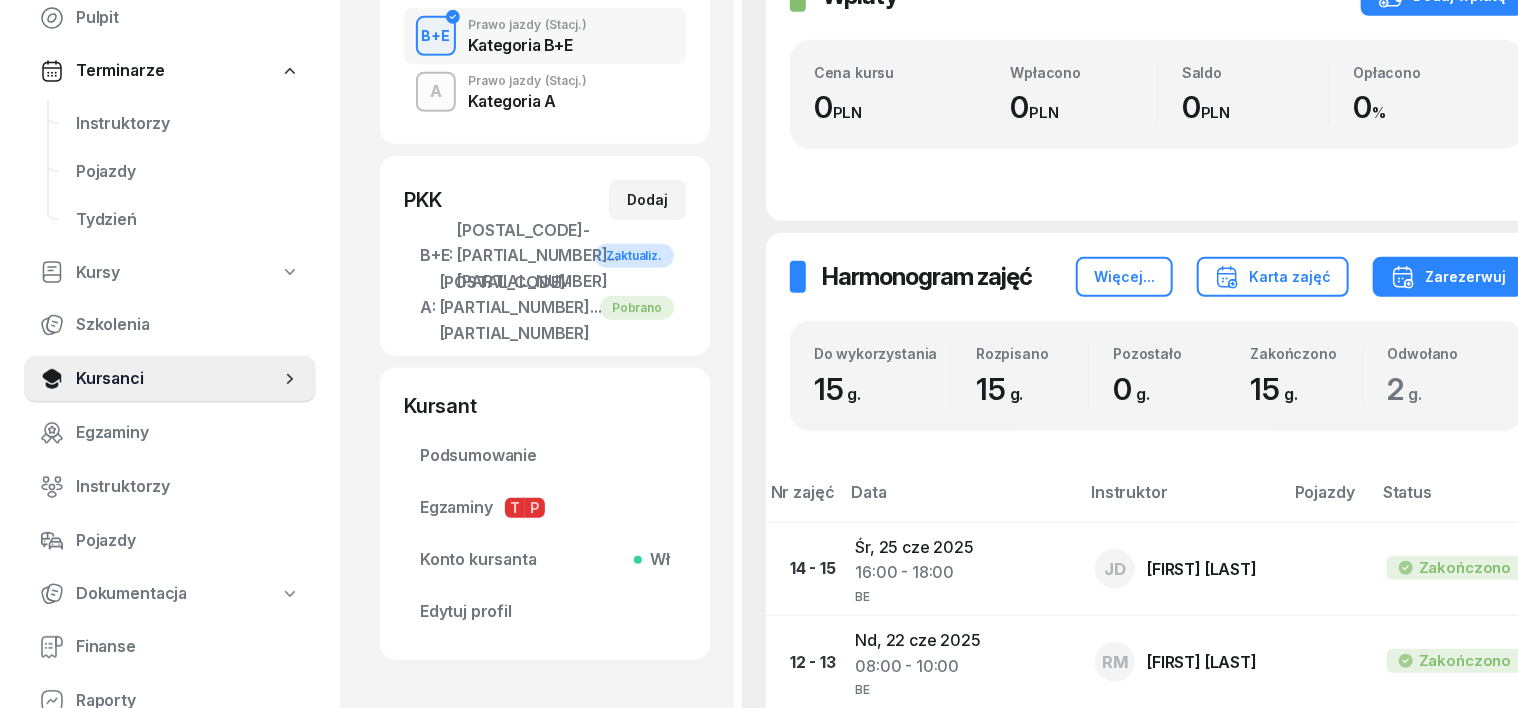 scroll, scrollTop: 486, scrollLeft: 0, axis: vertical 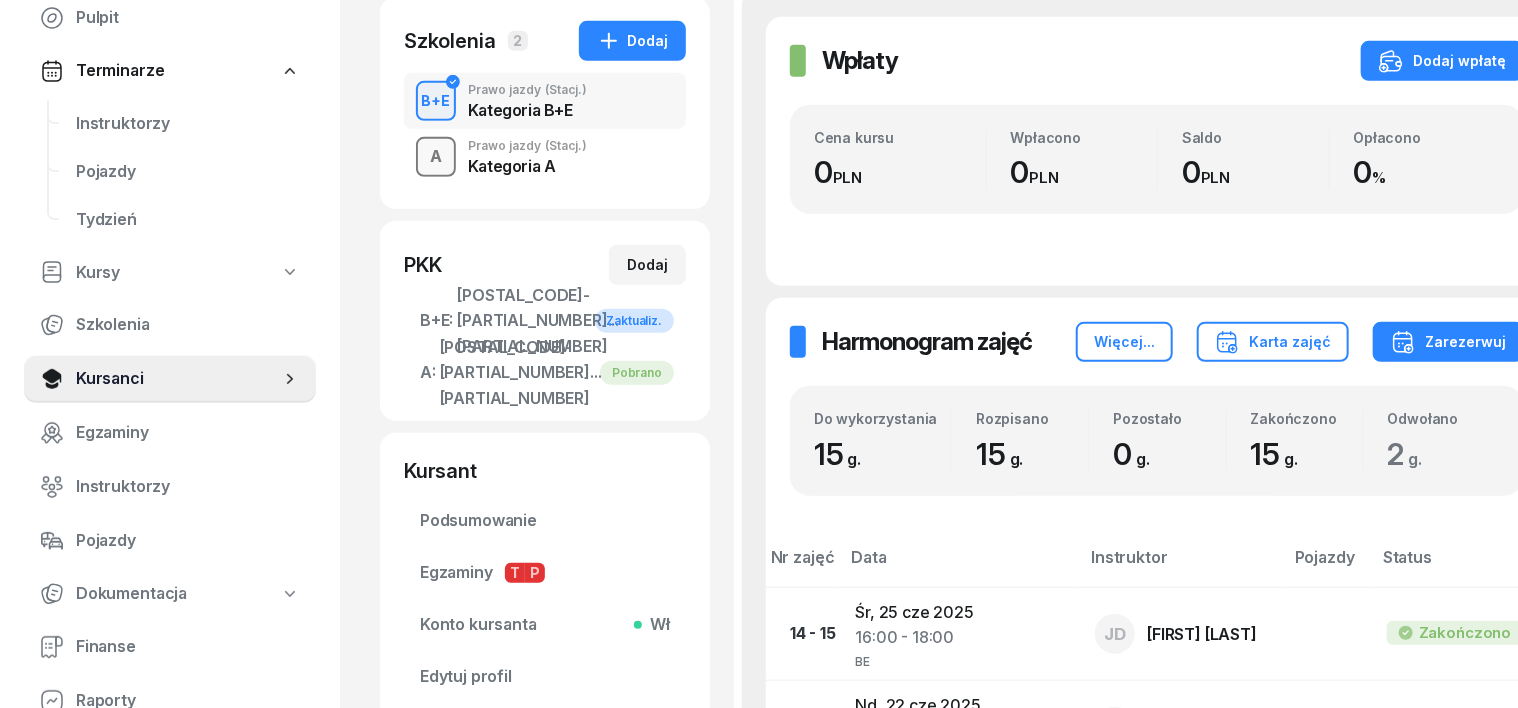 click on "A" at bounding box center [436, 157] 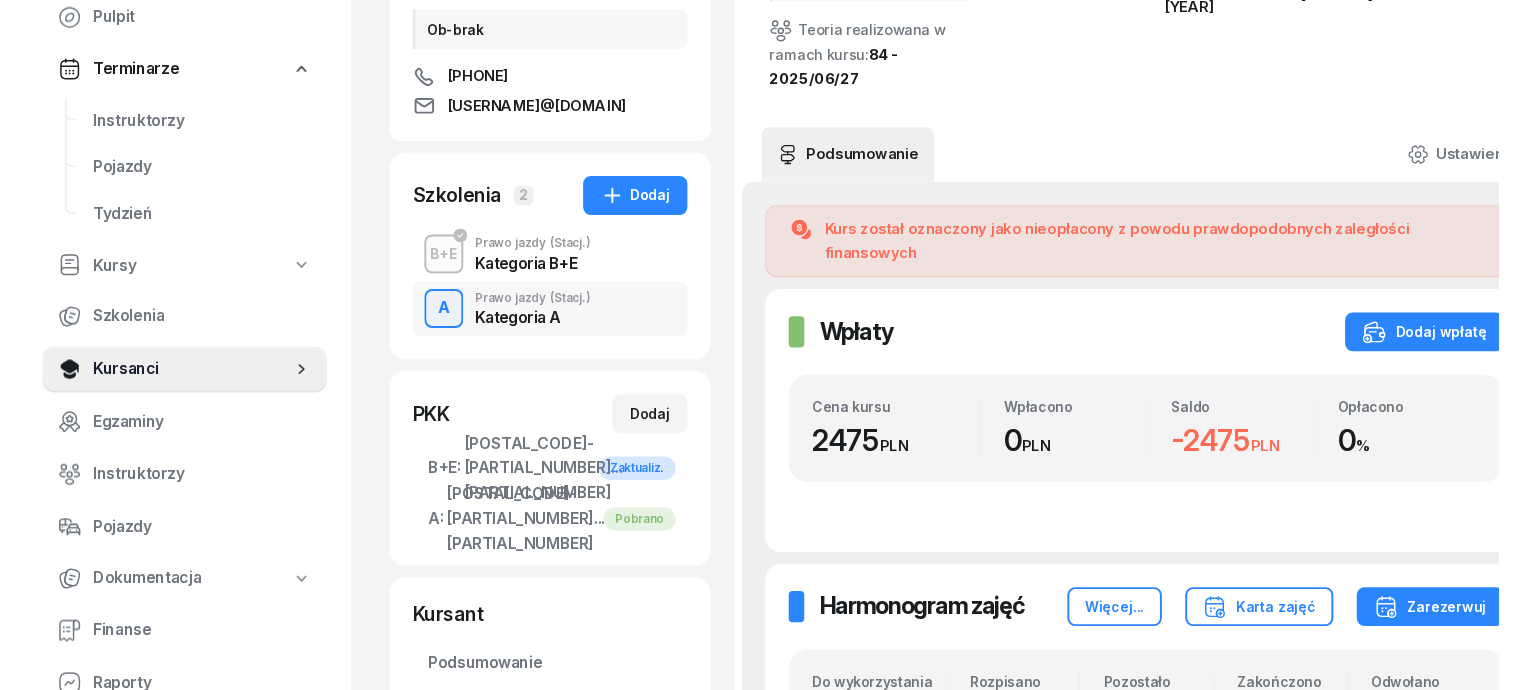 scroll, scrollTop: 317, scrollLeft: 0, axis: vertical 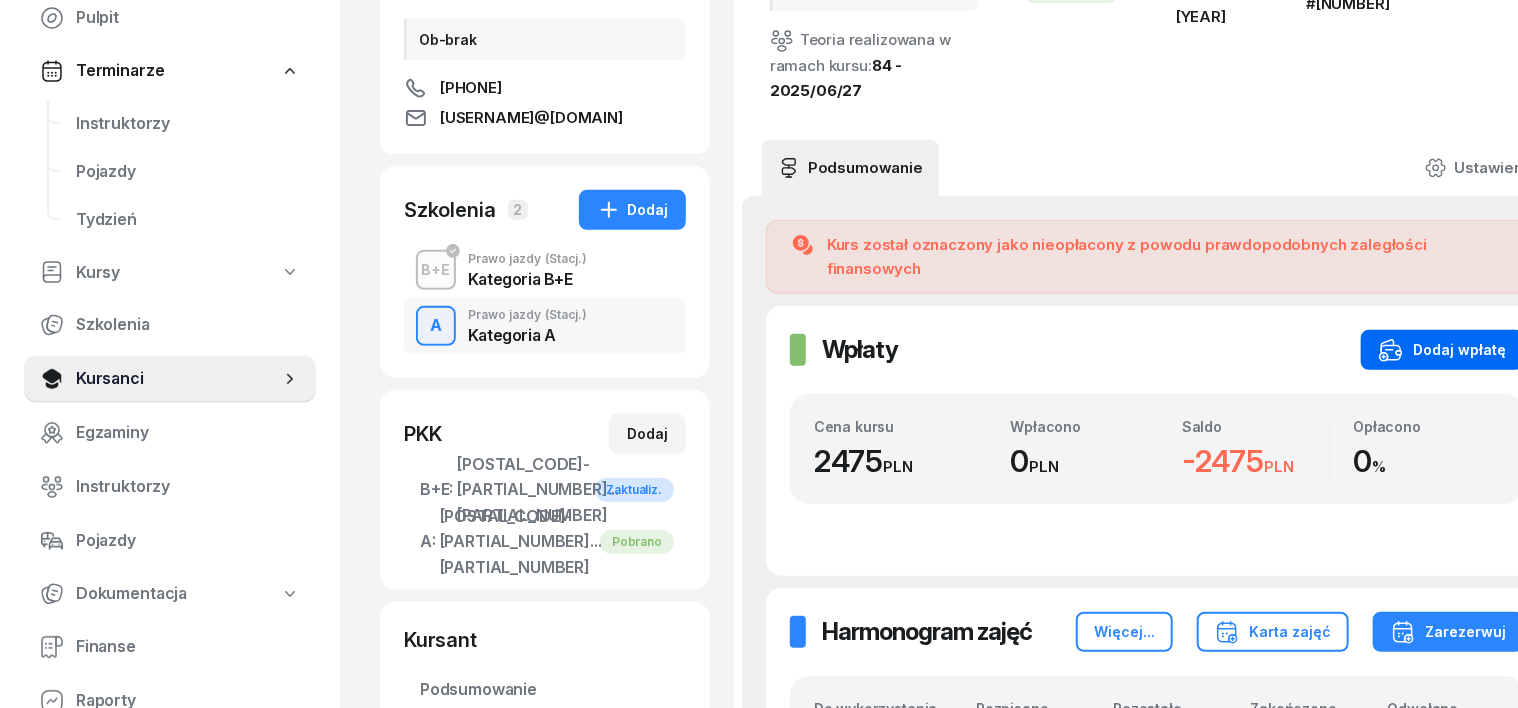 click on "Dodaj wpłatę" at bounding box center [1442, 350] 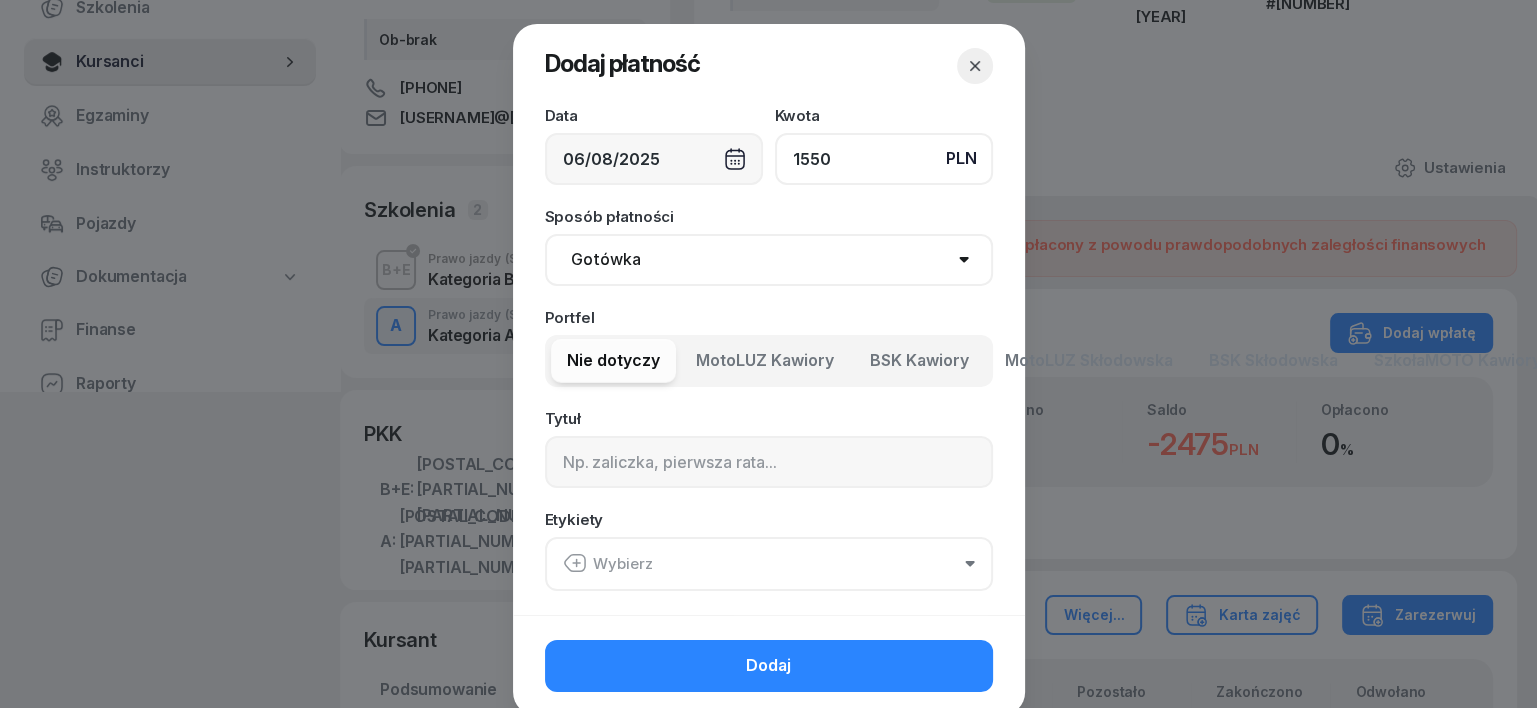 type on "1550" 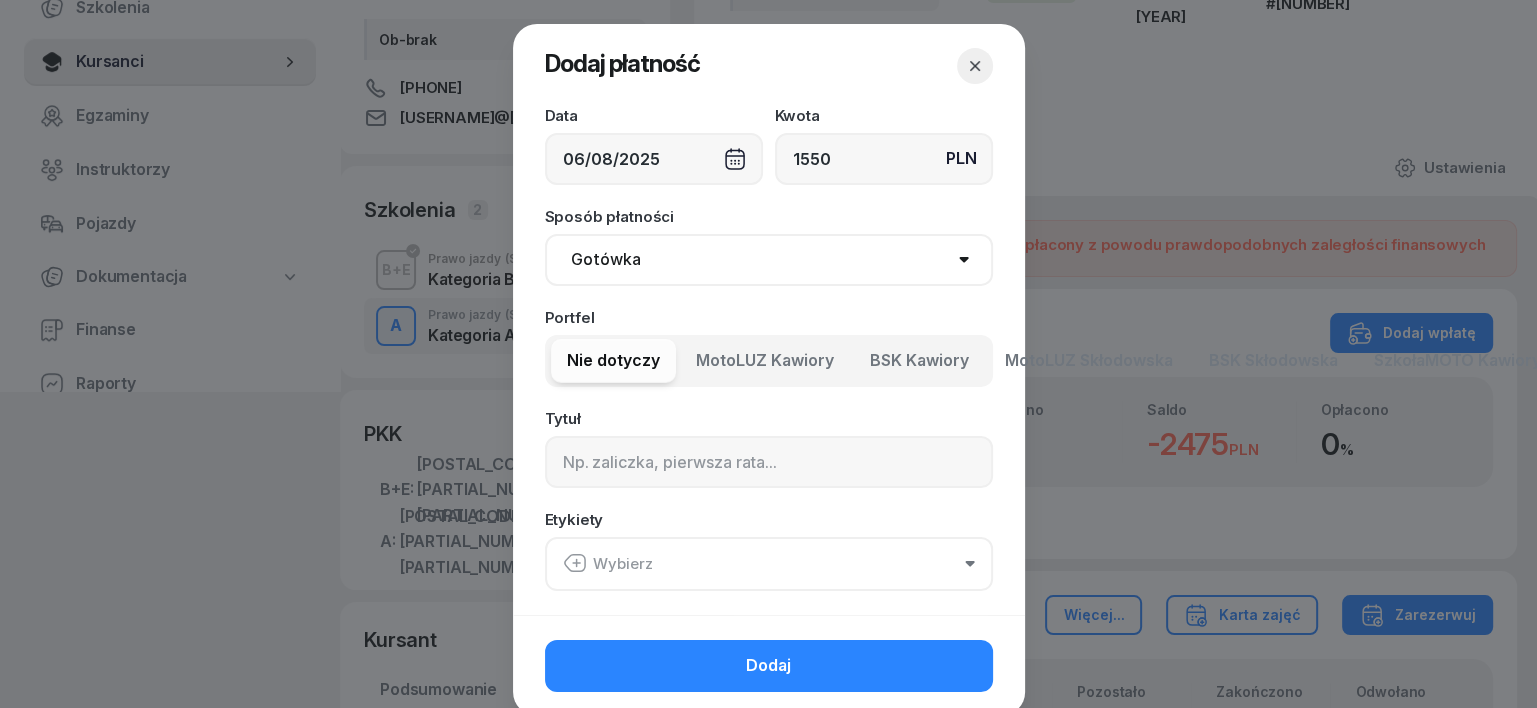 click on "Gotówka Karta Przelew Płatności online BLIK" at bounding box center (769, 260) 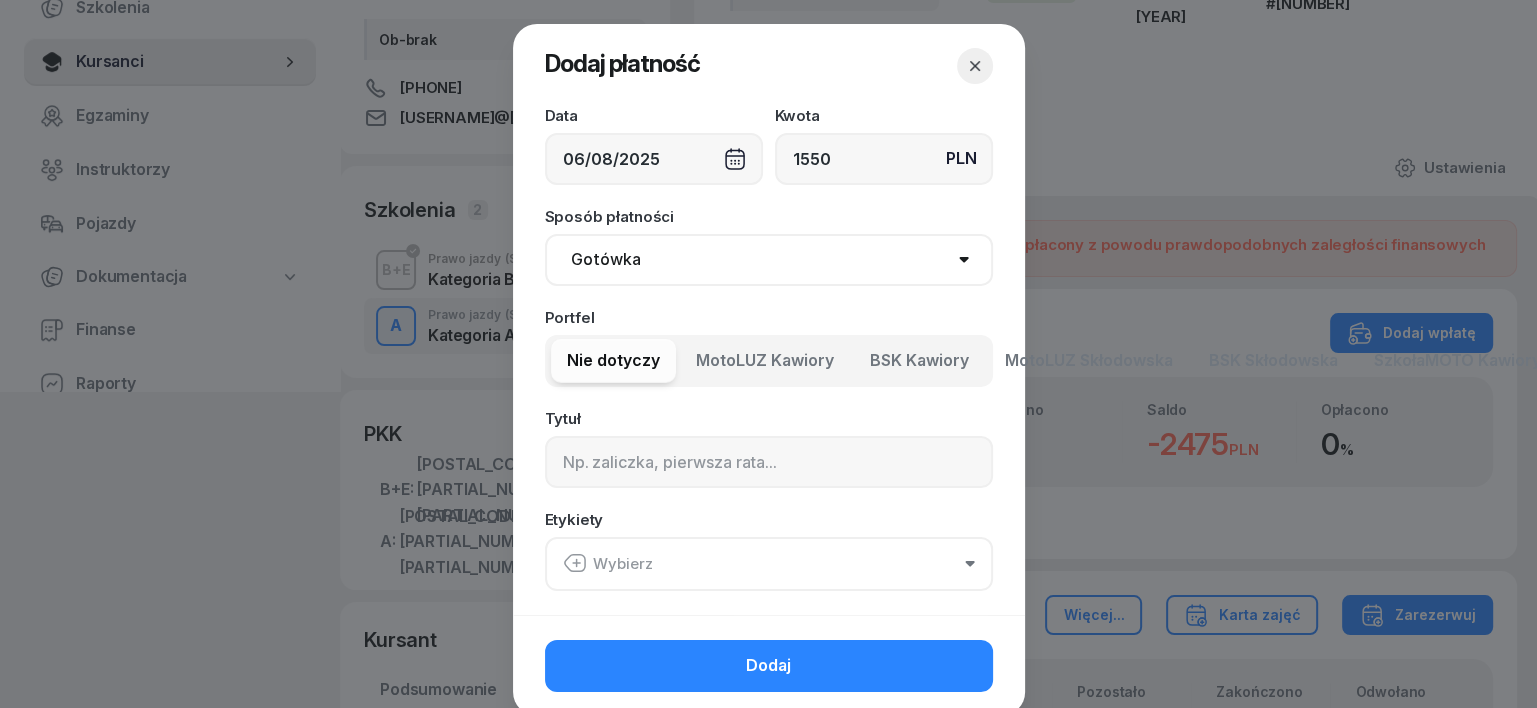 select on "transfer" 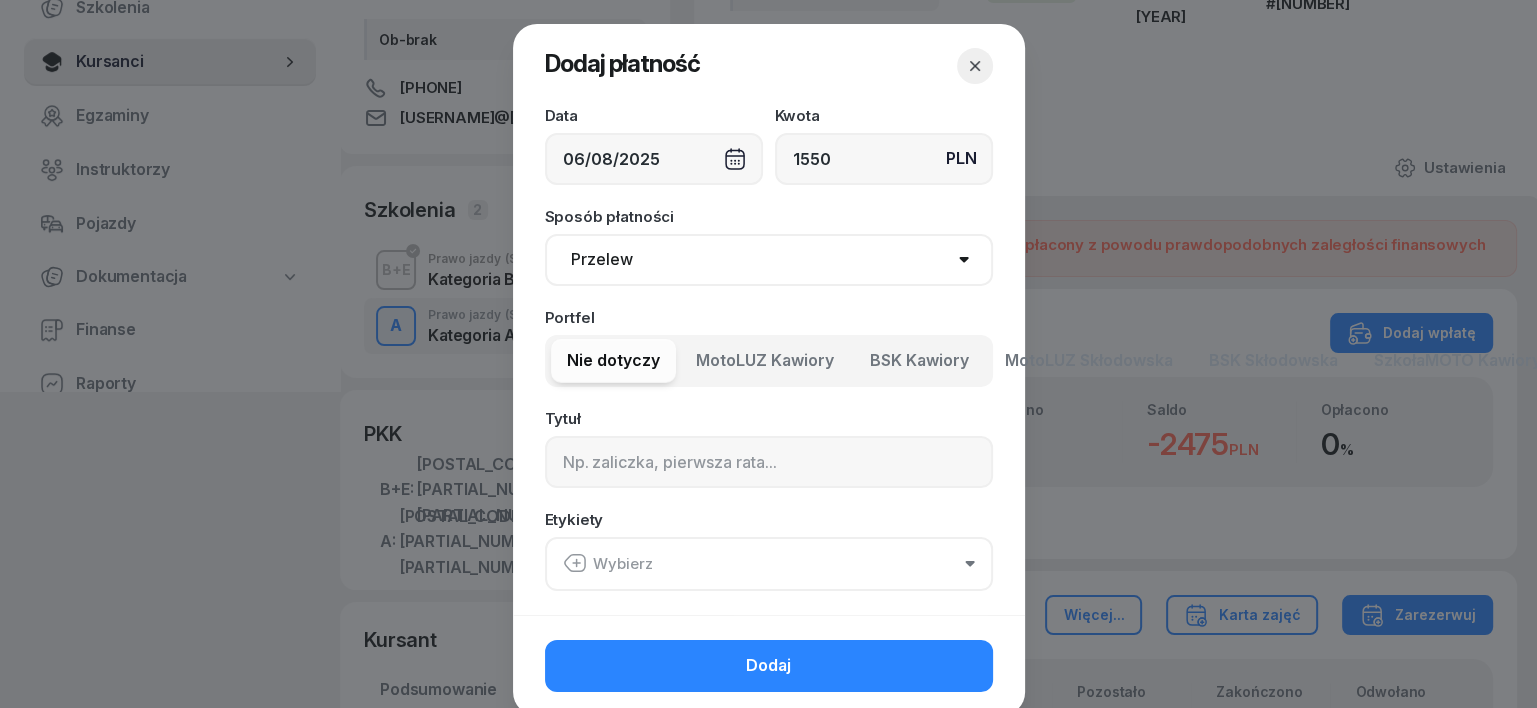 click on "Gotówka Karta Przelew Płatności online BLIK" at bounding box center [769, 260] 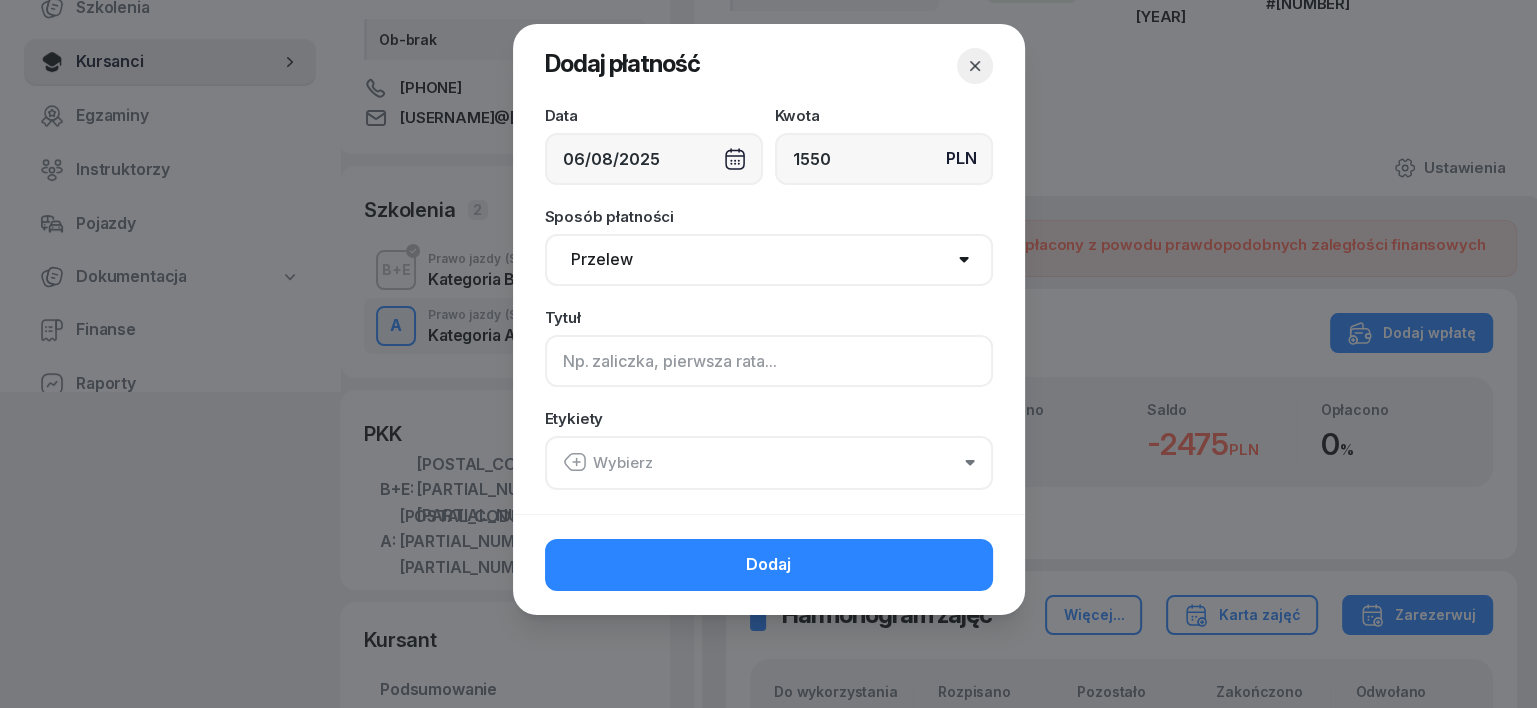 click 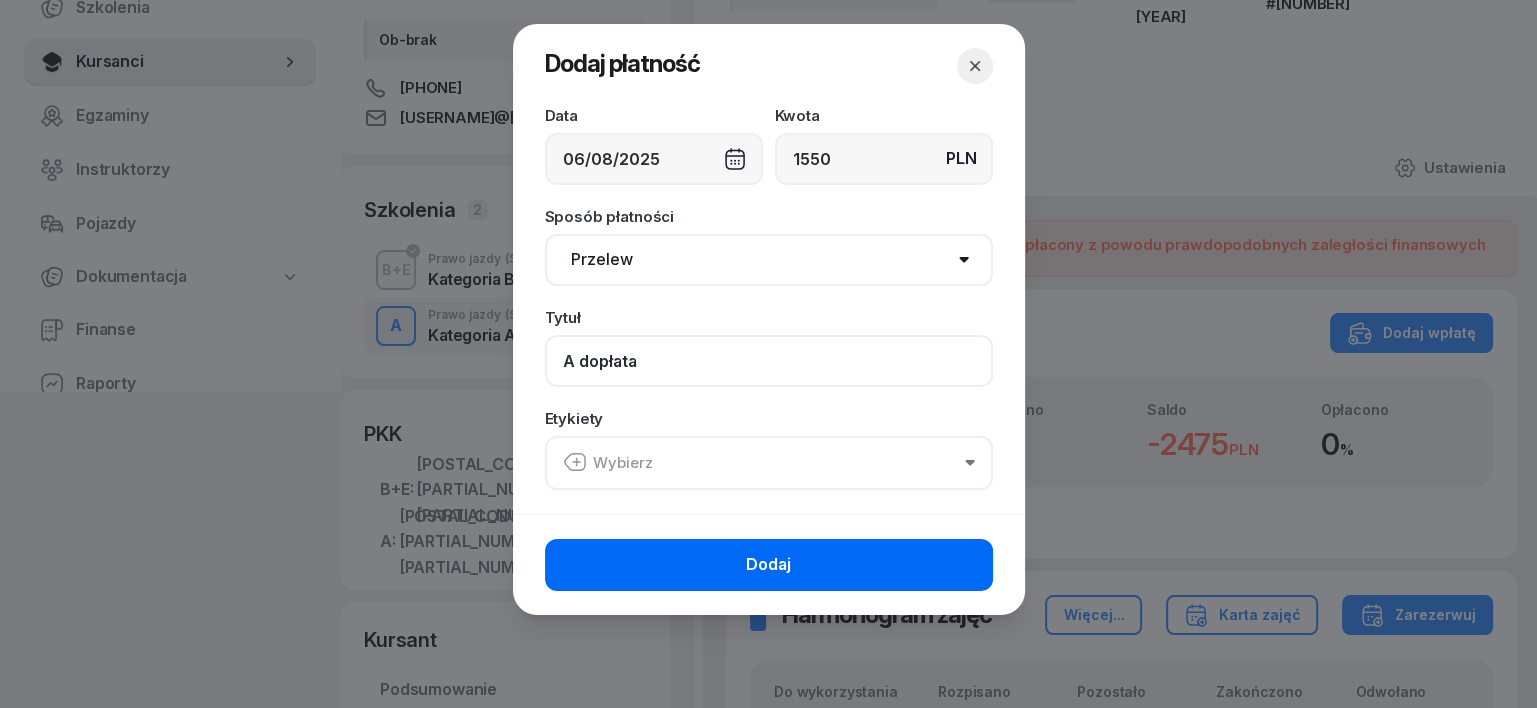 type on "A dopłata" 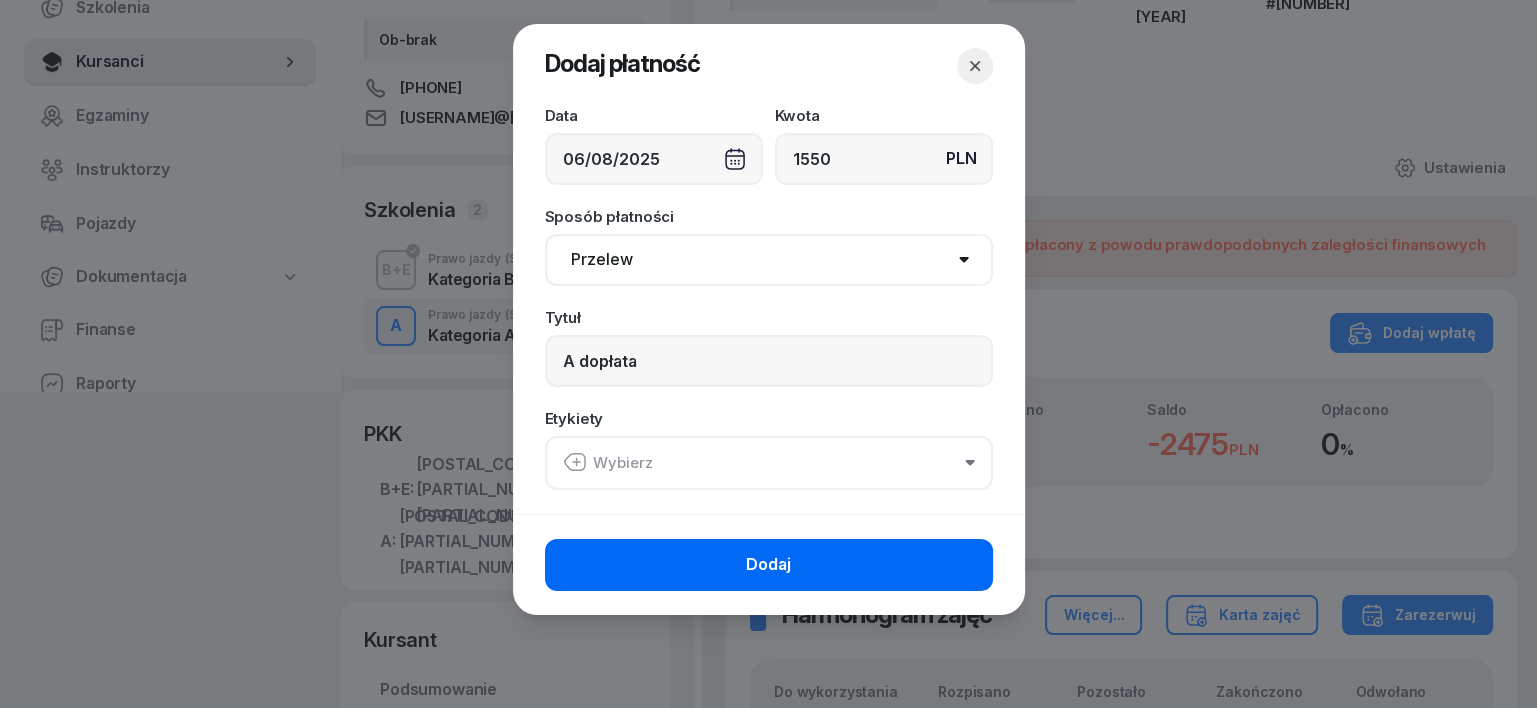 click on "Dodaj" 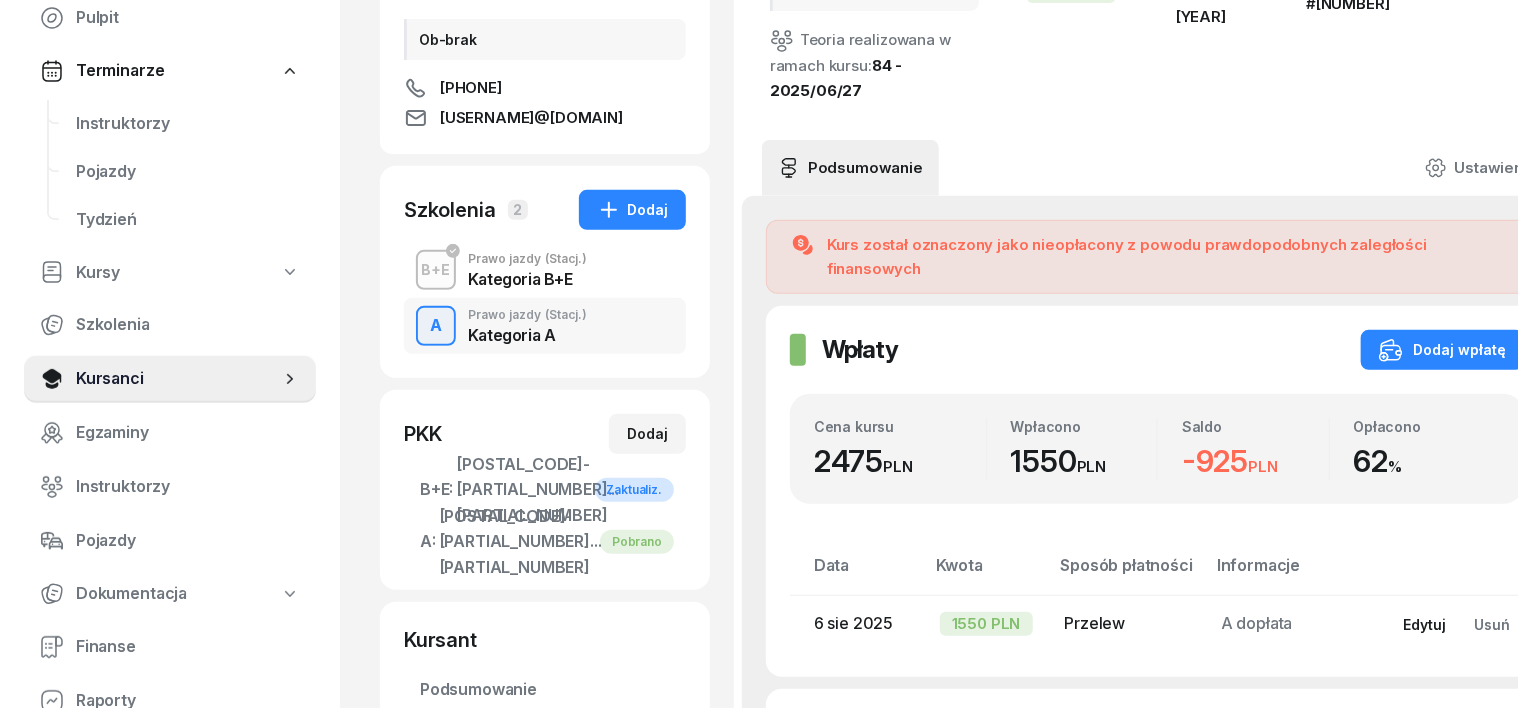 click on "Edytuj" at bounding box center (1424, 624) 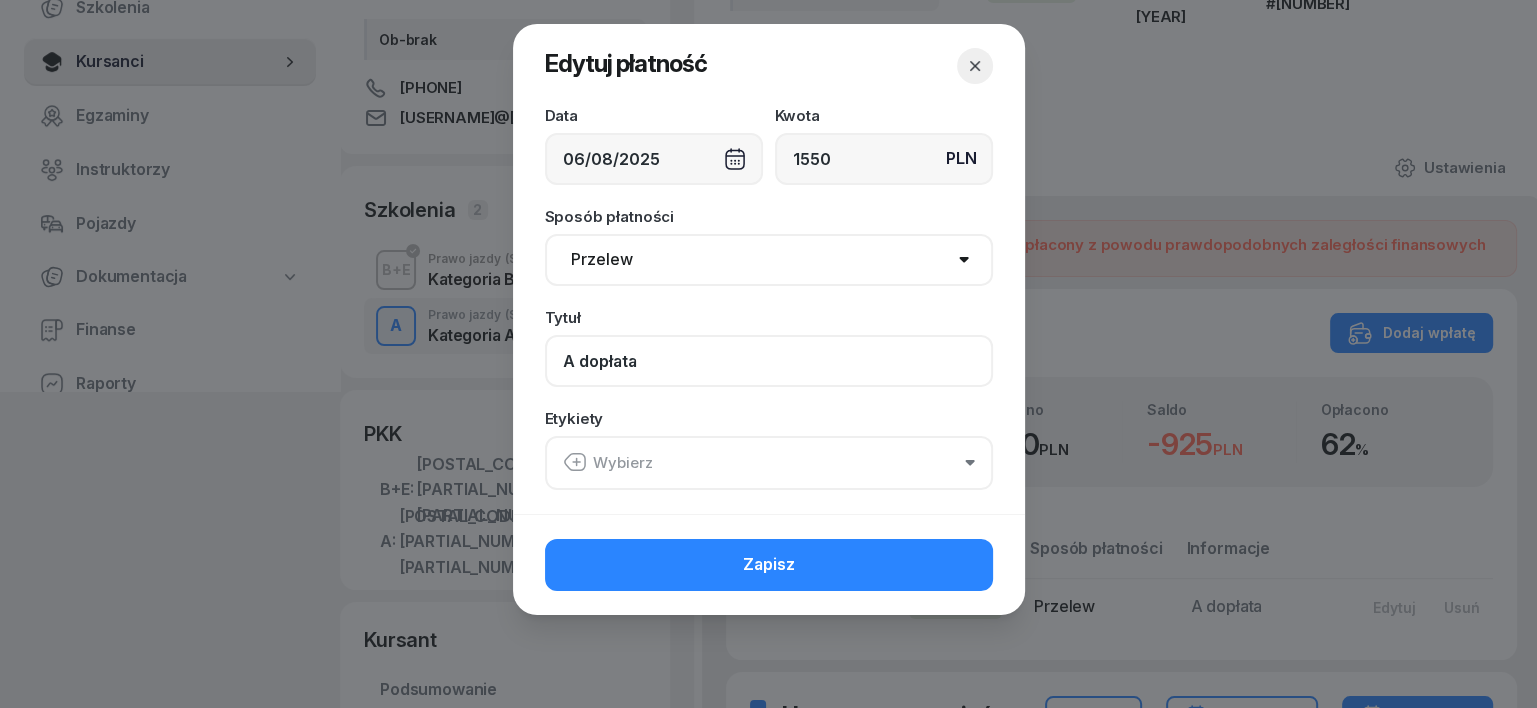 click on "A dopłata" 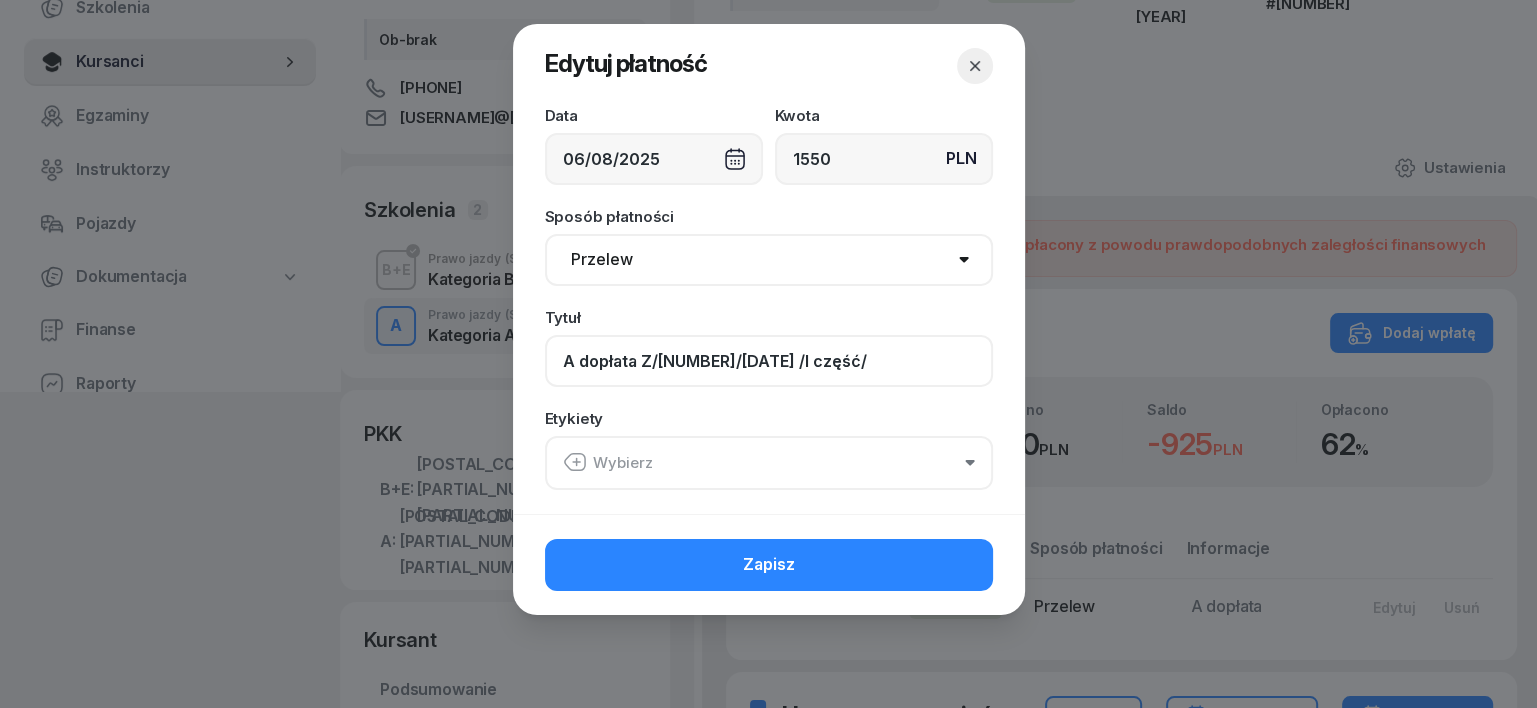 type on "A dopłata Z/5/08/2025 /I część/" 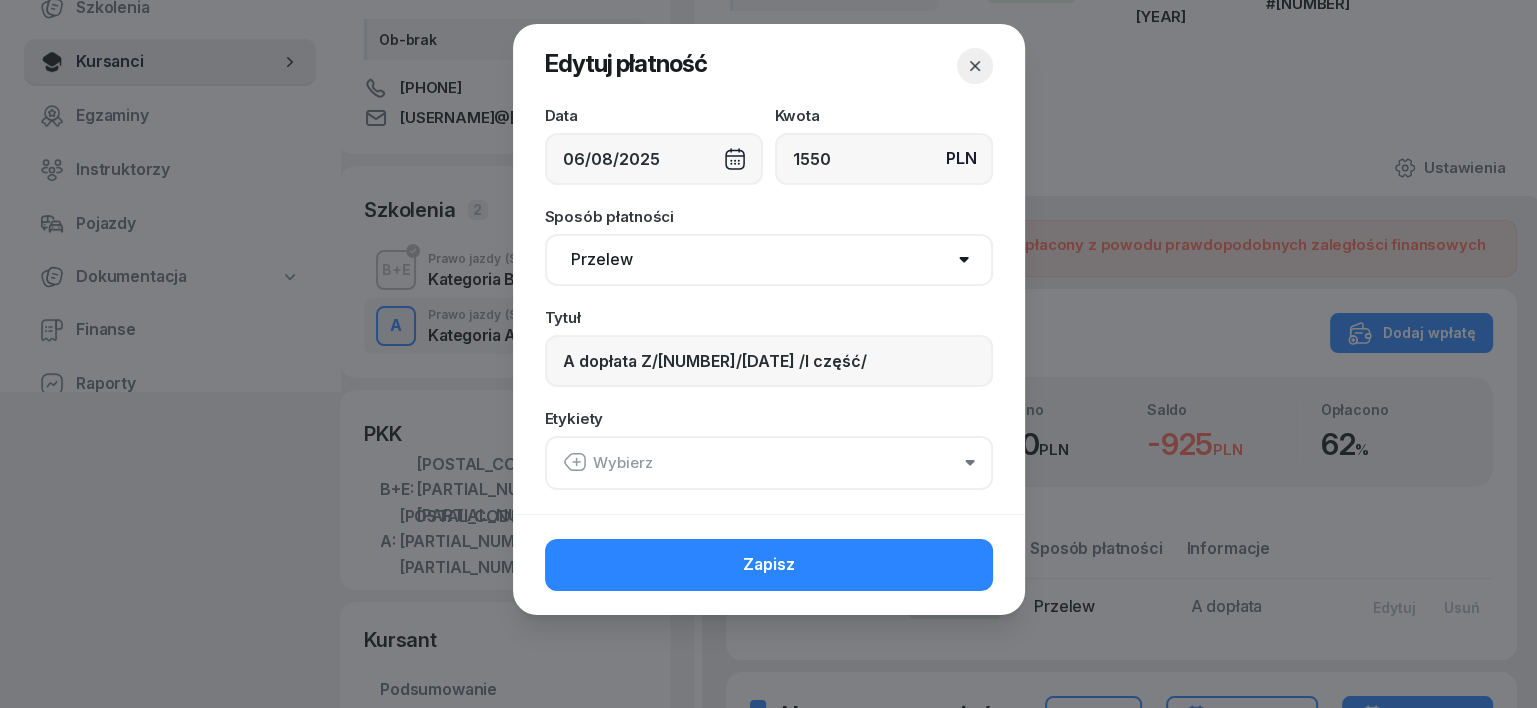 click 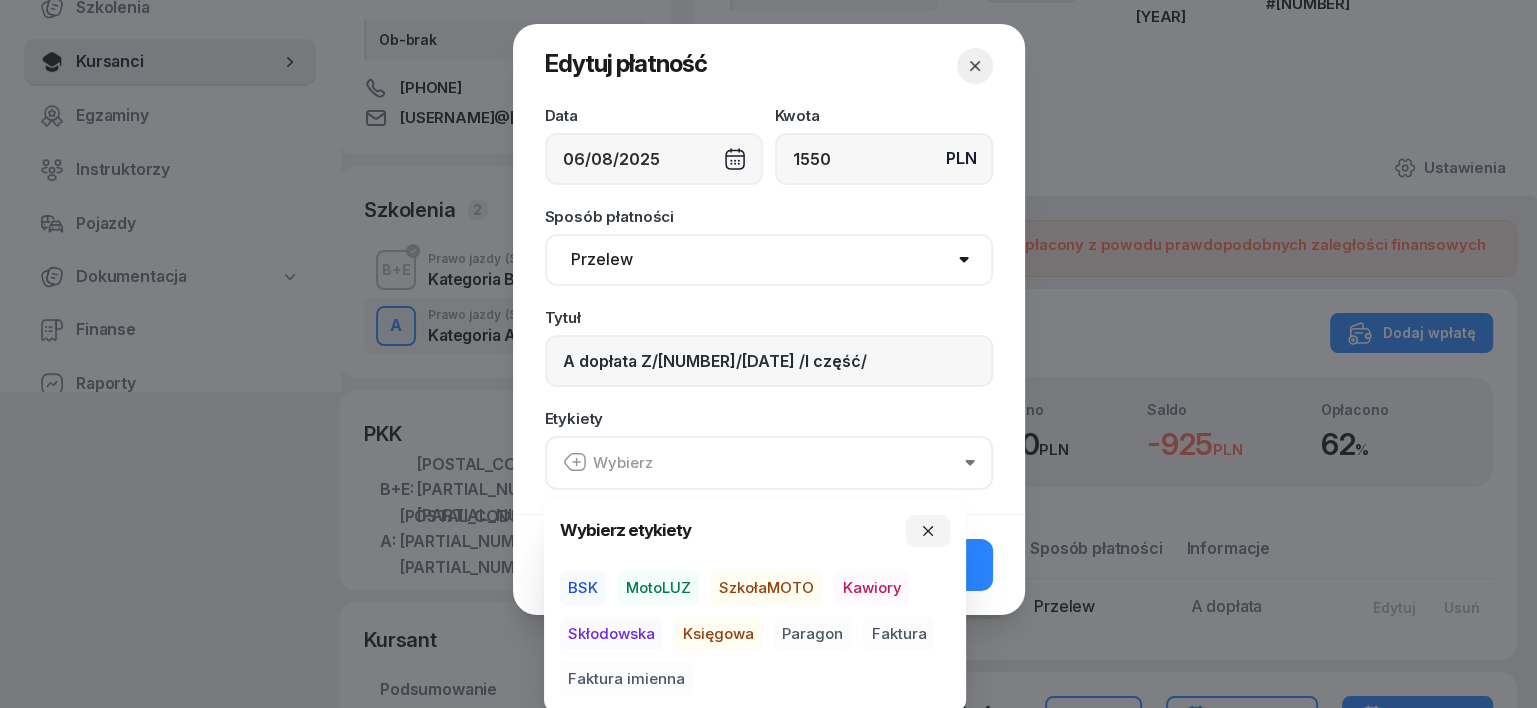 click on "BSK" at bounding box center [583, 588] 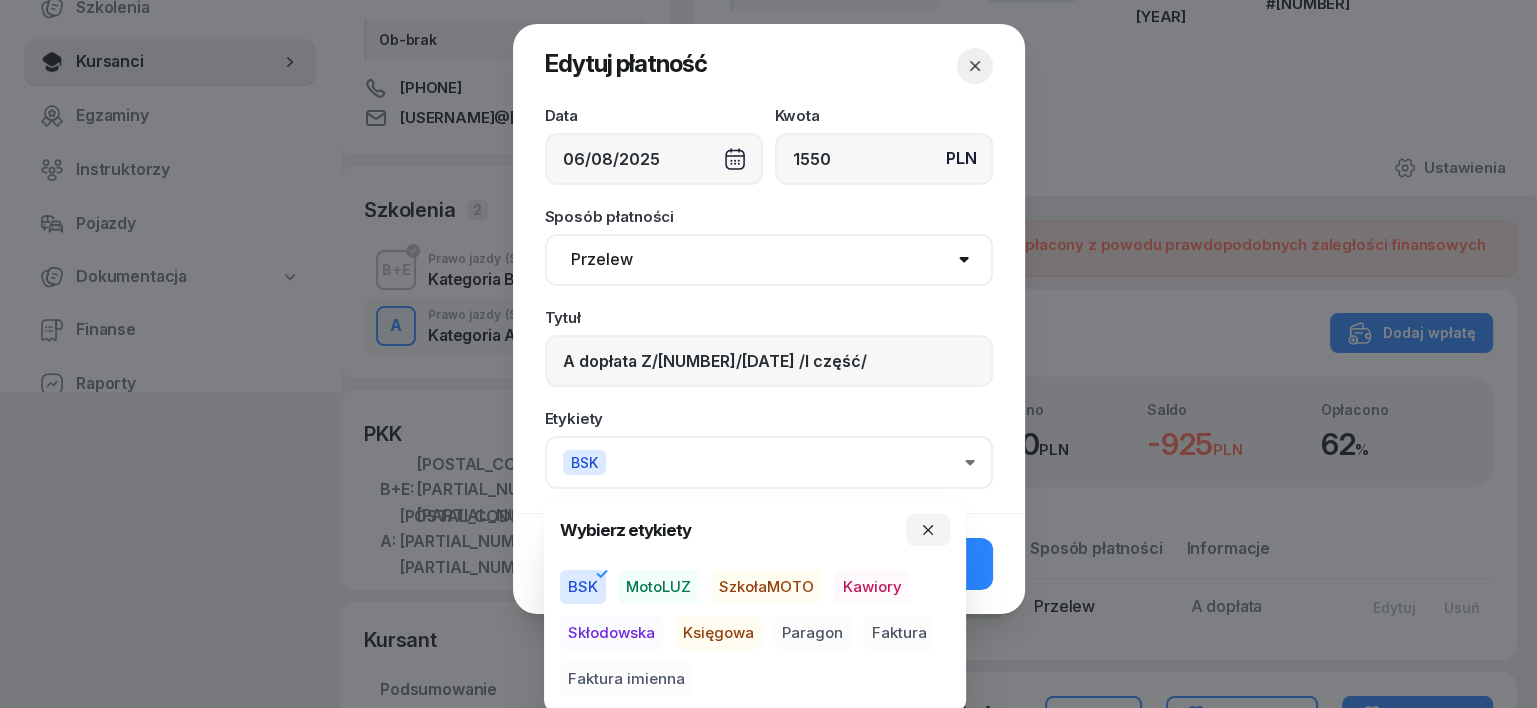 click on "Księgowa" at bounding box center (718, 633) 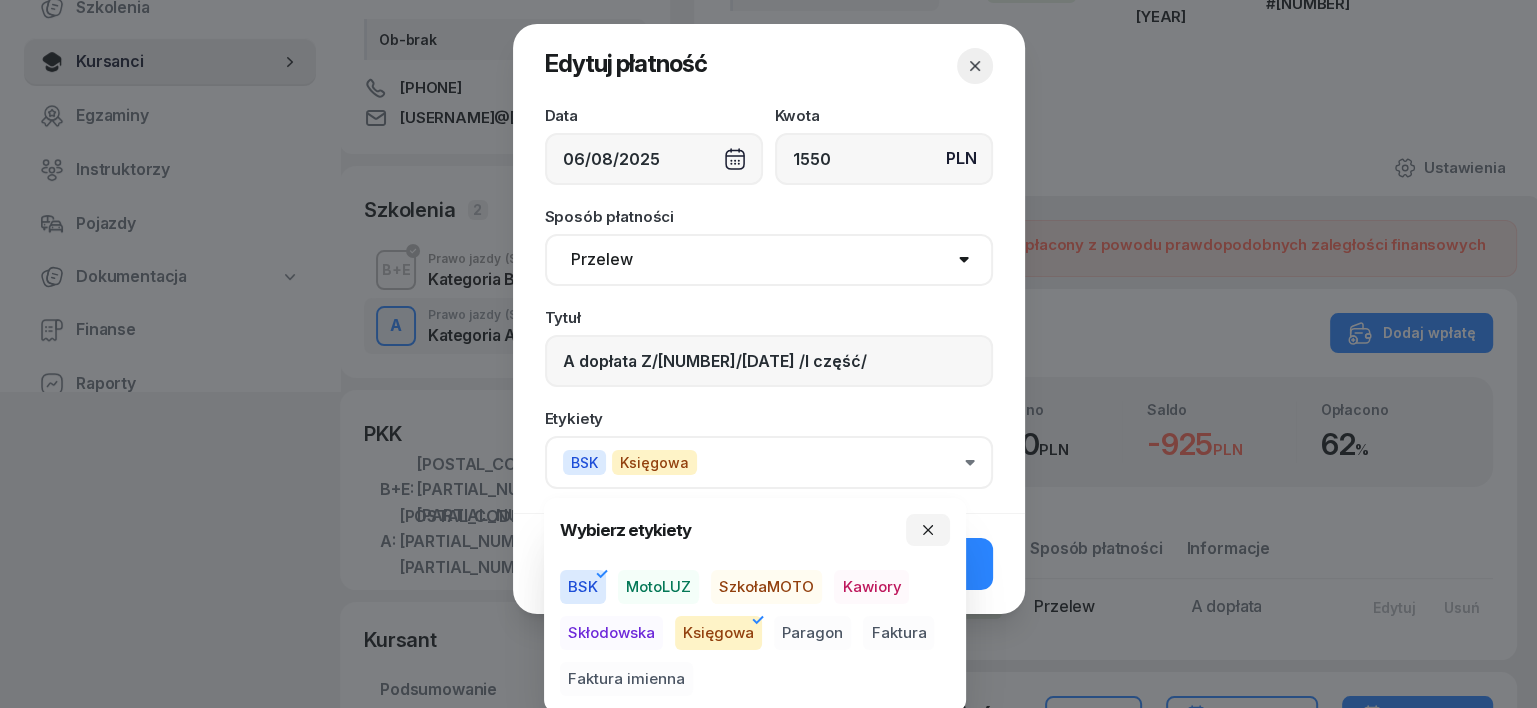 click on "Faktura imienna" at bounding box center [626, 679] 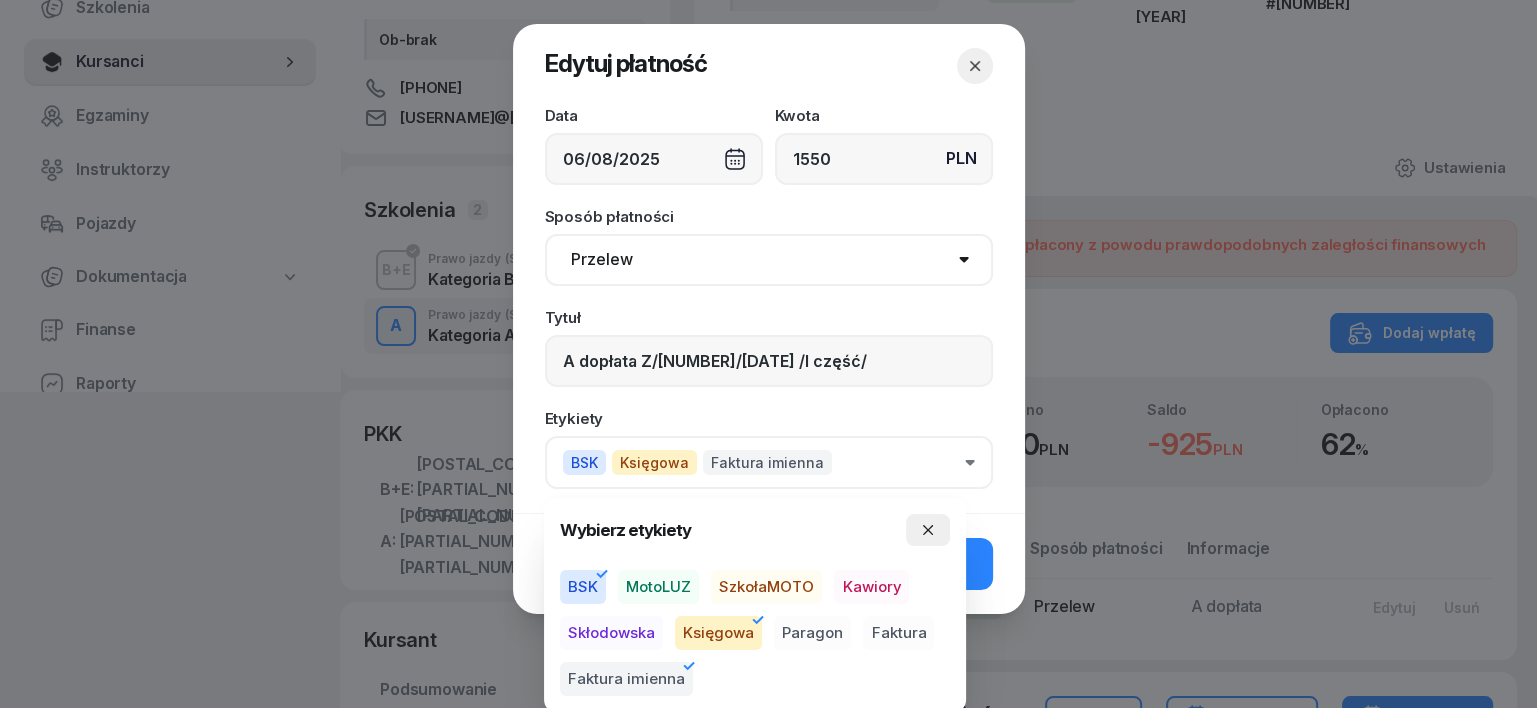 click 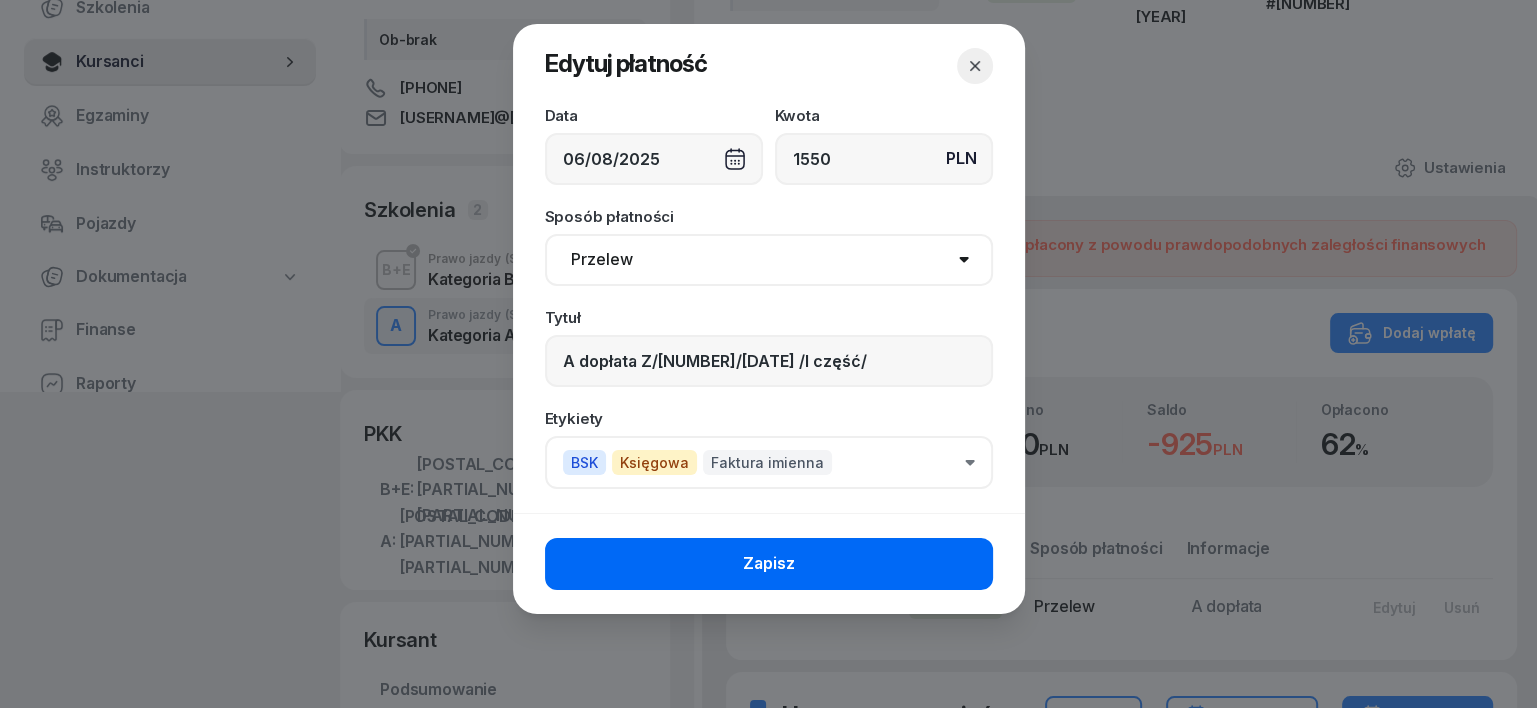 click on "Zapisz" 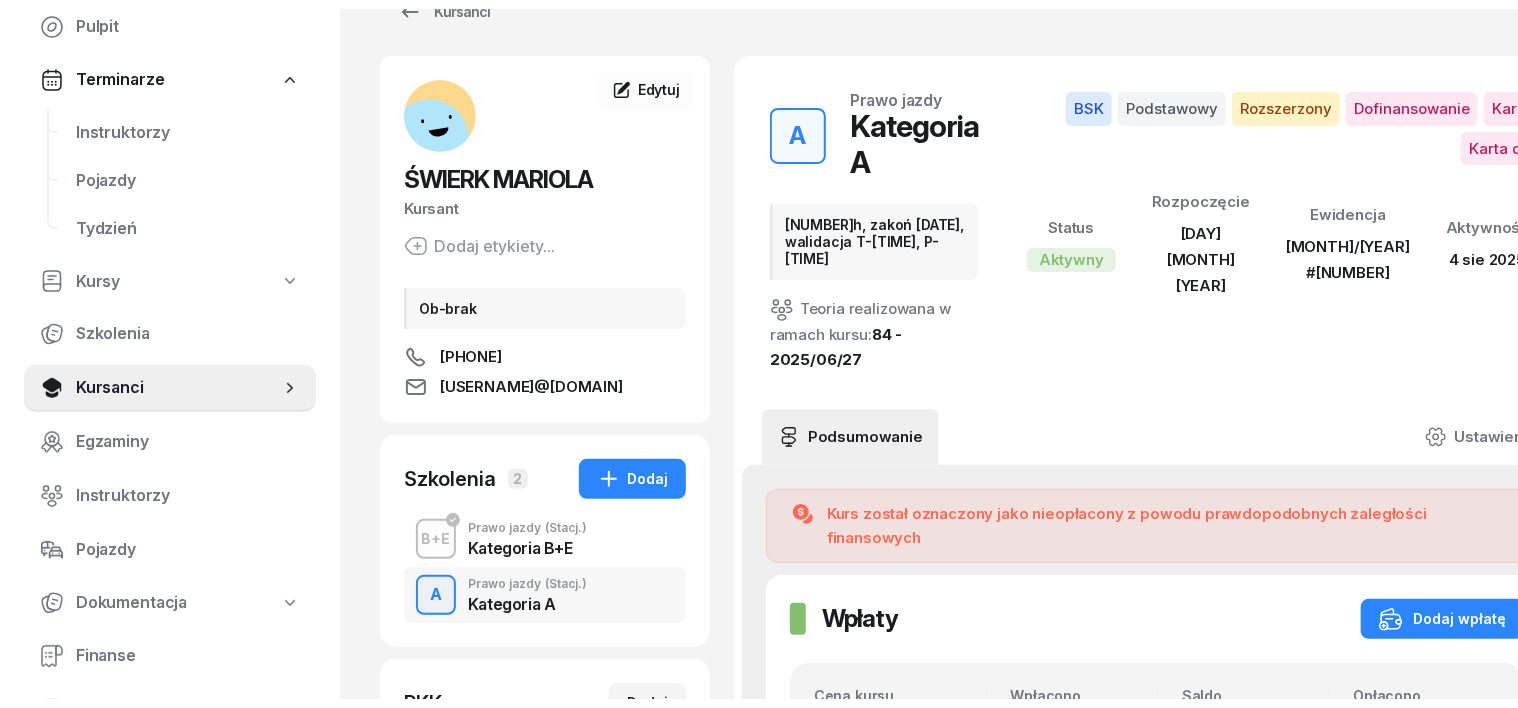 scroll, scrollTop: 0, scrollLeft: 0, axis: both 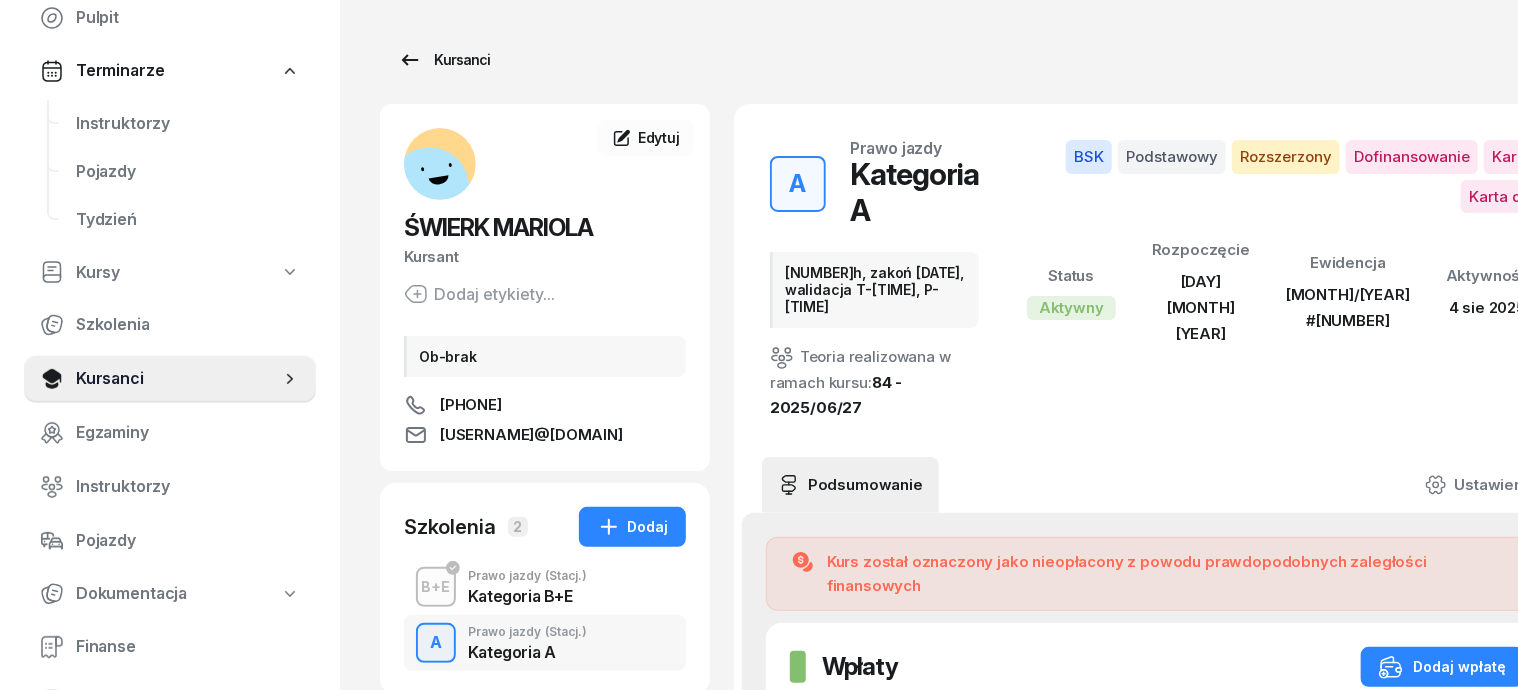 click on "Kursanci" at bounding box center [444, 60] 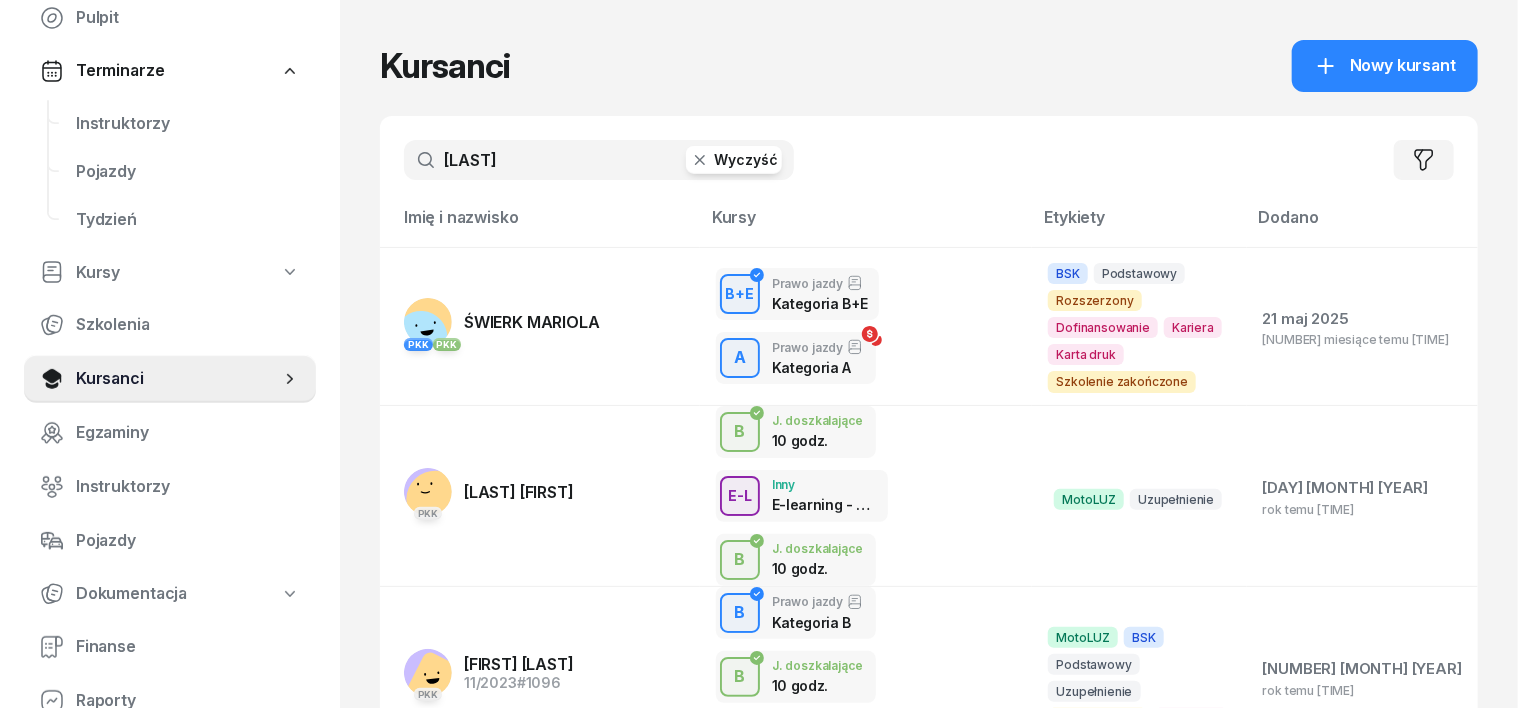 click 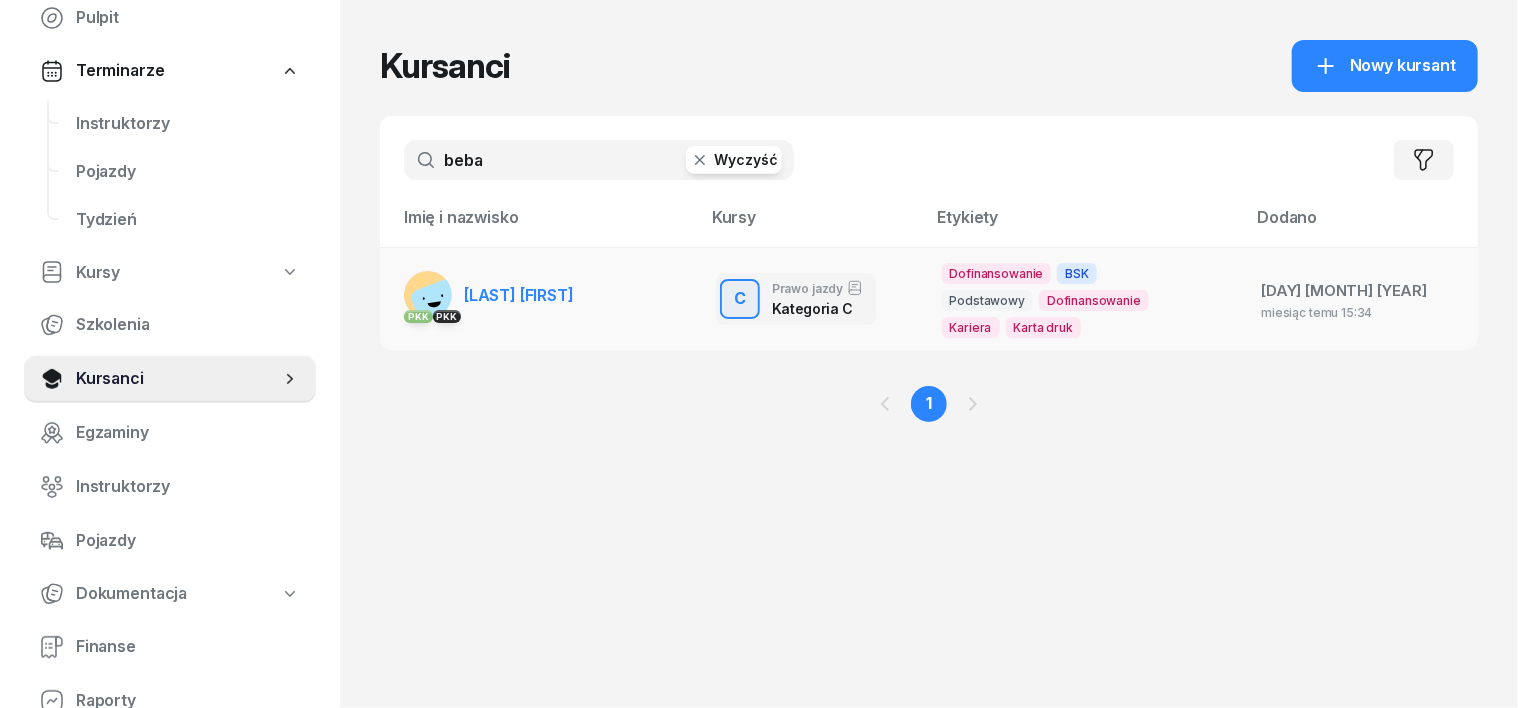 type on "beba" 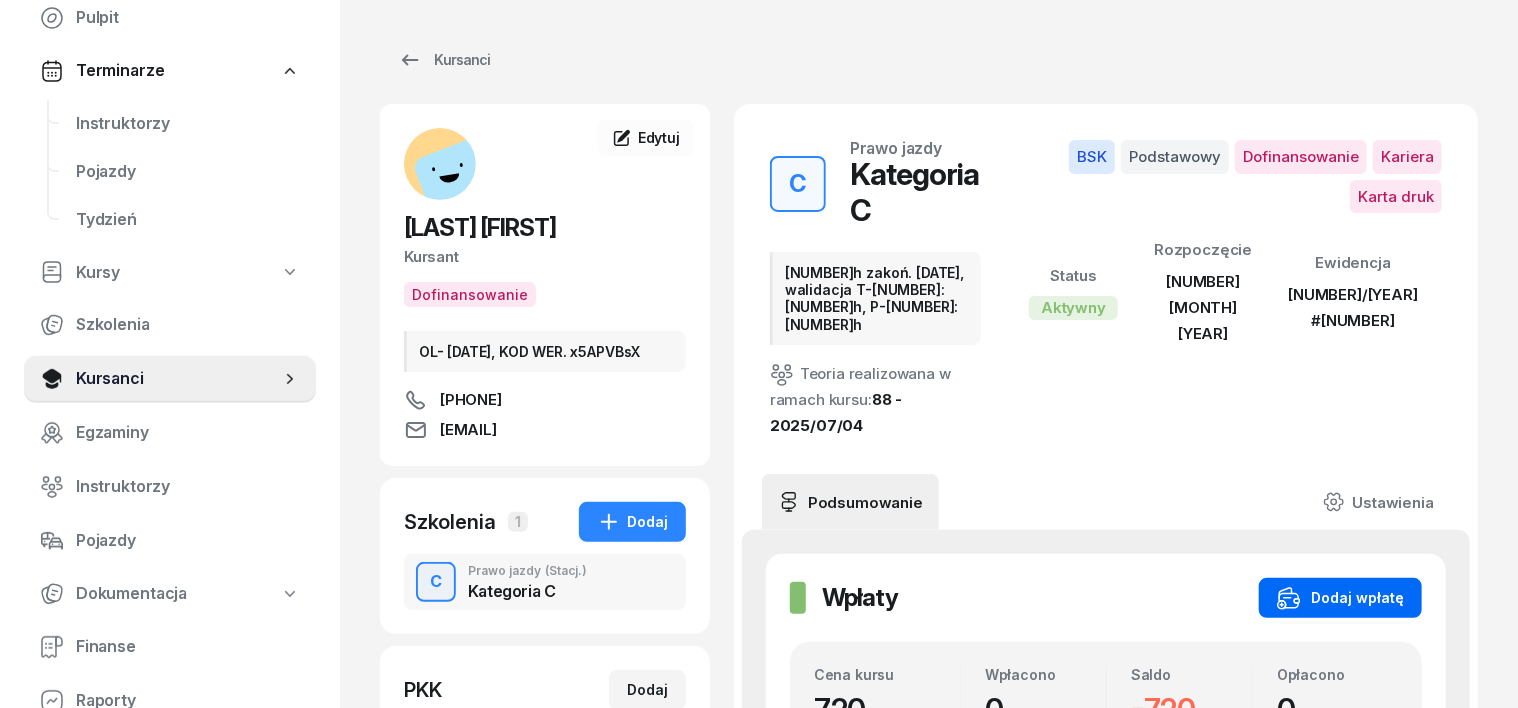 click on "Dodaj wpłatę" at bounding box center (1340, 598) 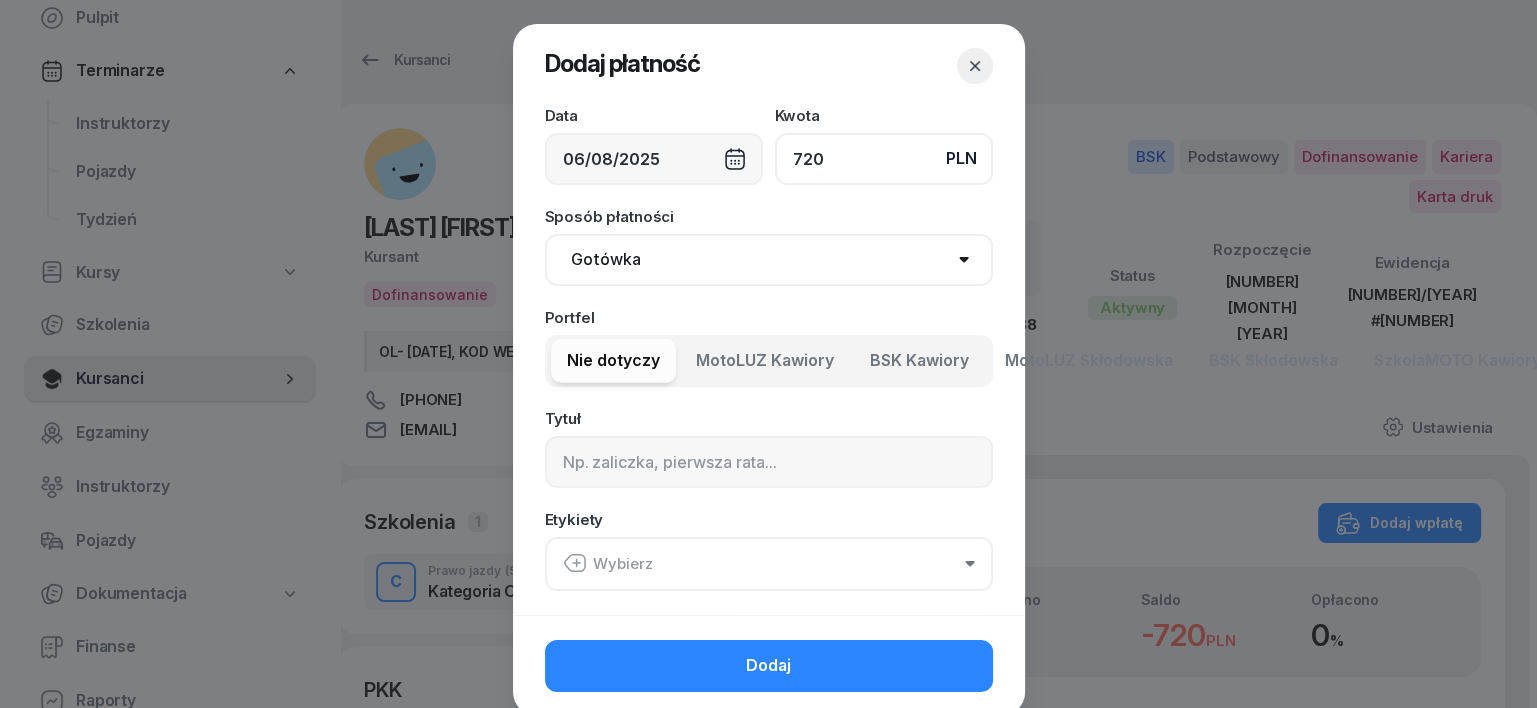 type on "720" 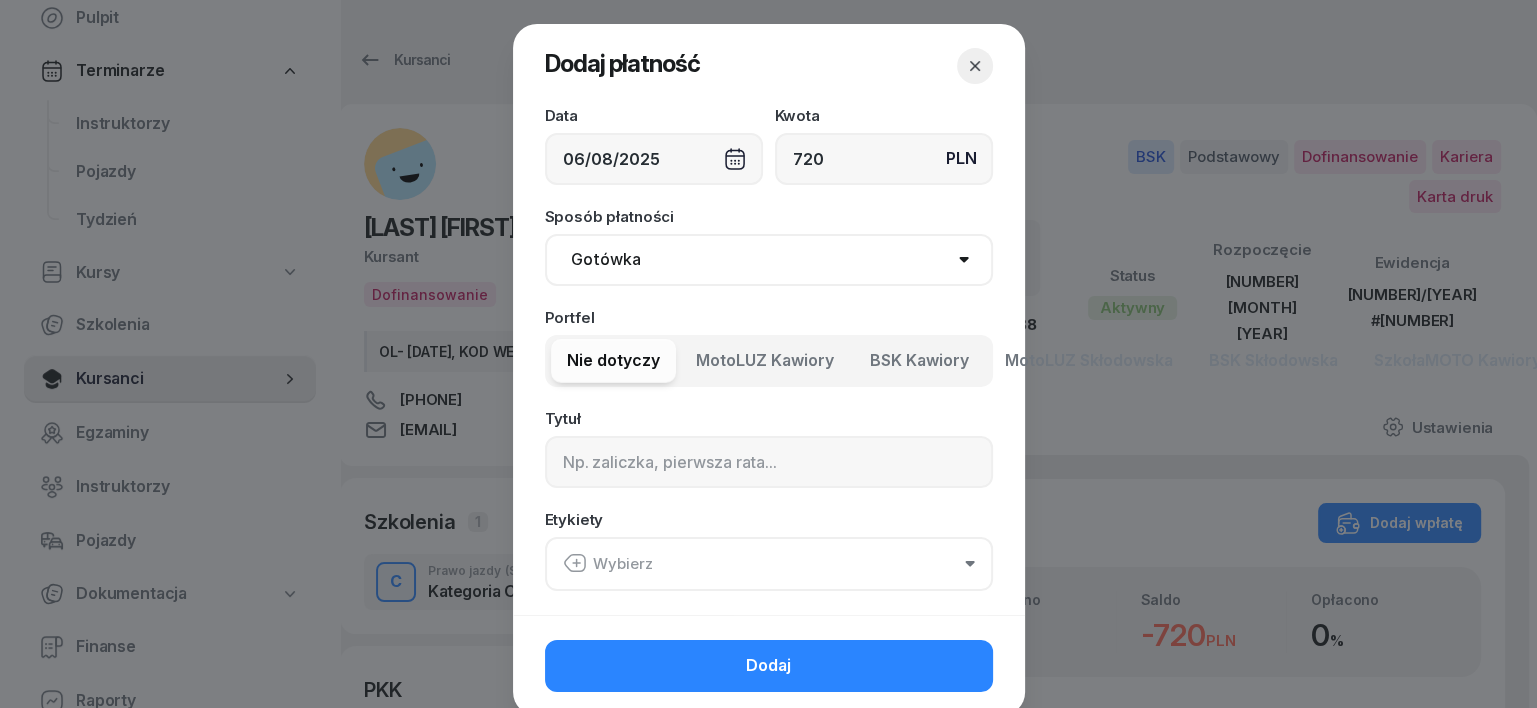 drag, startPoint x: 596, startPoint y: 255, endPoint x: 602, endPoint y: 281, distance: 26.683329 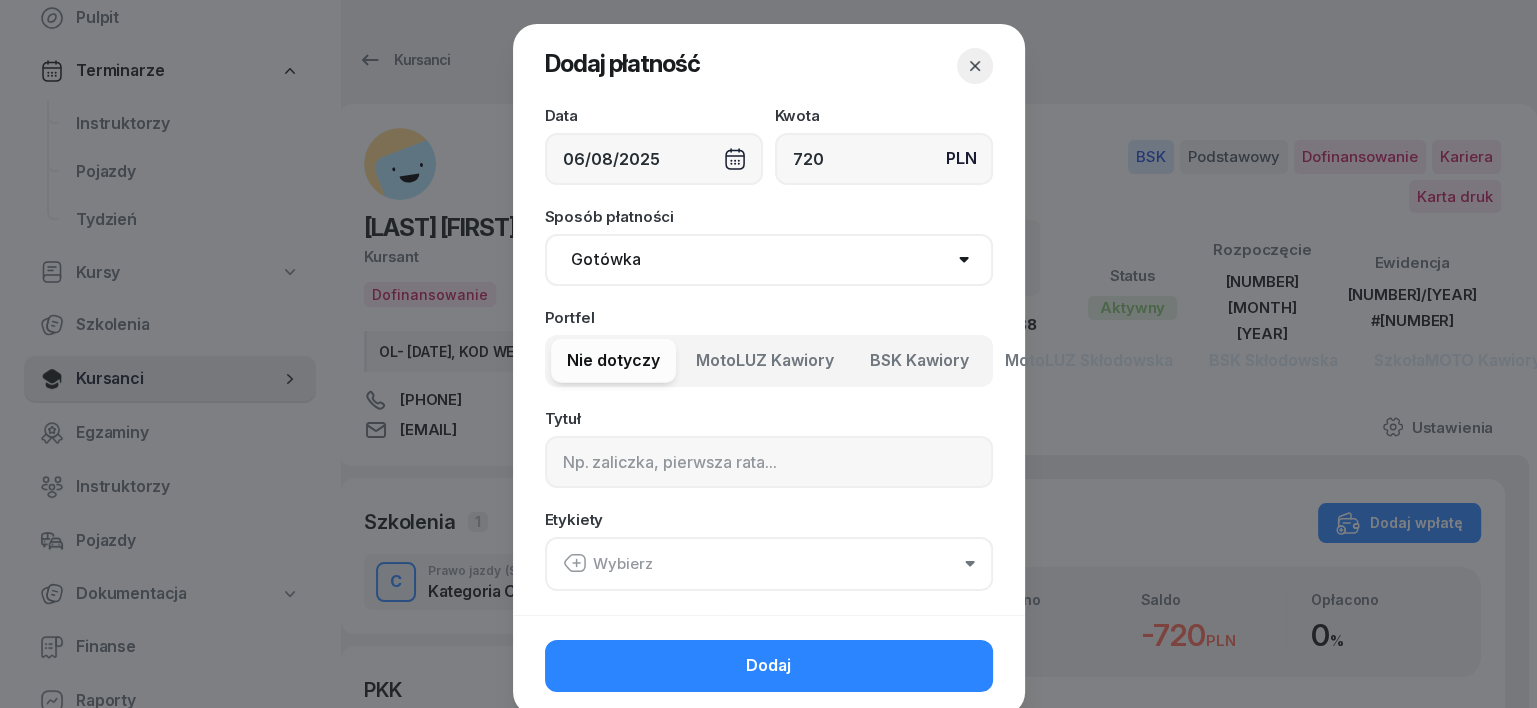 select on "transfer" 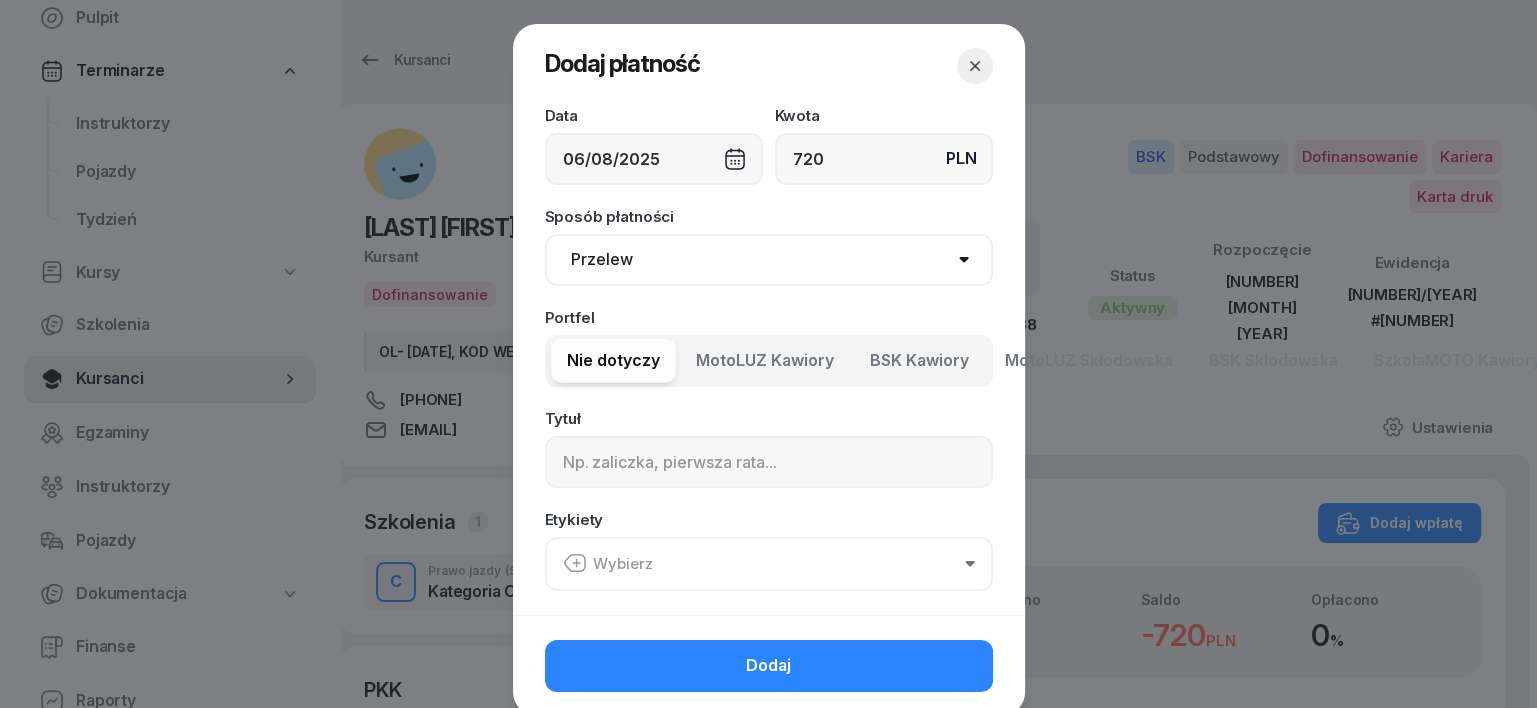 click on "Gotówka Karta Przelew Płatności online BLIK" at bounding box center [769, 260] 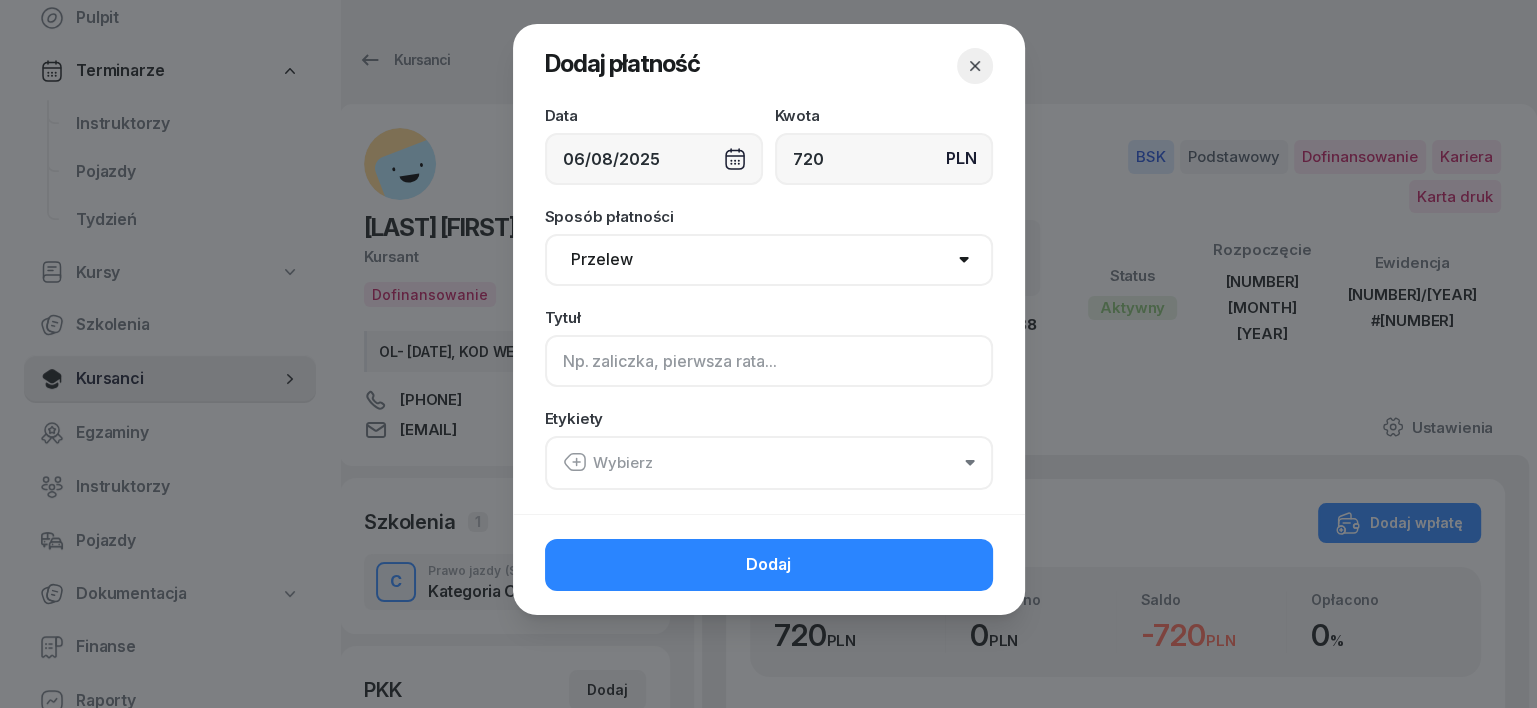 click 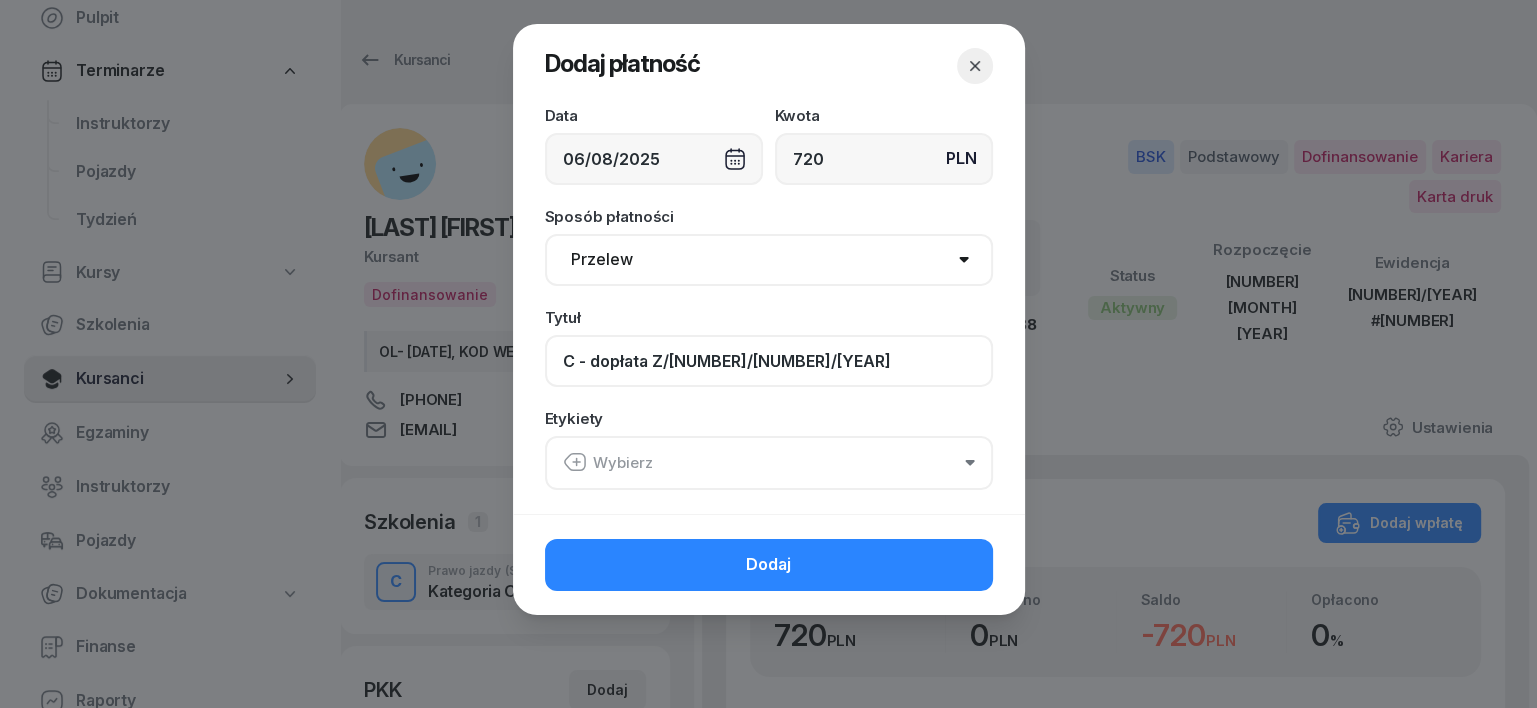 type on "C - dopłata Z/6/08/2025" 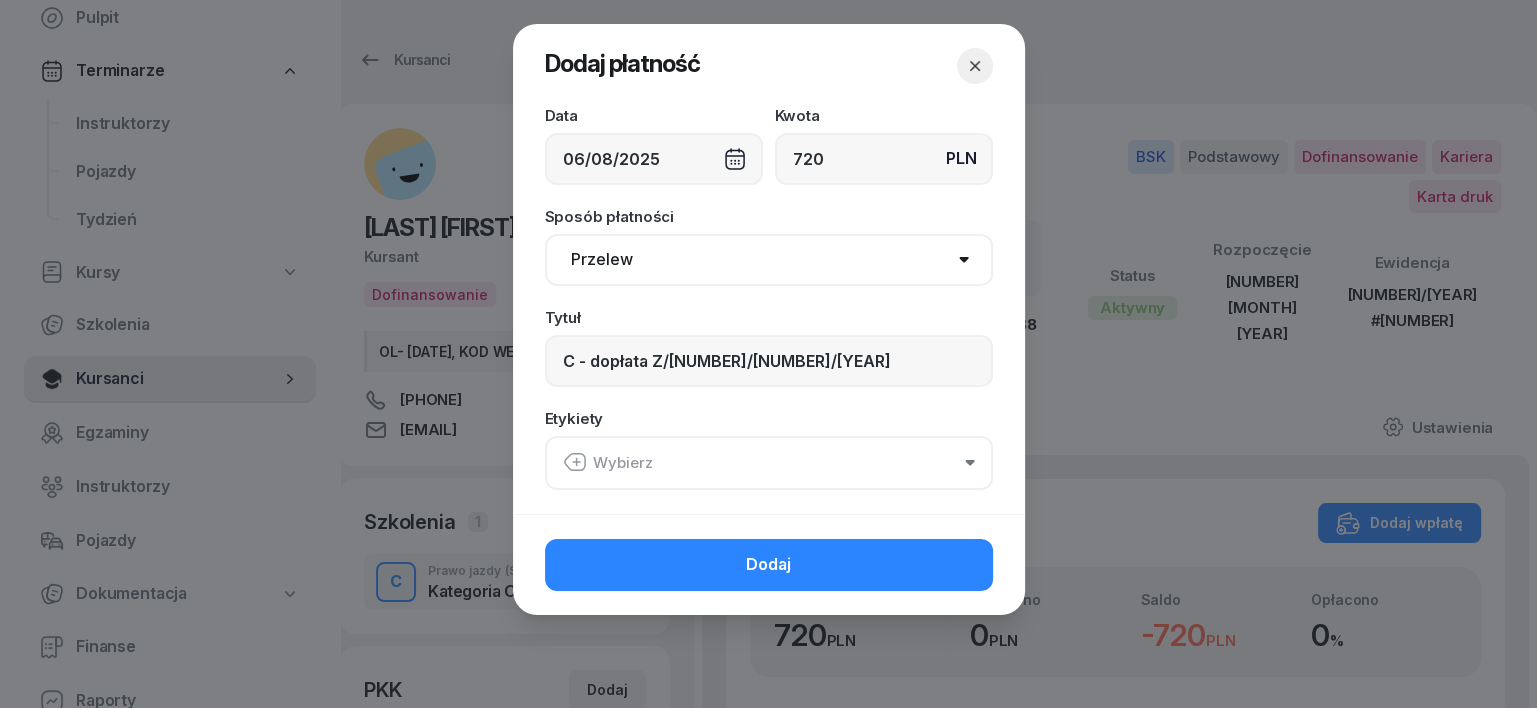 click 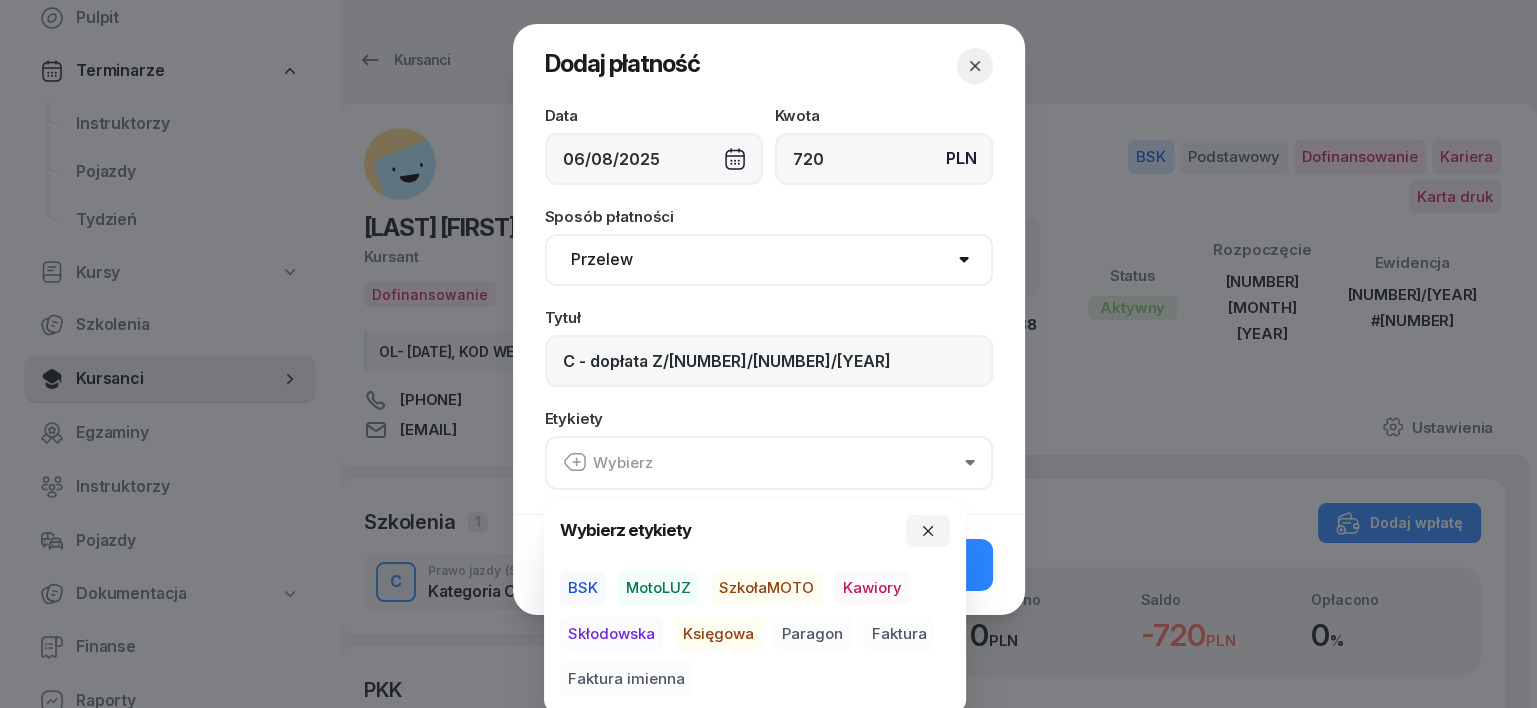 drag, startPoint x: 581, startPoint y: 583, endPoint x: 608, endPoint y: 604, distance: 34.20526 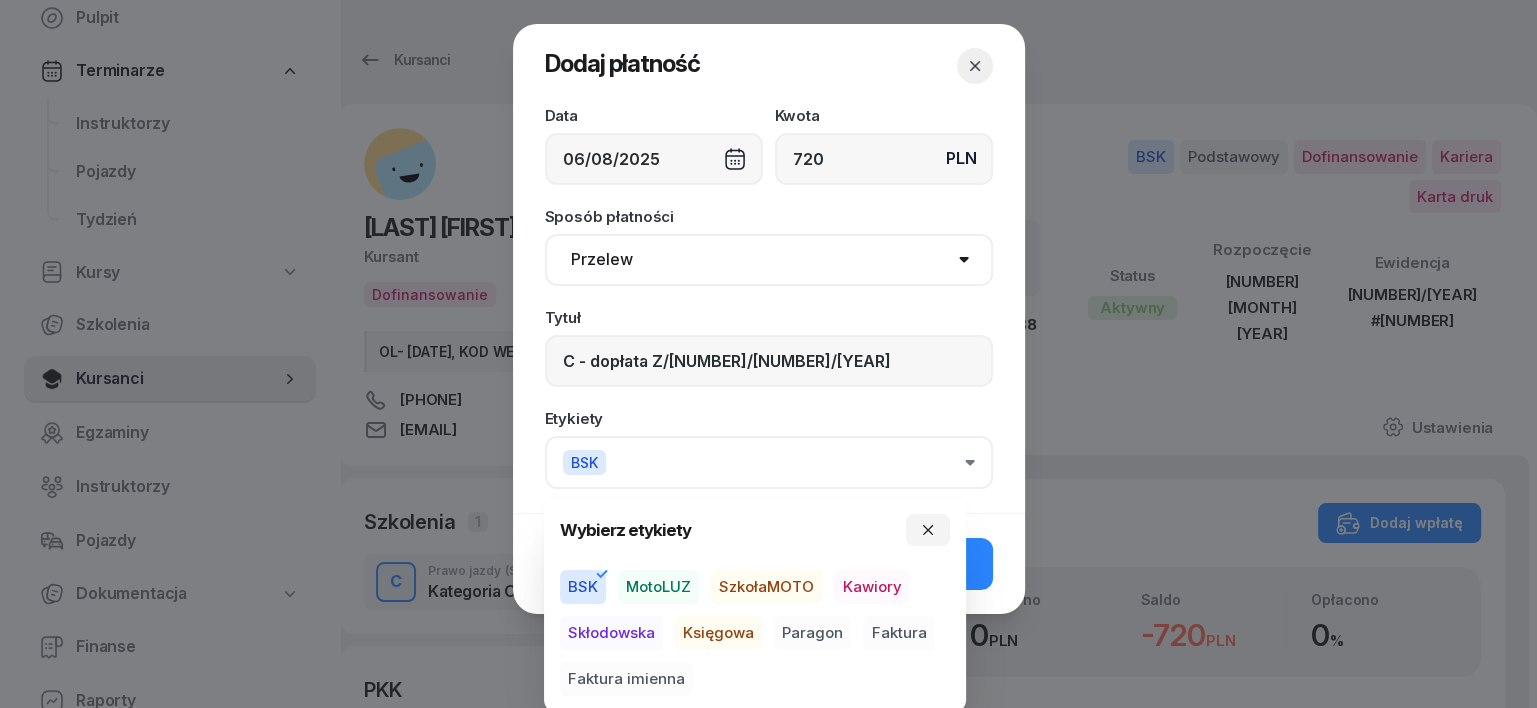 drag, startPoint x: 745, startPoint y: 634, endPoint x: 709, endPoint y: 661, distance: 45 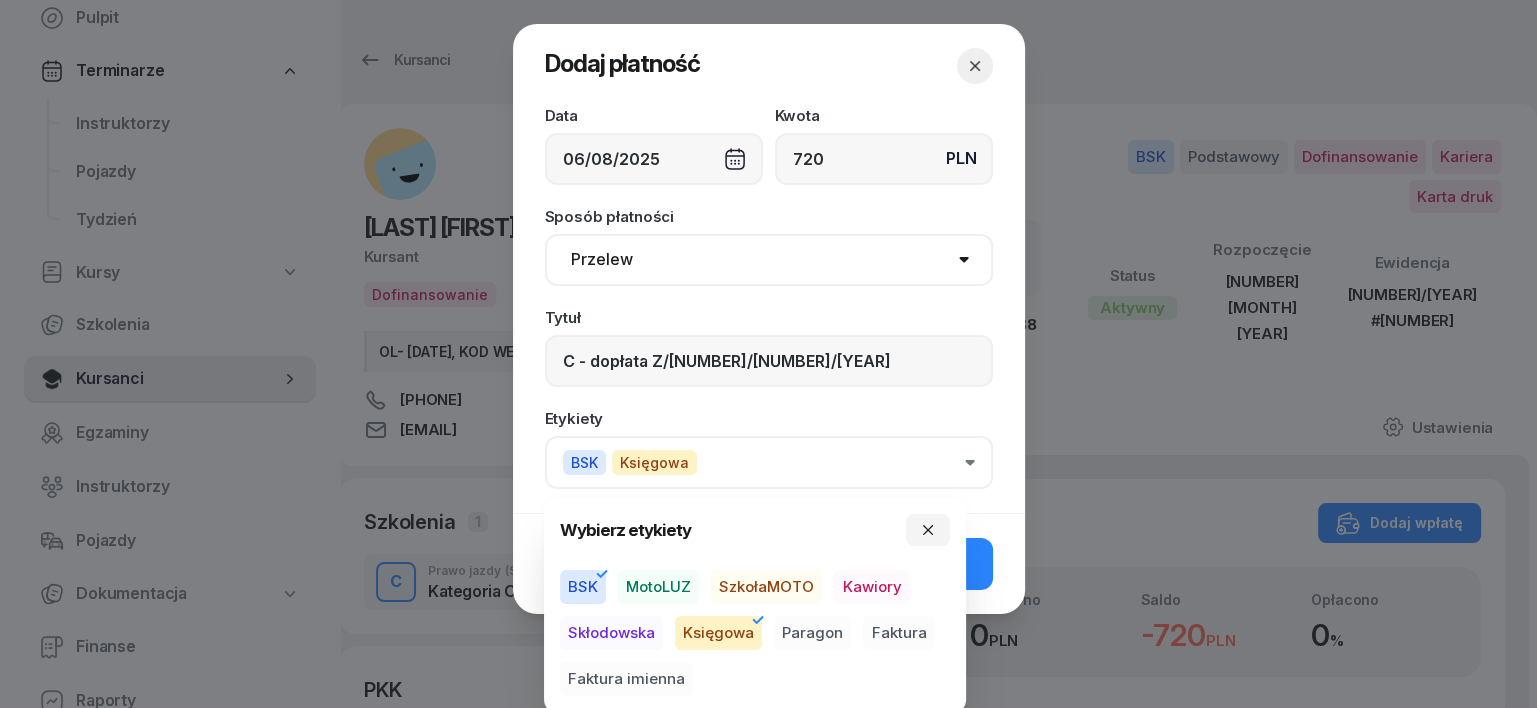 click on "Faktura imienna" at bounding box center (626, 679) 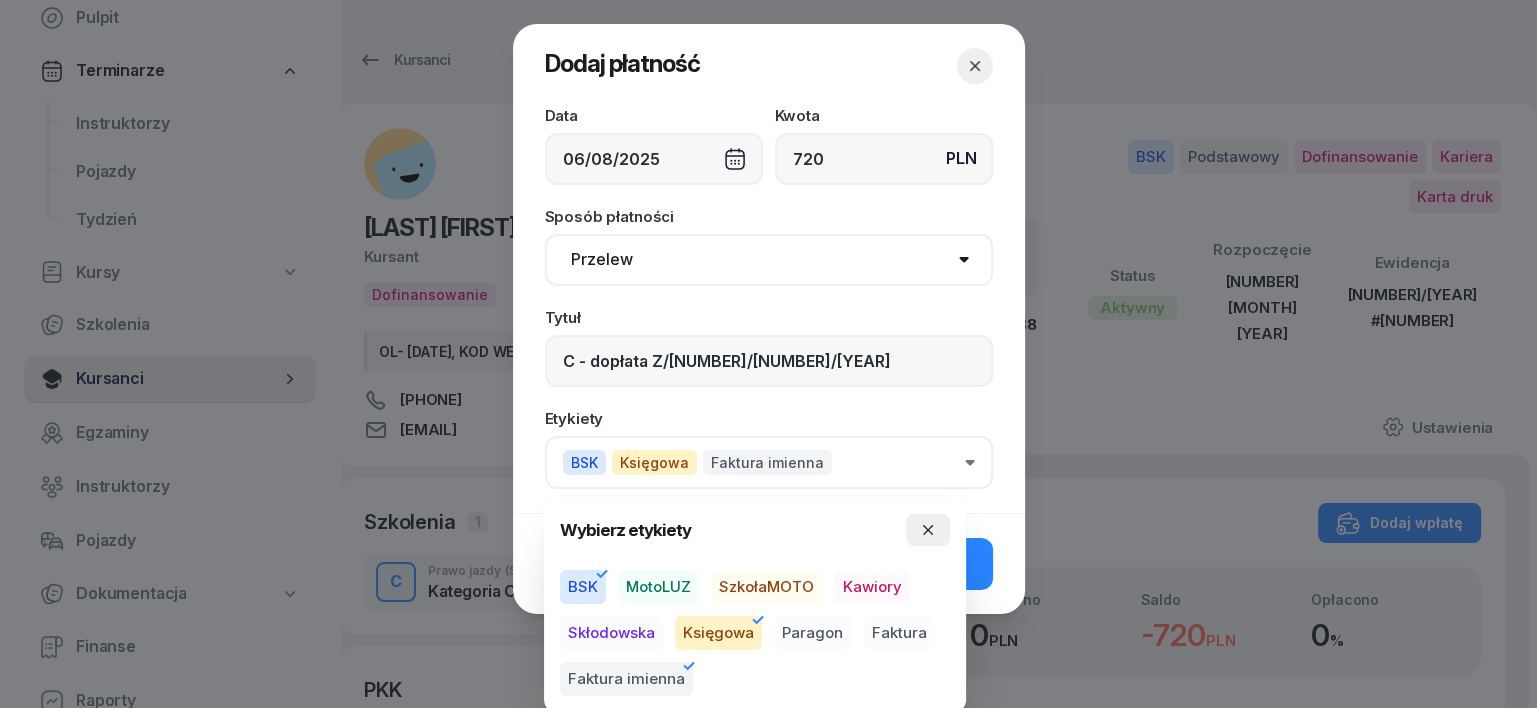 click at bounding box center [928, 530] 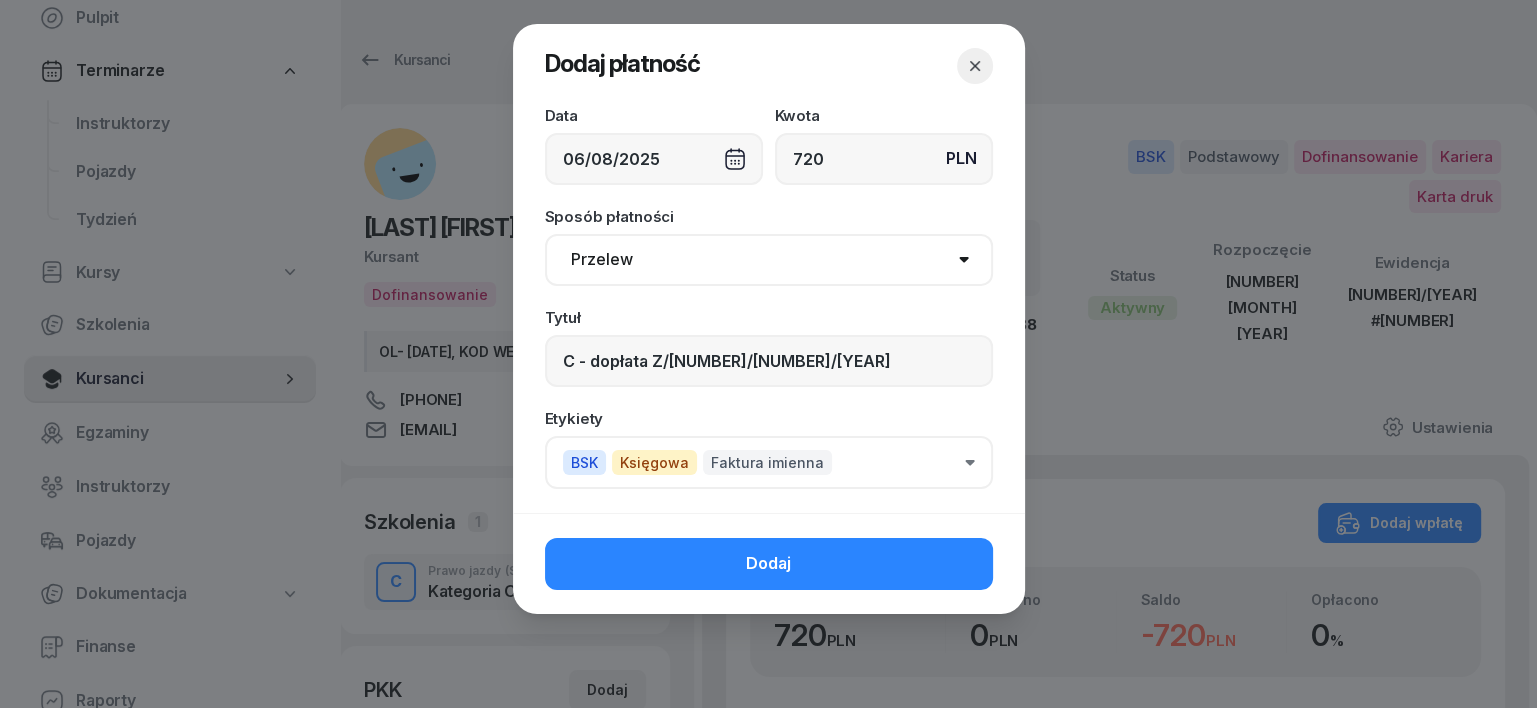click on "Dodaj" 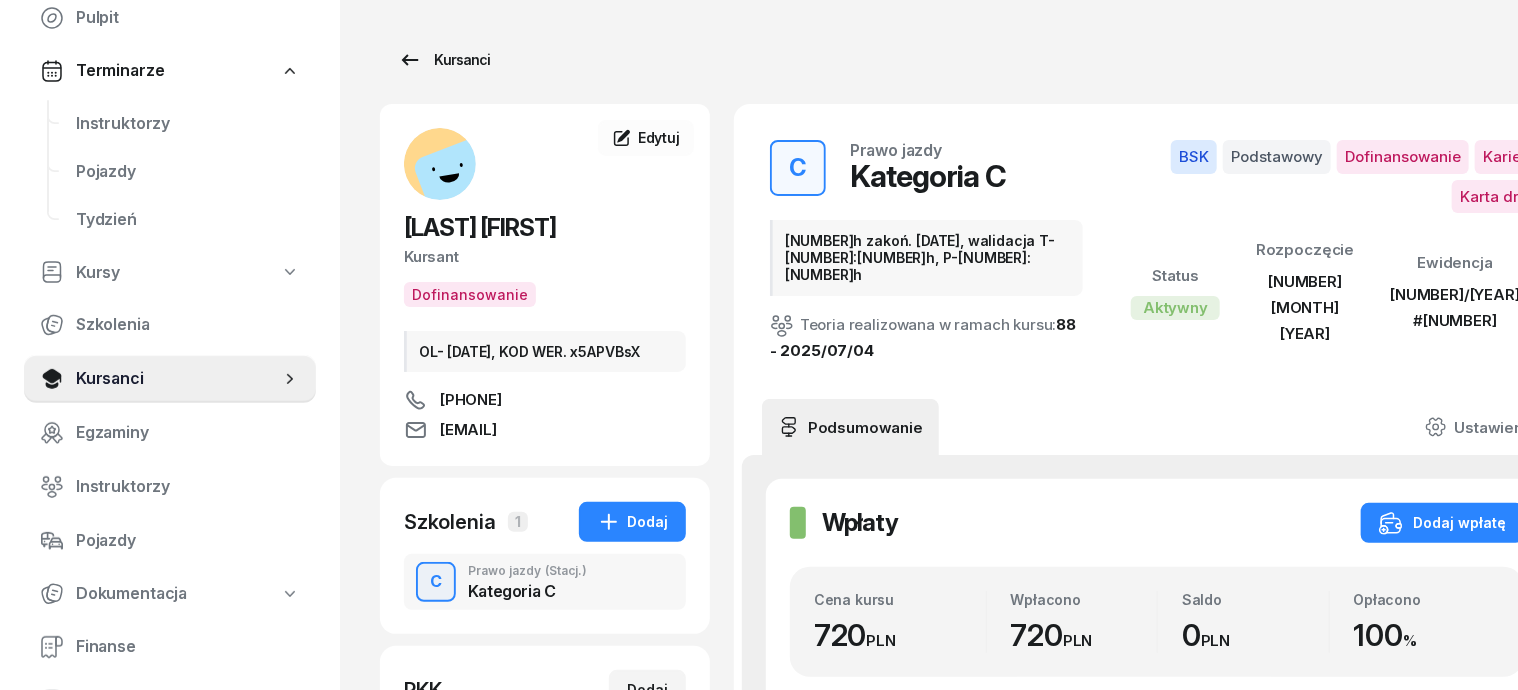 click on "Kursanci" at bounding box center [444, 60] 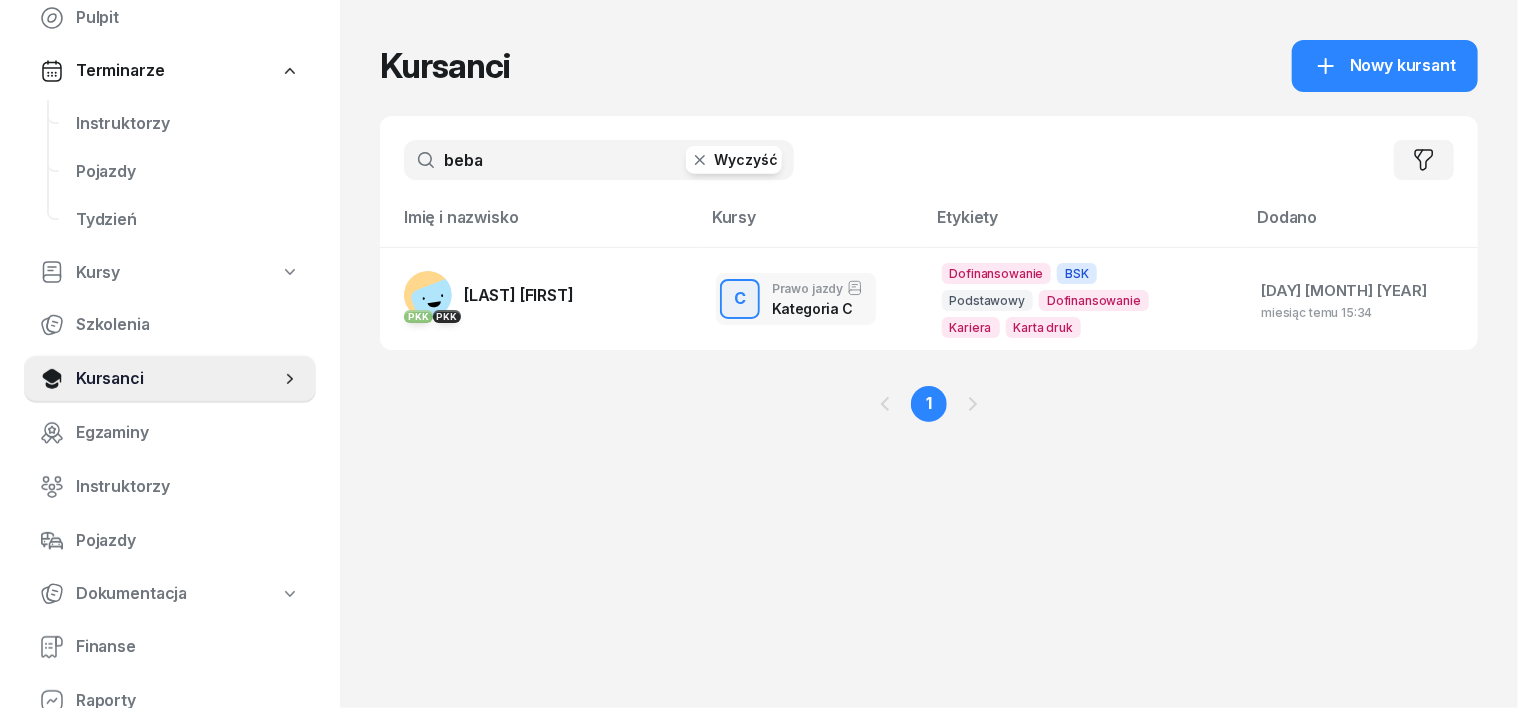 click 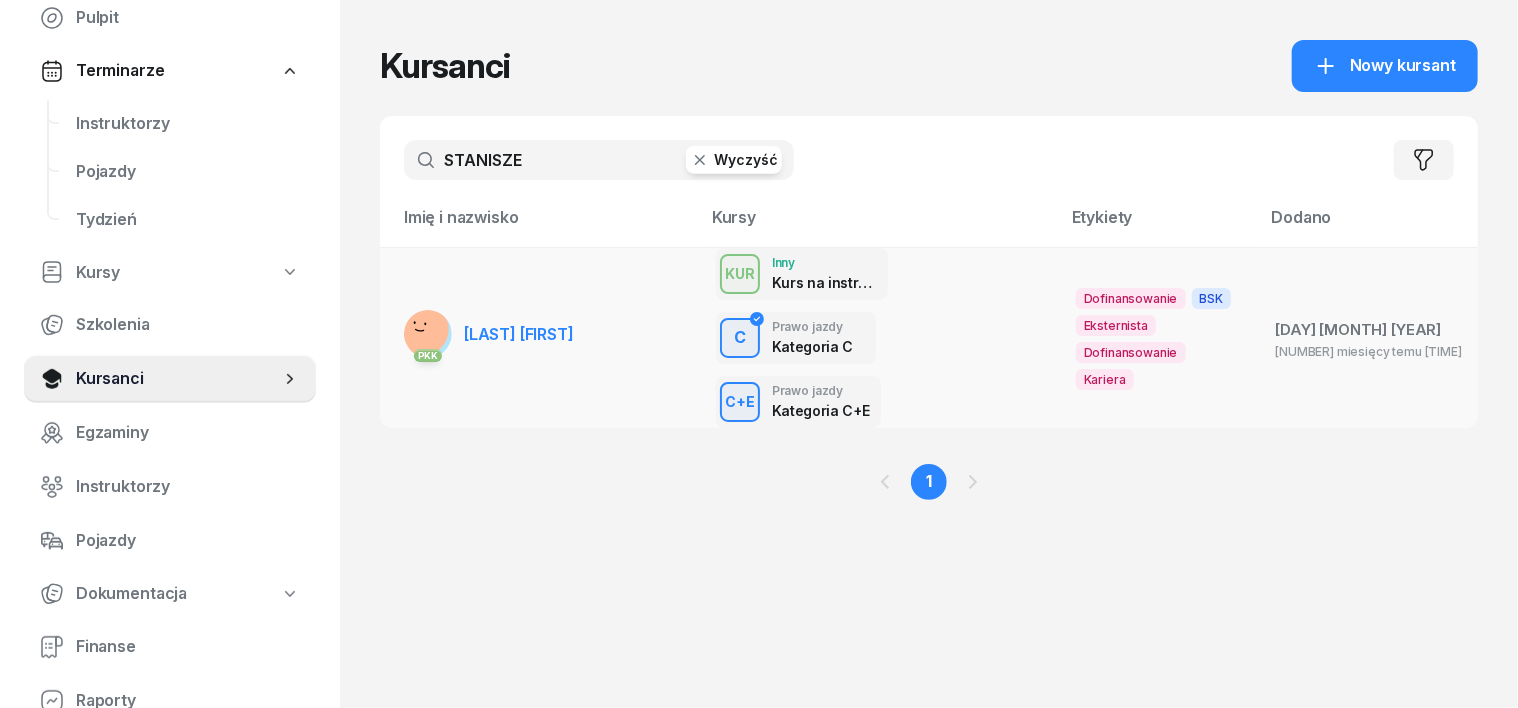 type on "STANISZE" 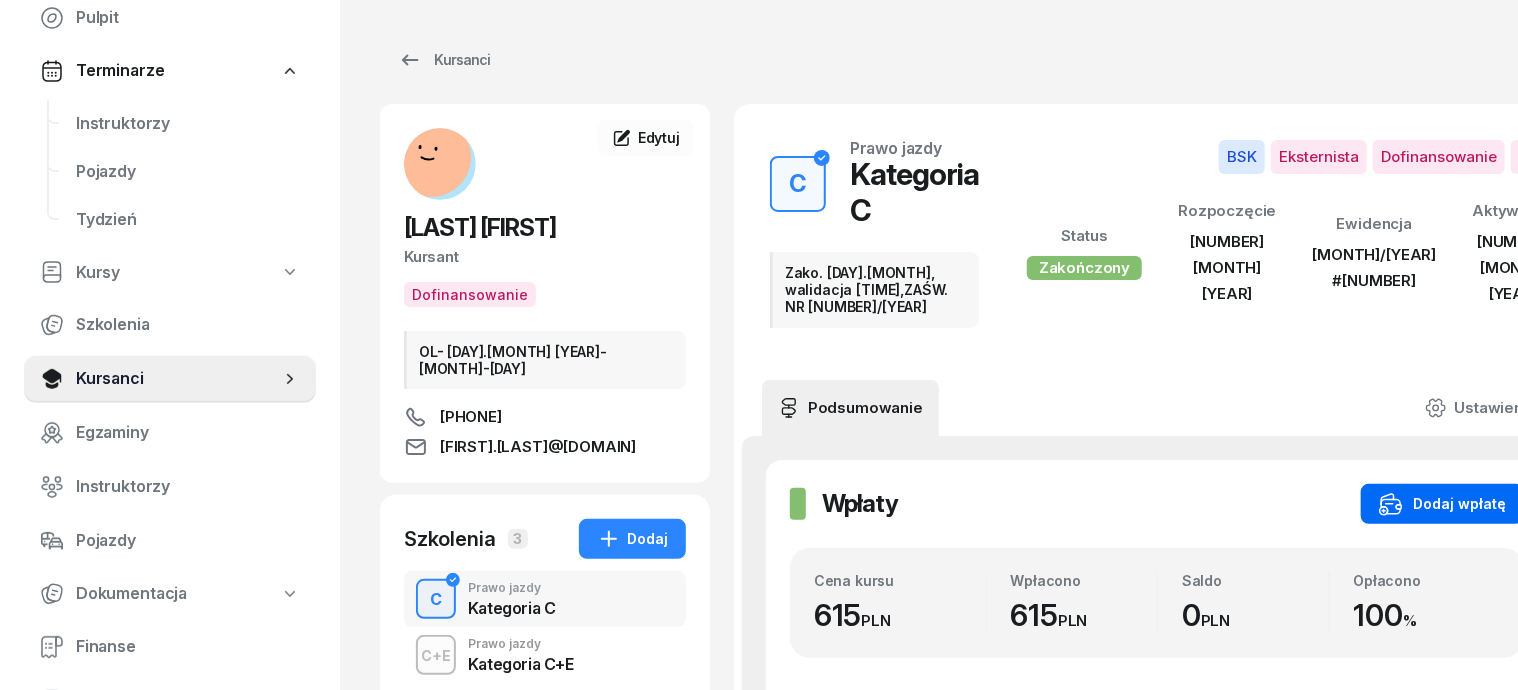 click on "Dodaj wpłatę" at bounding box center [1442, 504] 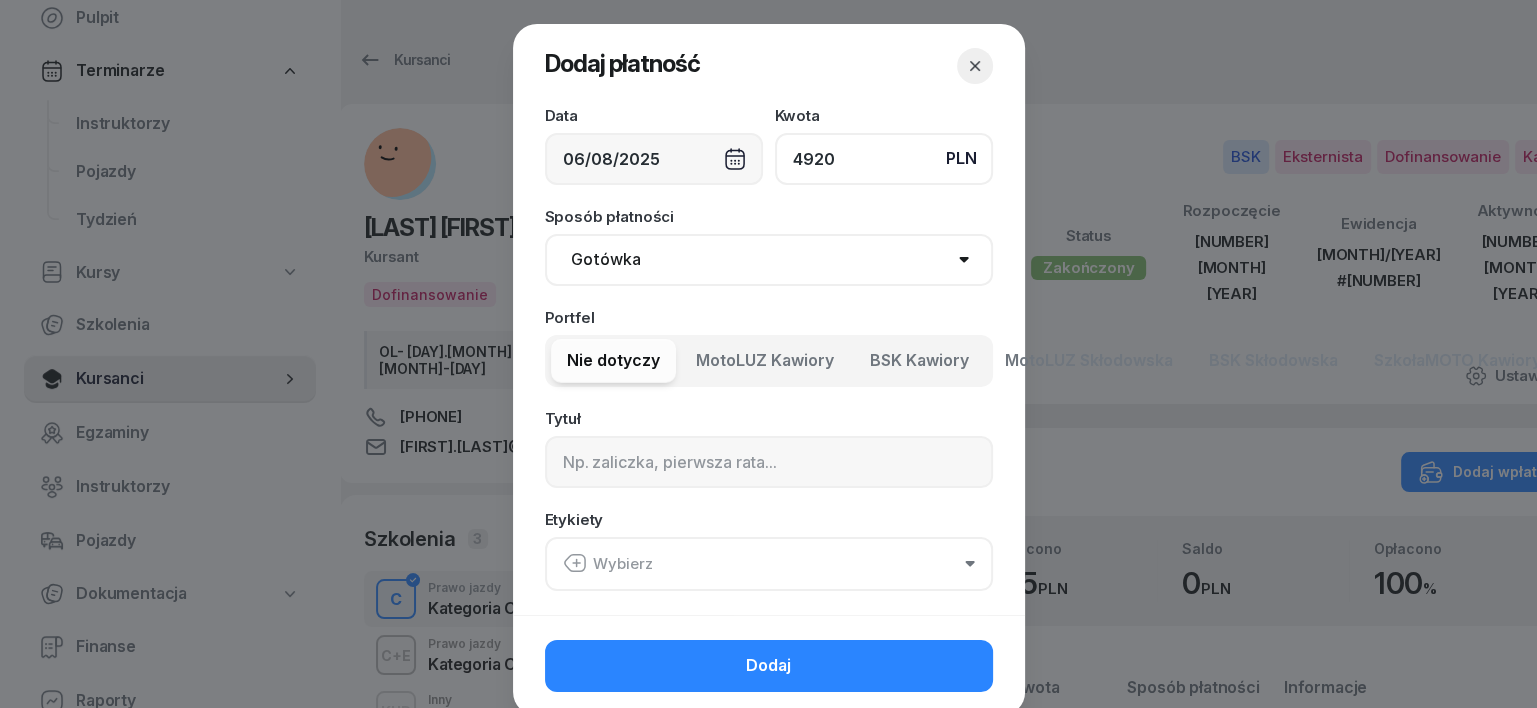 type on "4920" 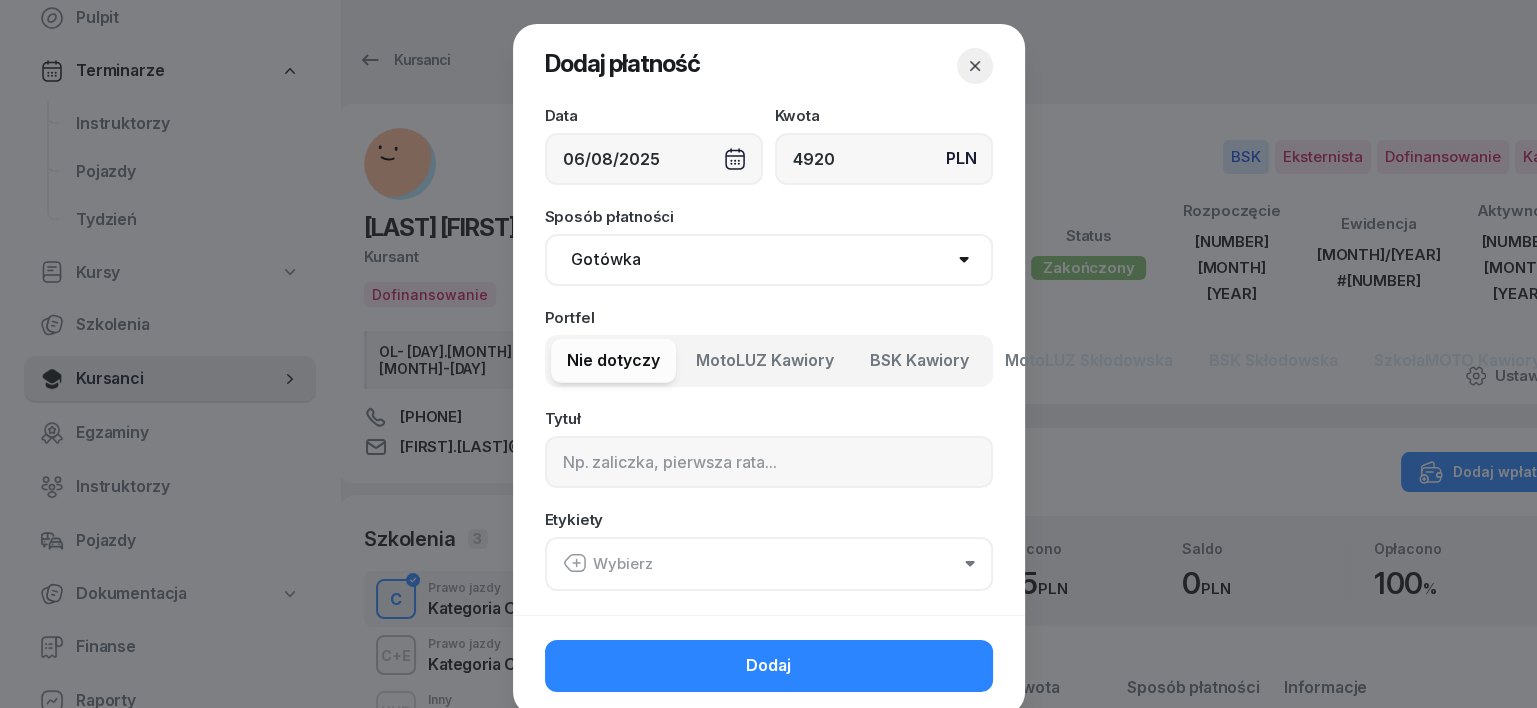 click on "Gotówka Karta Przelew Płatności online BLIK" at bounding box center [769, 260] 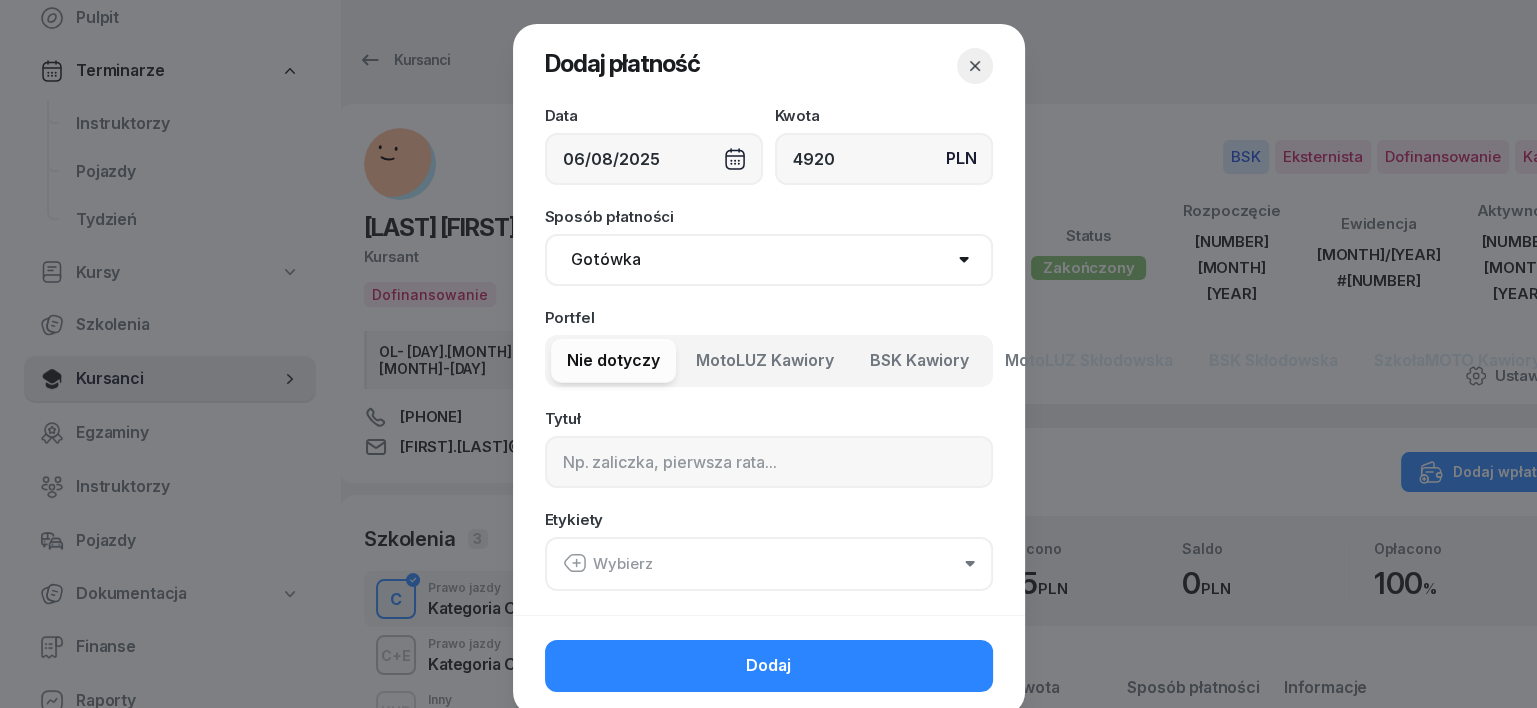 select on "transfer" 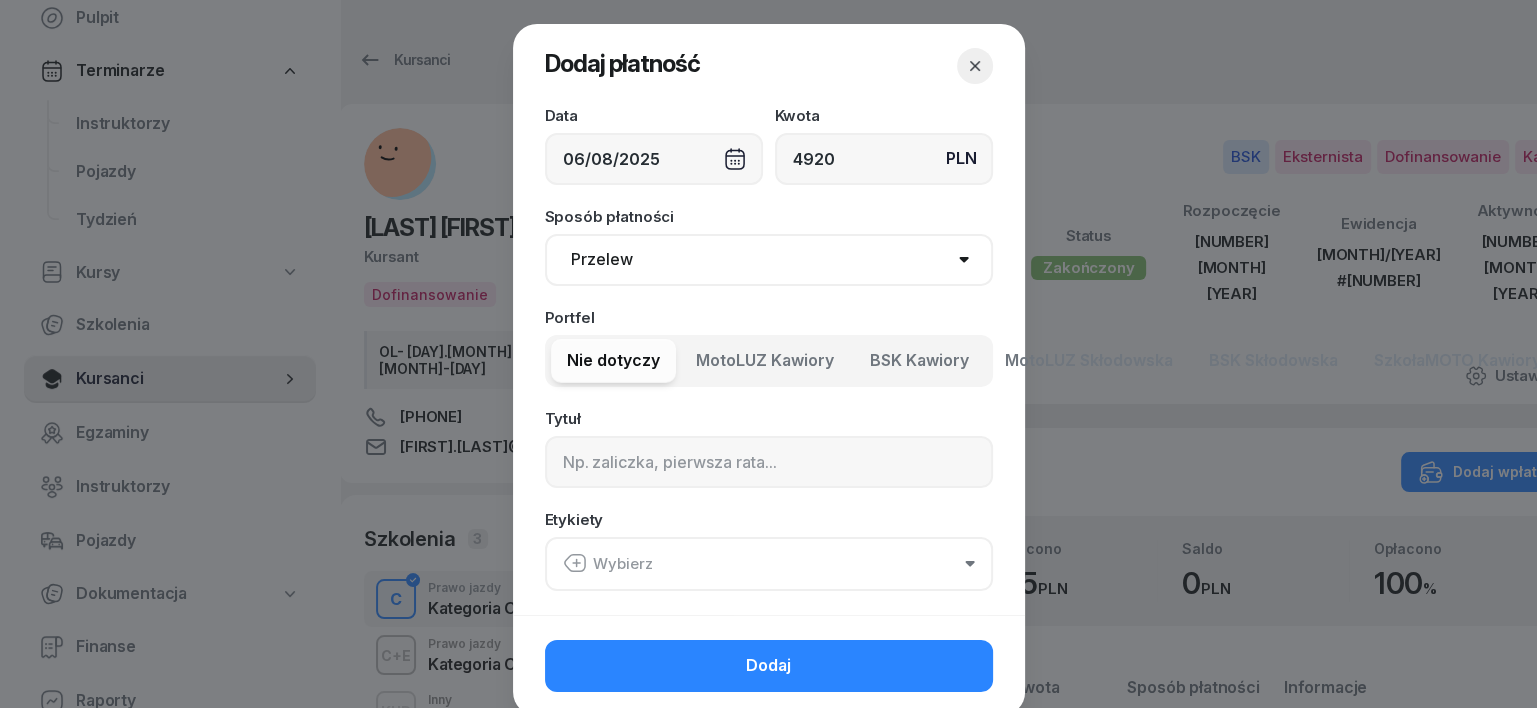 click on "Gotówka Karta Przelew Płatności online BLIK" at bounding box center (769, 260) 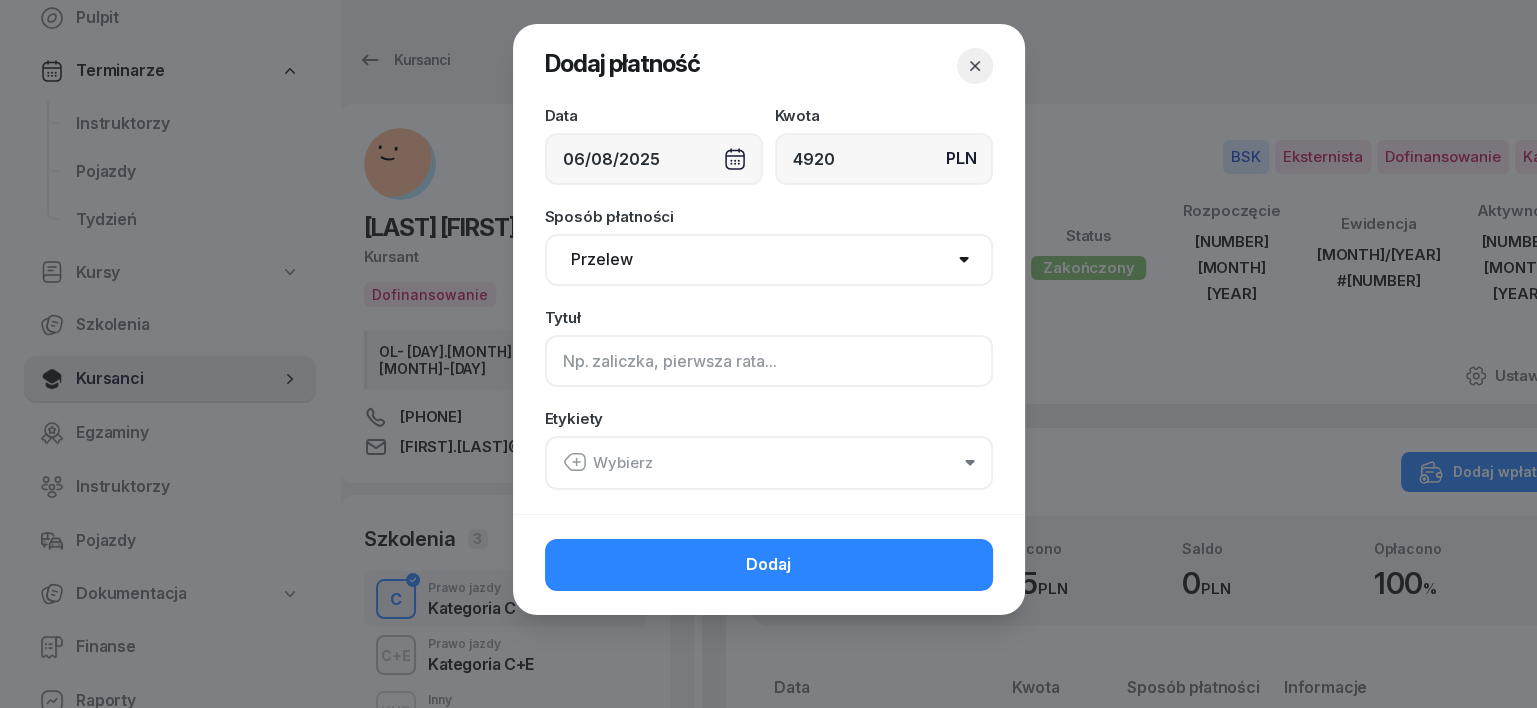 click 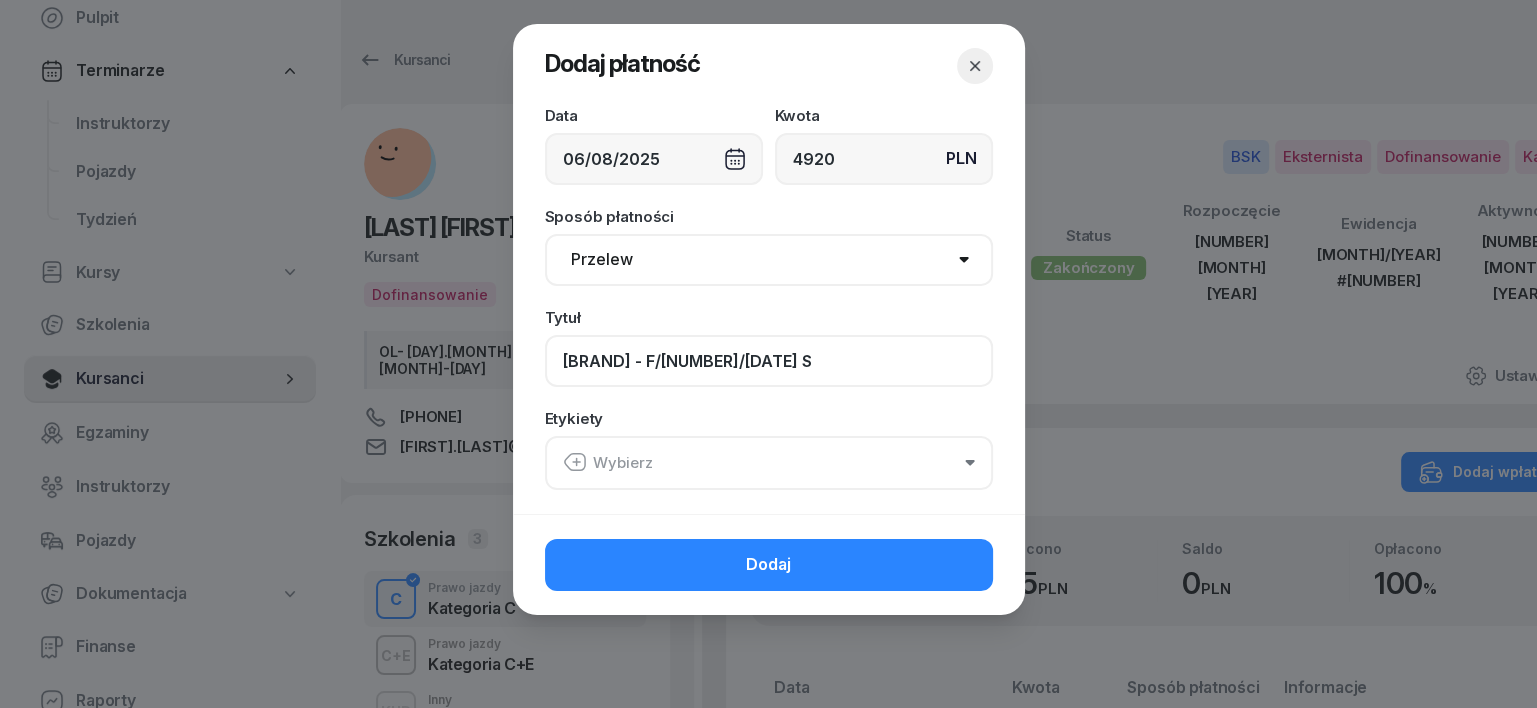 type on "PLUXEE - F/41/07/2025 S" 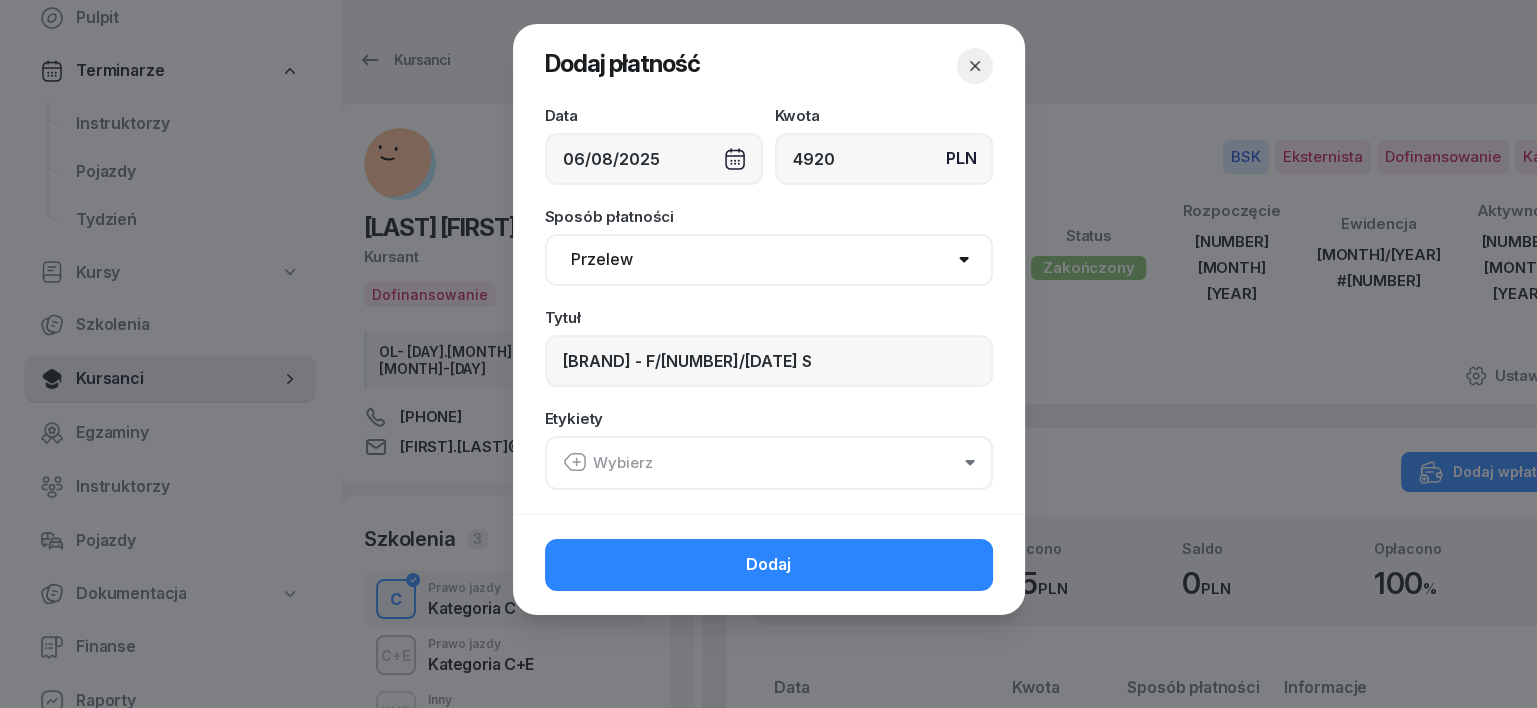 click 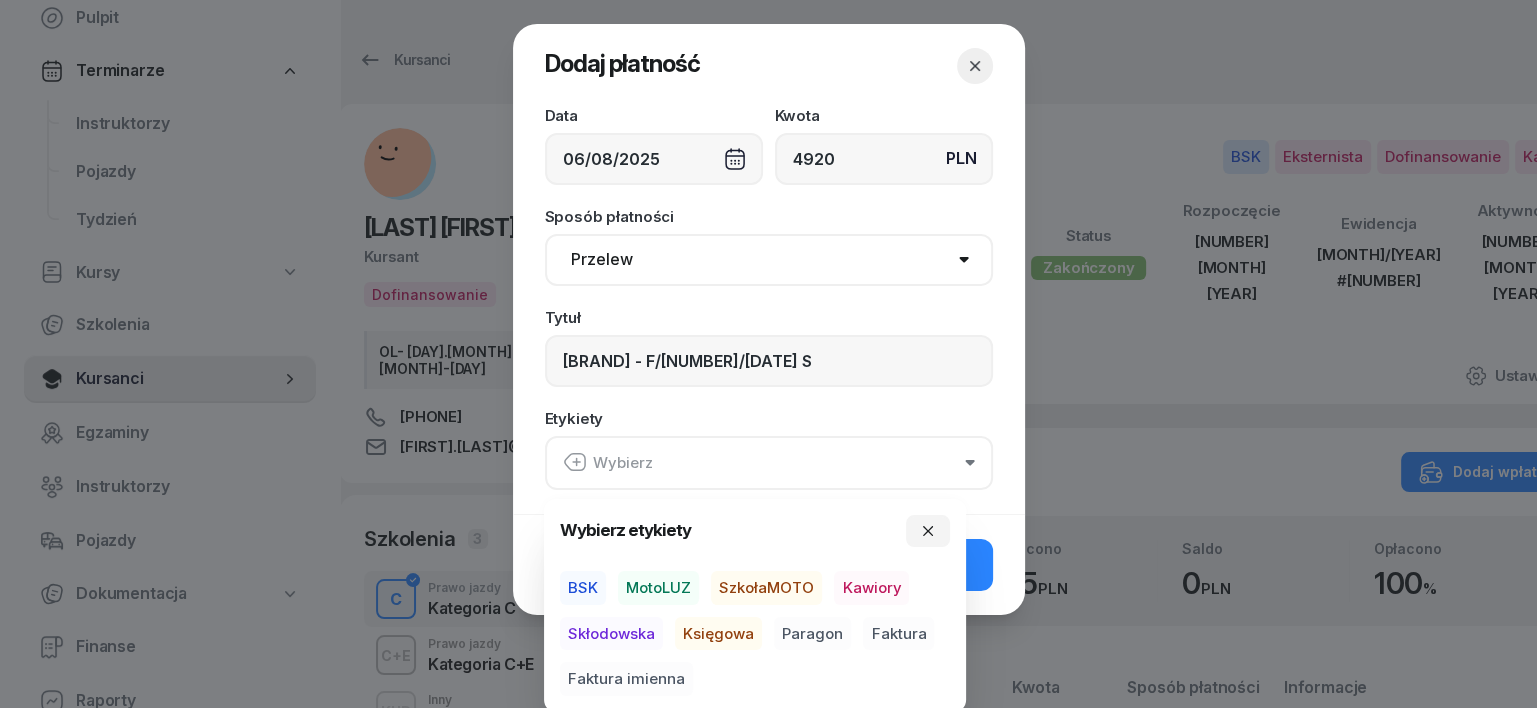 click on "BSK" at bounding box center (583, 588) 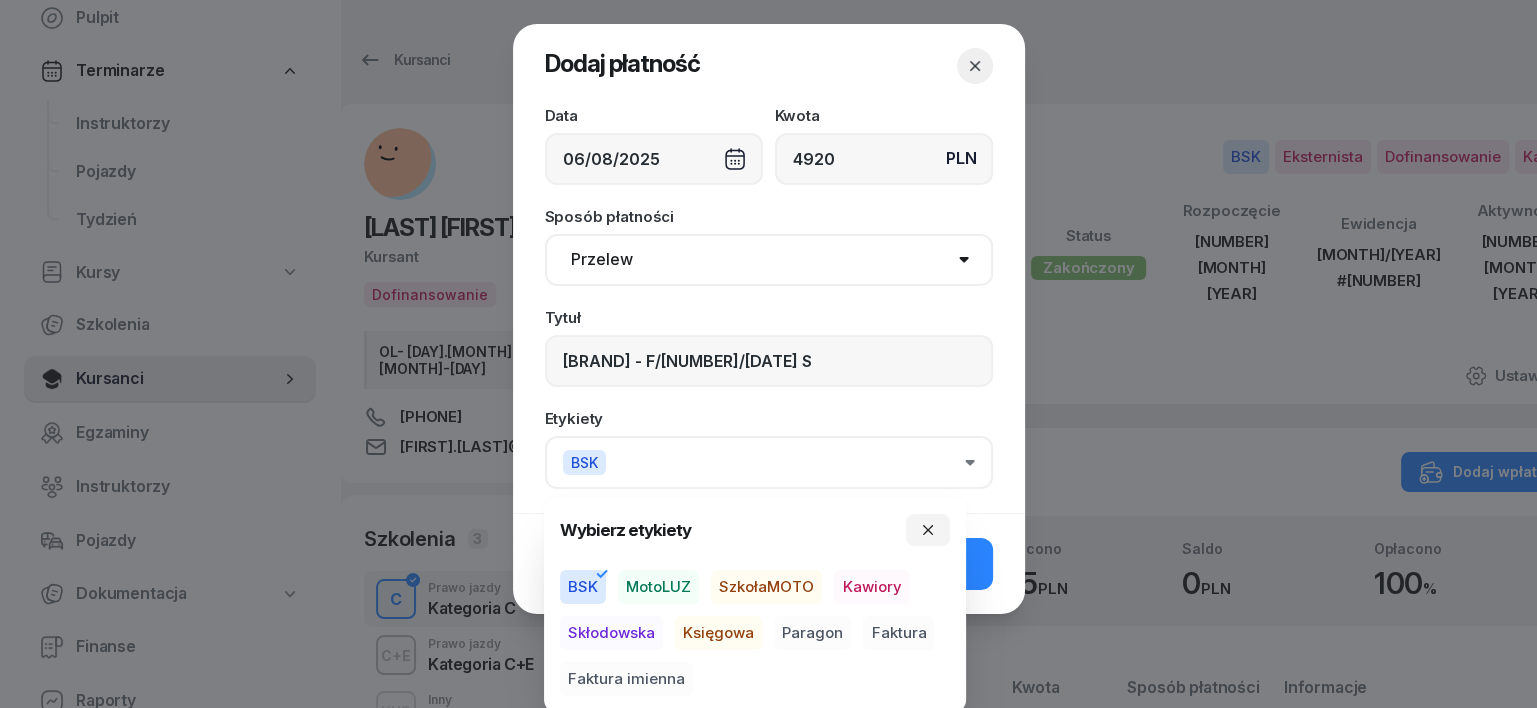 click on "Księgowa" at bounding box center (718, 633) 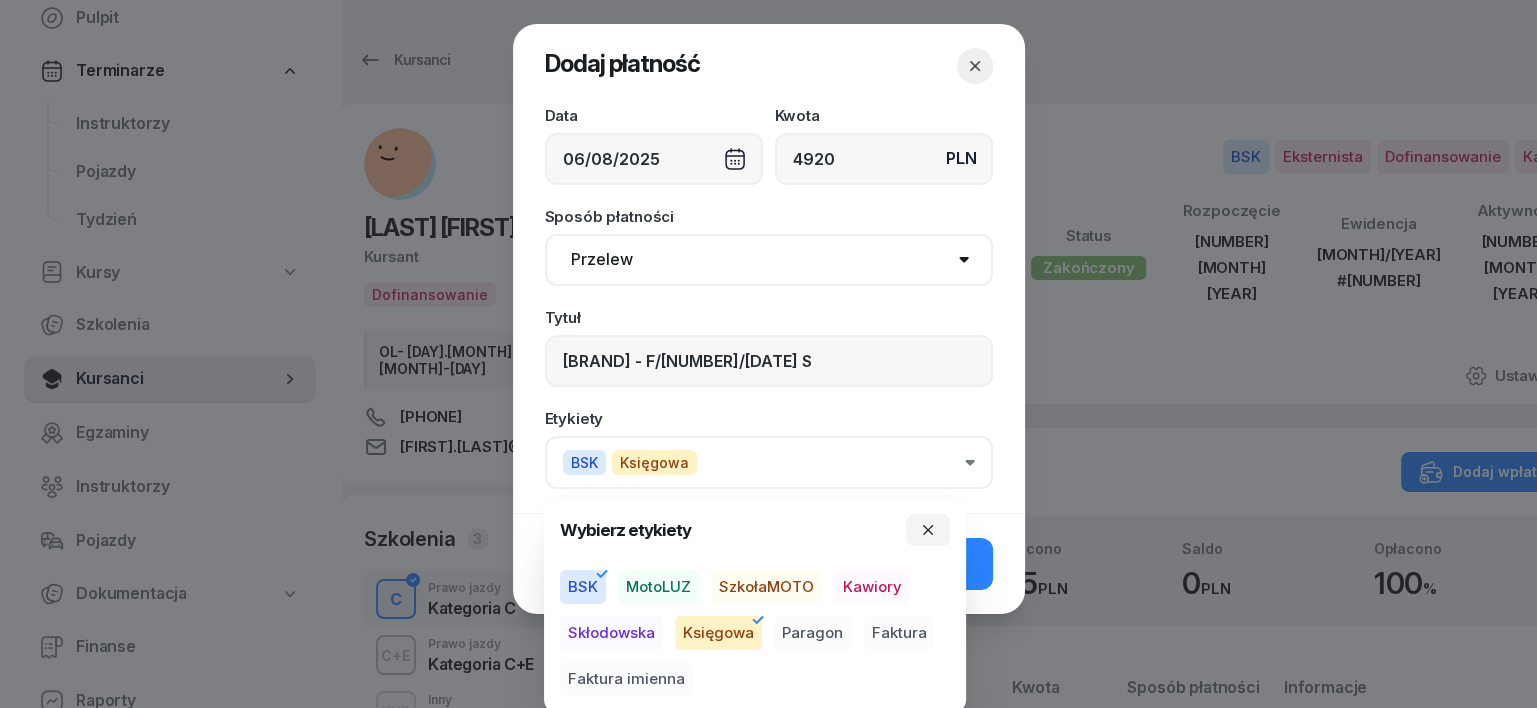 click on "Faktura" at bounding box center (898, 633) 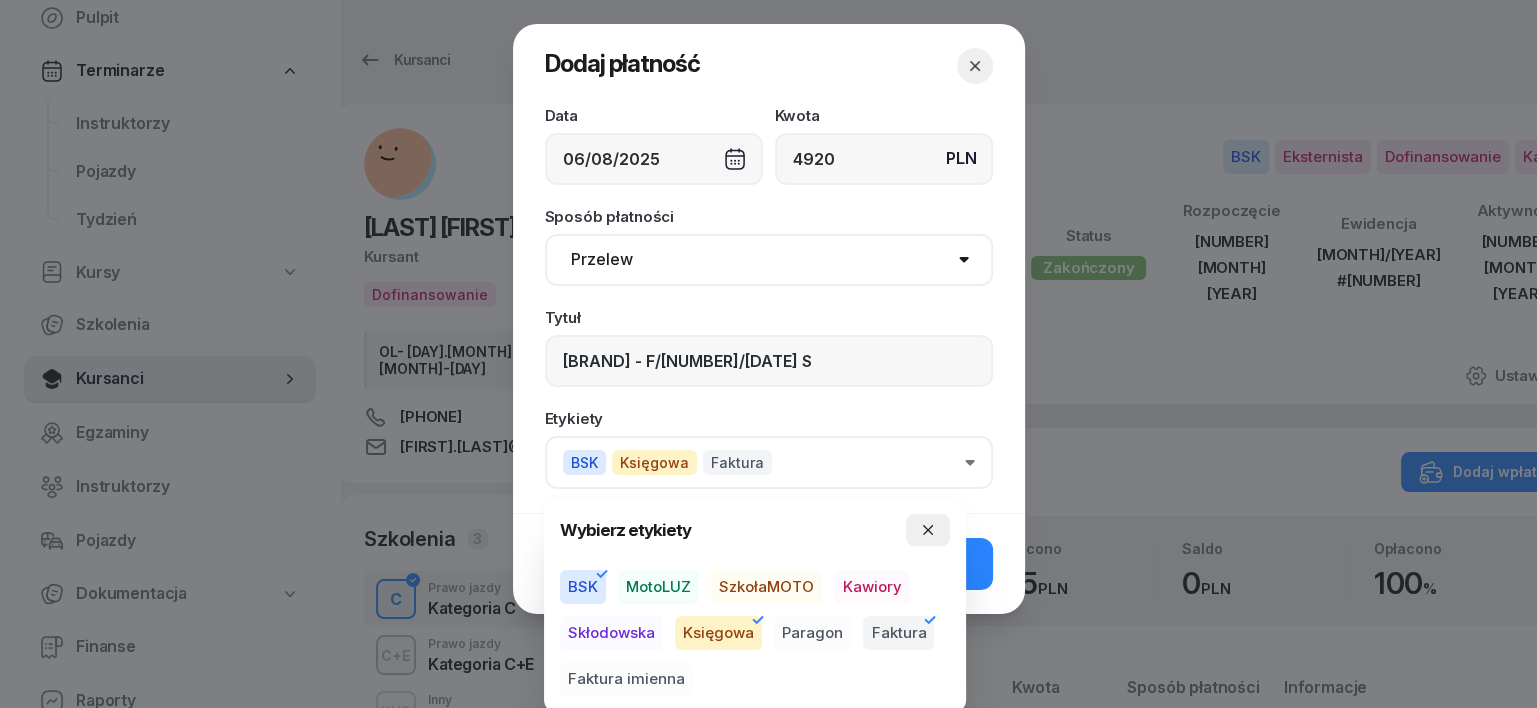 click 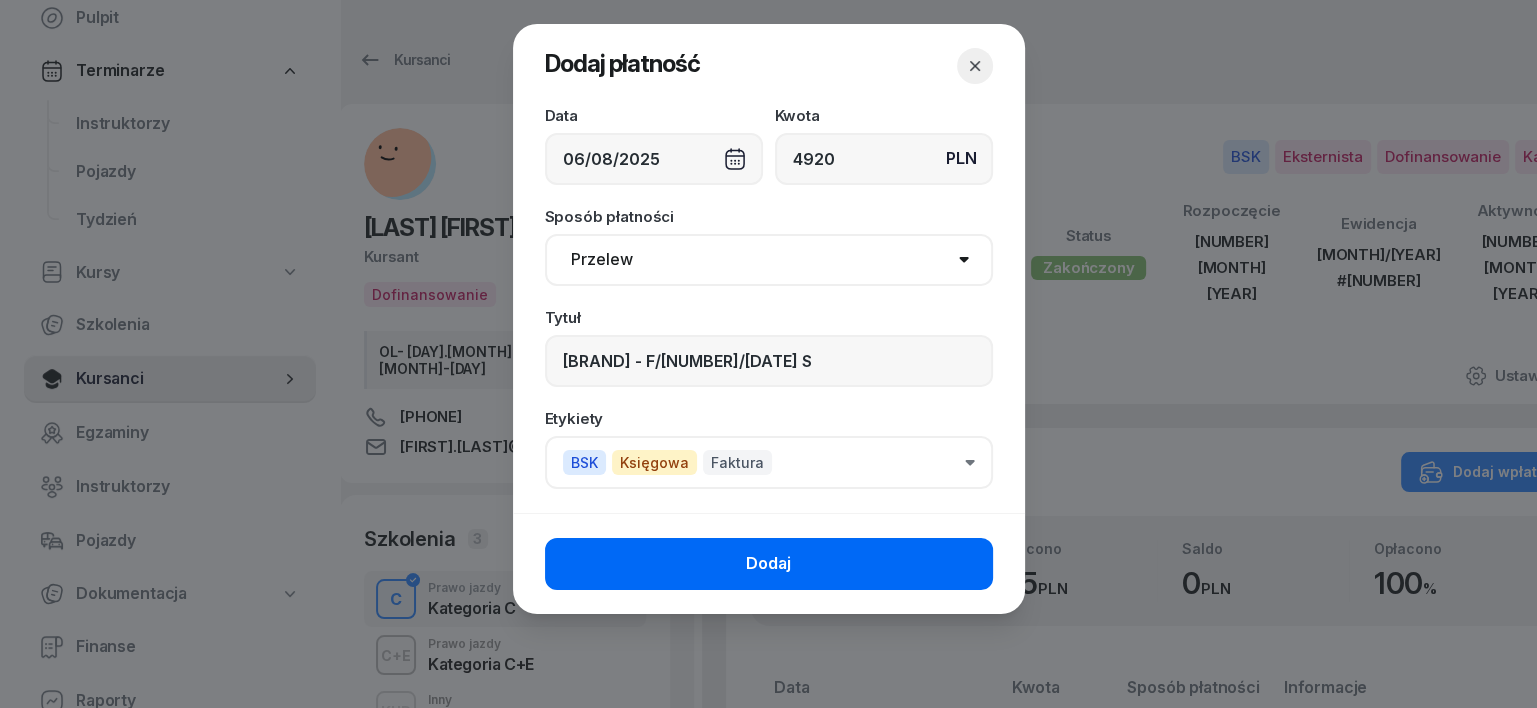 click on "Dodaj" 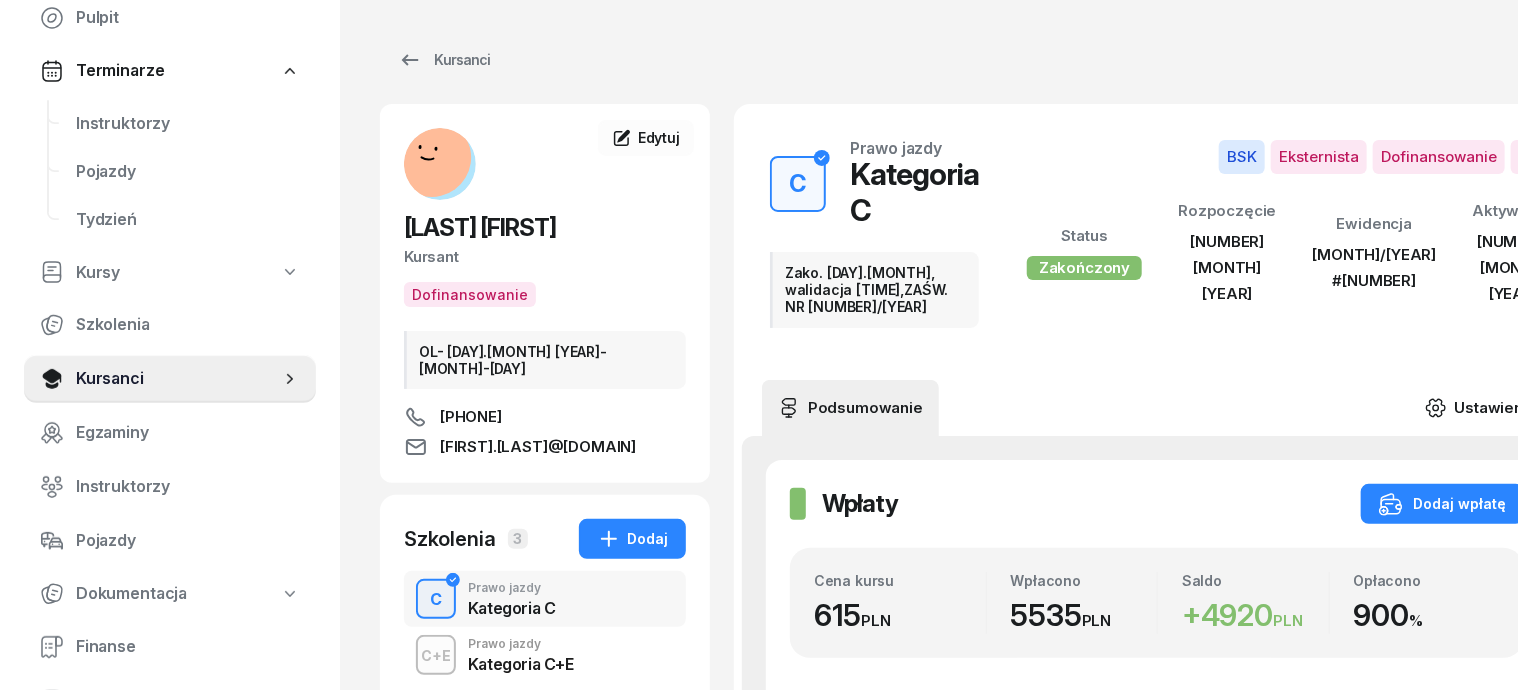 click 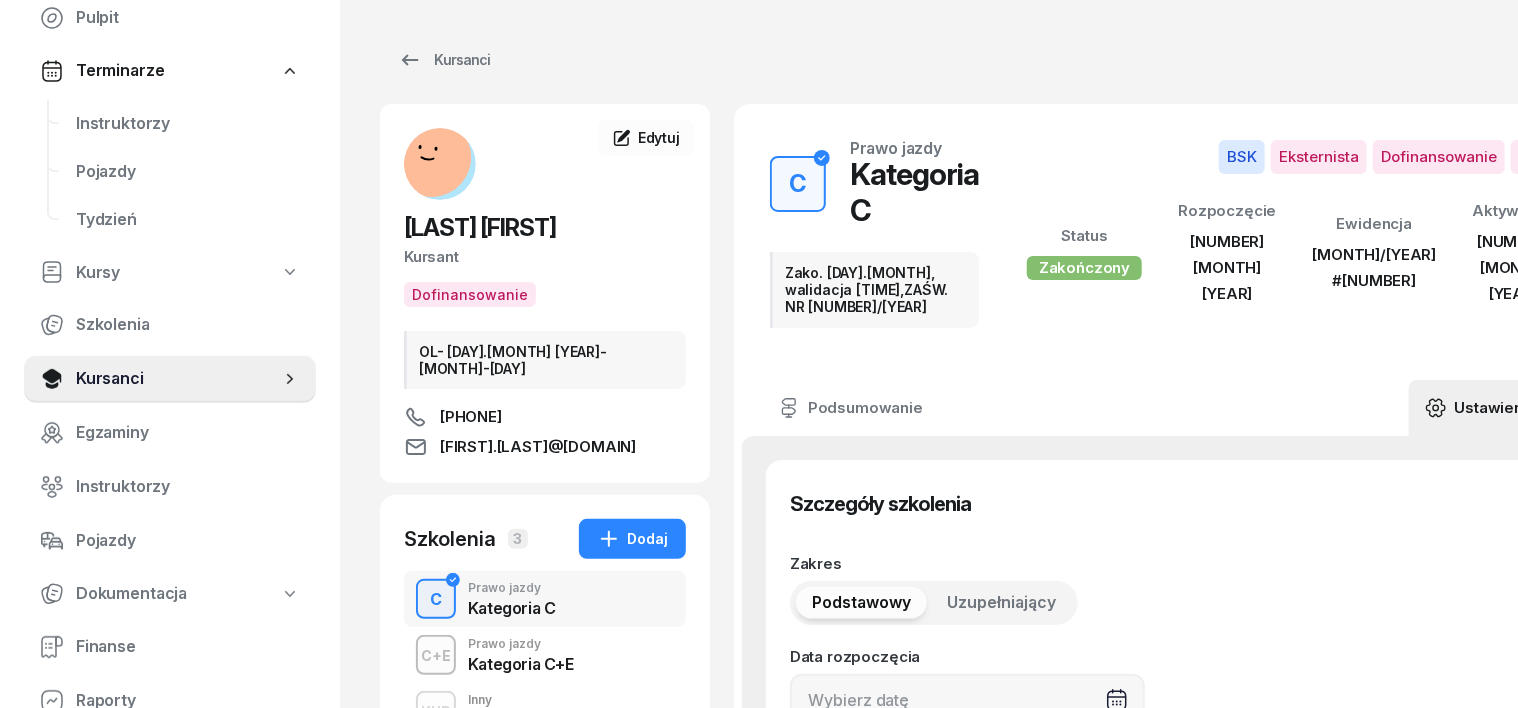 type on "03/06/2025" 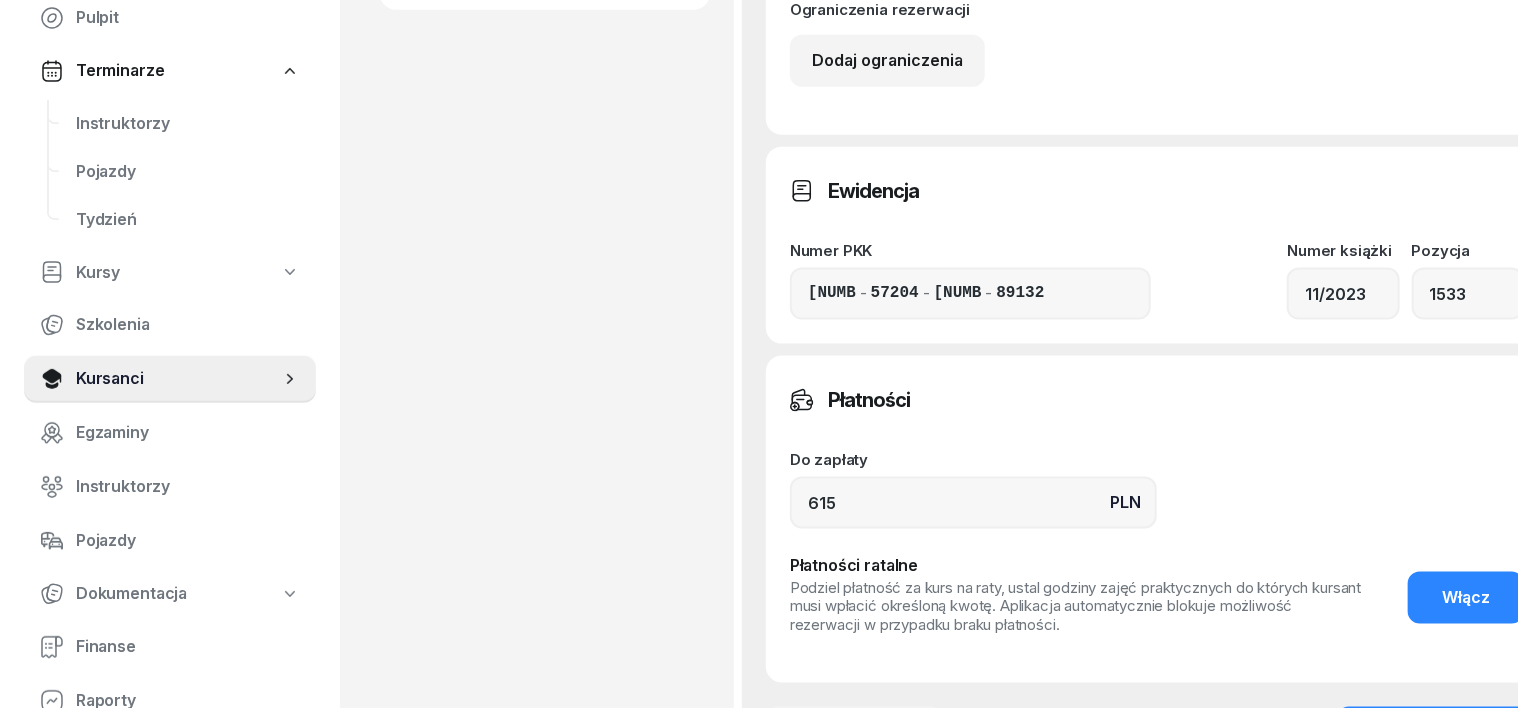 scroll, scrollTop: 1250, scrollLeft: 0, axis: vertical 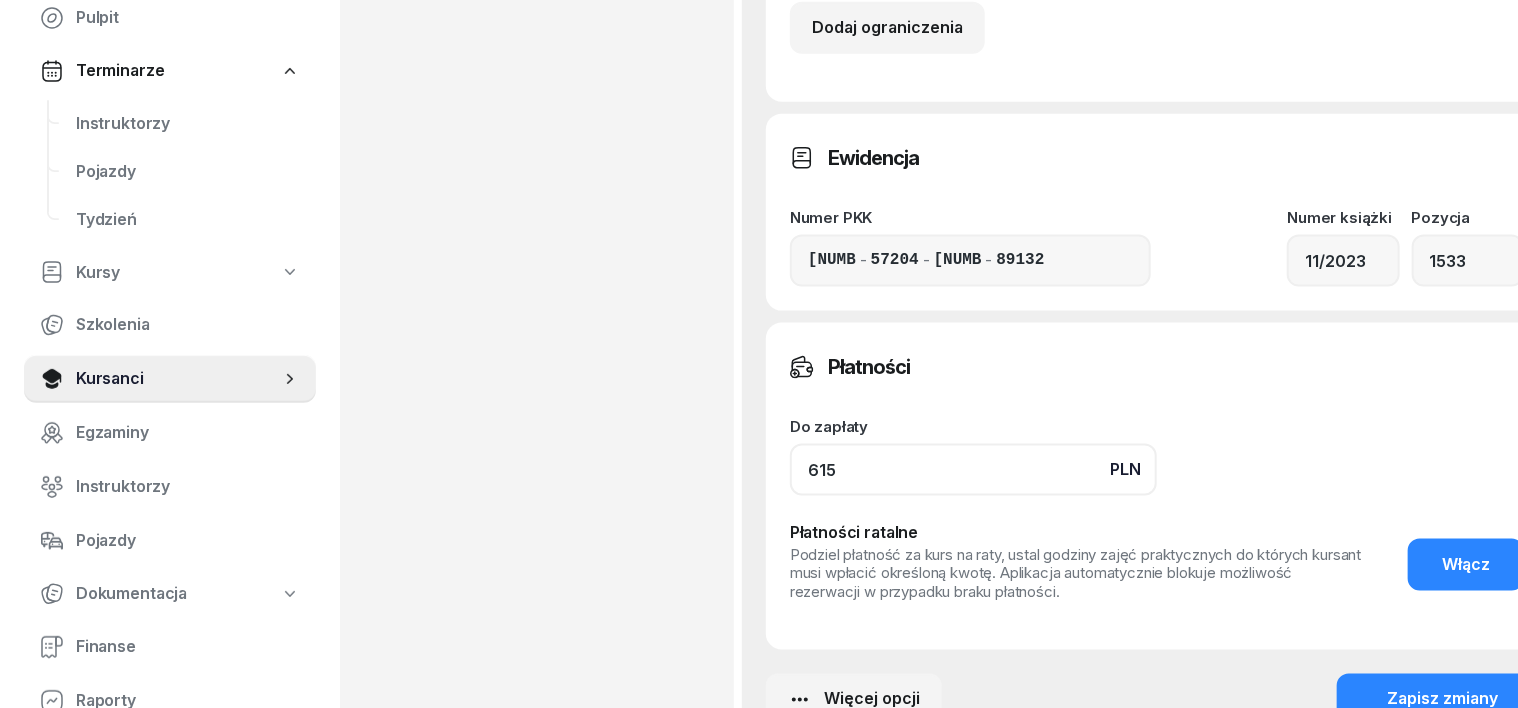 click on "615" 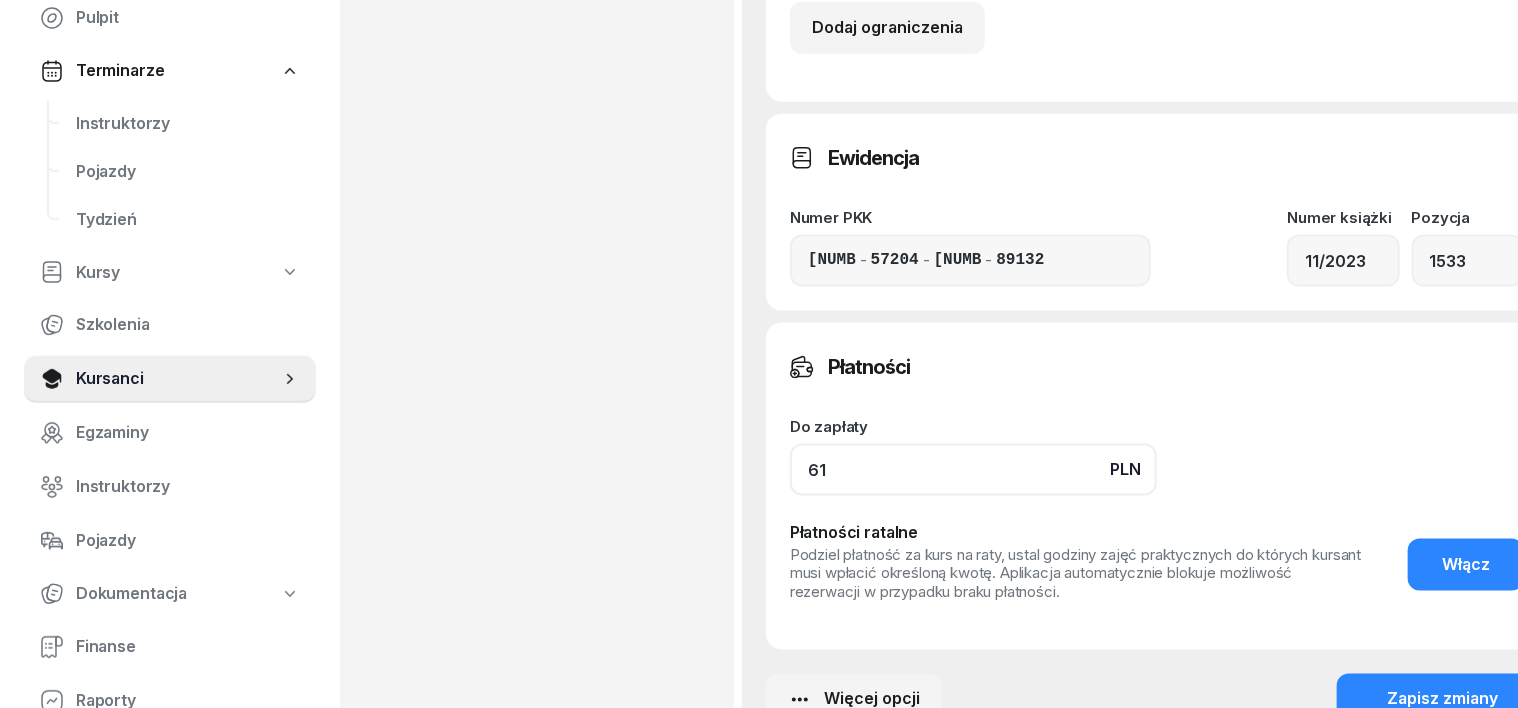 type on "6" 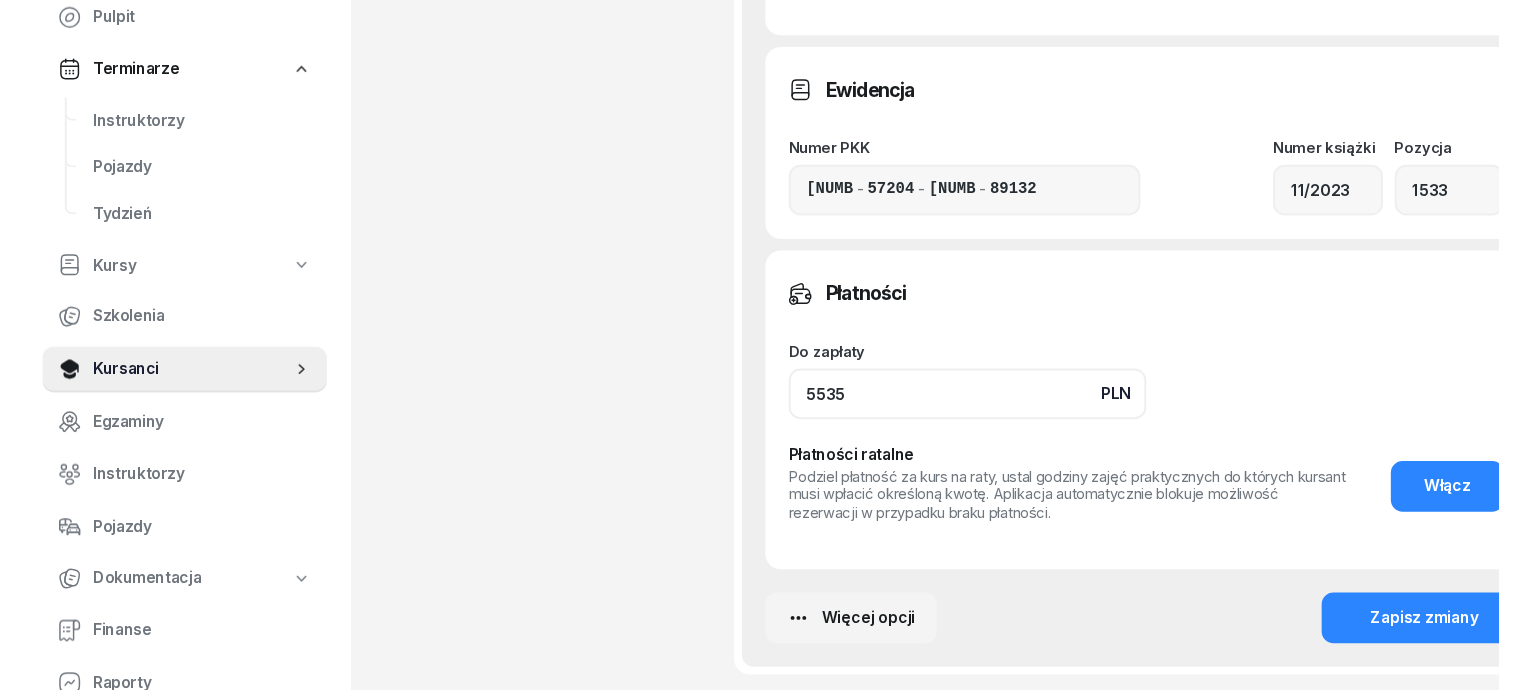 scroll, scrollTop: 1375, scrollLeft: 0, axis: vertical 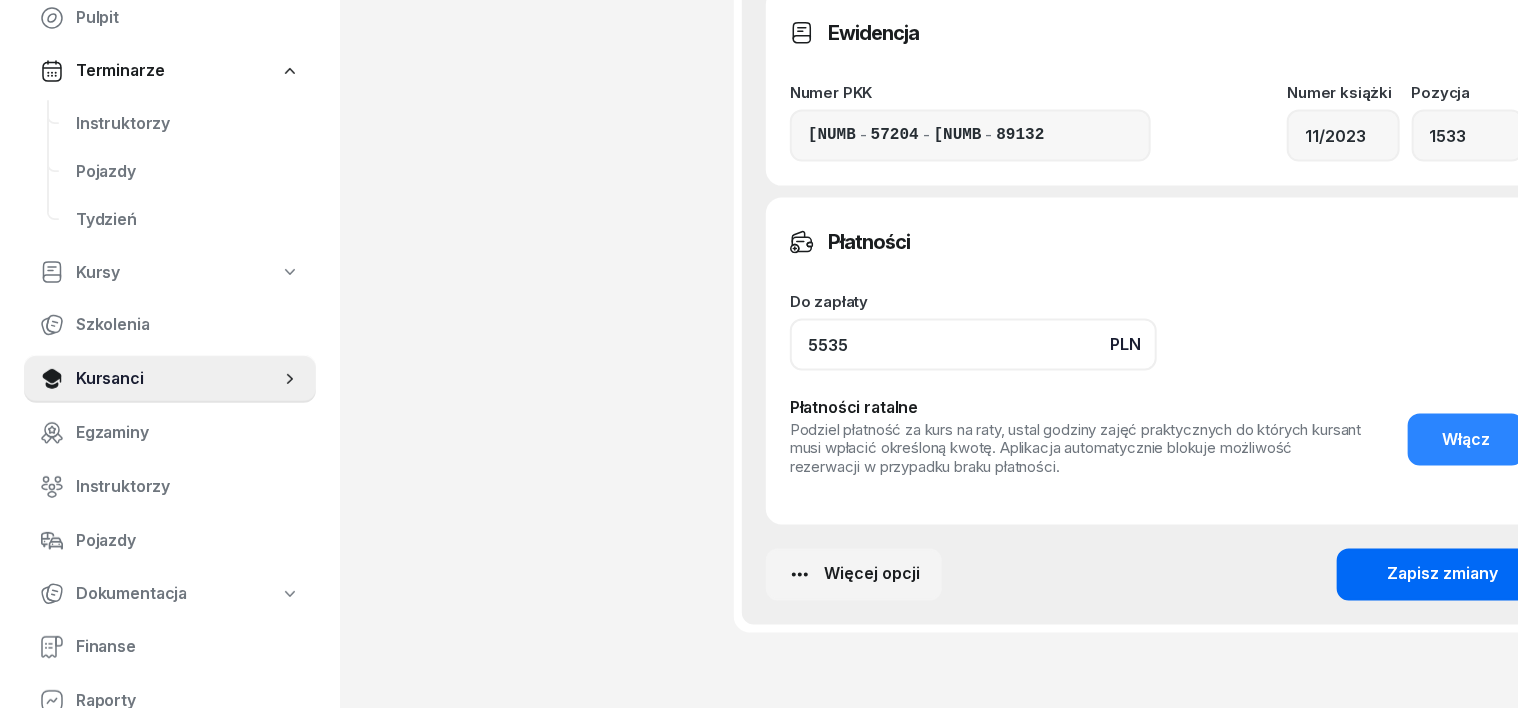 type on "5535" 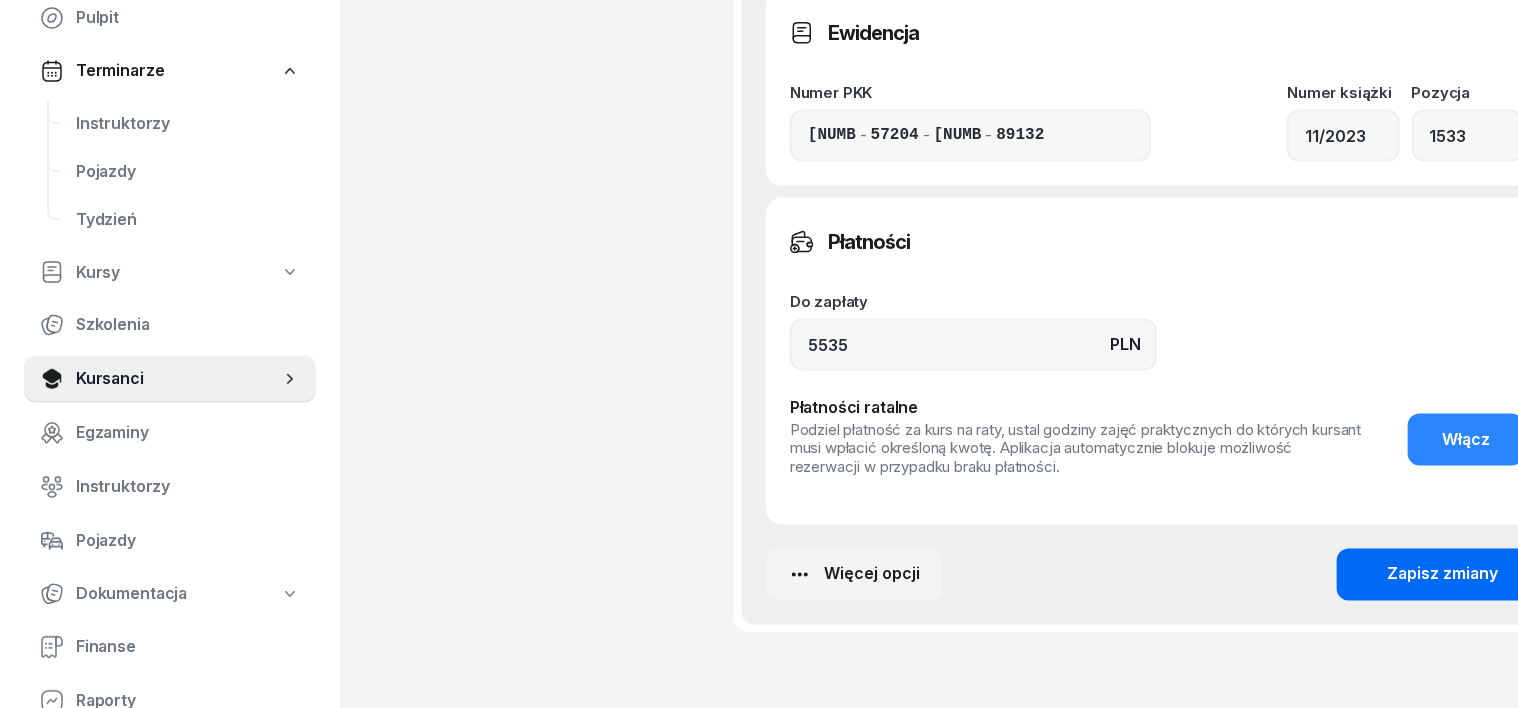 click on "Zapisz zmiany" 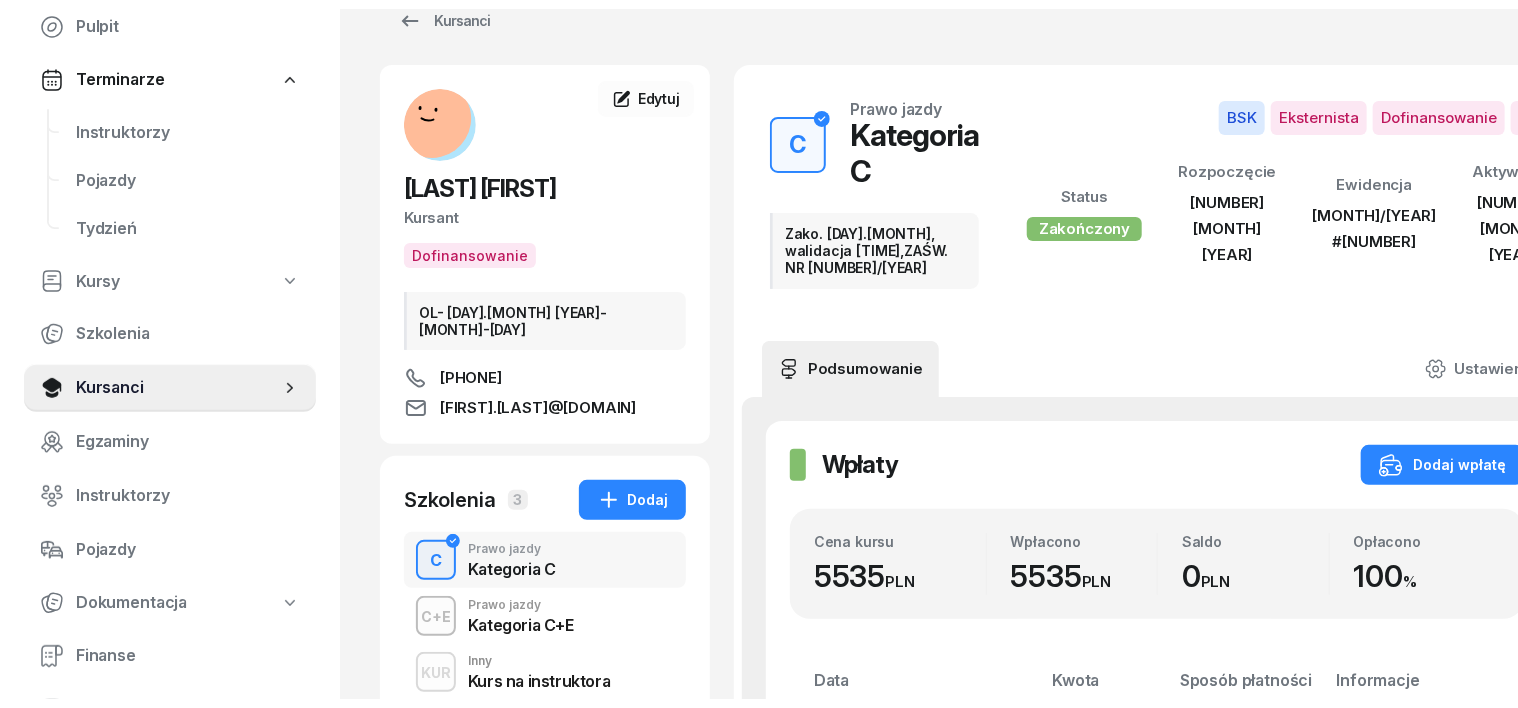 scroll, scrollTop: 0, scrollLeft: 0, axis: both 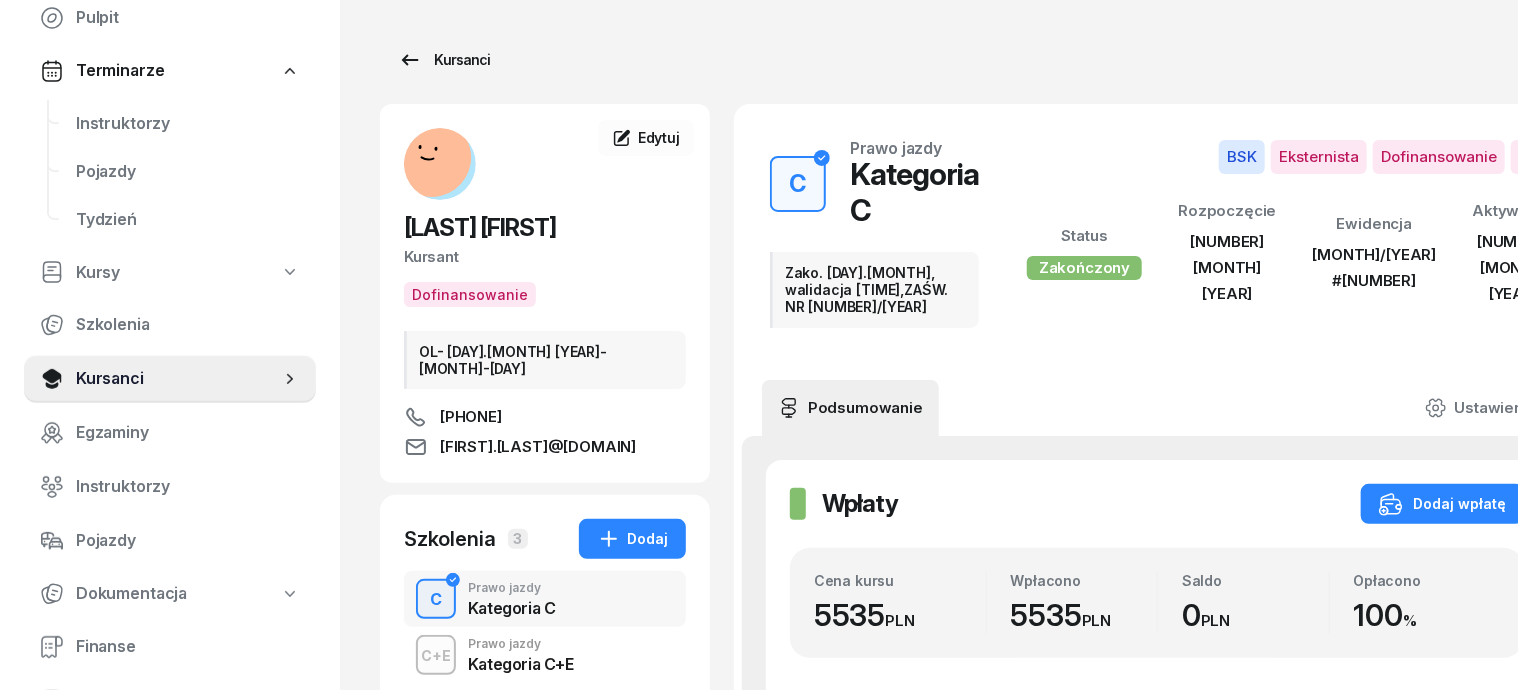 click on "Kursanci" at bounding box center [444, 60] 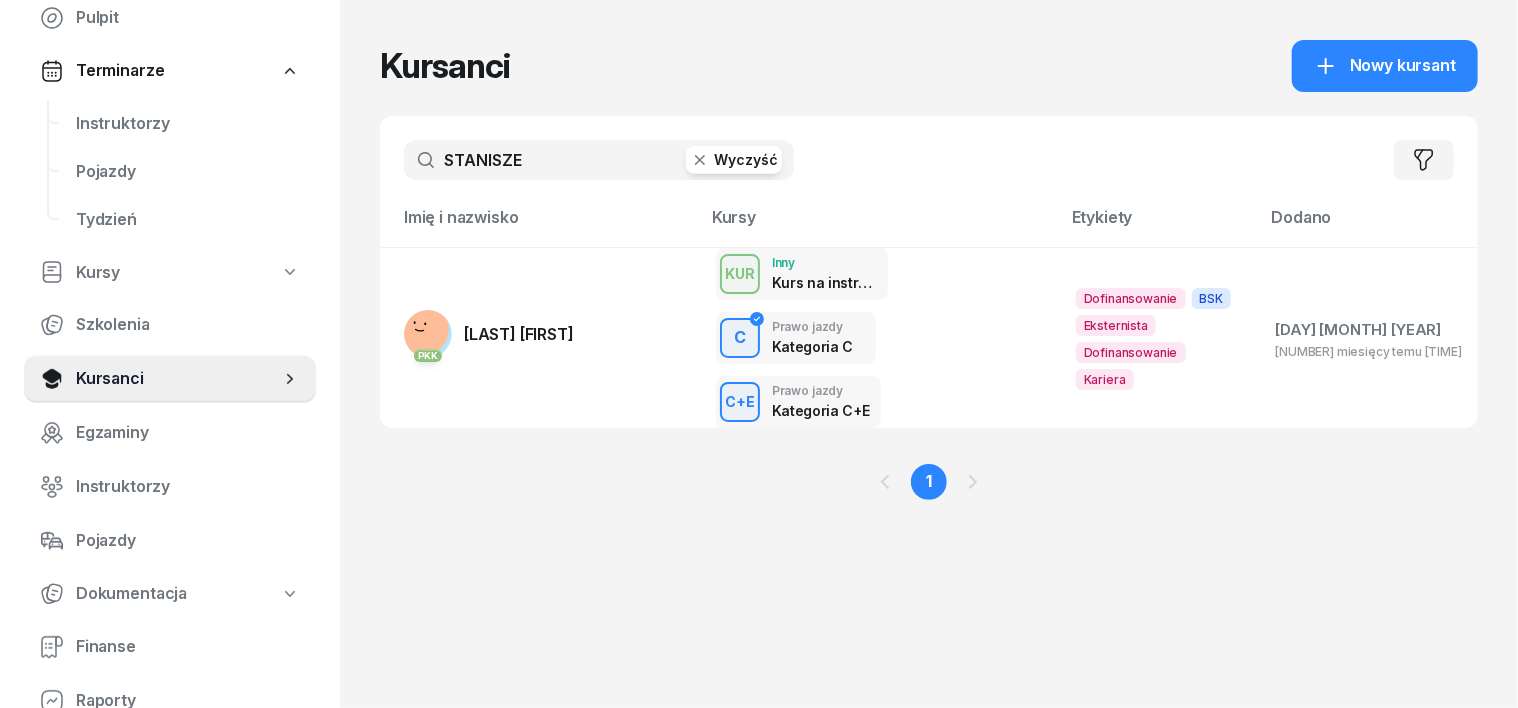 drag, startPoint x: 660, startPoint y: 160, endPoint x: 660, endPoint y: 182, distance: 22 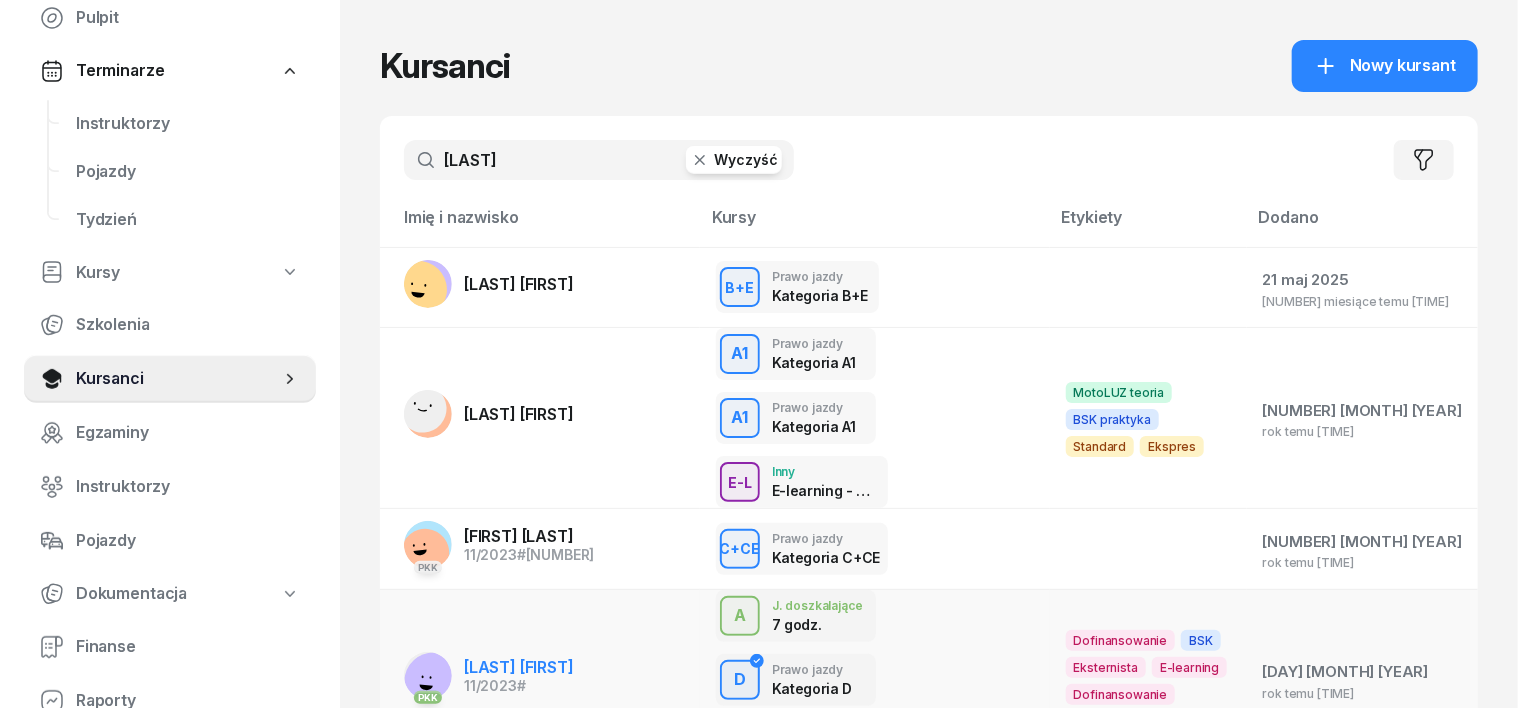 type on "ZAJĄ" 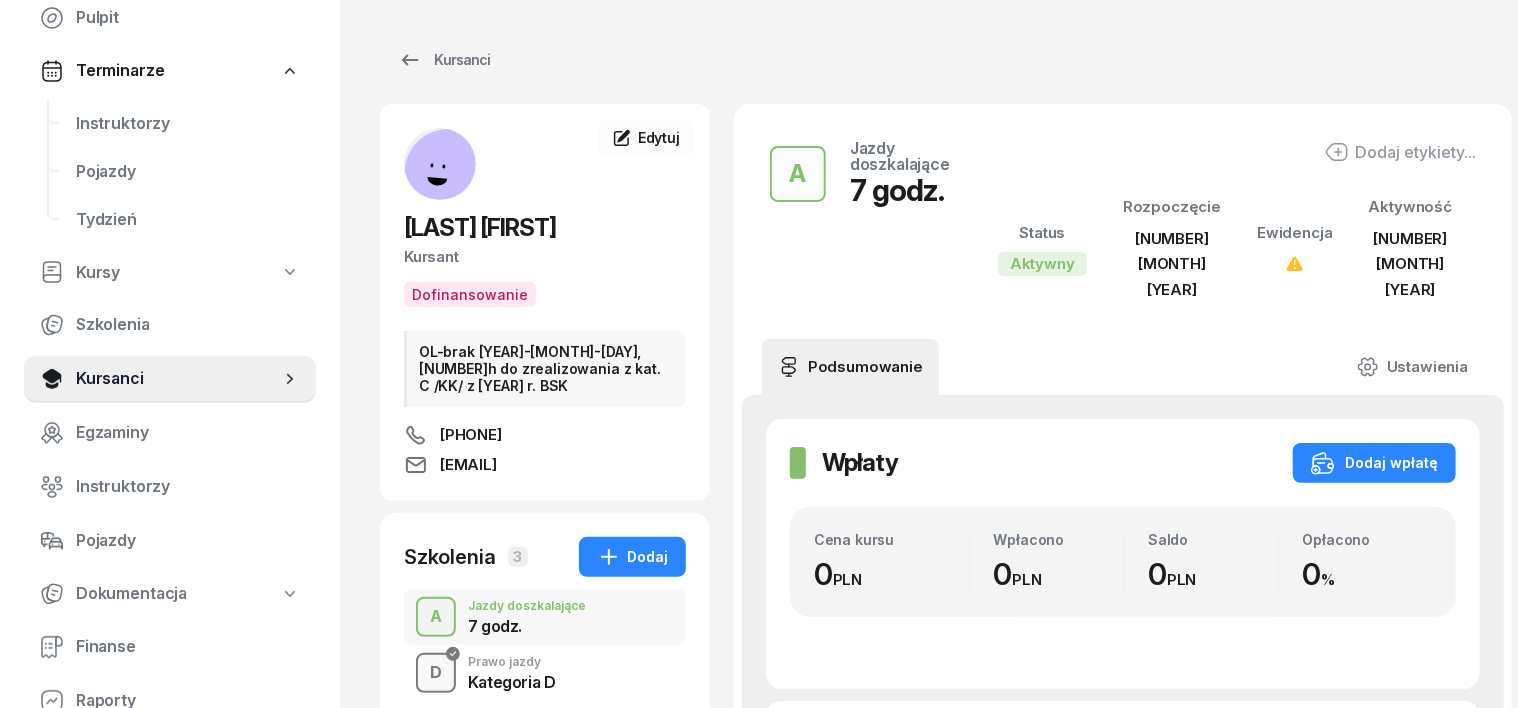click on "[FIRST]" at bounding box center (436, 673) 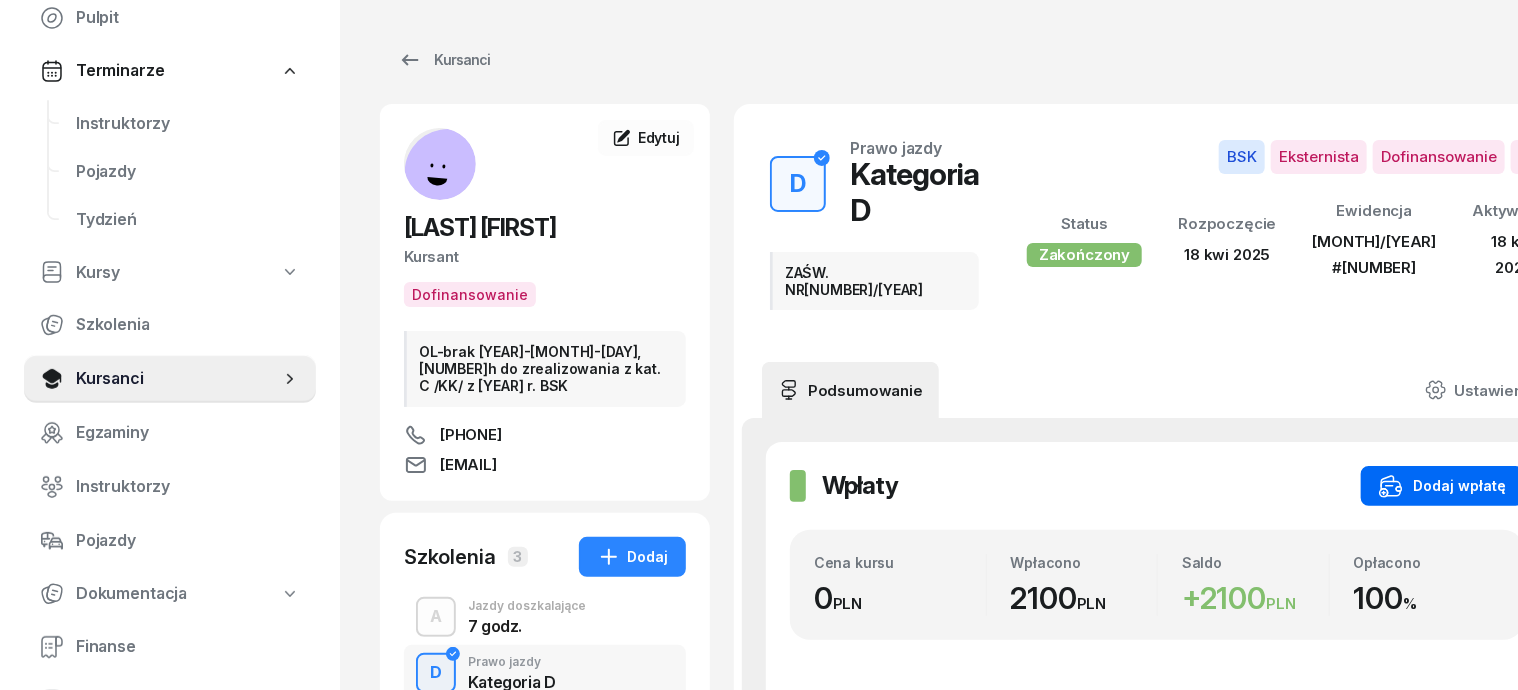click on "Dodaj wpłatę" at bounding box center [1442, 486] 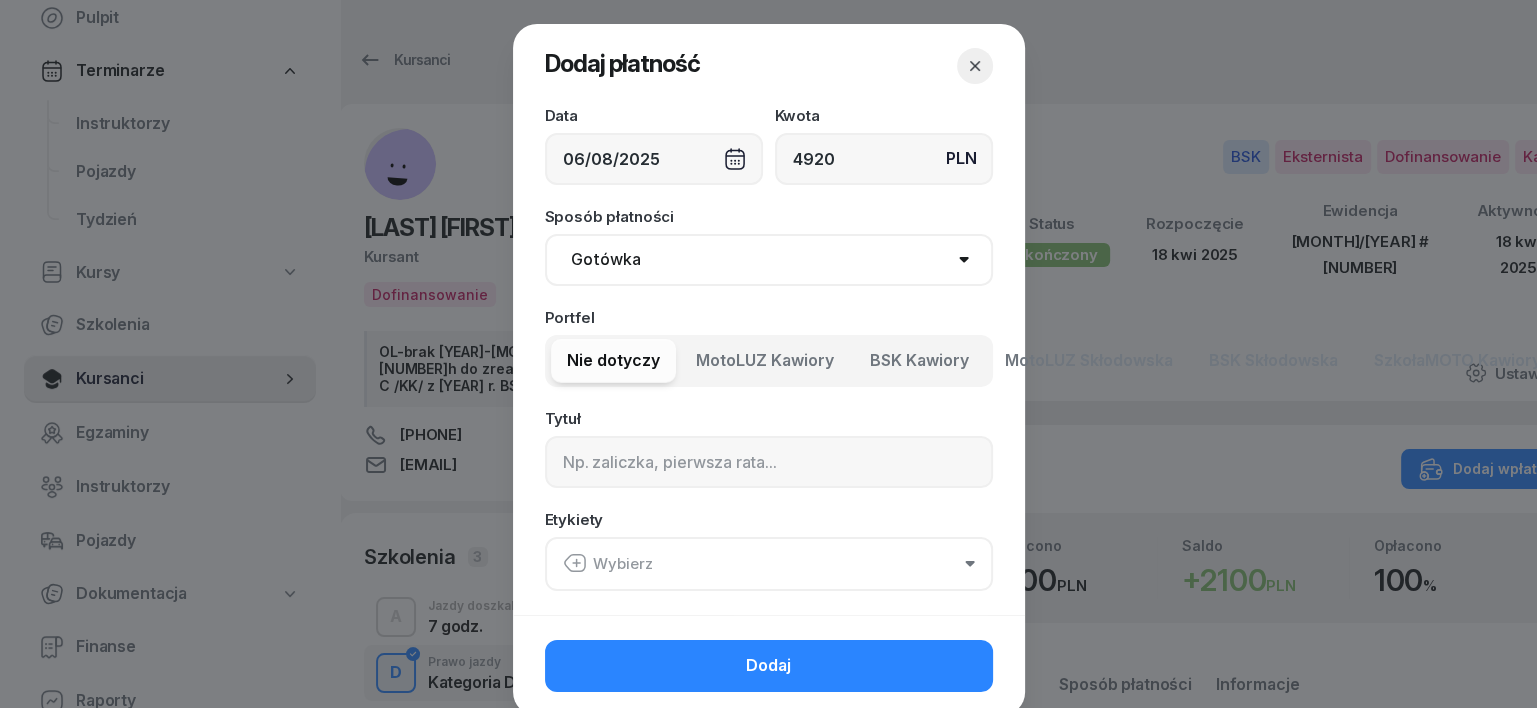 type on "4920" 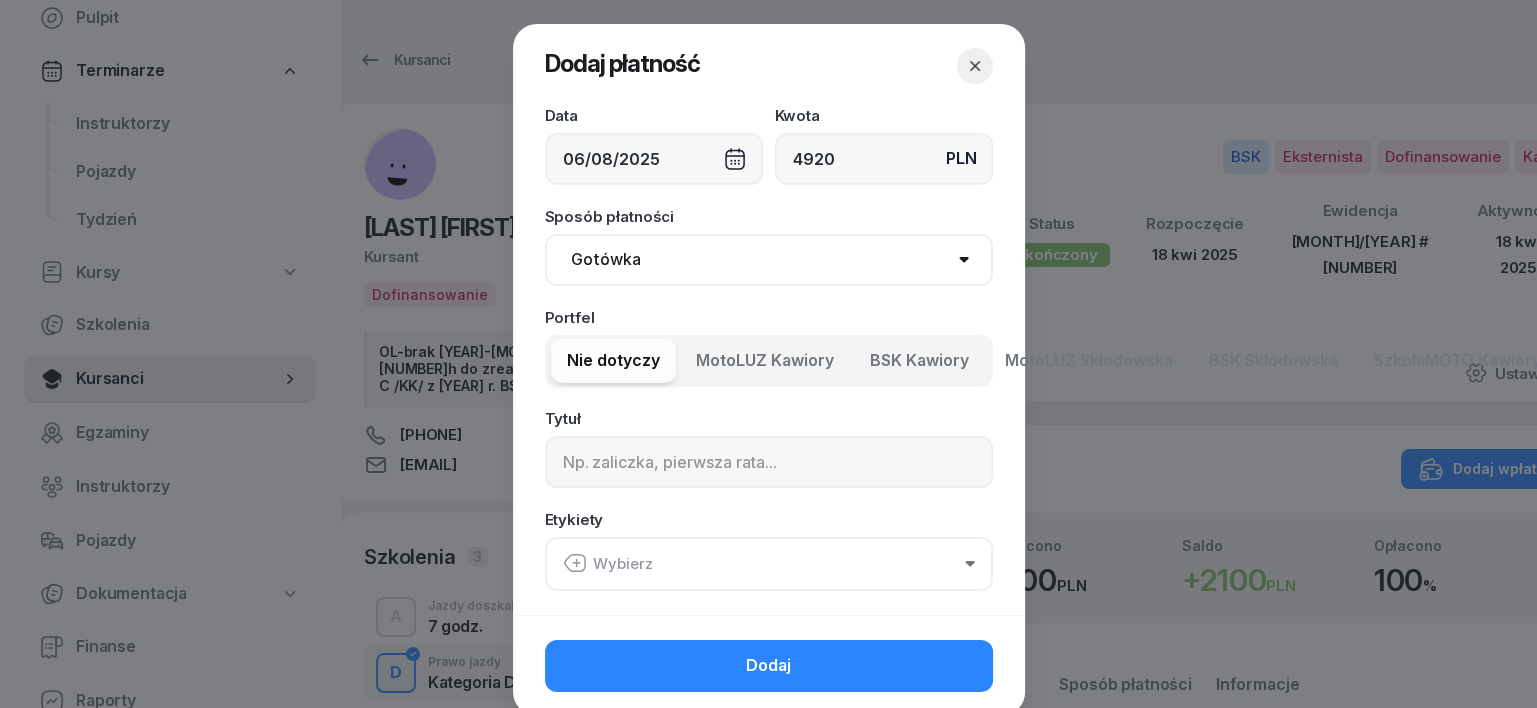 select on "transfer" 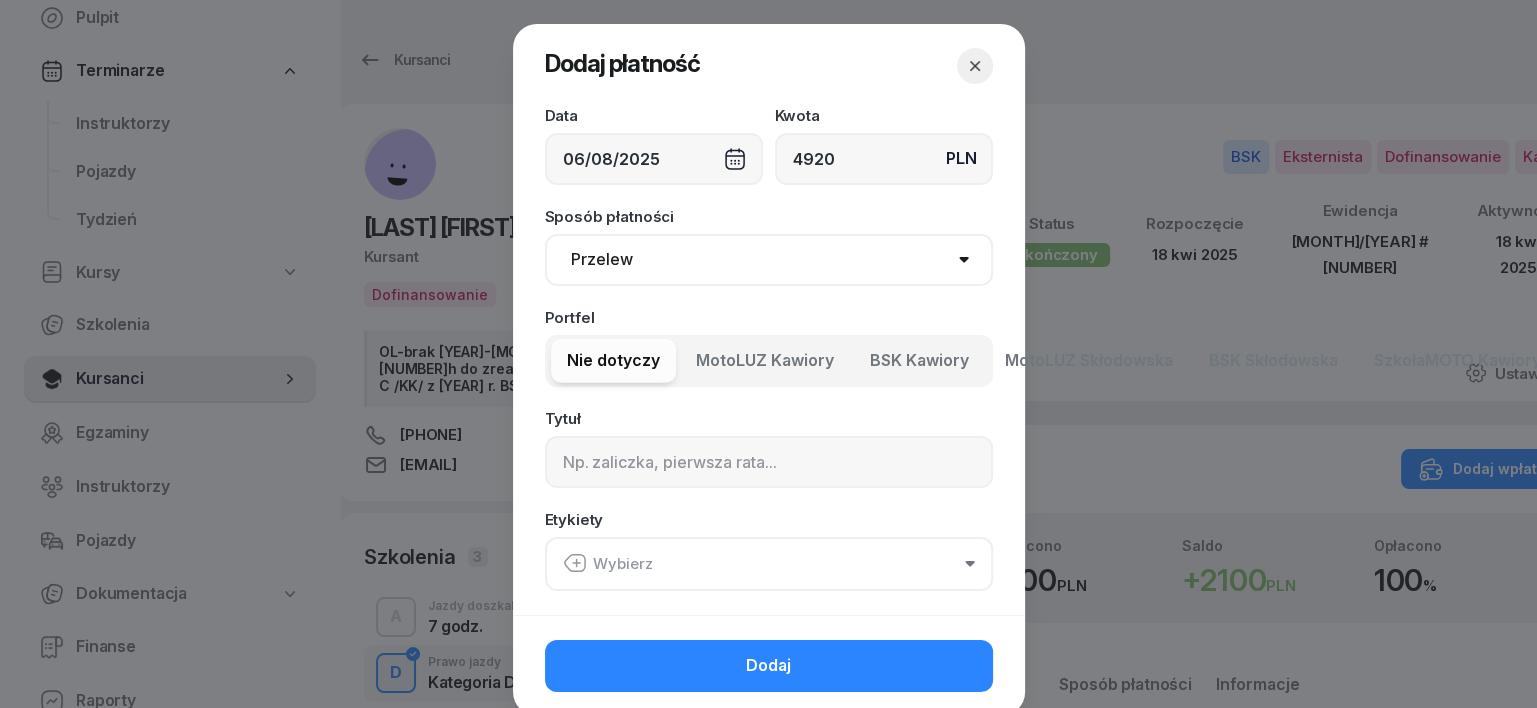 click on "Gotówka Karta Przelew Płatności online BLIK" at bounding box center (769, 260) 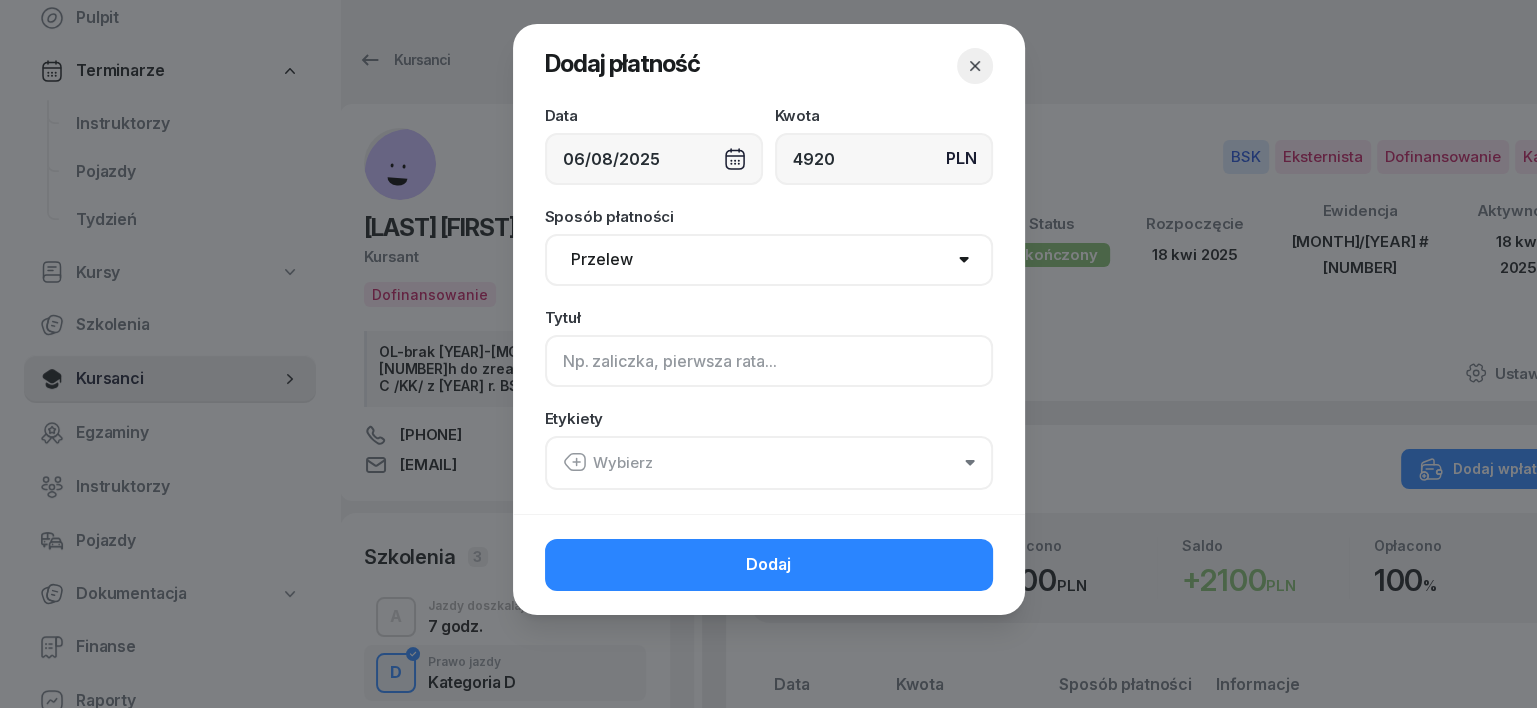 click 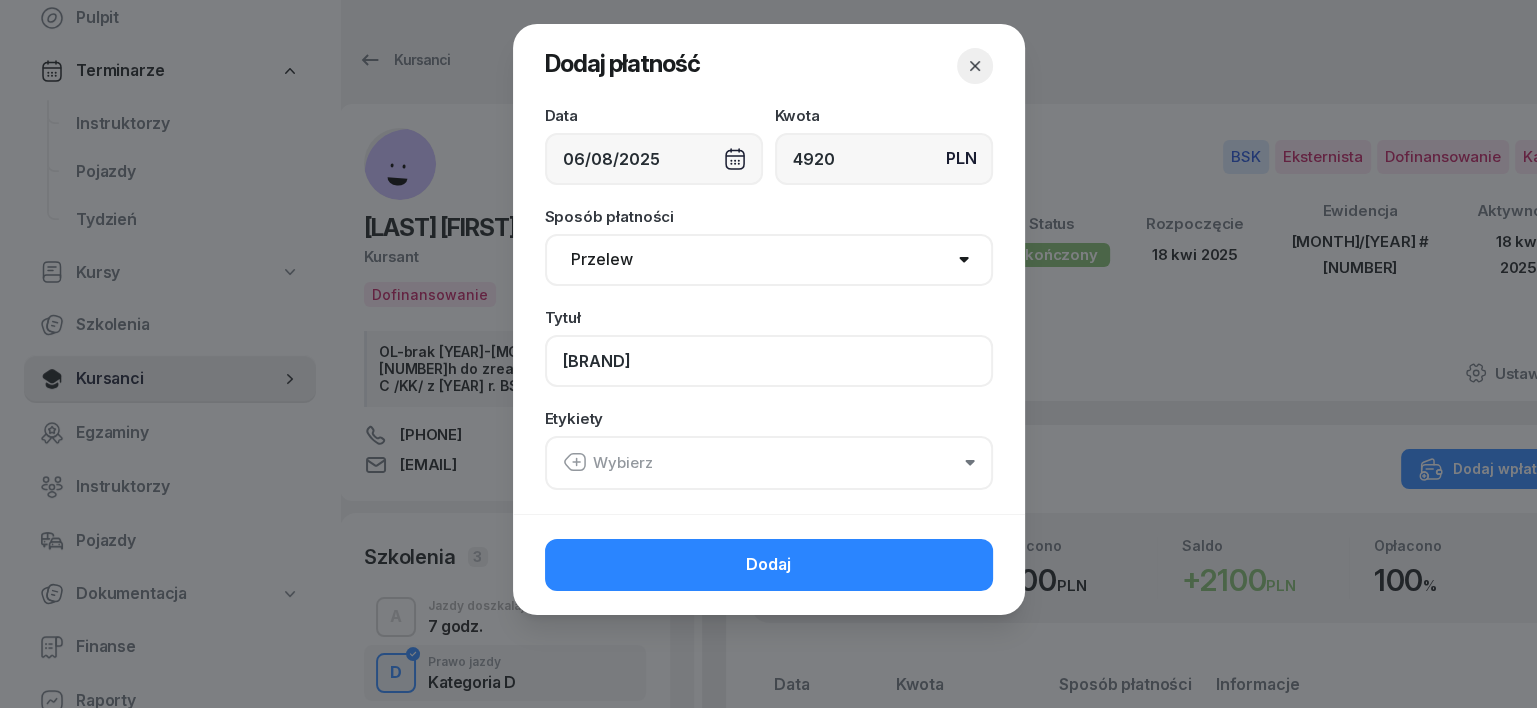 click on "PLUXEE" 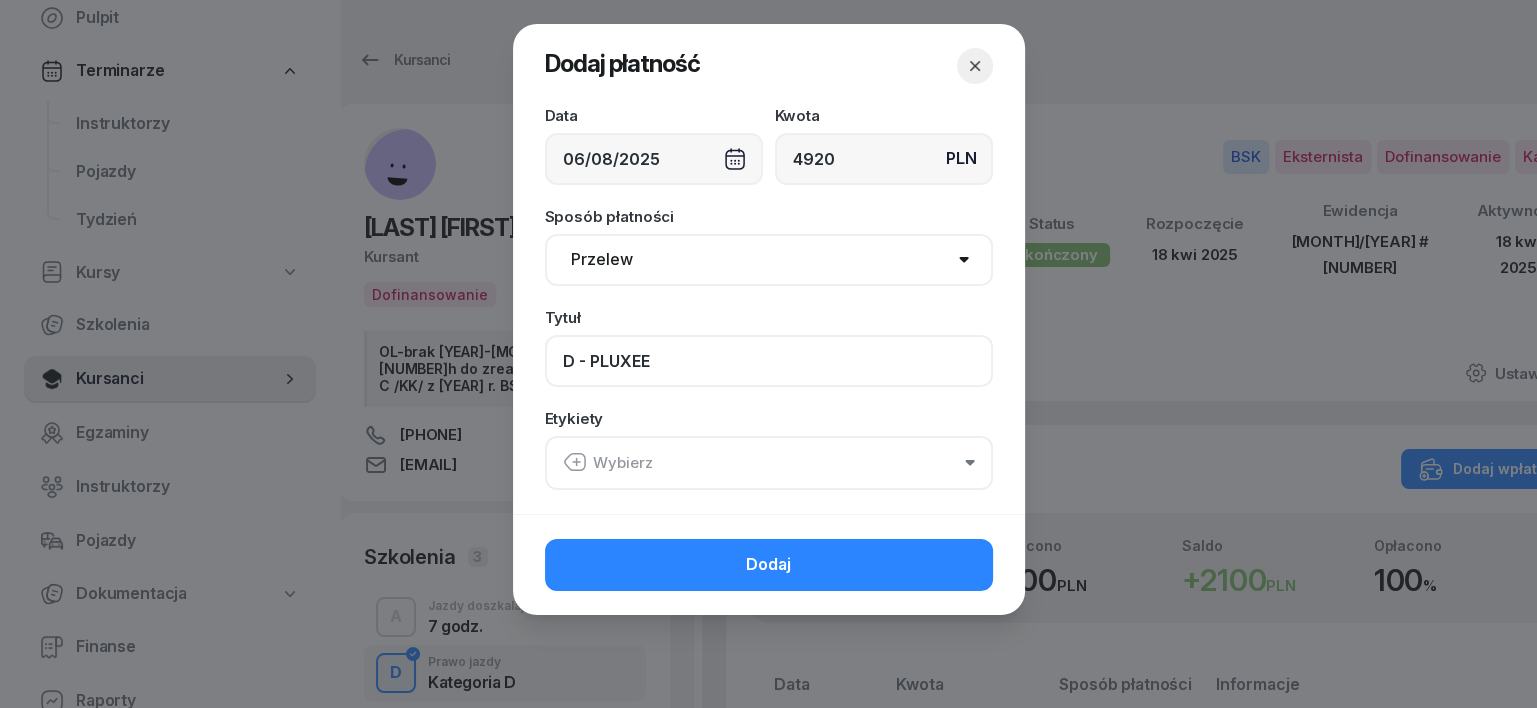 click on "D - PLUXEE" 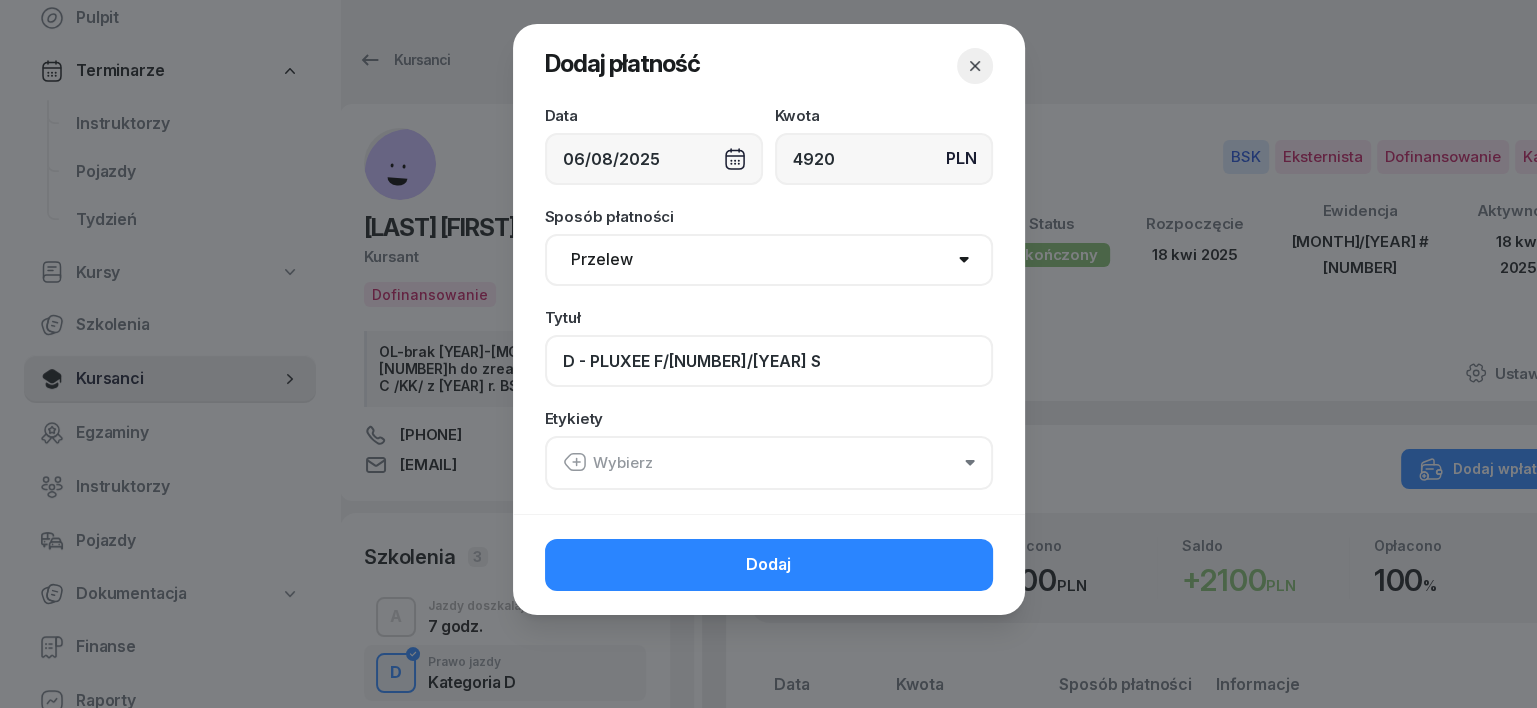 type on "D - PLUXEE F/7/07/2025 S" 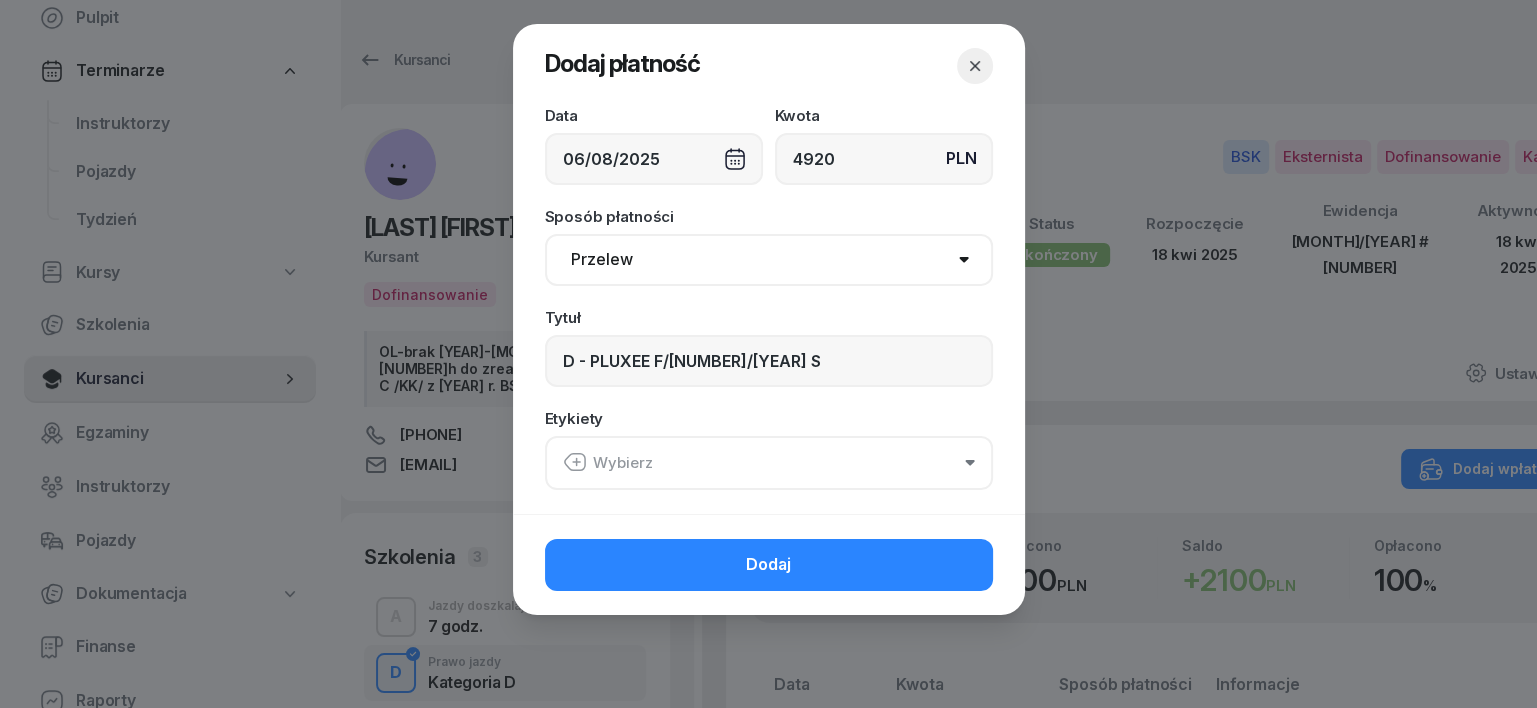 click 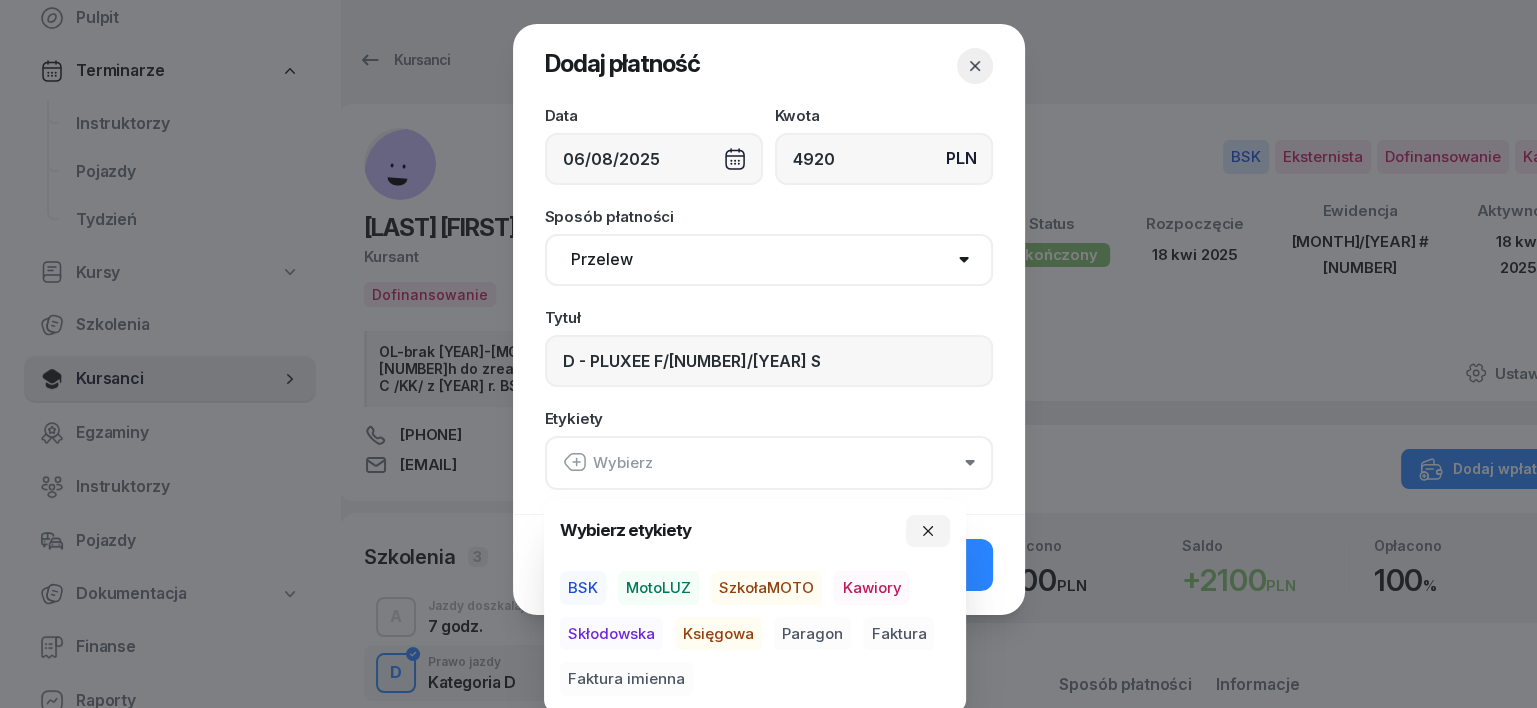 click on "BSK" at bounding box center [583, 588] 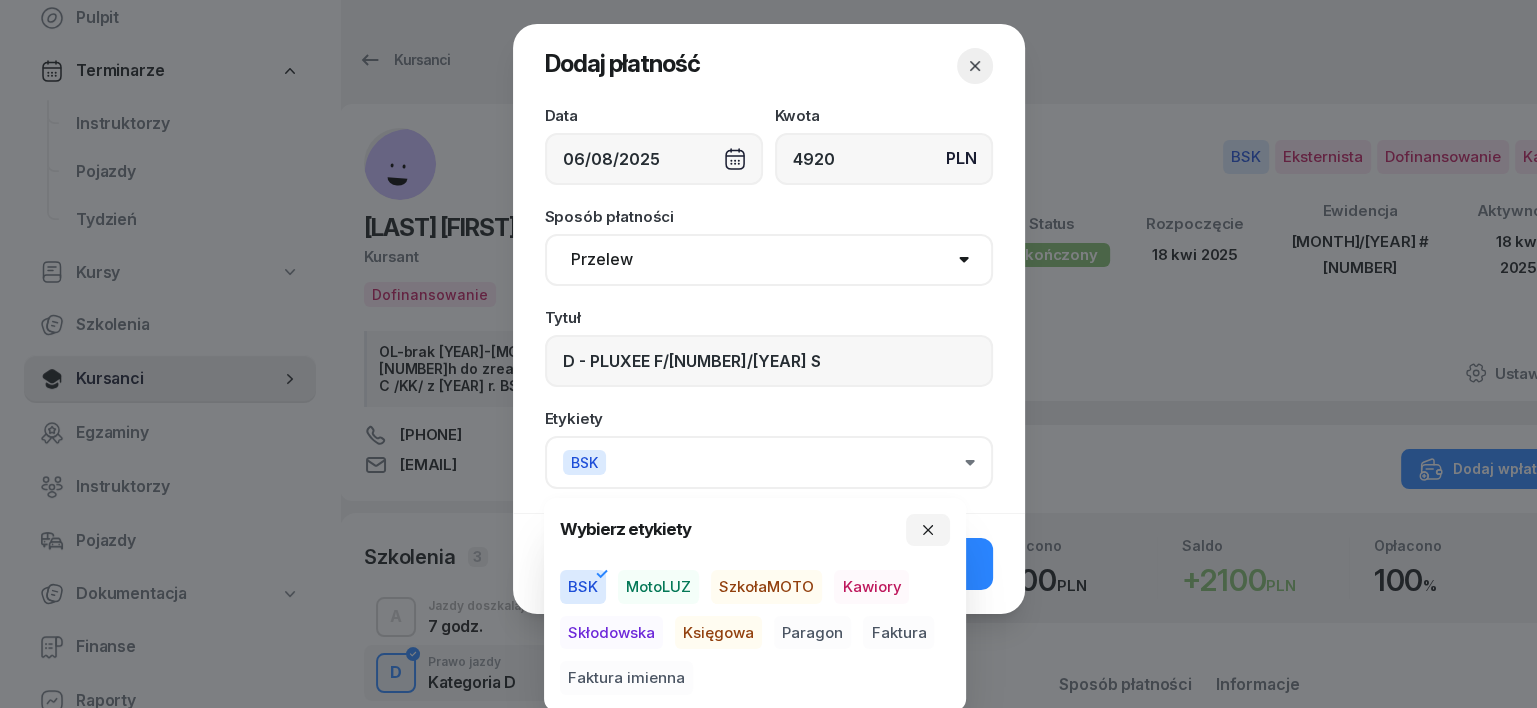 drag, startPoint x: 721, startPoint y: 632, endPoint x: 731, endPoint y: 635, distance: 10.440307 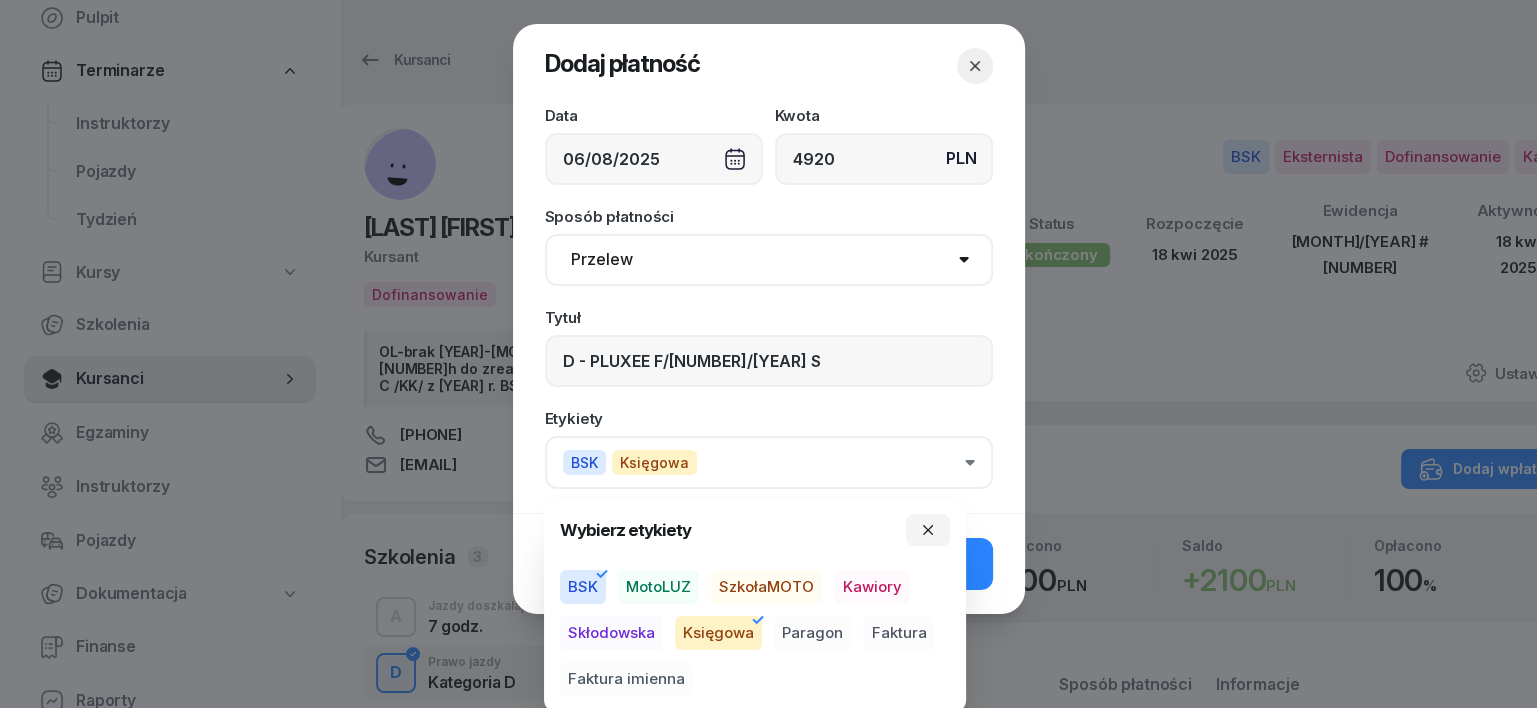 click on "Faktura" at bounding box center [898, 633] 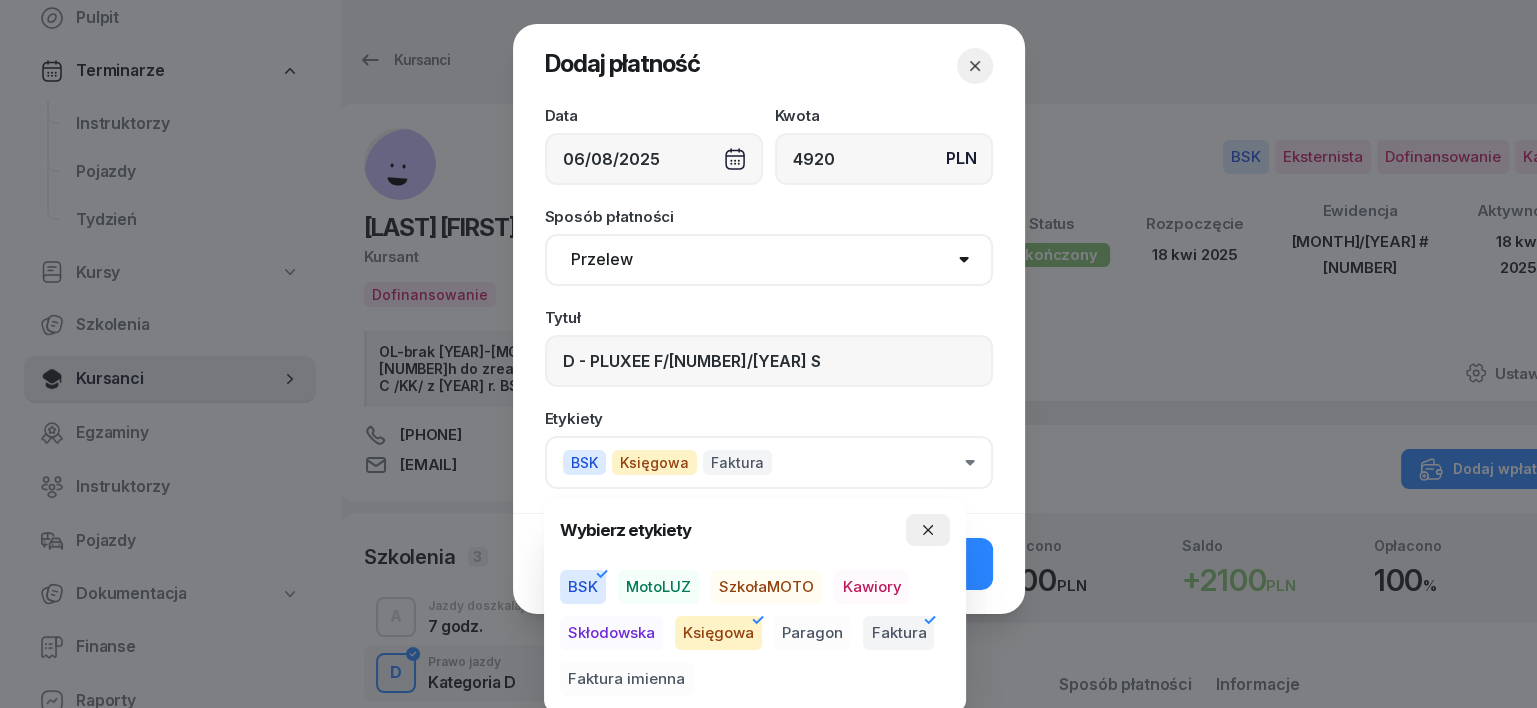 click 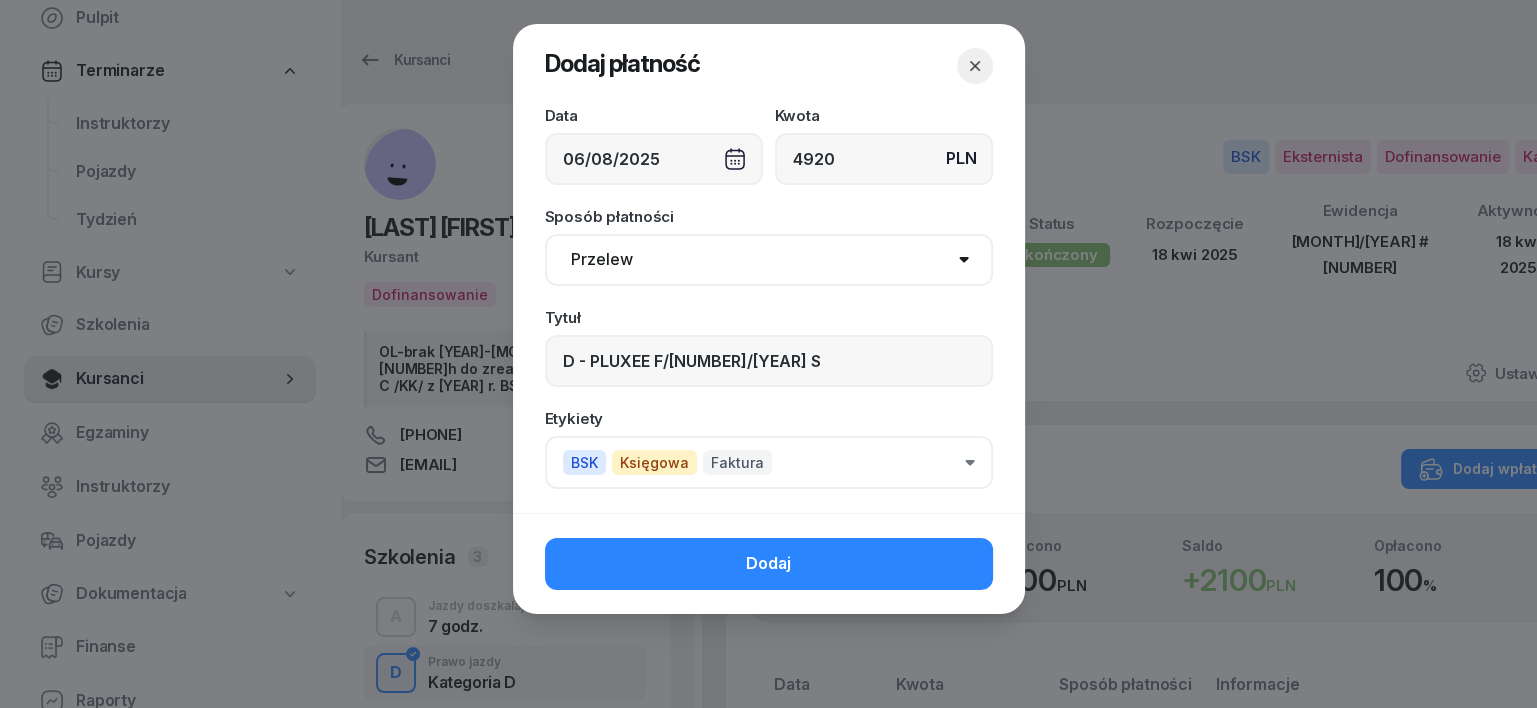 click on "Dodaj" 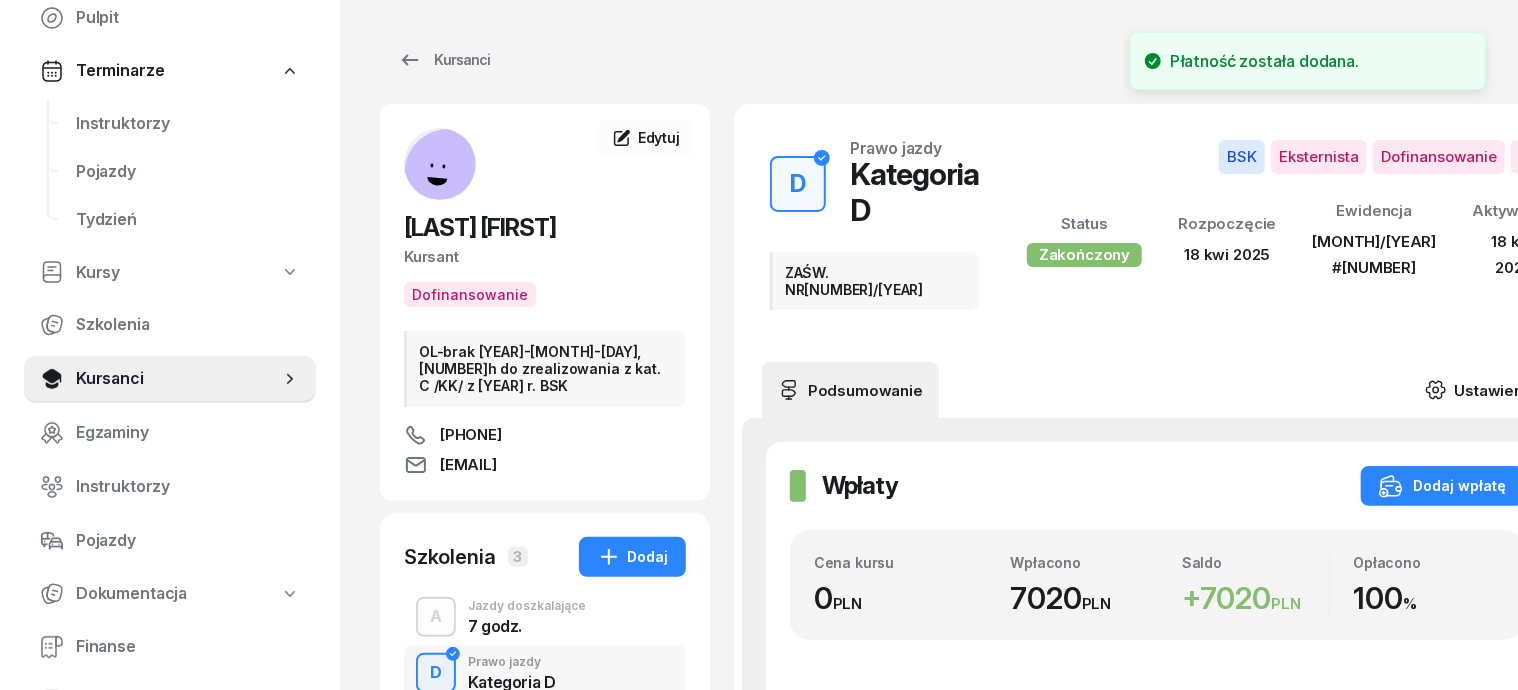 click 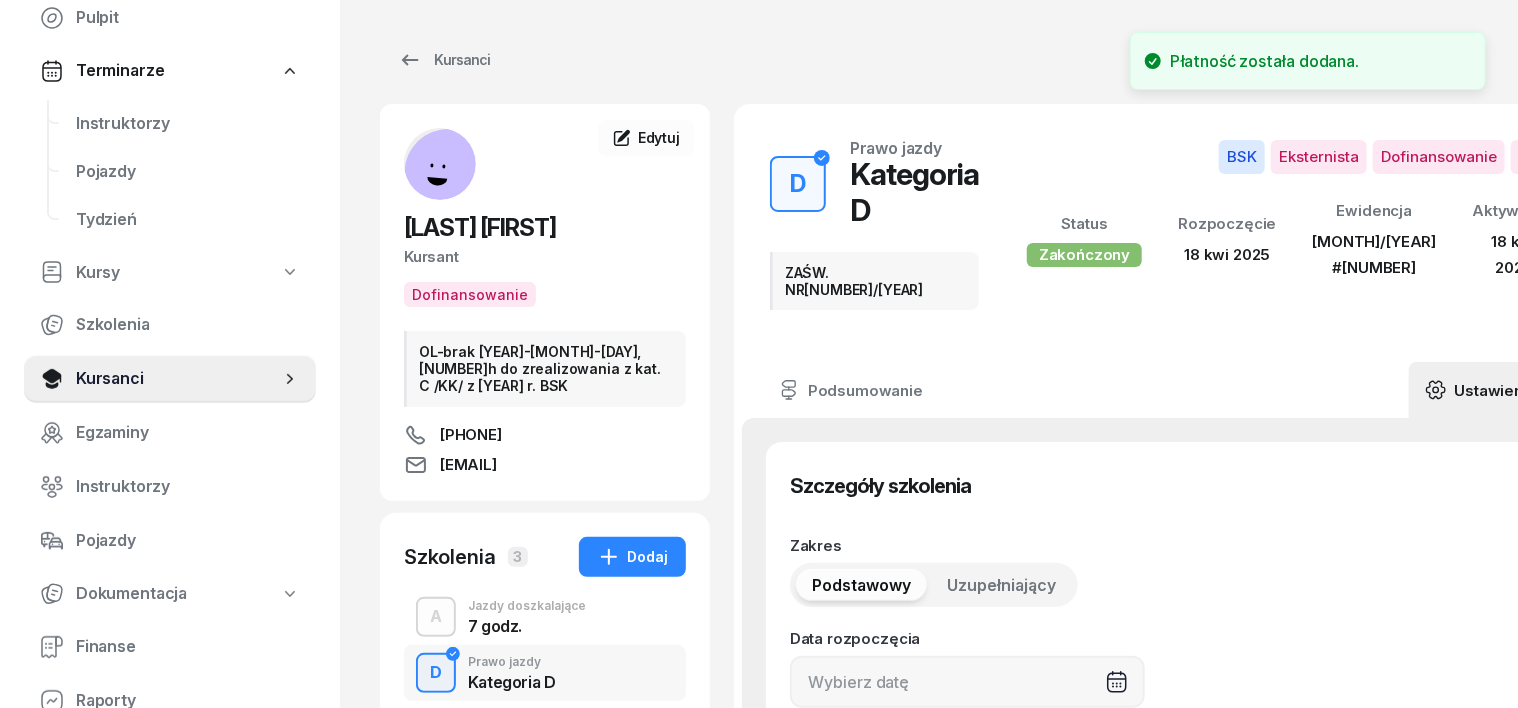 type on "18/04/2025" 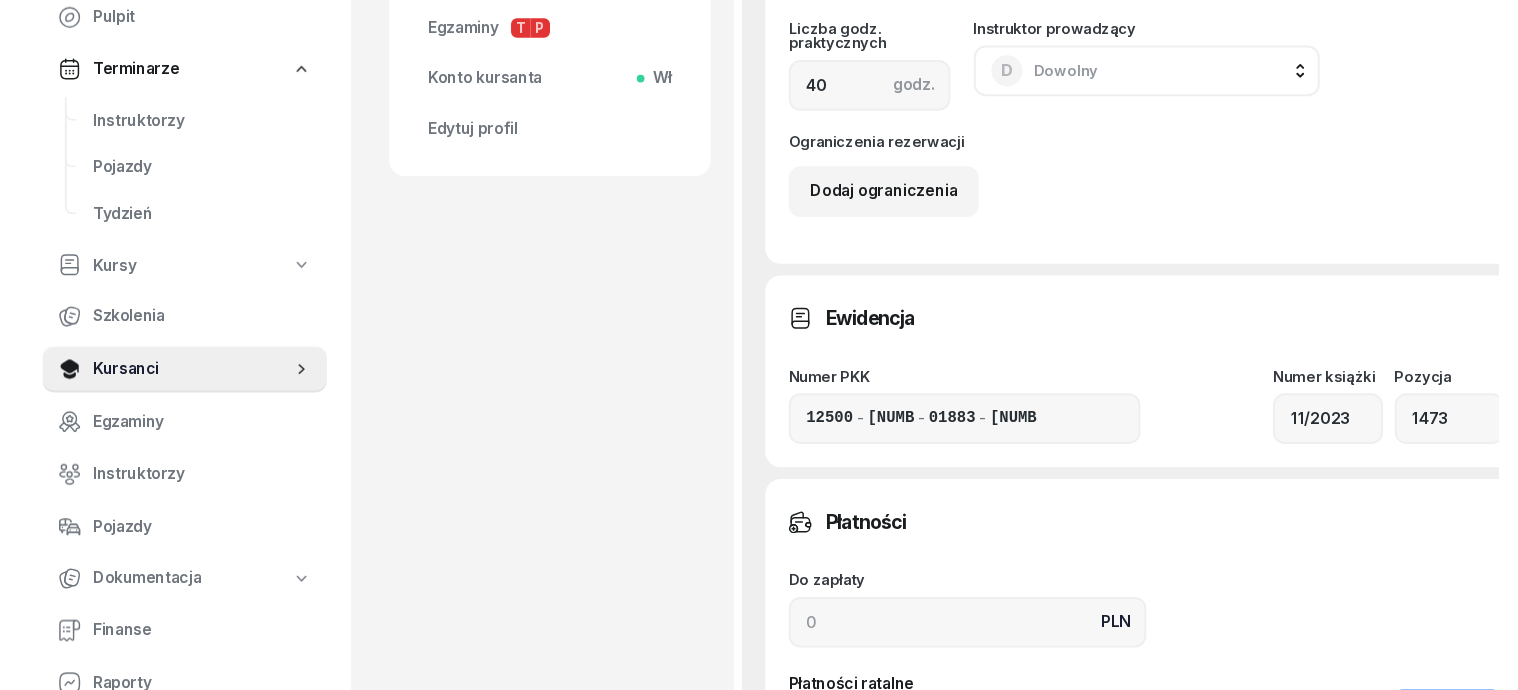 scroll, scrollTop: 1250, scrollLeft: 0, axis: vertical 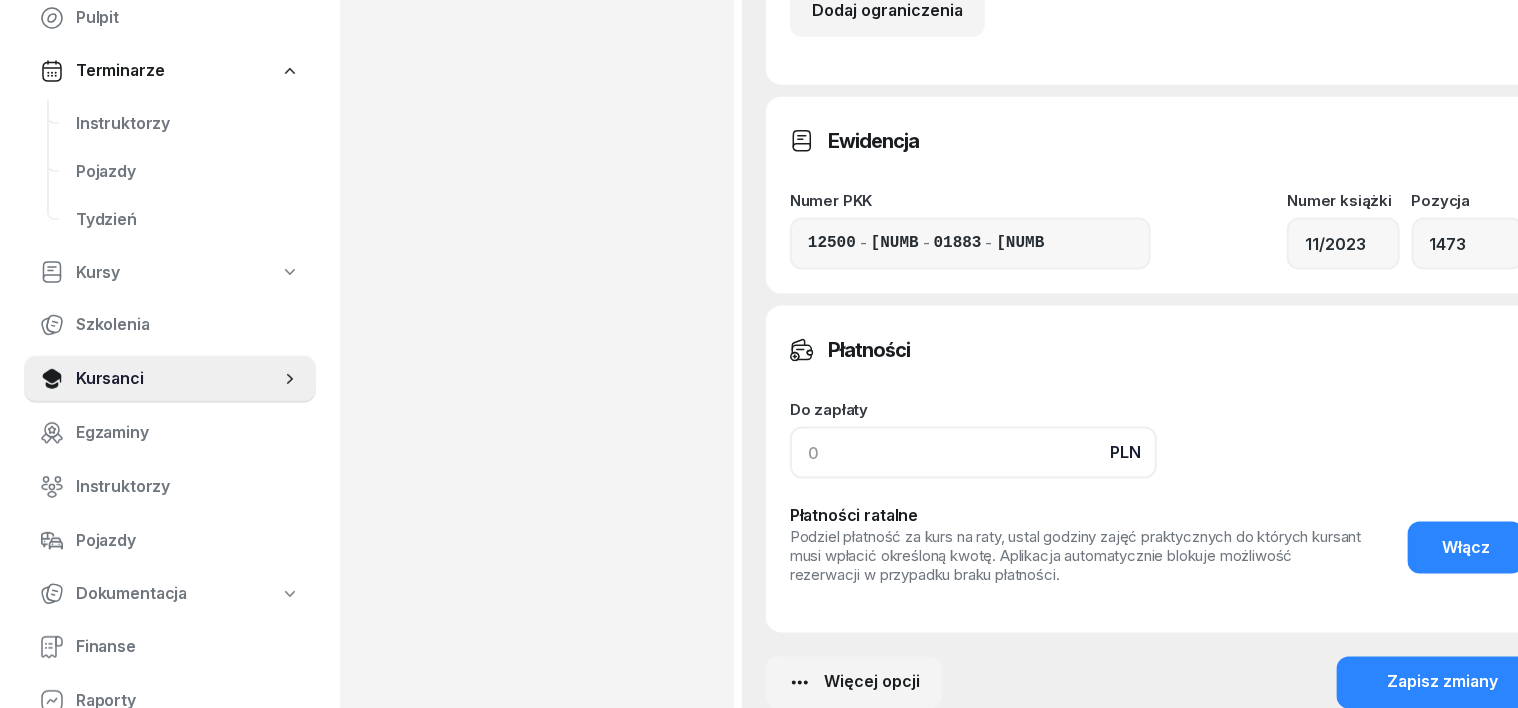 click 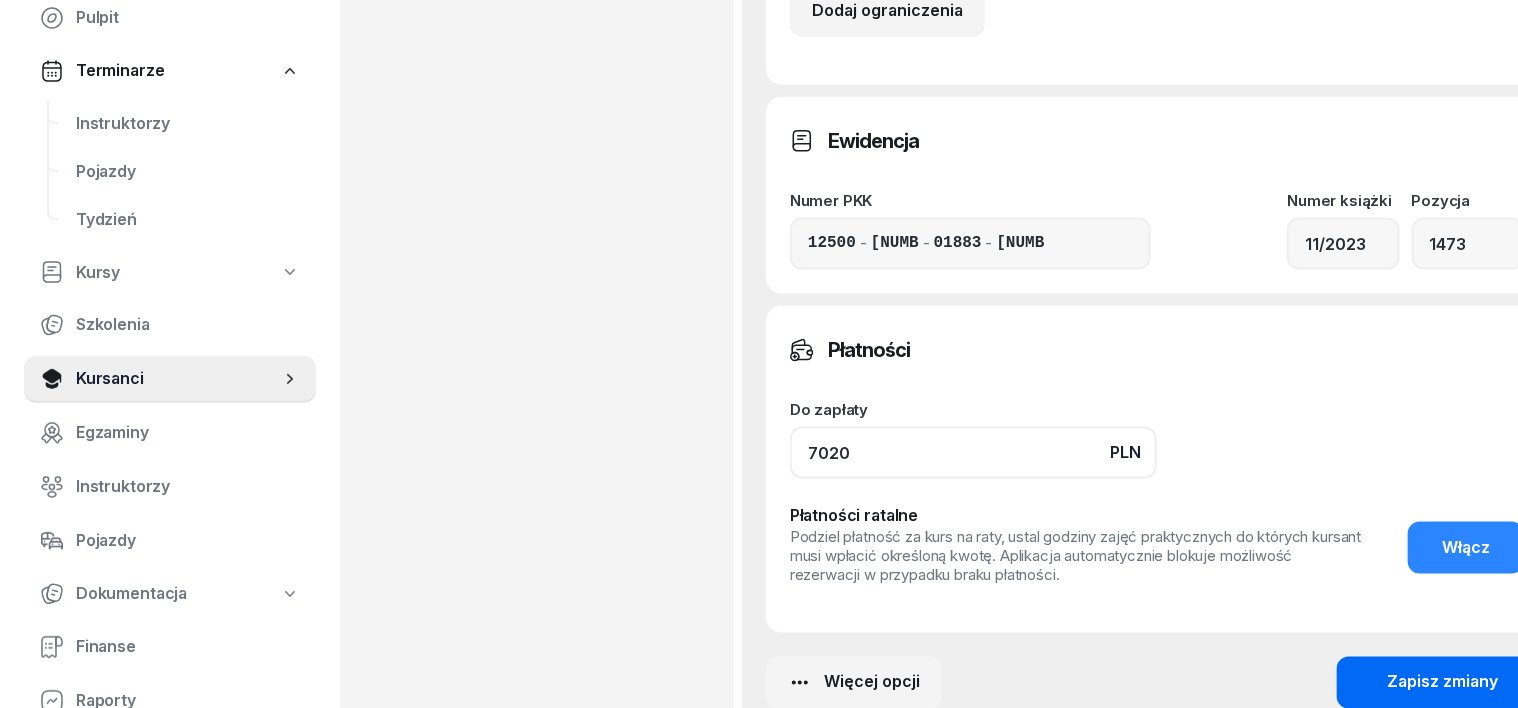 type on "7020" 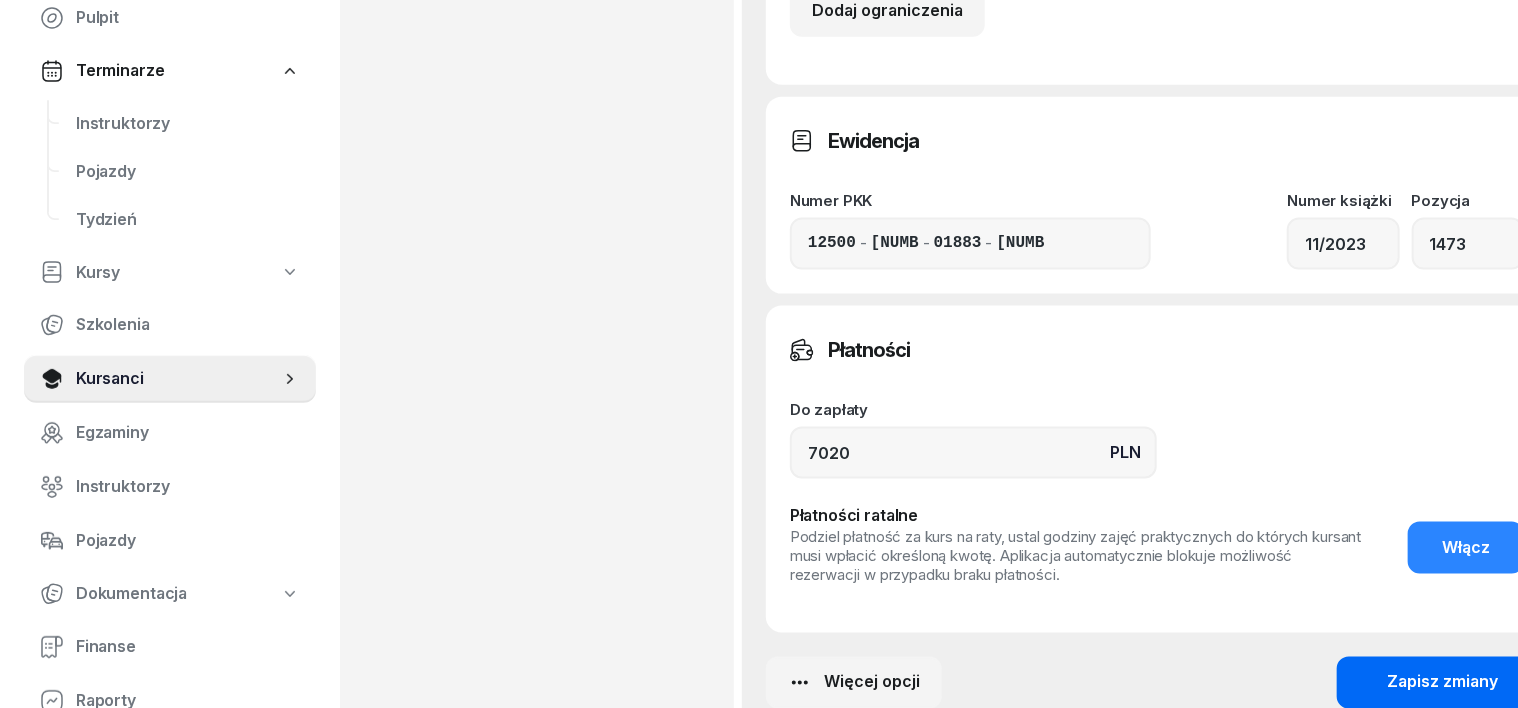 click on "Zapisz zmiany" at bounding box center [1442, 683] 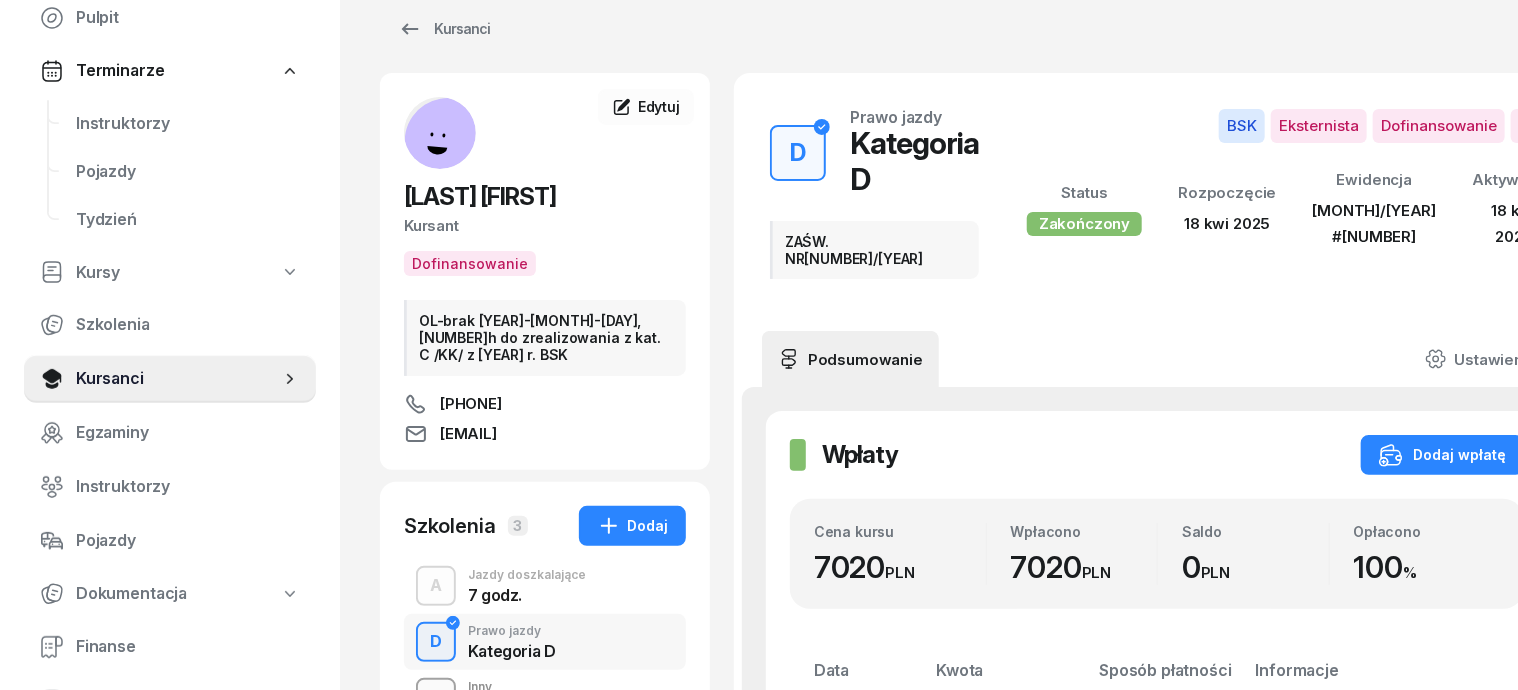 scroll, scrollTop: 0, scrollLeft: 0, axis: both 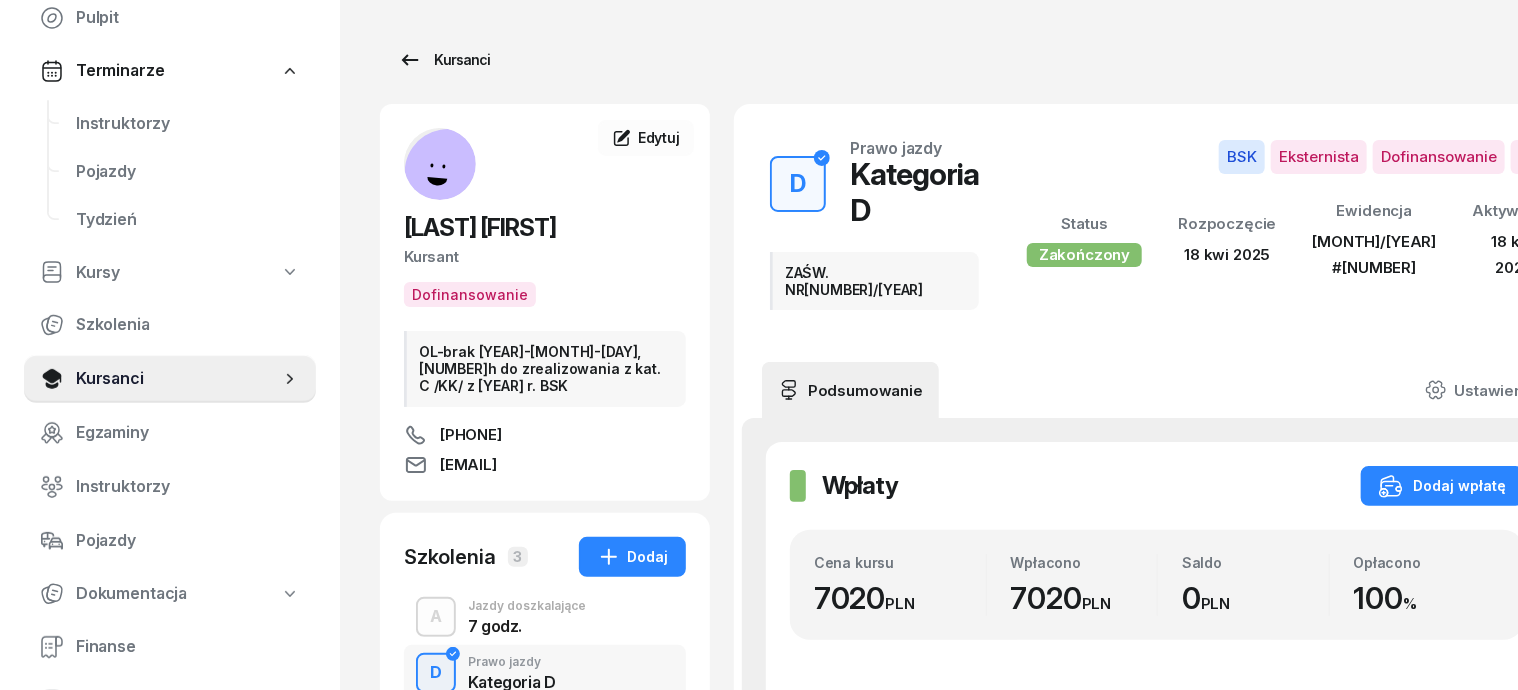 click on "Kursanci" at bounding box center [444, 60] 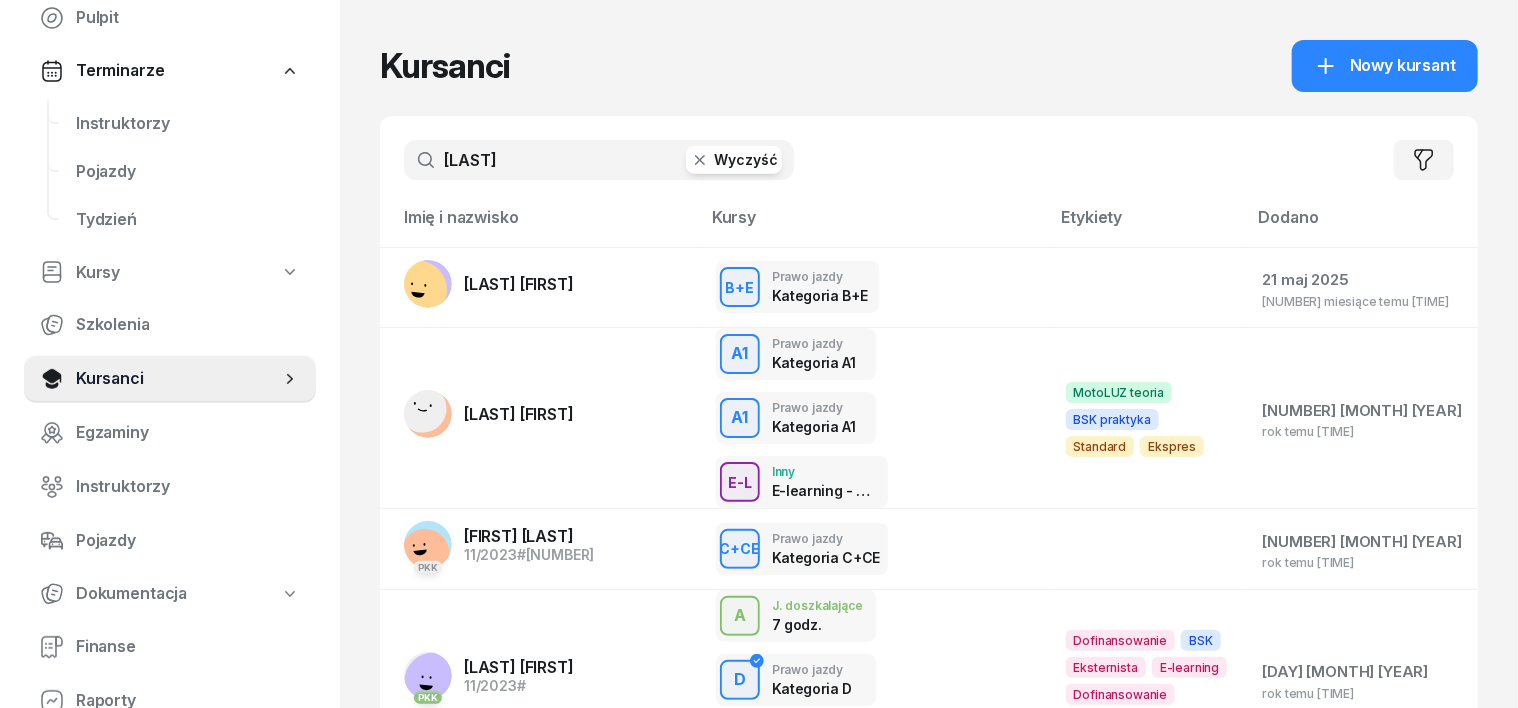 click 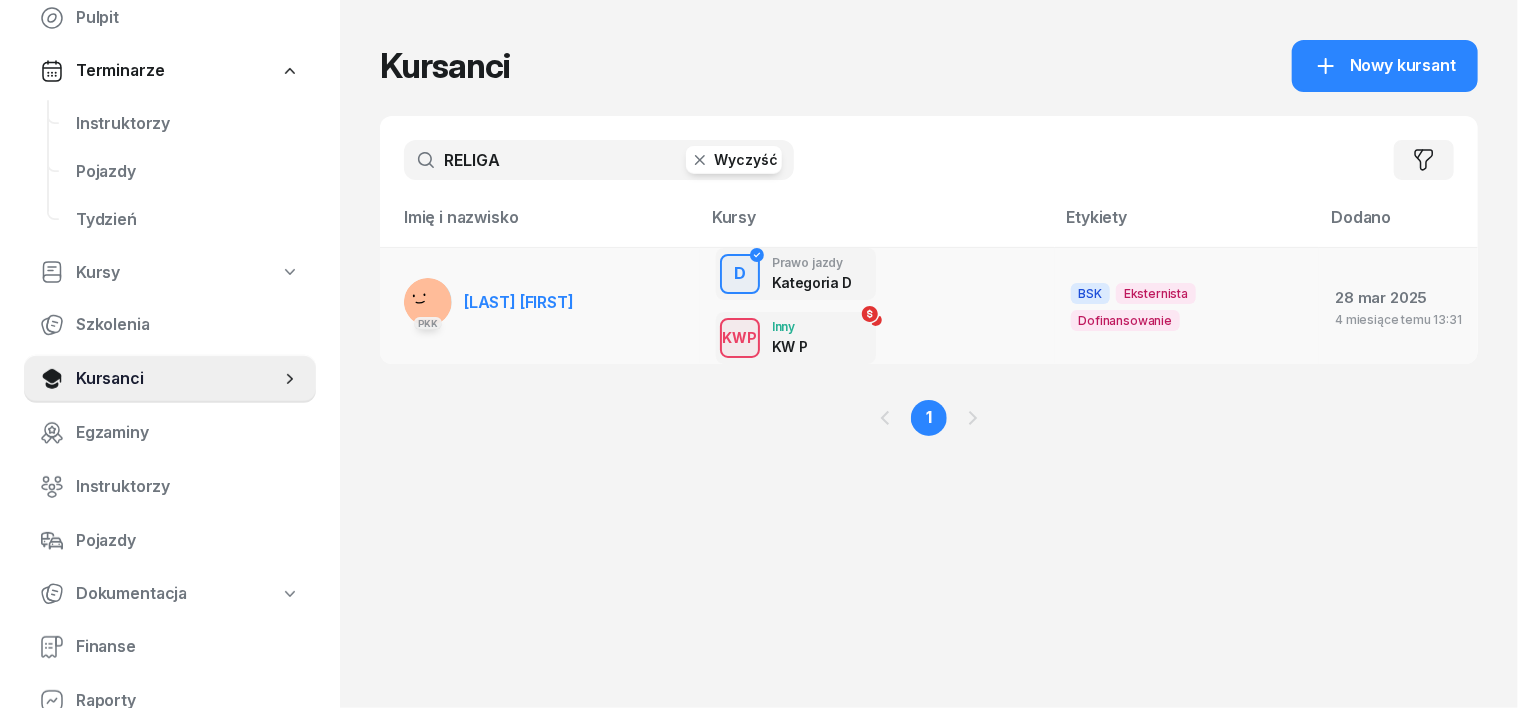 type on "RELIGA" 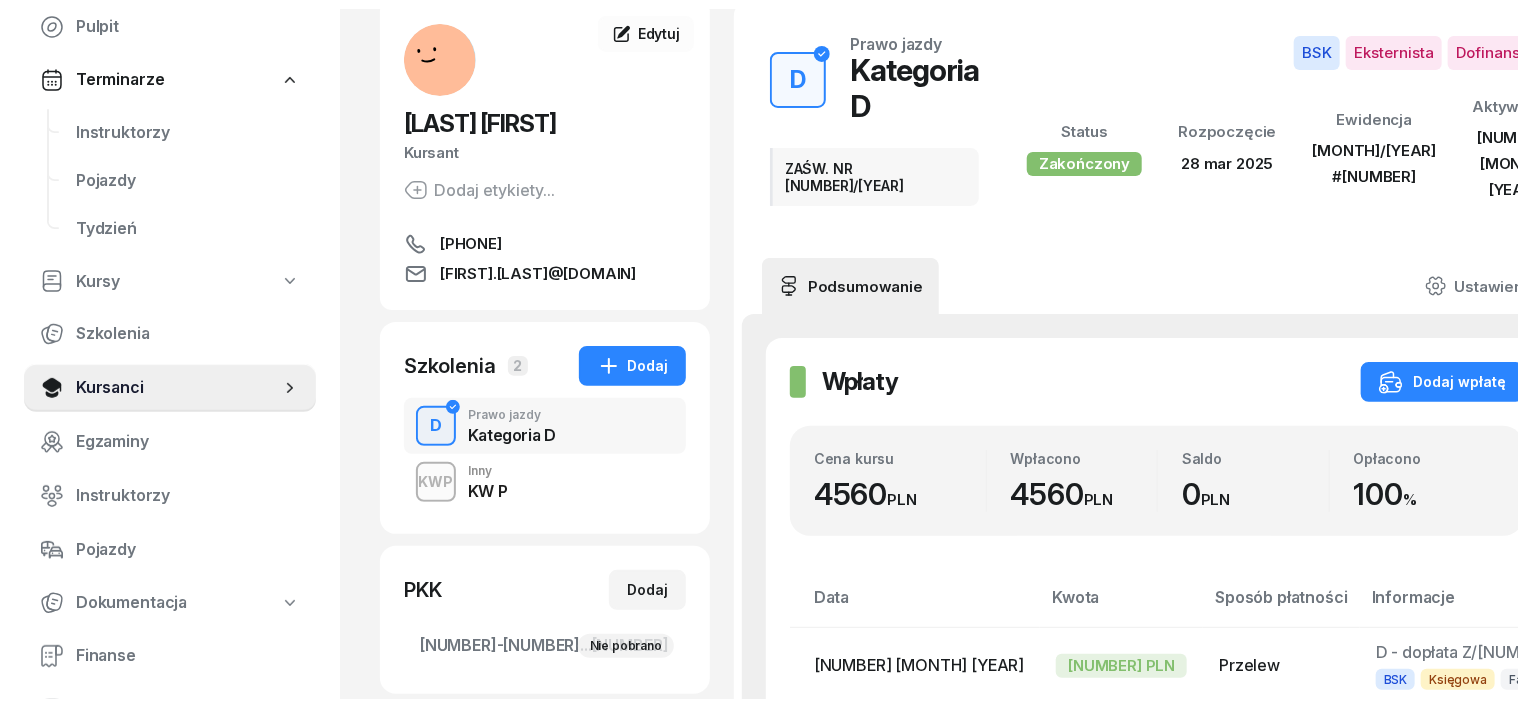 scroll, scrollTop: 0, scrollLeft: 0, axis: both 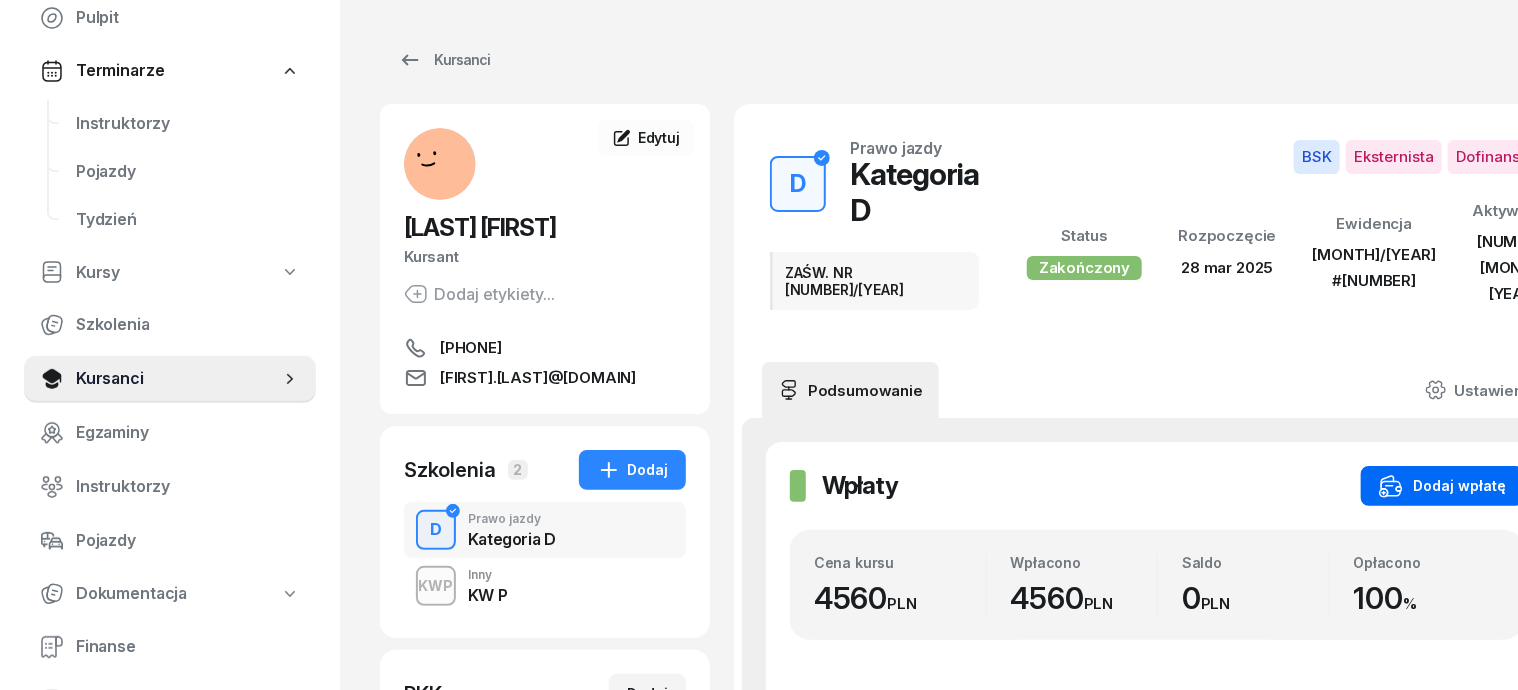 click on "Dodaj wpłatę" at bounding box center (1442, 486) 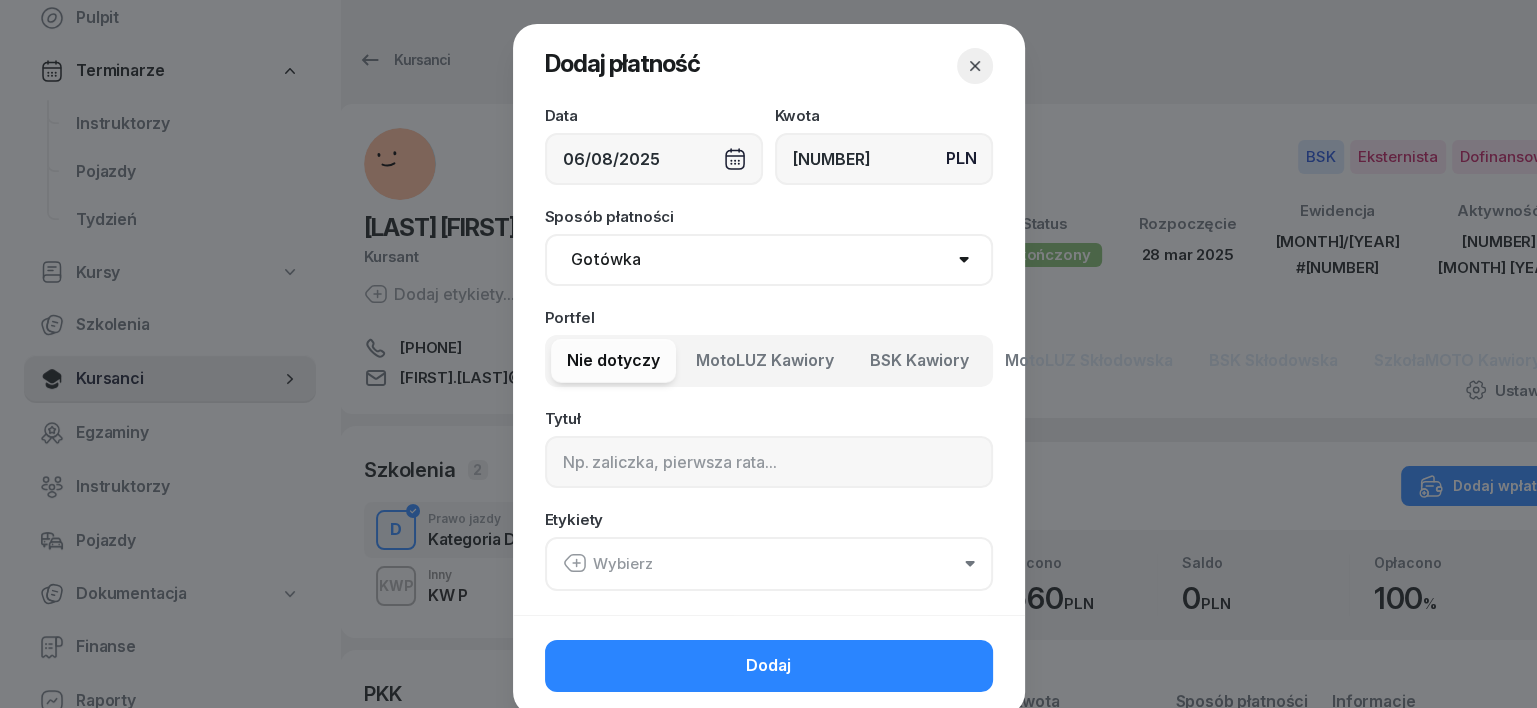 type on "4674" 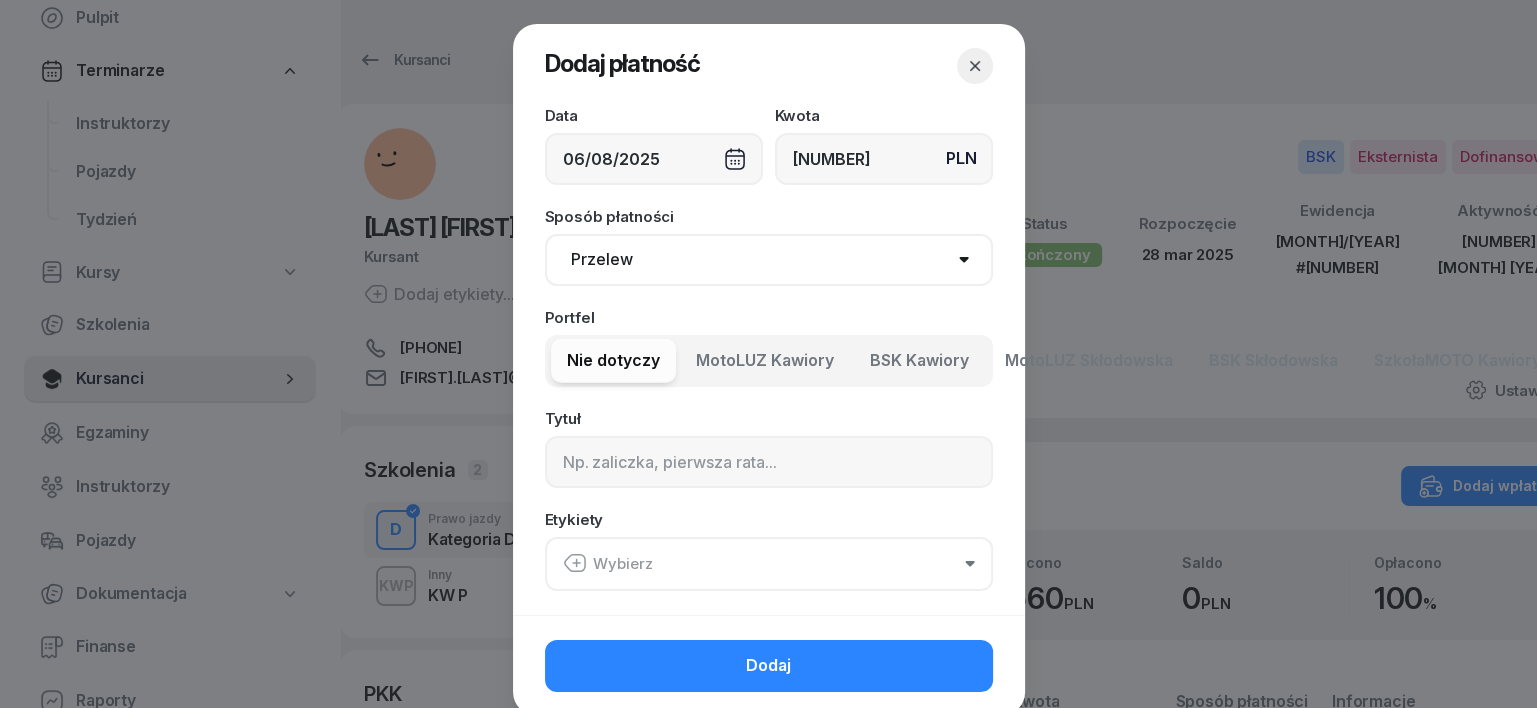 click on "Gotówka Karta Przelew Płatności online BLIK" at bounding box center (769, 260) 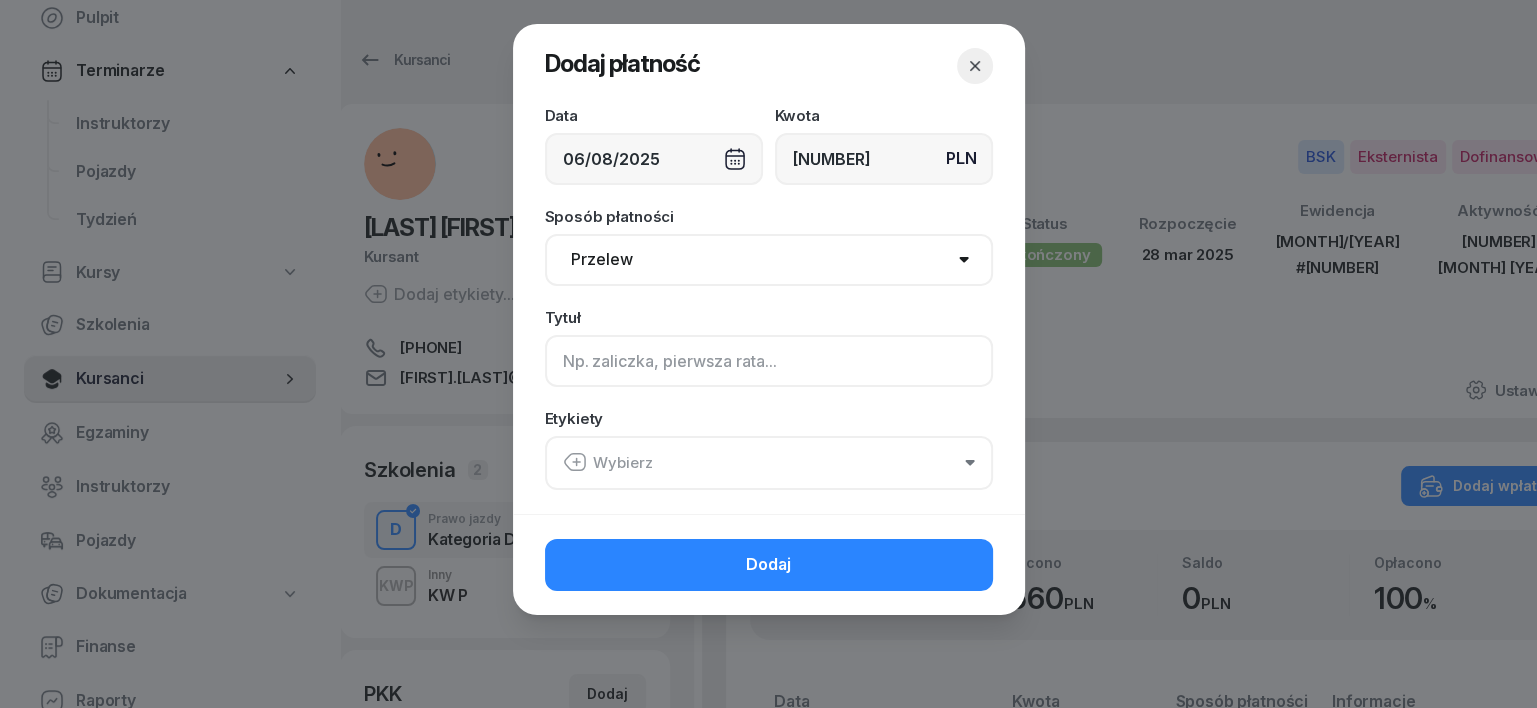 click 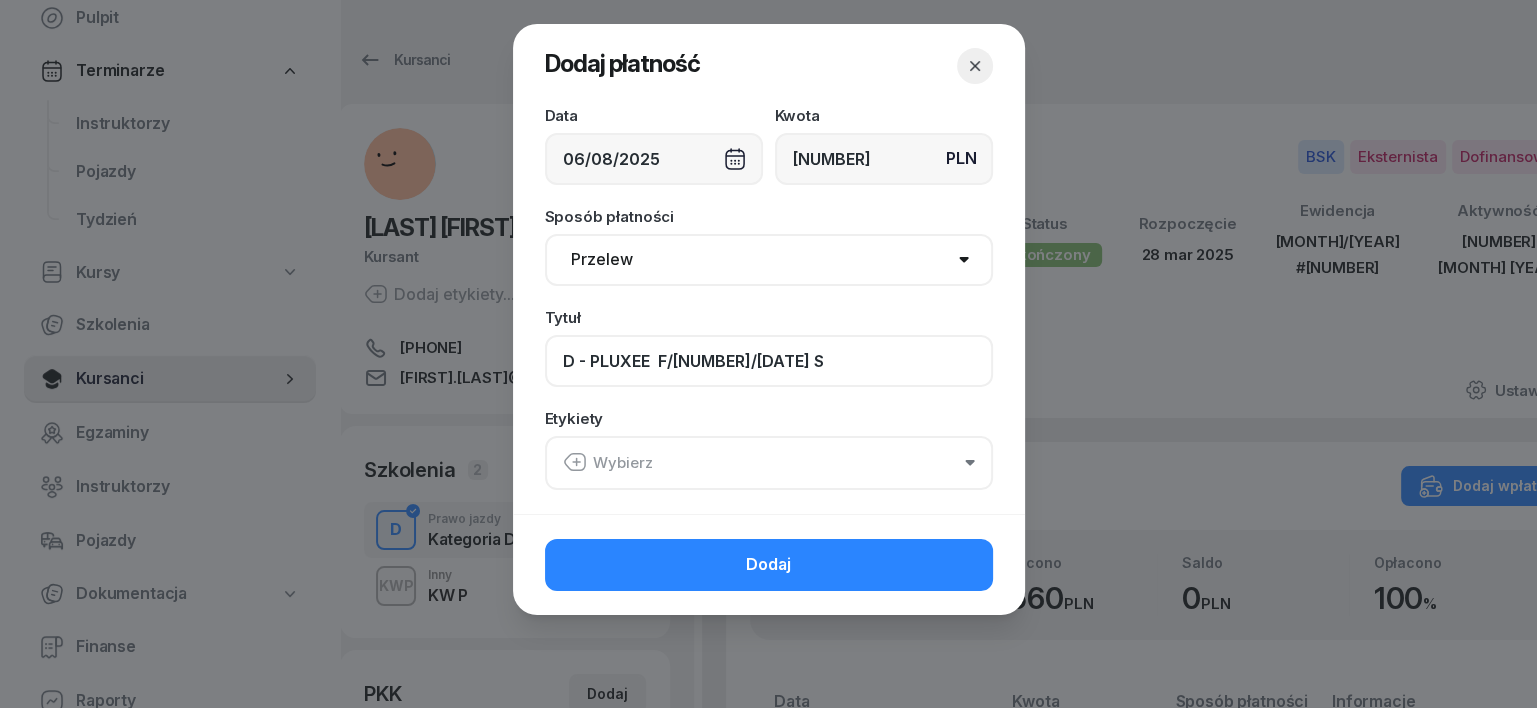 type on "D - PLUXEE  F/40/07/2025 S" 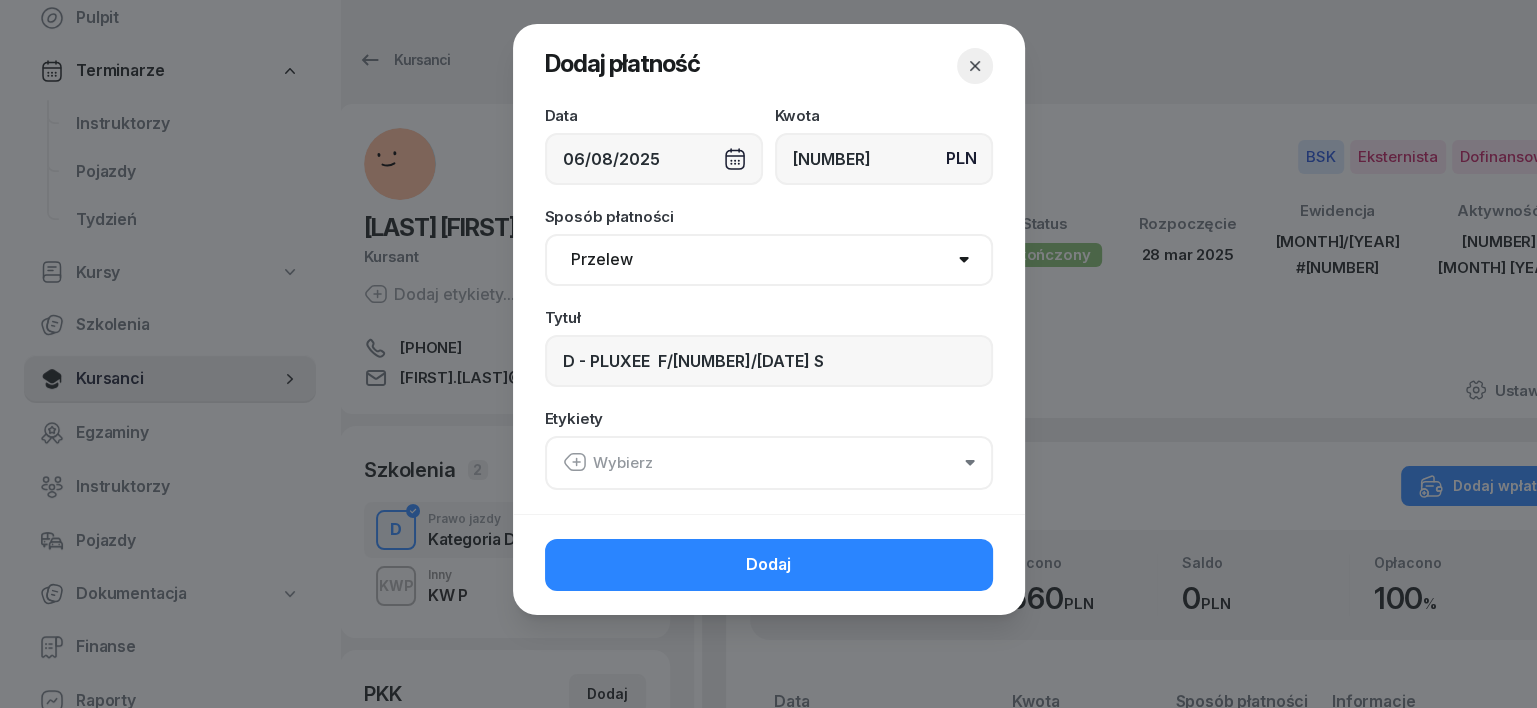 click 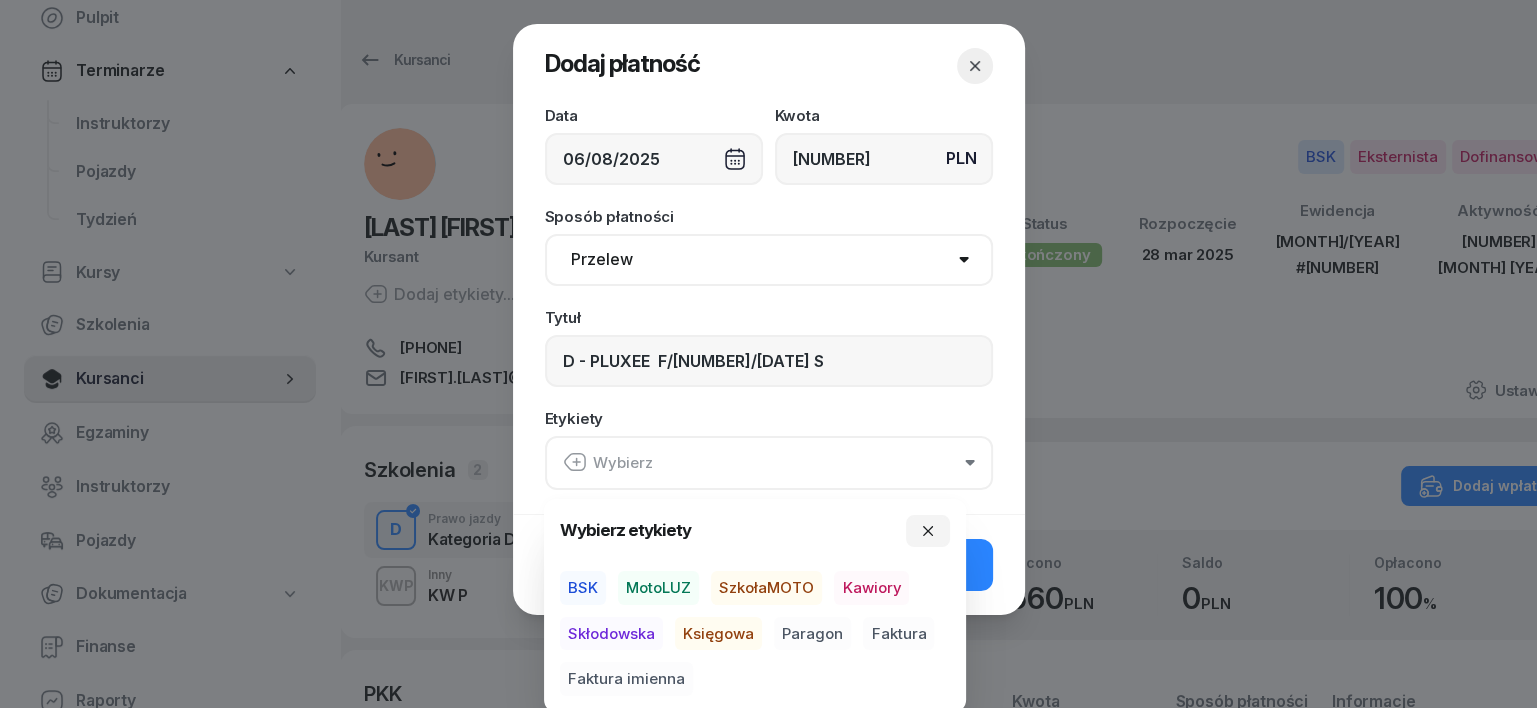 click on "BSK" at bounding box center (583, 588) 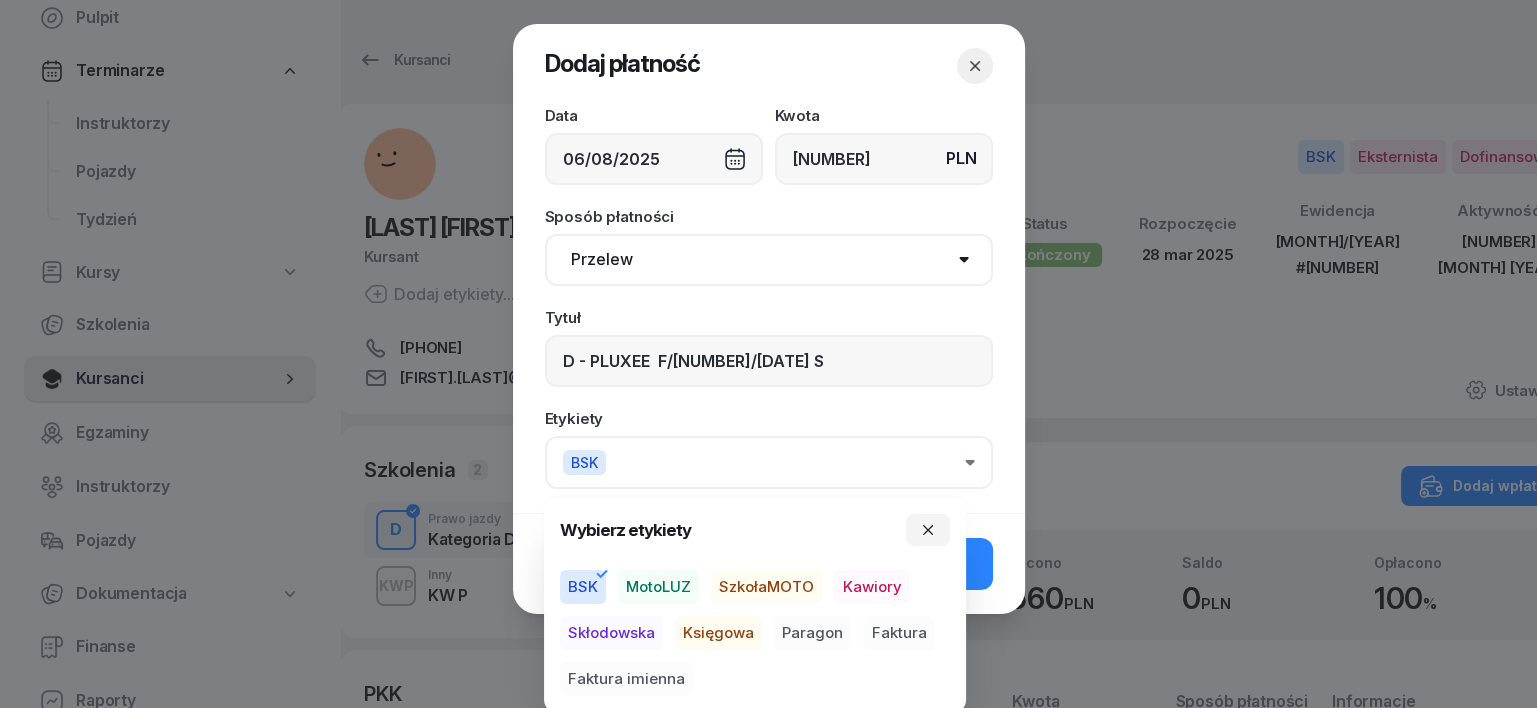 click on "Księgowa" at bounding box center (718, 633) 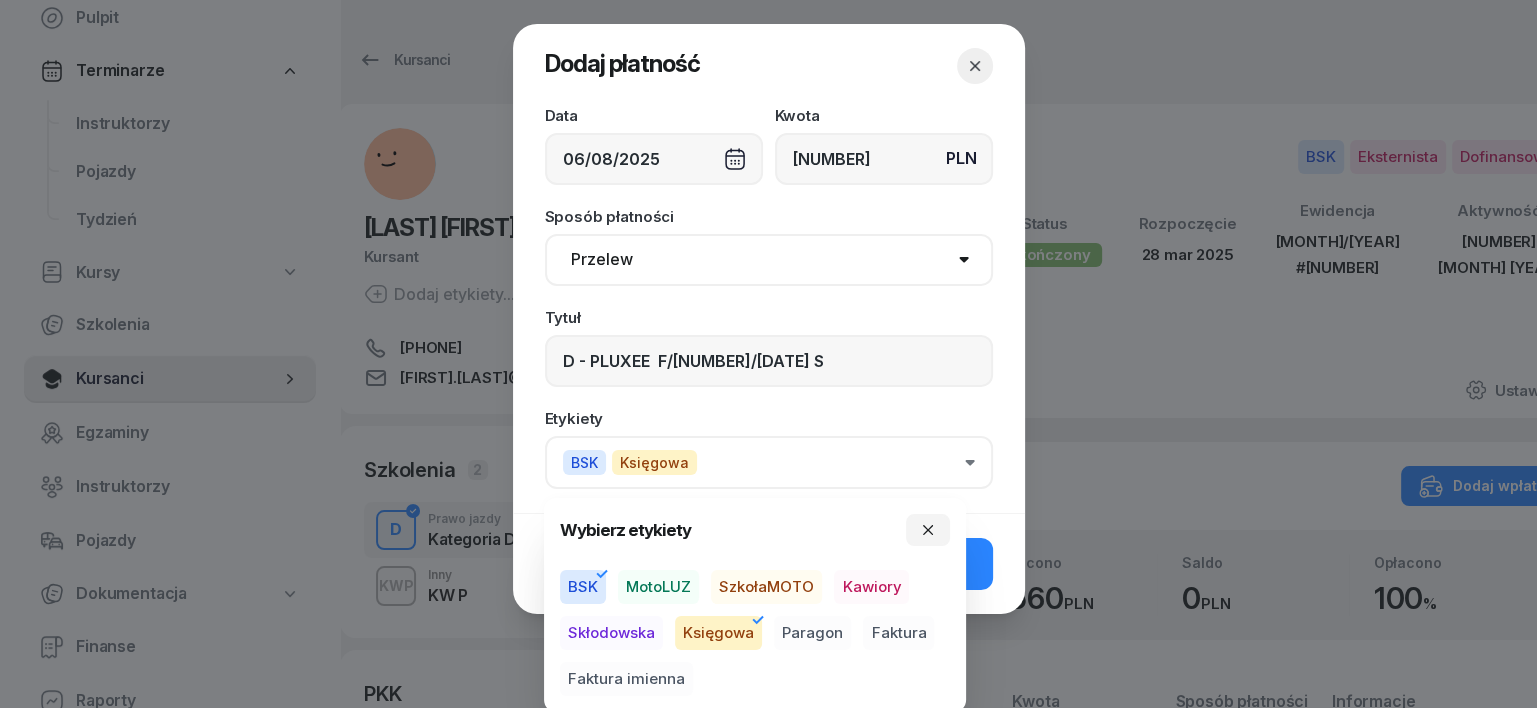 click on "Faktura" at bounding box center (898, 633) 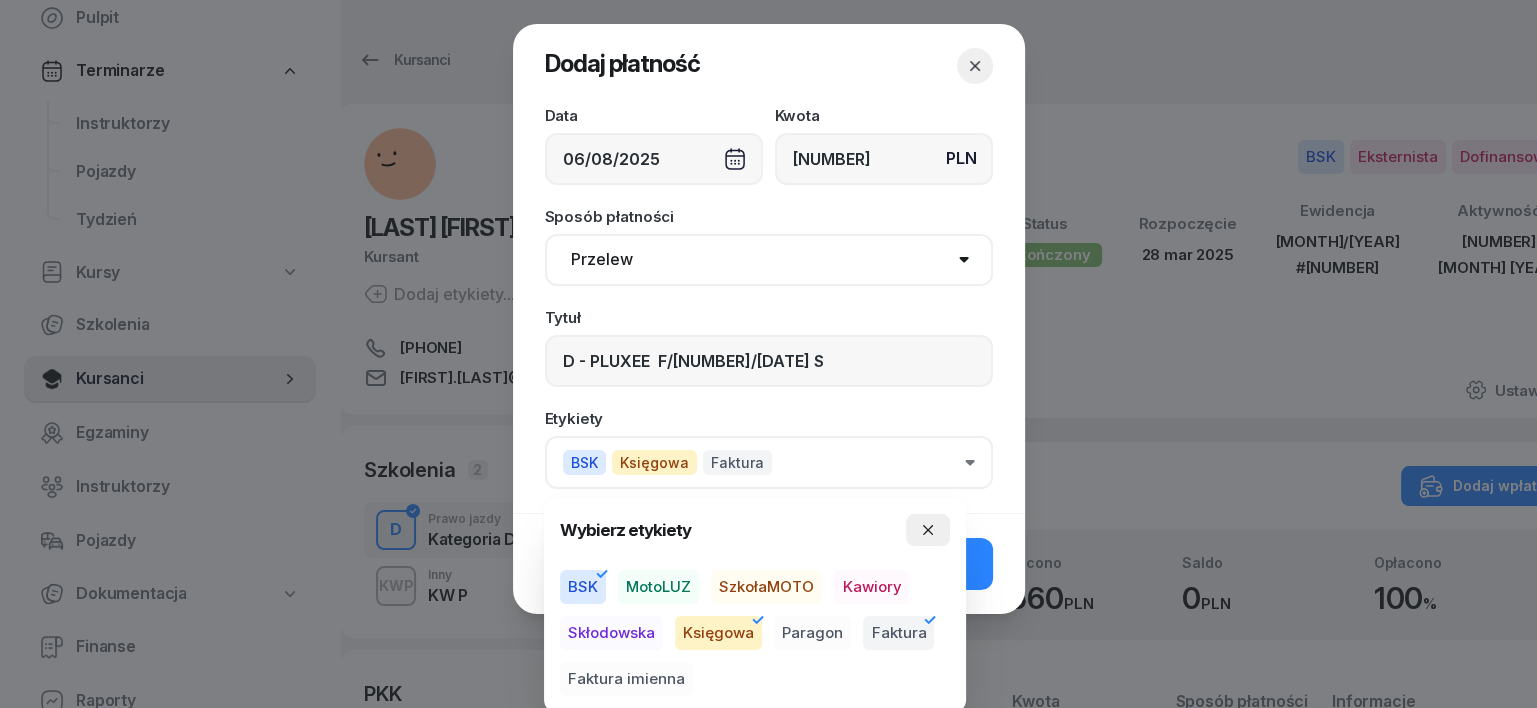 click 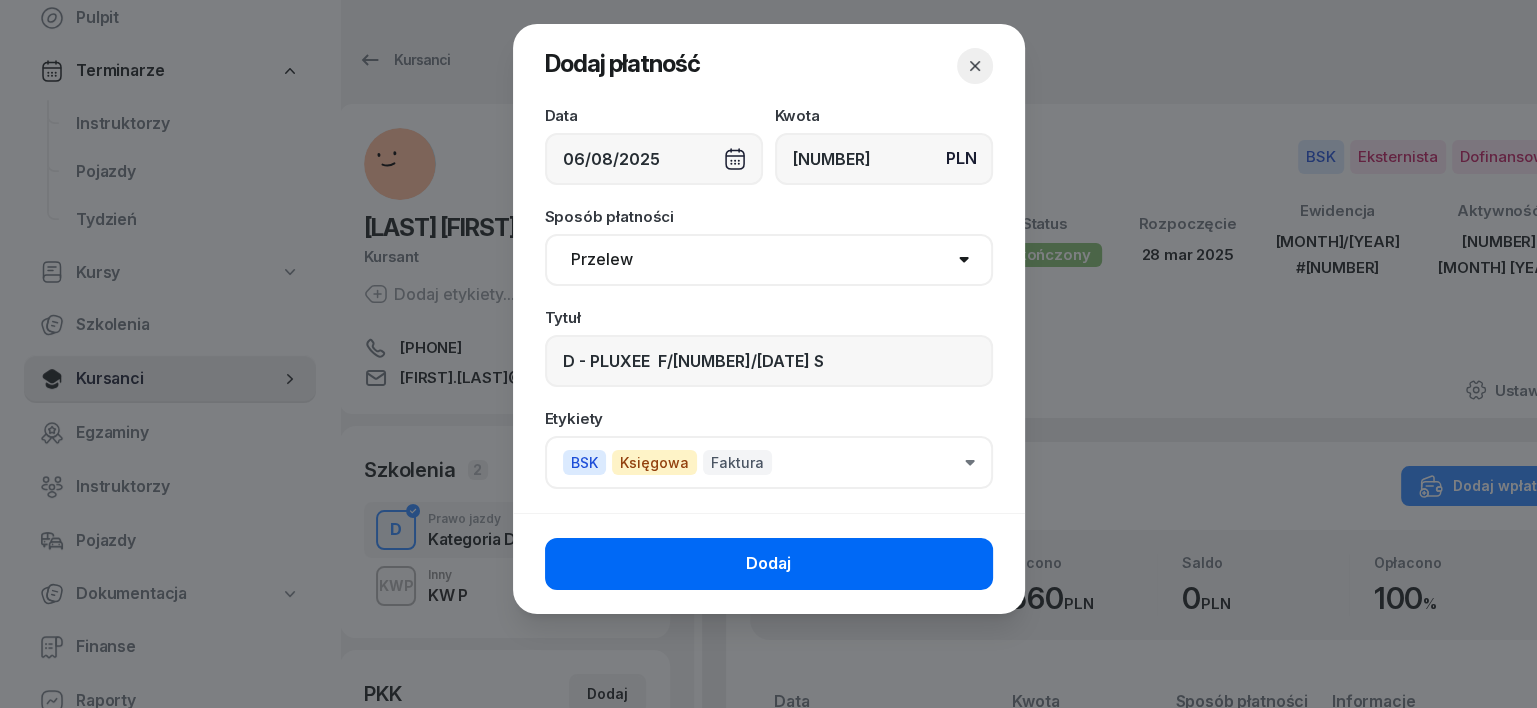 click on "Dodaj" 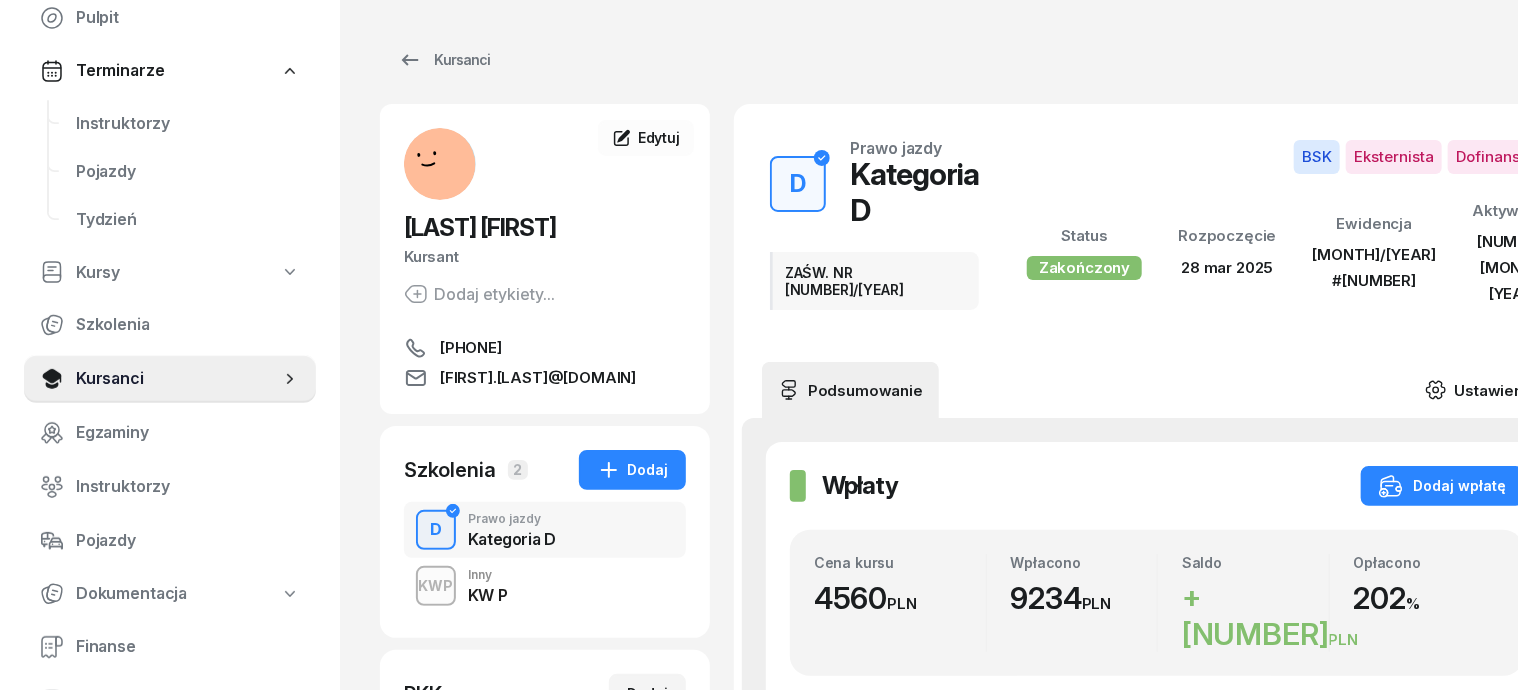 click 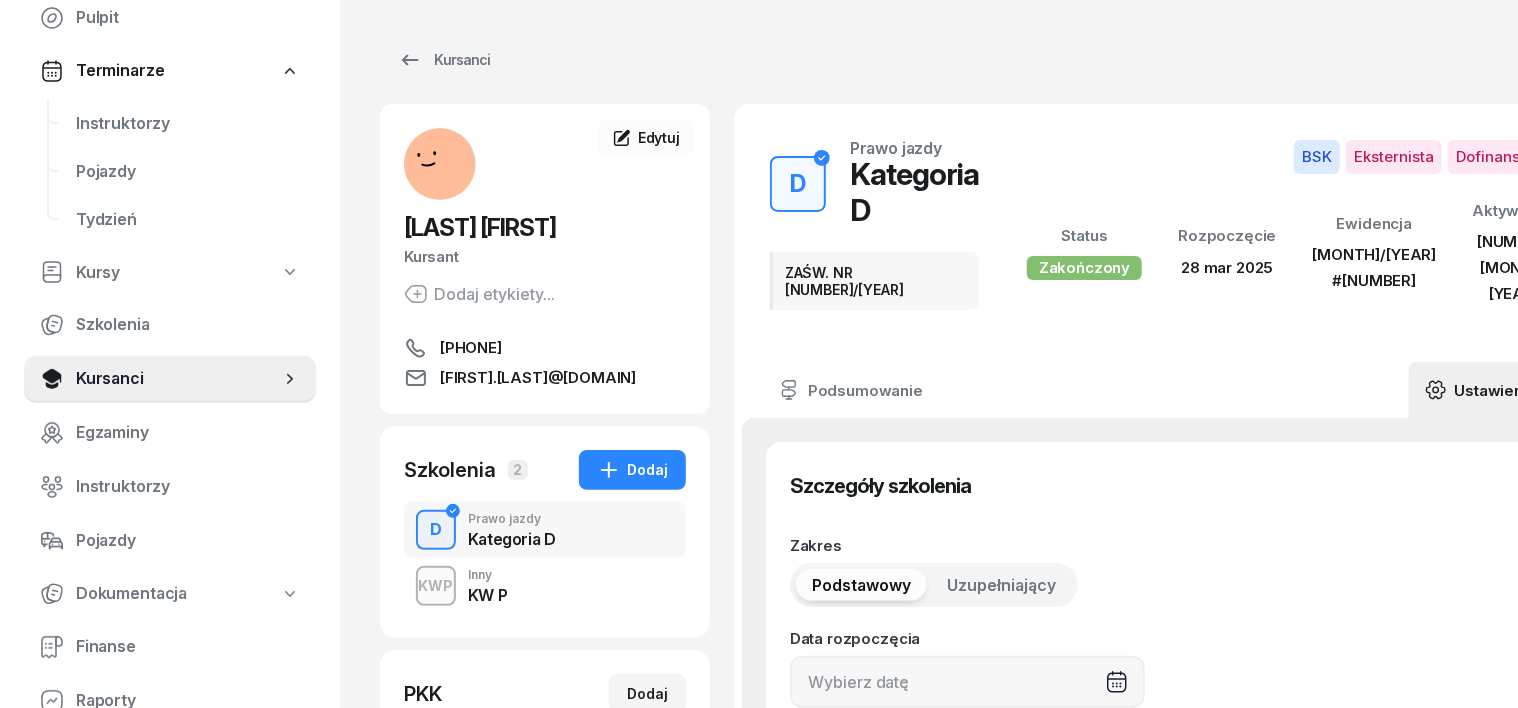 type on "28/03/2025" 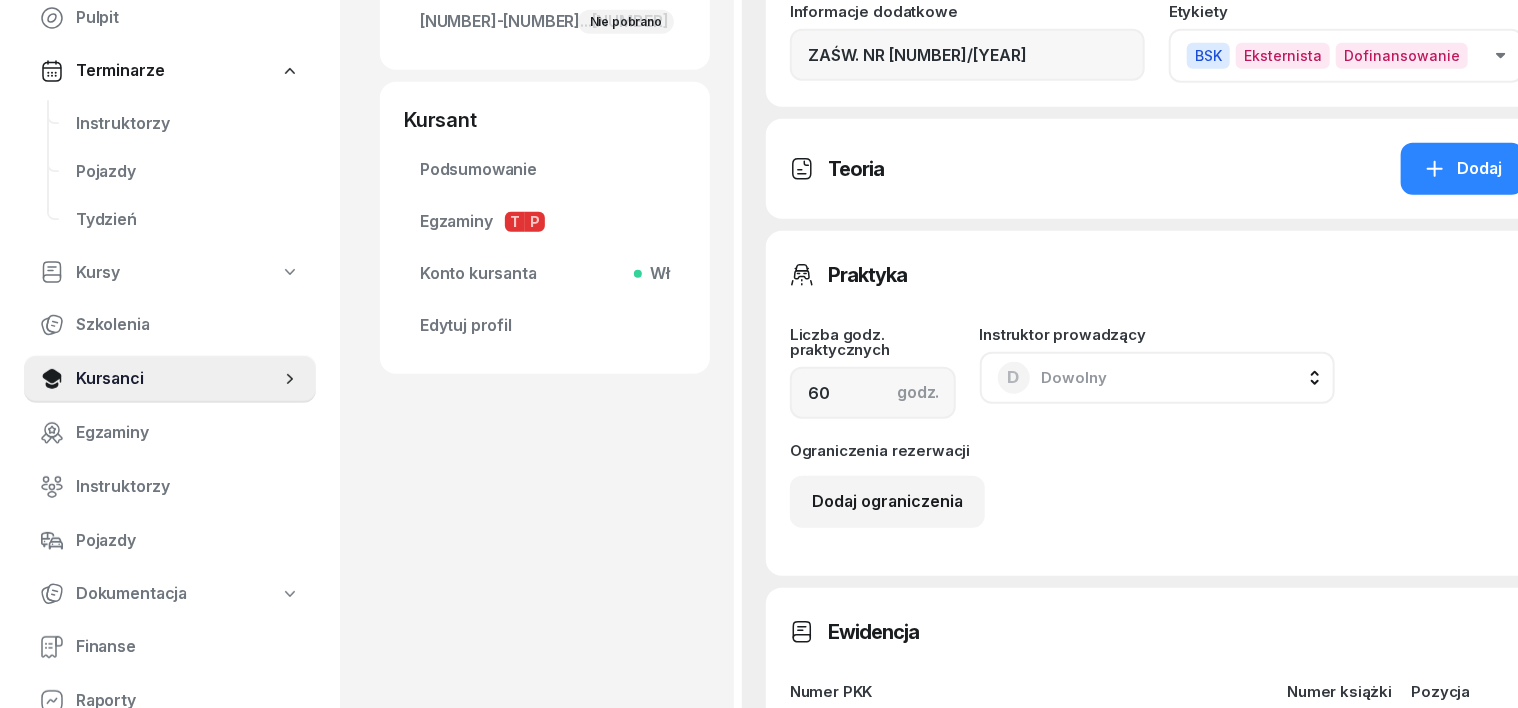scroll, scrollTop: 1000, scrollLeft: 0, axis: vertical 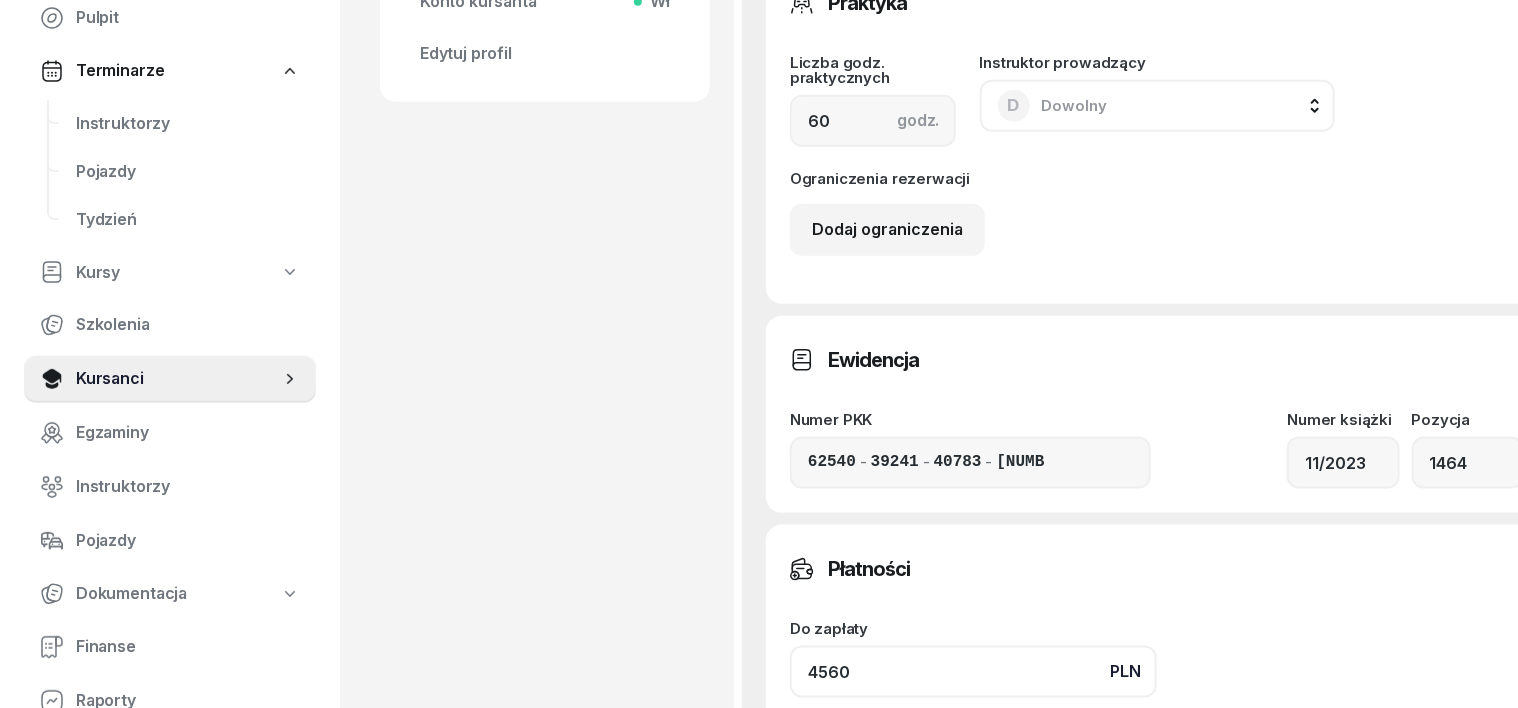 click on "4560" 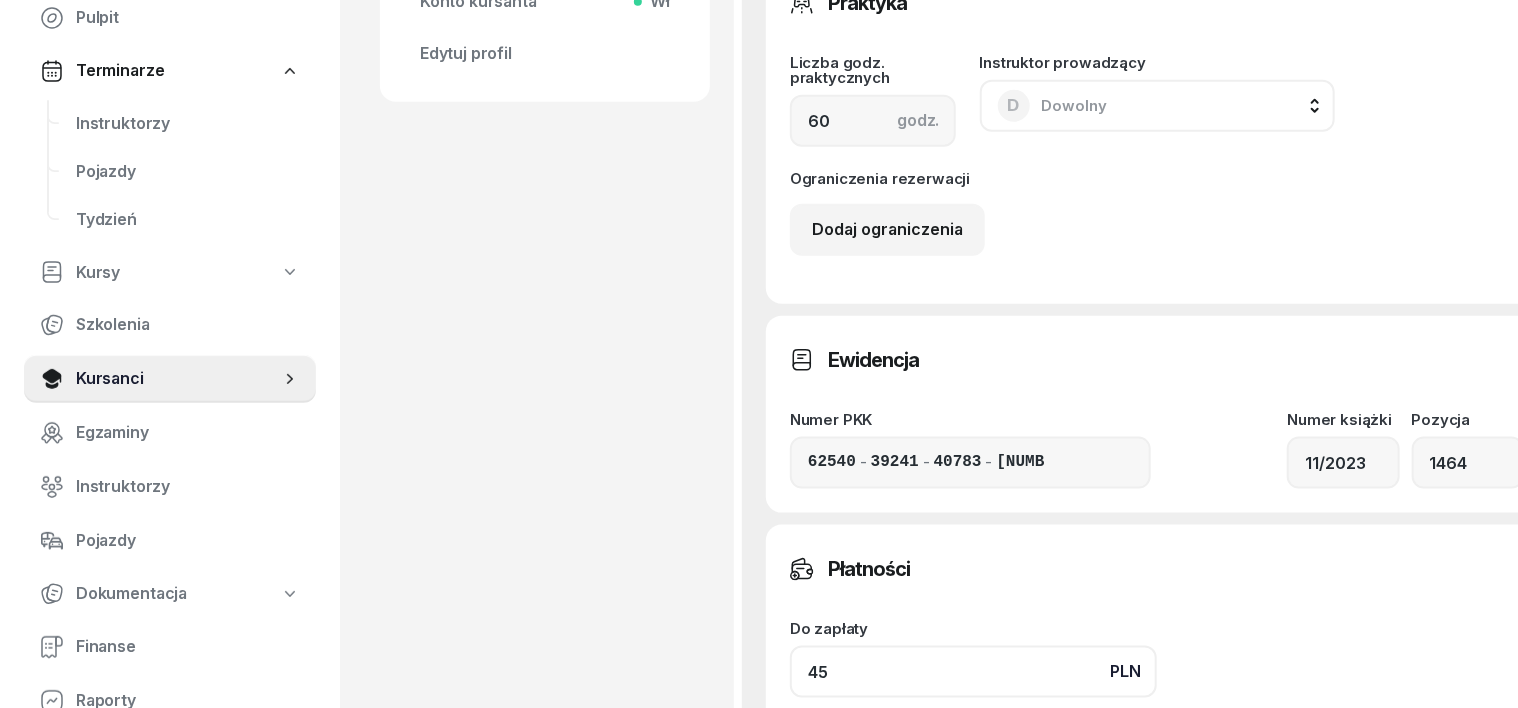 type on "4" 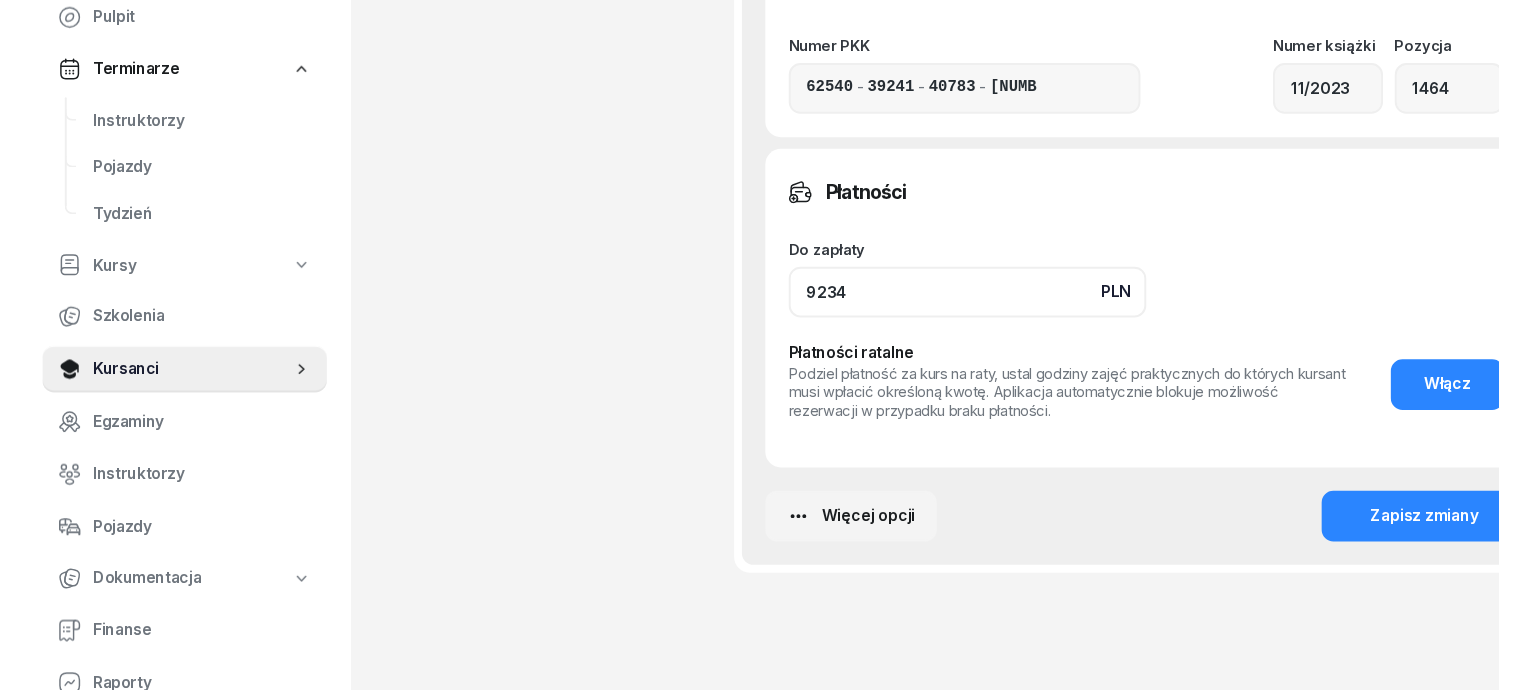 scroll, scrollTop: 1375, scrollLeft: 0, axis: vertical 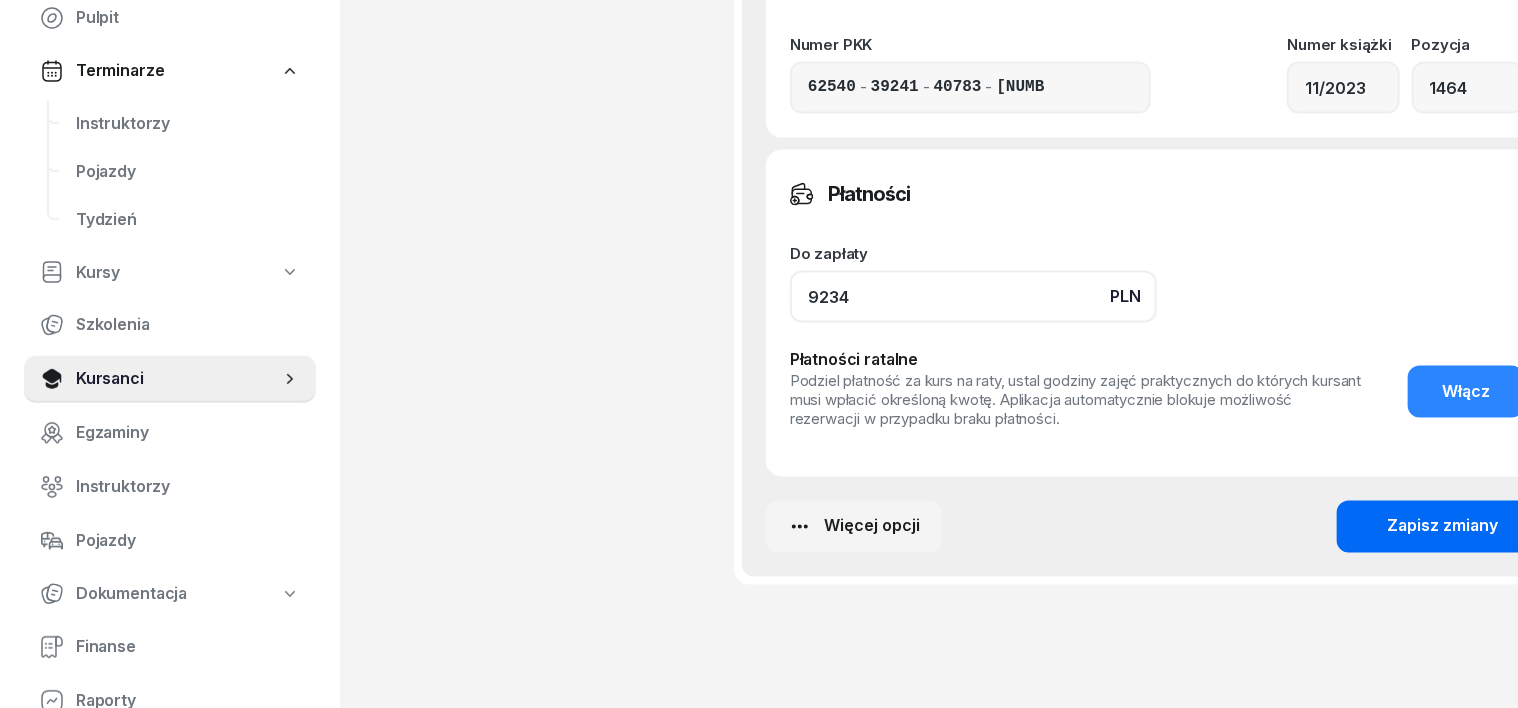 type on "9234" 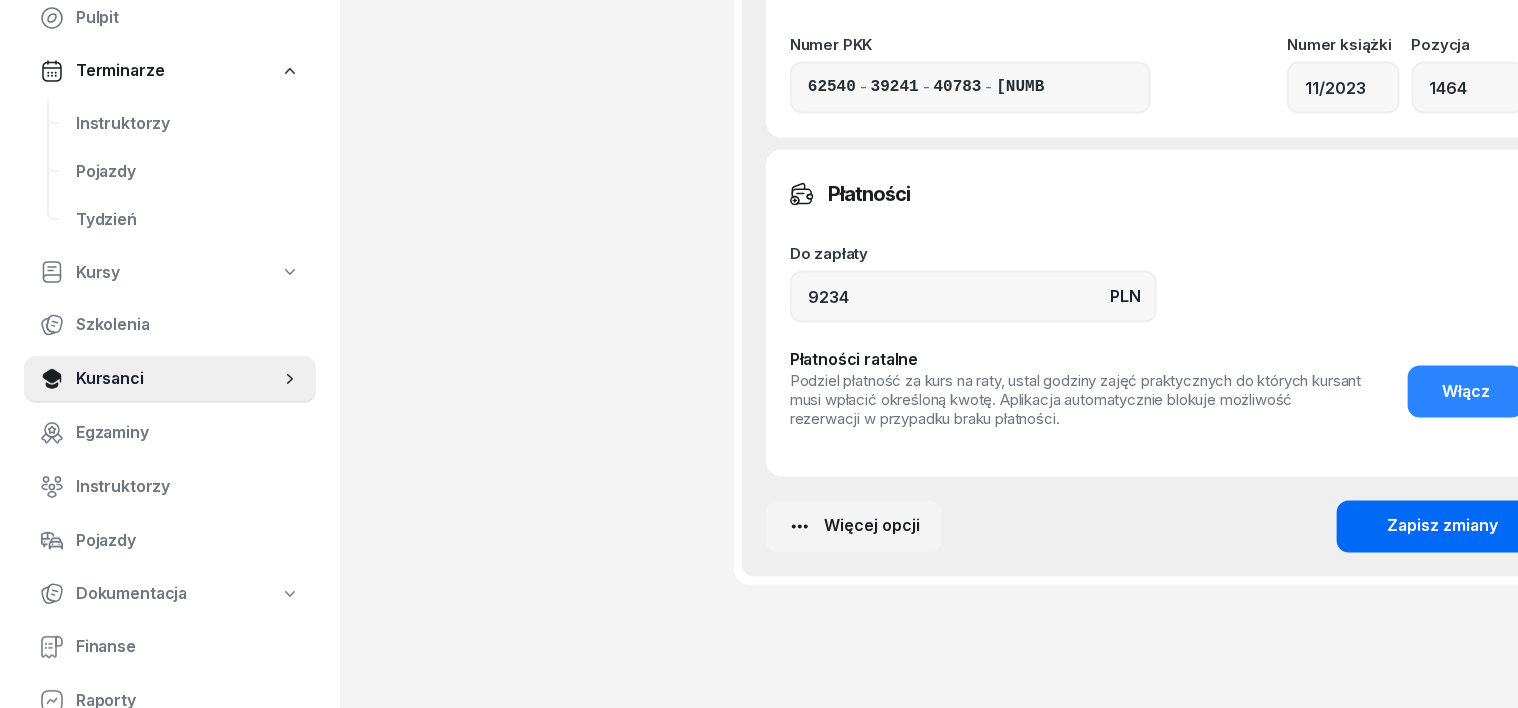 click on "Zapisz zmiany" 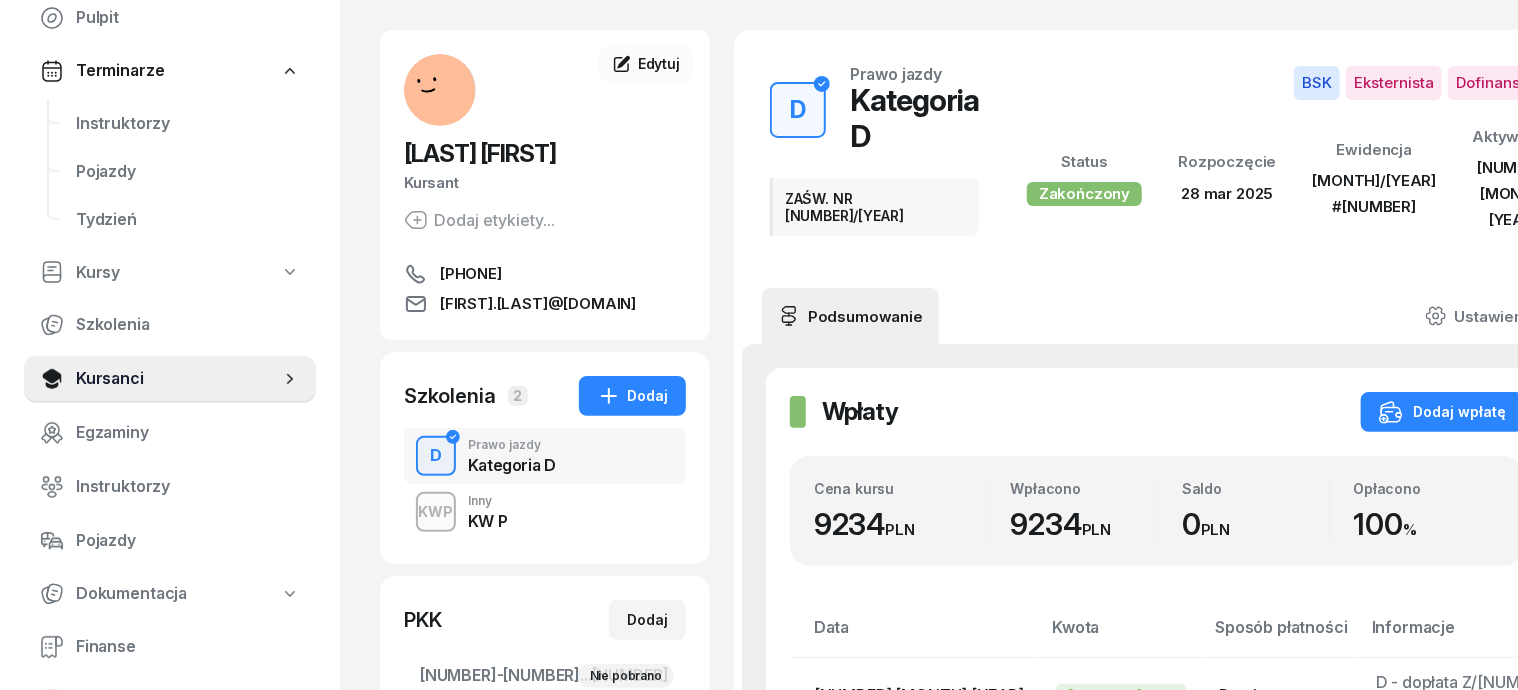 scroll, scrollTop: 0, scrollLeft: 0, axis: both 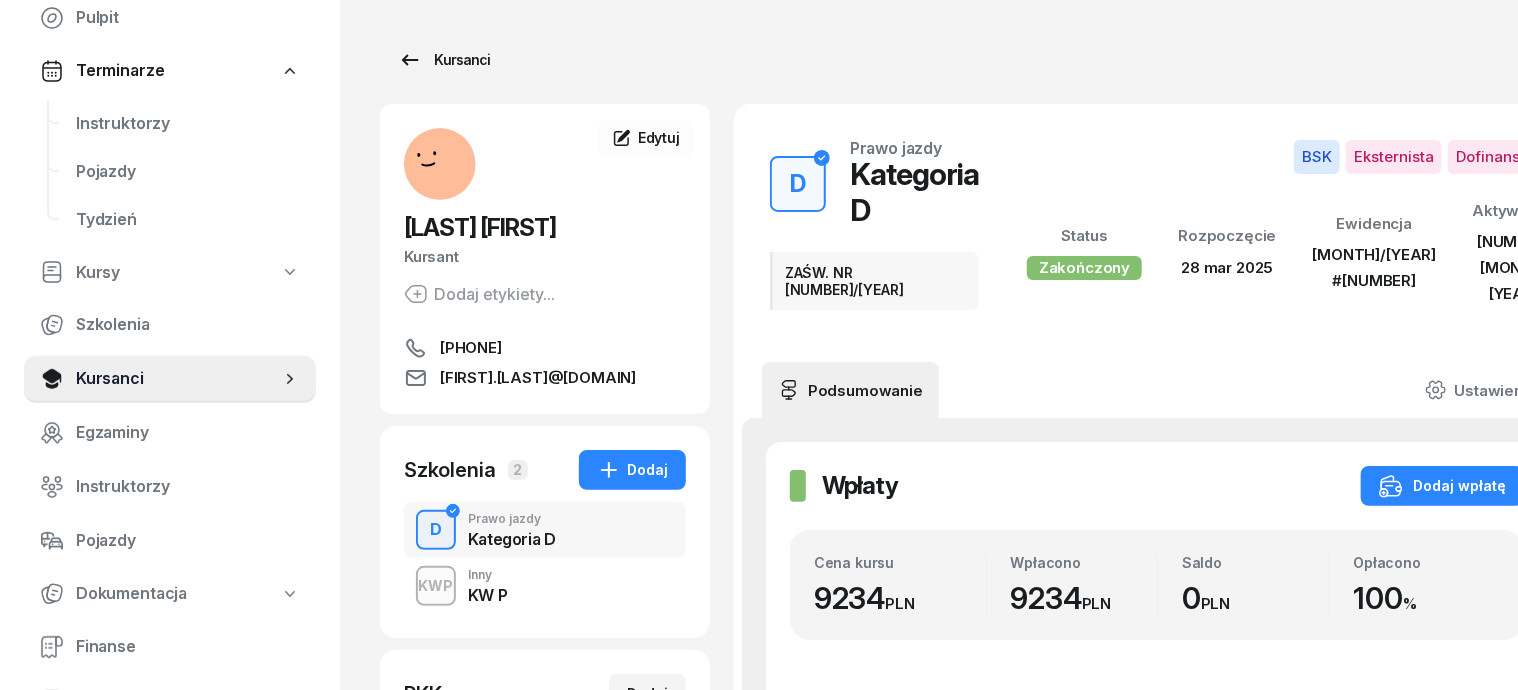 click on "Kursanci" at bounding box center (444, 60) 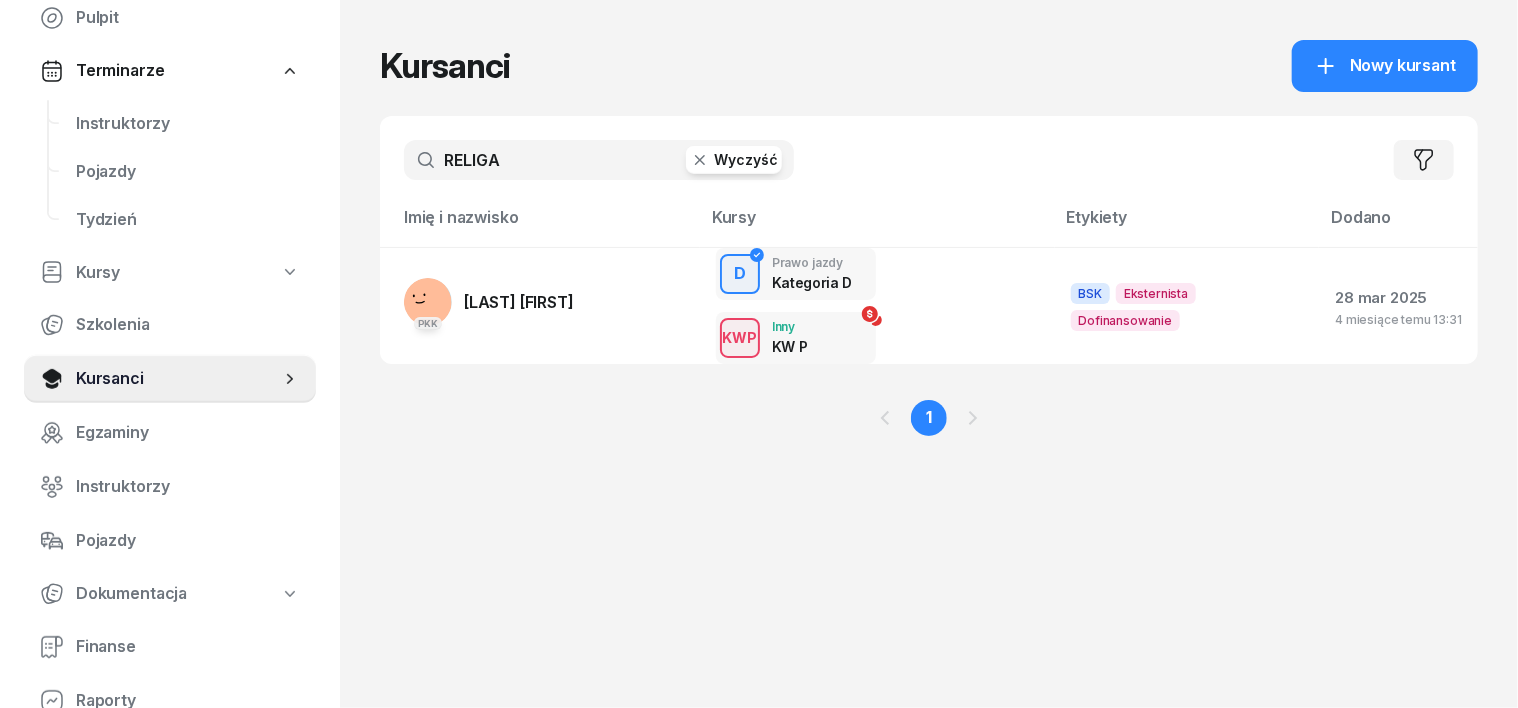 click 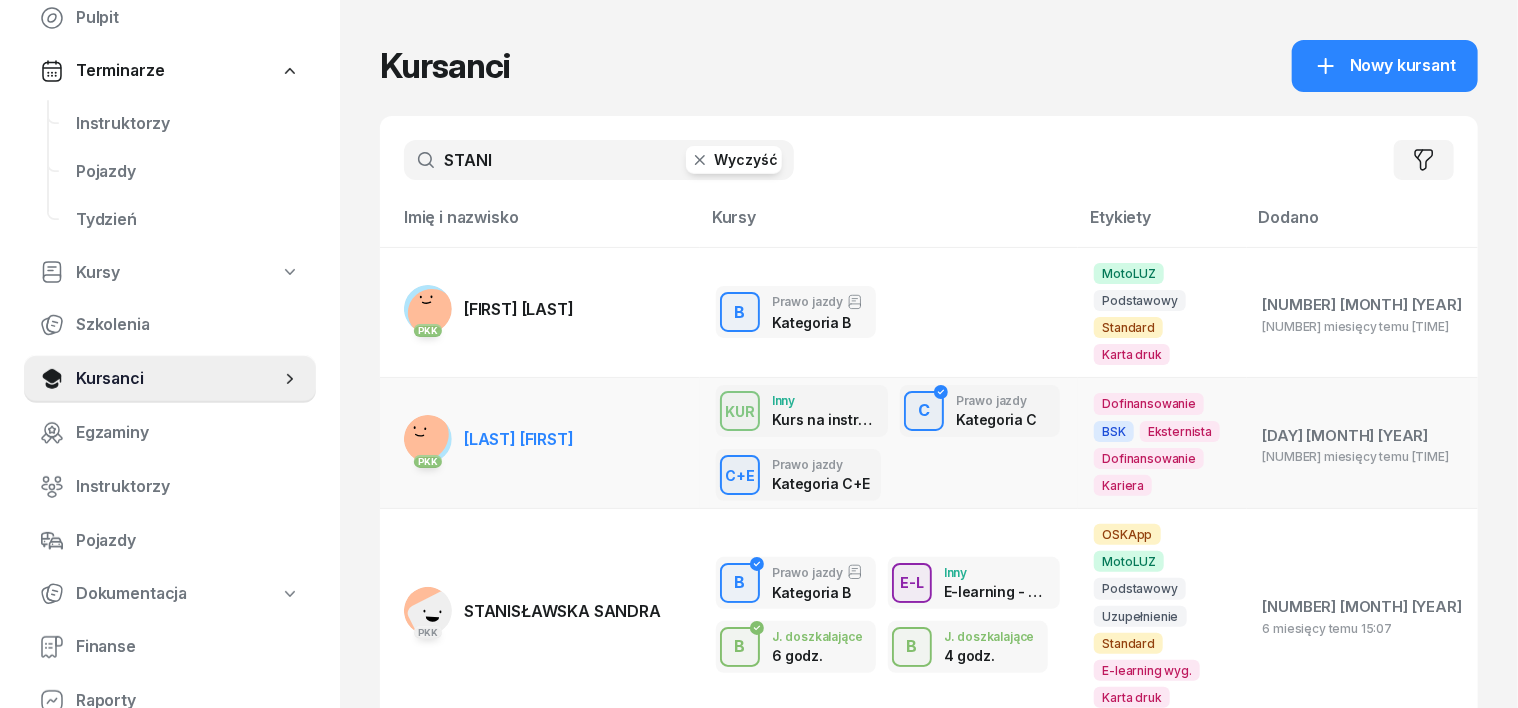 type on "STANI" 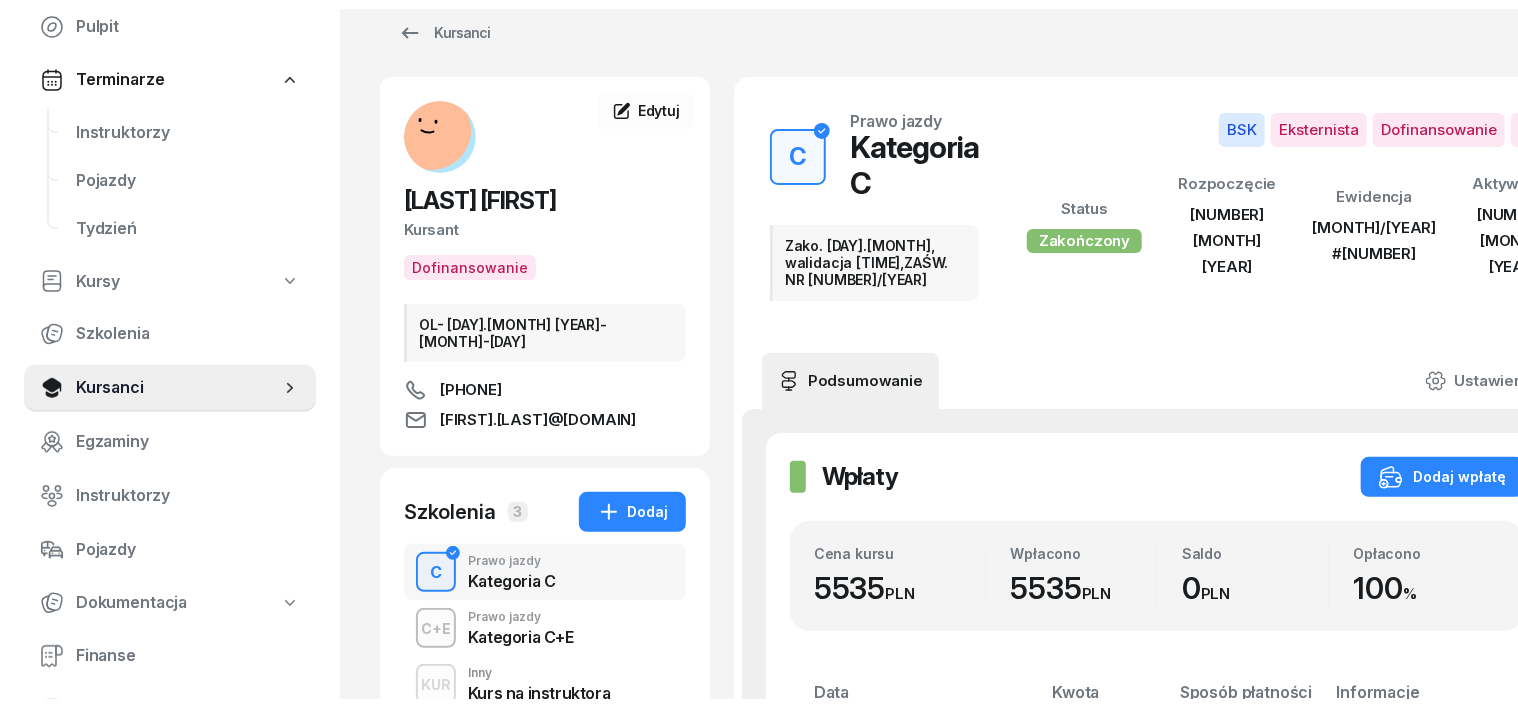 scroll, scrollTop: 0, scrollLeft: 0, axis: both 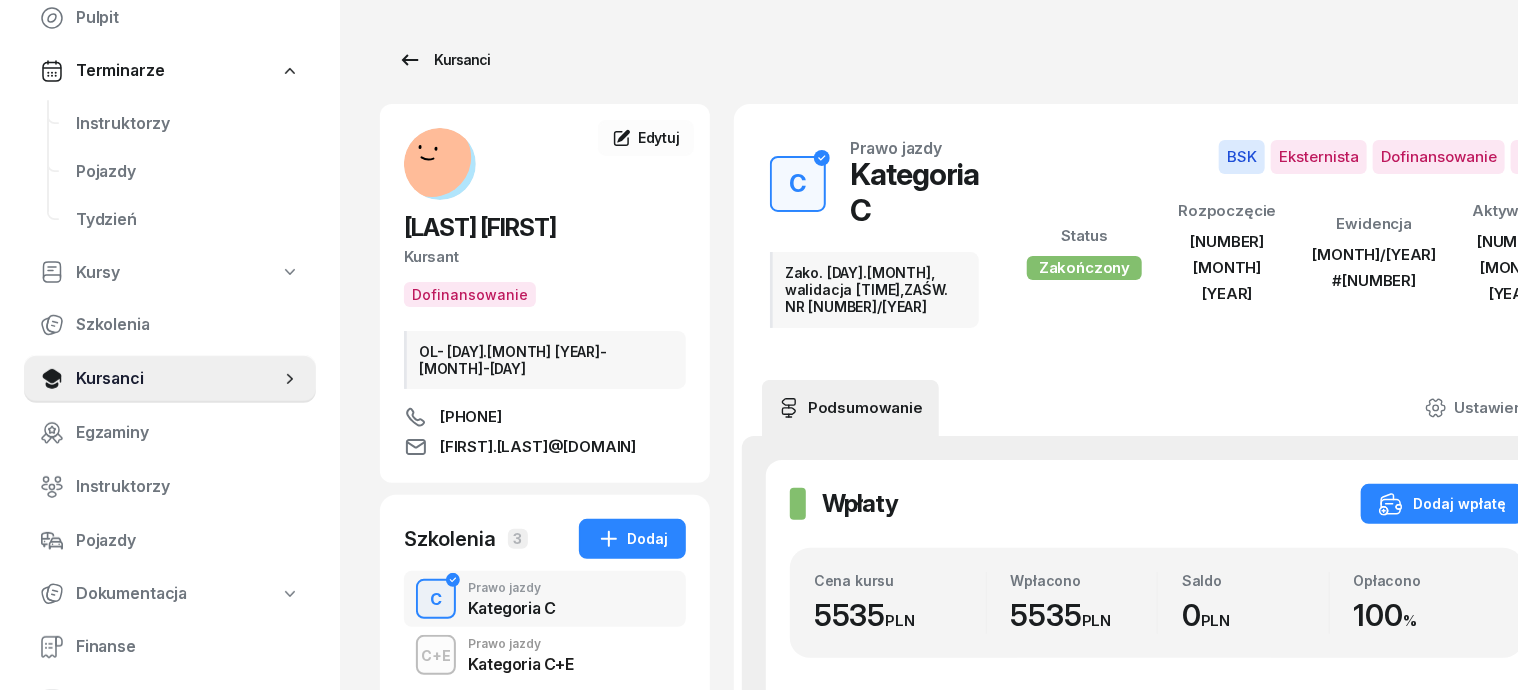click on "Kursanci" at bounding box center [444, 60] 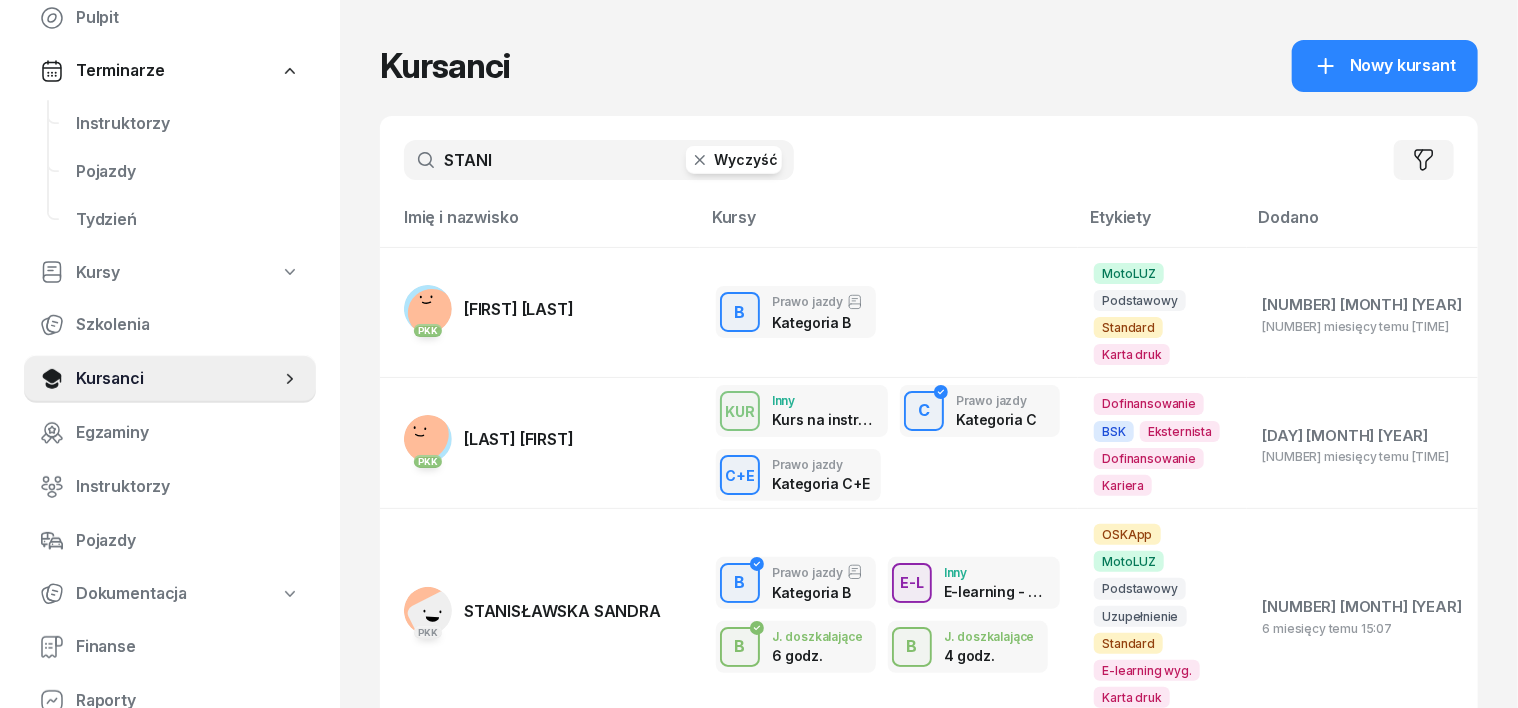 click 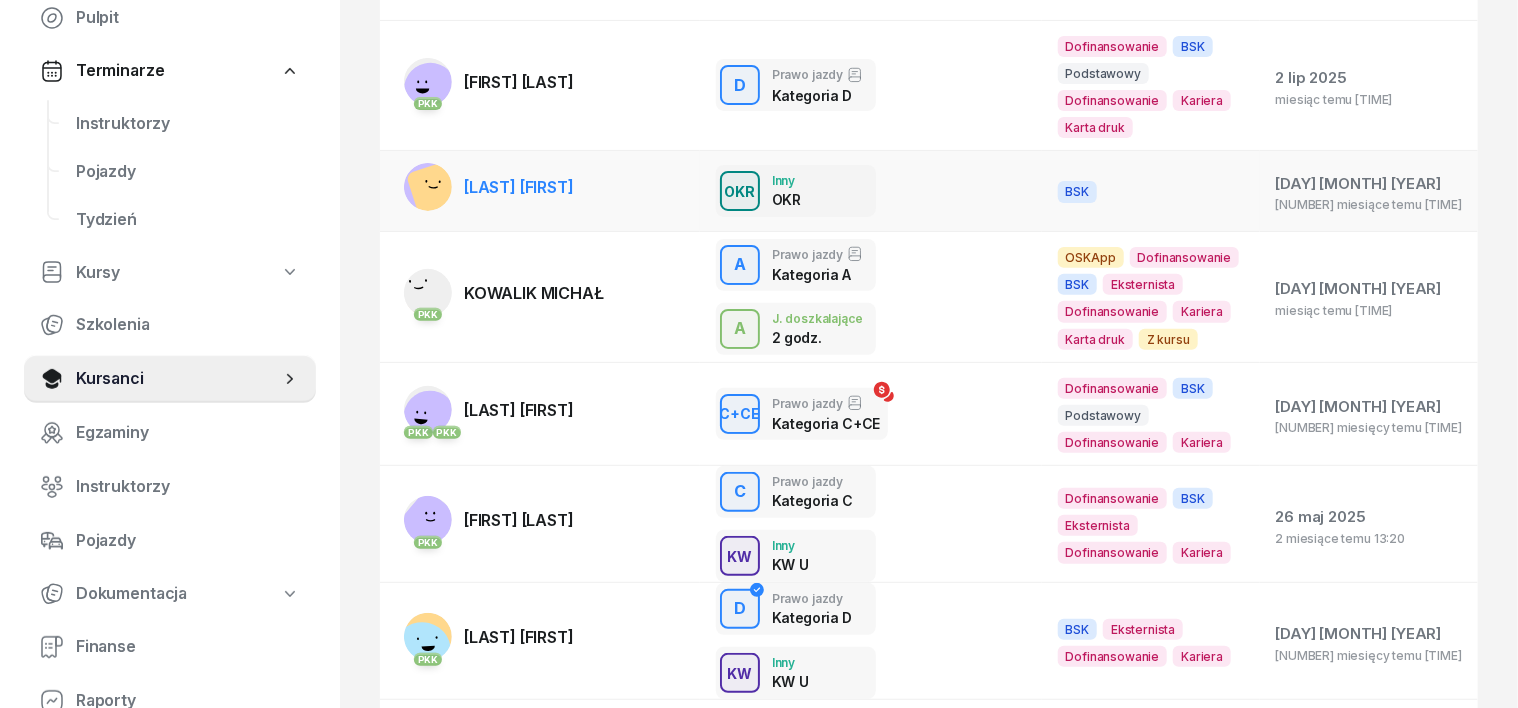 scroll, scrollTop: 250, scrollLeft: 0, axis: vertical 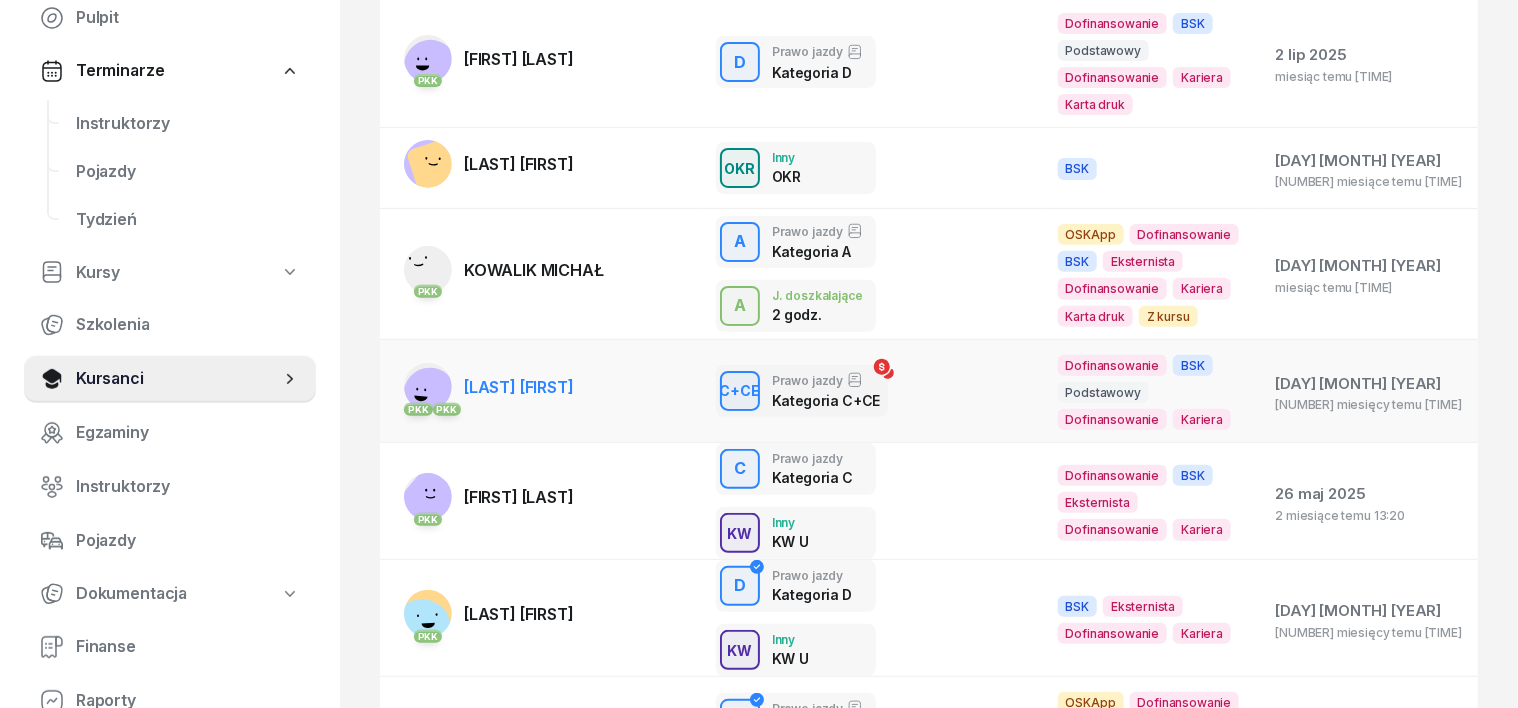 type on "WAL" 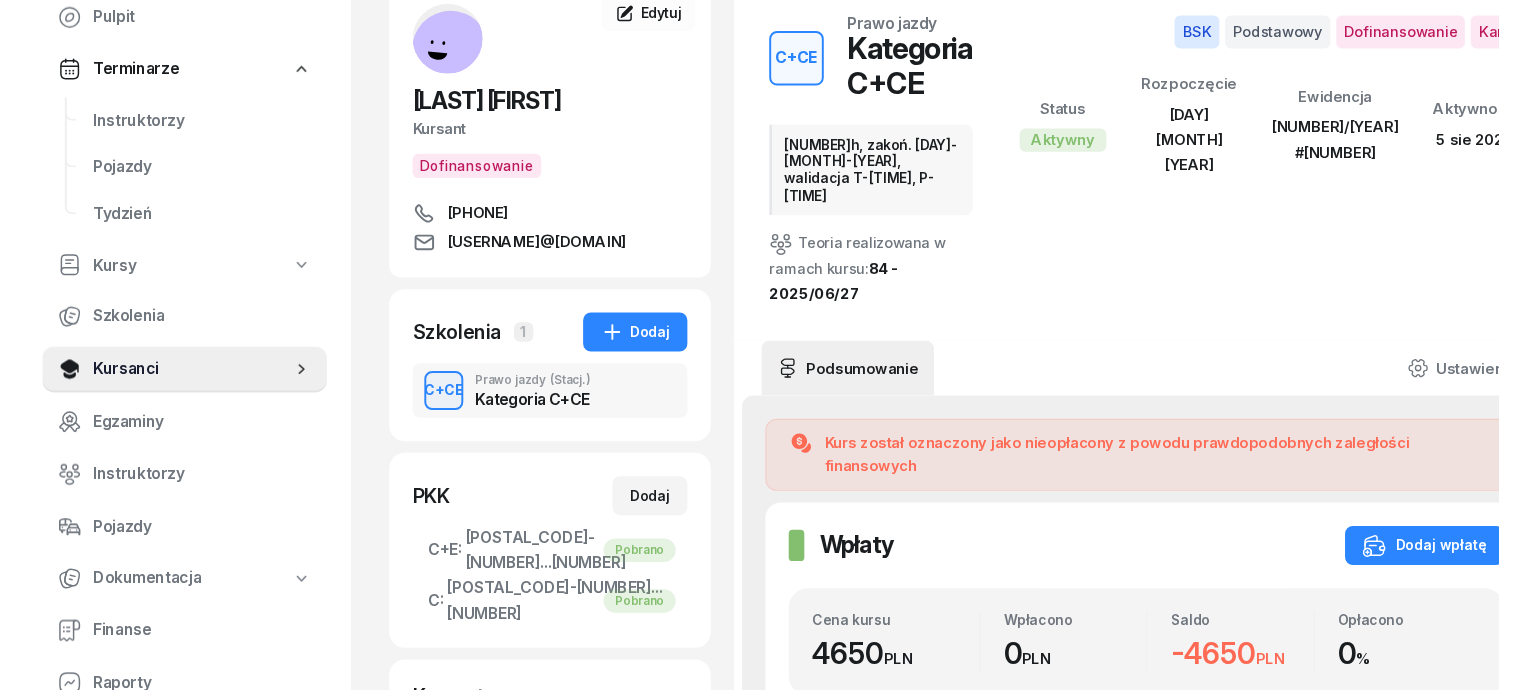 scroll, scrollTop: 0, scrollLeft: 0, axis: both 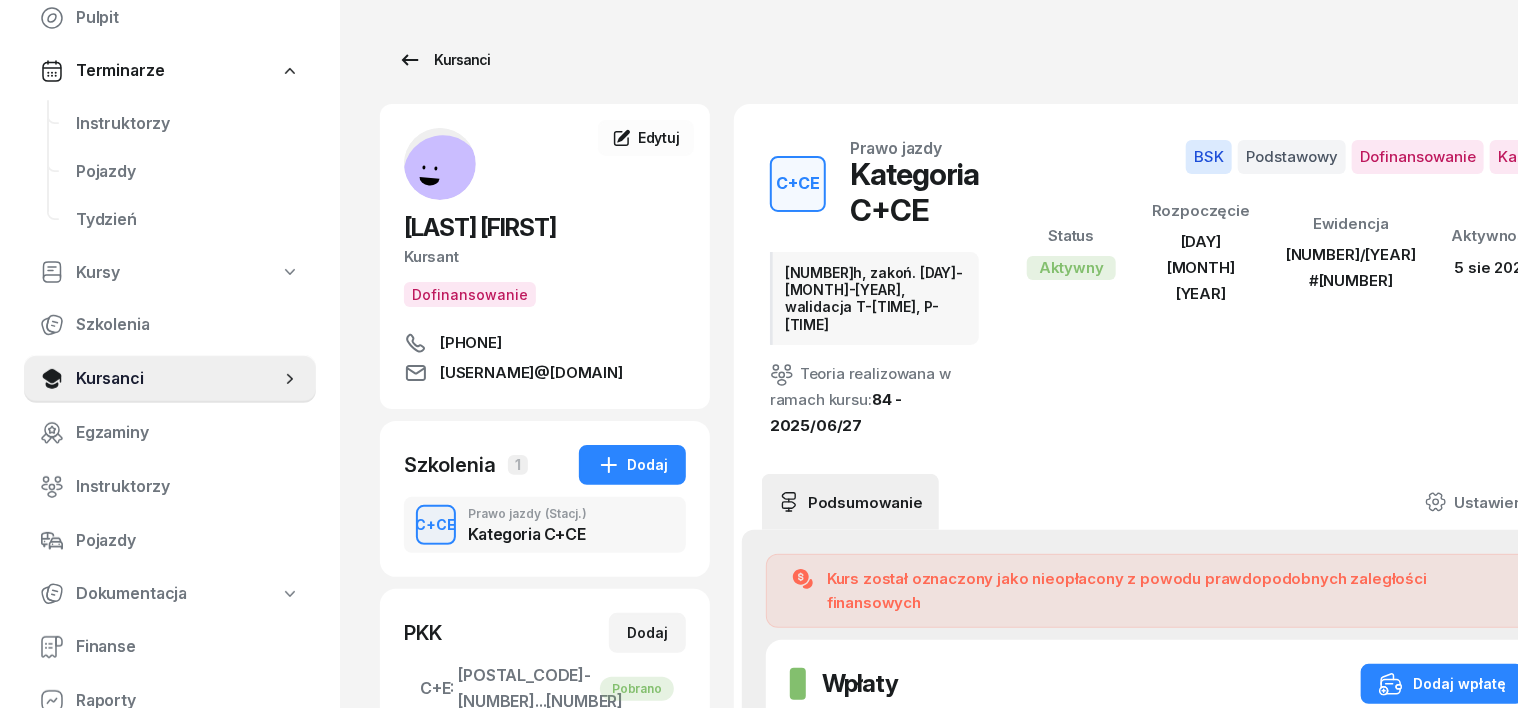 click on "Kursanci" at bounding box center [444, 60] 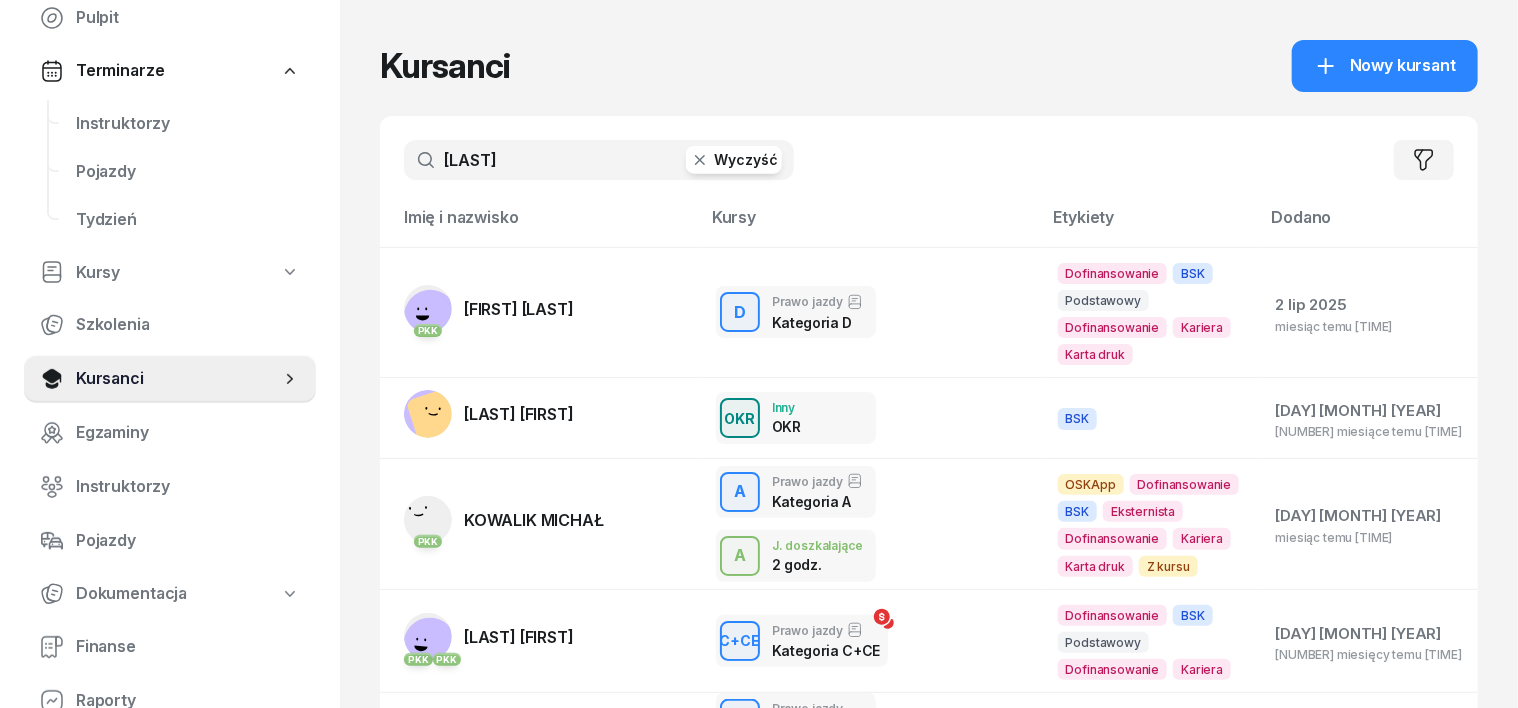 click 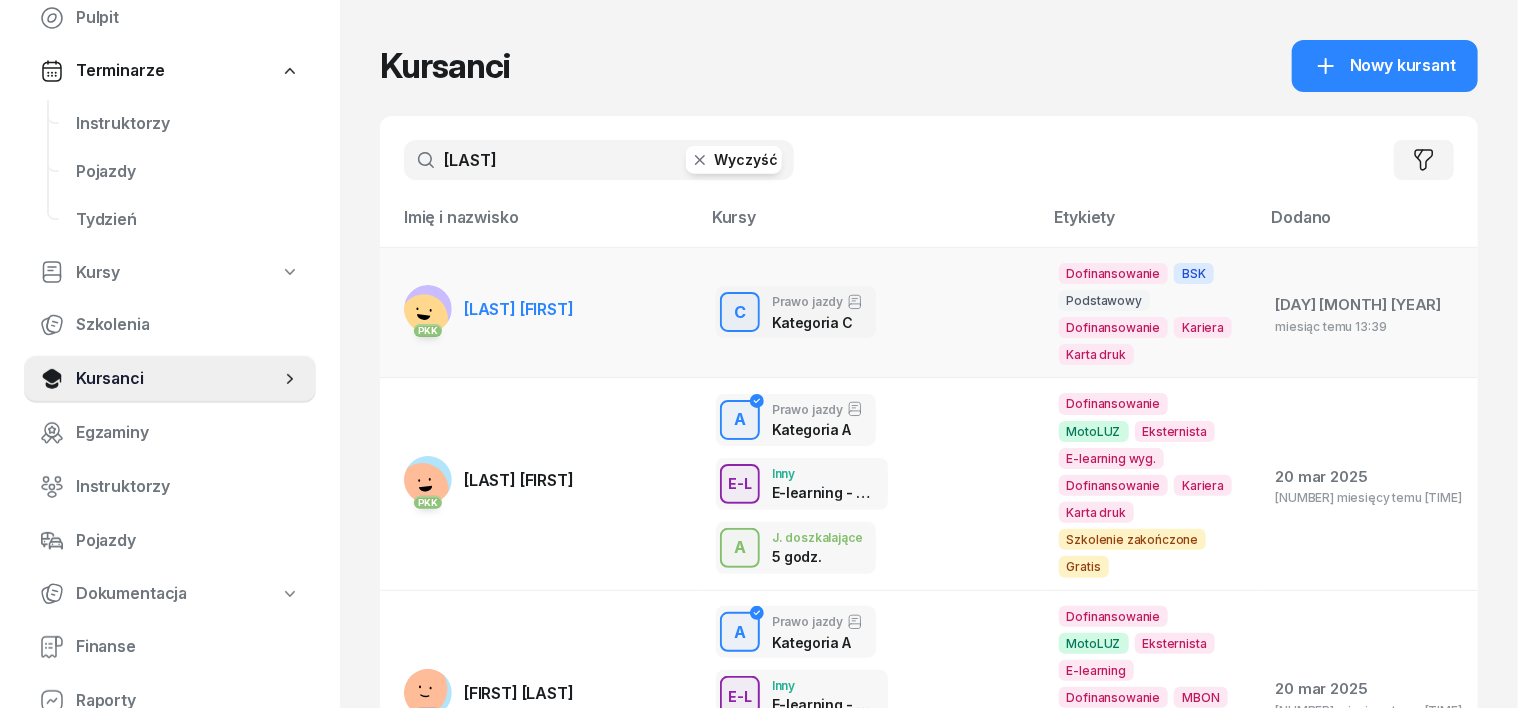 type on "ROSÓŁ" 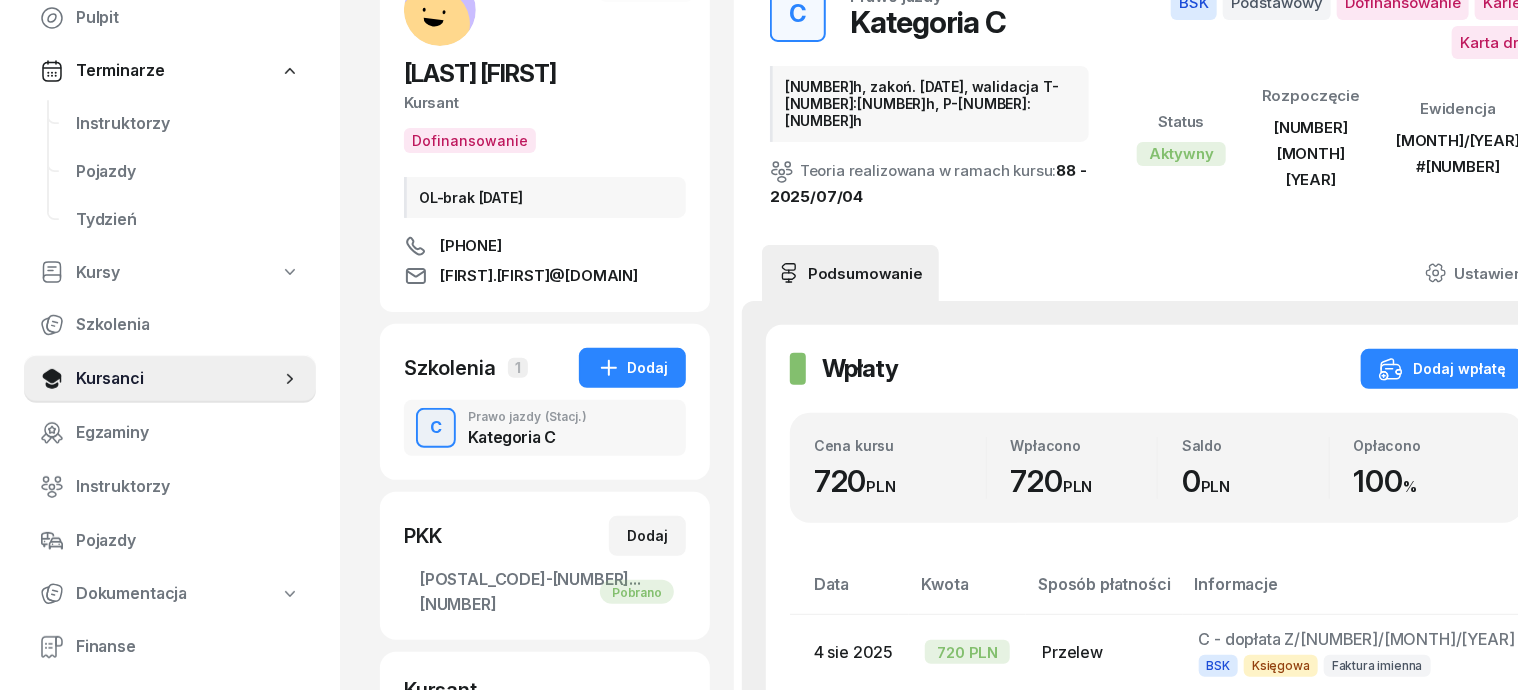 scroll, scrollTop: 0, scrollLeft: 0, axis: both 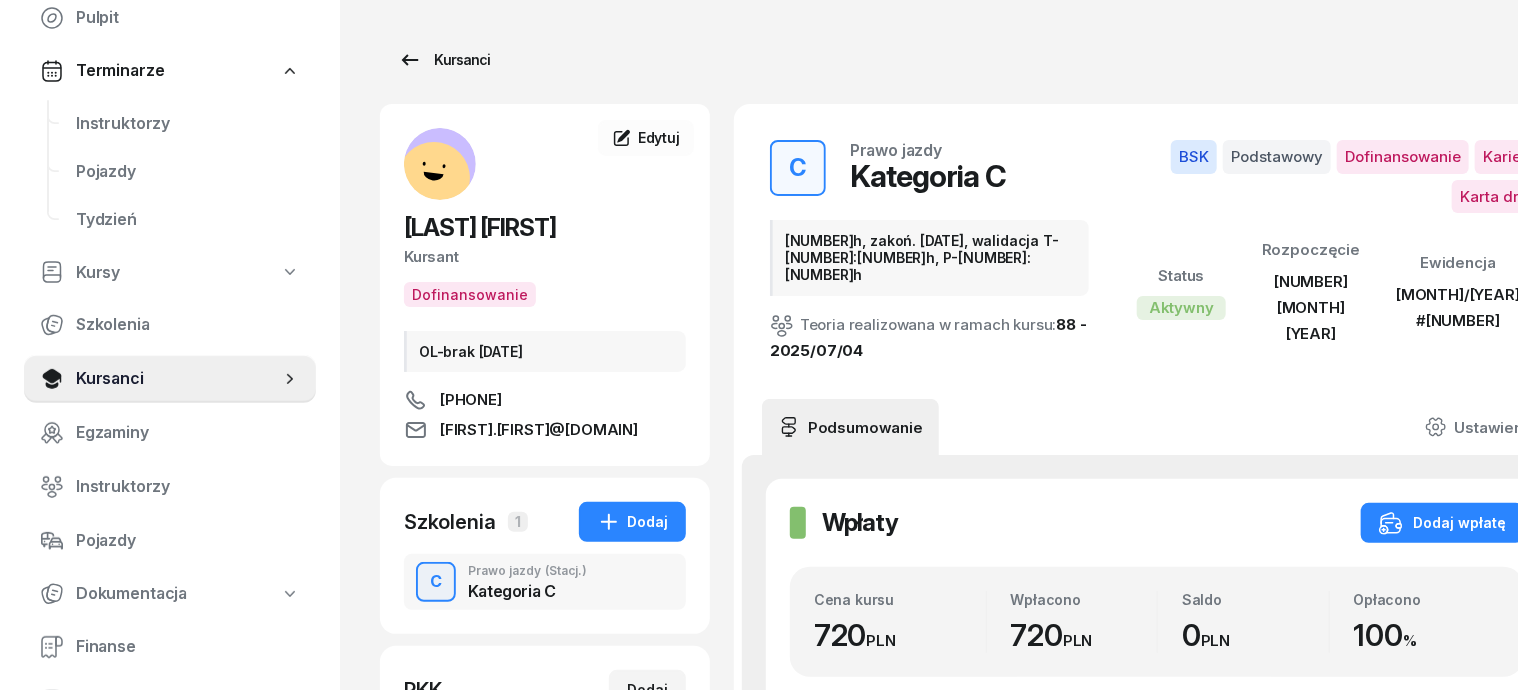 click on "Kursanci" at bounding box center (444, 60) 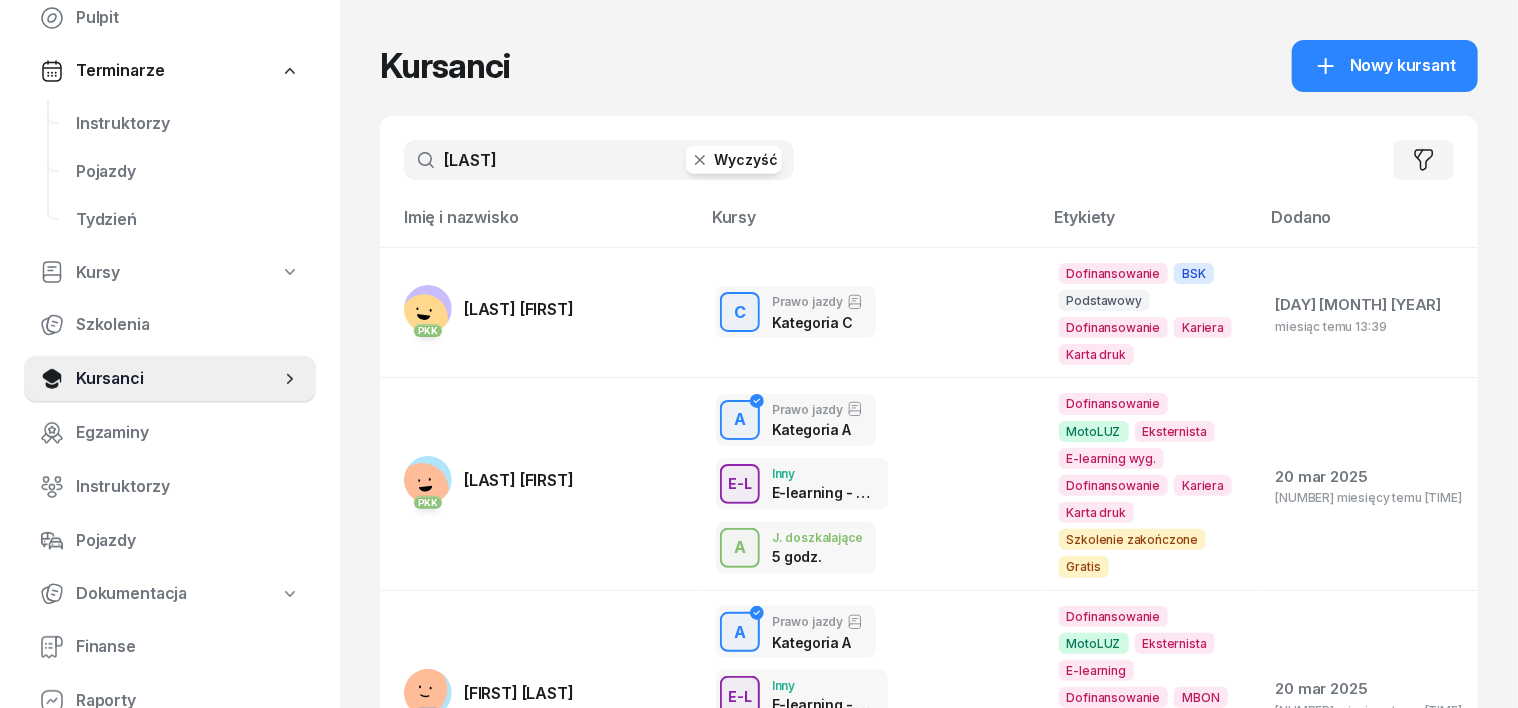 click 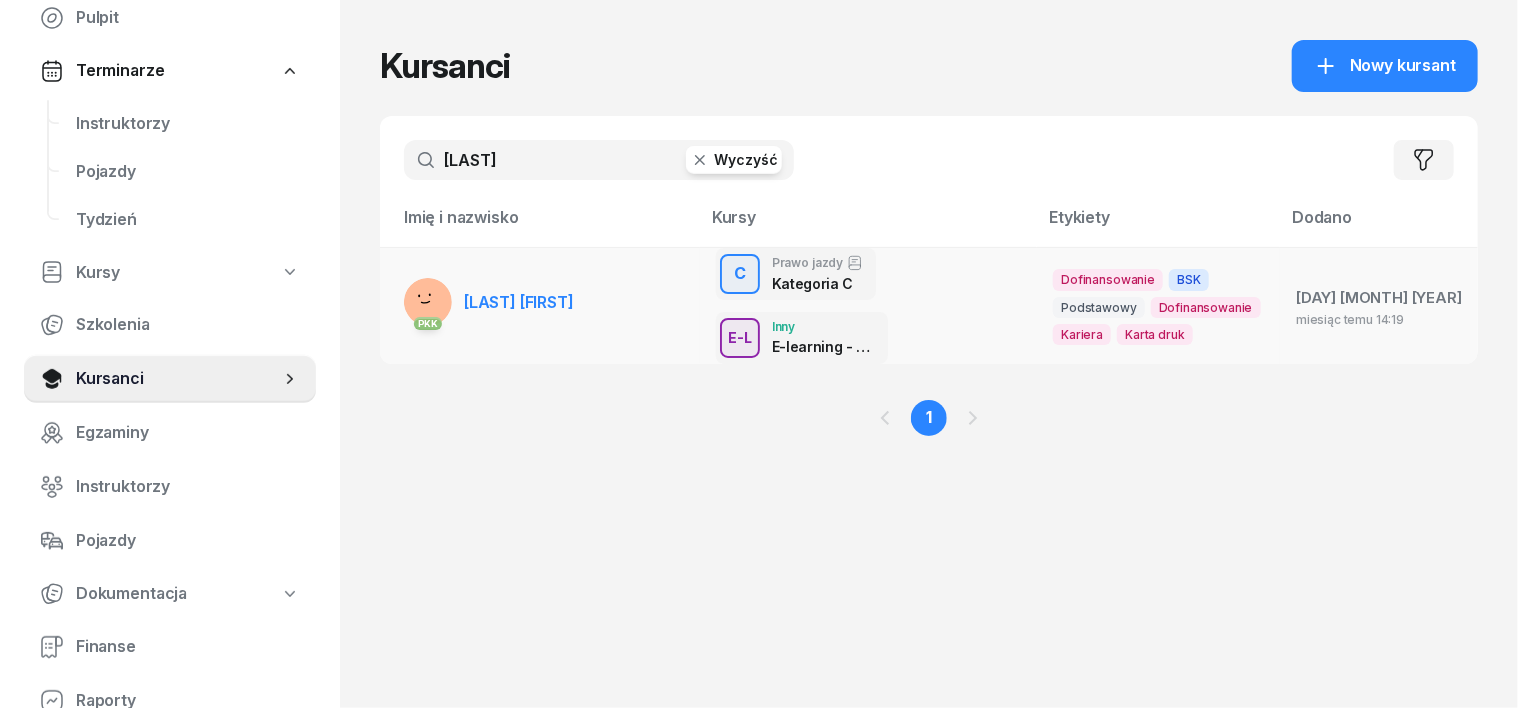 type on "KUTRZ" 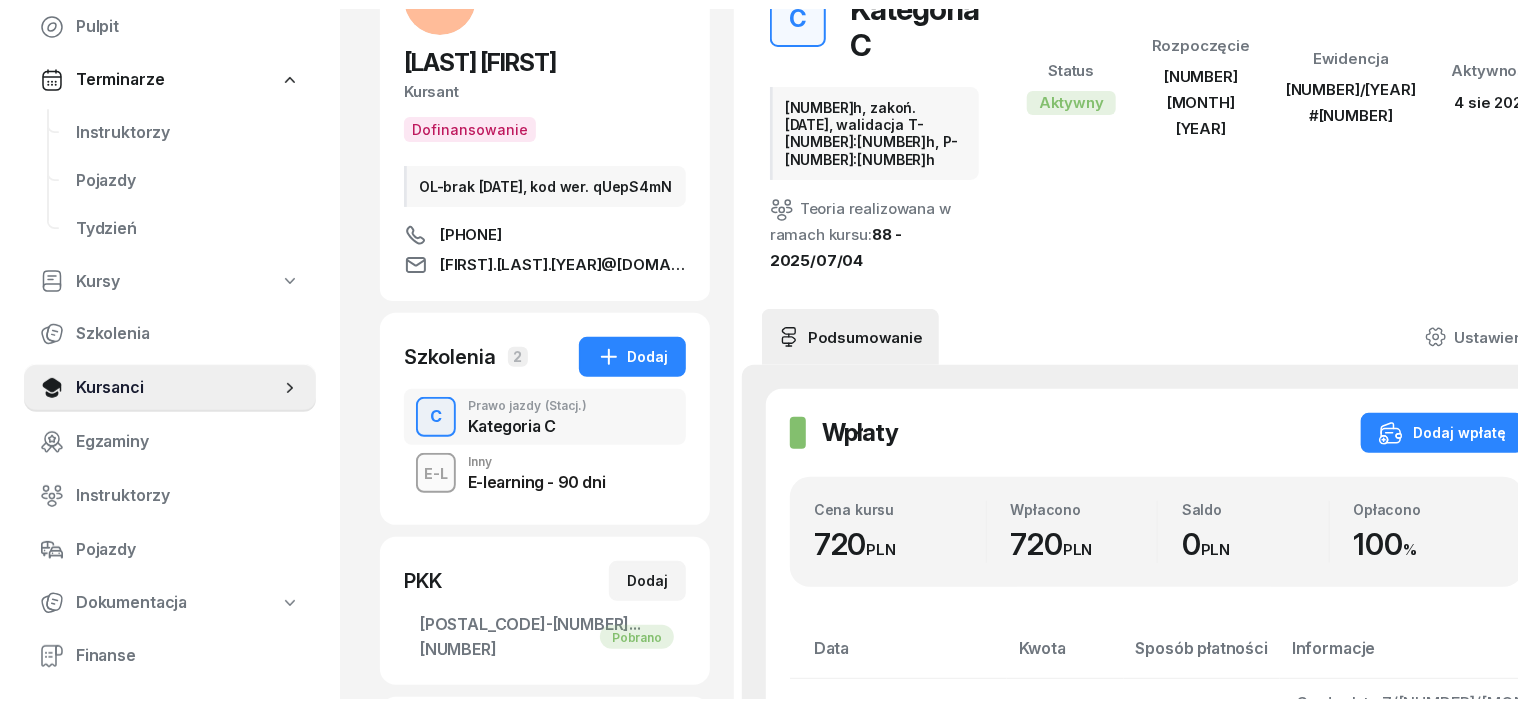 scroll, scrollTop: 0, scrollLeft: 0, axis: both 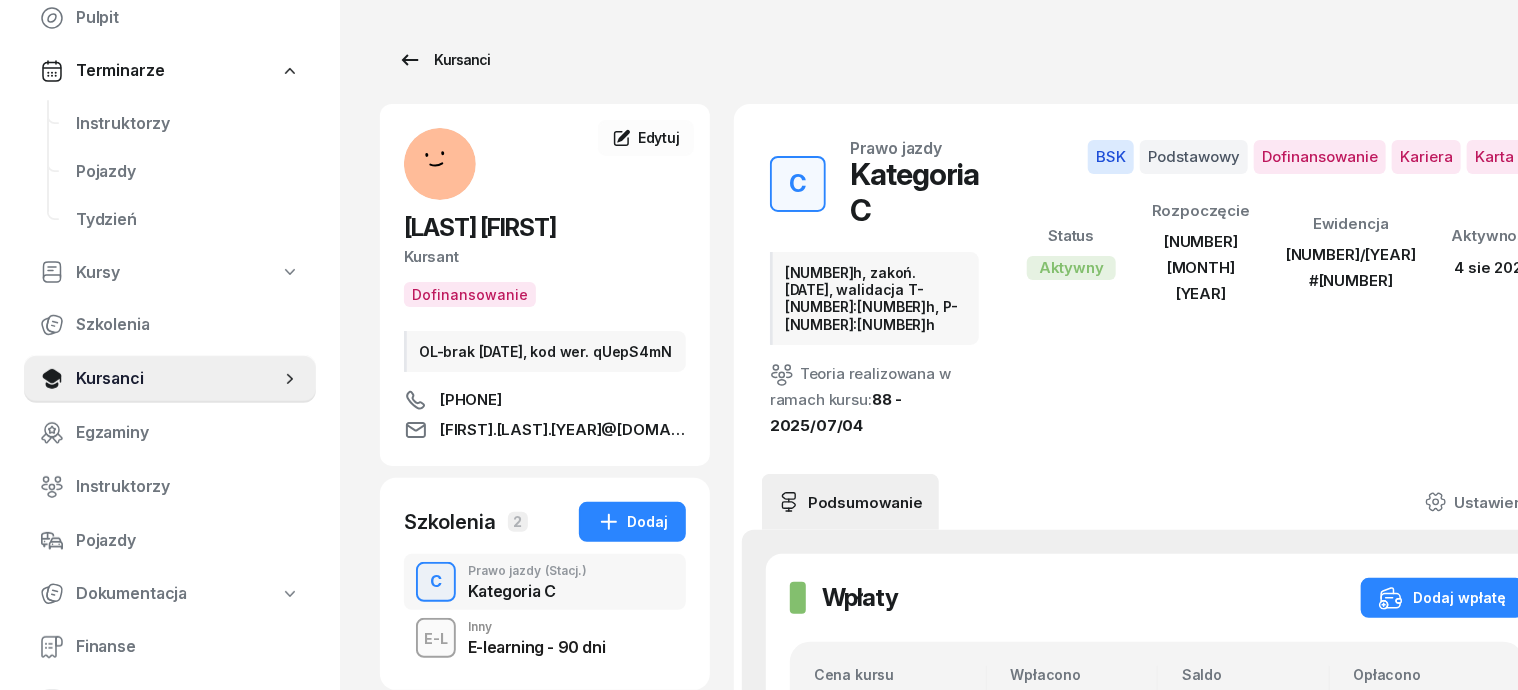 click on "Kursanci" at bounding box center [444, 60] 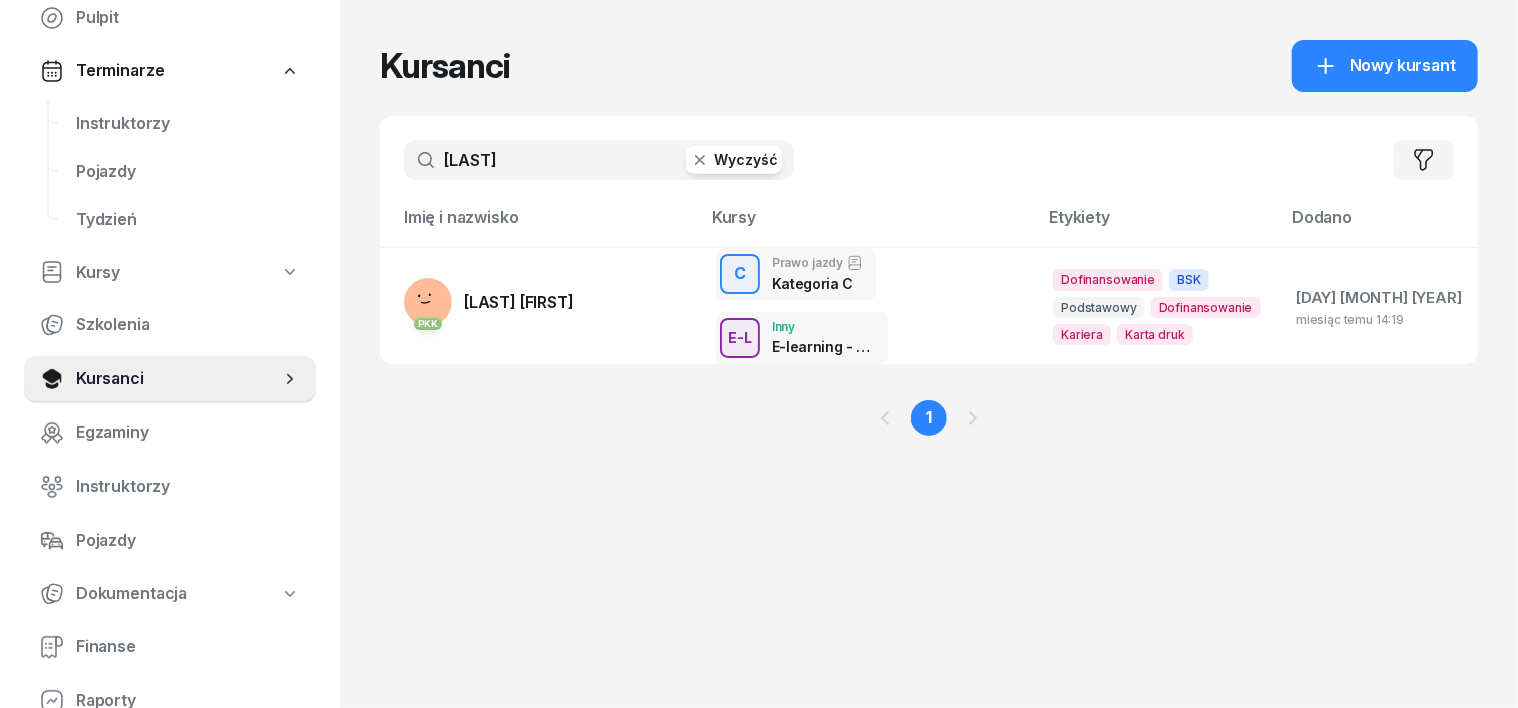 click 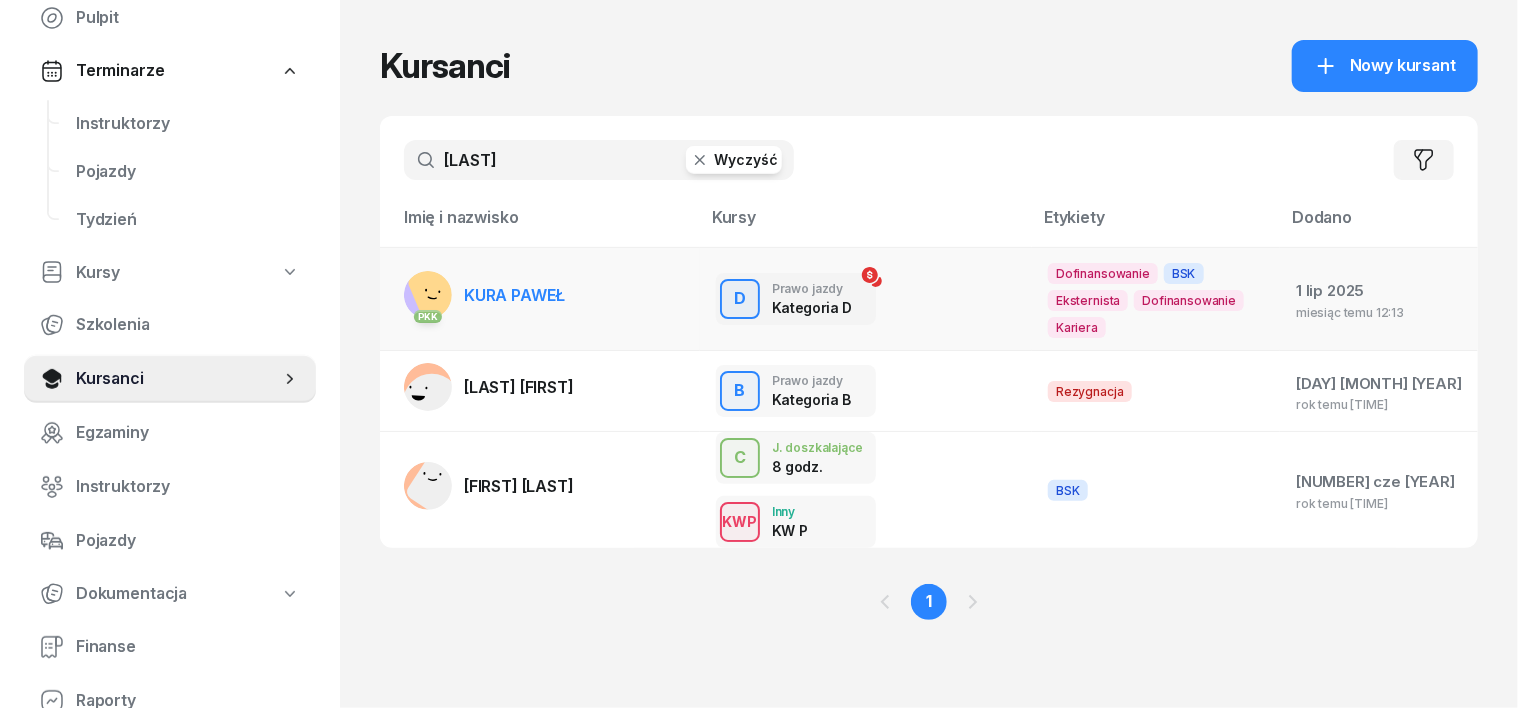 type on "KURA" 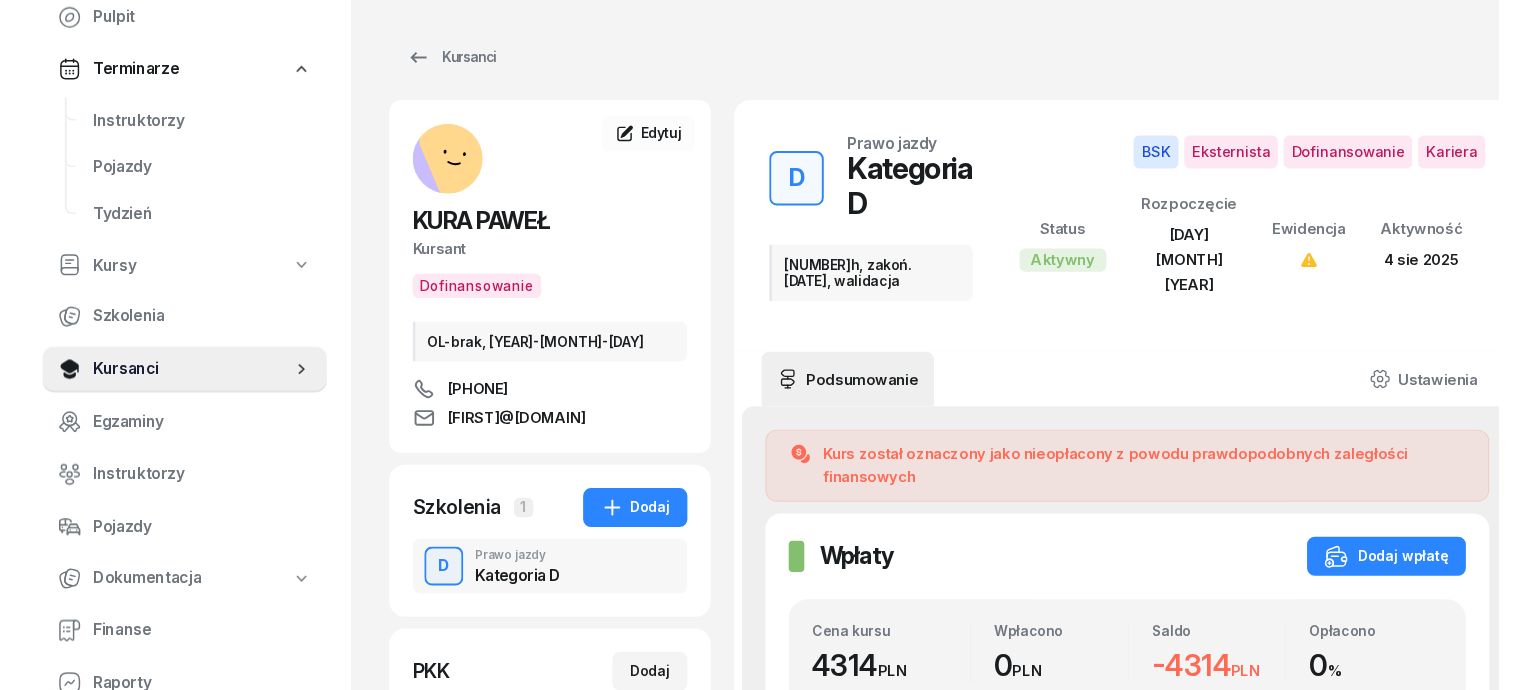 scroll, scrollTop: 0, scrollLeft: 0, axis: both 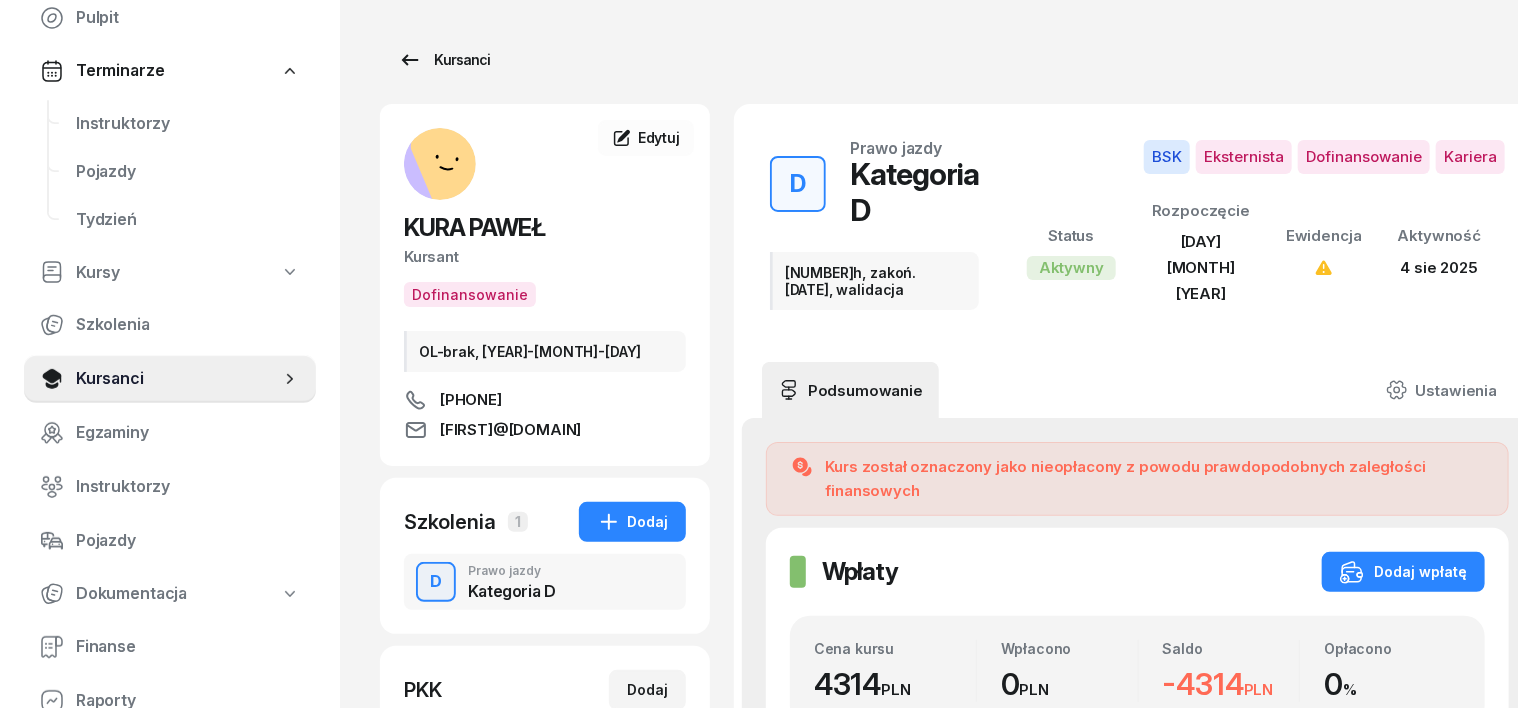 click on "Kursanci" at bounding box center [444, 60] 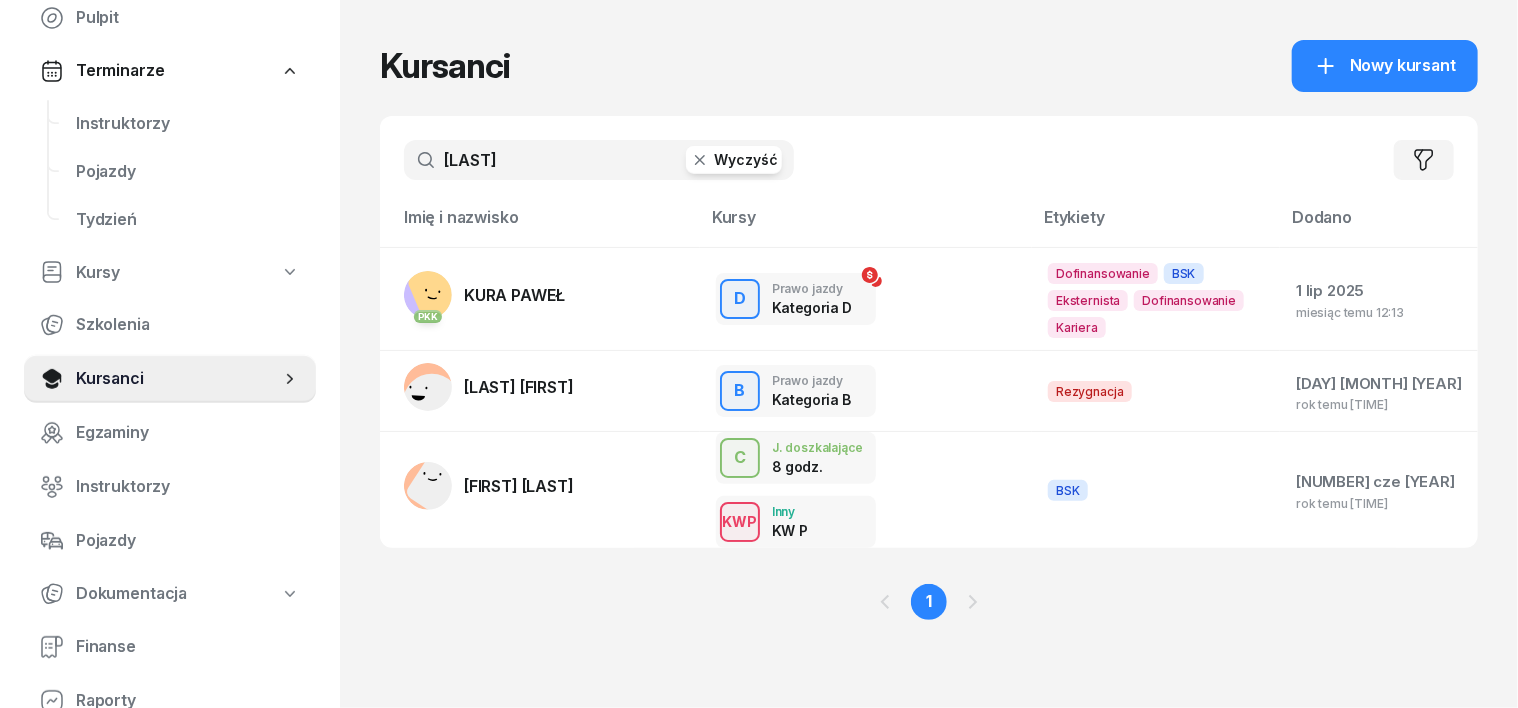 click 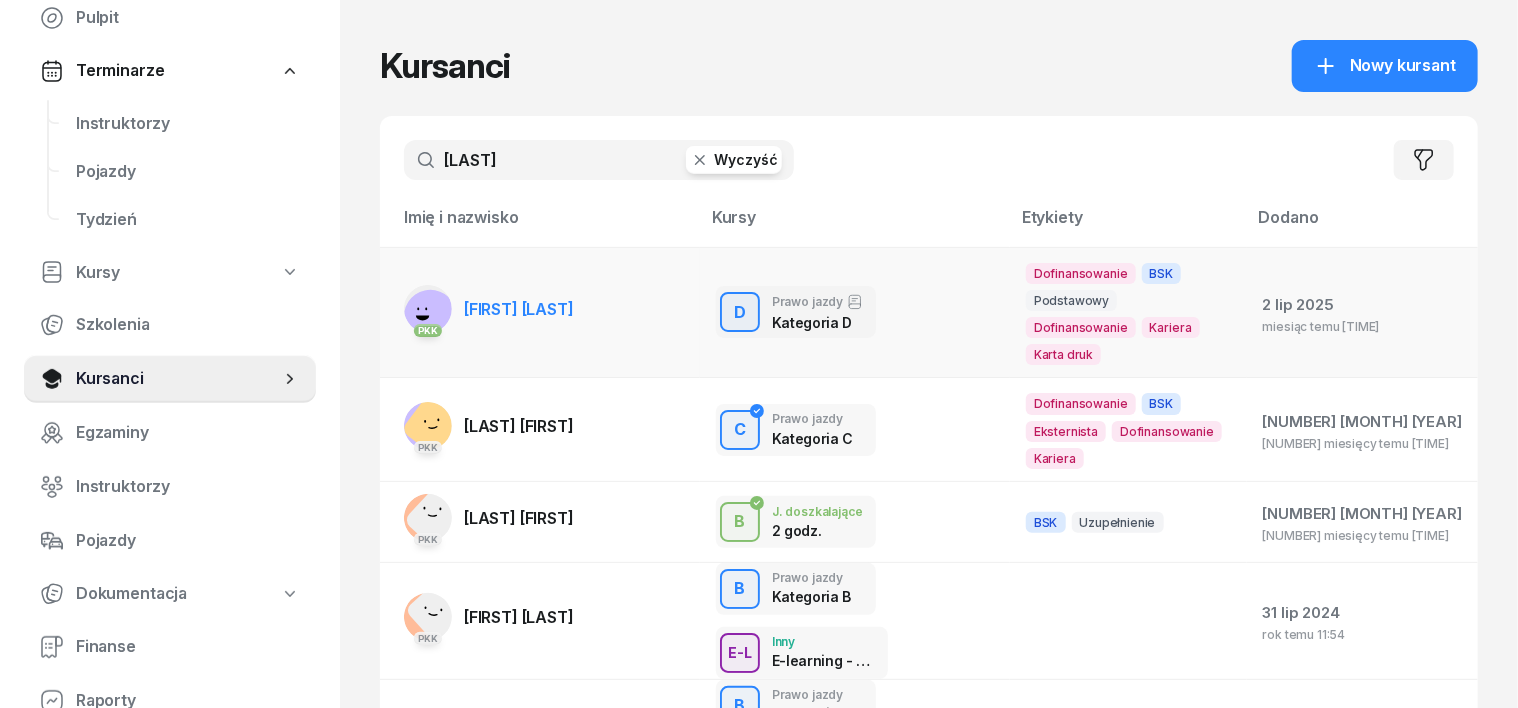 type on "KOWALSKI" 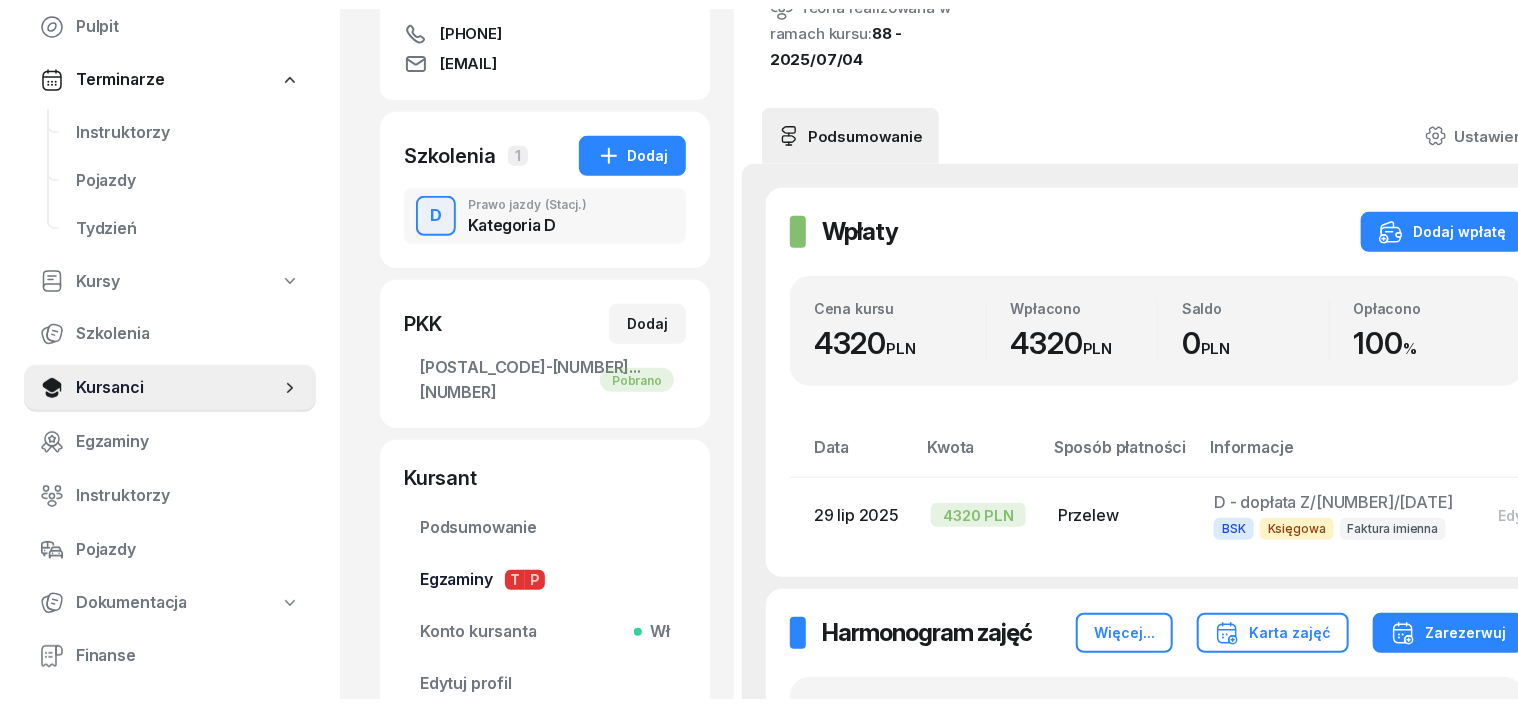 scroll, scrollTop: 0, scrollLeft: 0, axis: both 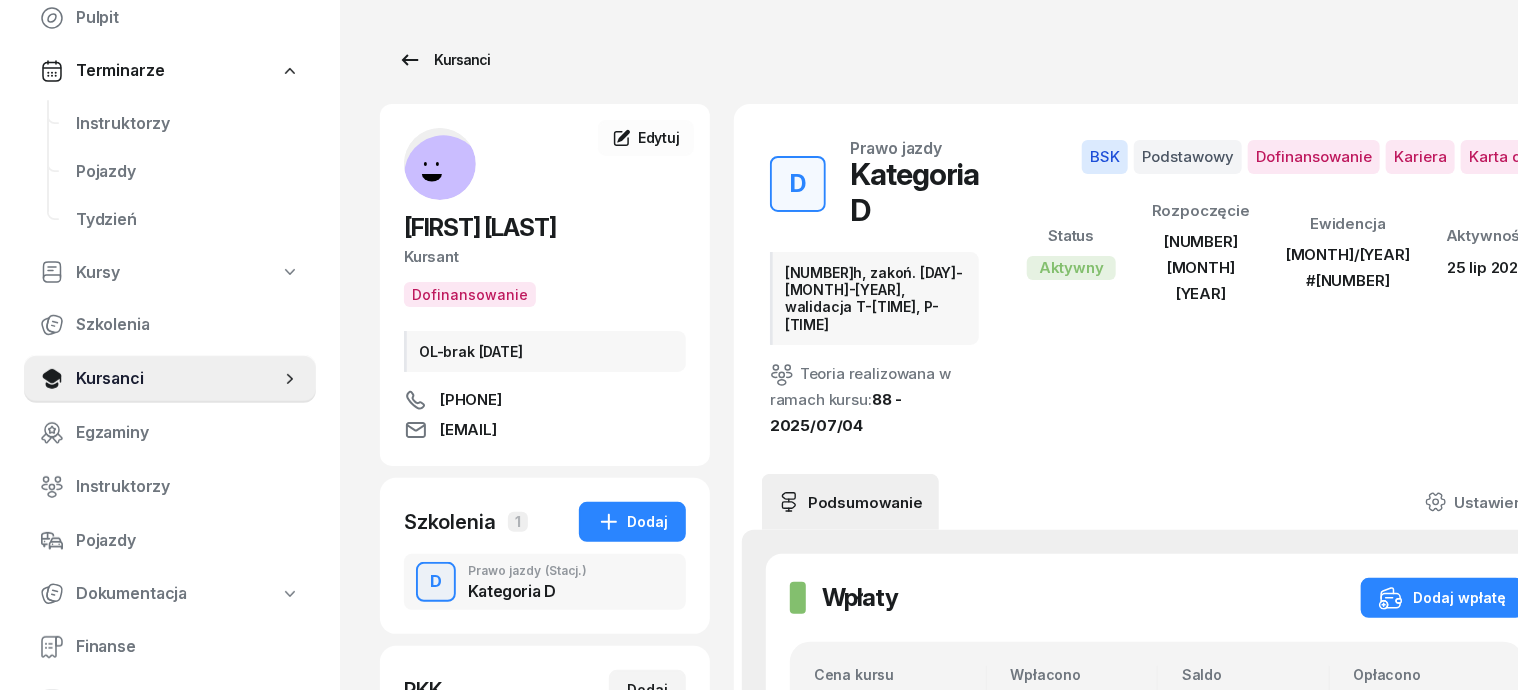 click on "Kursanci" at bounding box center [444, 60] 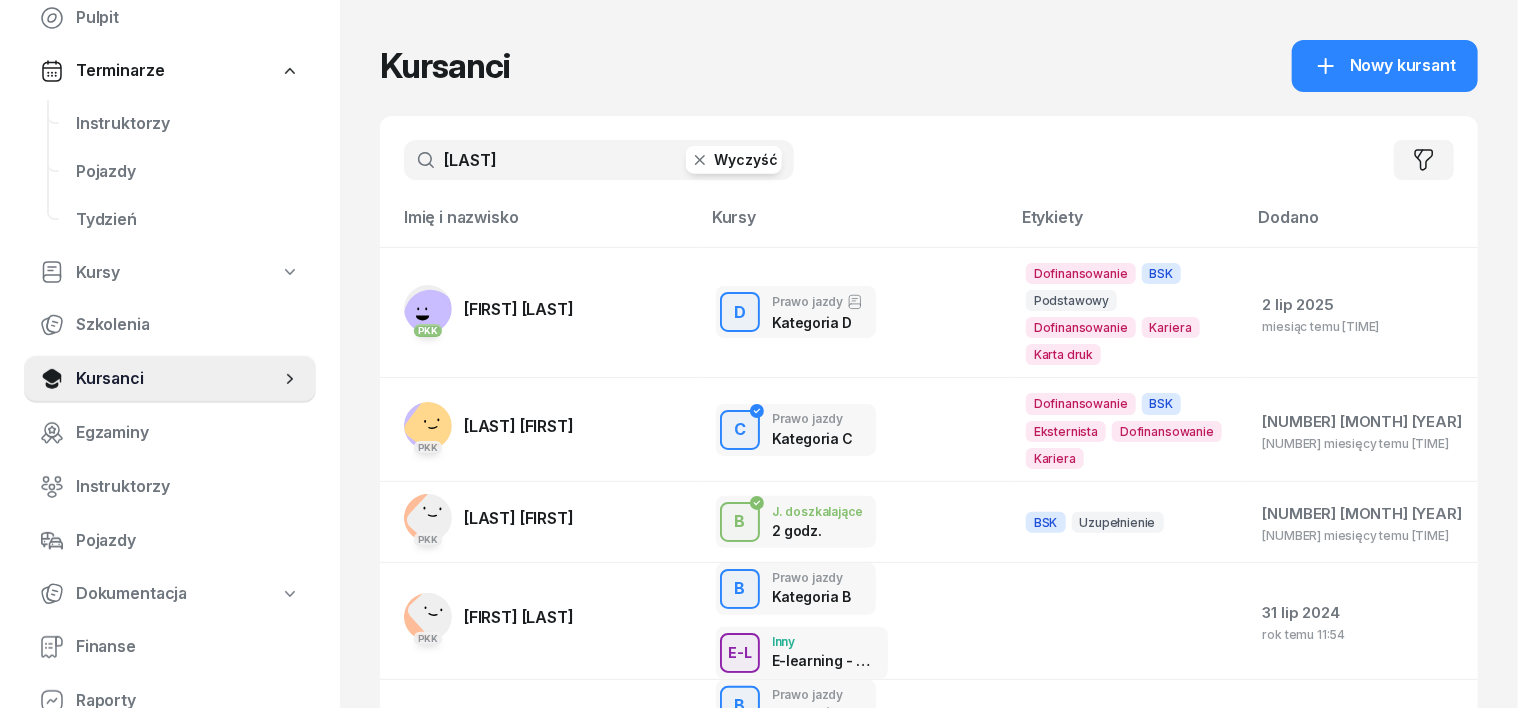 click 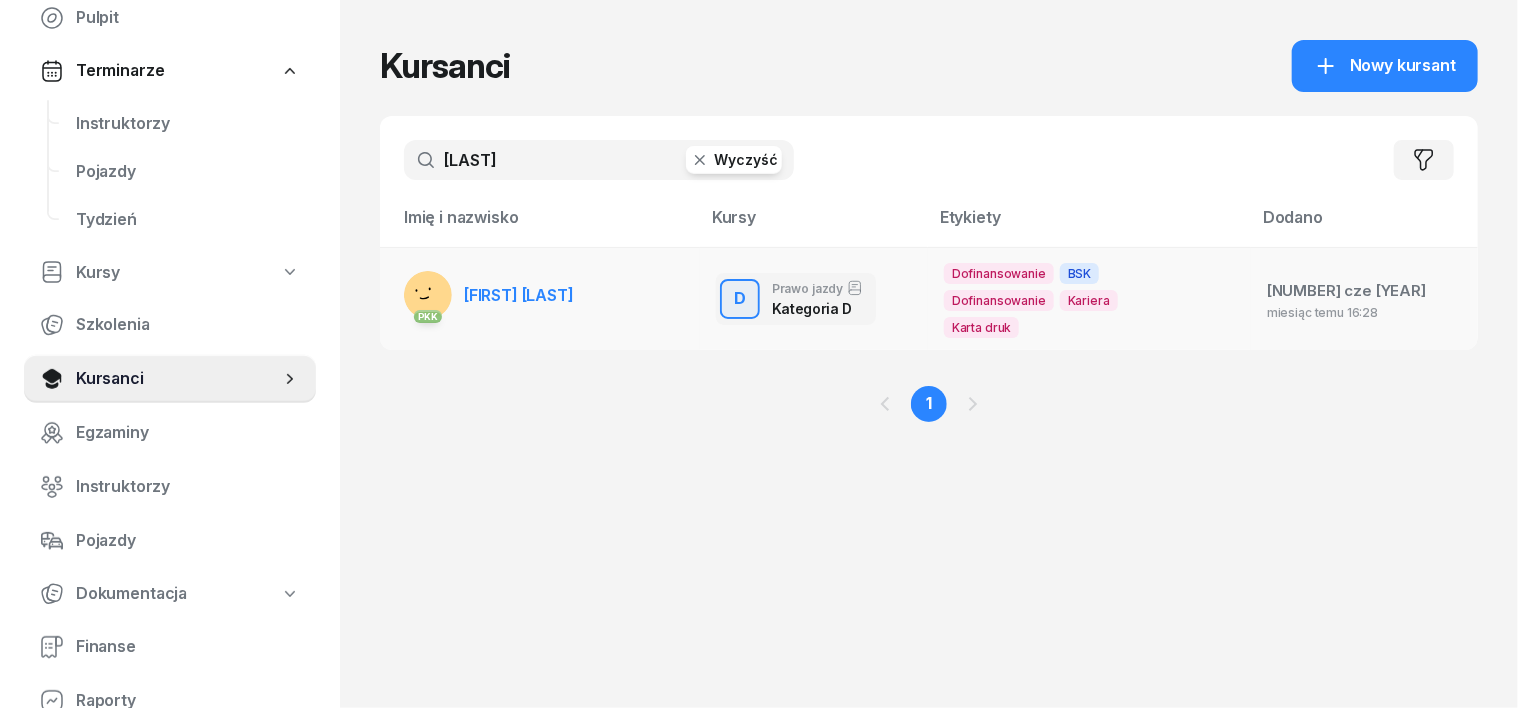 type on "SOLECKI" 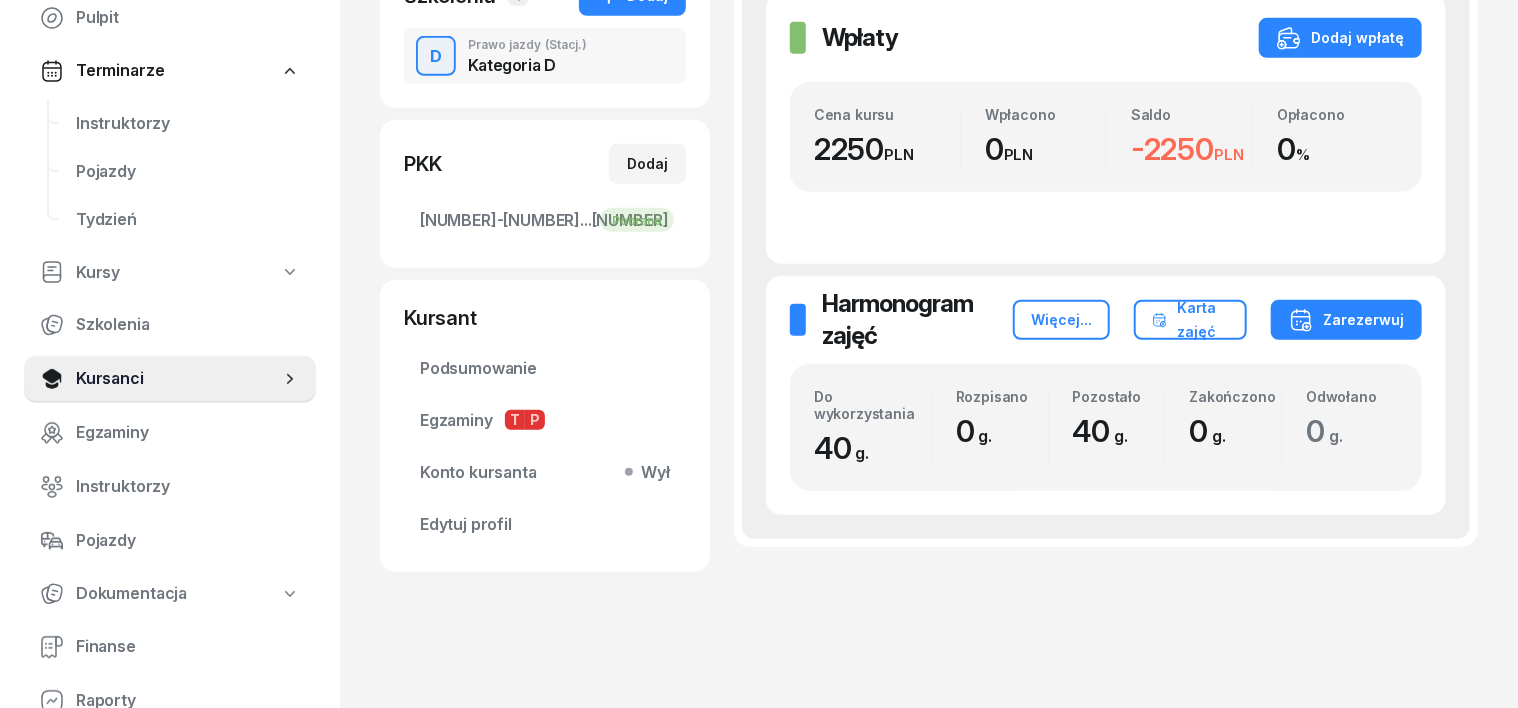 scroll, scrollTop: 0, scrollLeft: 0, axis: both 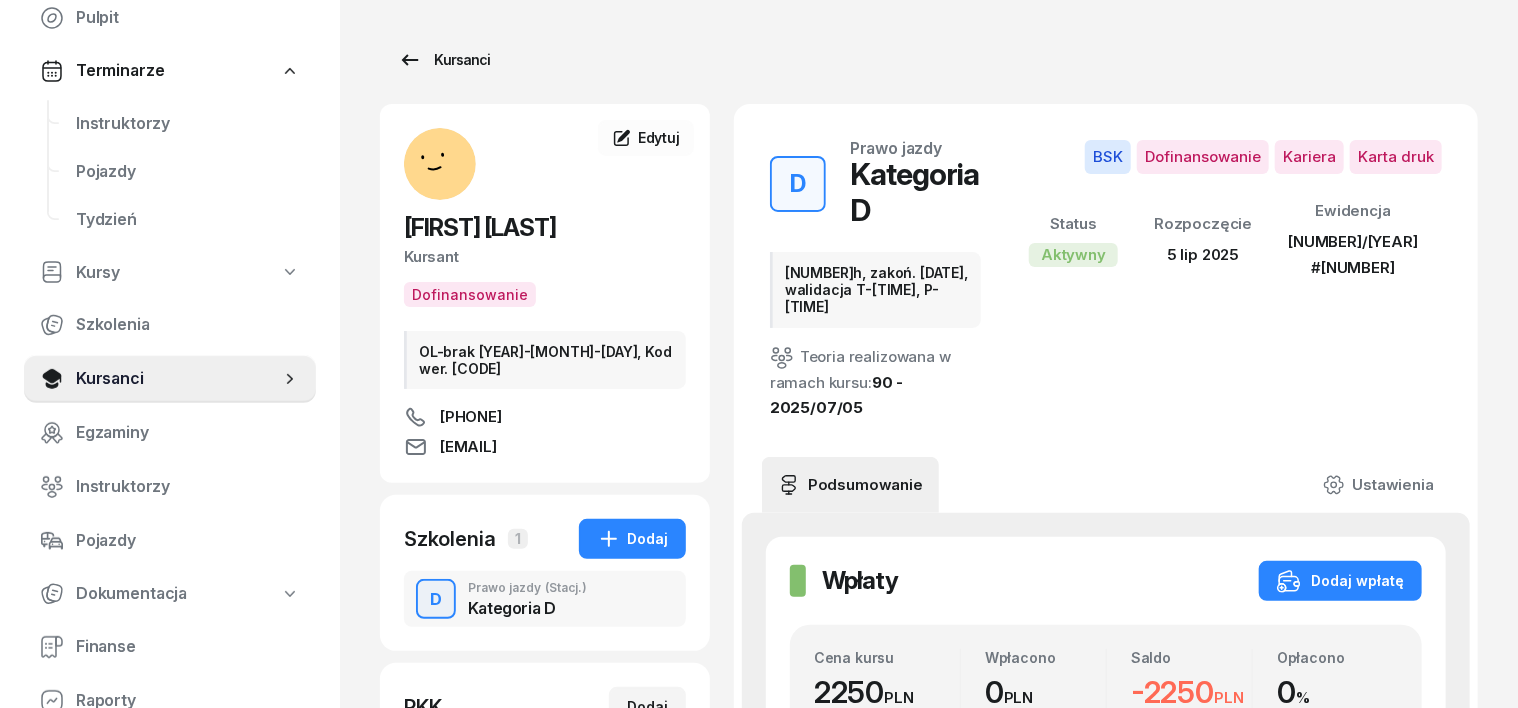 click on "Kursanci" at bounding box center [444, 60] 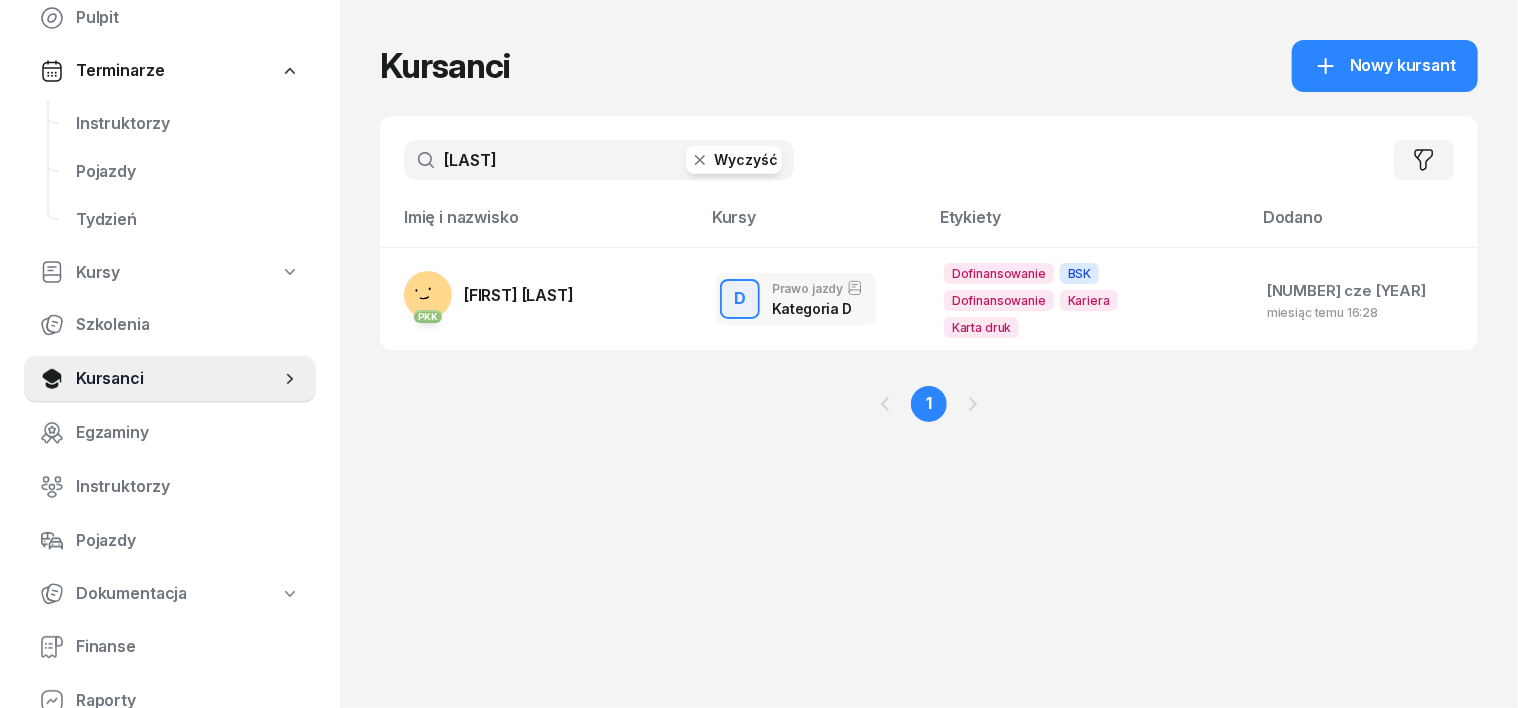 click 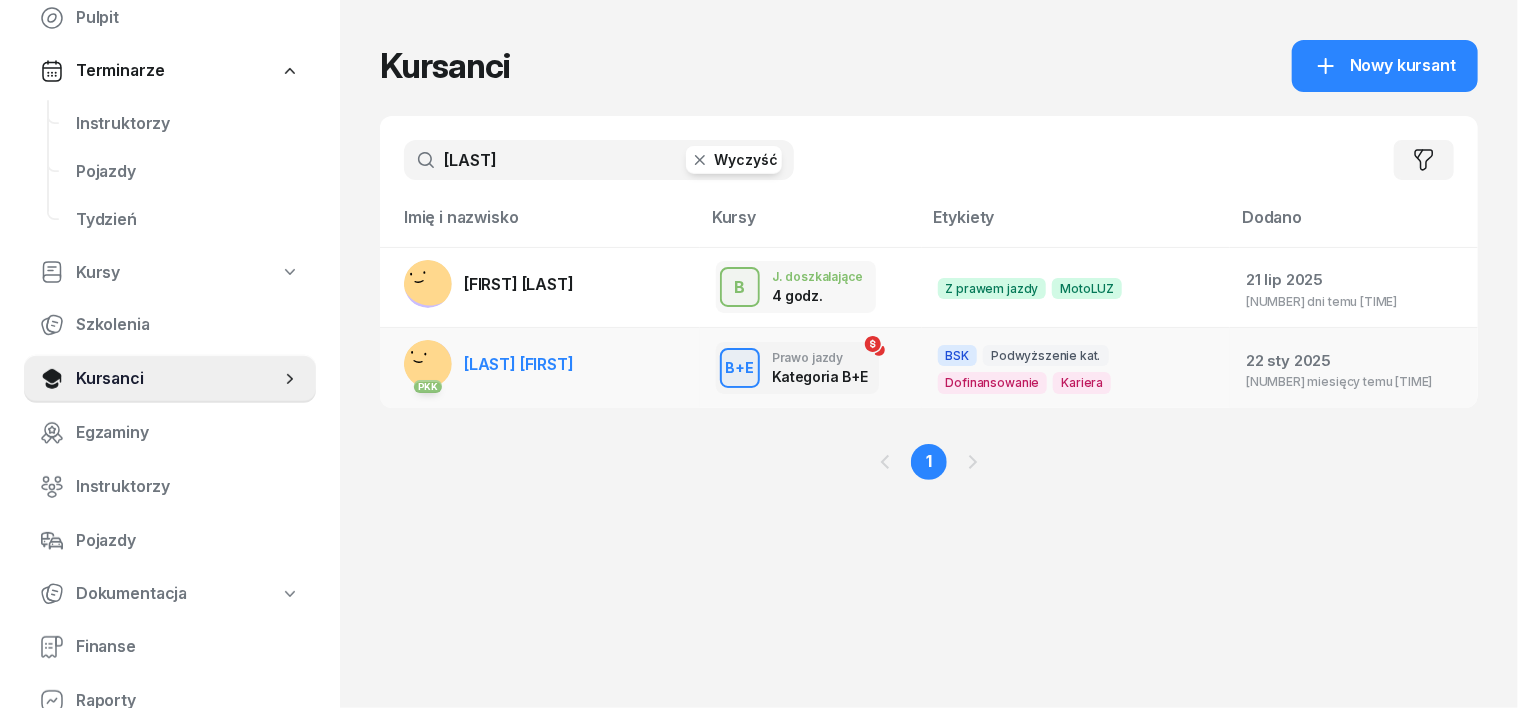 type on "BLADUSIAK" 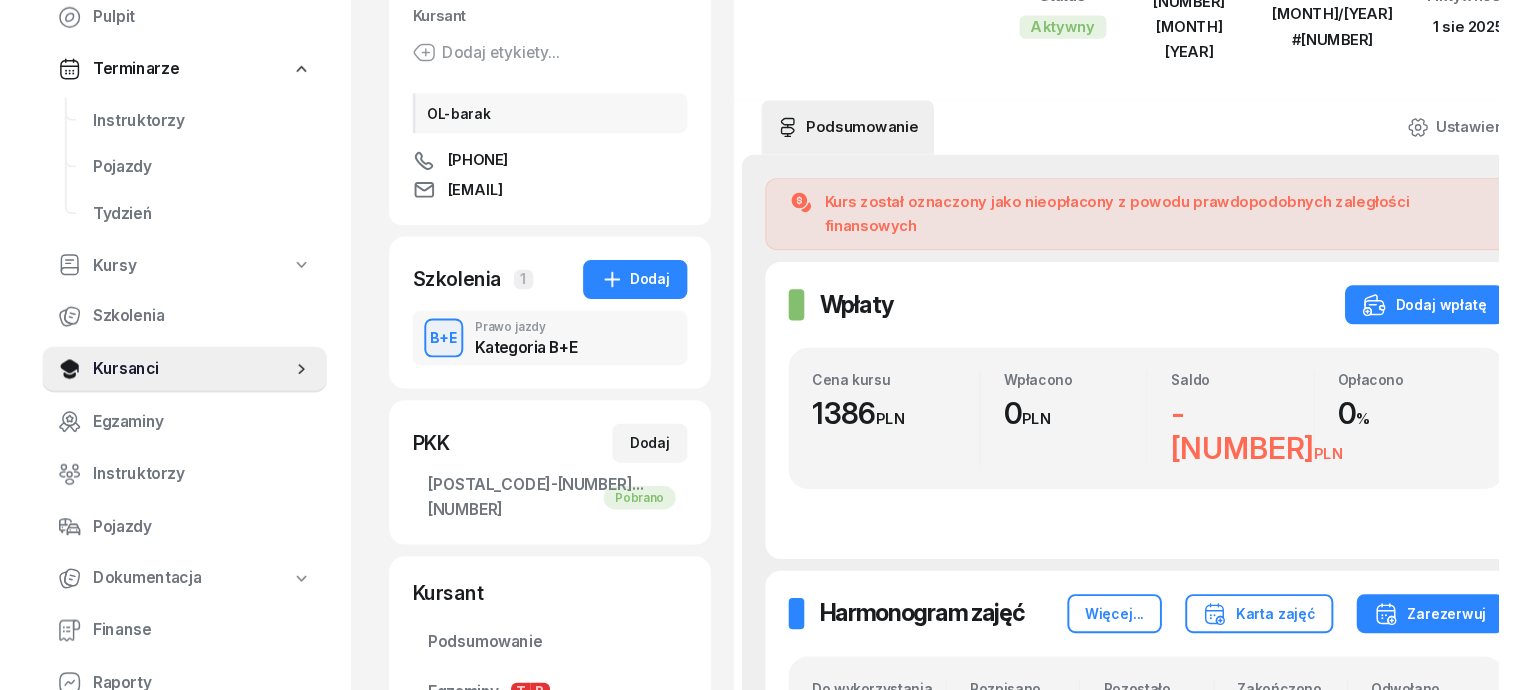 scroll, scrollTop: 0, scrollLeft: 0, axis: both 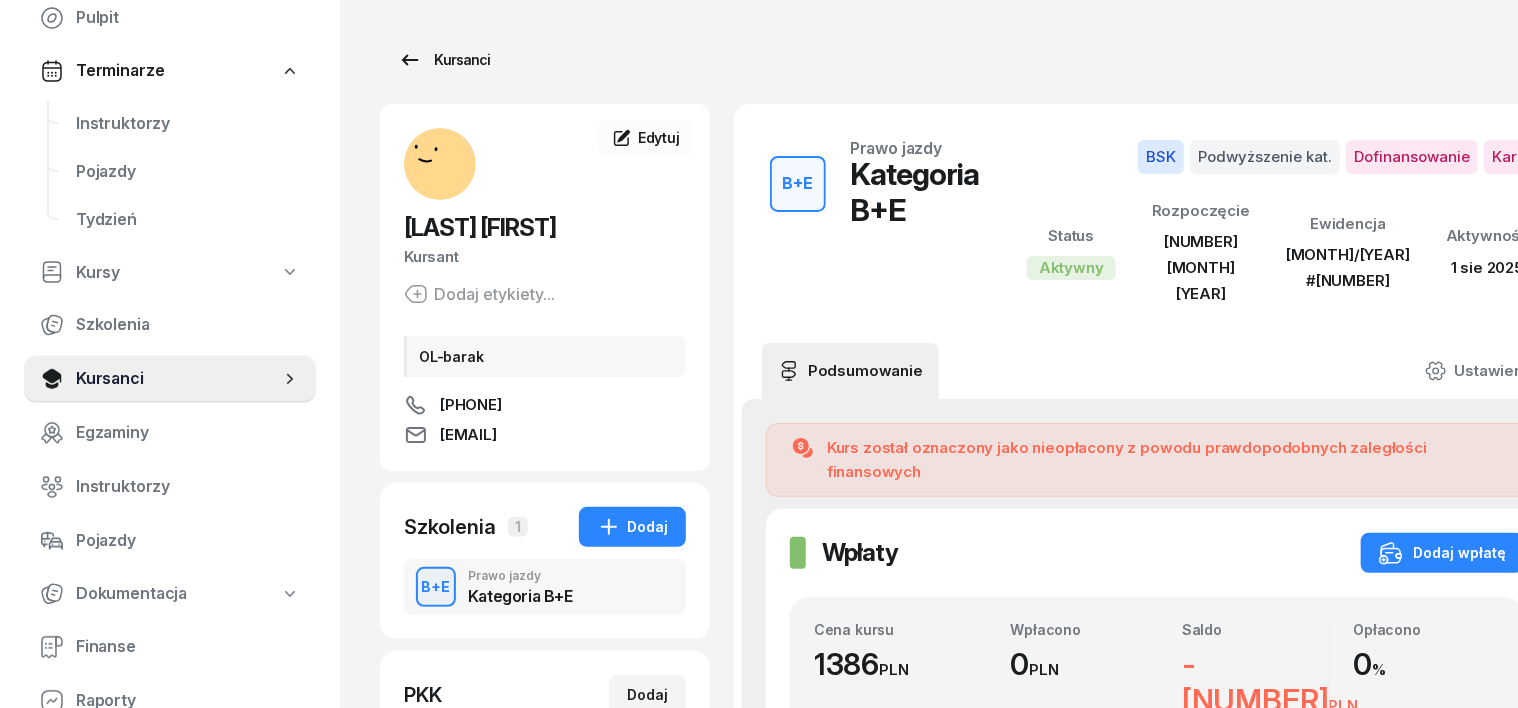 click on "Kursanci" at bounding box center (444, 60) 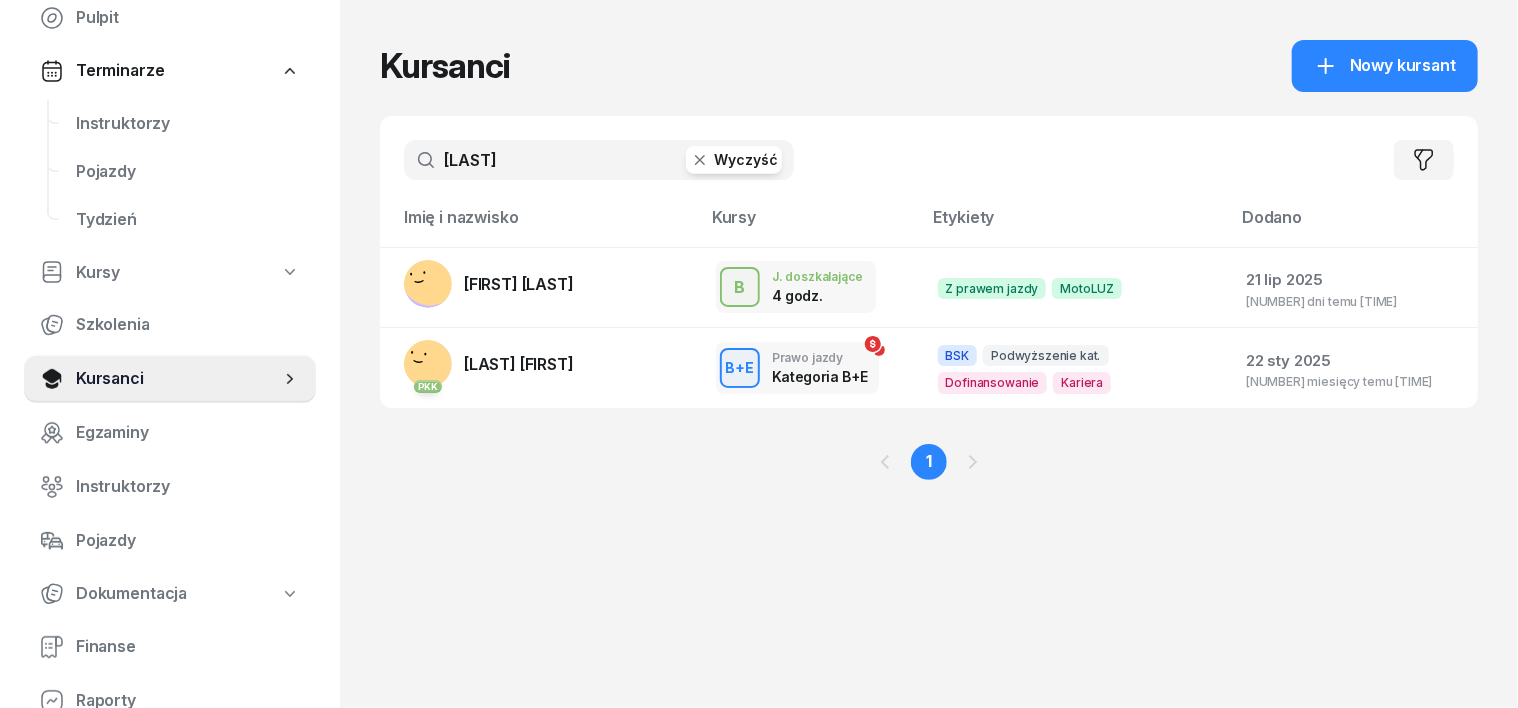 click 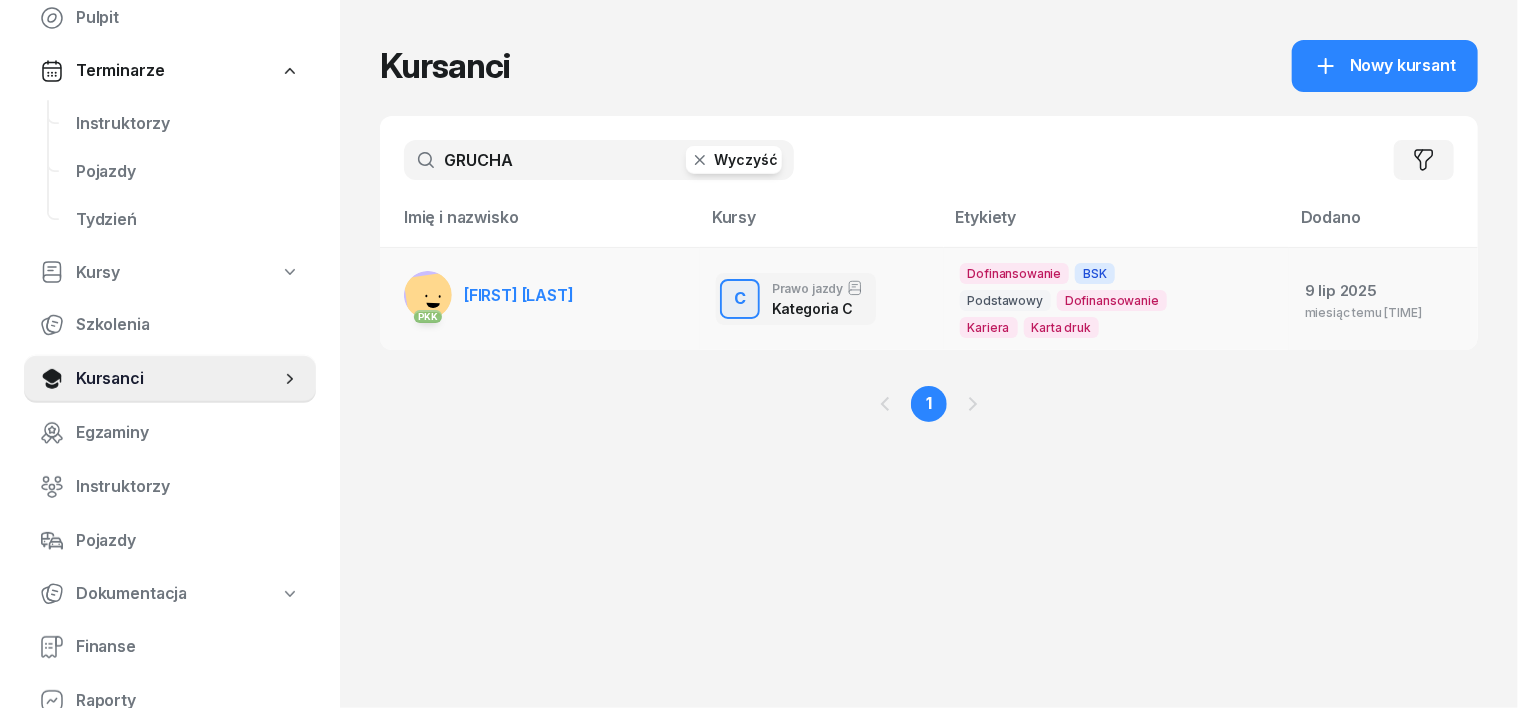 type on "GRUCHA" 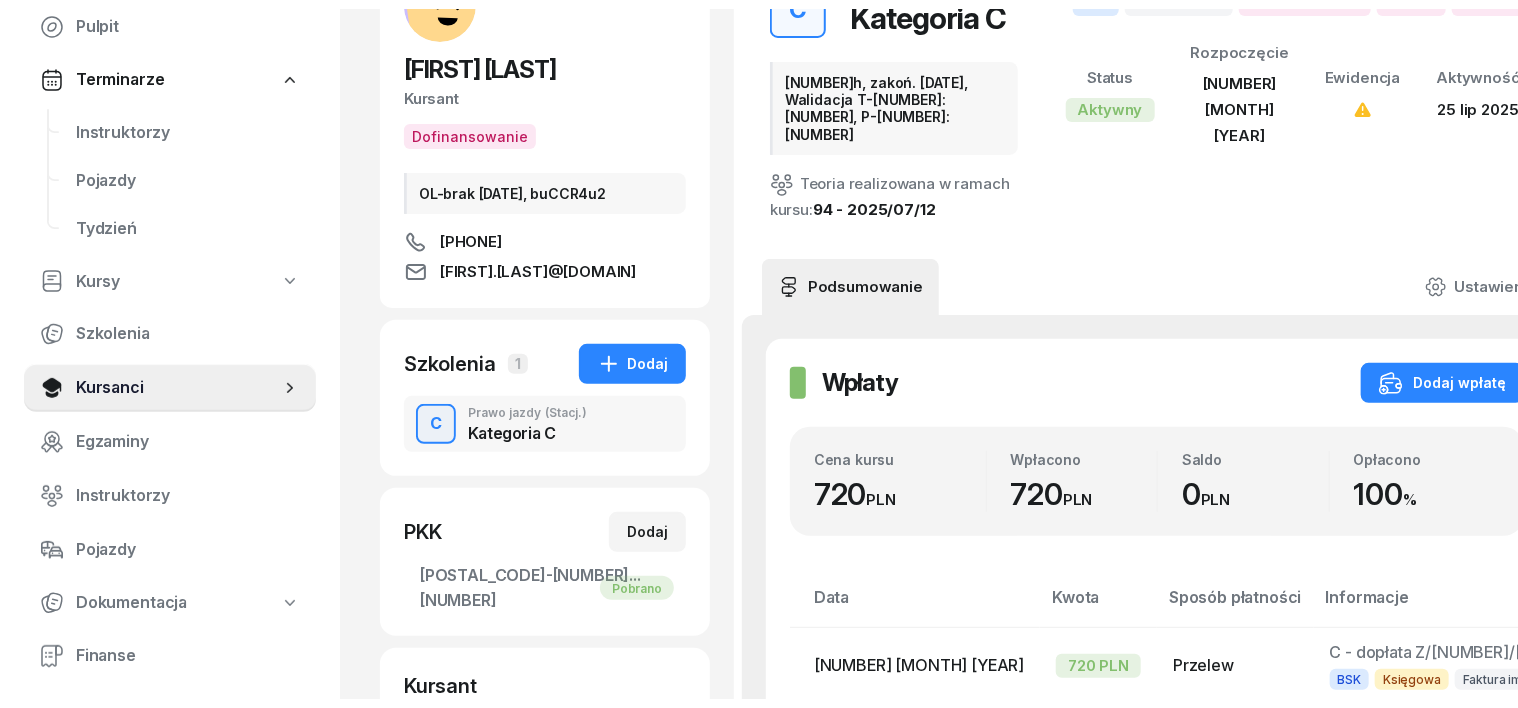 scroll, scrollTop: 0, scrollLeft: 0, axis: both 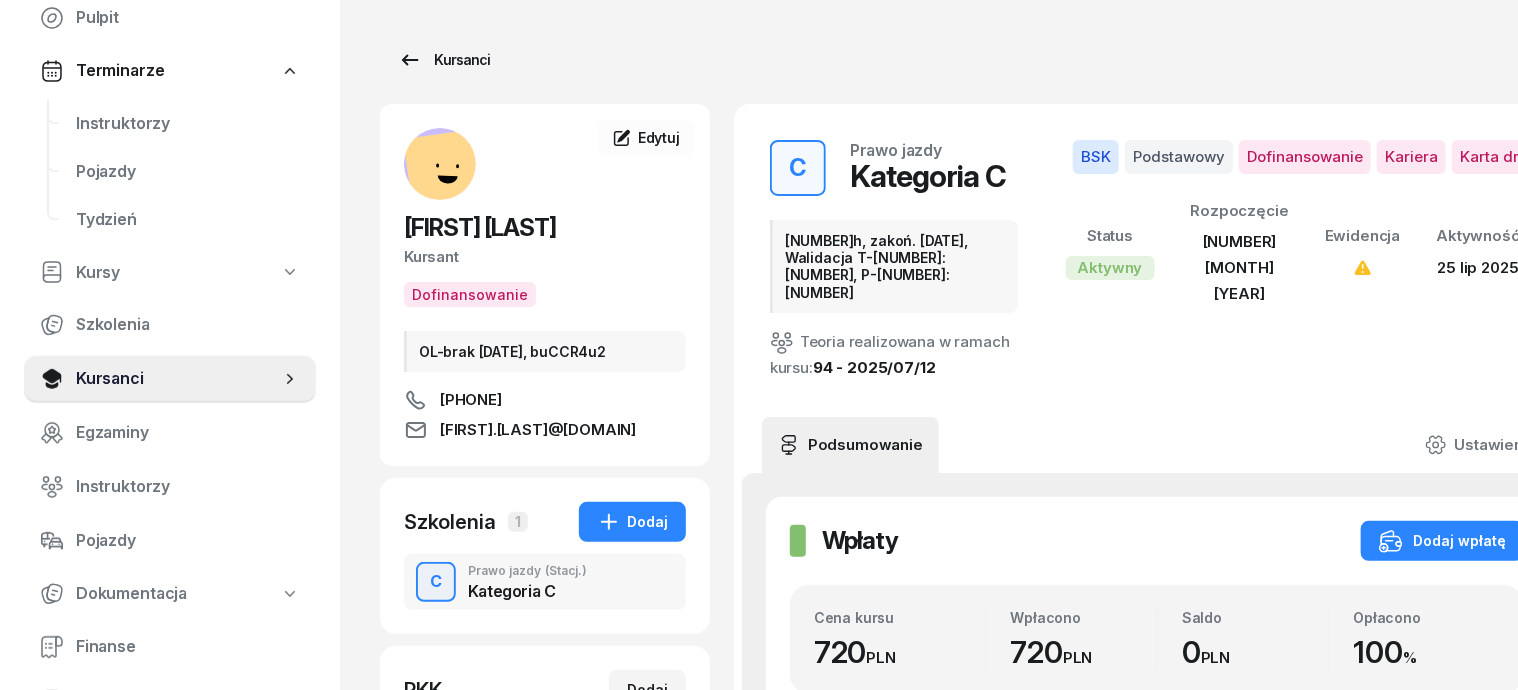 click on "Kursanci" at bounding box center (444, 60) 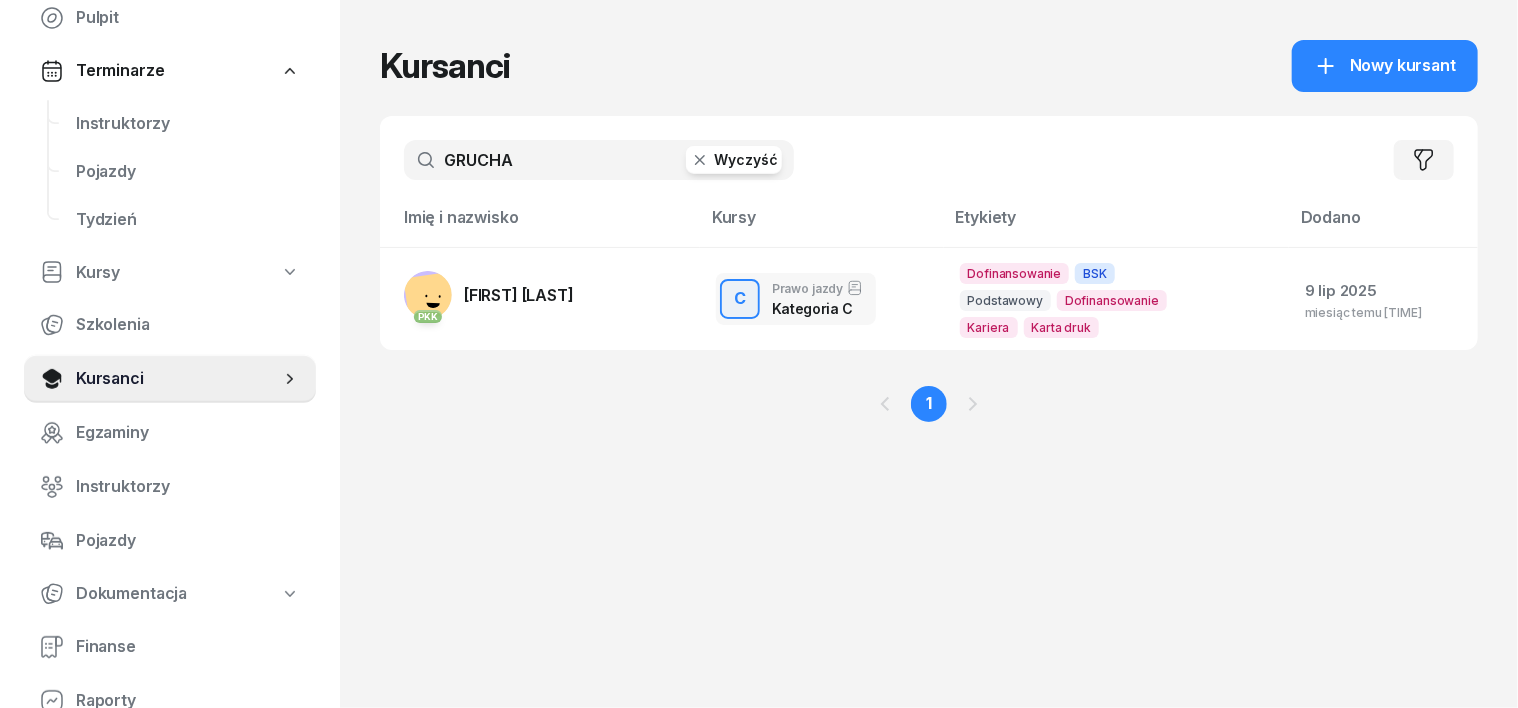 click 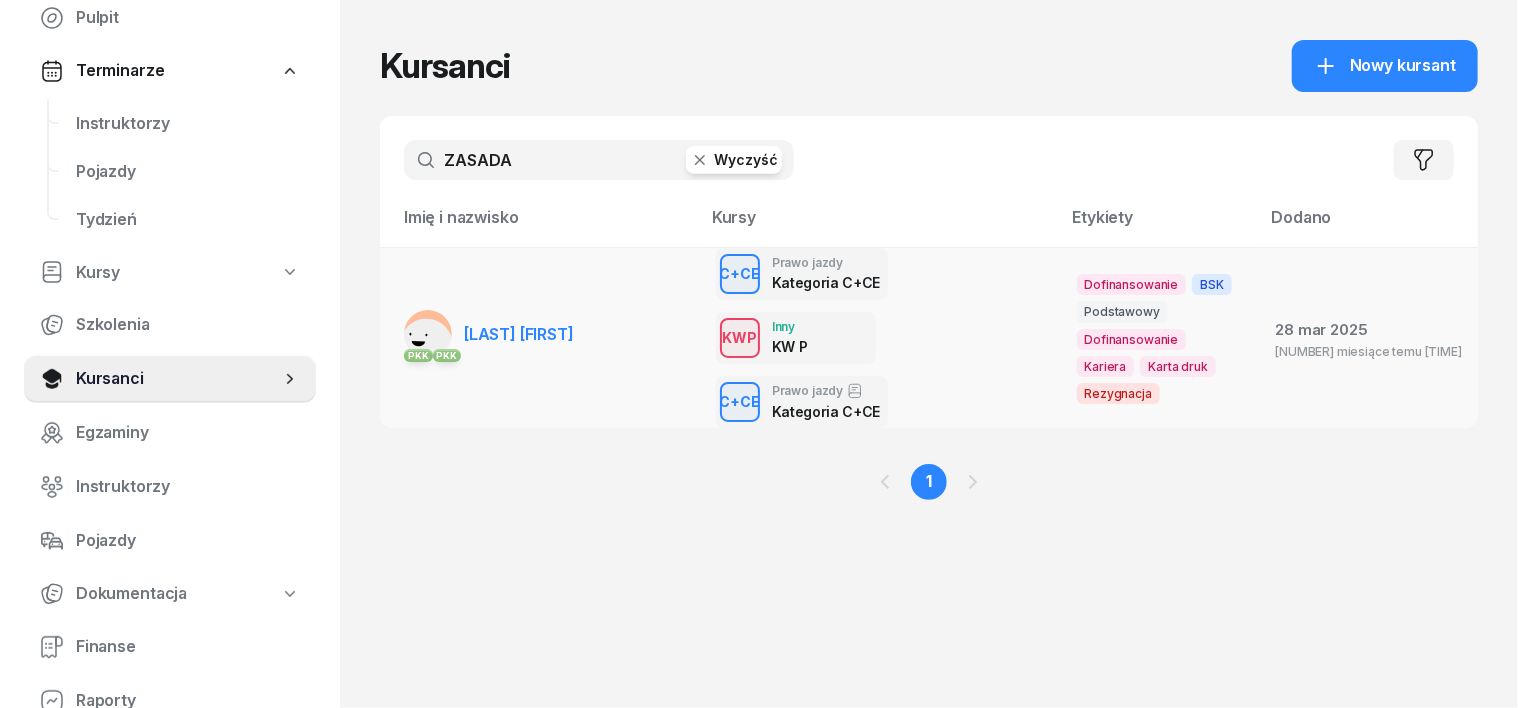type on "ZASADA" 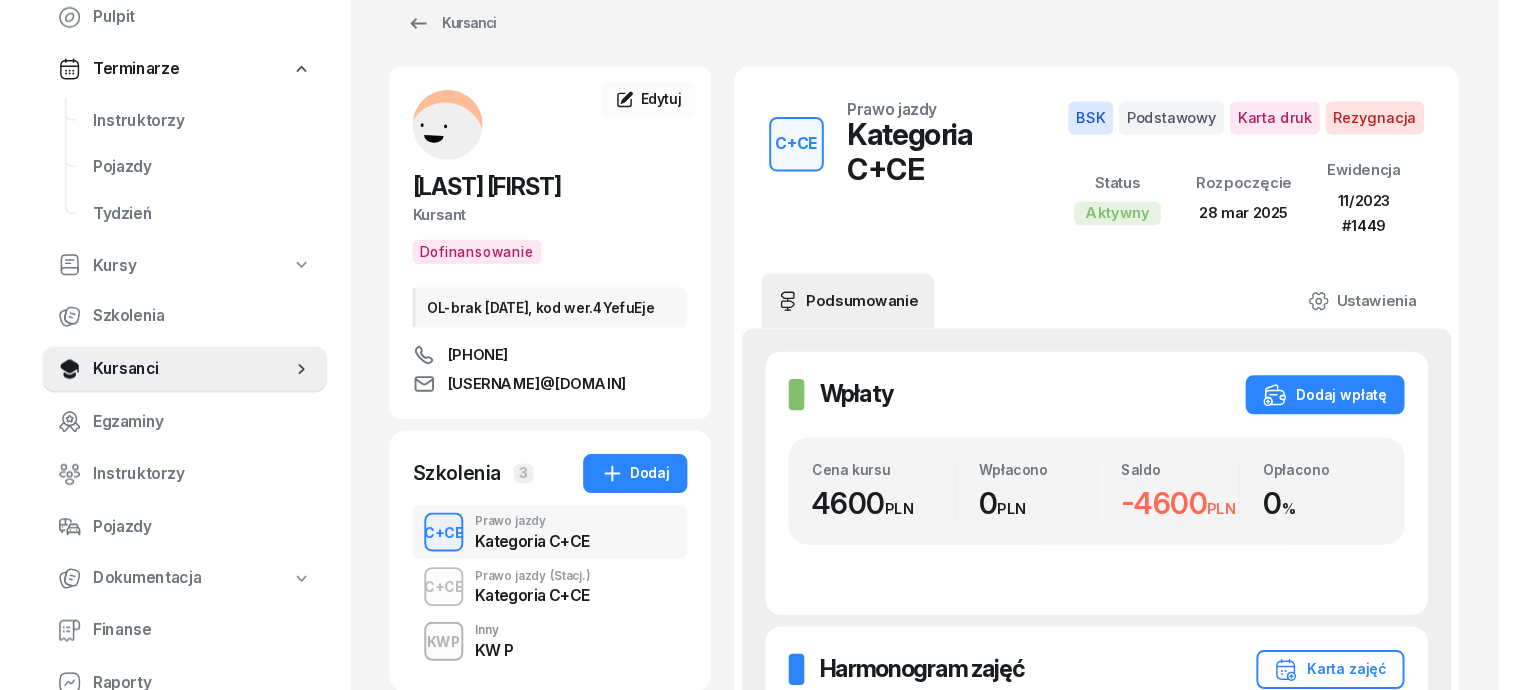 scroll, scrollTop: 0, scrollLeft: 0, axis: both 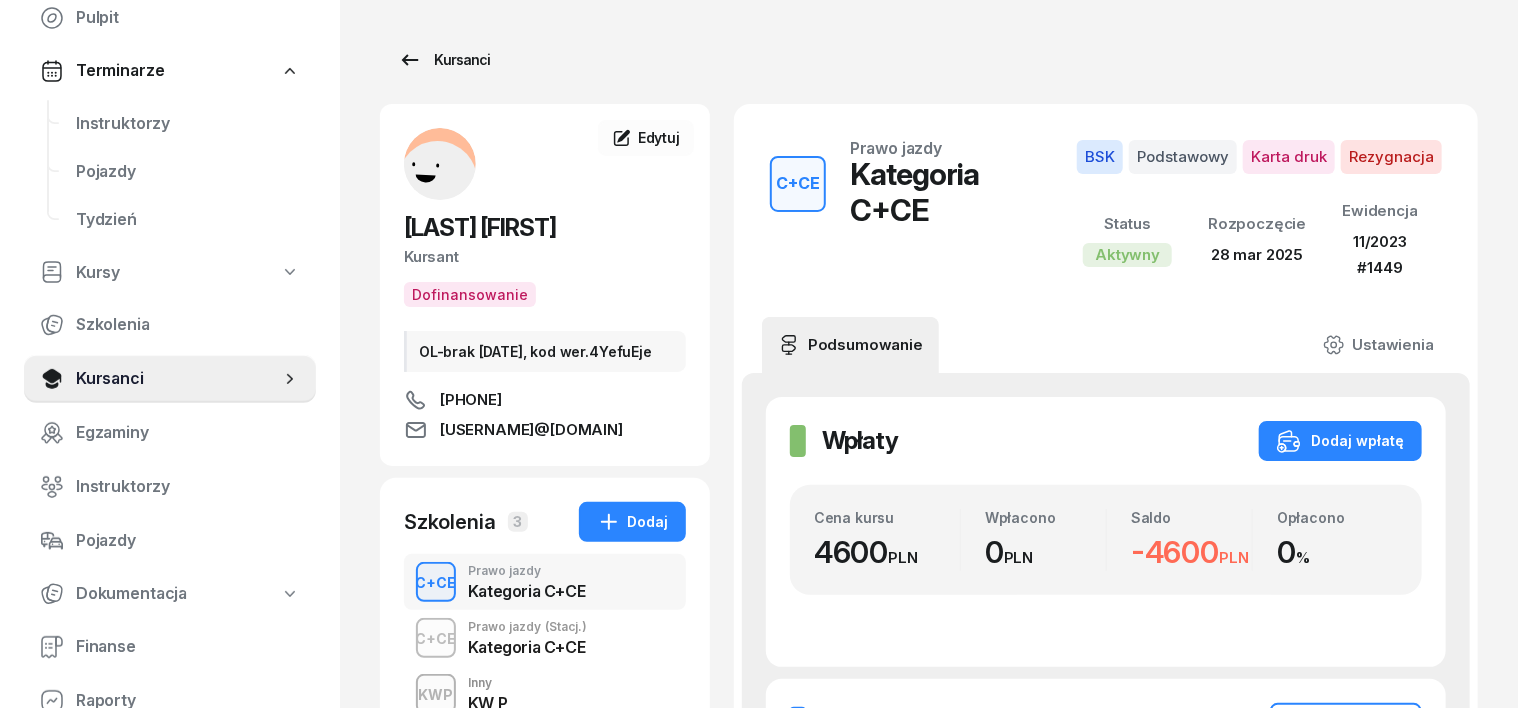 click on "Kursanci" at bounding box center [444, 60] 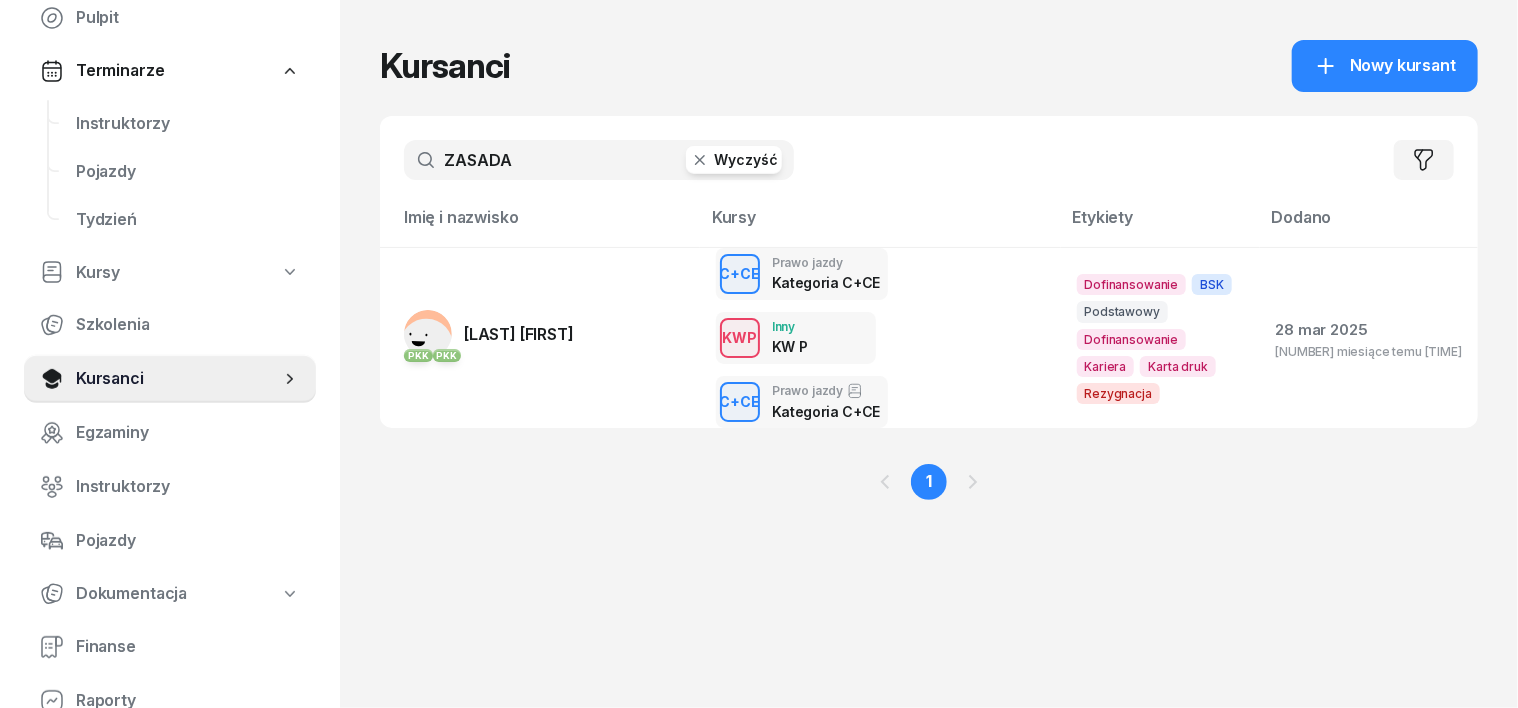 click 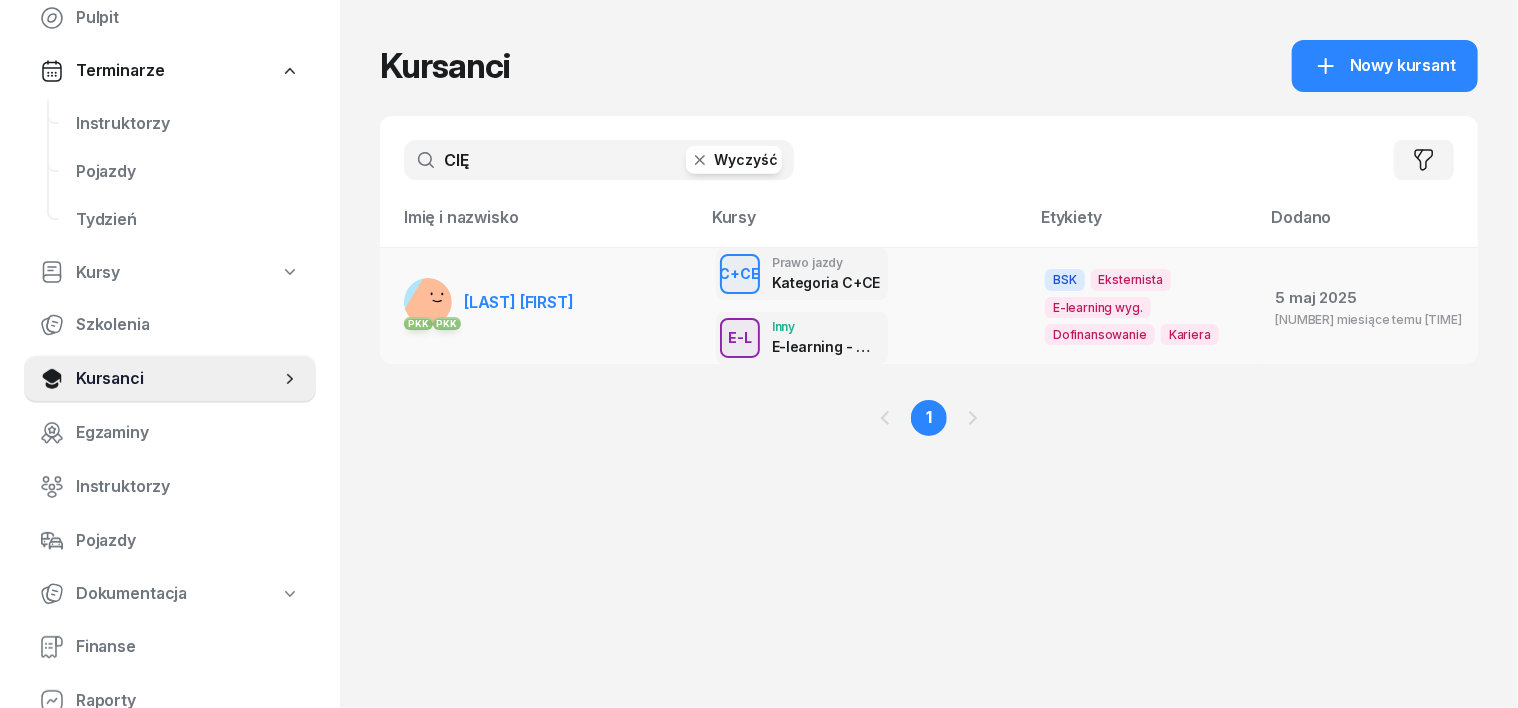 type on "CIĘ" 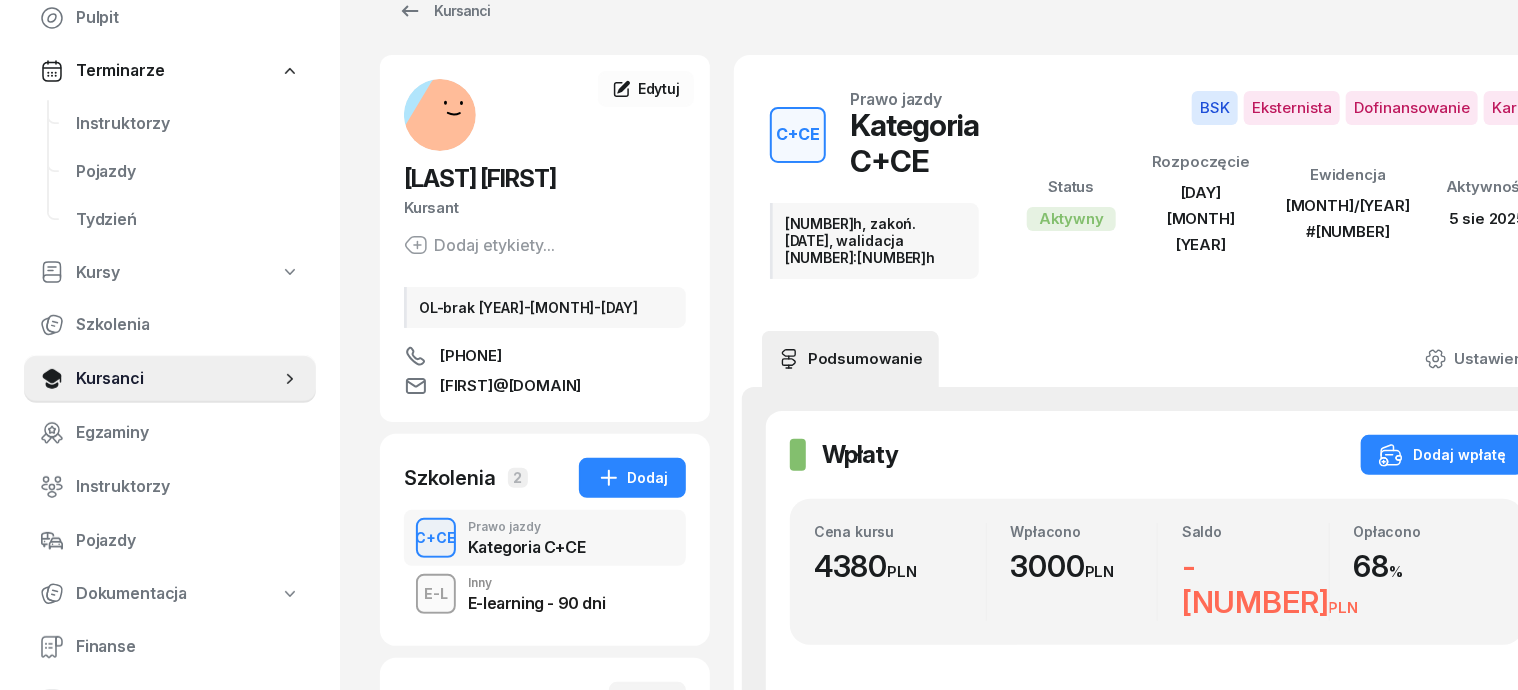 scroll, scrollTop: 0, scrollLeft: 0, axis: both 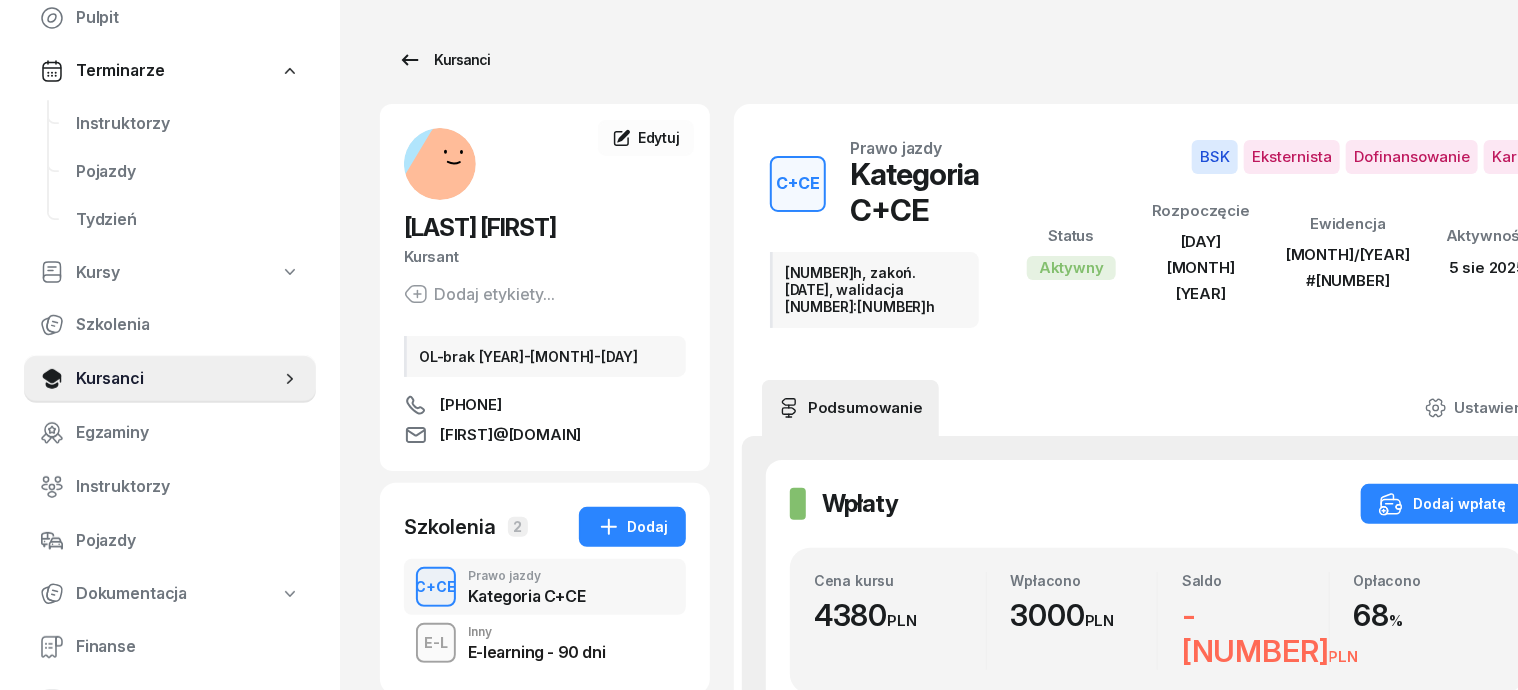 click on "Kursanci" at bounding box center (444, 60) 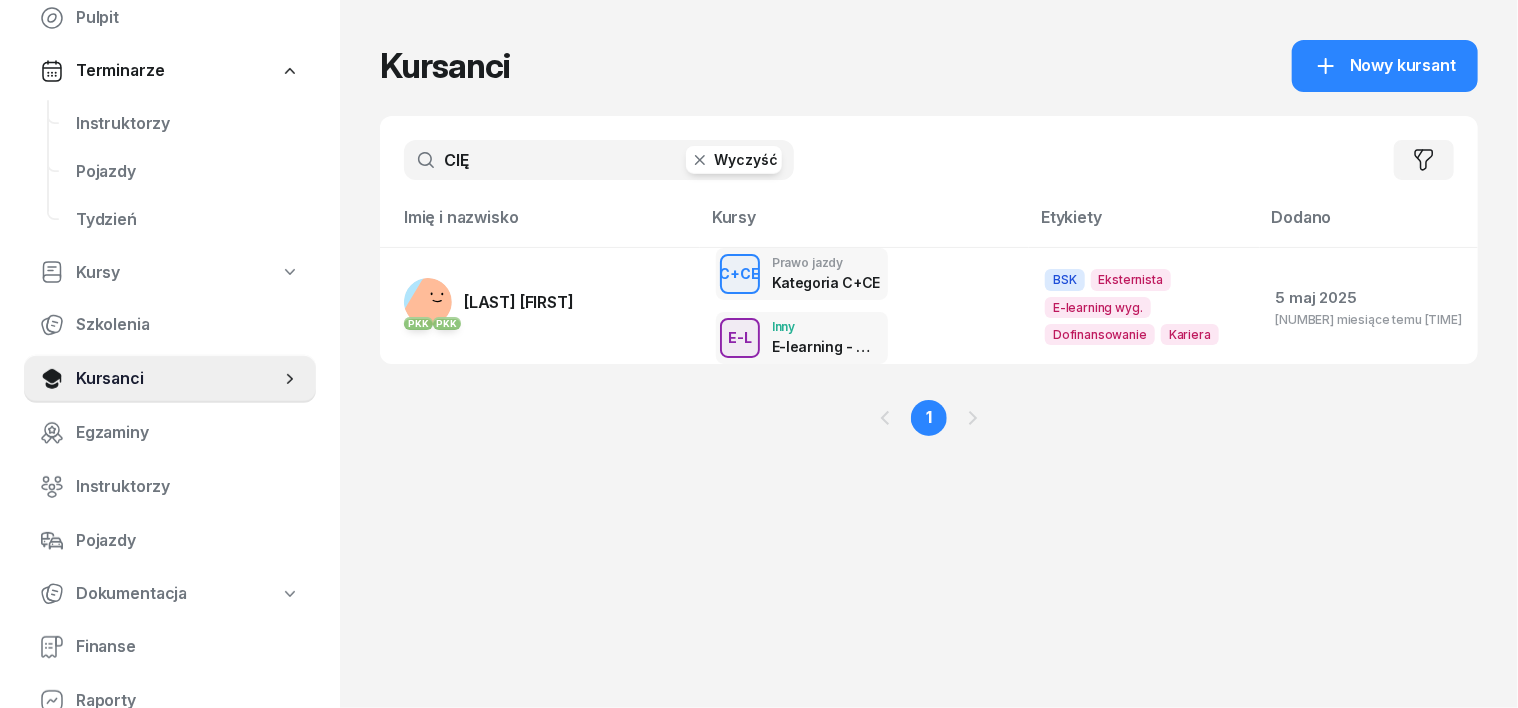 click 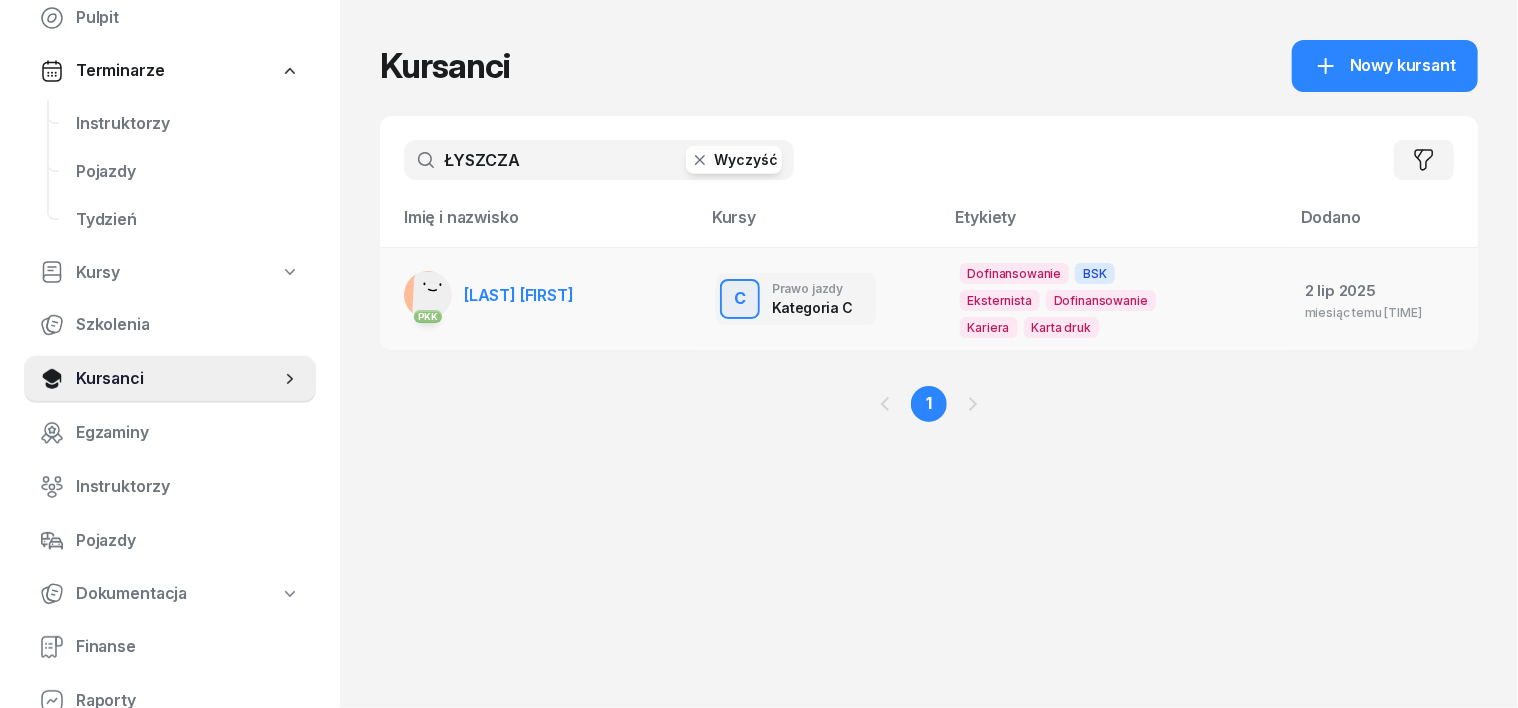 type on "ŁYSZCZA" 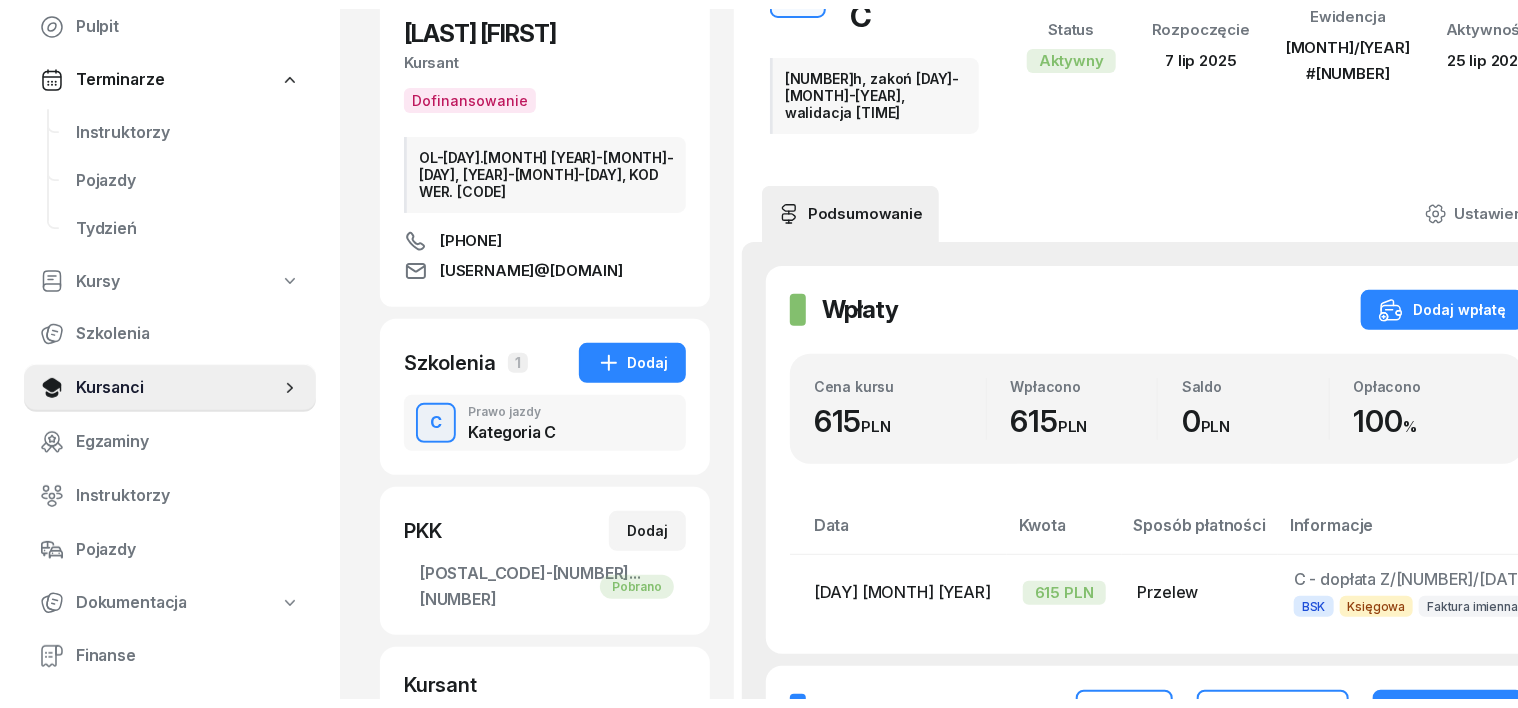 scroll, scrollTop: 0, scrollLeft: 0, axis: both 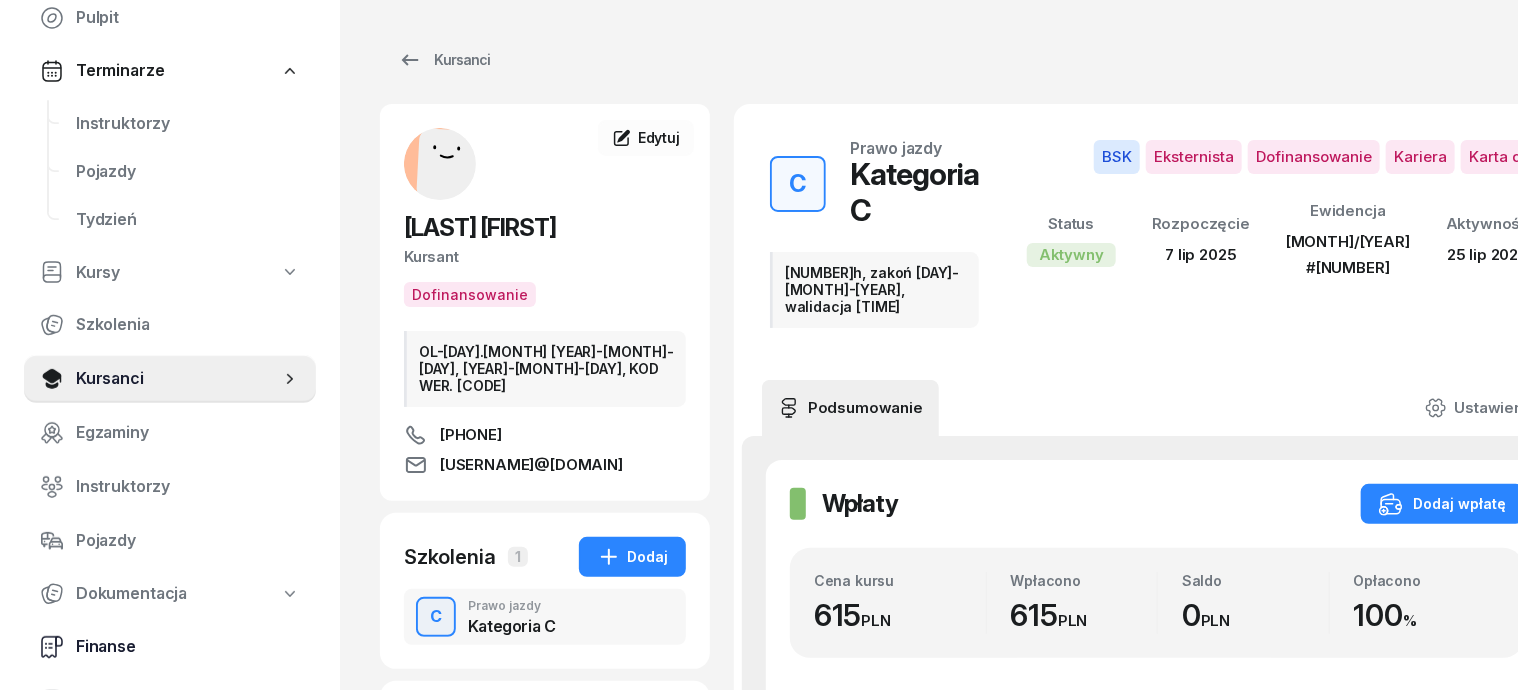 click on "Finanse" at bounding box center [188, 647] 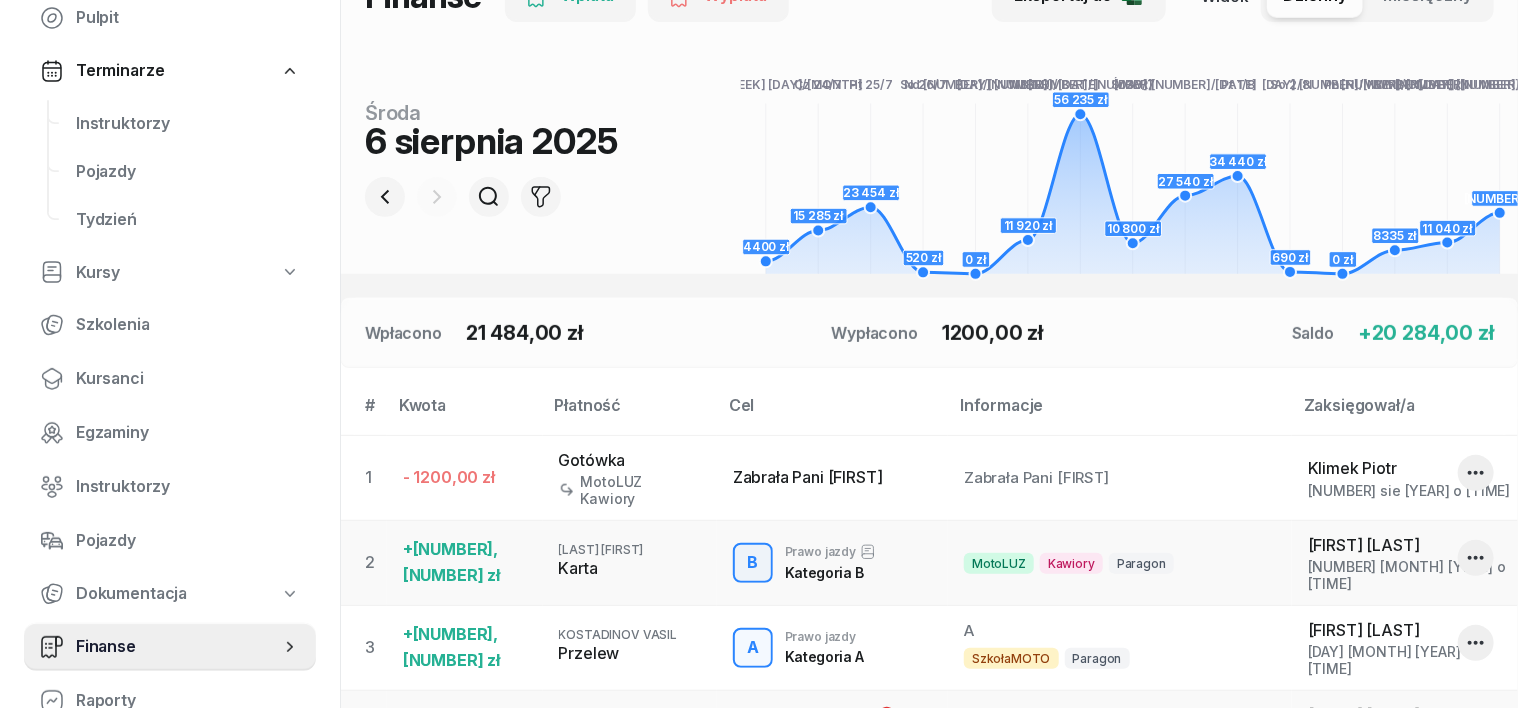 scroll, scrollTop: 250, scrollLeft: 0, axis: vertical 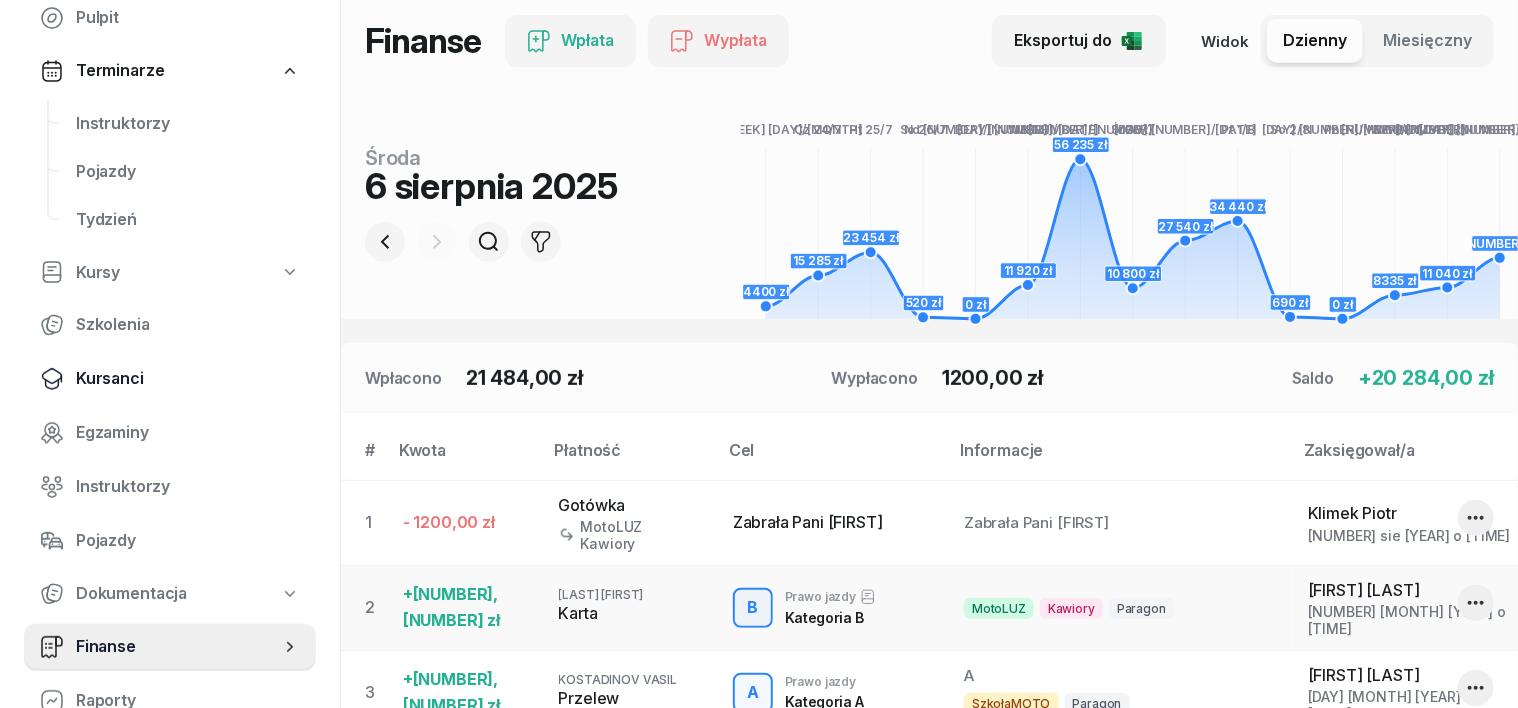 click on "Kursanci" at bounding box center (188, 379) 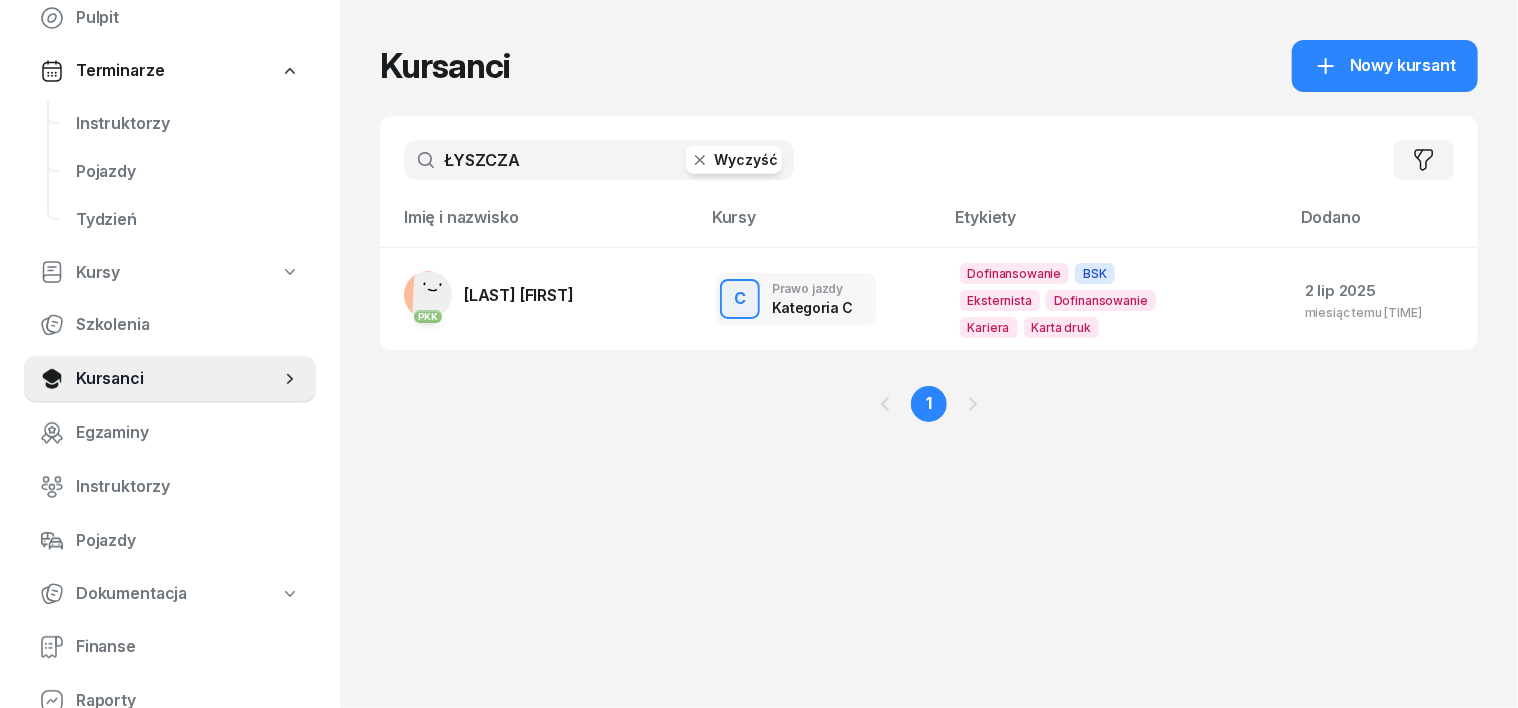click 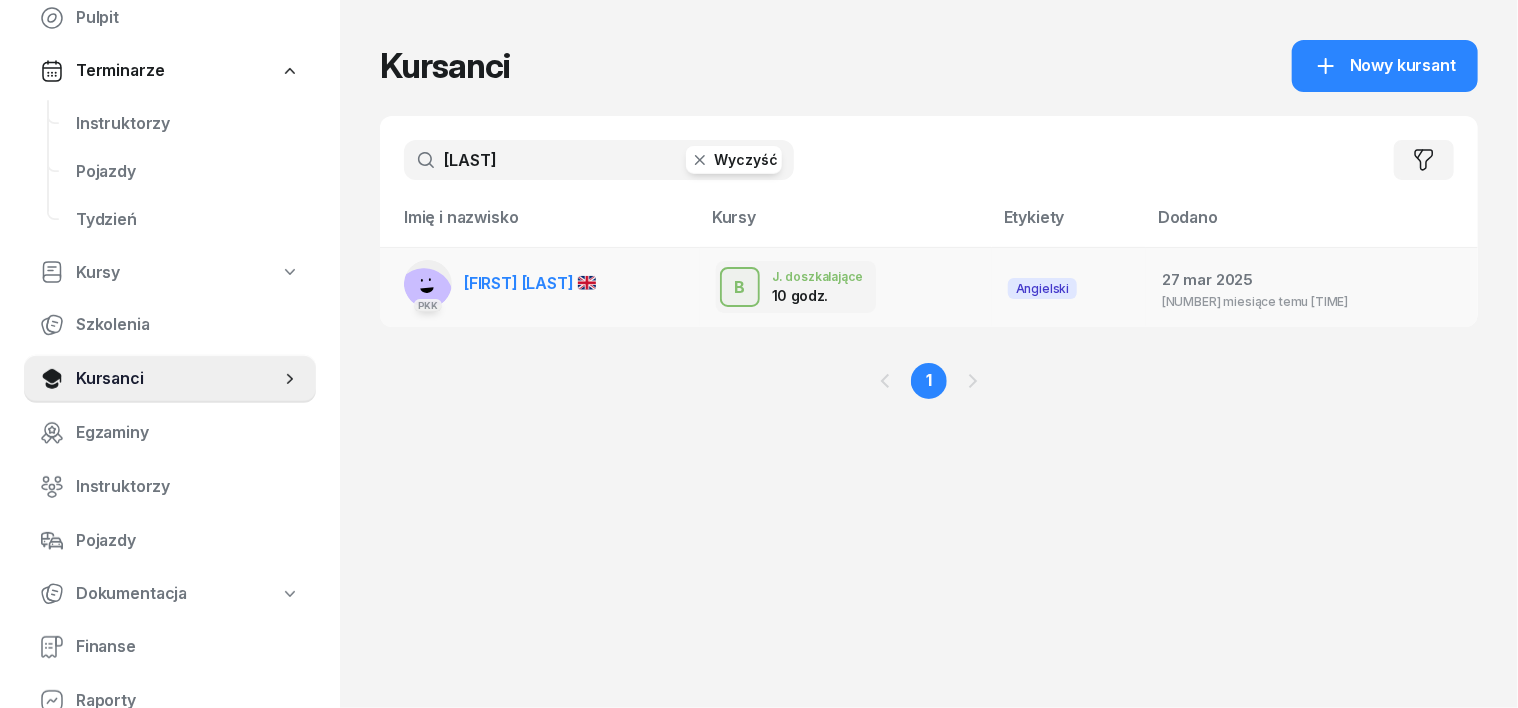 type on "DAHRI" 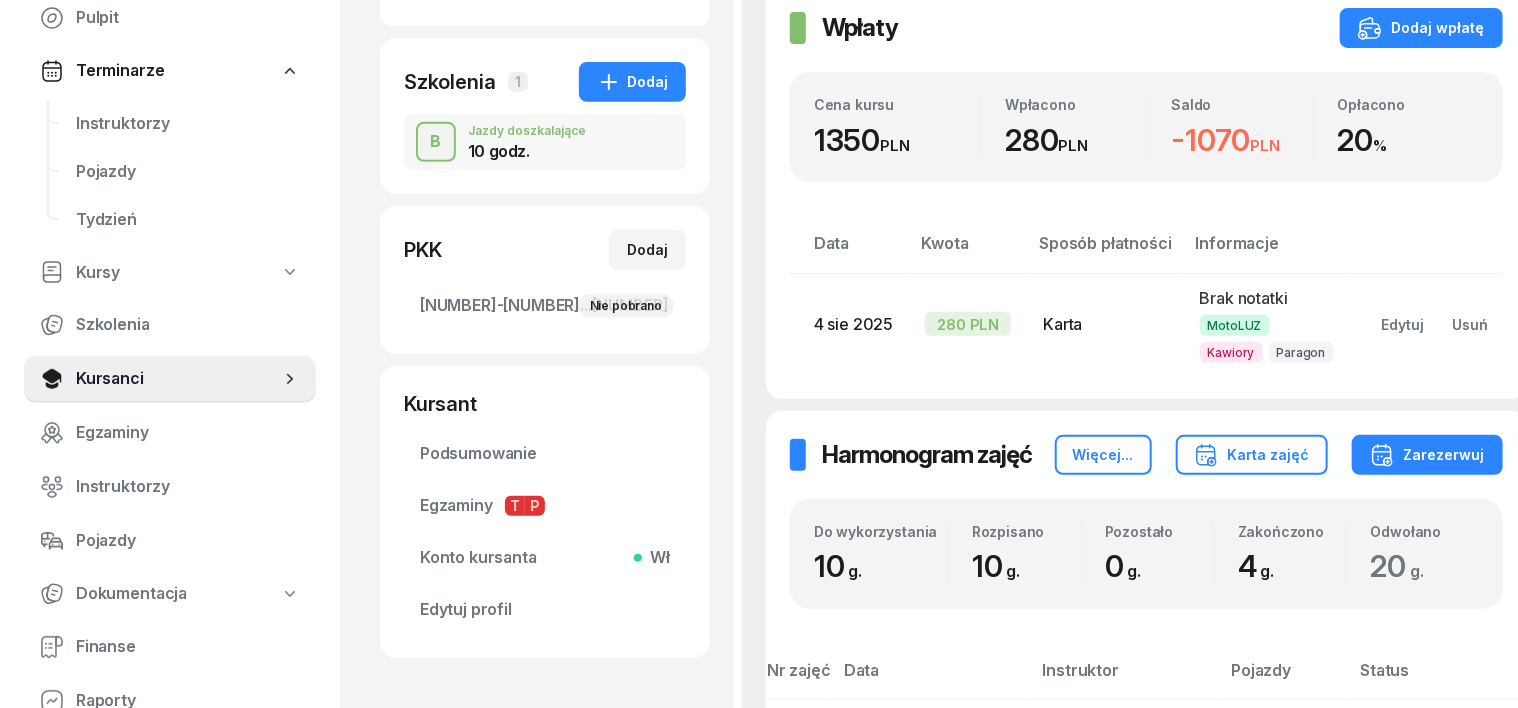 scroll, scrollTop: 375, scrollLeft: 0, axis: vertical 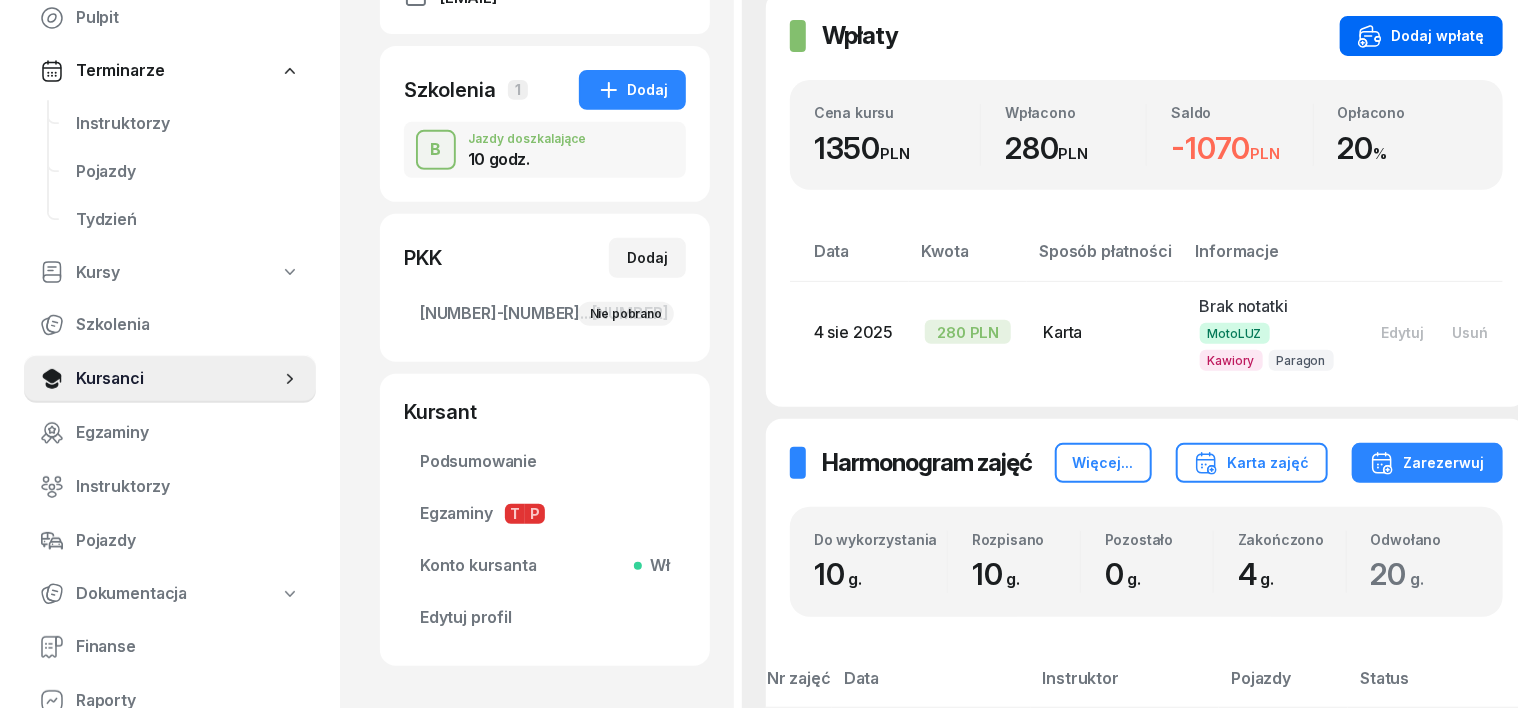 click on "Dodaj wpłatę" at bounding box center (1421, 36) 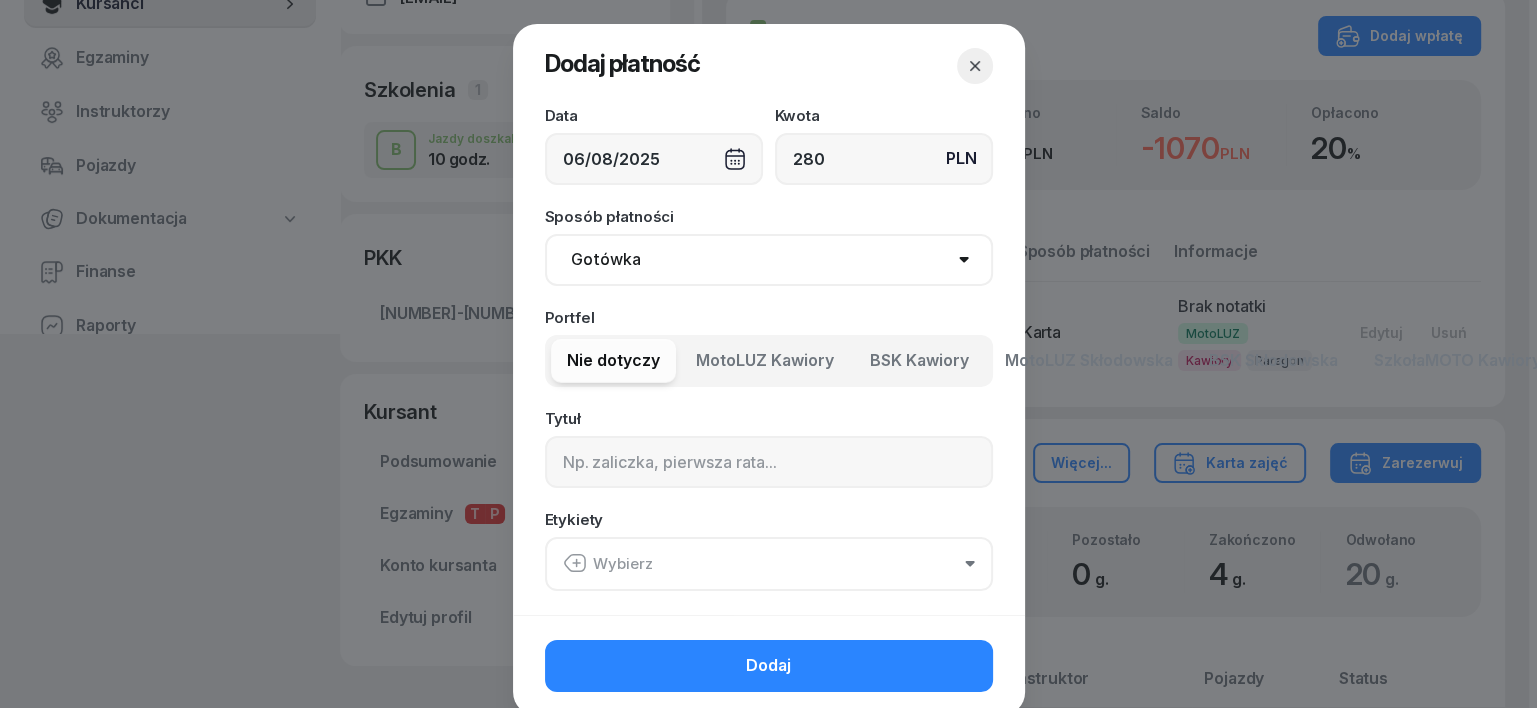 type on "280" 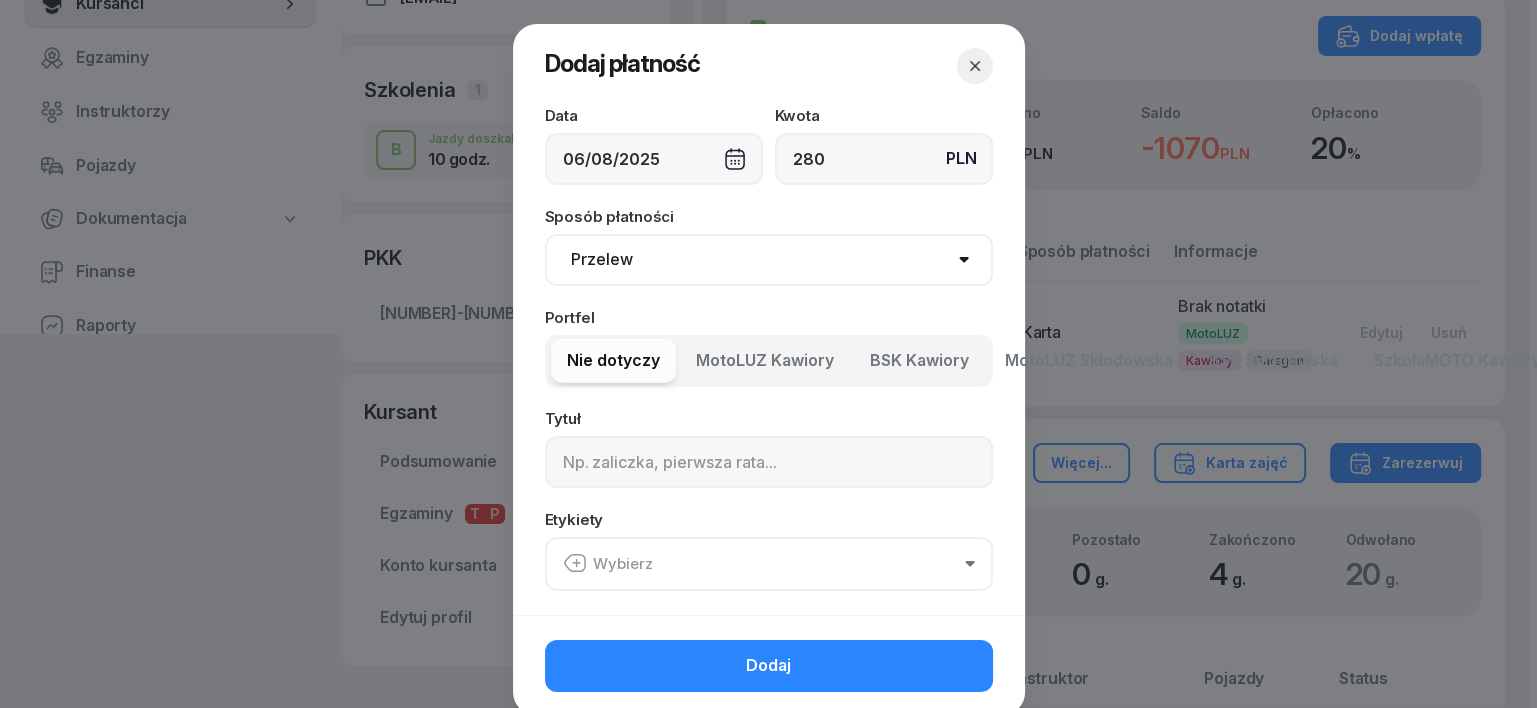 click on "Gotówka Karta Przelew Płatności online BLIK" at bounding box center [769, 260] 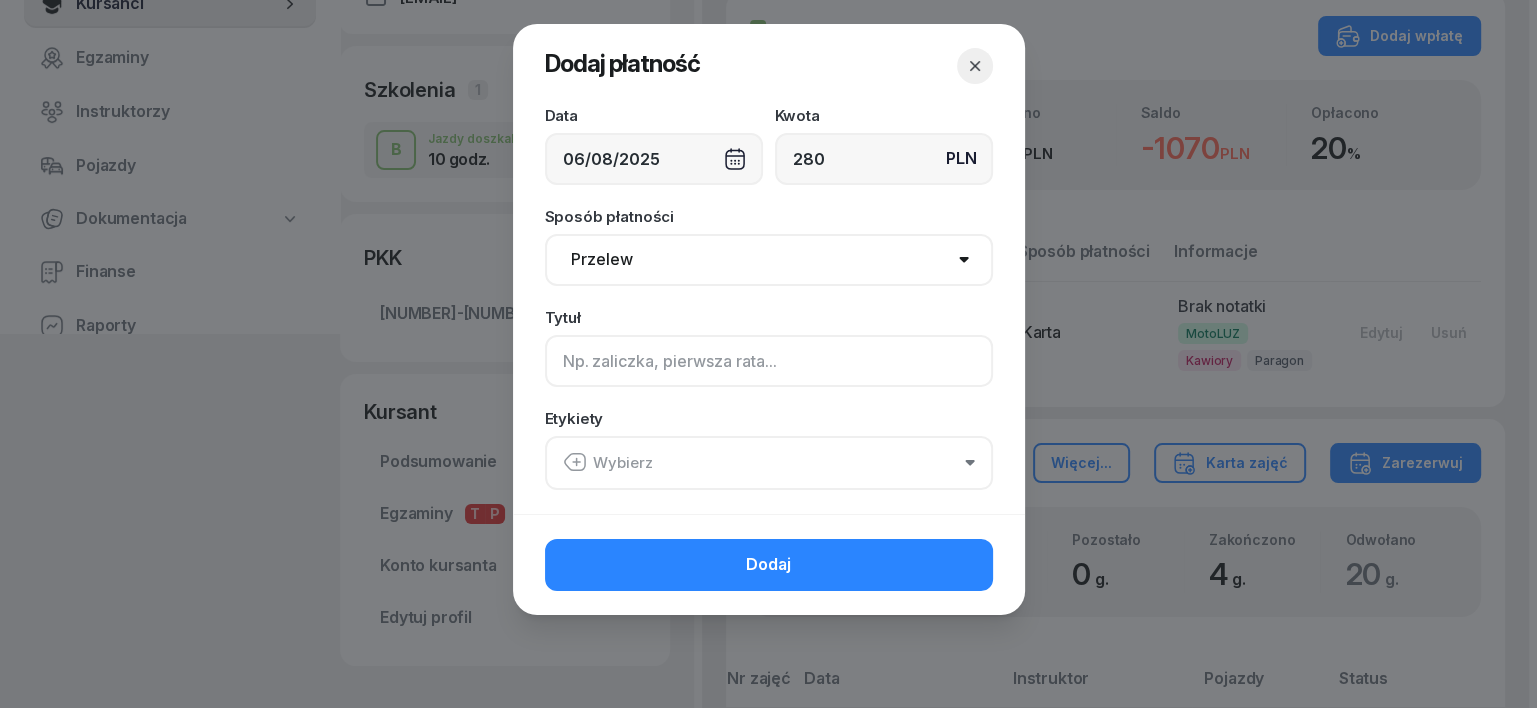 click 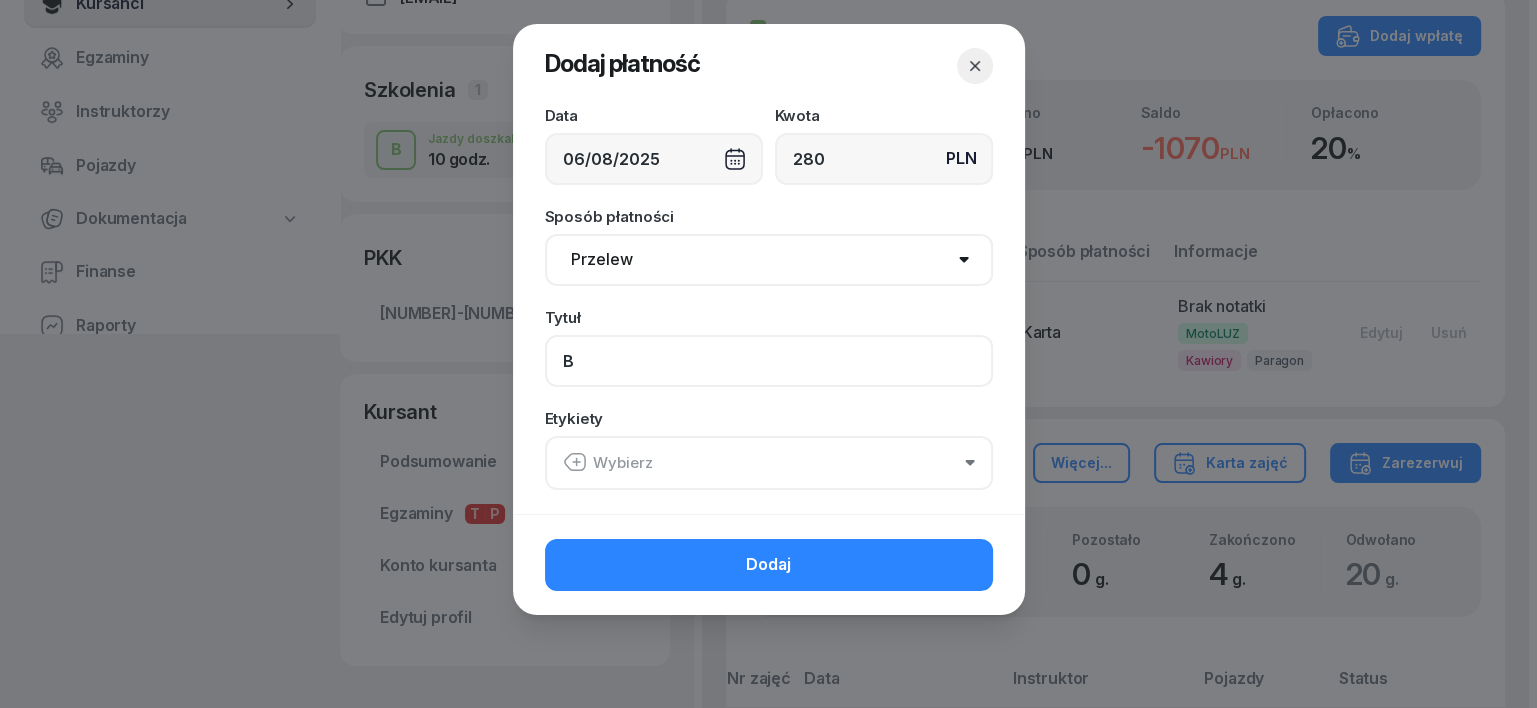 type on "B" 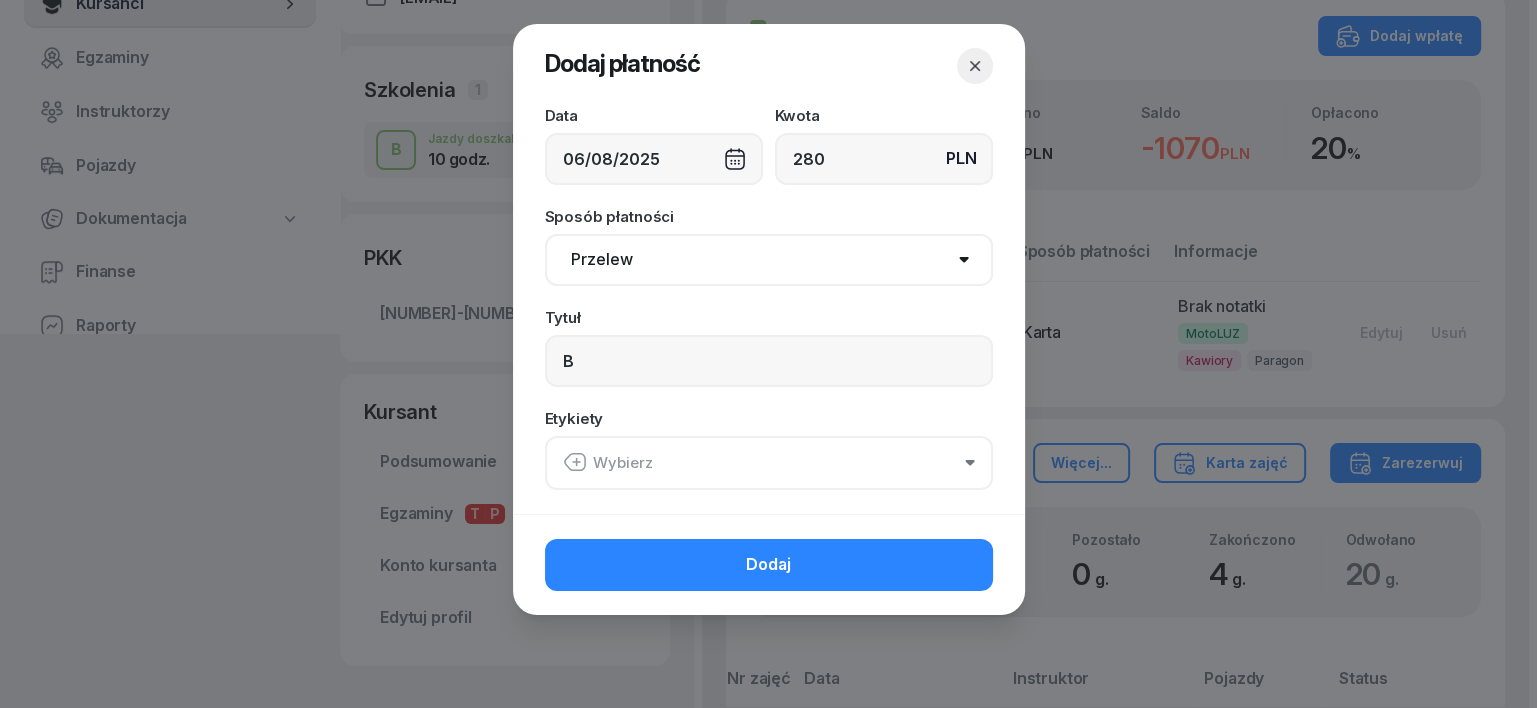 click 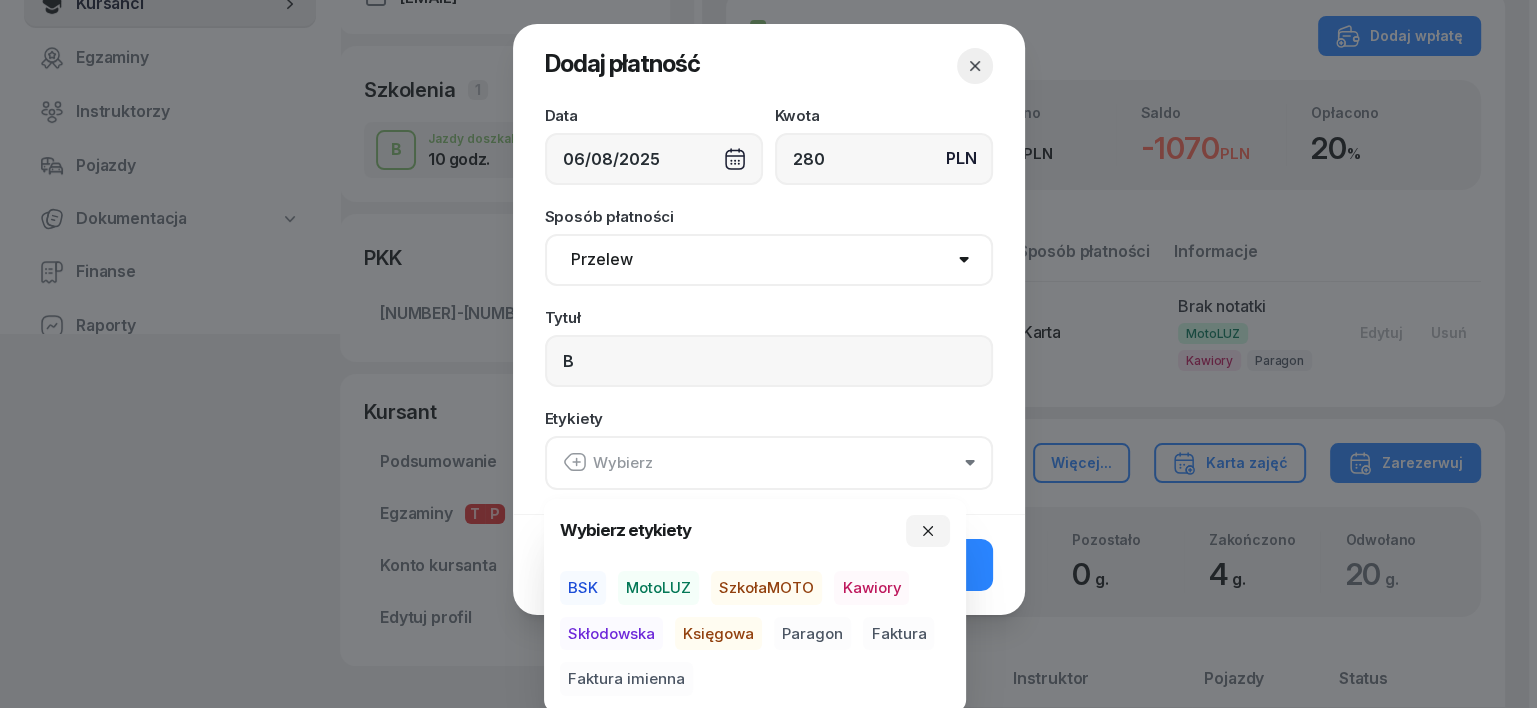 click on "MotoLUZ" at bounding box center [658, 588] 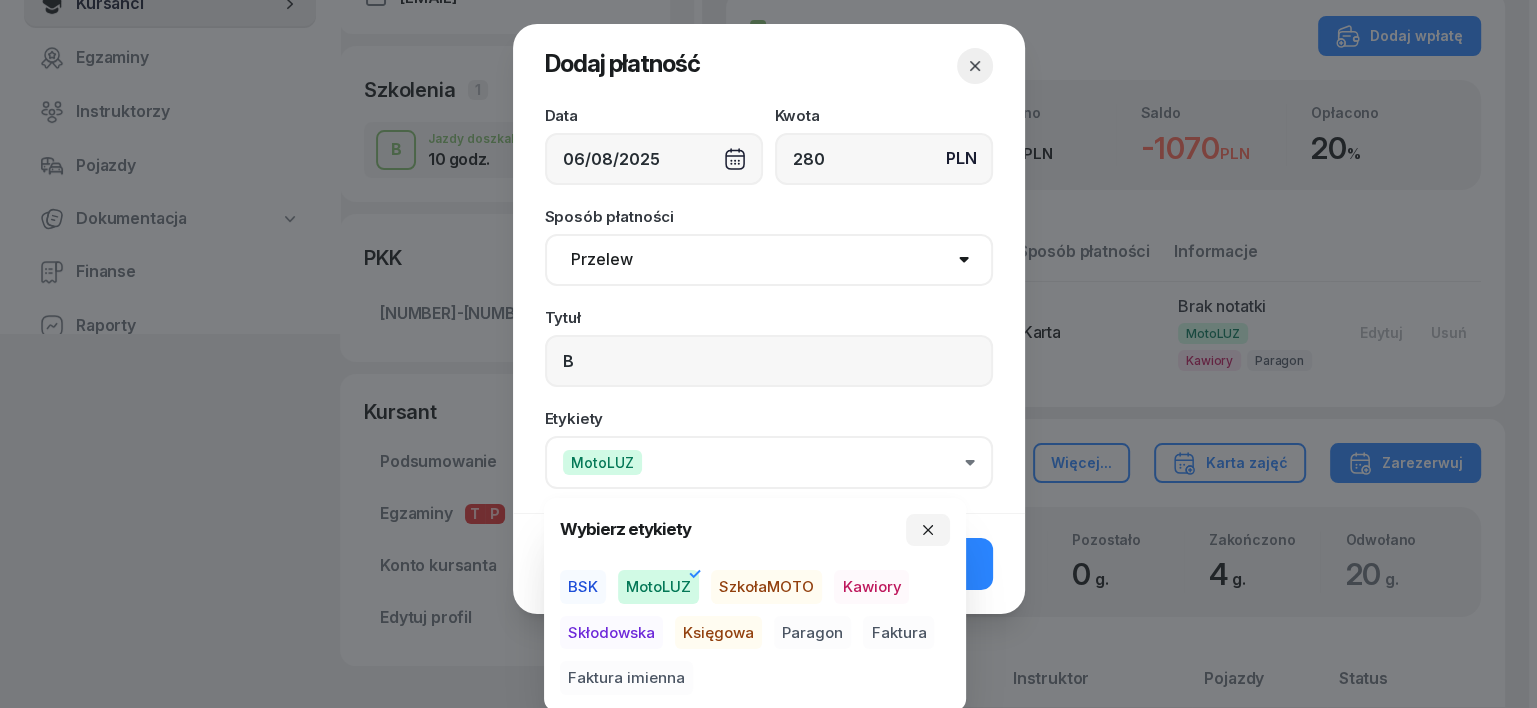 drag, startPoint x: 716, startPoint y: 632, endPoint x: 754, endPoint y: 638, distance: 38.470768 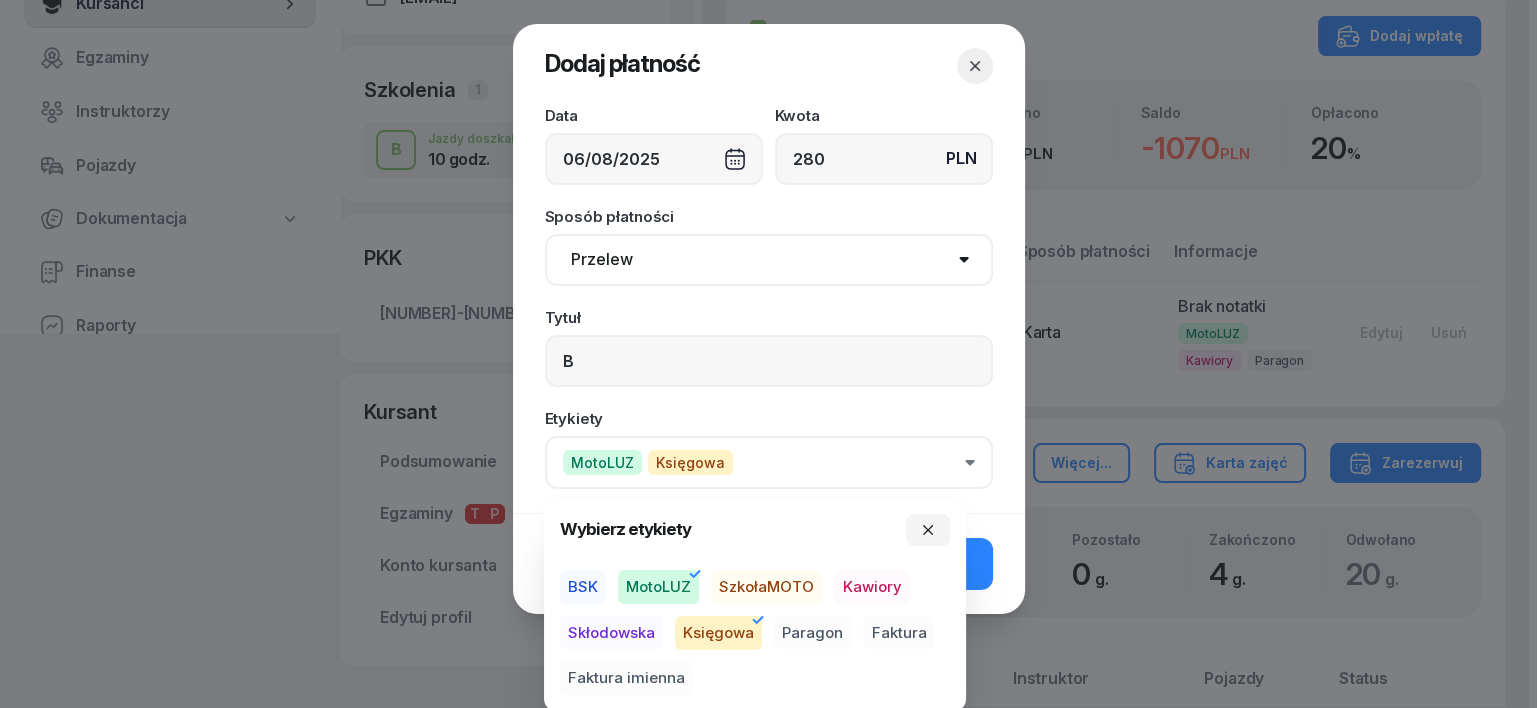 click on "Paragon" at bounding box center [812, 633] 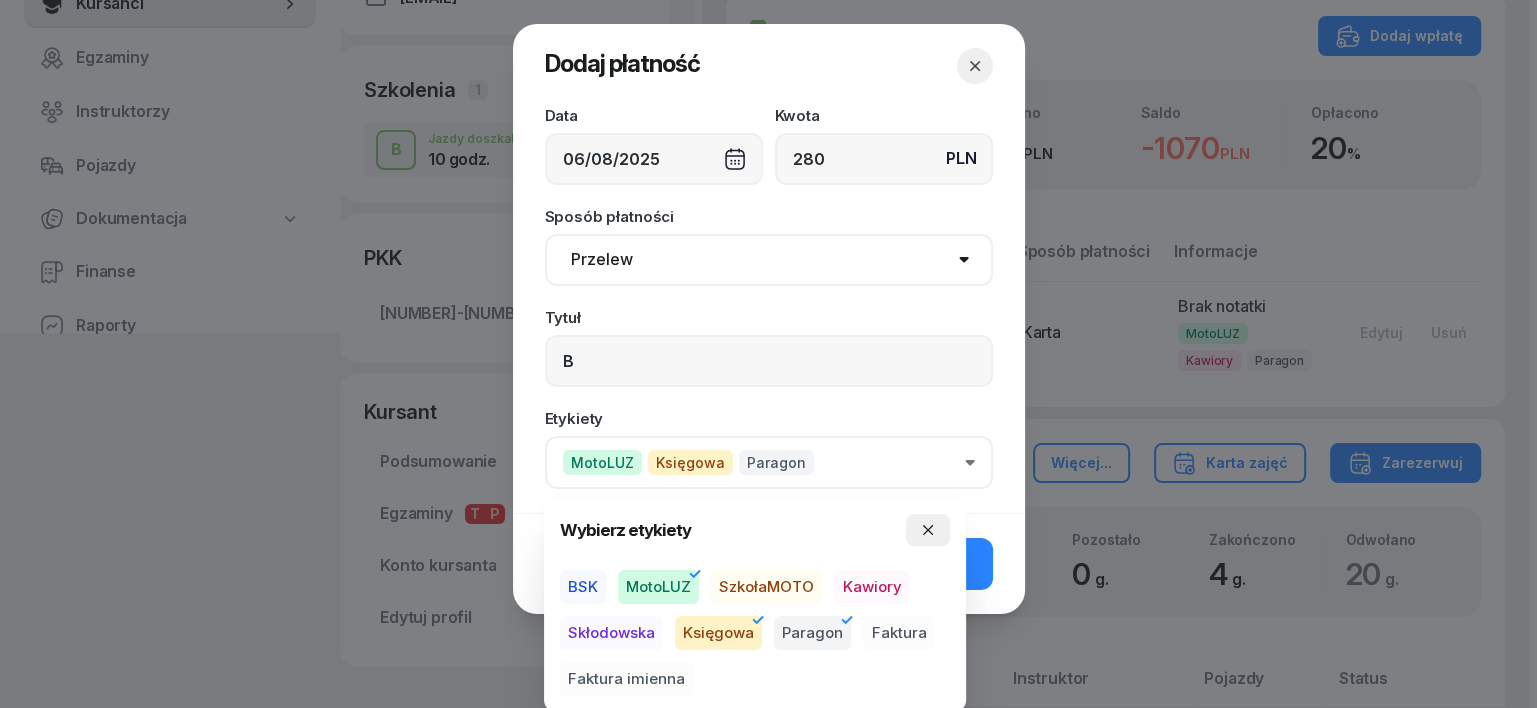 click 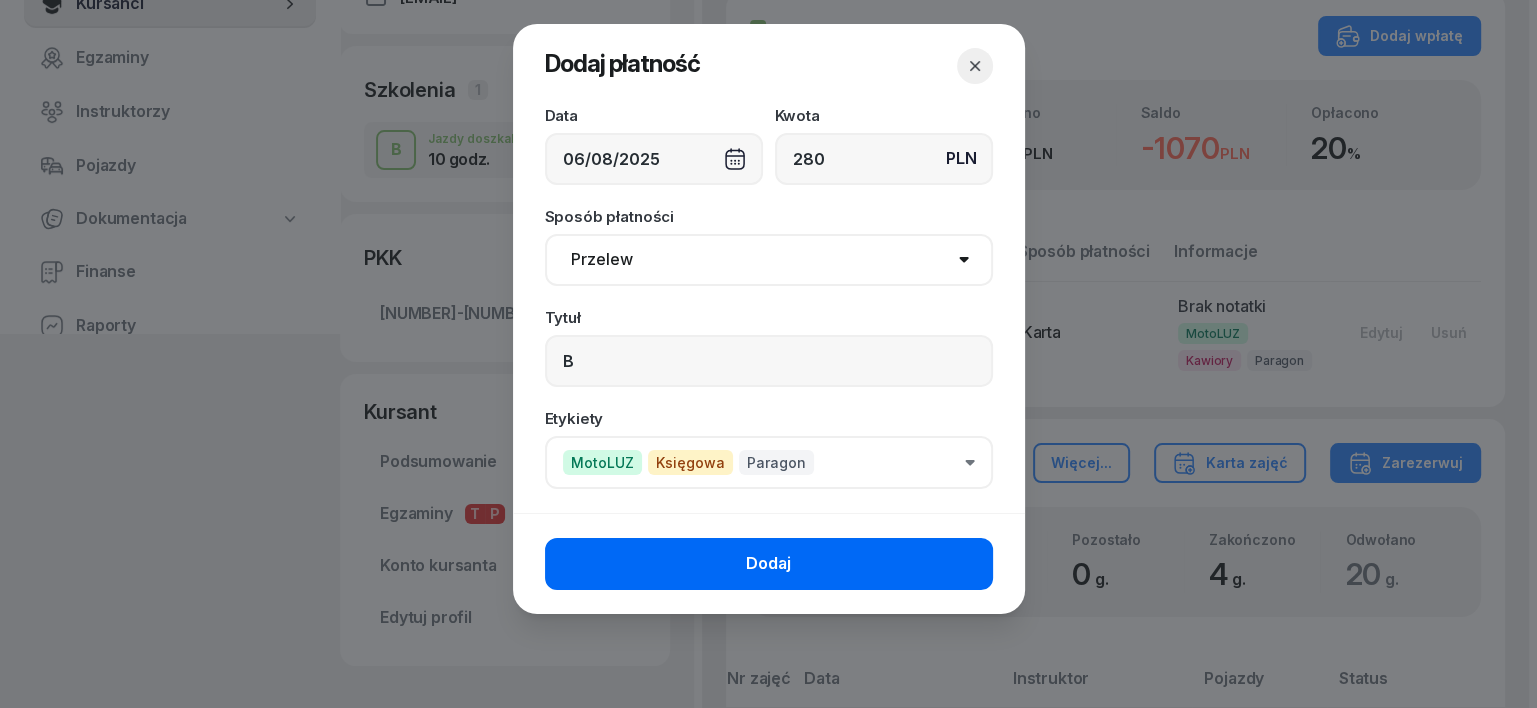 click on "Dodaj" 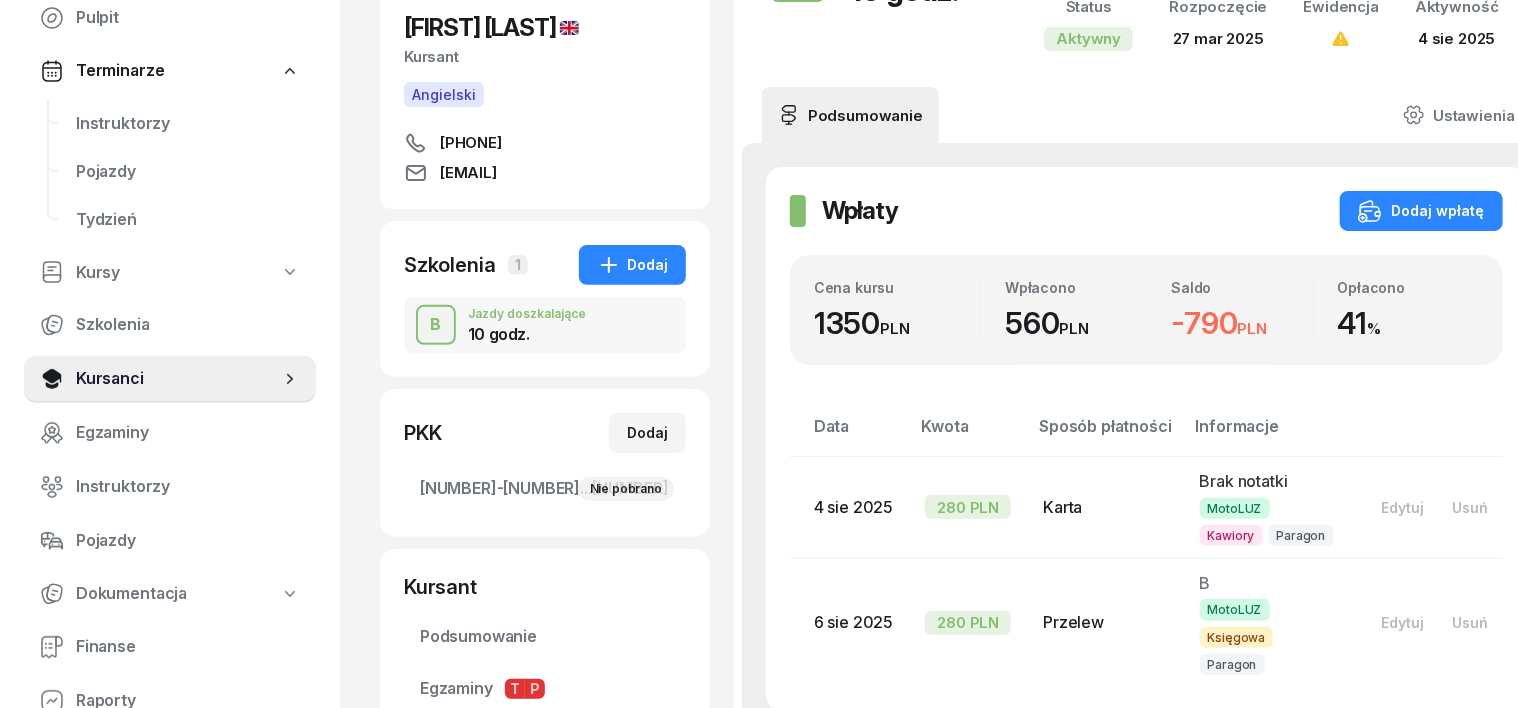 scroll, scrollTop: 0, scrollLeft: 0, axis: both 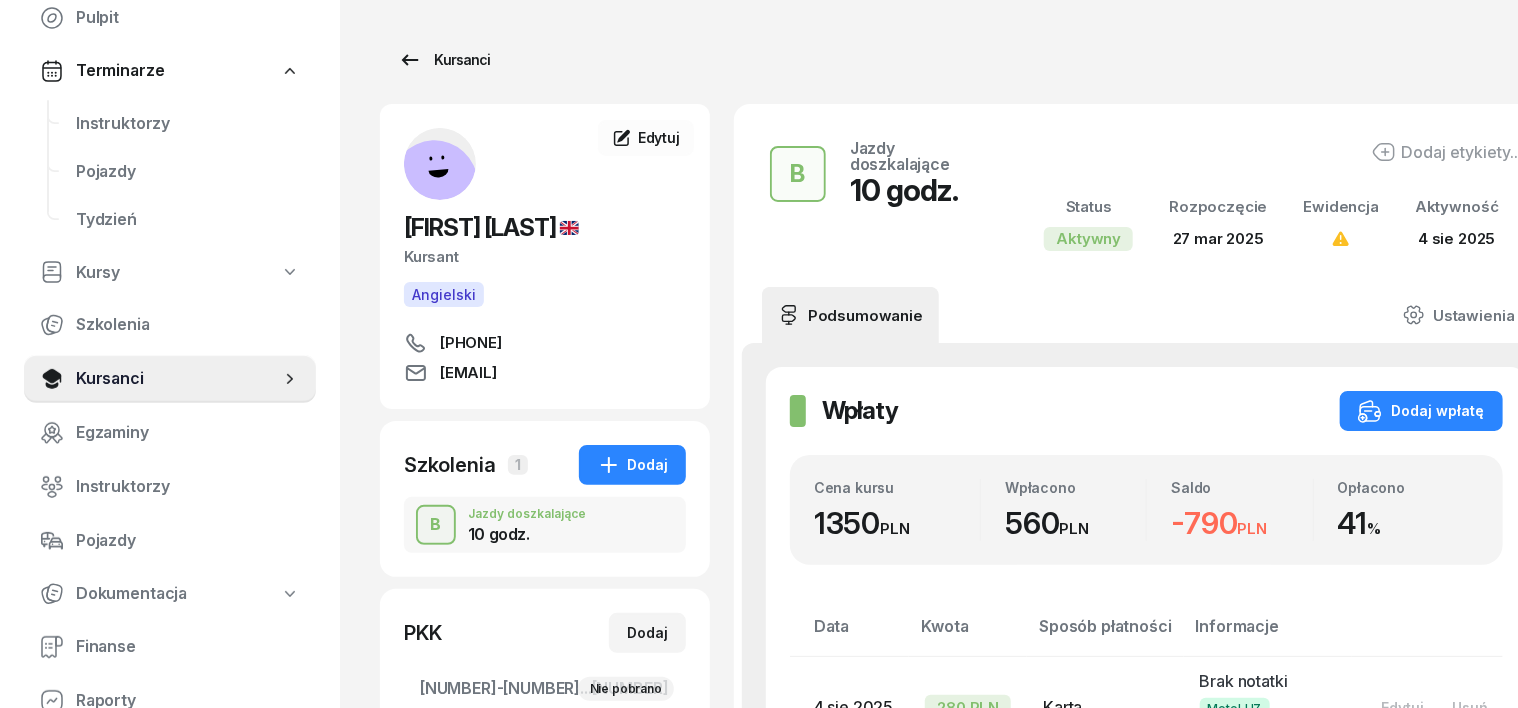 click on "Kursanci" at bounding box center [444, 60] 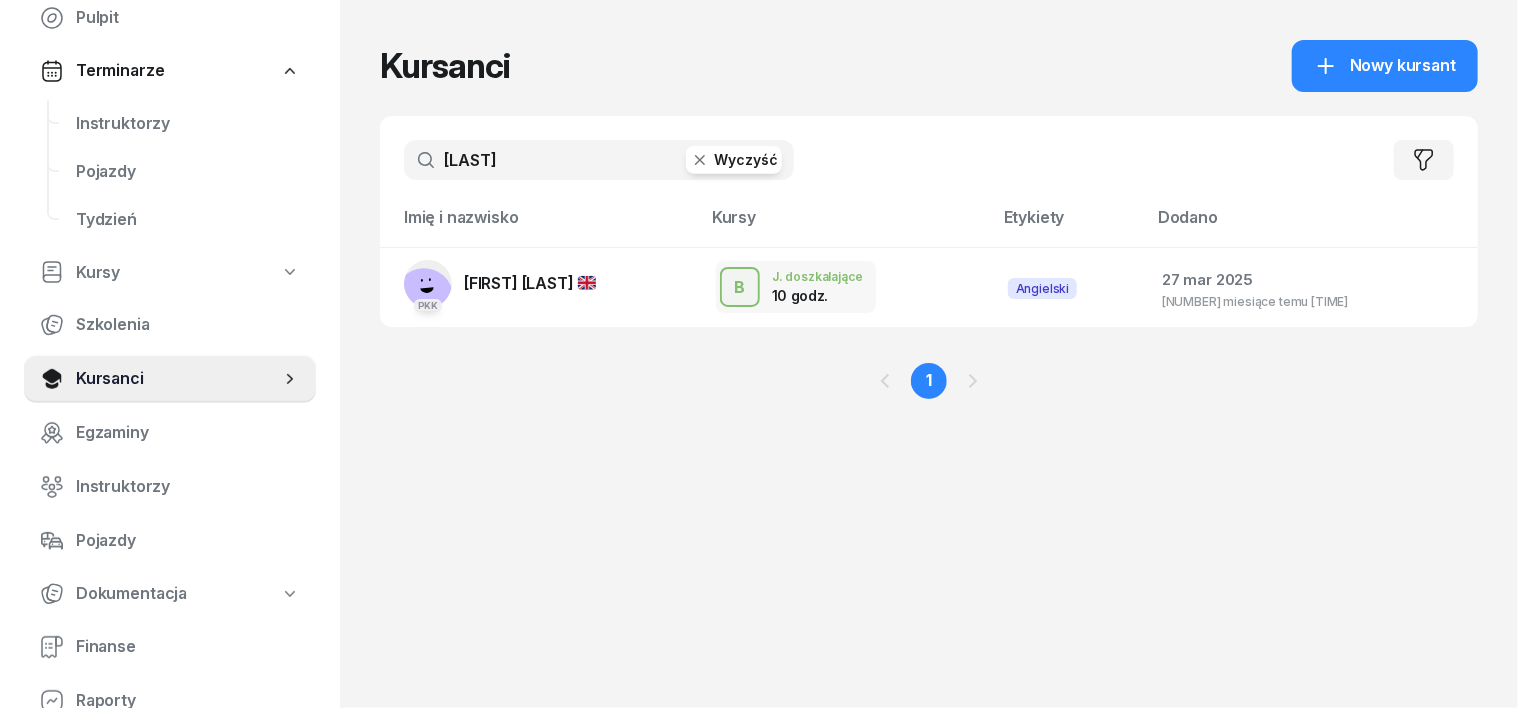 click 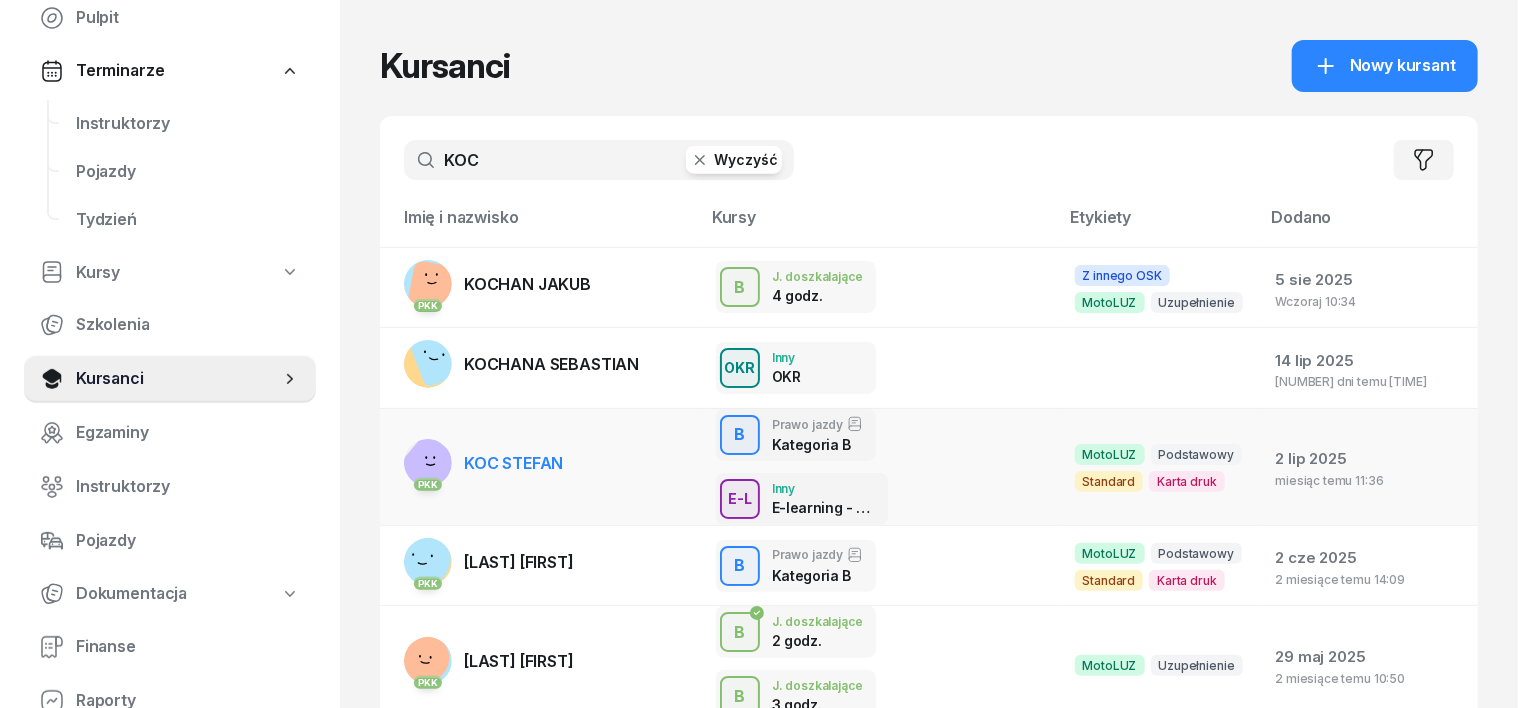 type on "KOC" 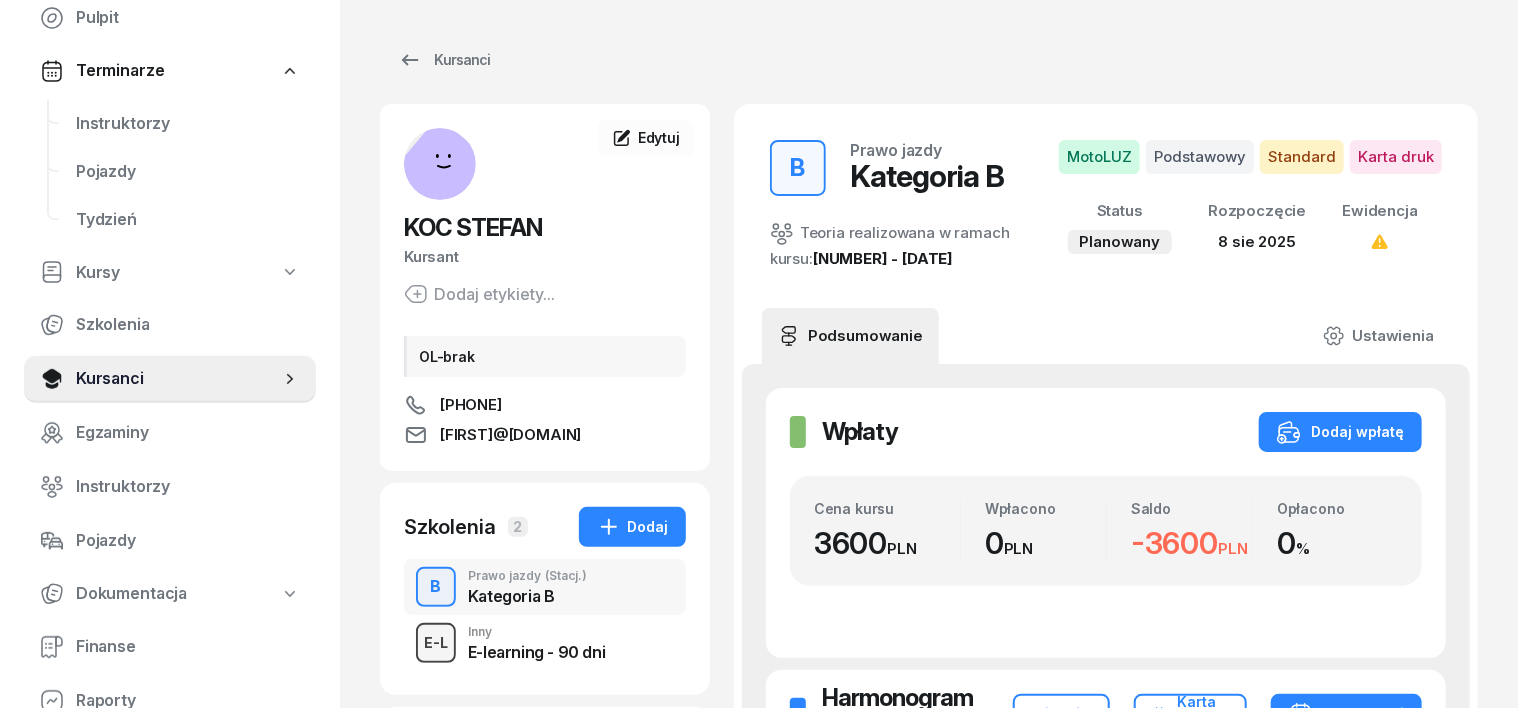 click on "E-L" at bounding box center (436, 642) 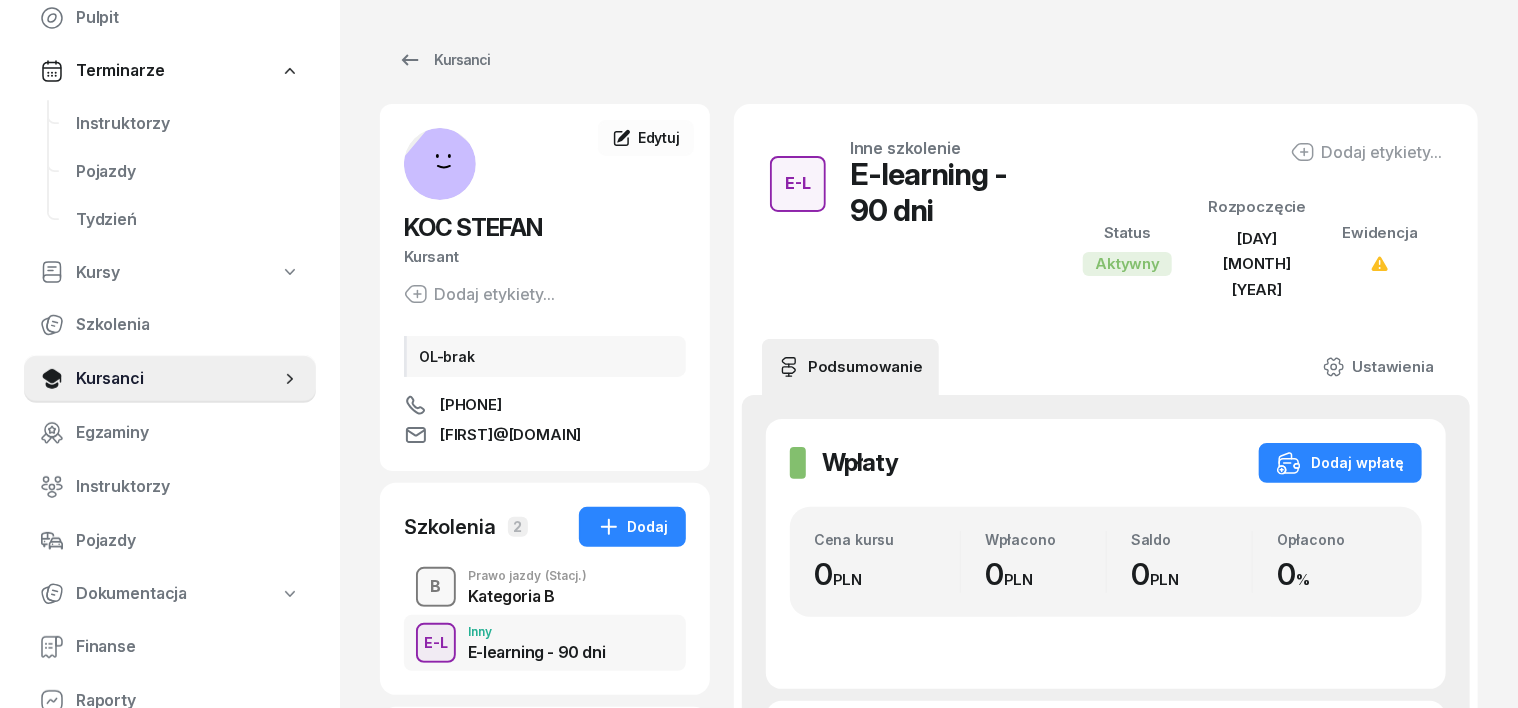 click on "B" at bounding box center [436, 587] 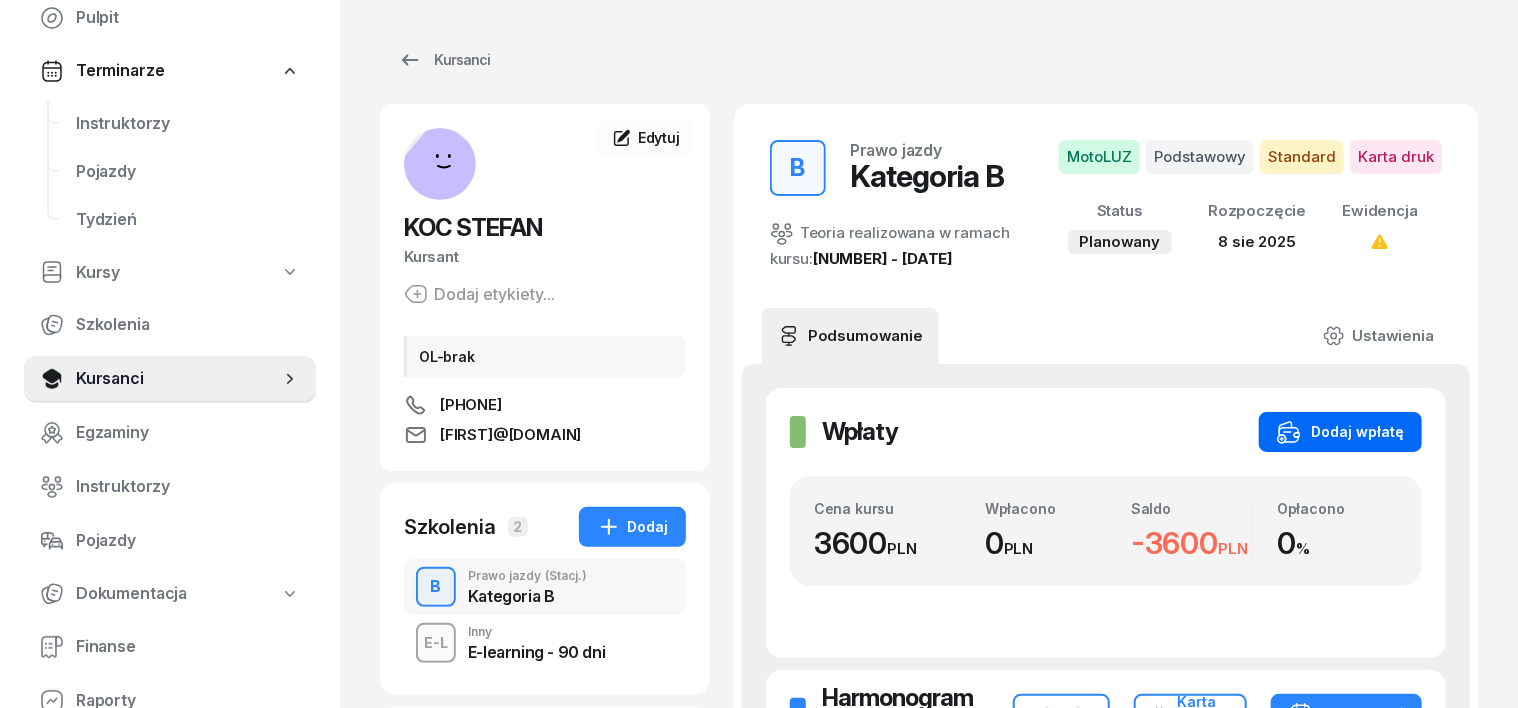 click on "Dodaj wpłatę" at bounding box center (1340, 432) 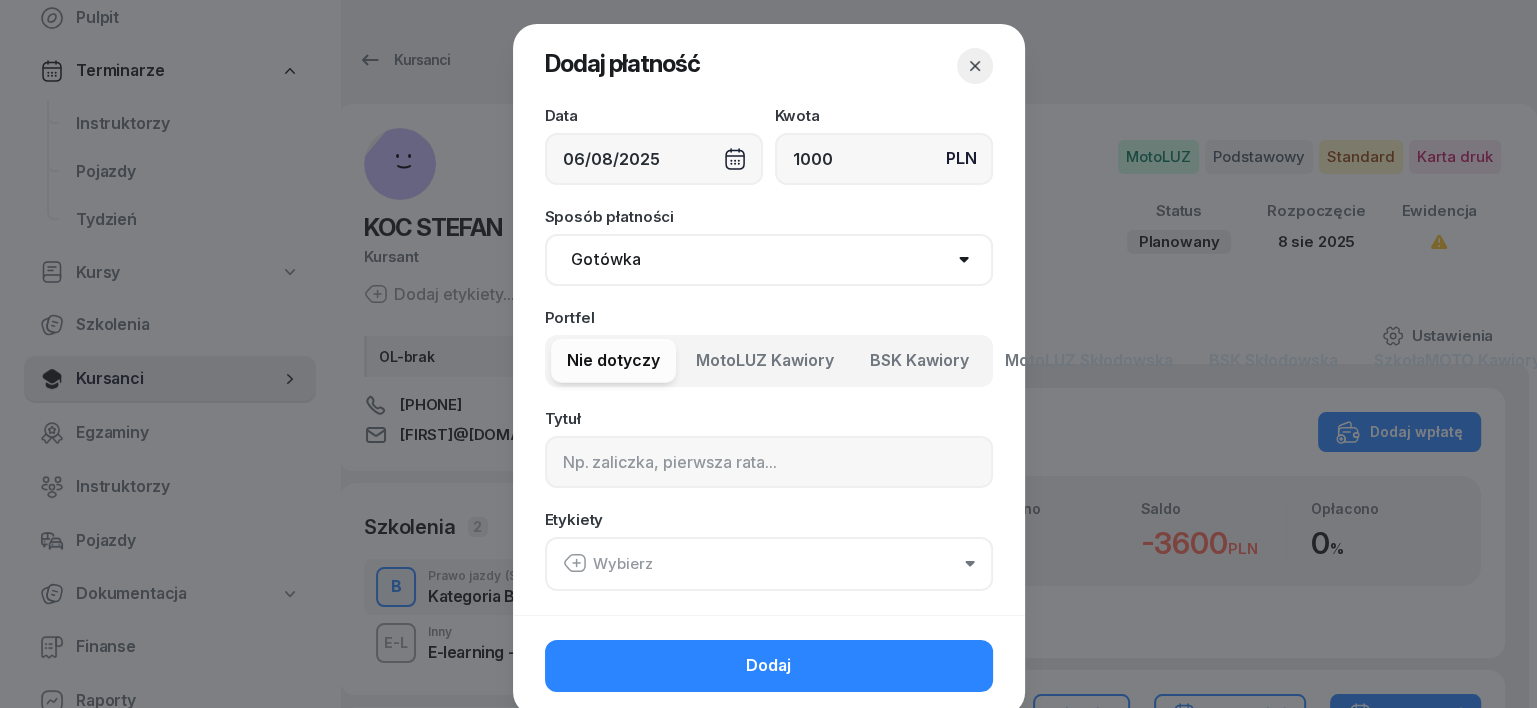 type on "1000" 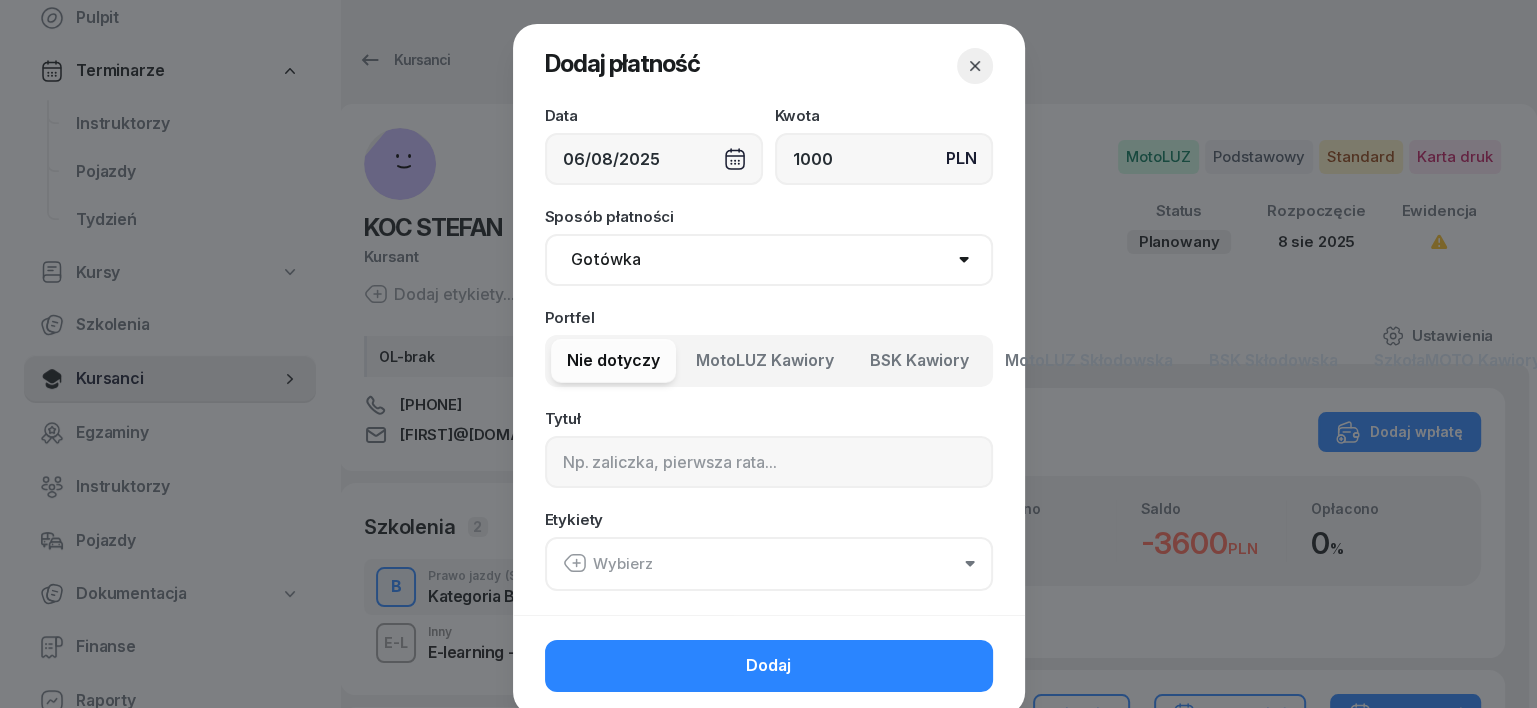 select on "transfer" 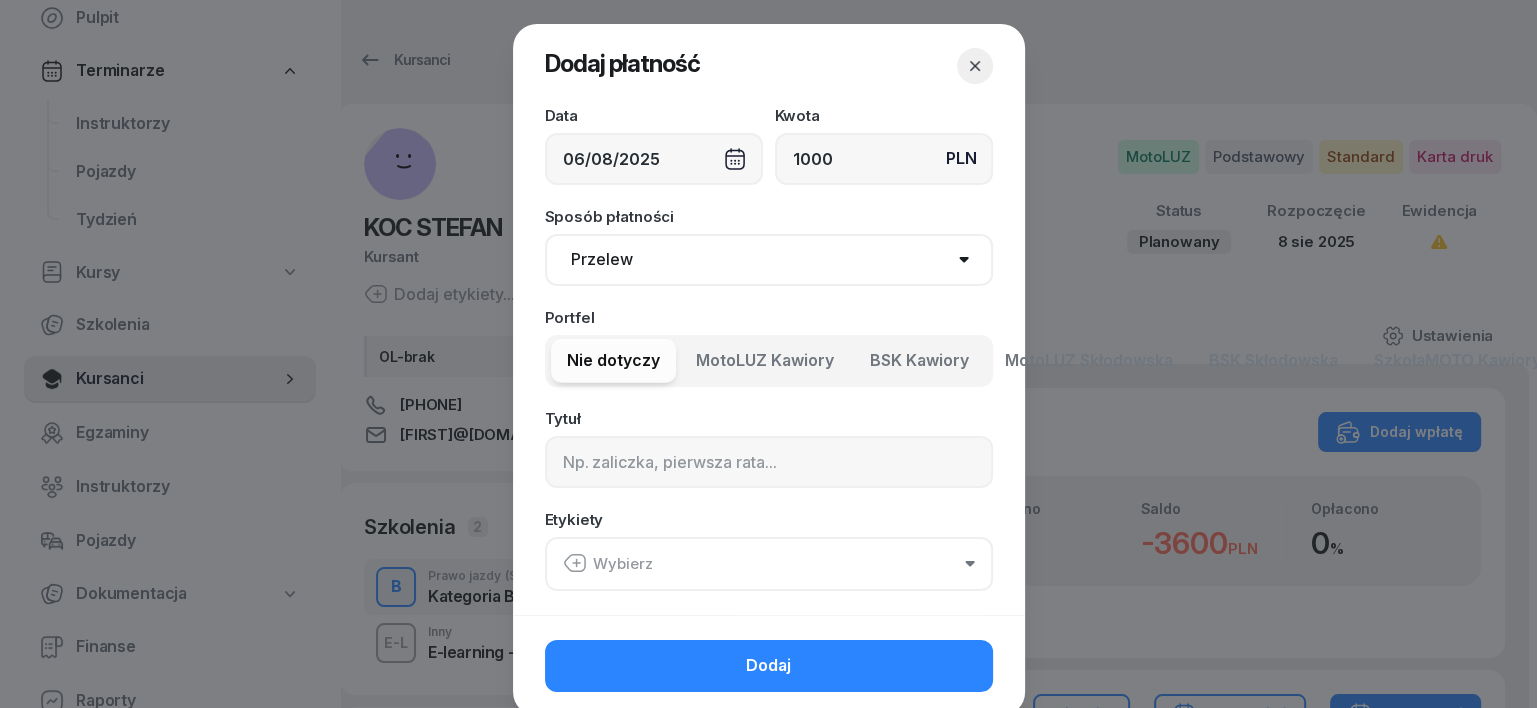 click on "Gotówka Karta Przelew Płatności online BLIK" at bounding box center [769, 260] 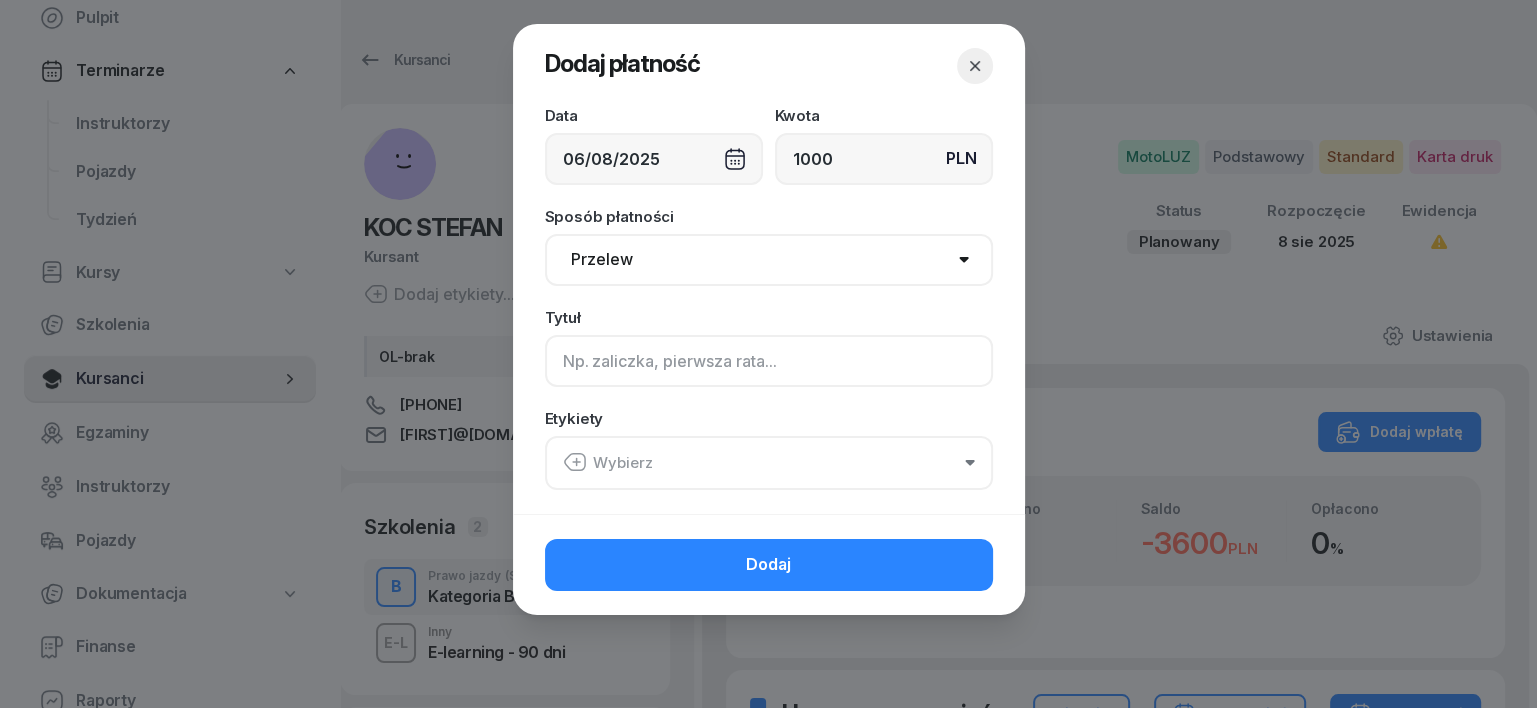 click 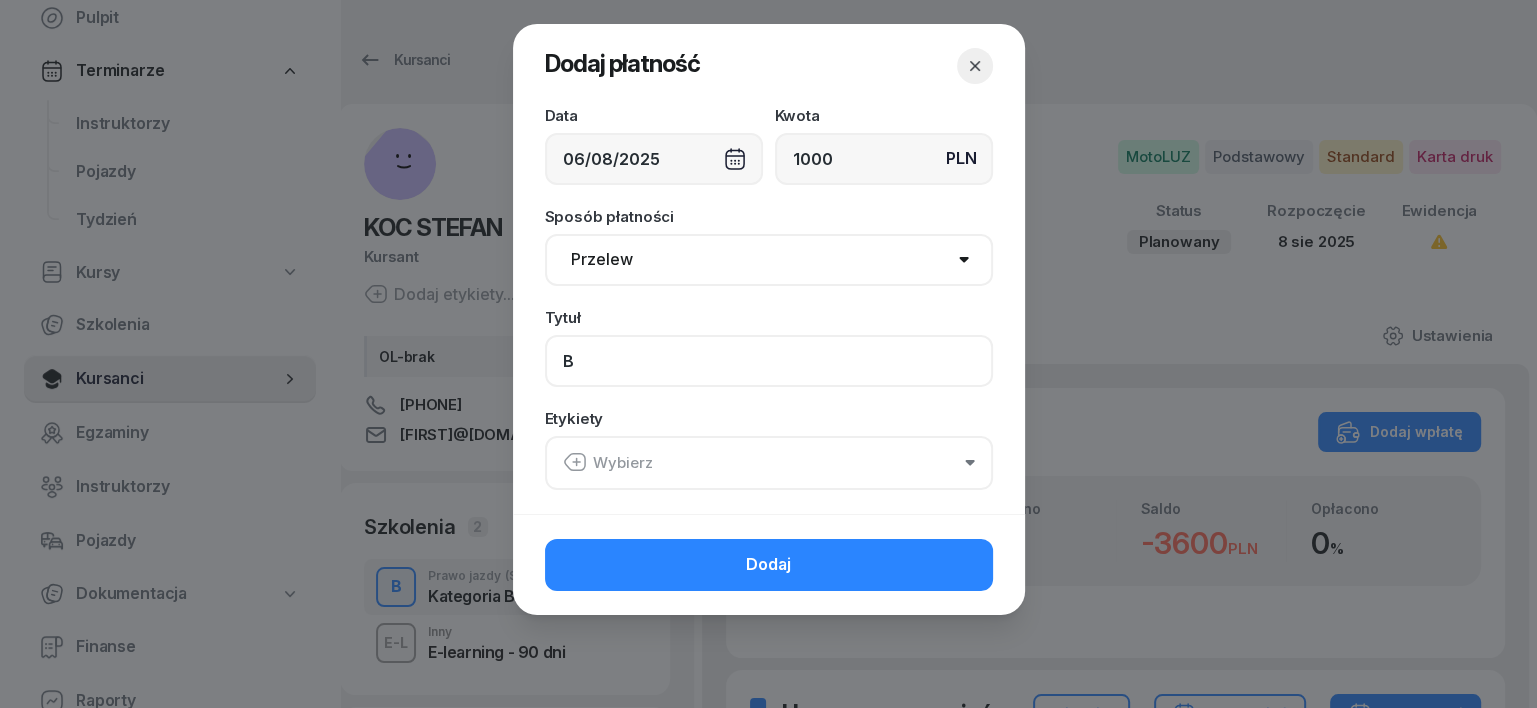 type on "B" 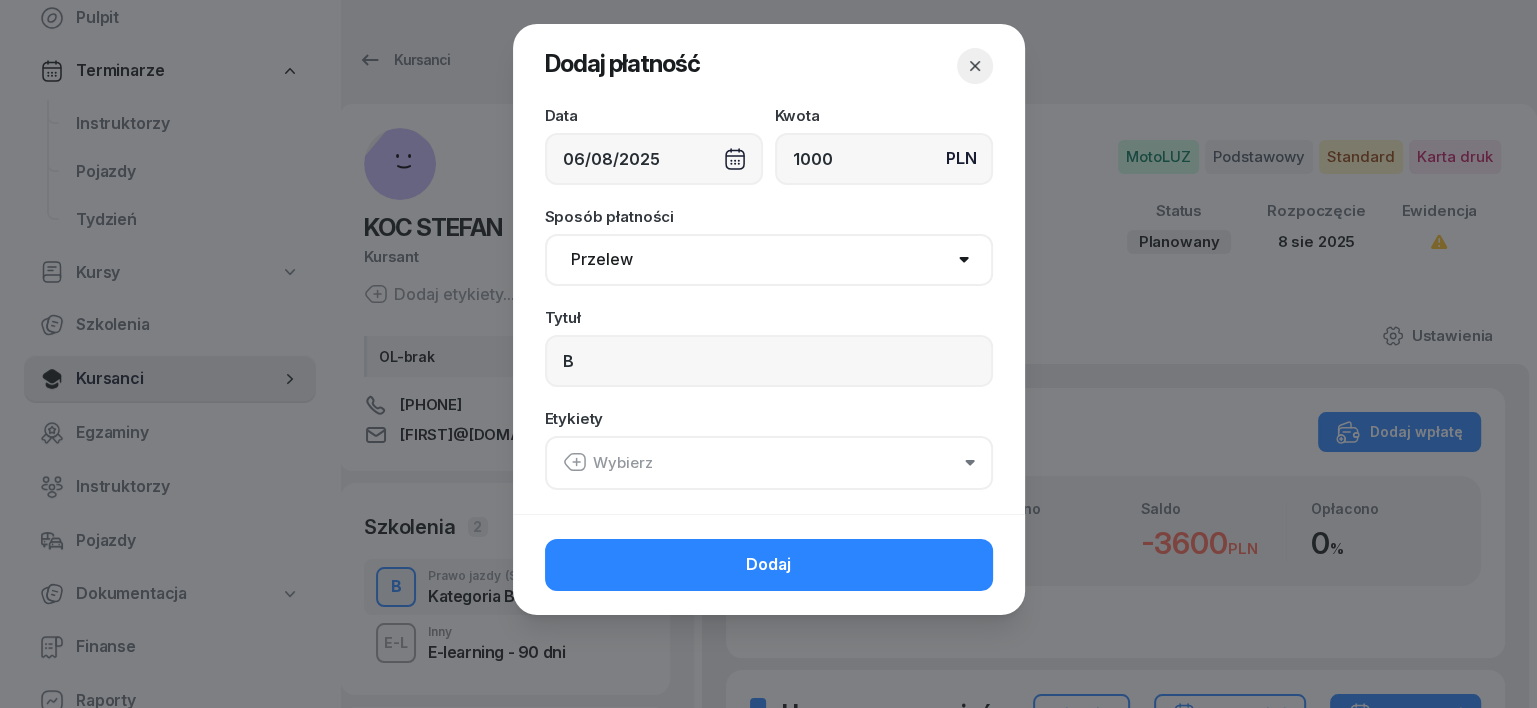 click 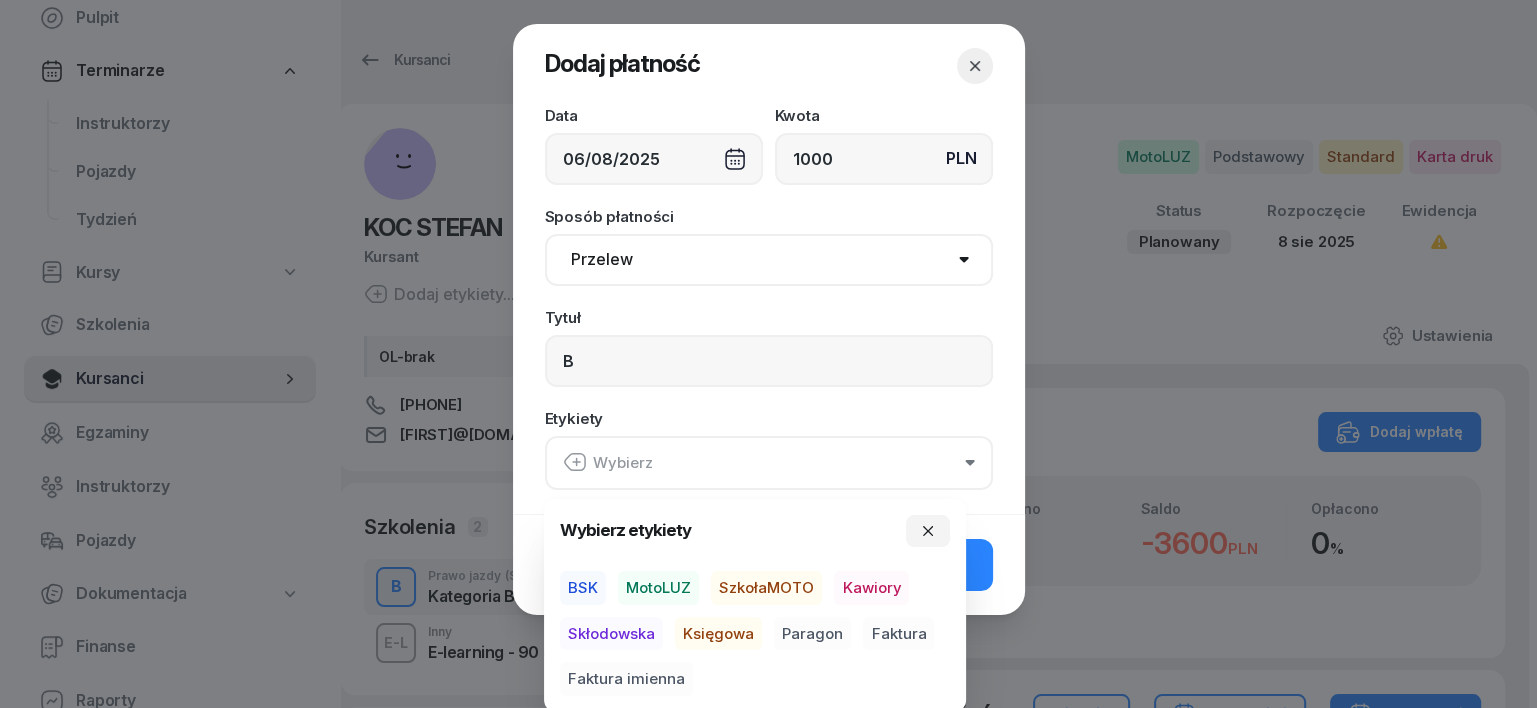 click 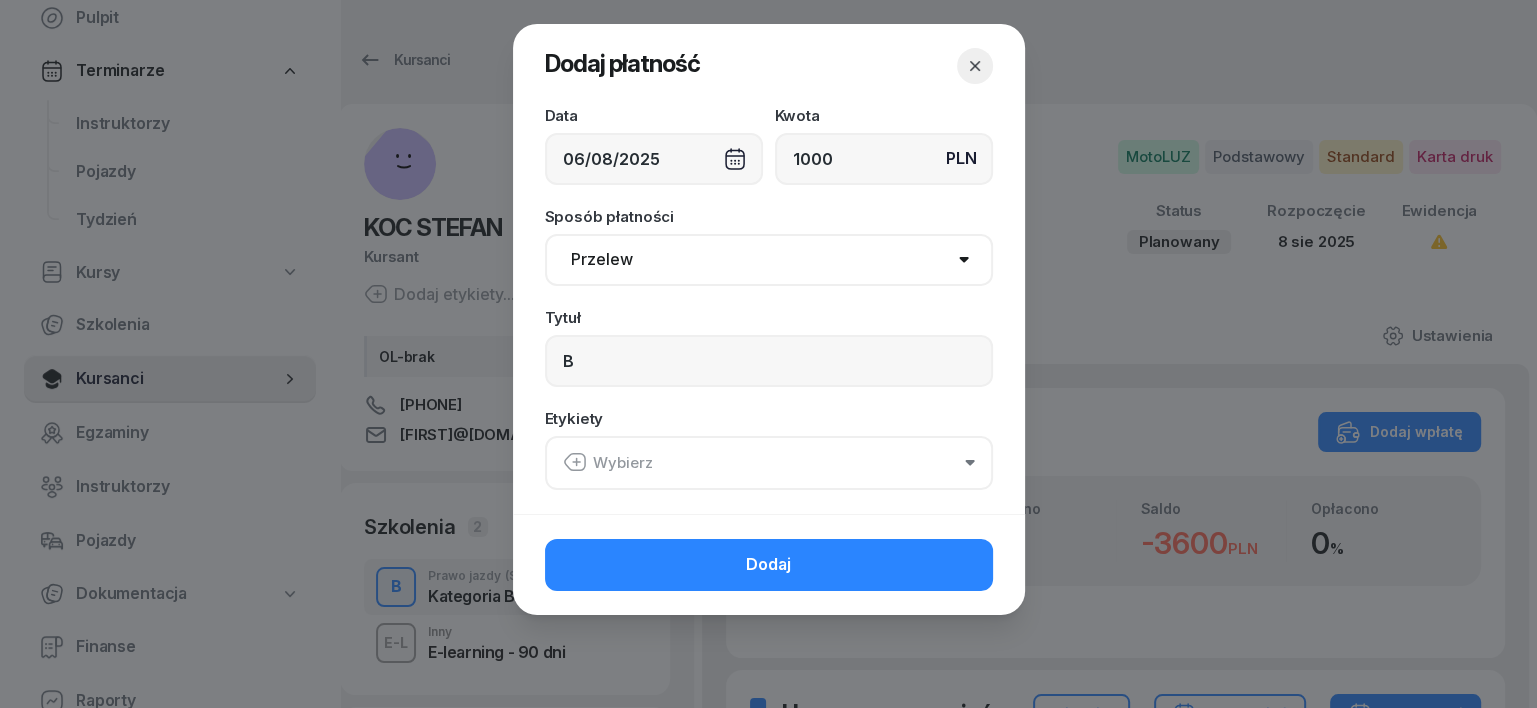 click 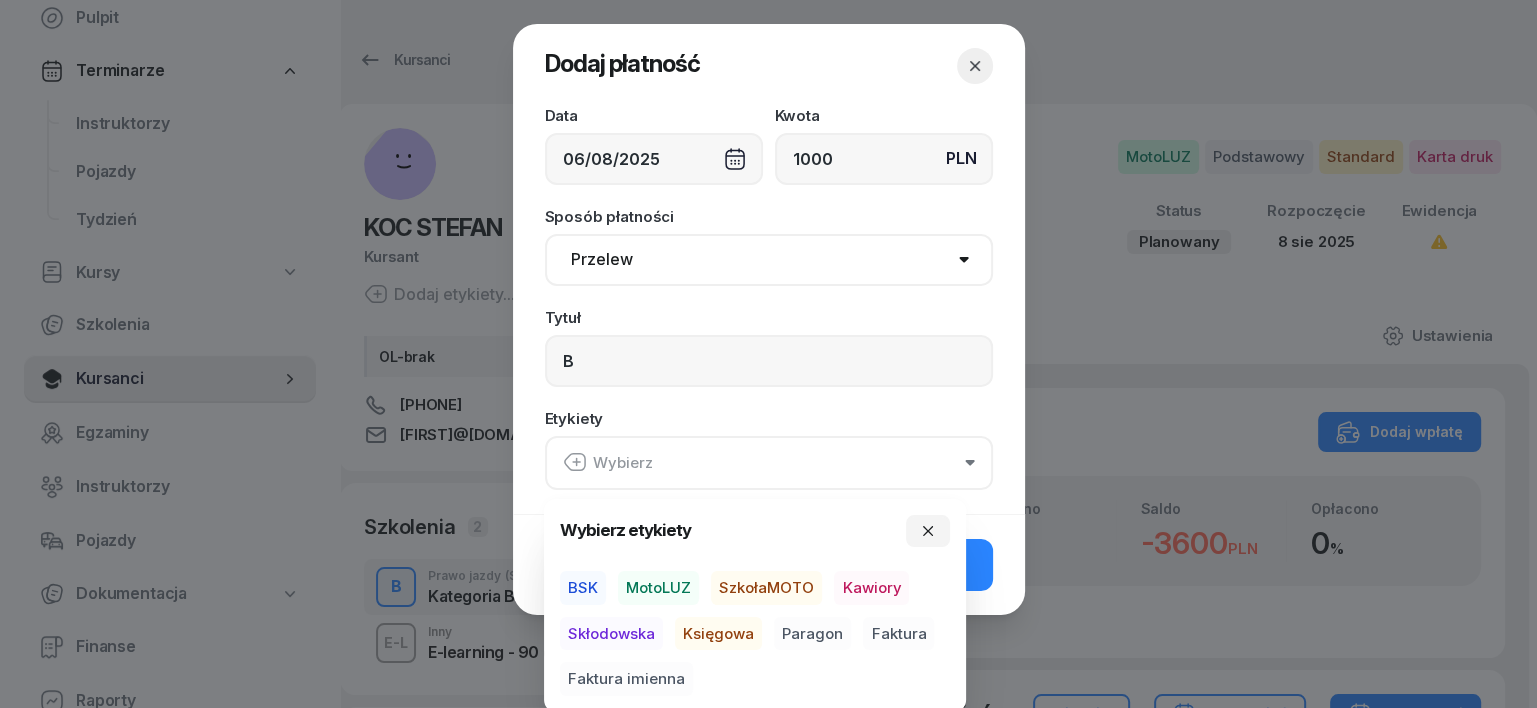 click on "MotoLUZ" at bounding box center (658, 588) 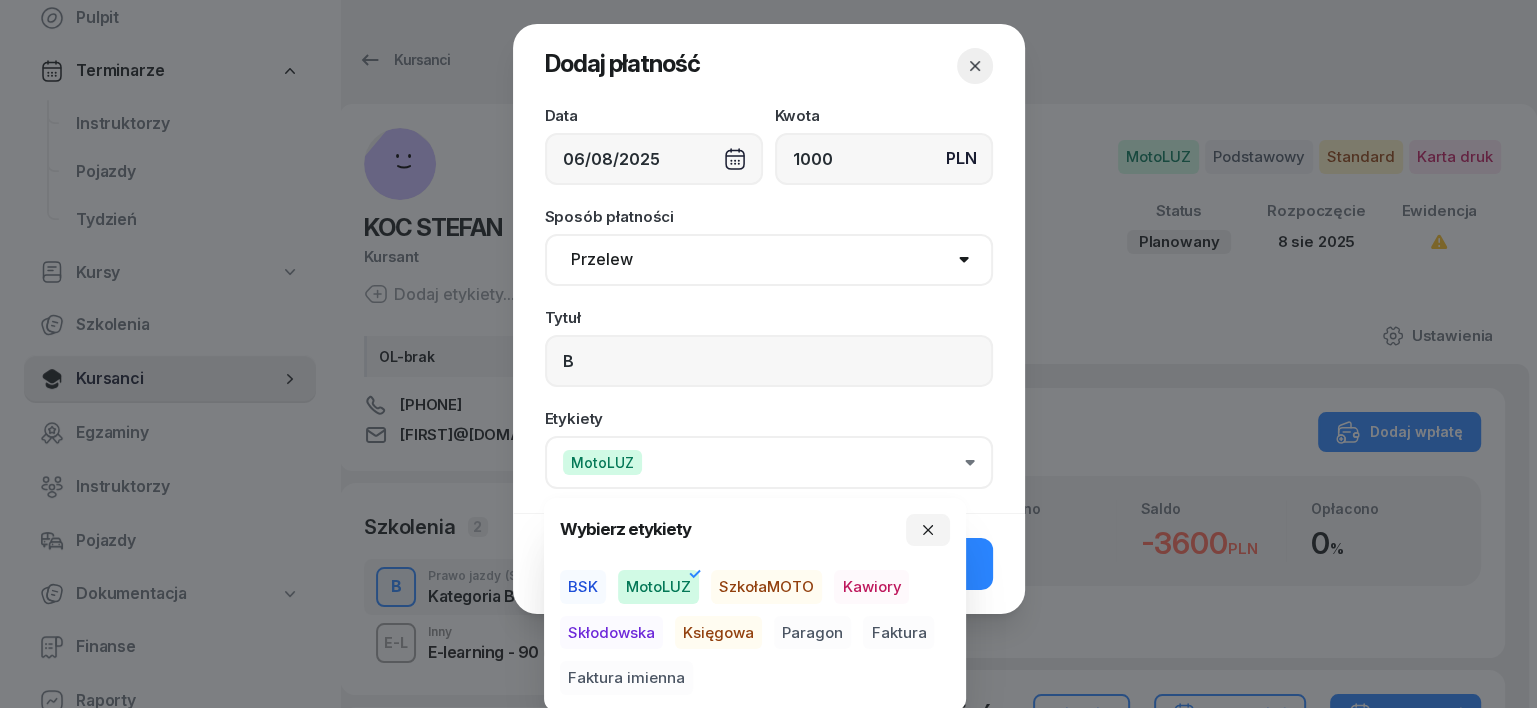 drag, startPoint x: 720, startPoint y: 624, endPoint x: 778, endPoint y: 636, distance: 59.22837 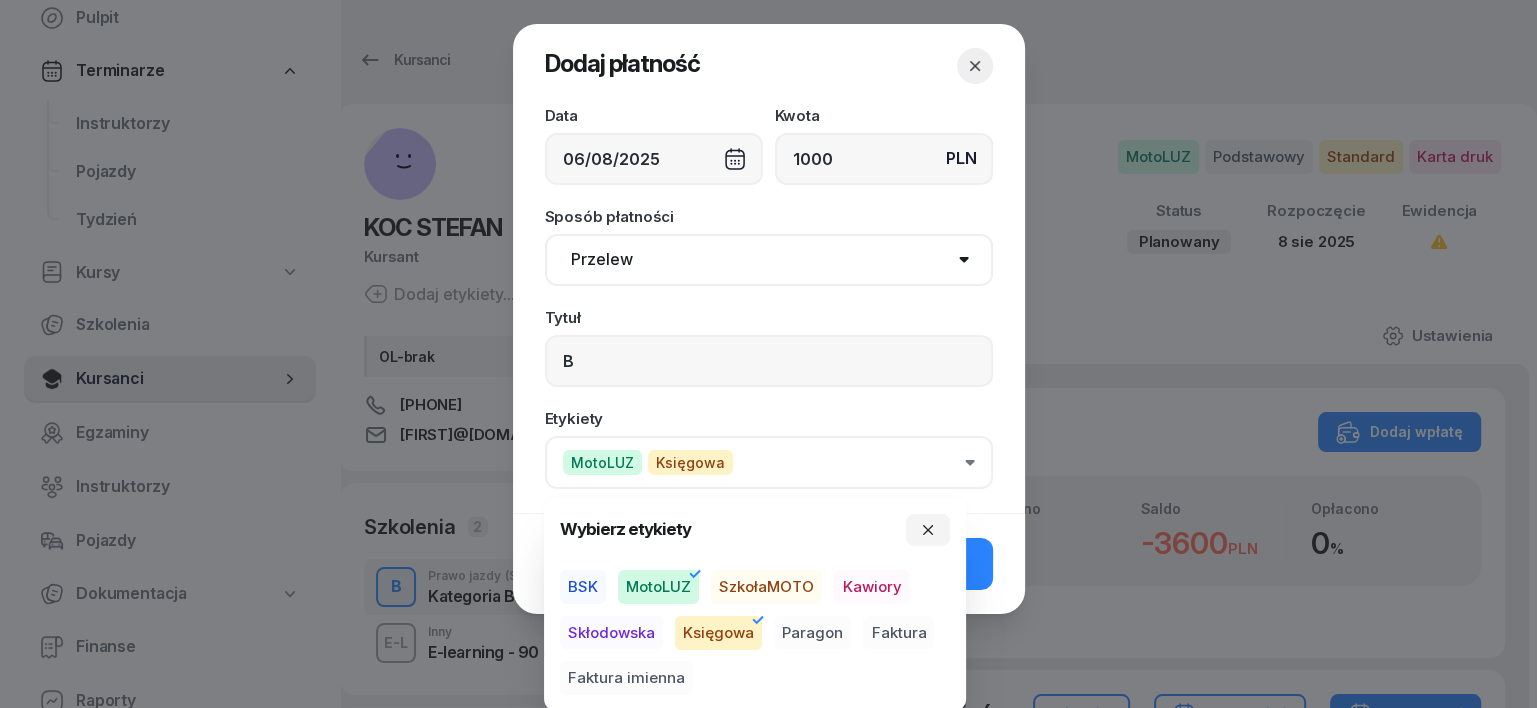 click on "Paragon" at bounding box center (812, 633) 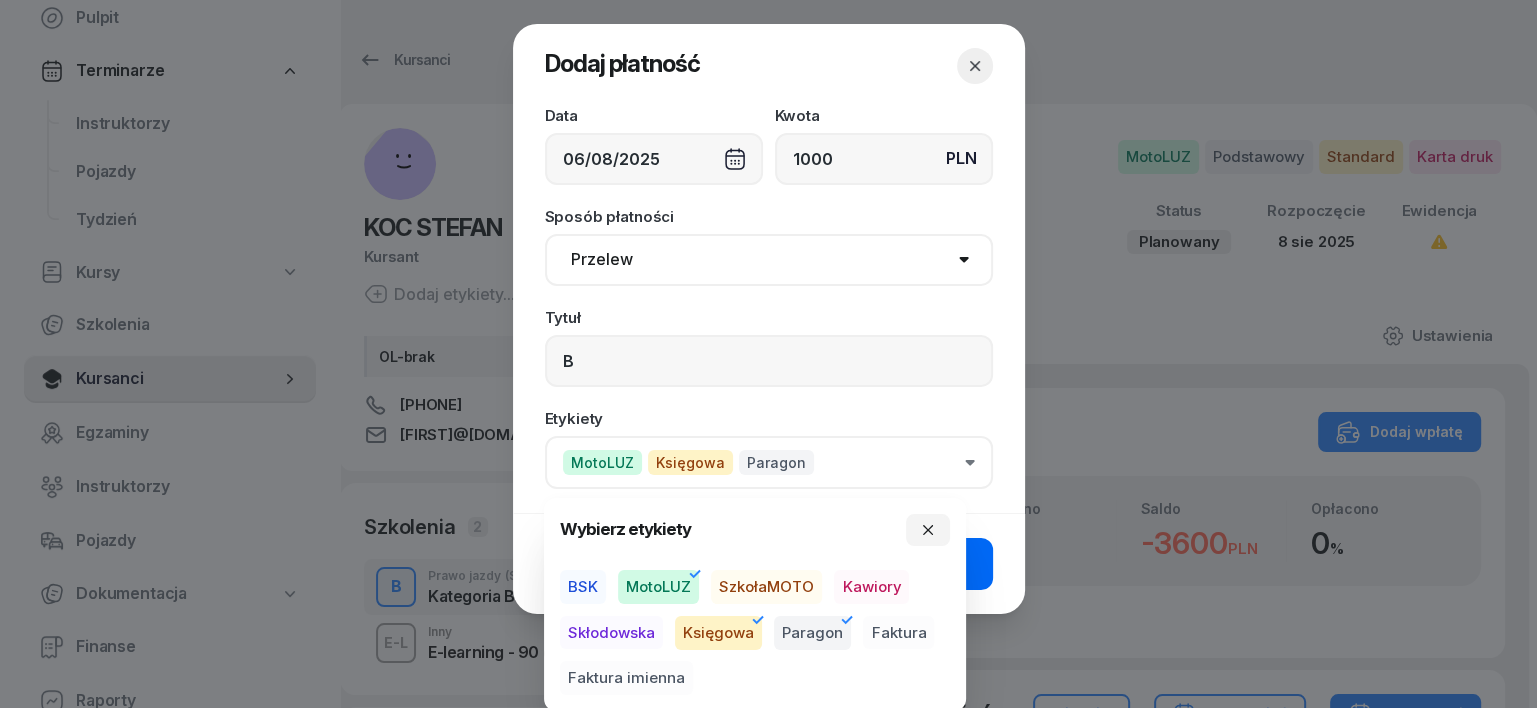 drag, startPoint x: 924, startPoint y: 529, endPoint x: 957, endPoint y: 555, distance: 42.0119 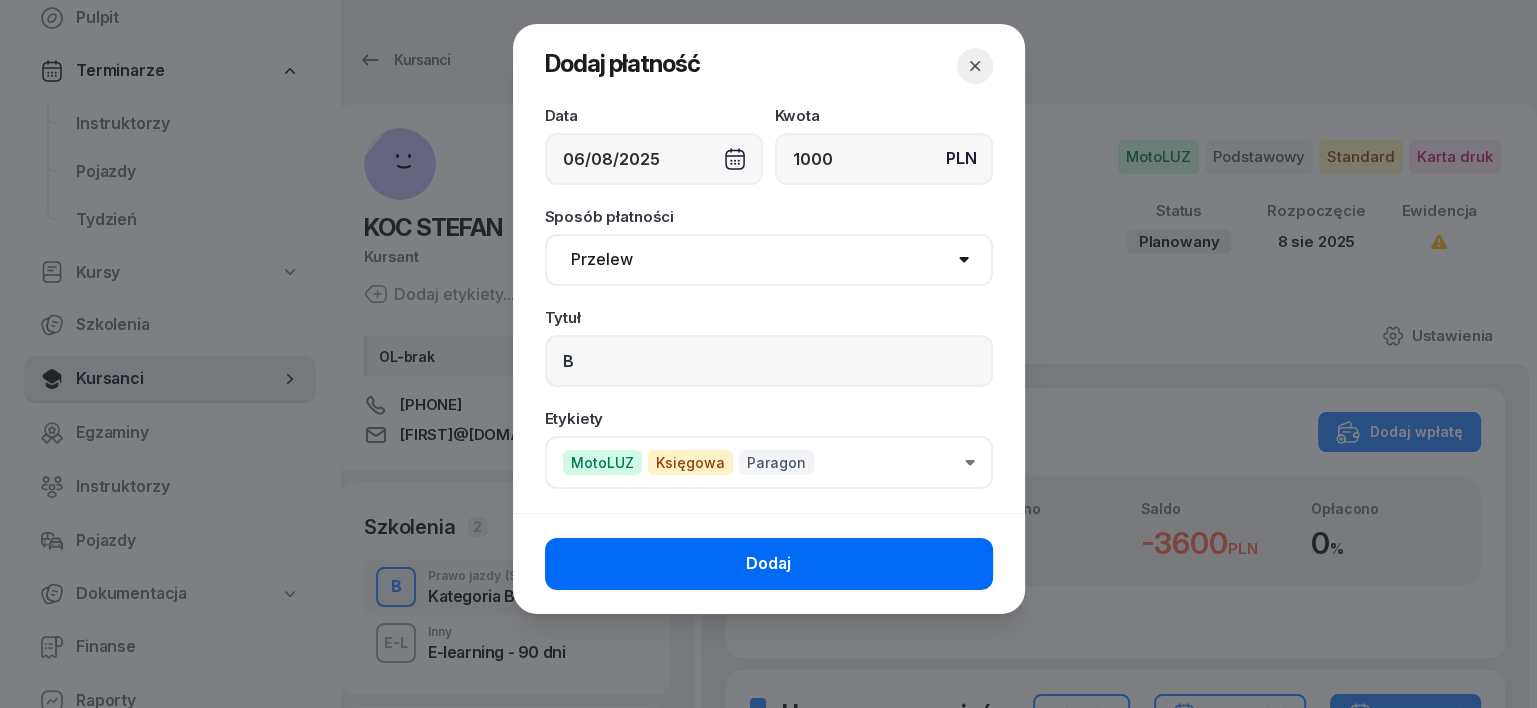 click on "Dodaj" 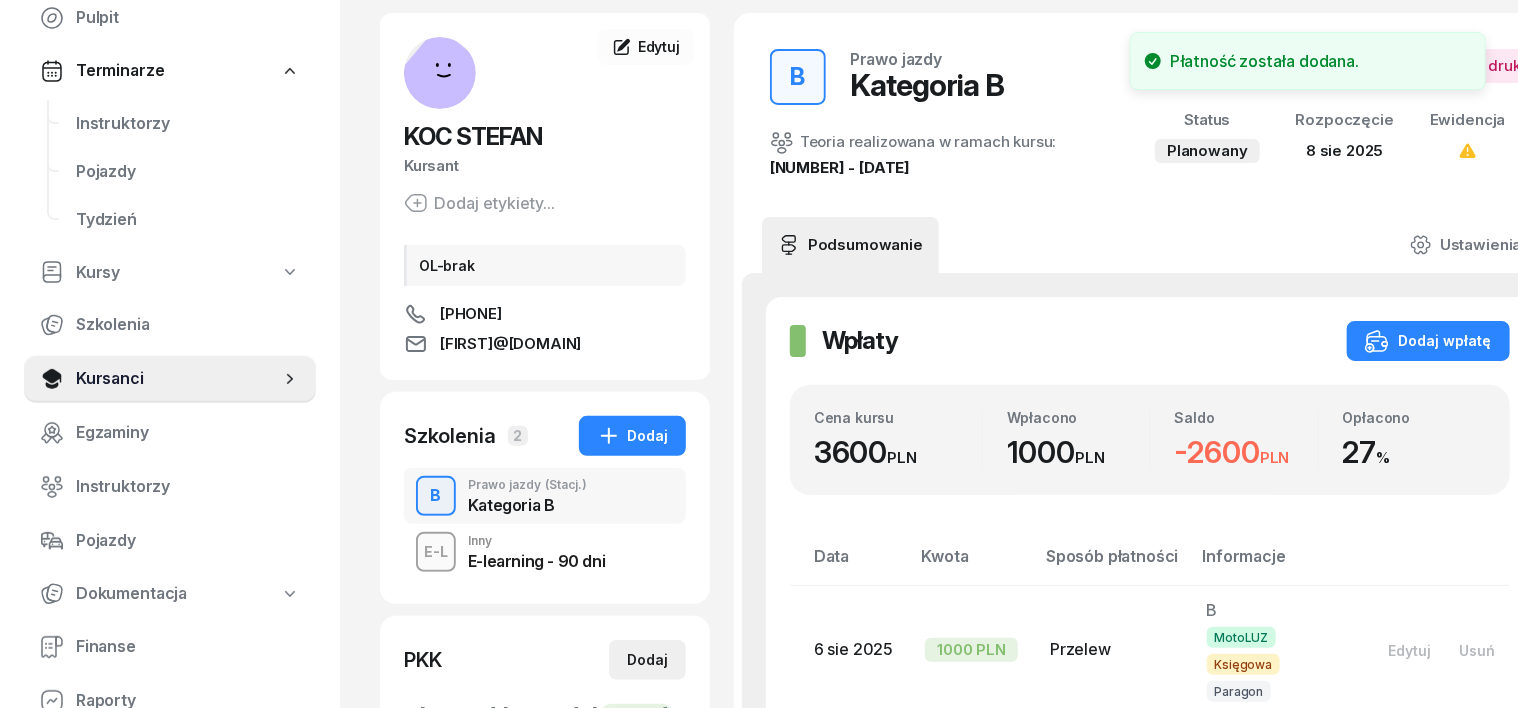 scroll, scrollTop: 124, scrollLeft: 0, axis: vertical 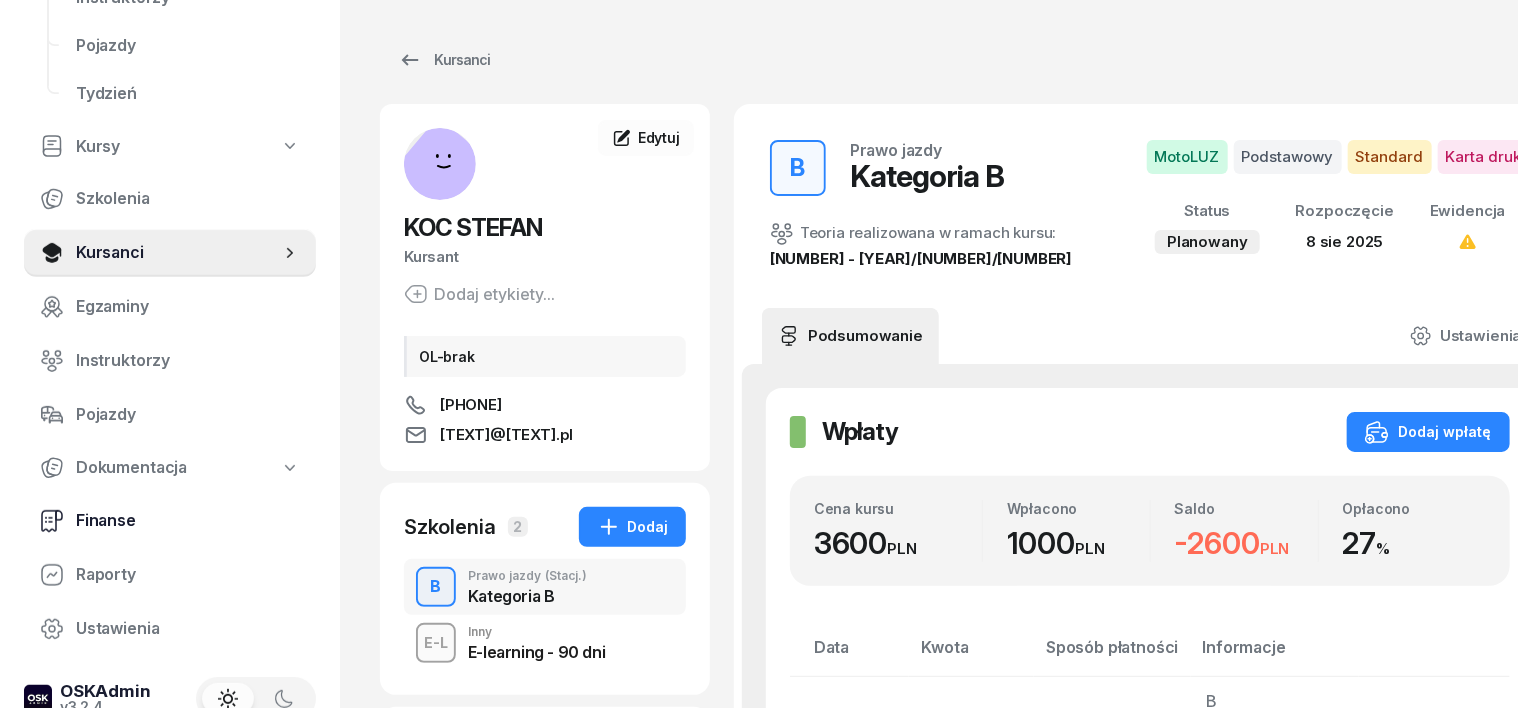 click 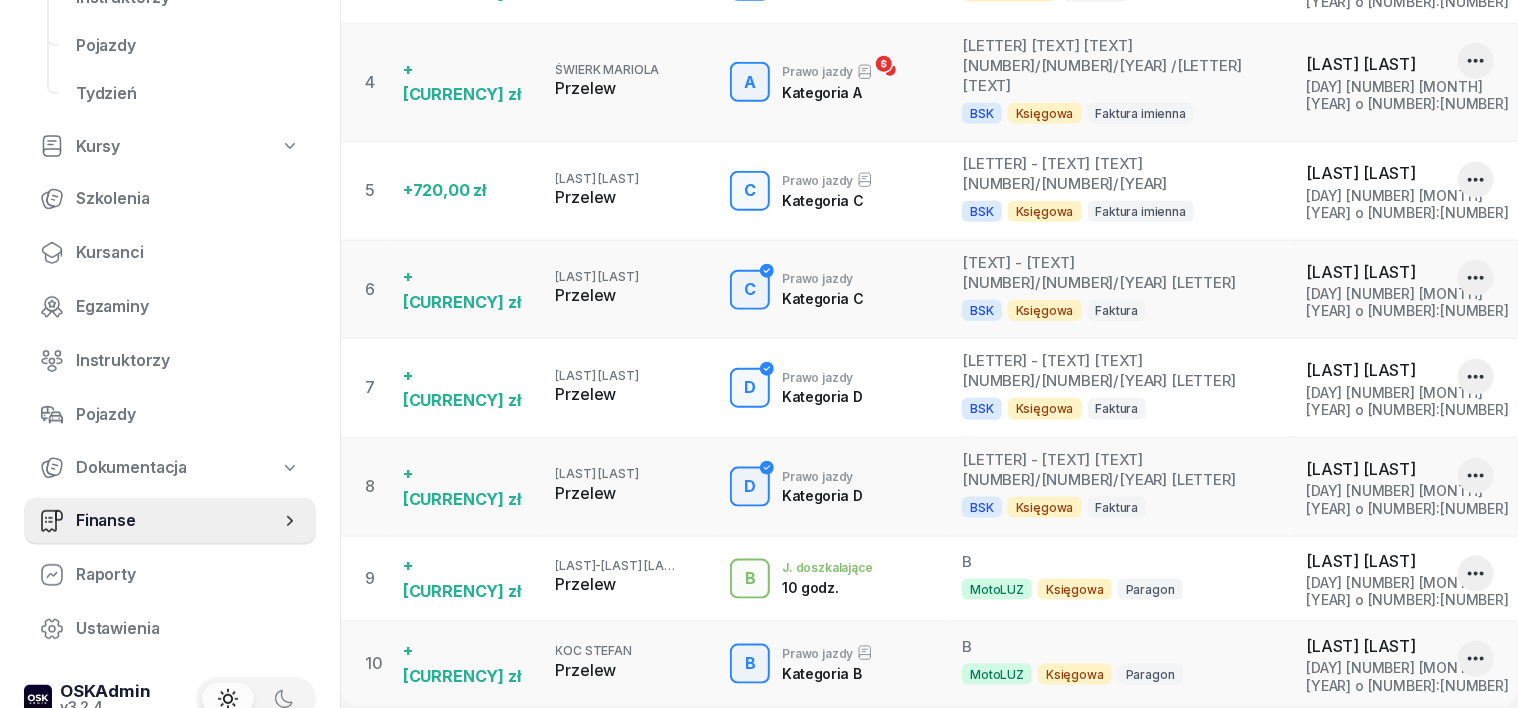 scroll, scrollTop: 1000, scrollLeft: 0, axis: vertical 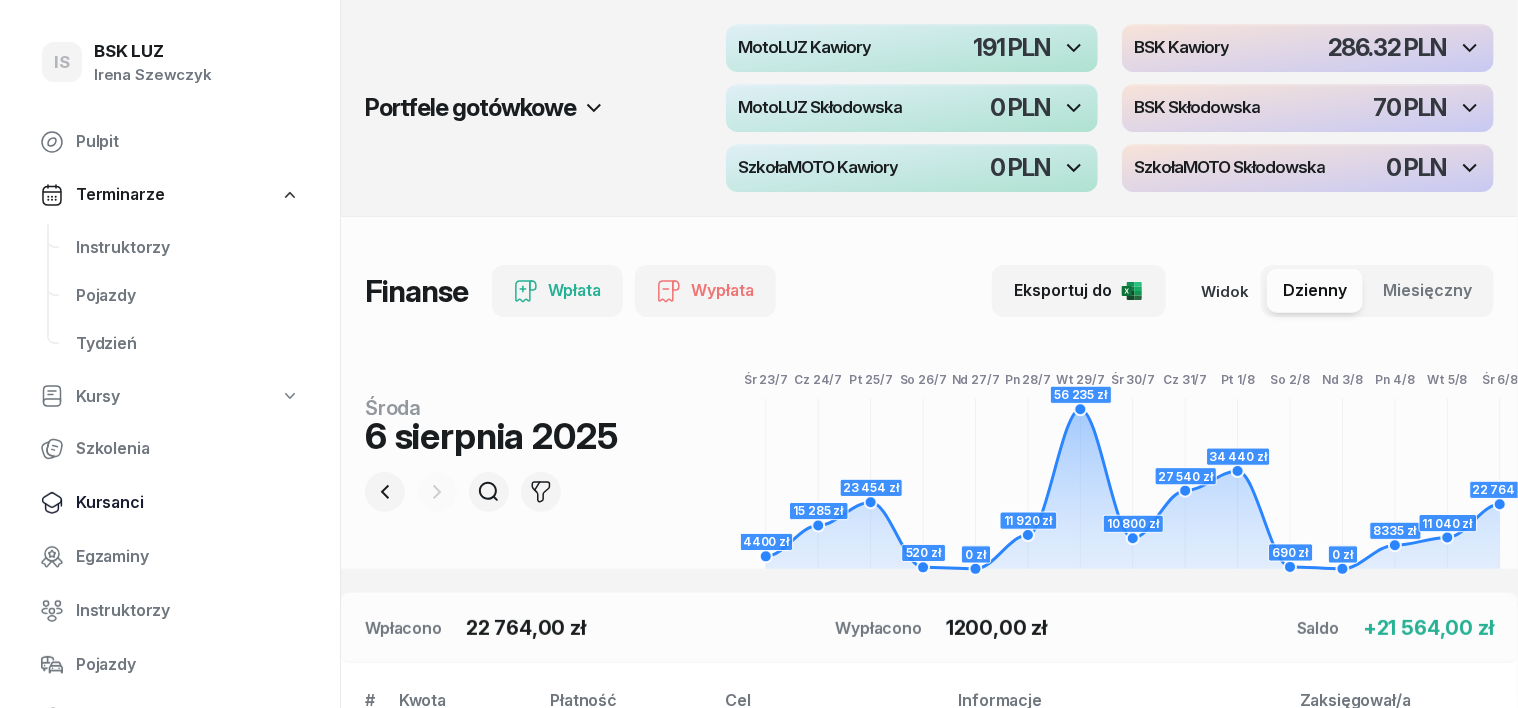click on "Kursanci" at bounding box center [188, 503] 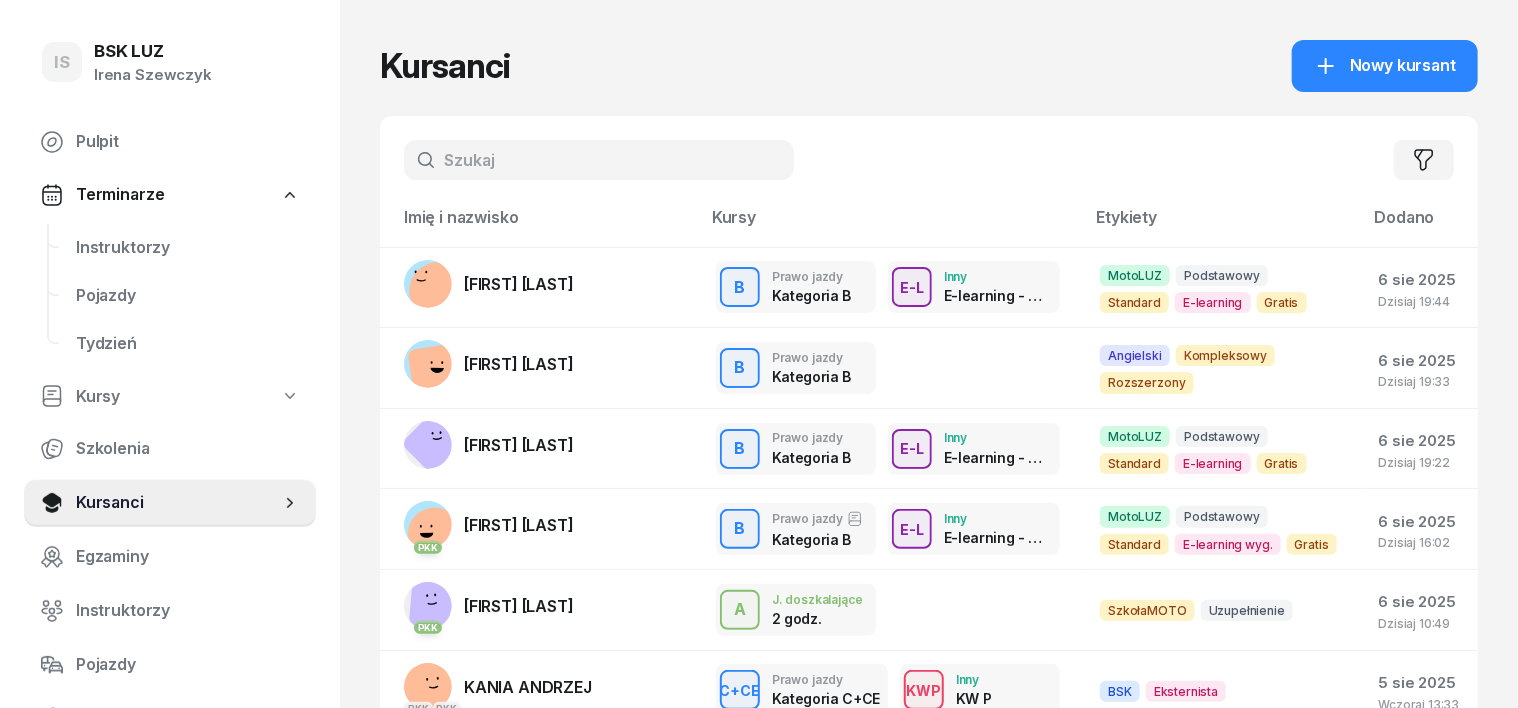 click at bounding box center [599, 160] 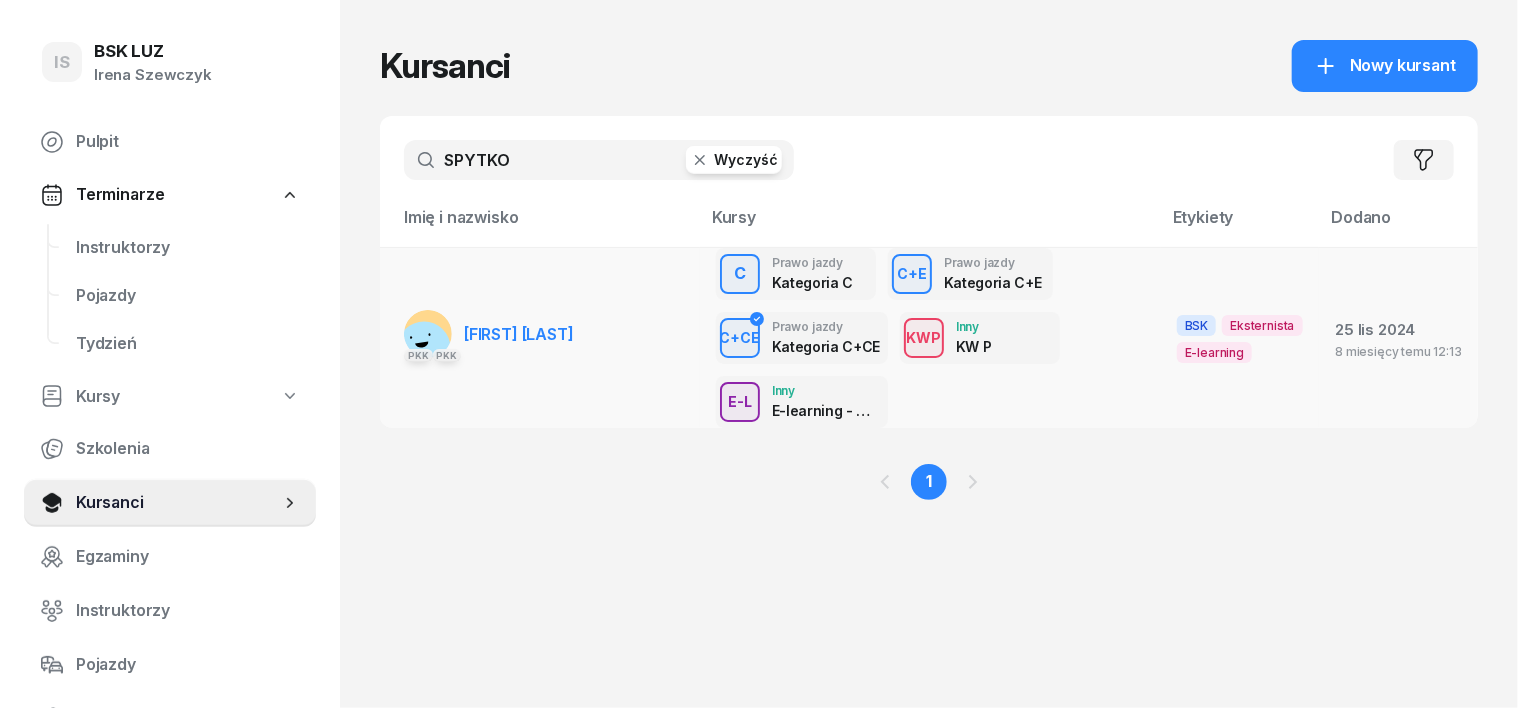 type on "SPYTKO" 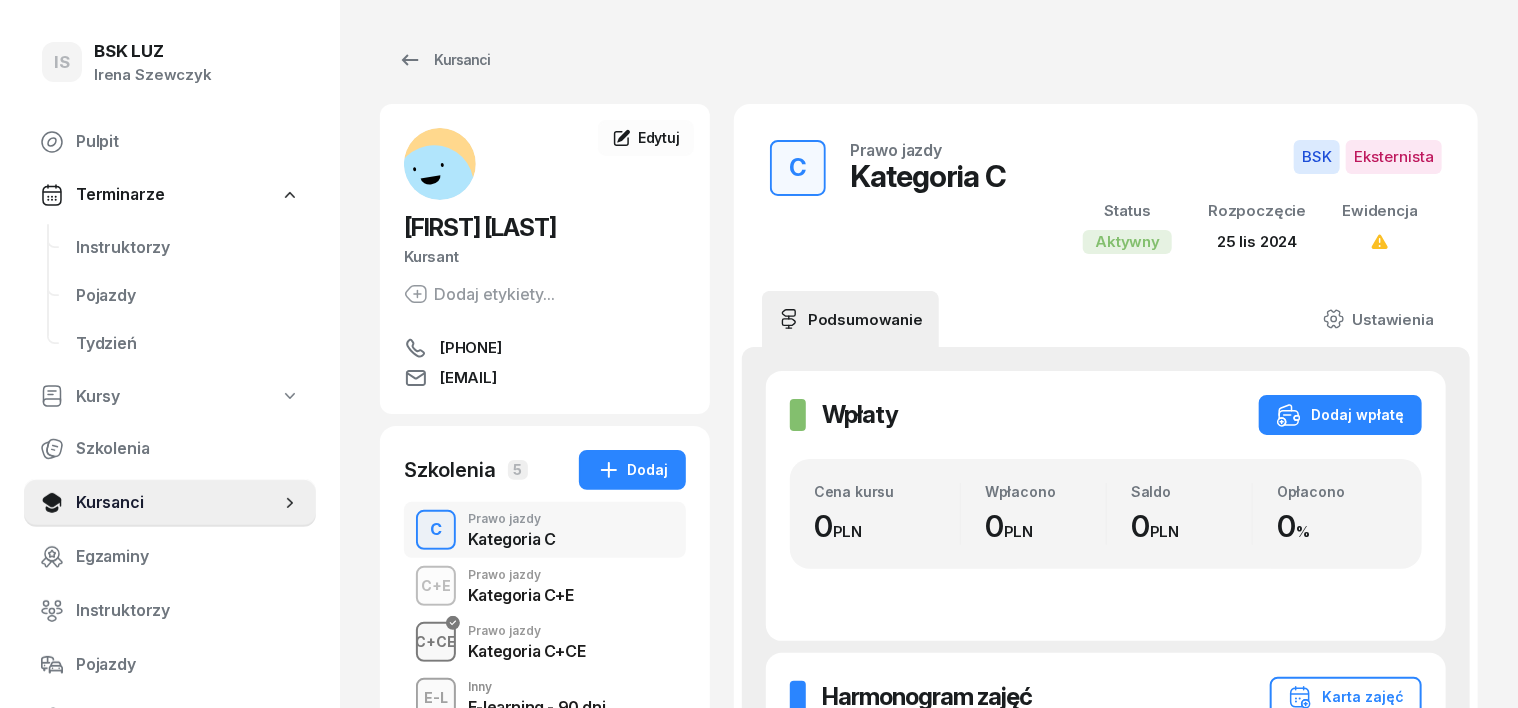 click on "C+CE" at bounding box center (436, 641) 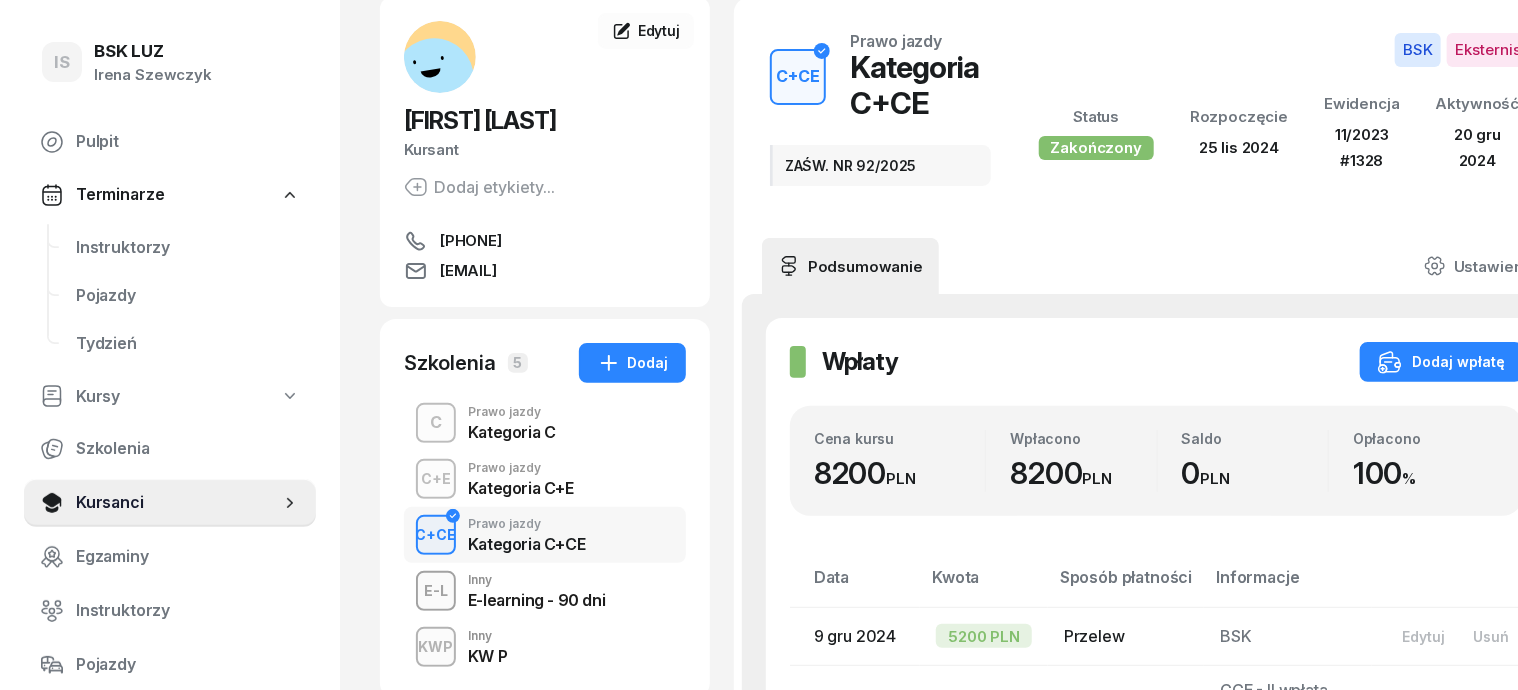 scroll, scrollTop: 250, scrollLeft: 0, axis: vertical 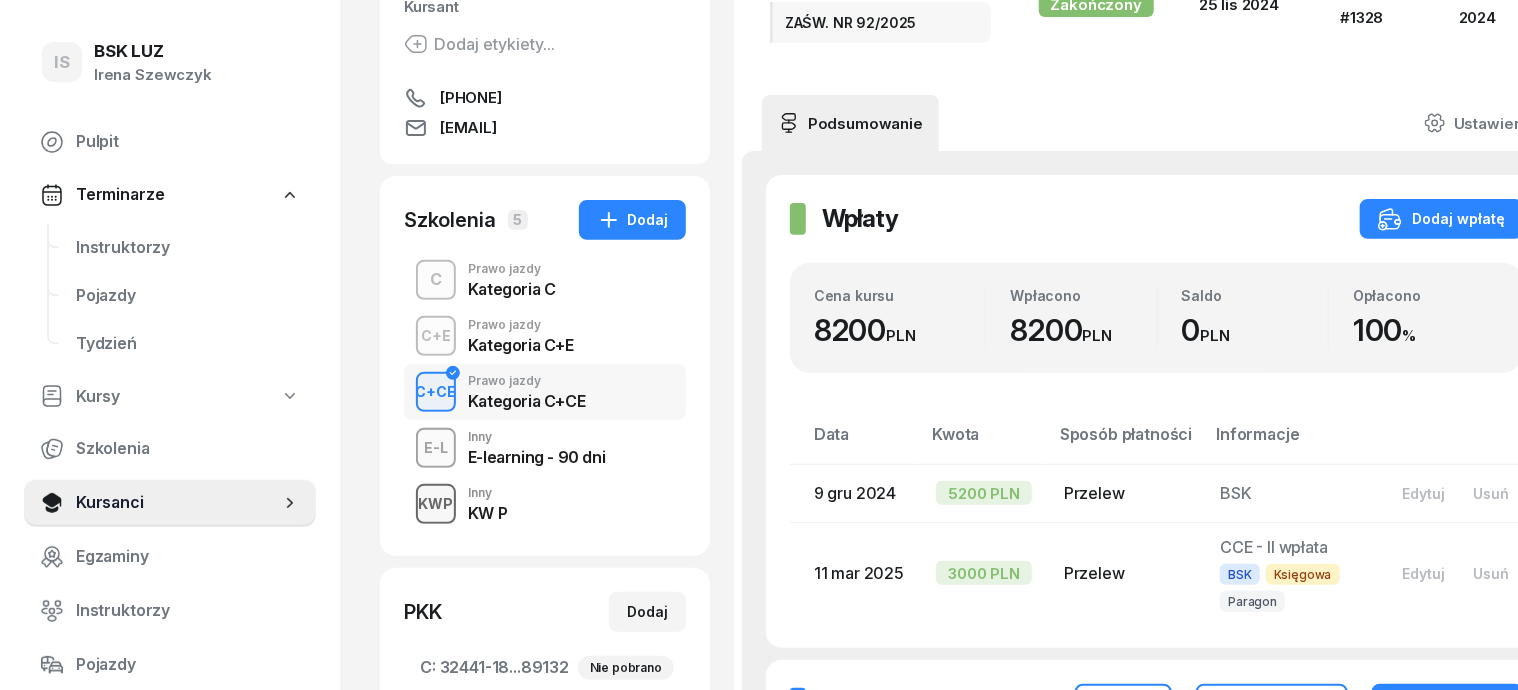 click on "KWP" at bounding box center [436, 503] 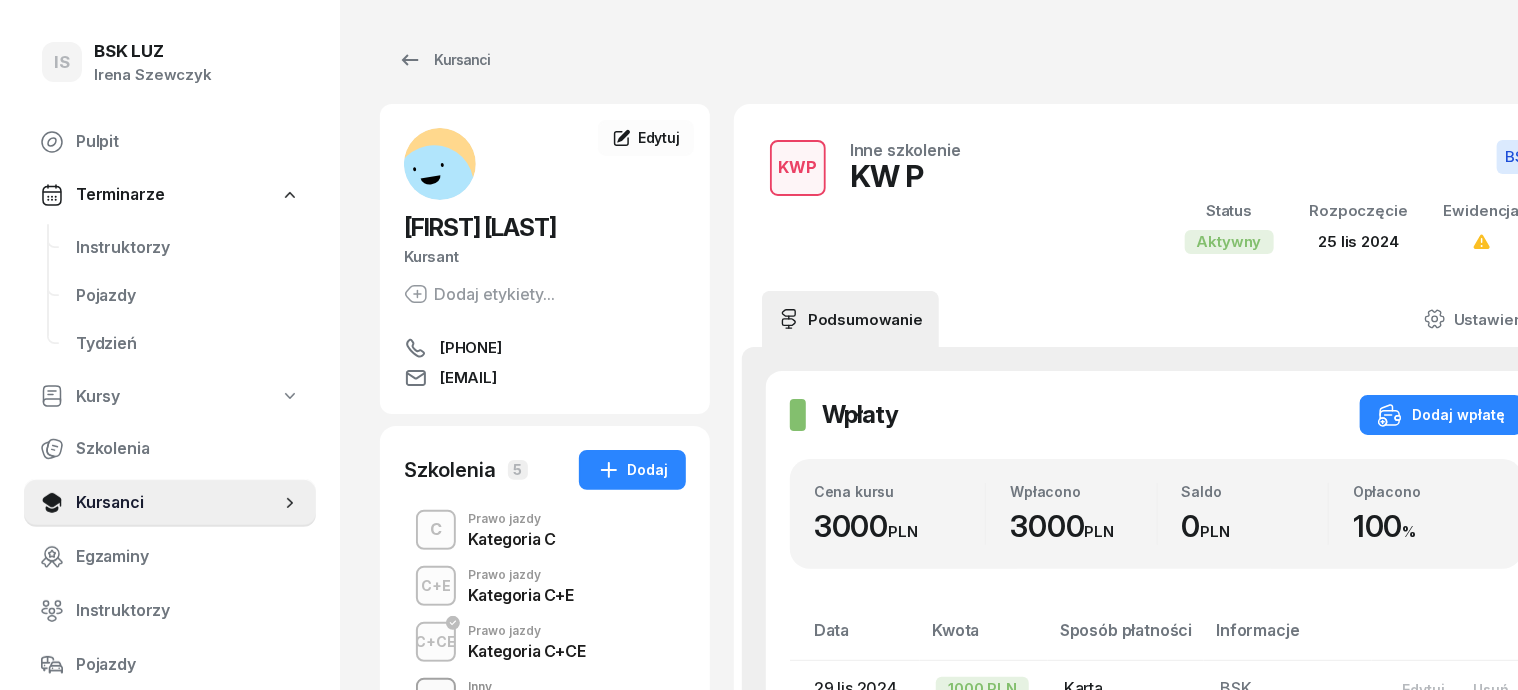 scroll, scrollTop: 0, scrollLeft: 0, axis: both 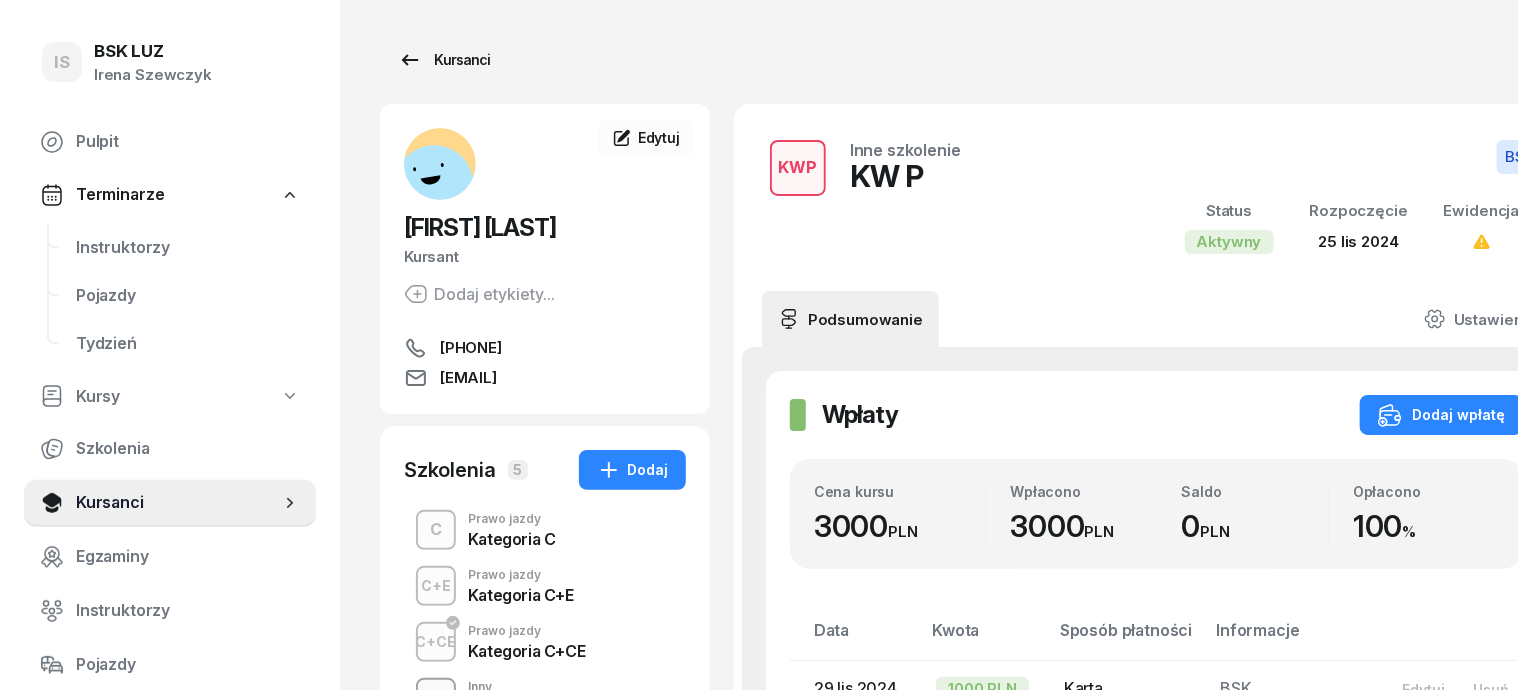 click on "Kursanci" at bounding box center [444, 60] 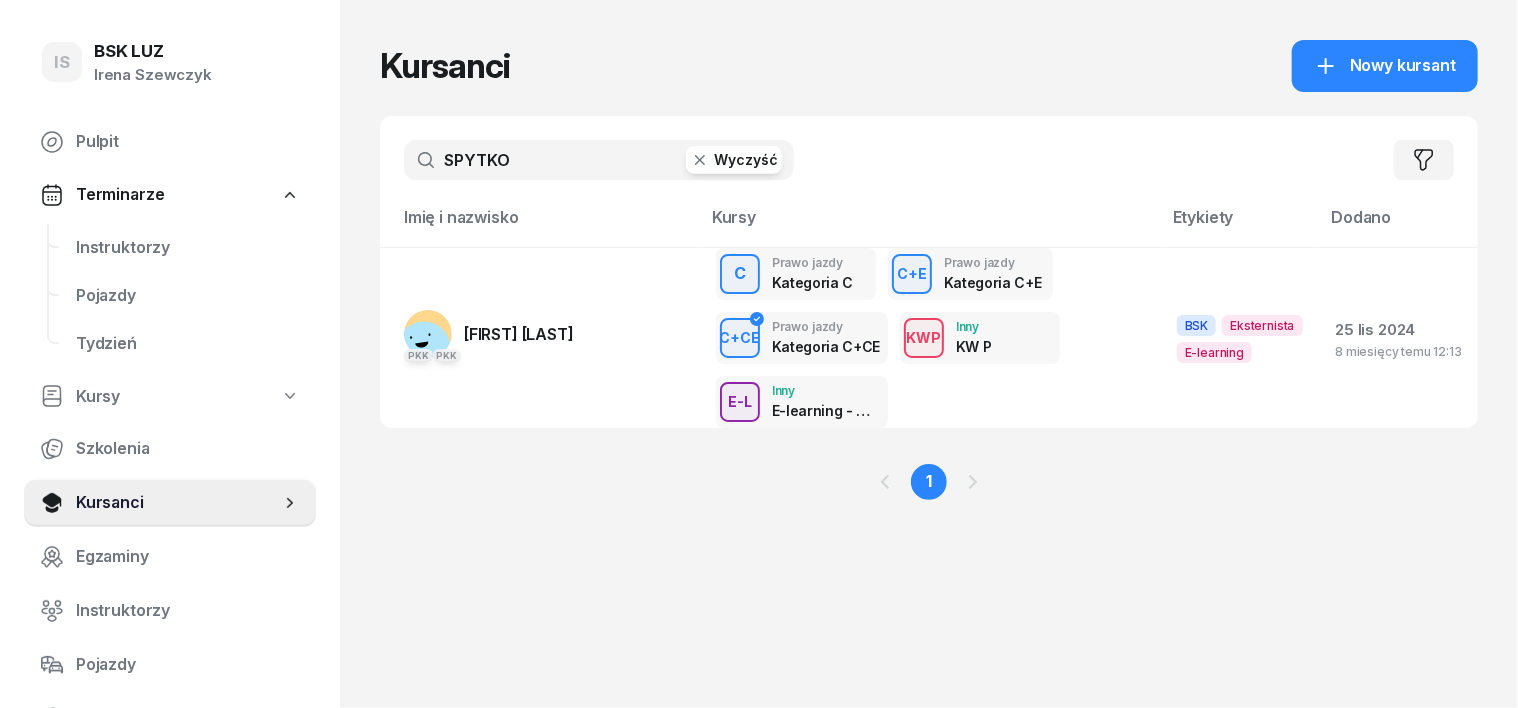 click 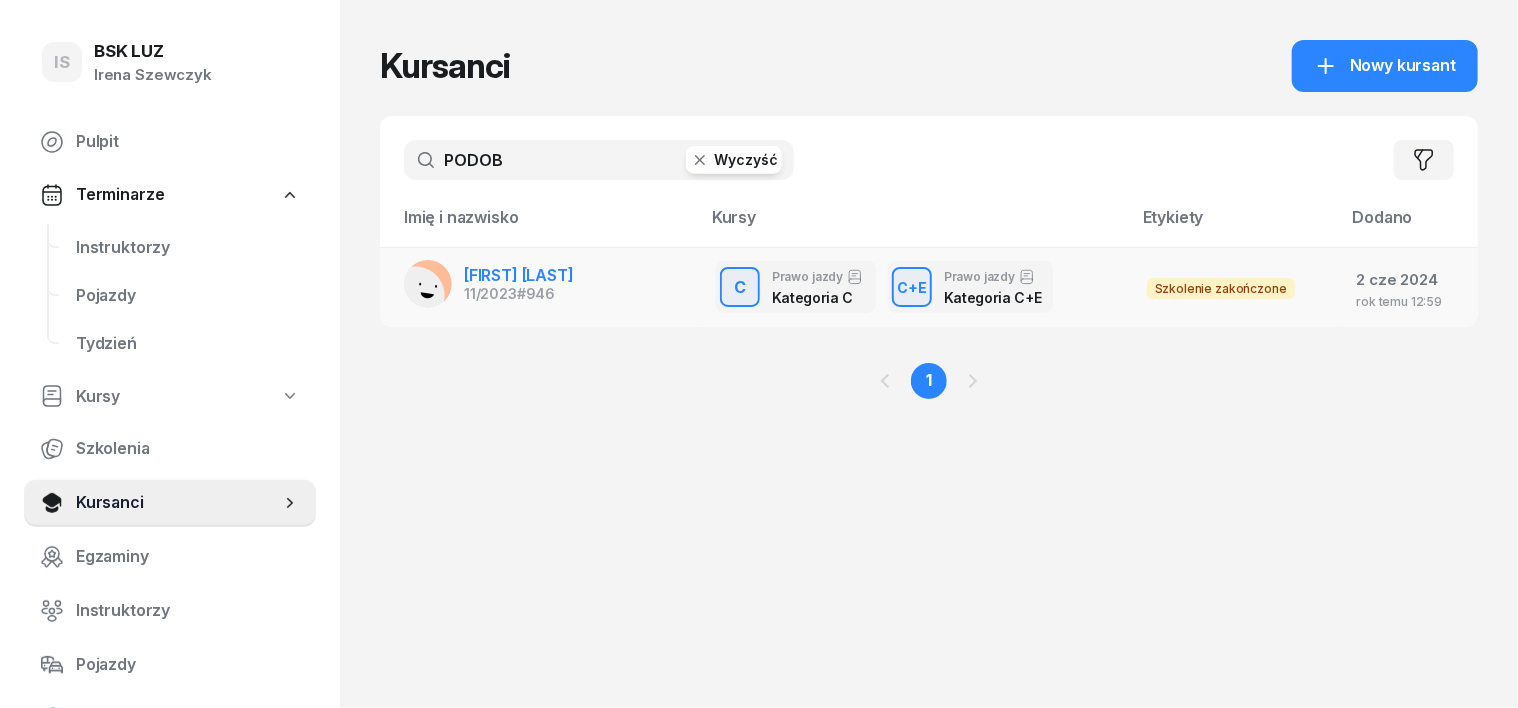 type on "PODOB" 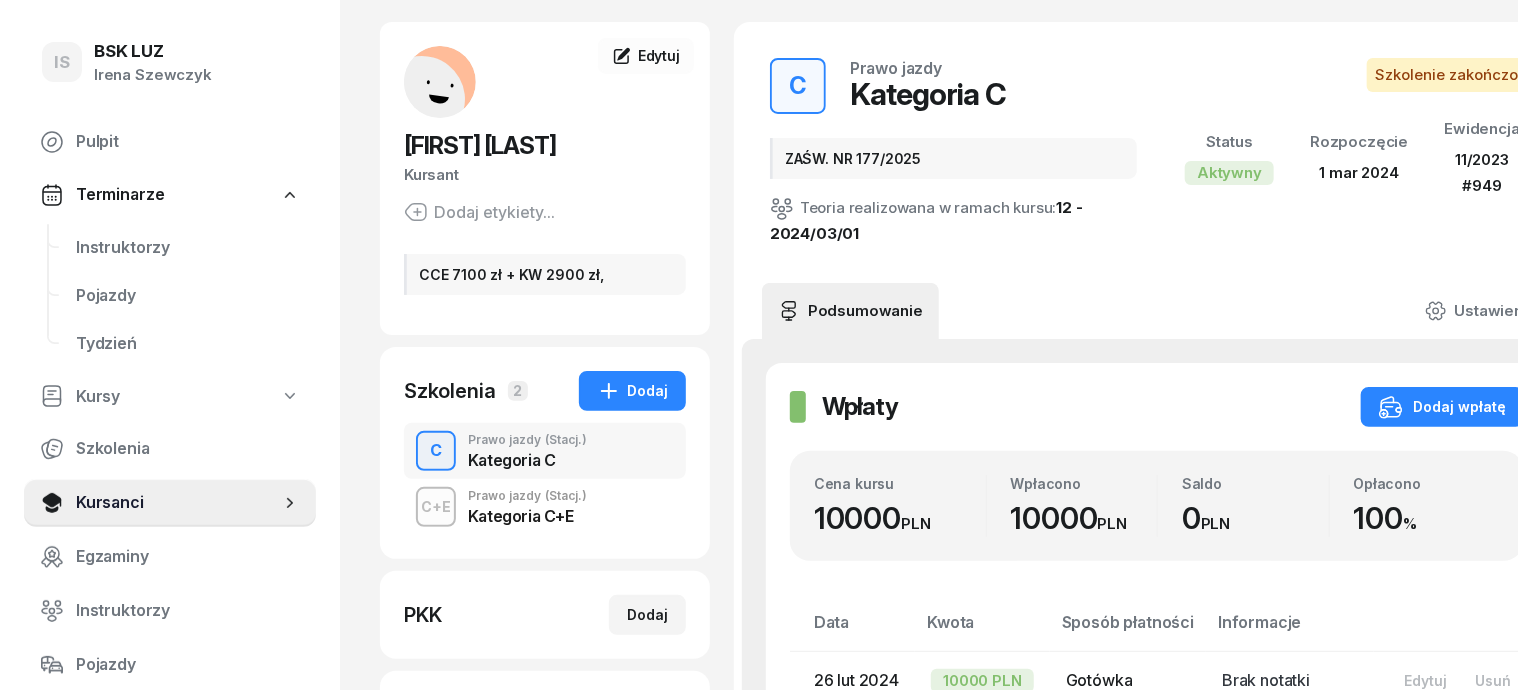 scroll, scrollTop: 0, scrollLeft: 0, axis: both 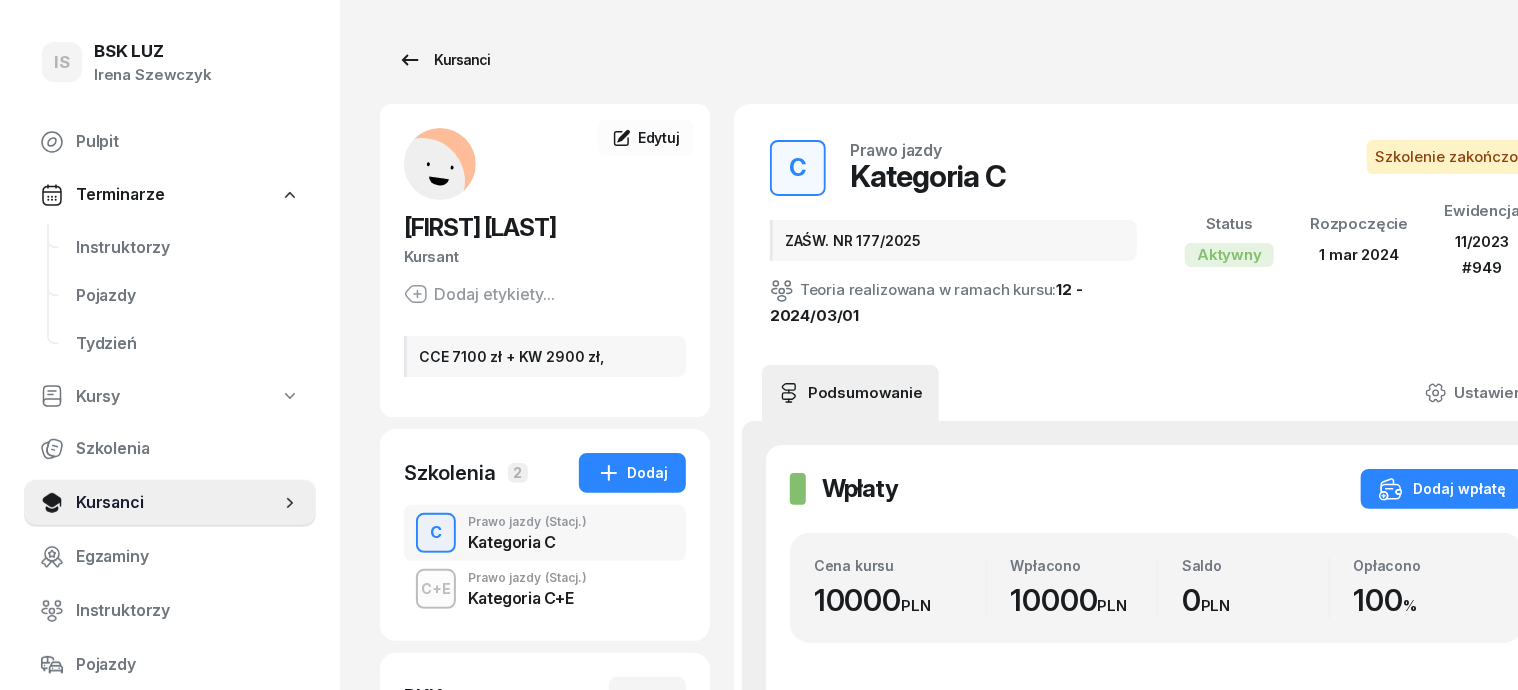 click on "Kursanci" at bounding box center (444, 60) 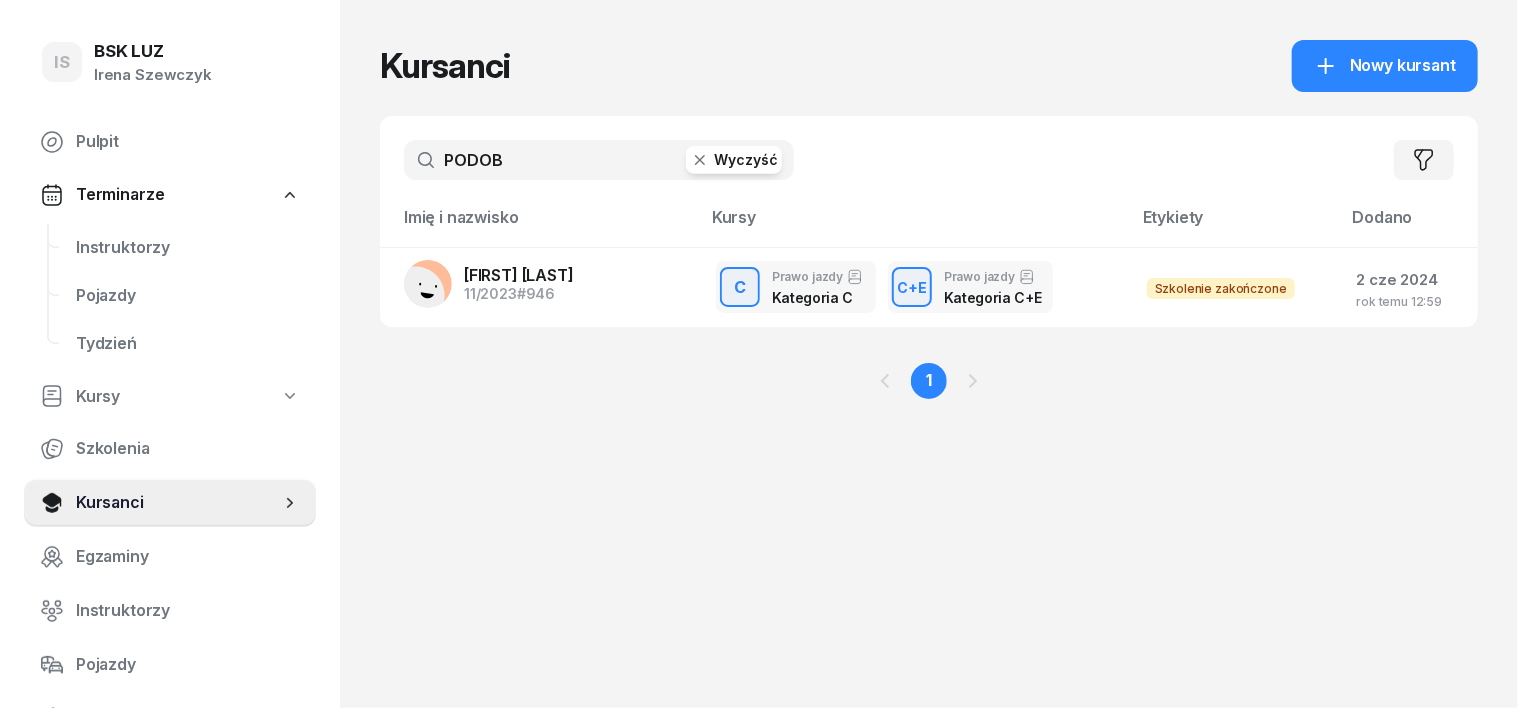 click 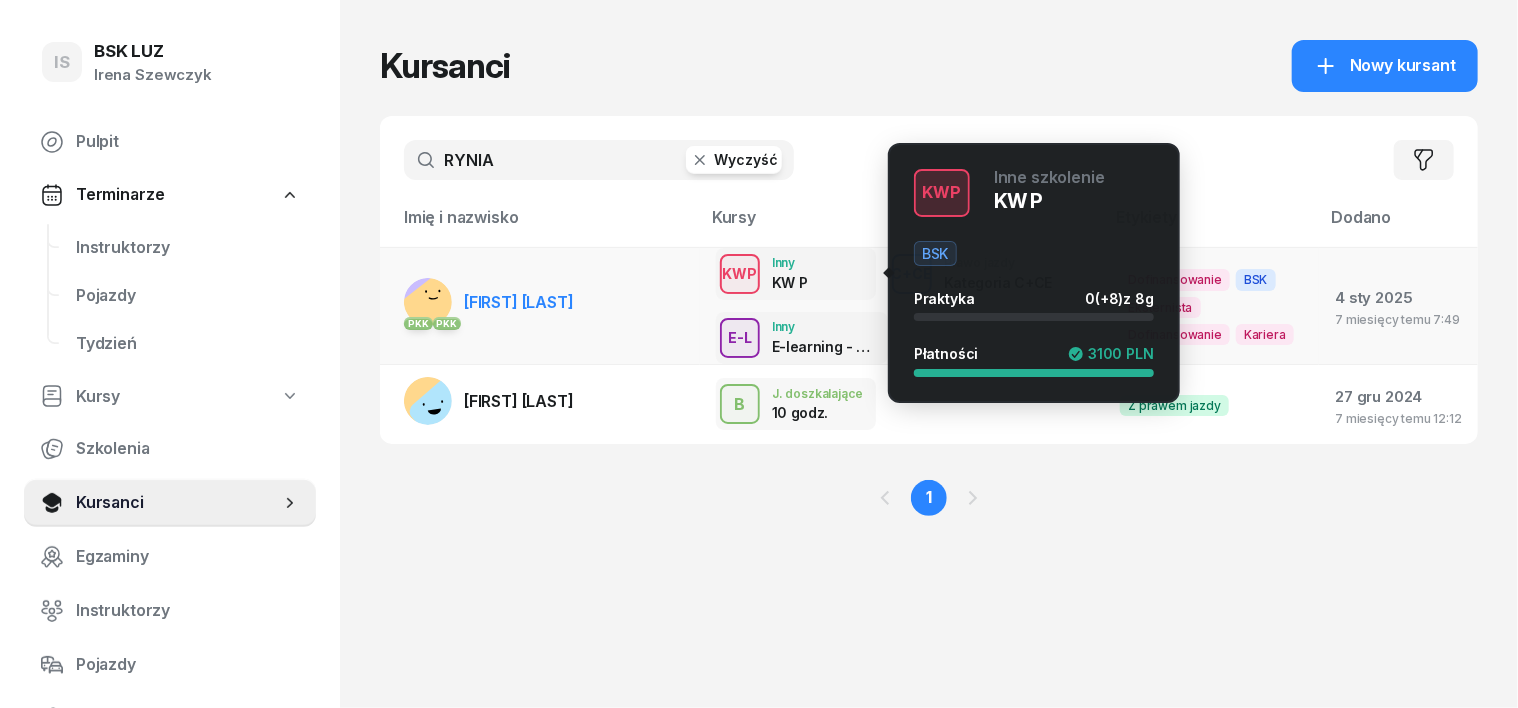 type on "RYNIA" 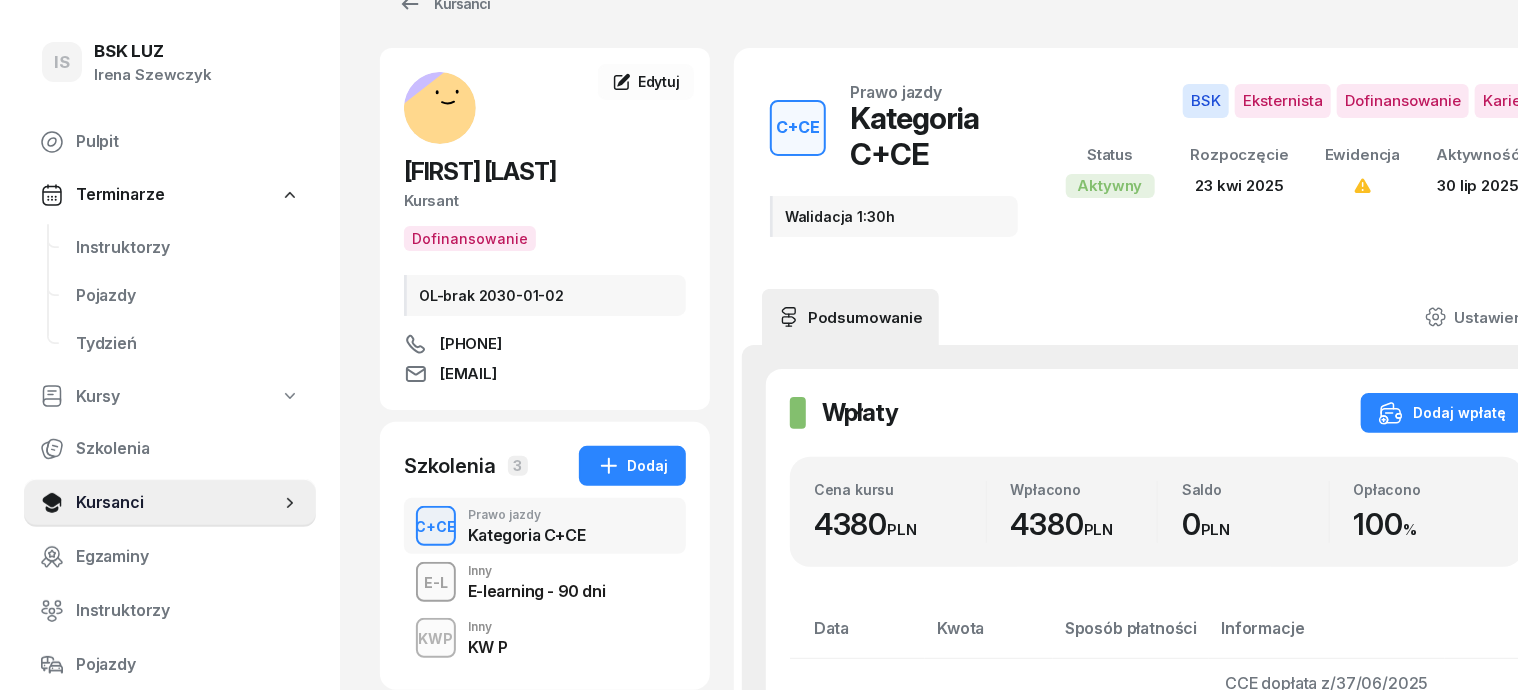 scroll, scrollTop: 124, scrollLeft: 0, axis: vertical 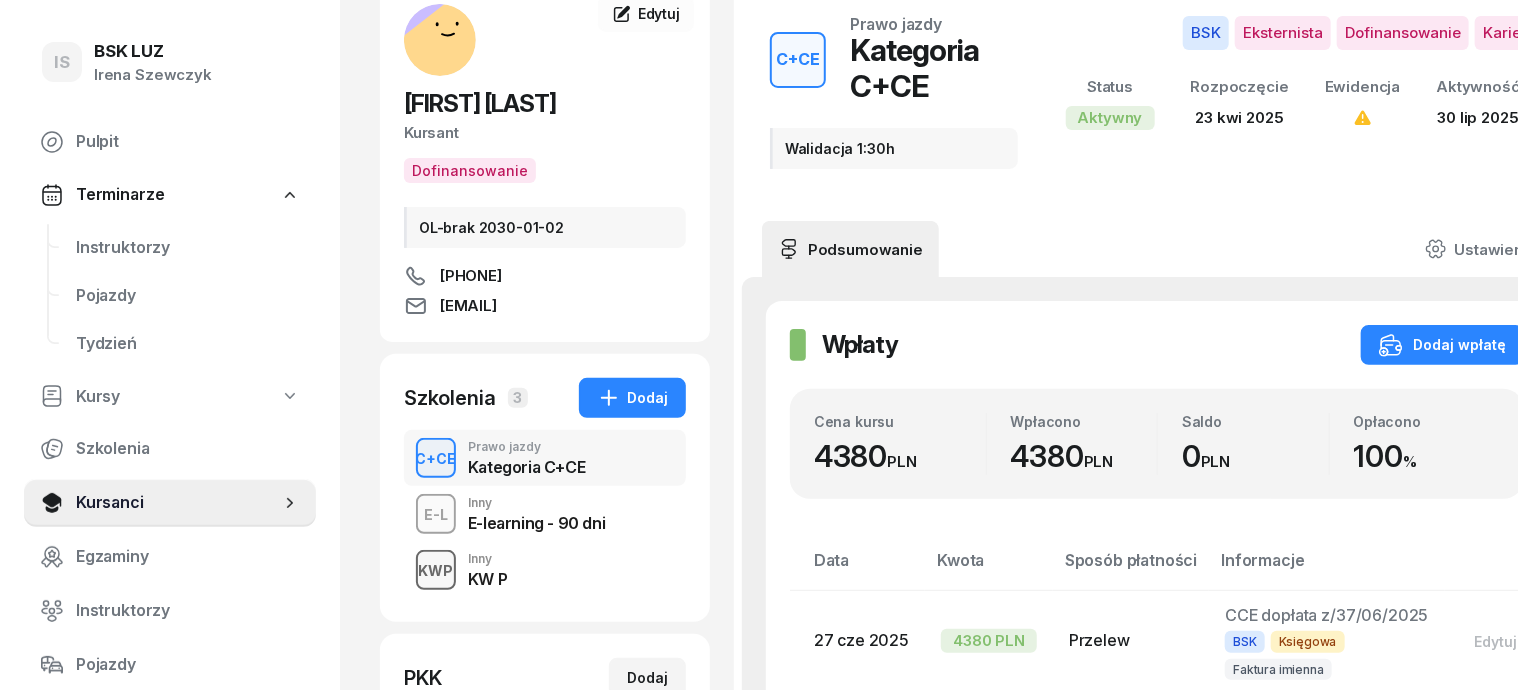 click on "KWP" at bounding box center (436, 570) 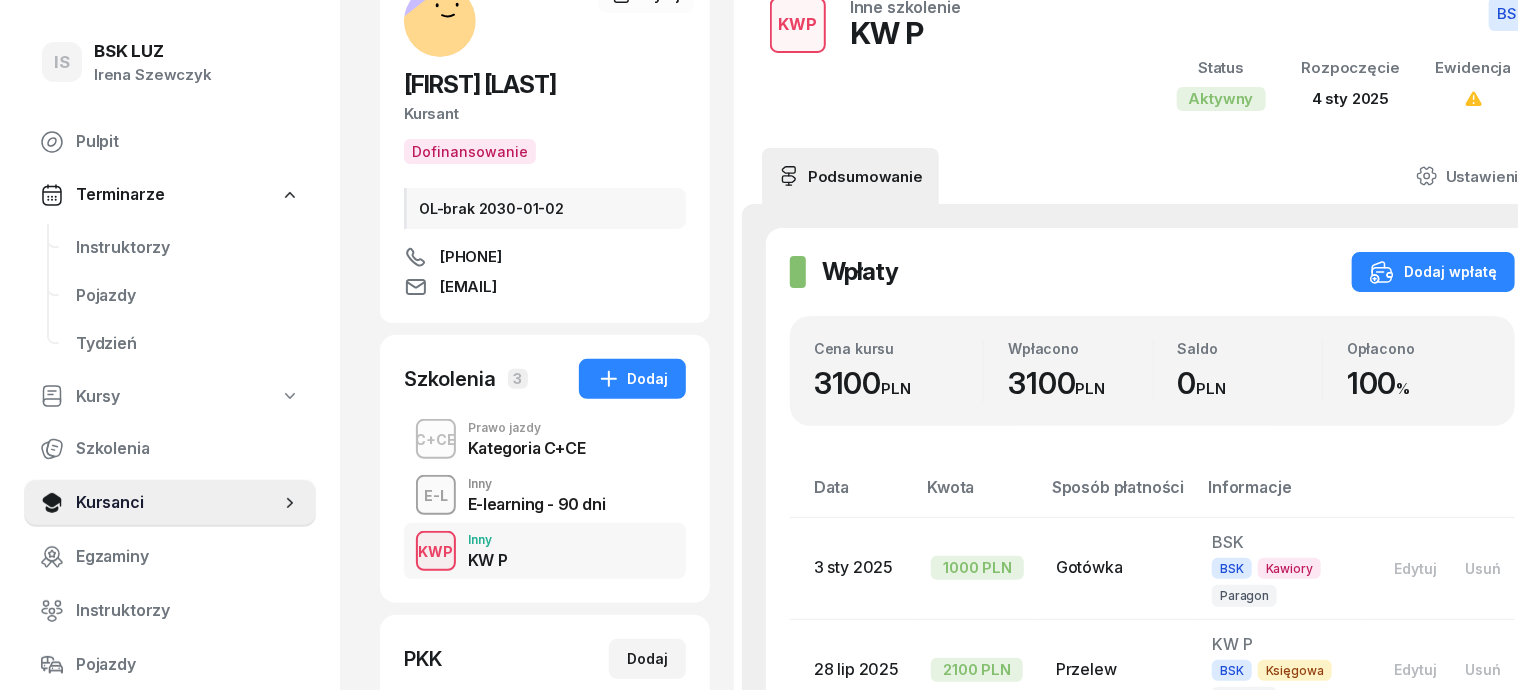 scroll, scrollTop: 0, scrollLeft: 0, axis: both 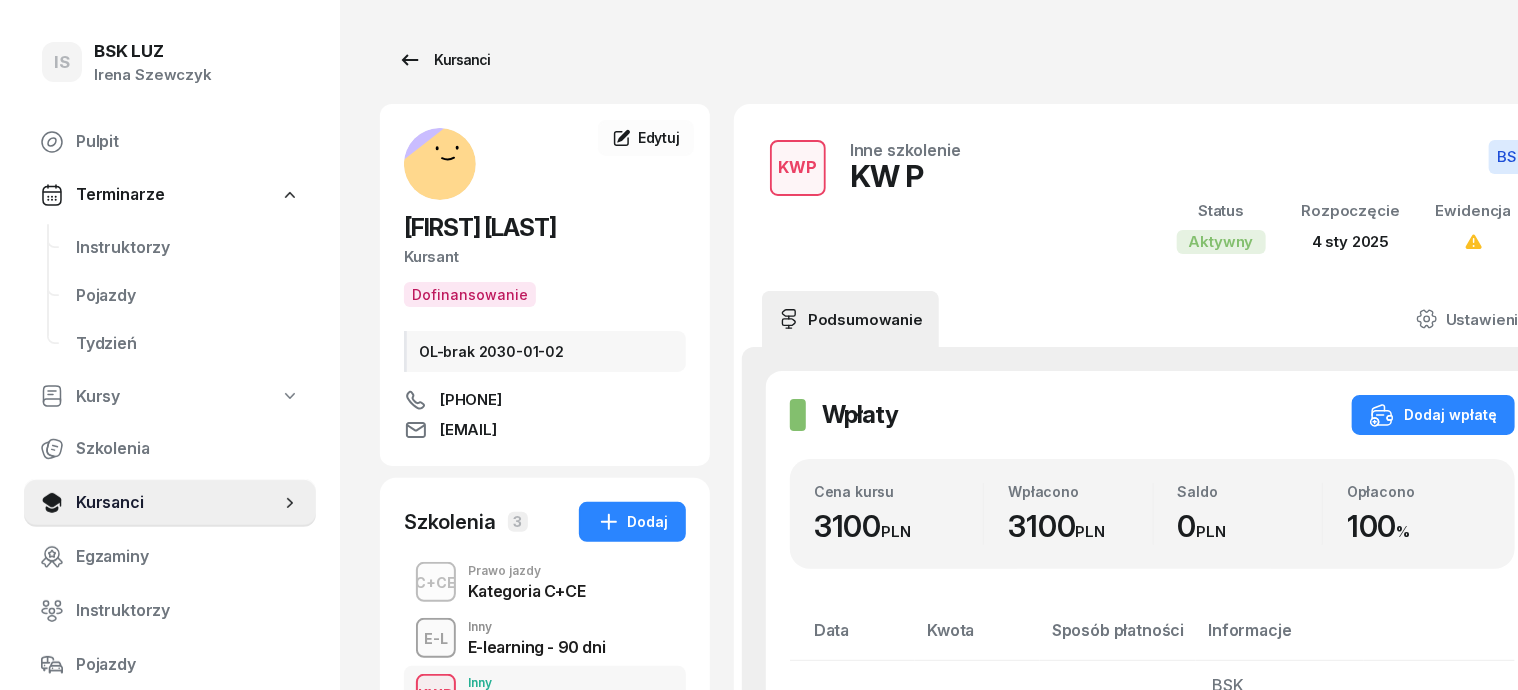 click on "Kursanci" at bounding box center (444, 60) 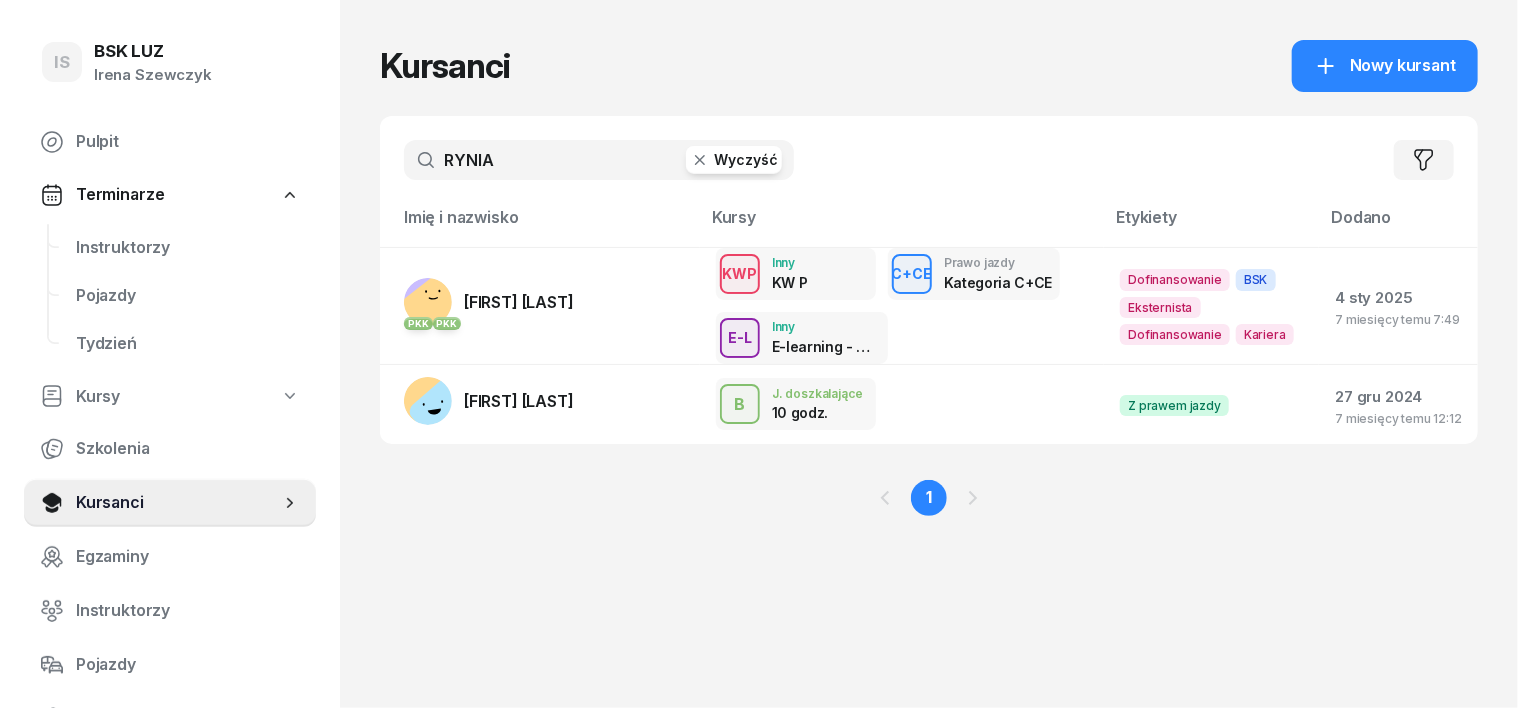 click 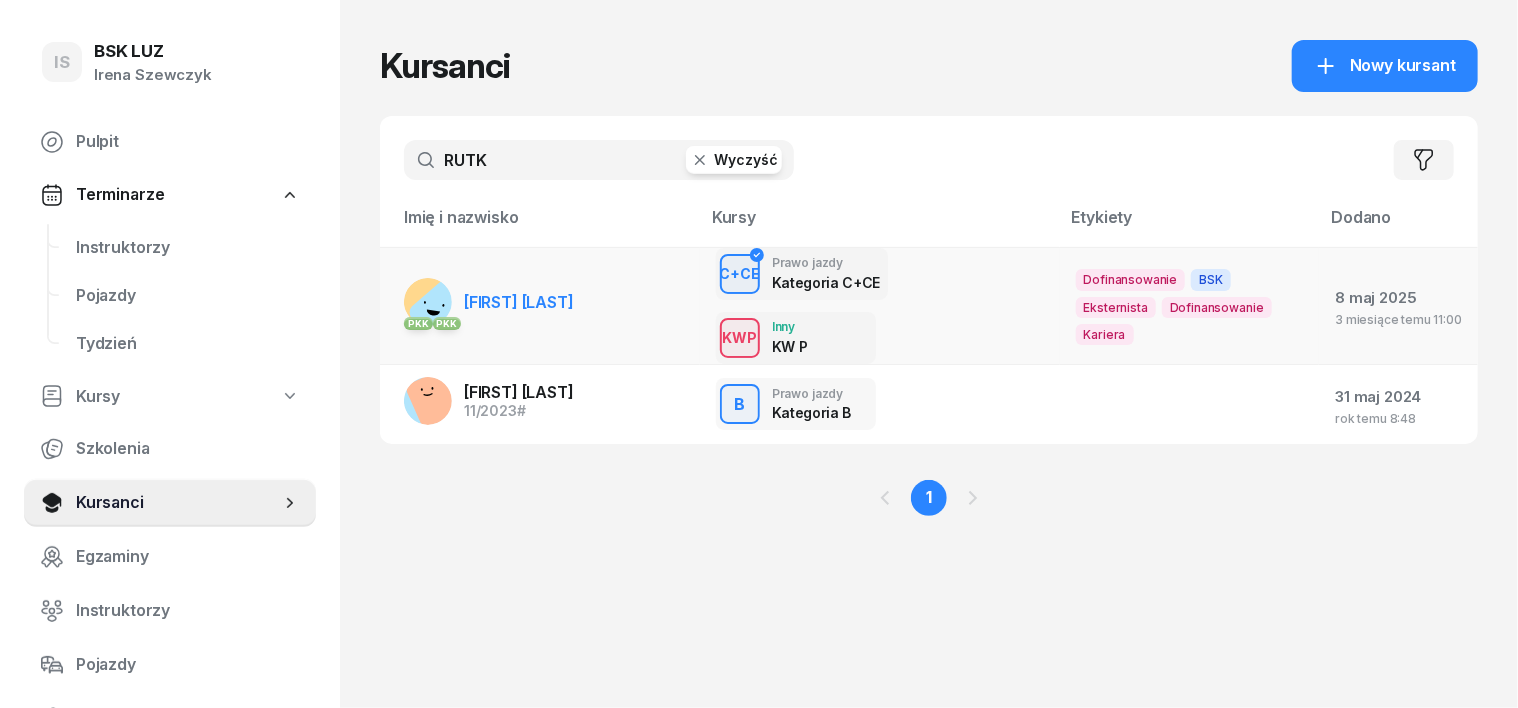 type on "RUTK" 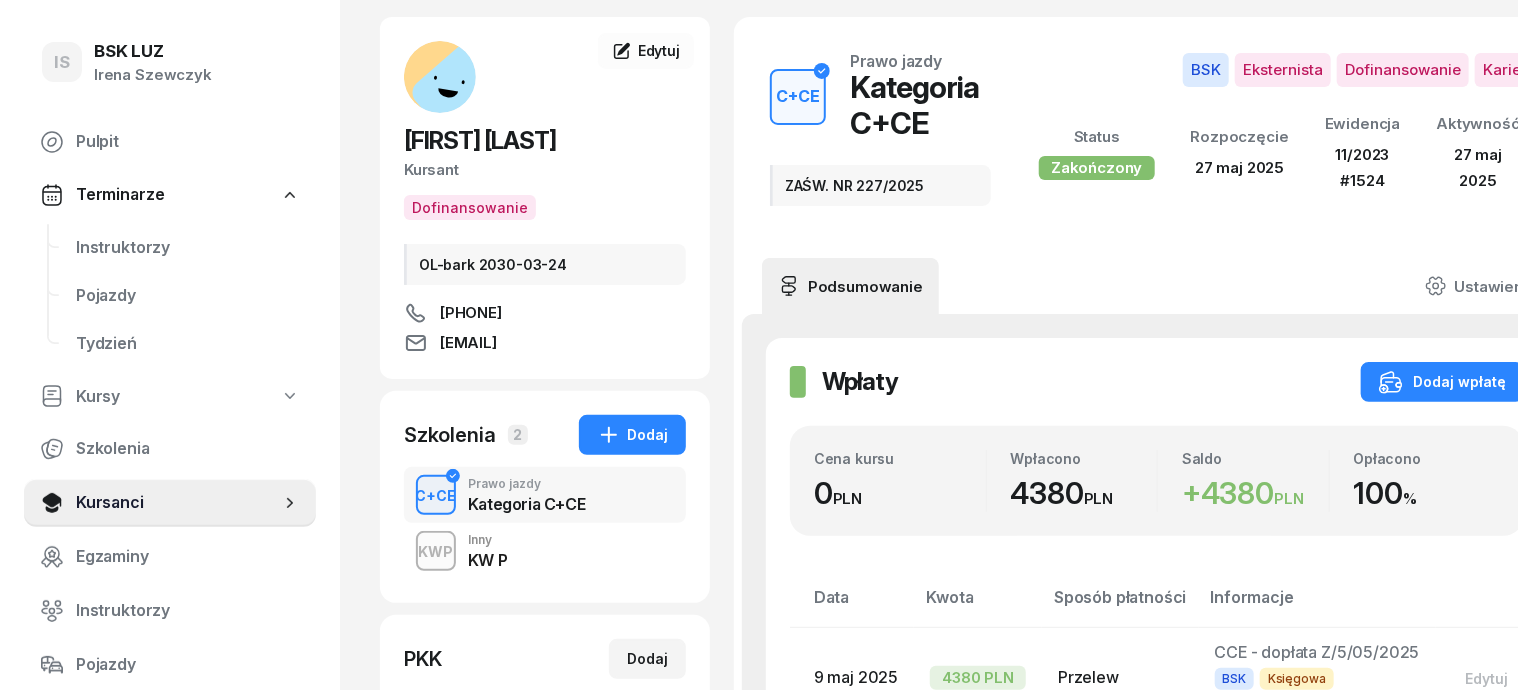 scroll, scrollTop: 250, scrollLeft: 0, axis: vertical 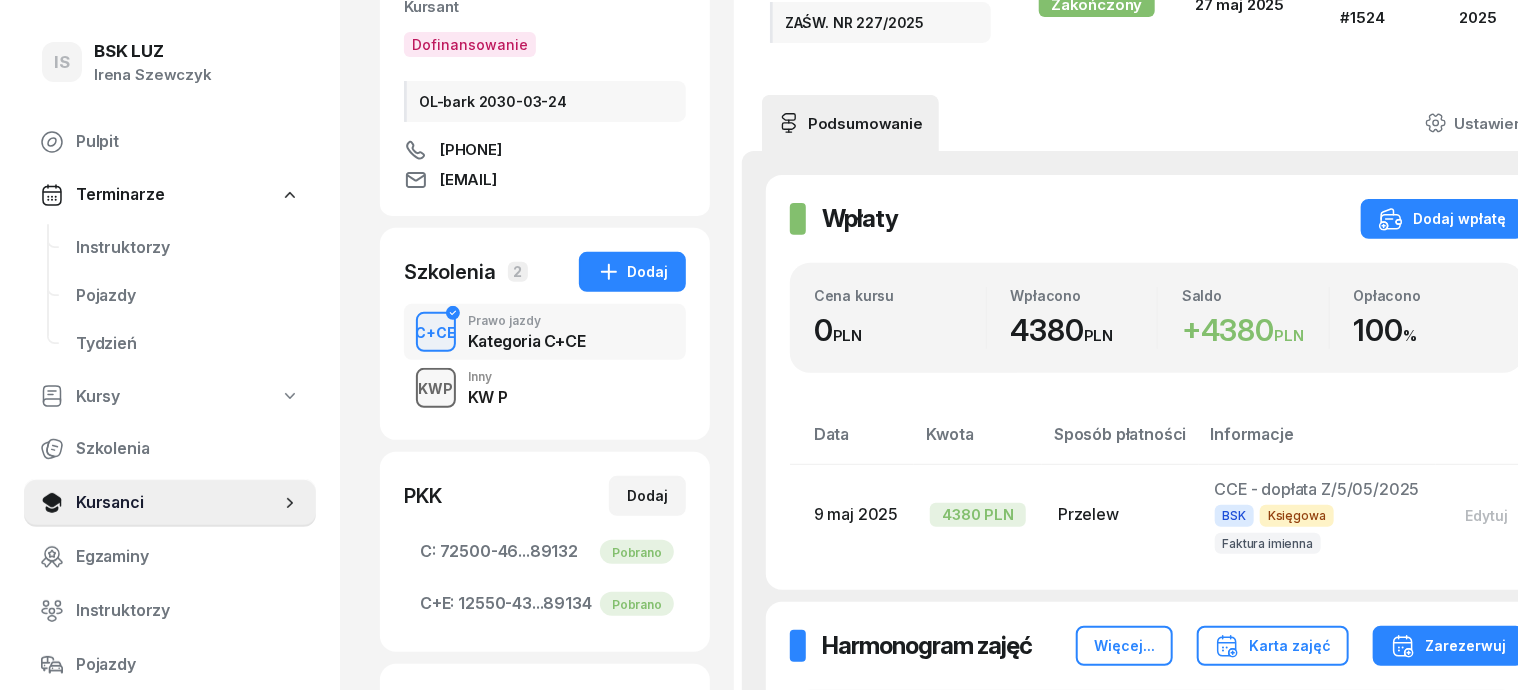click on "KWP" at bounding box center [436, 388] 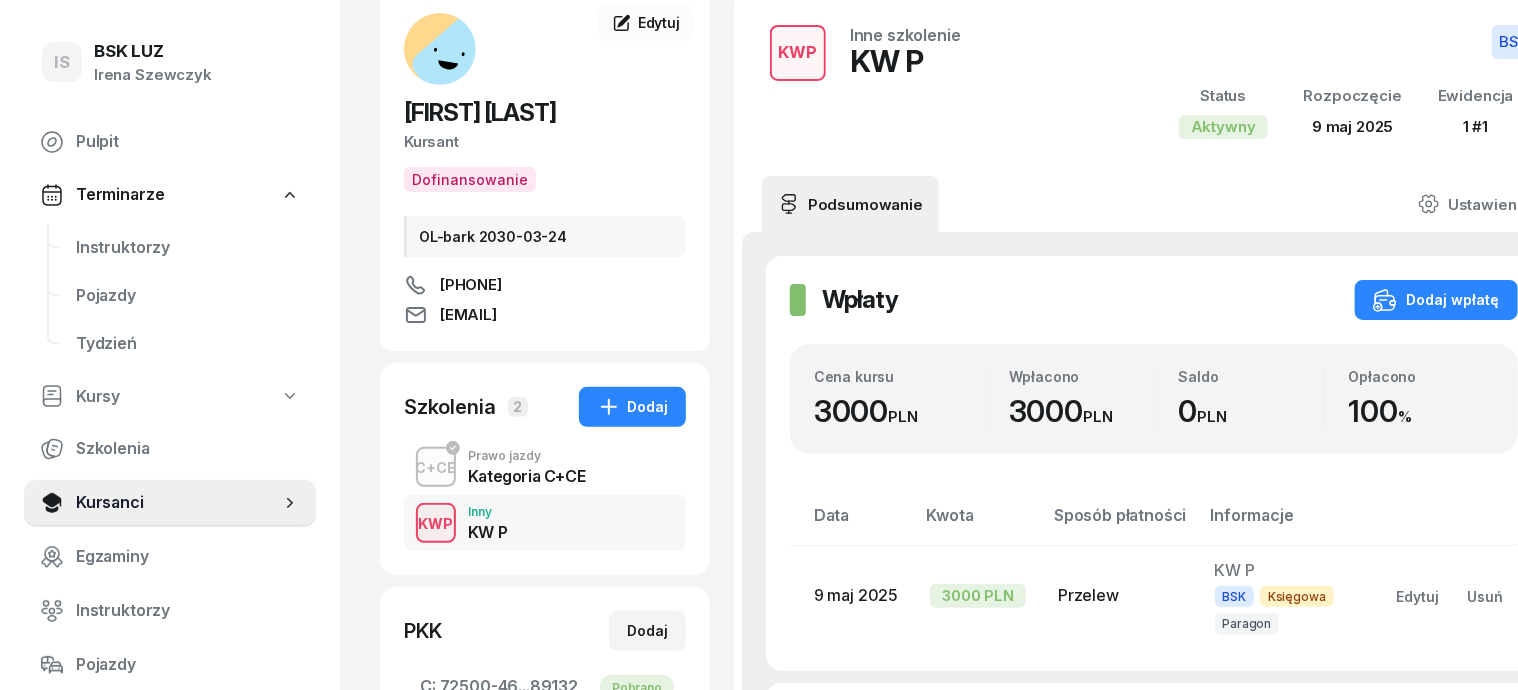 scroll, scrollTop: 250, scrollLeft: 0, axis: vertical 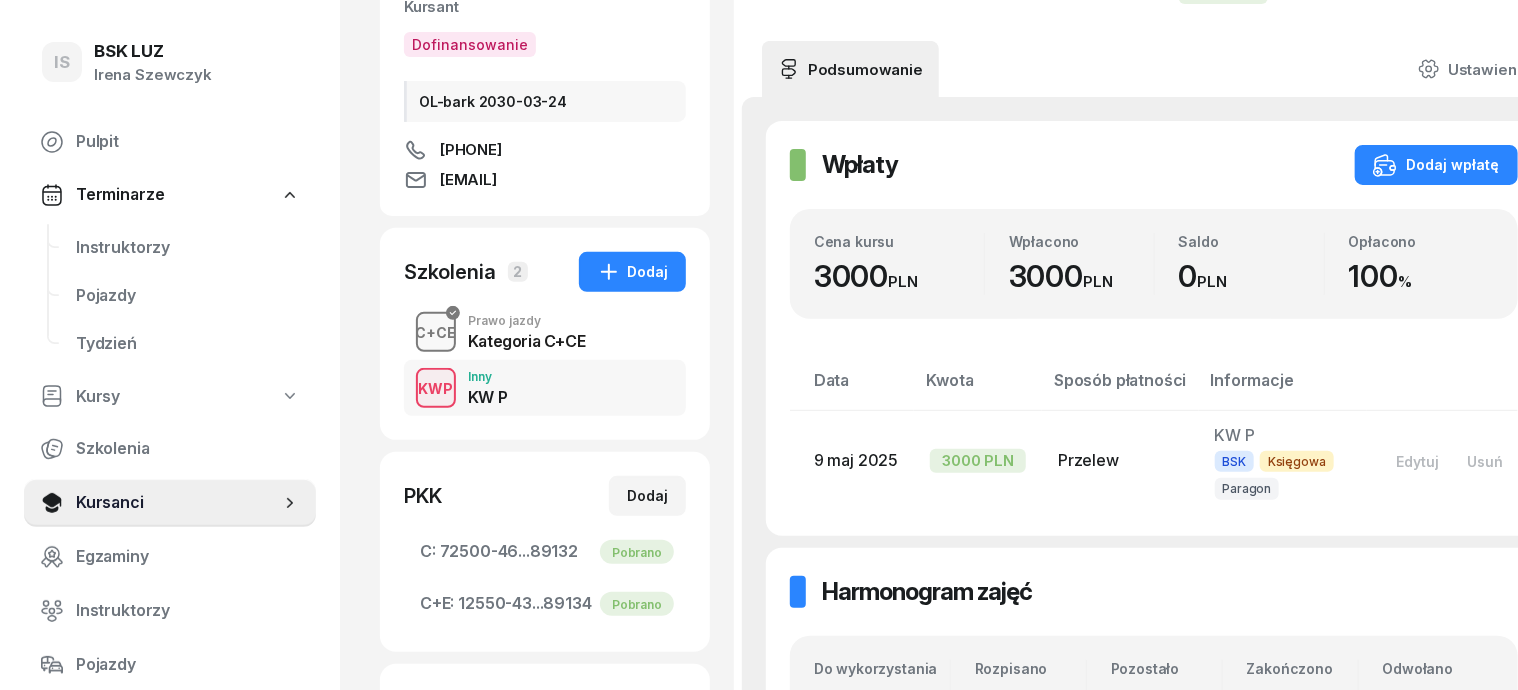 click on "C+CE" at bounding box center [436, 332] 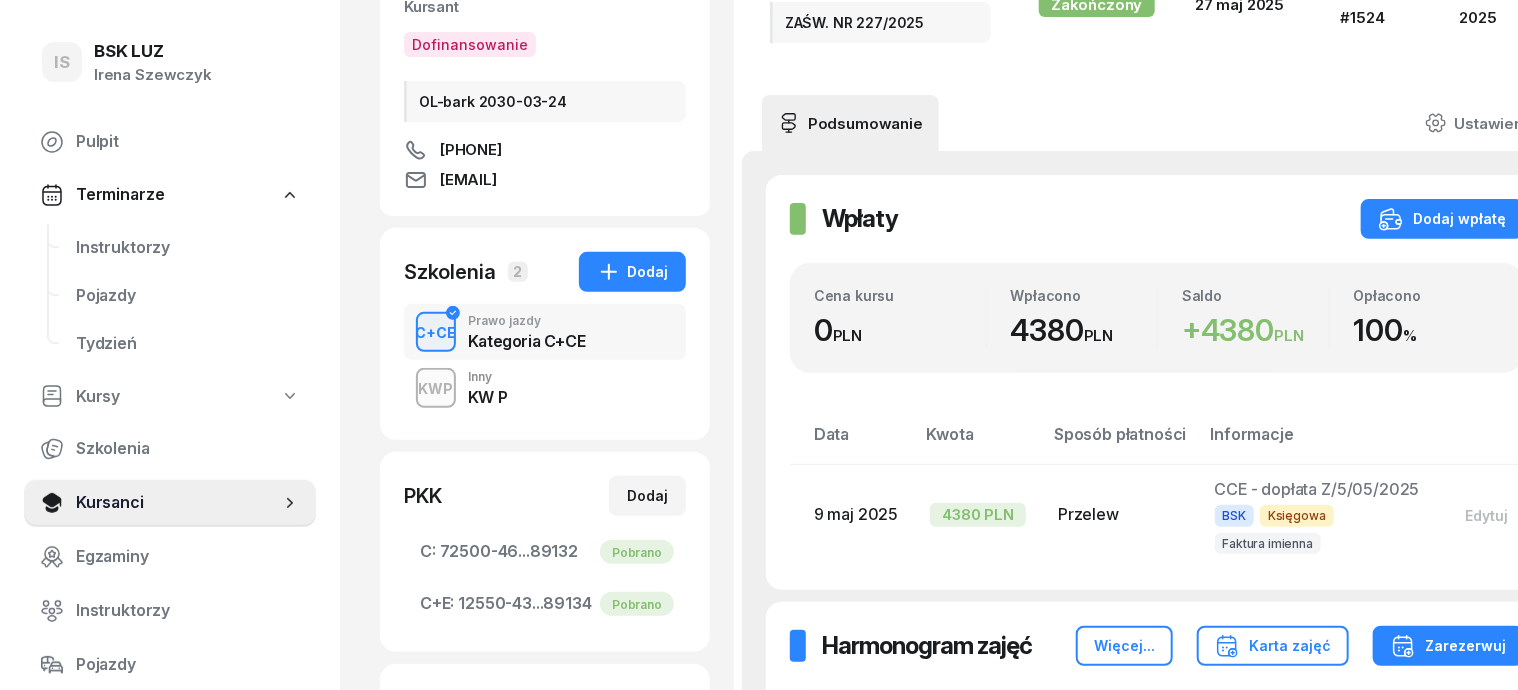 scroll, scrollTop: 0, scrollLeft: 0, axis: both 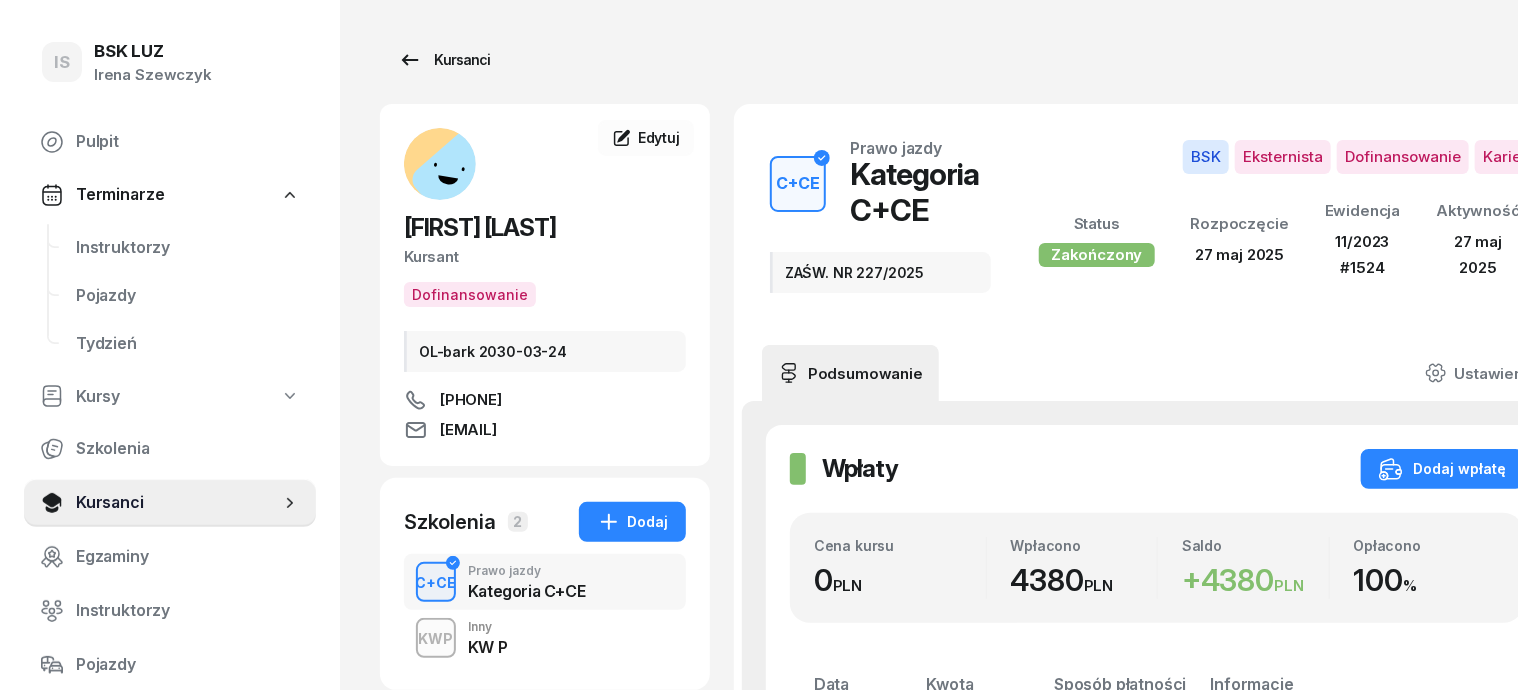 click on "Kursanci" at bounding box center (444, 60) 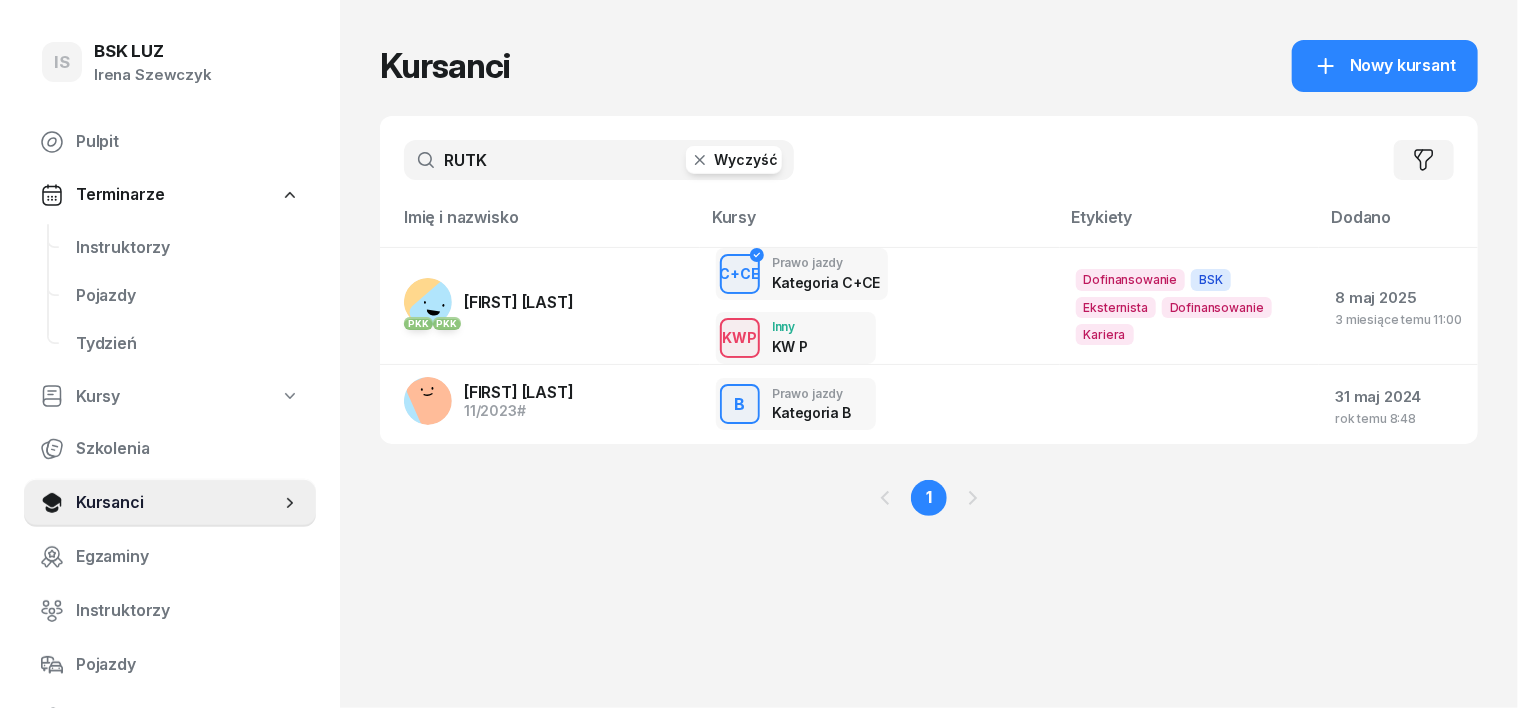click 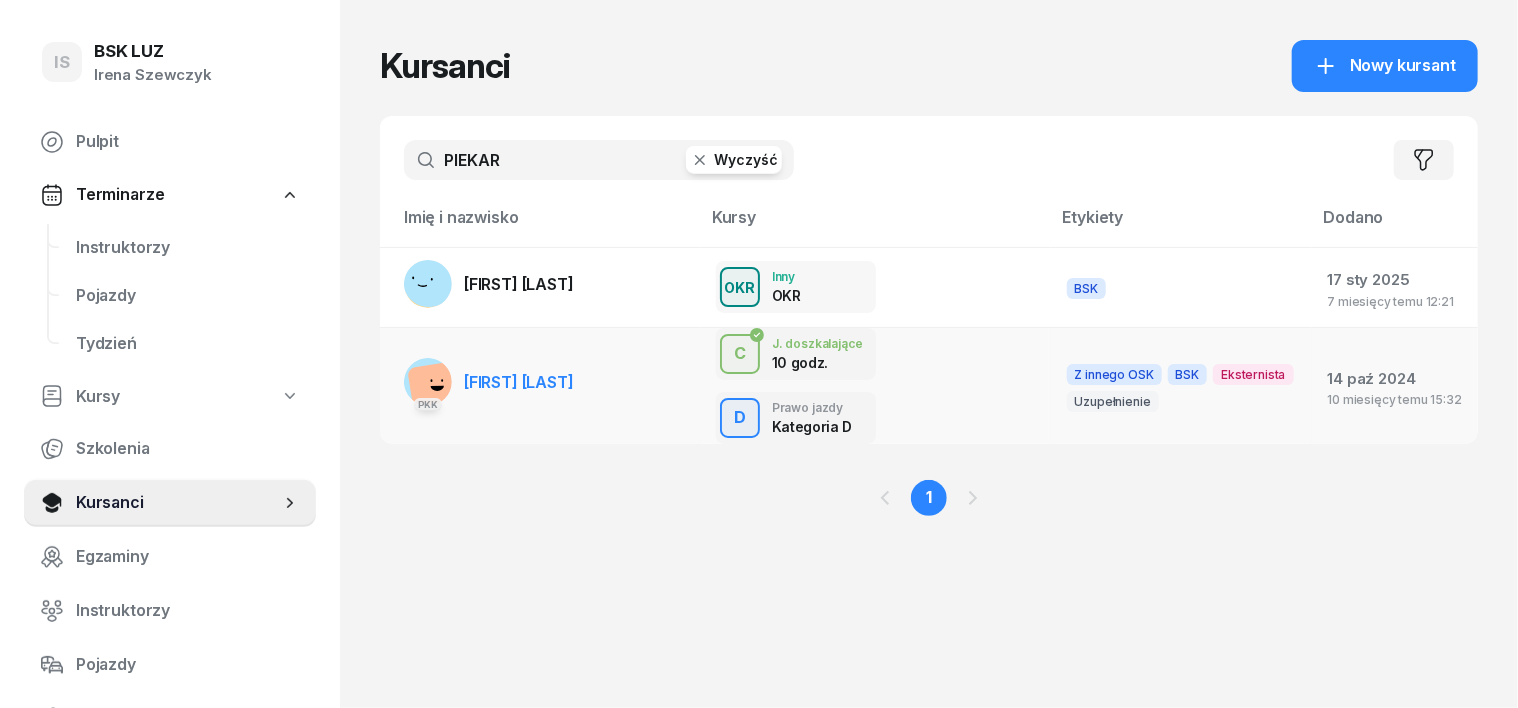 type on "PIEKAR" 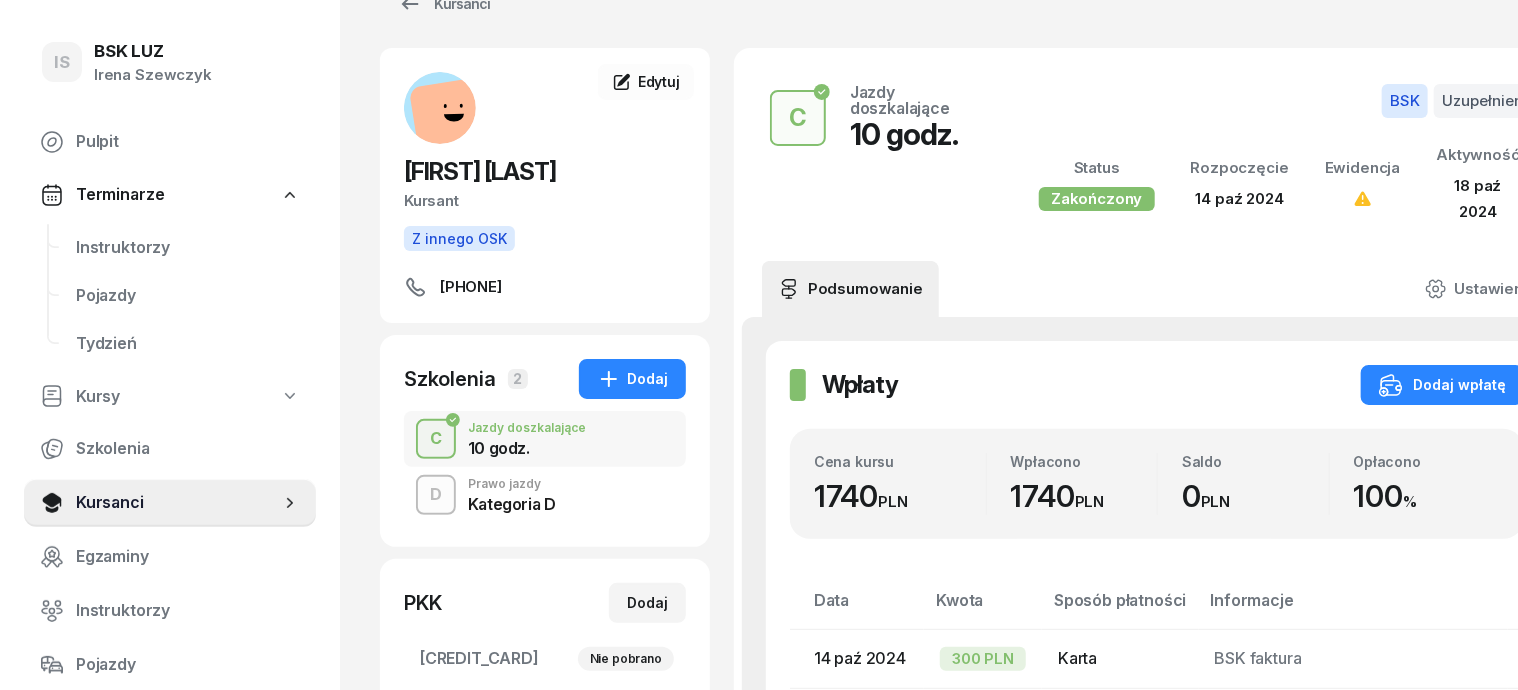 scroll, scrollTop: 0, scrollLeft: 0, axis: both 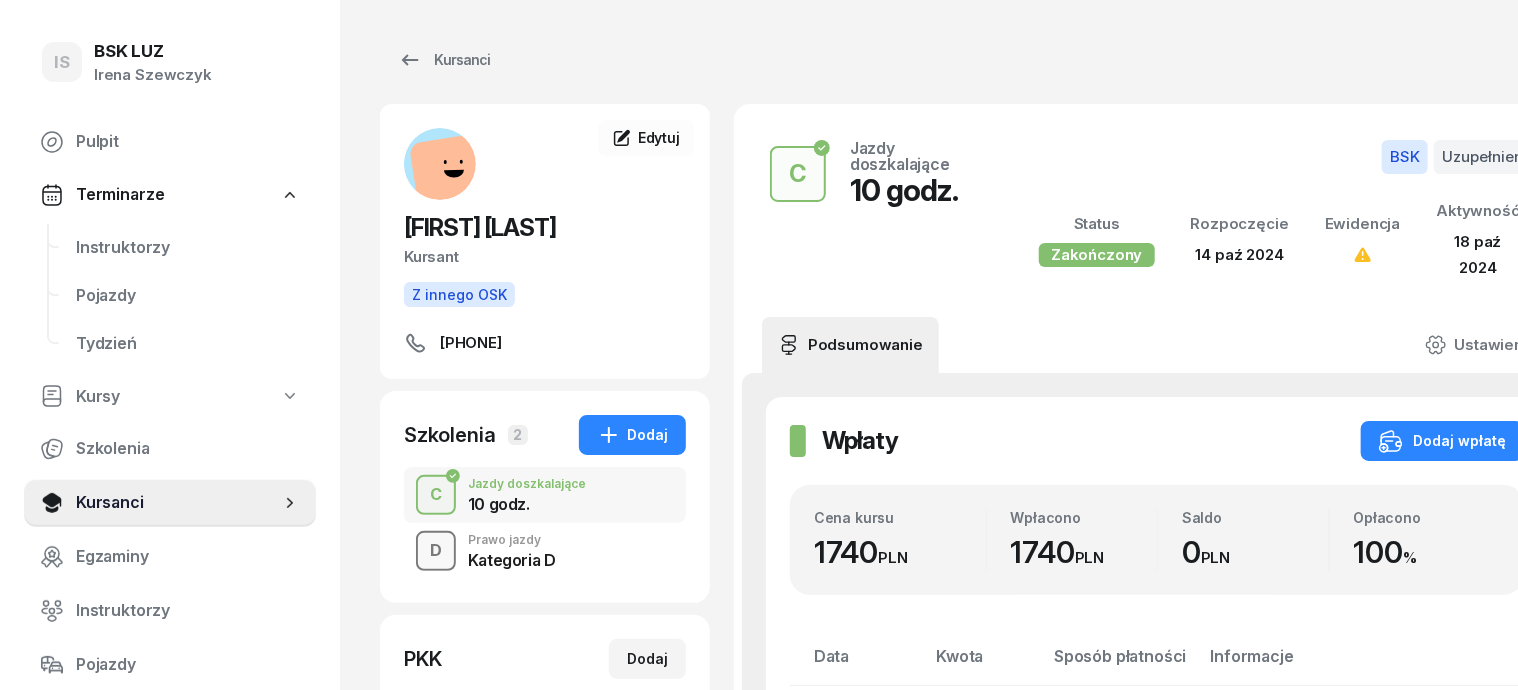 click on "[FIRST]" at bounding box center (436, 551) 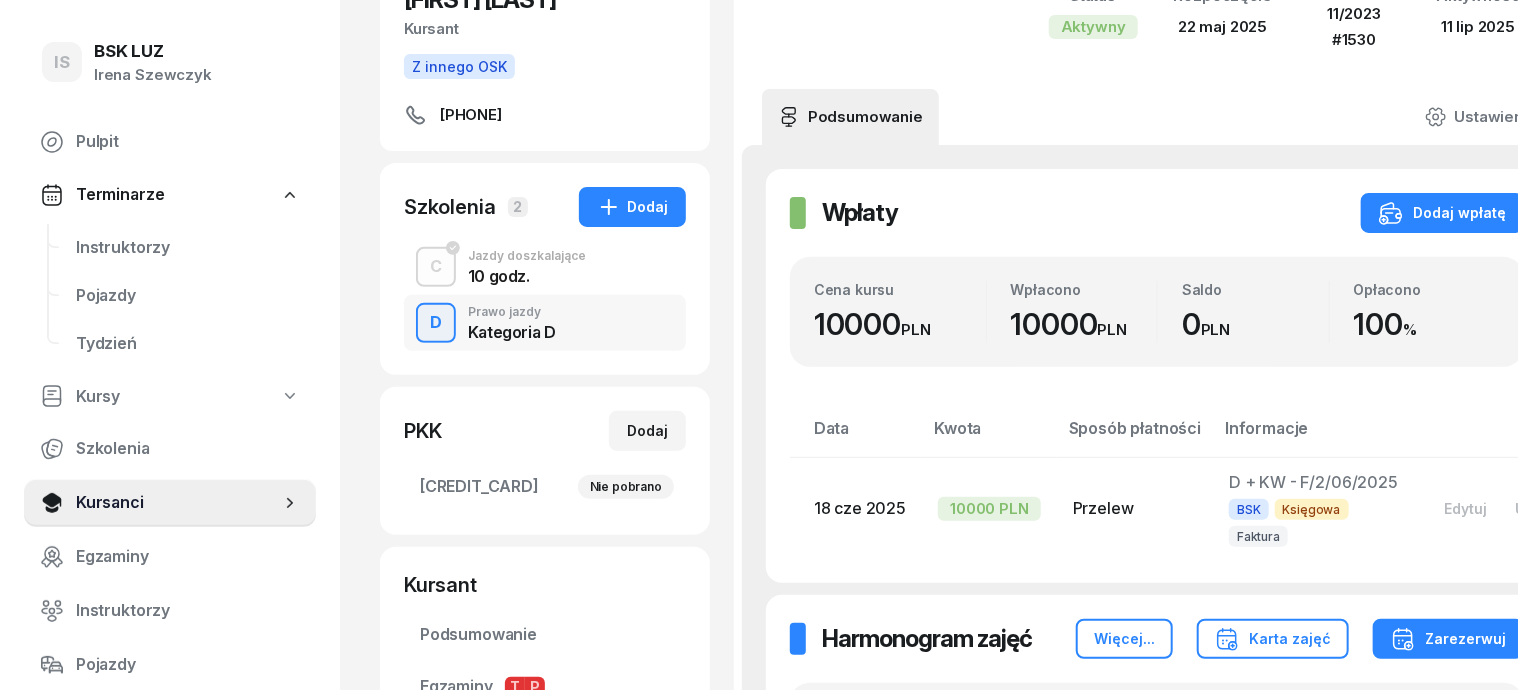 scroll, scrollTop: 250, scrollLeft: 0, axis: vertical 